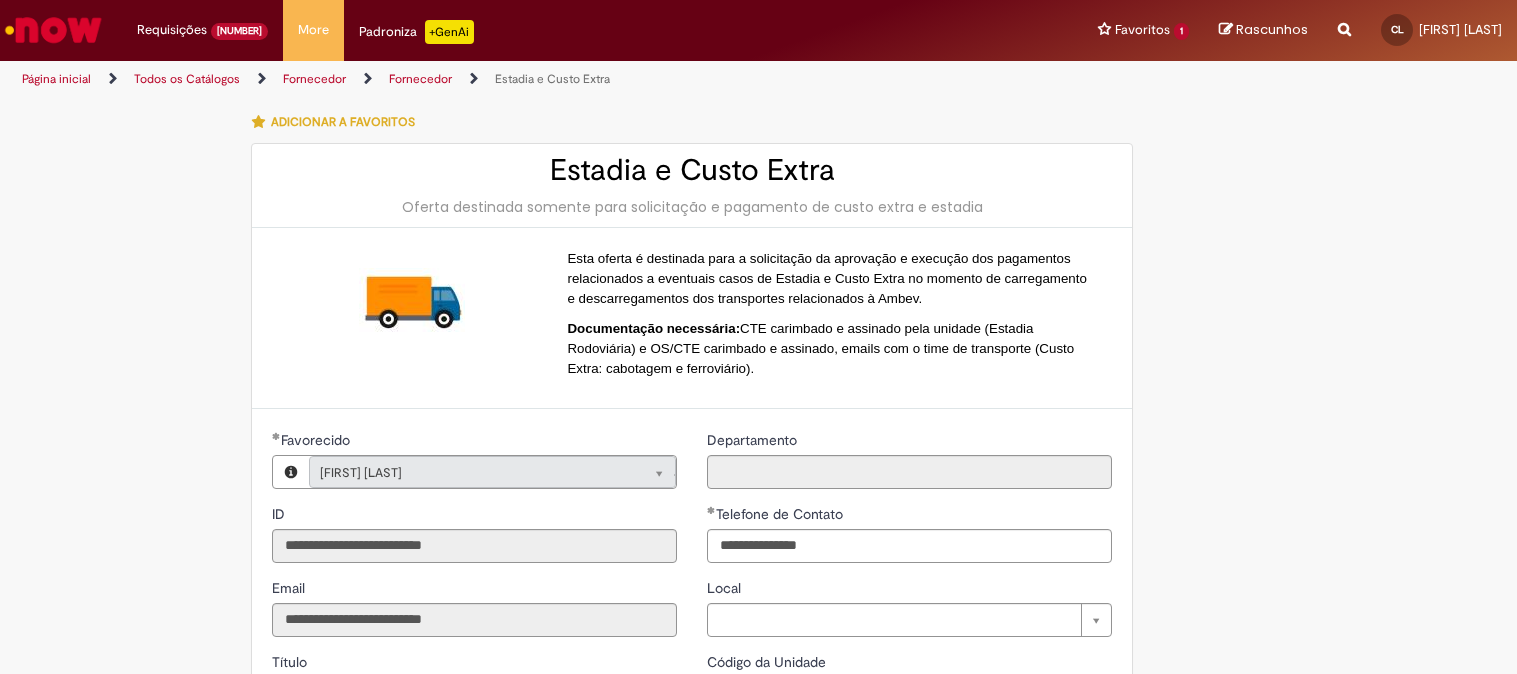 scroll, scrollTop: 0, scrollLeft: 0, axis: both 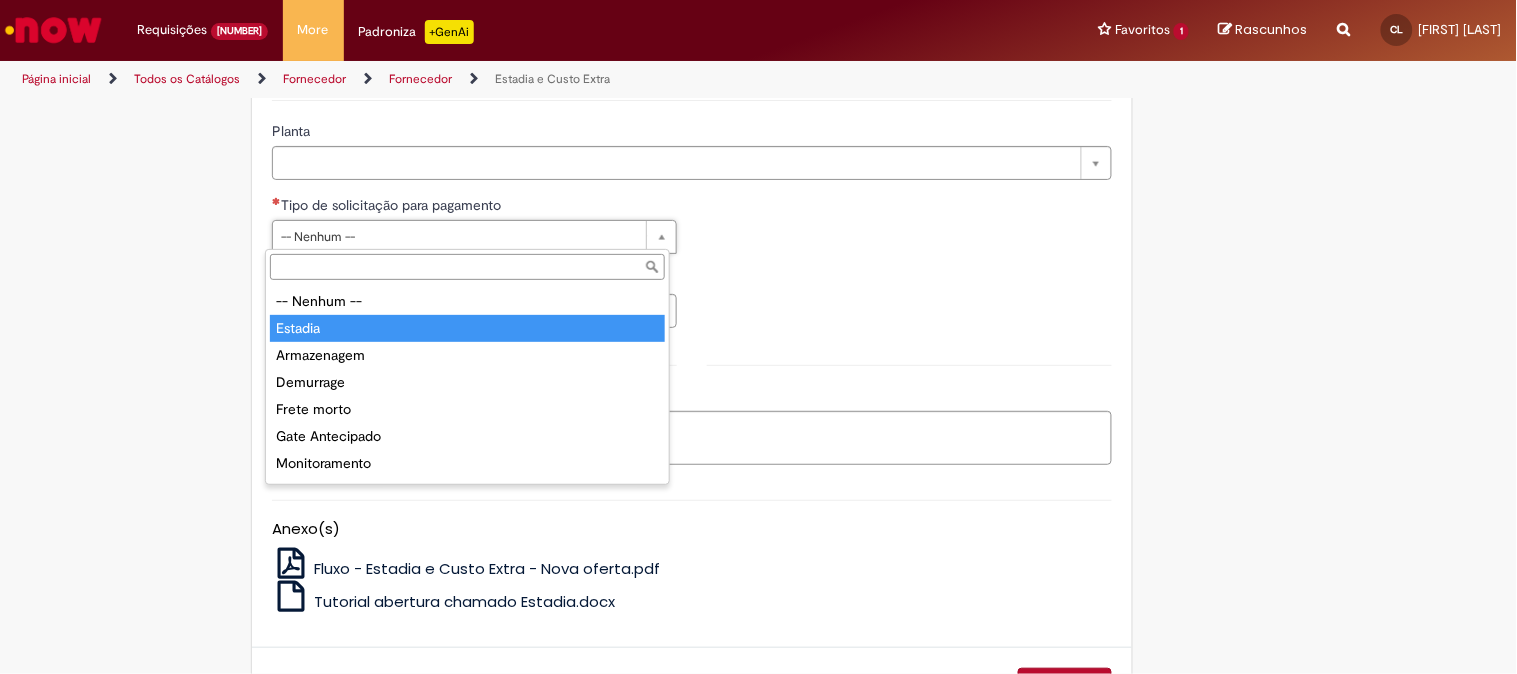 type on "*******" 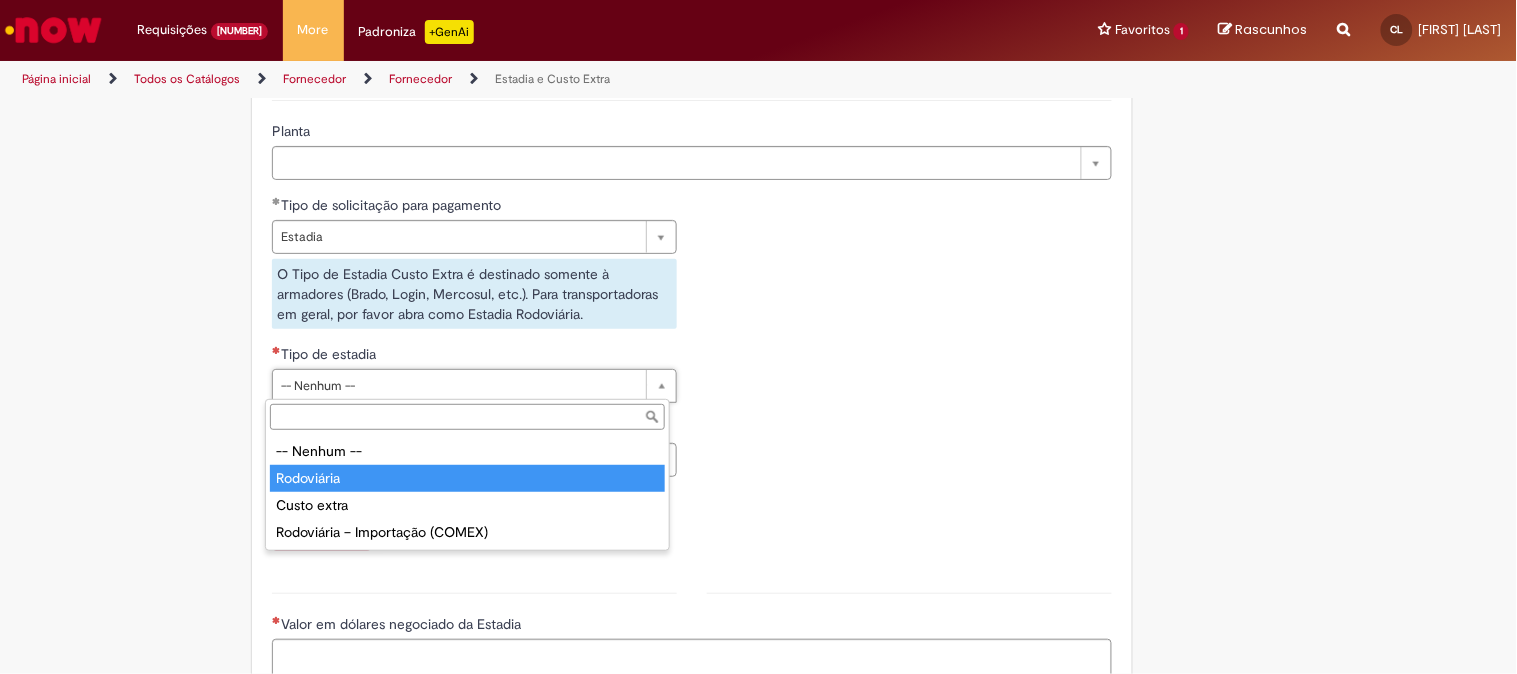 type on "**********" 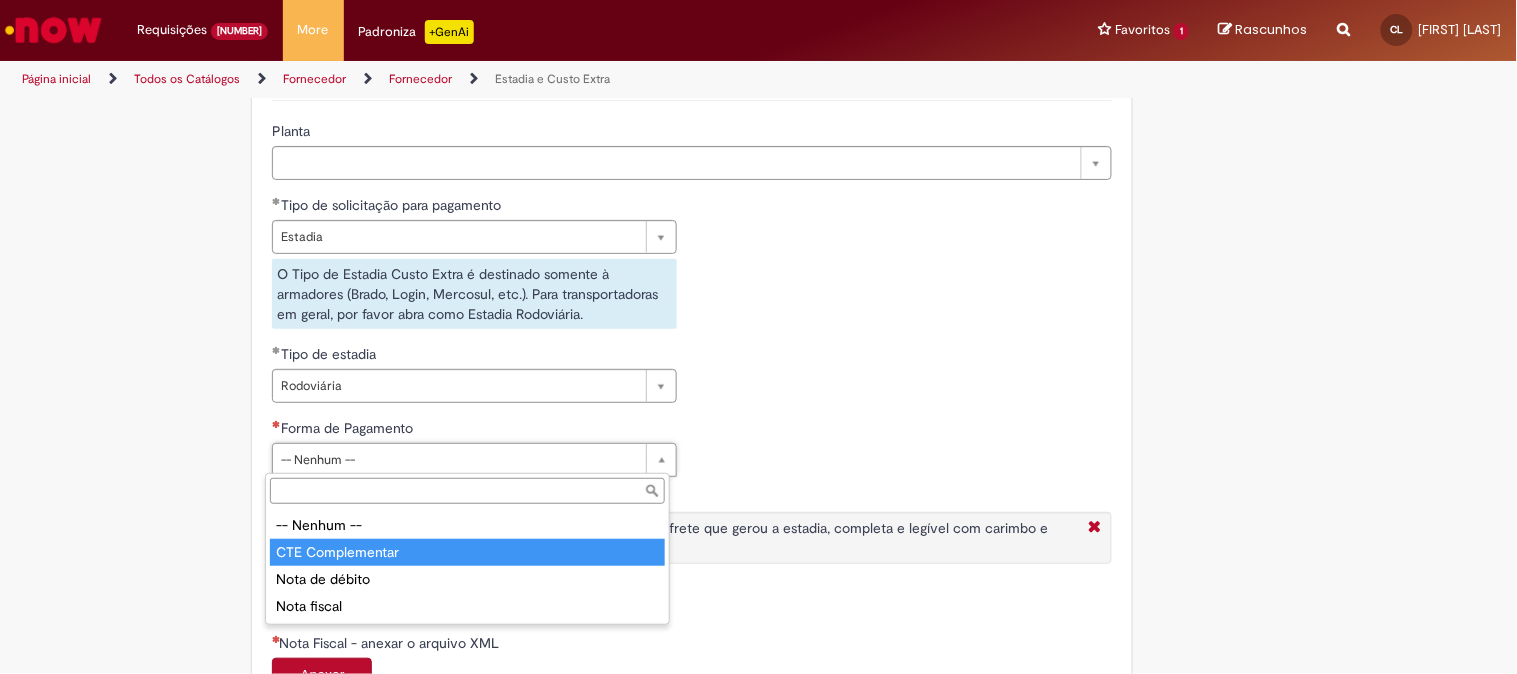 type on "**********" 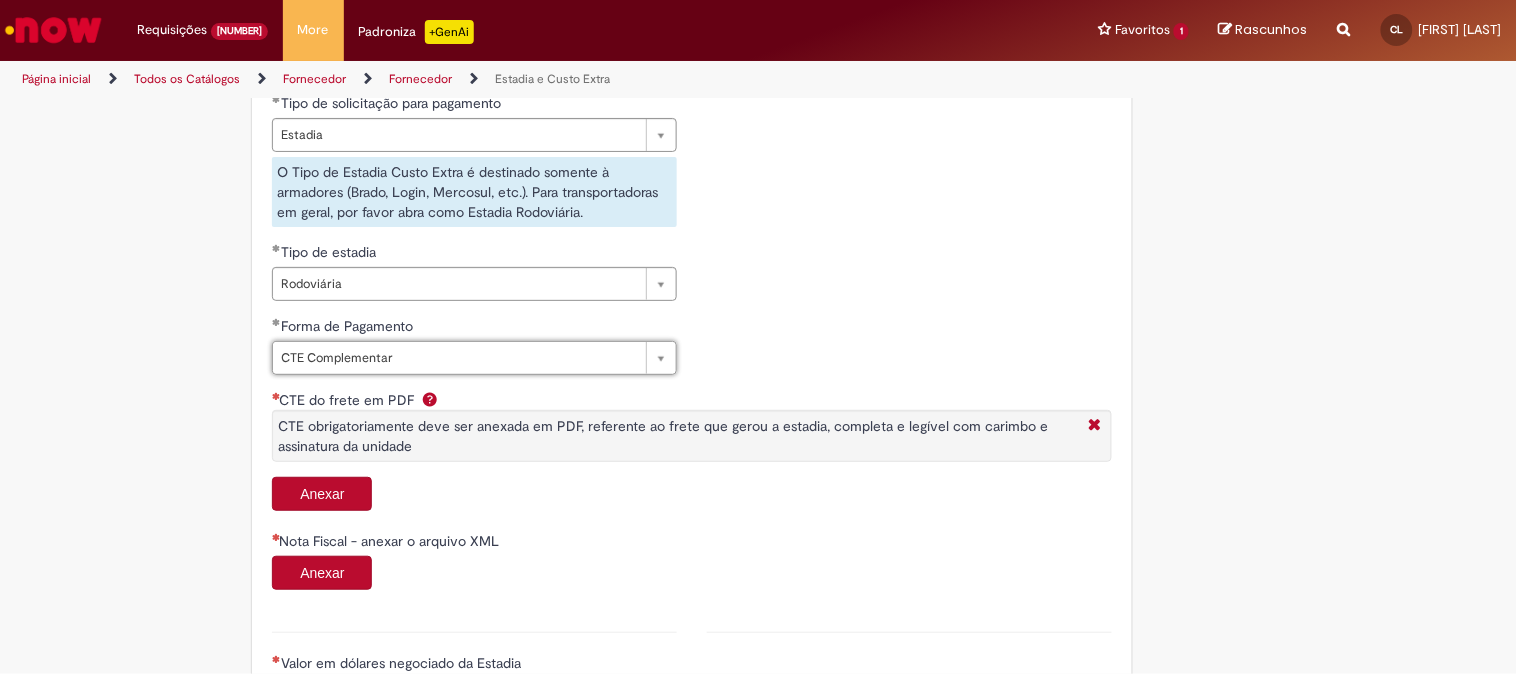 scroll, scrollTop: 888, scrollLeft: 0, axis: vertical 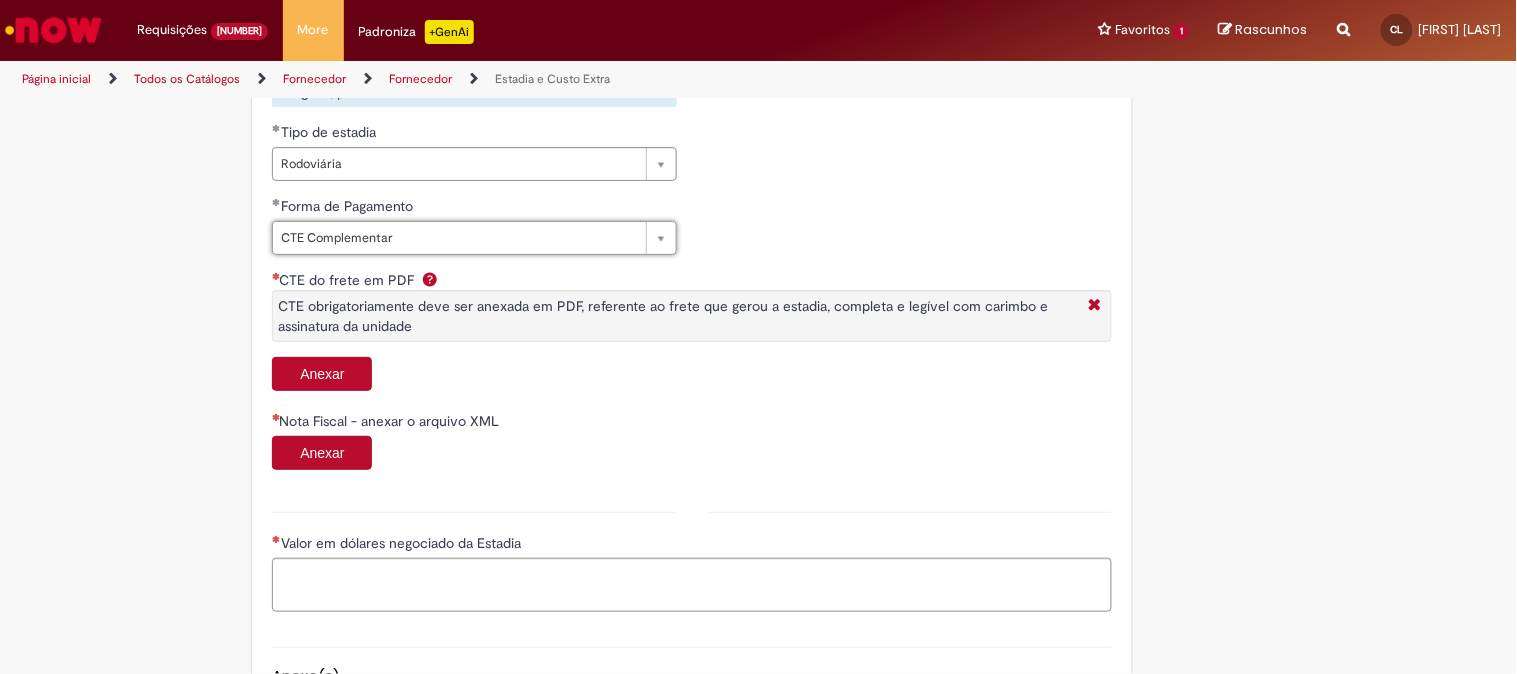 click on "Anexar" at bounding box center [322, 374] 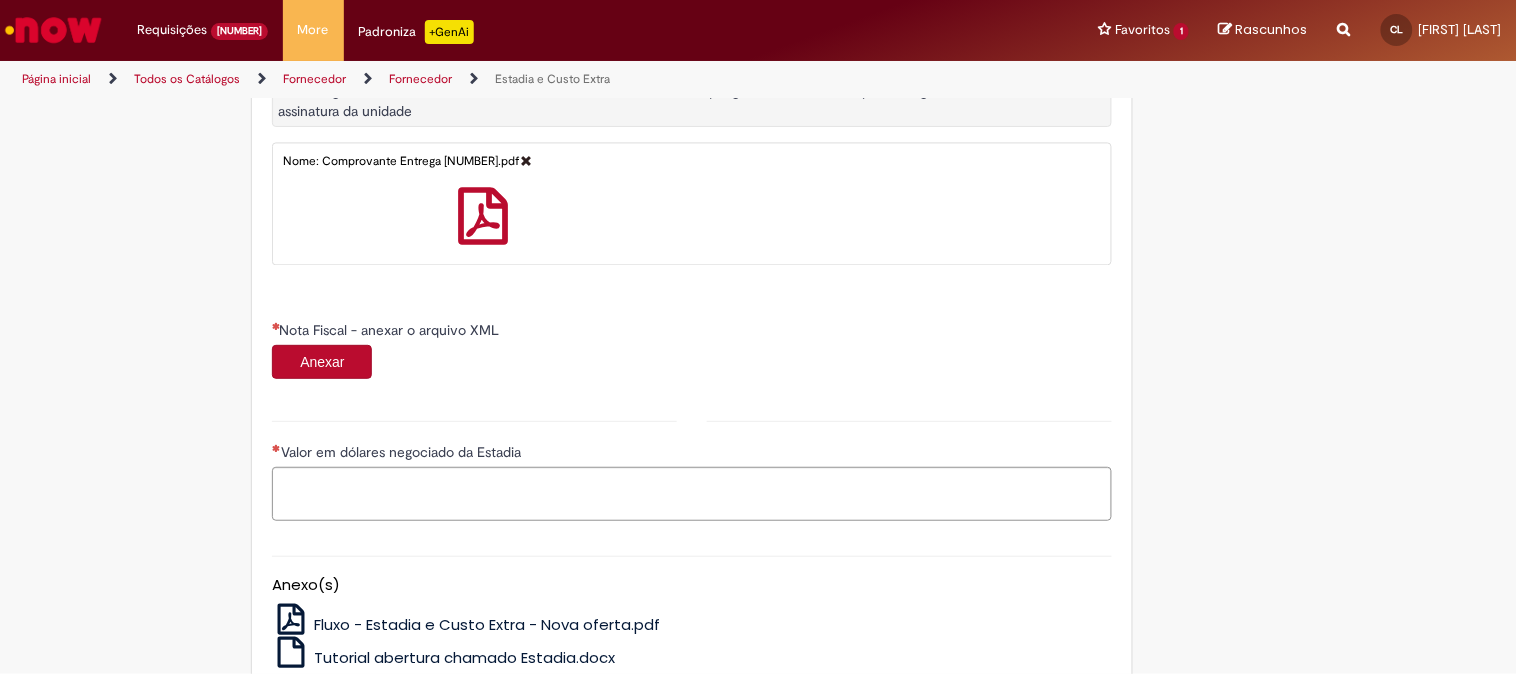 scroll, scrollTop: 1111, scrollLeft: 0, axis: vertical 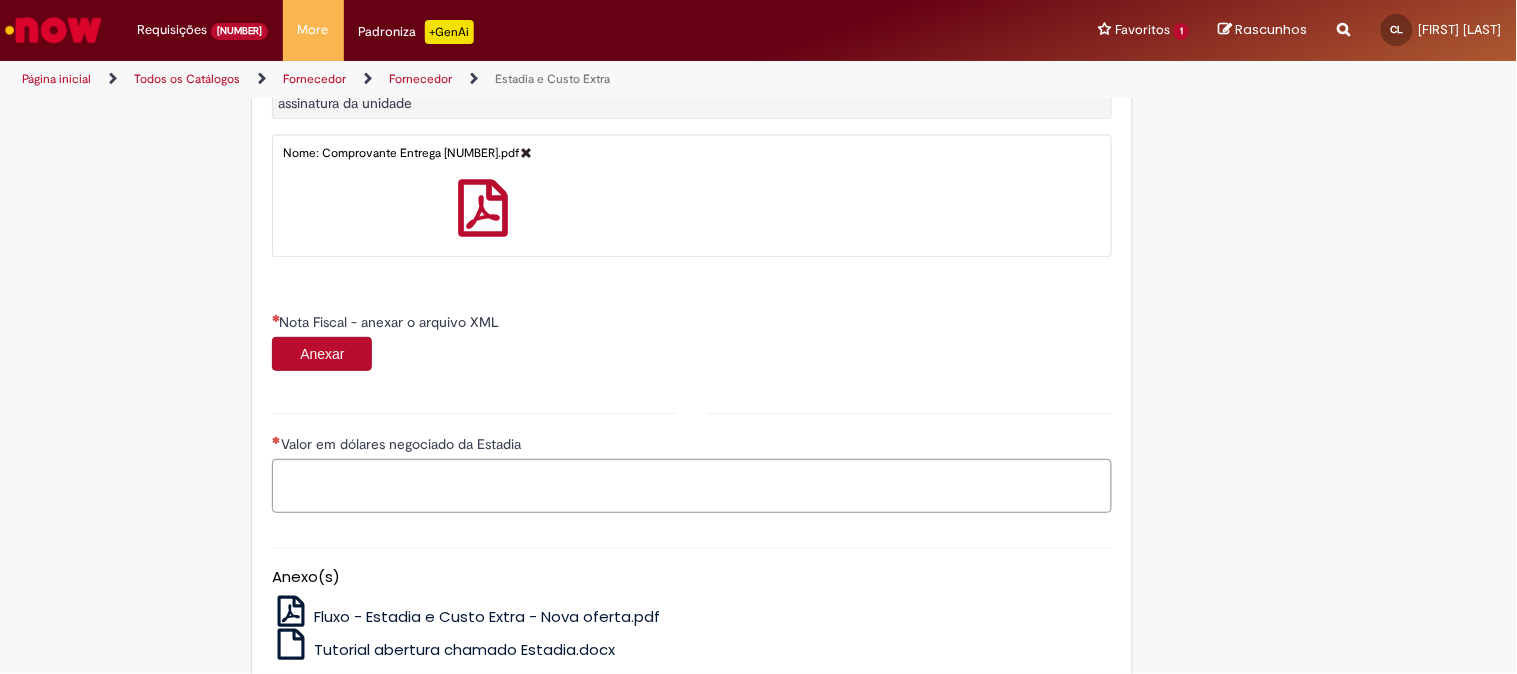 click on "Anexar" at bounding box center (322, 354) 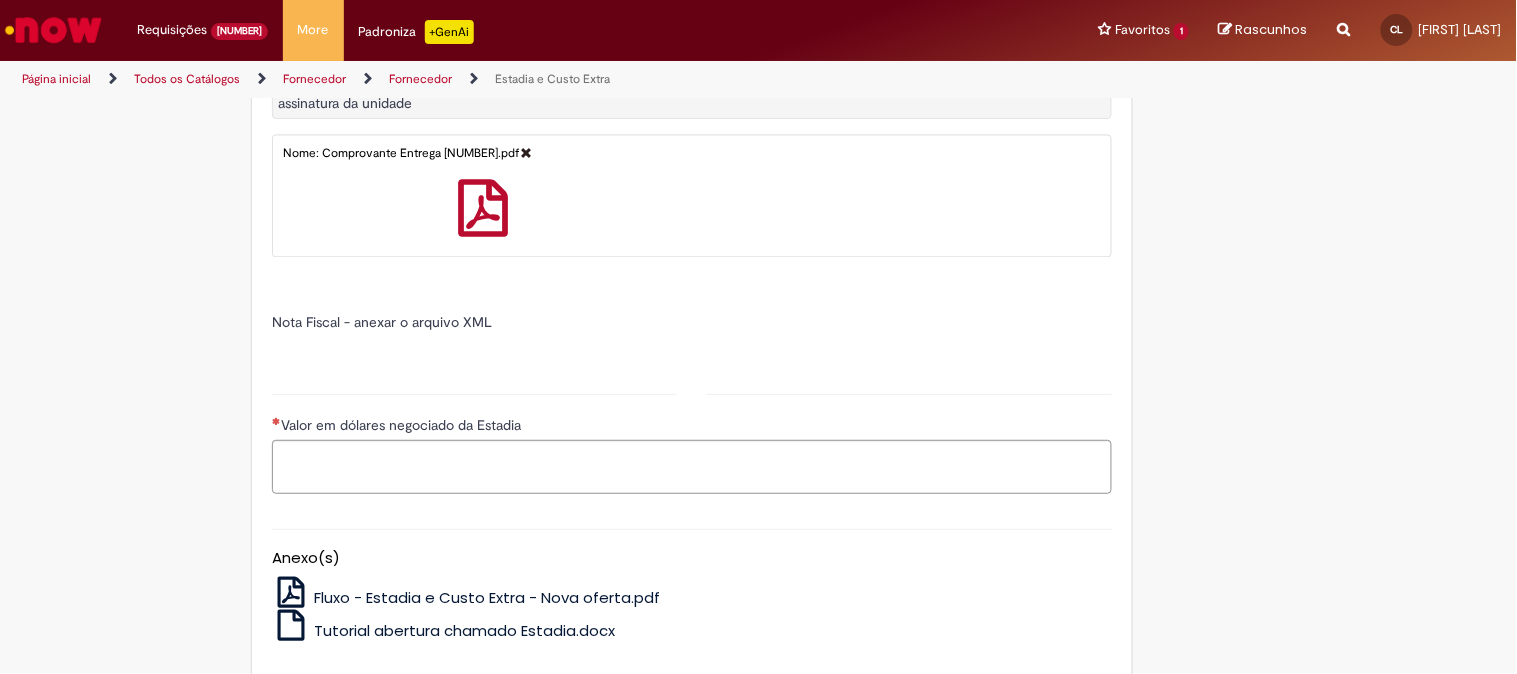 type on "*****" 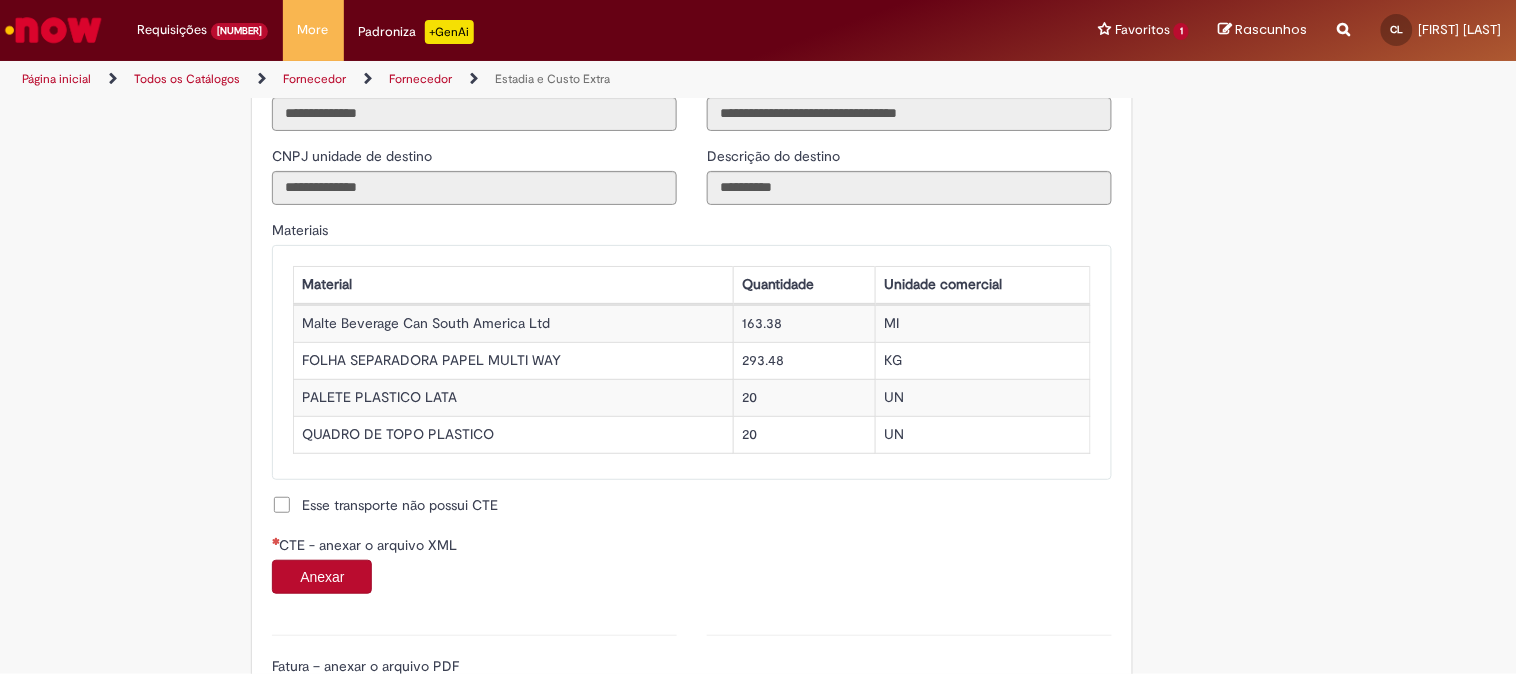 scroll, scrollTop: 1888, scrollLeft: 0, axis: vertical 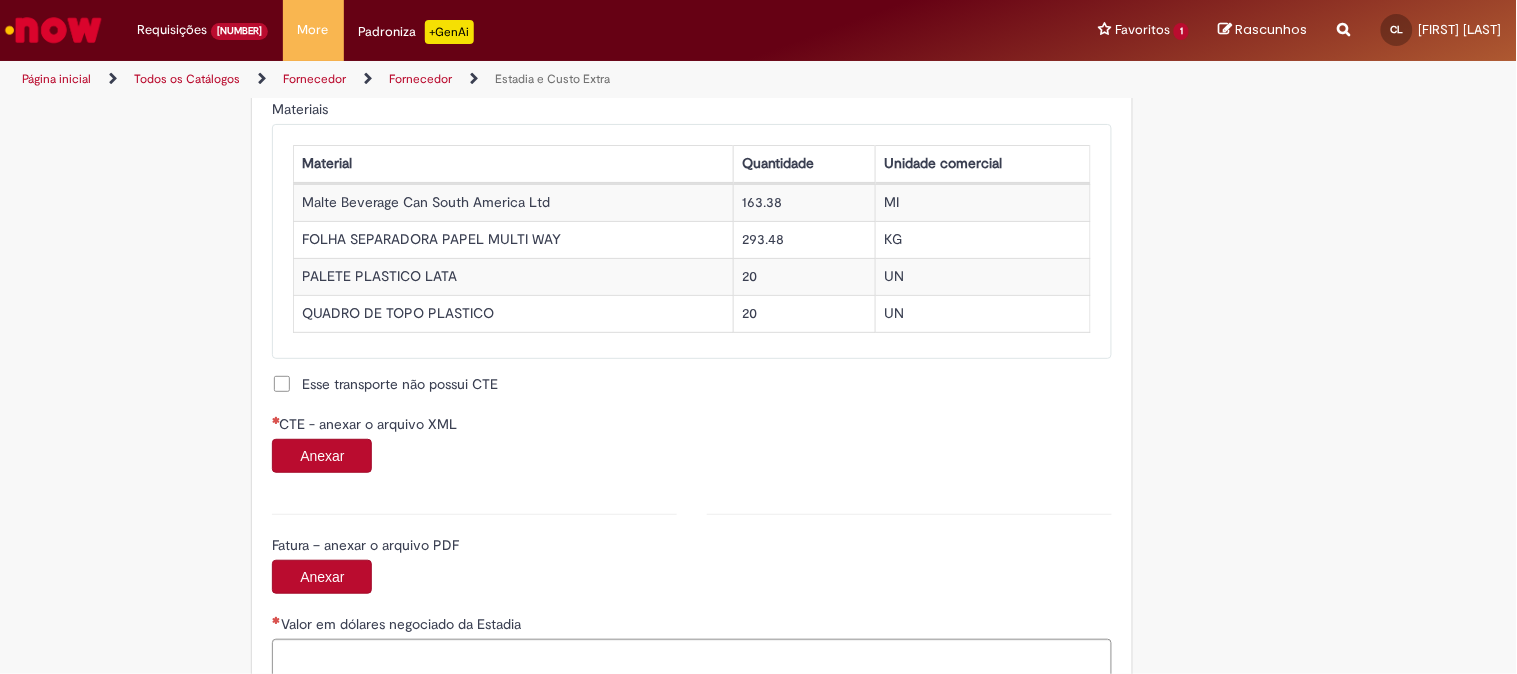 click on "Anexar" at bounding box center (322, 456) 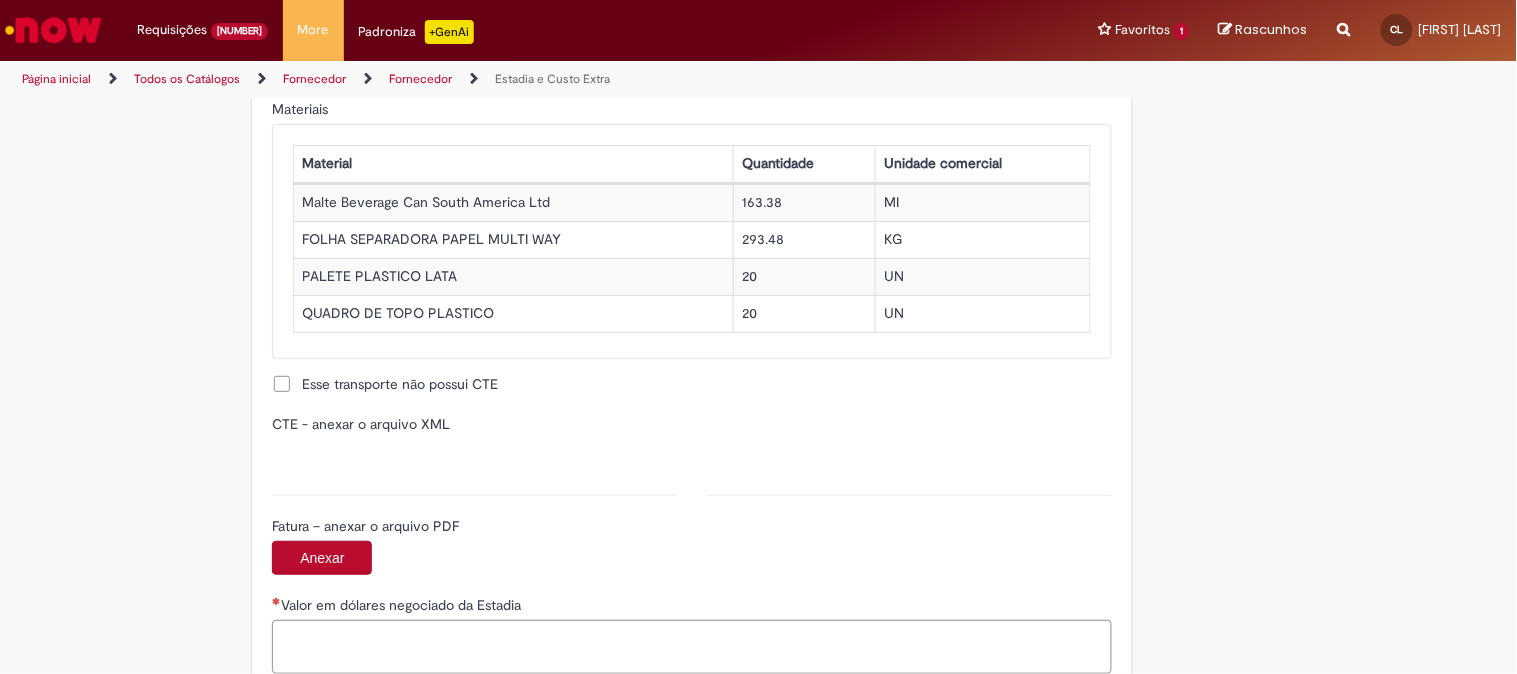 type on "**********" 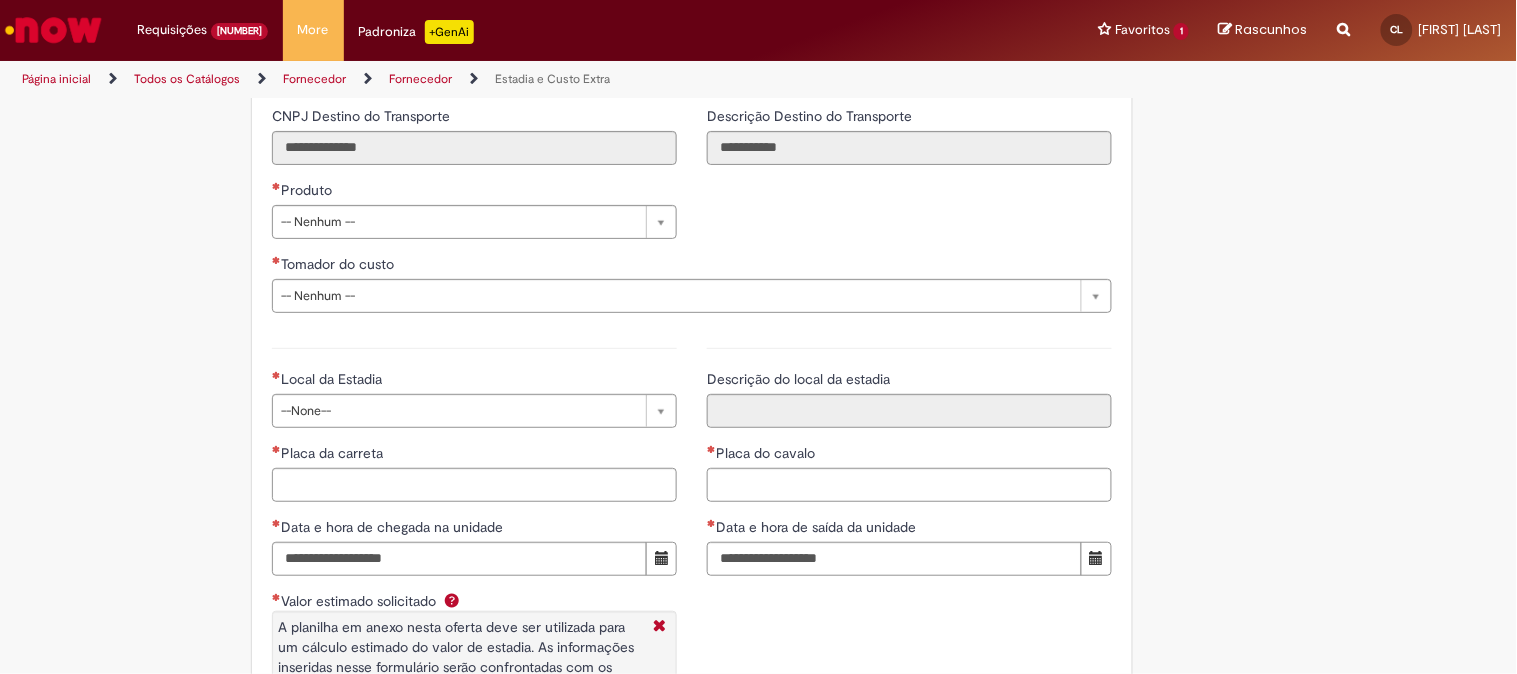 scroll, scrollTop: 2888, scrollLeft: 0, axis: vertical 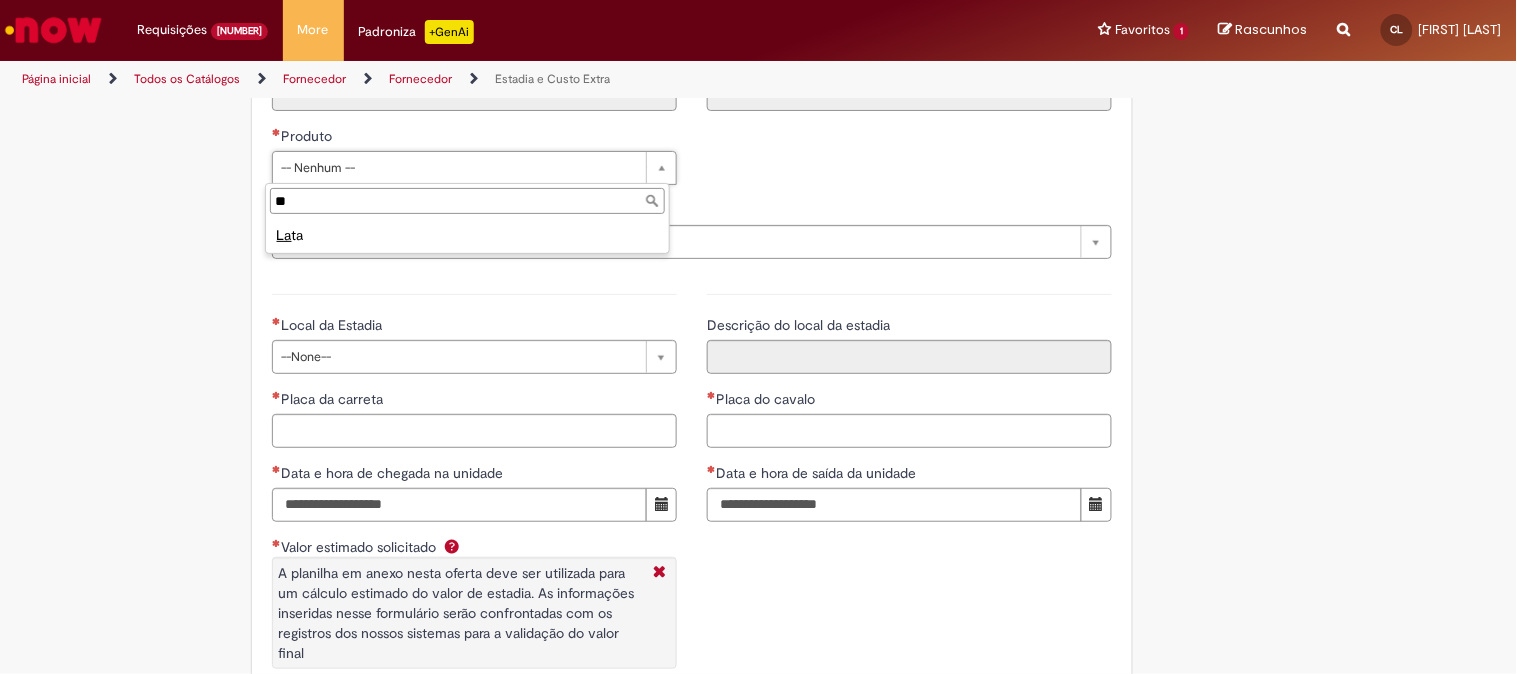 type on "**" 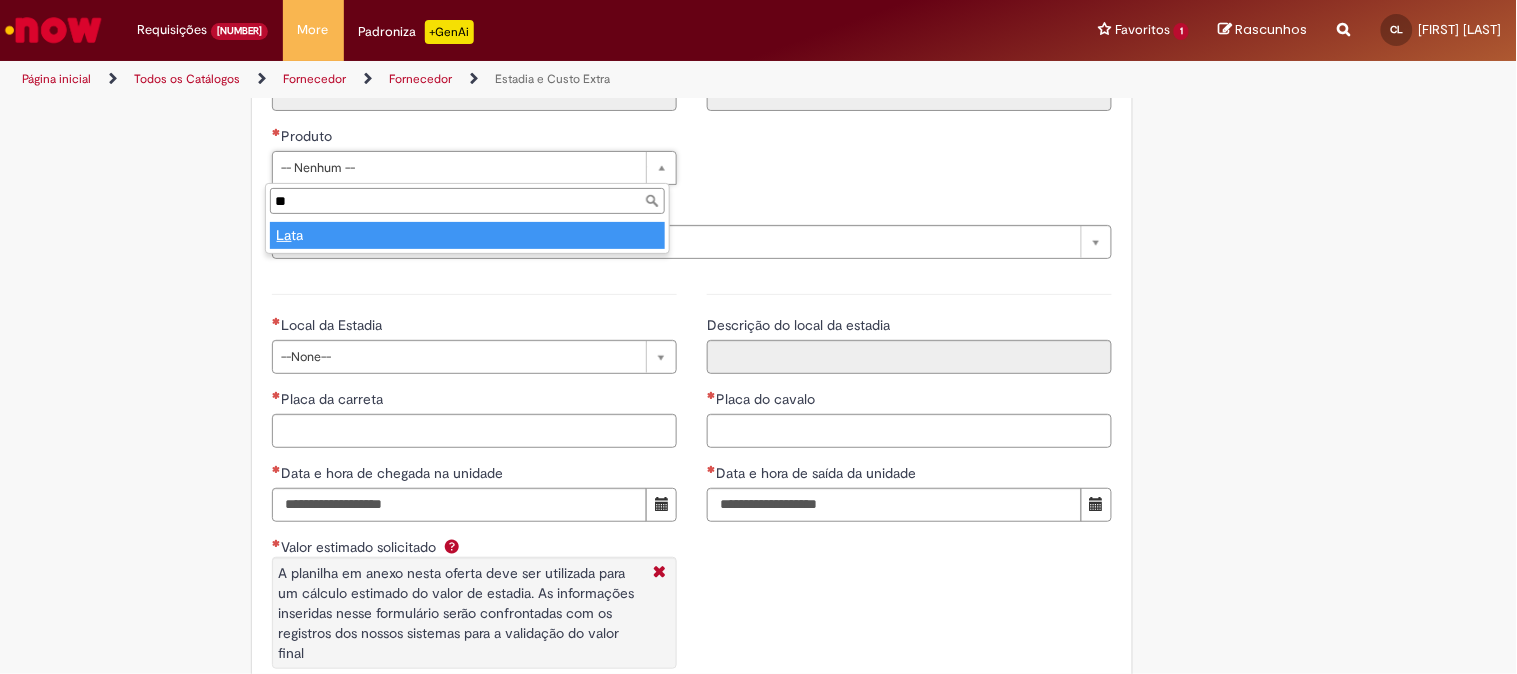 type on "****" 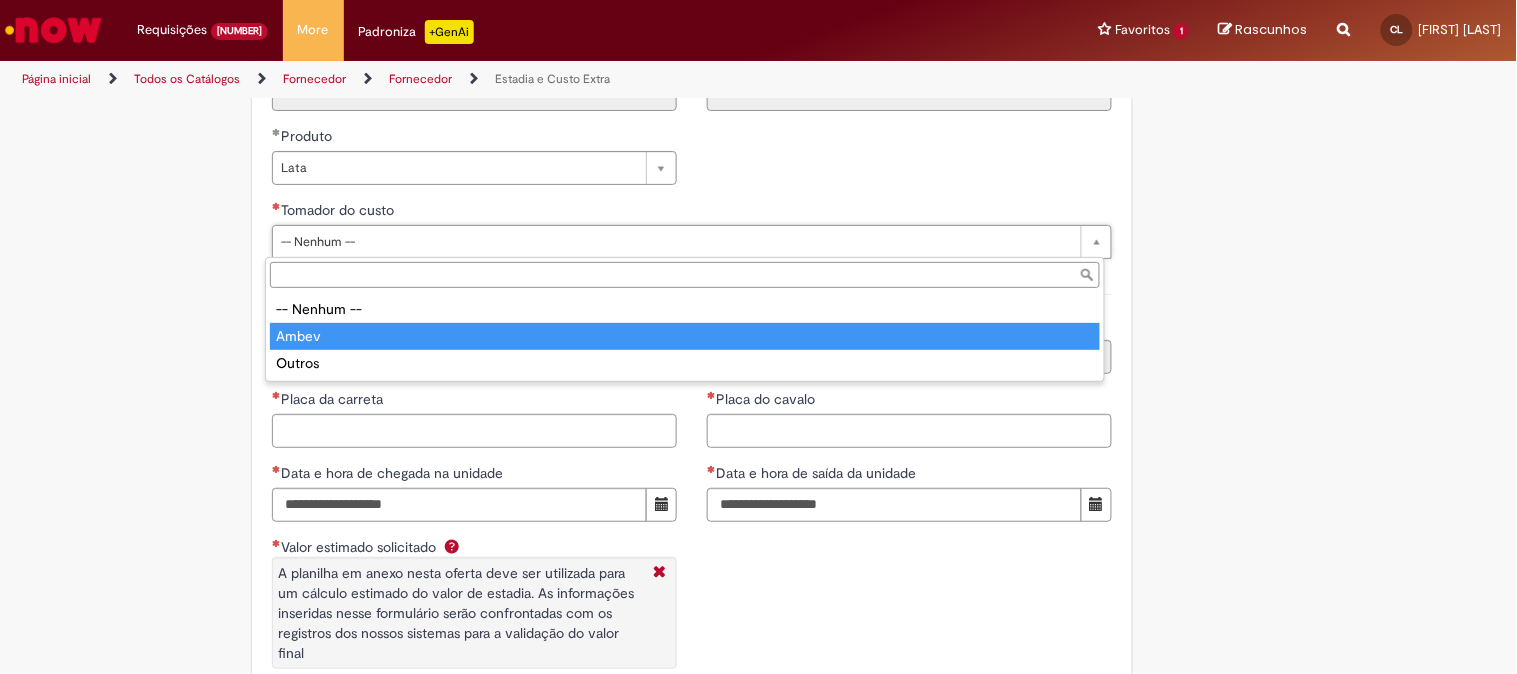 type on "*****" 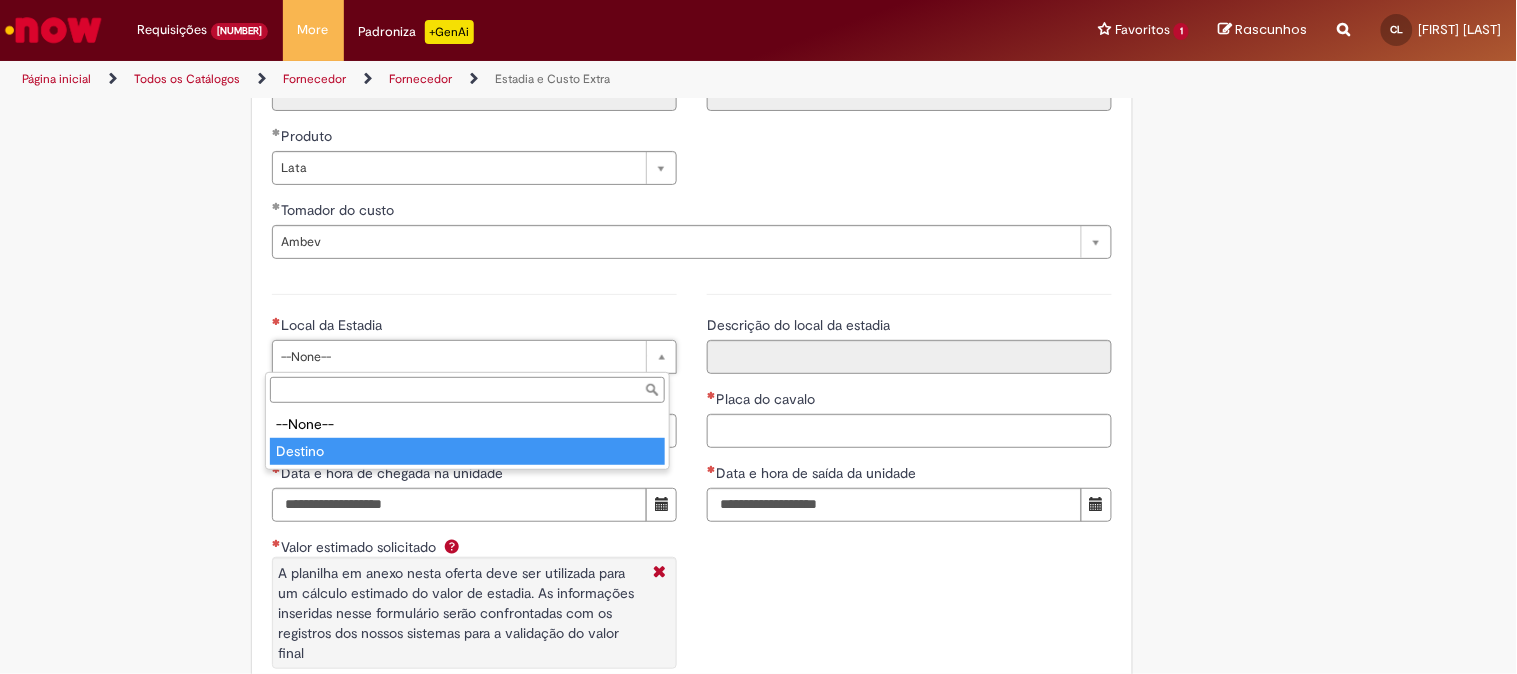 type on "*******" 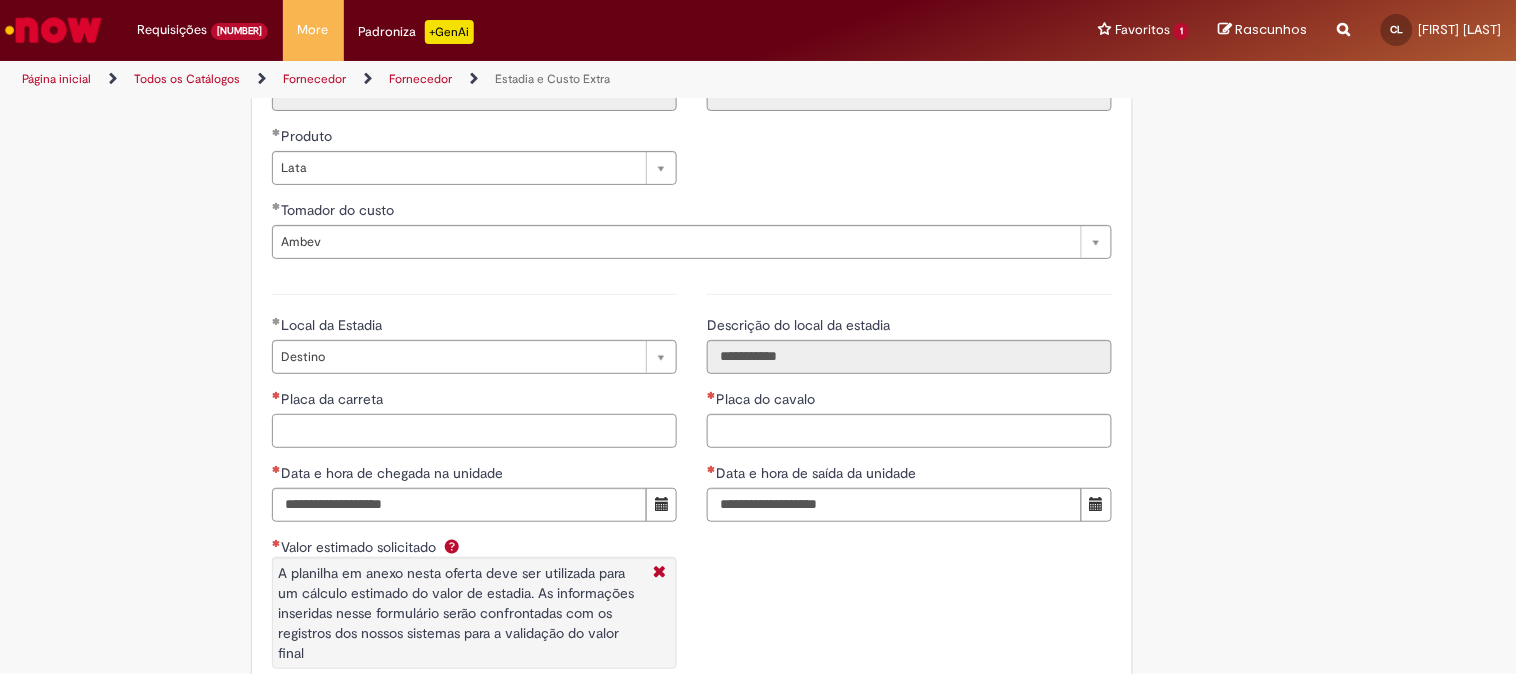 click on "Placa da carreta" at bounding box center [474, 431] 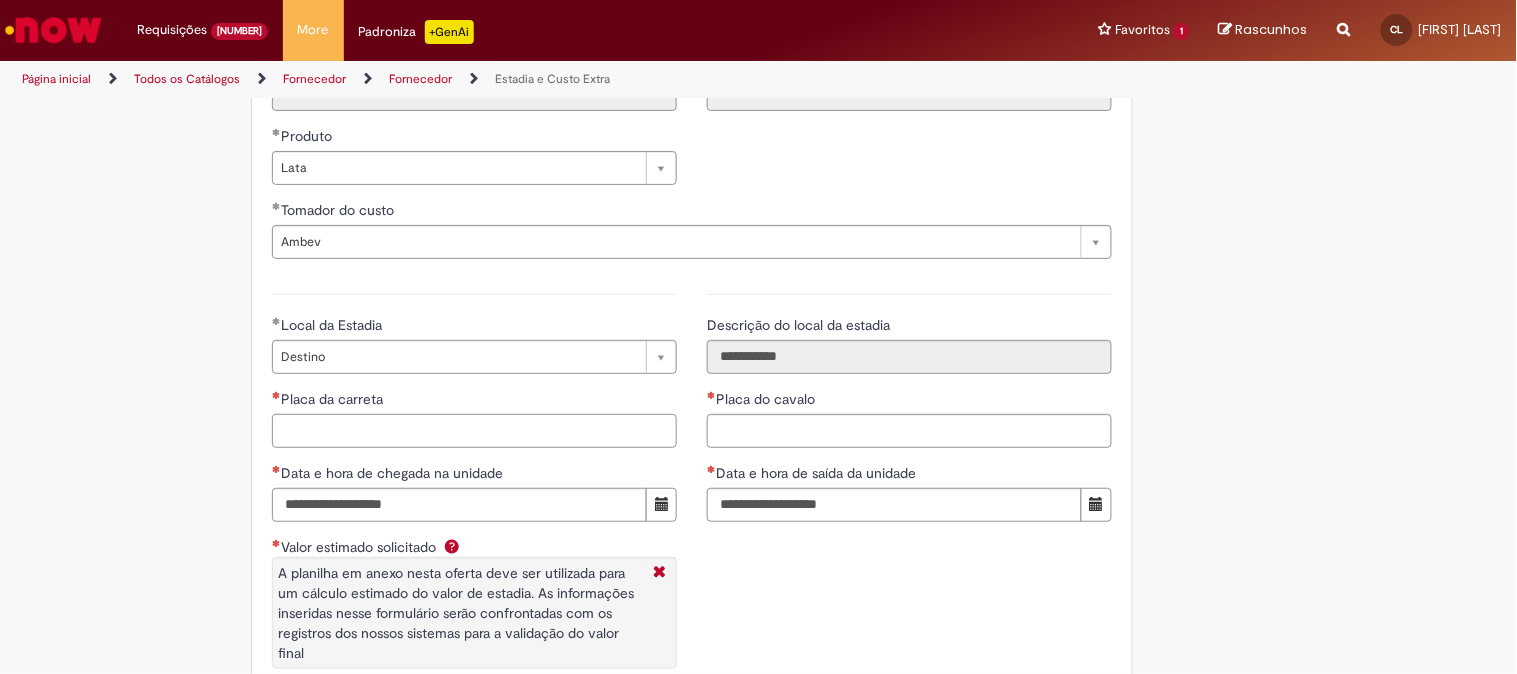 paste on "*******" 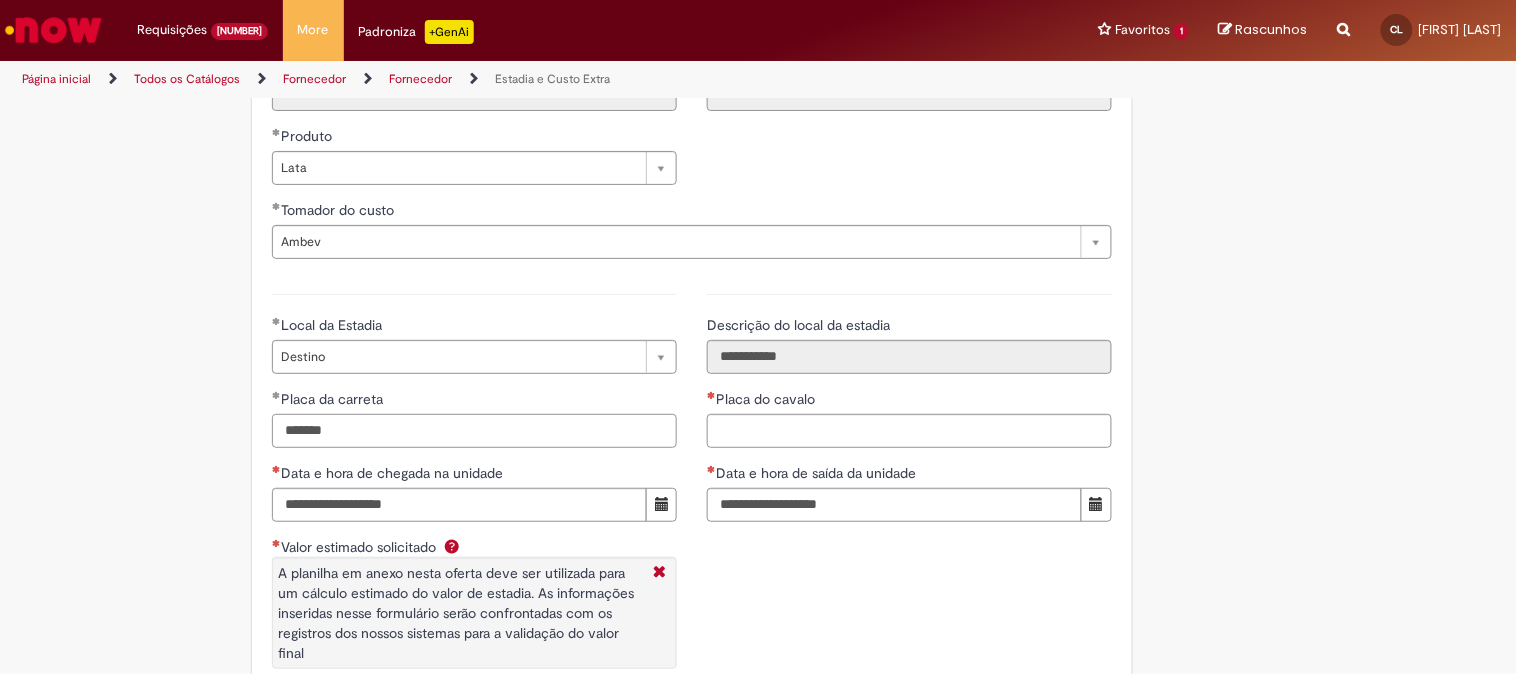 type on "*******" 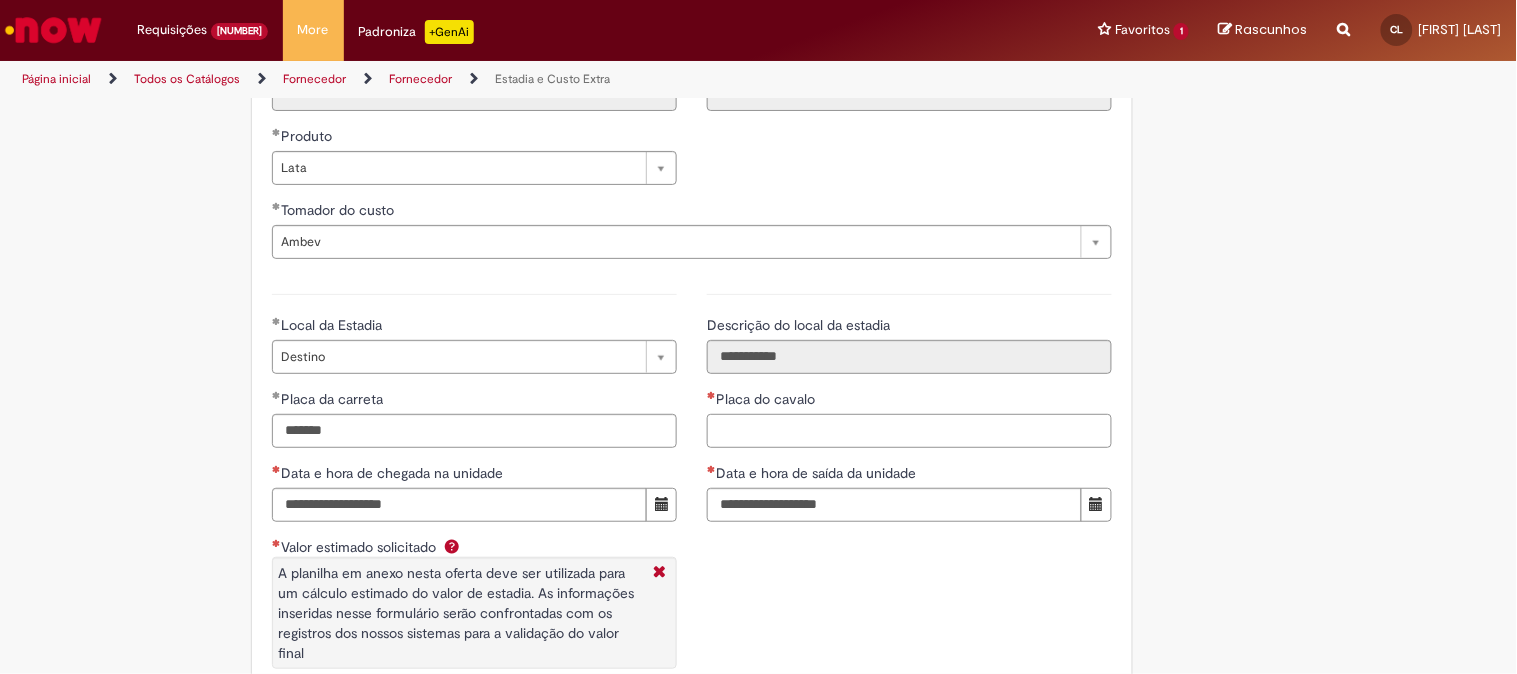click on "Placa do cavalo" at bounding box center [909, 431] 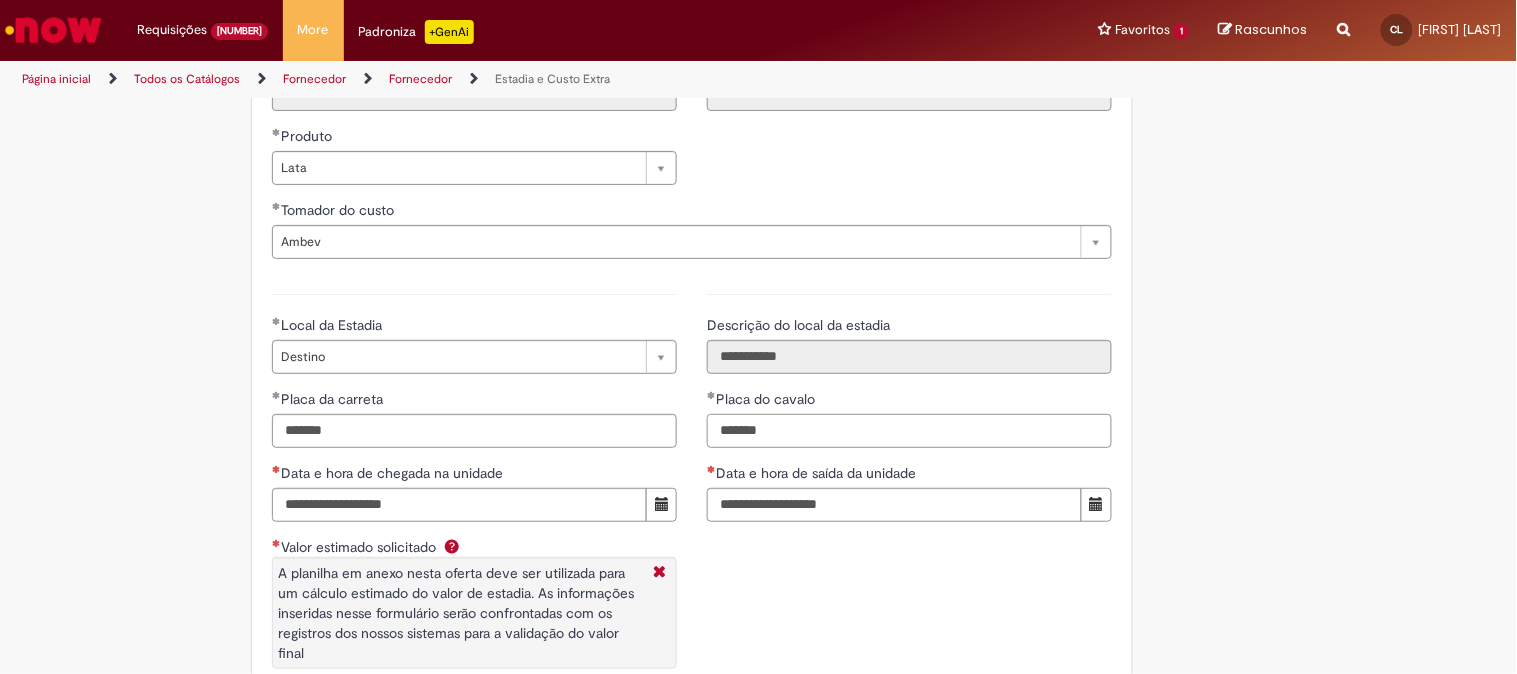 type on "*******" 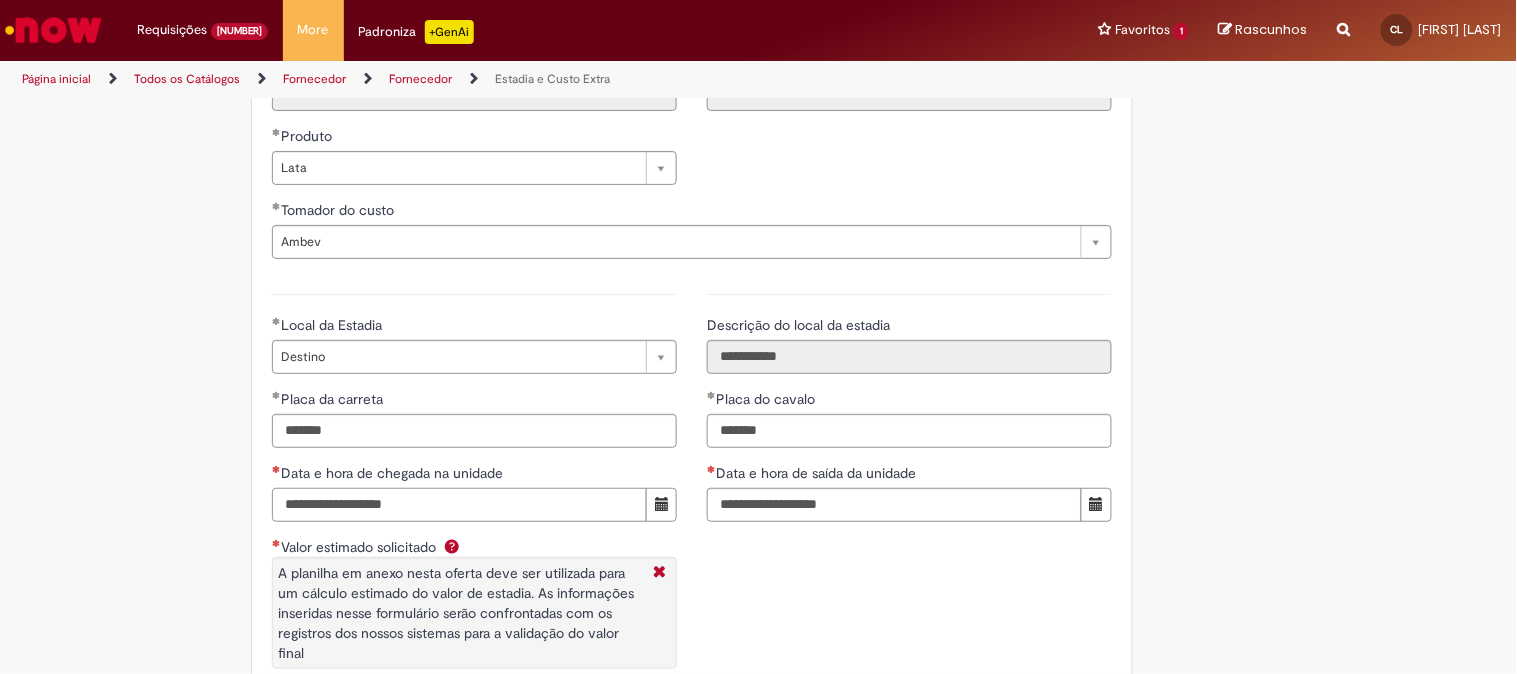 click on "Data e hora de chegada na unidade" at bounding box center (459, 505) 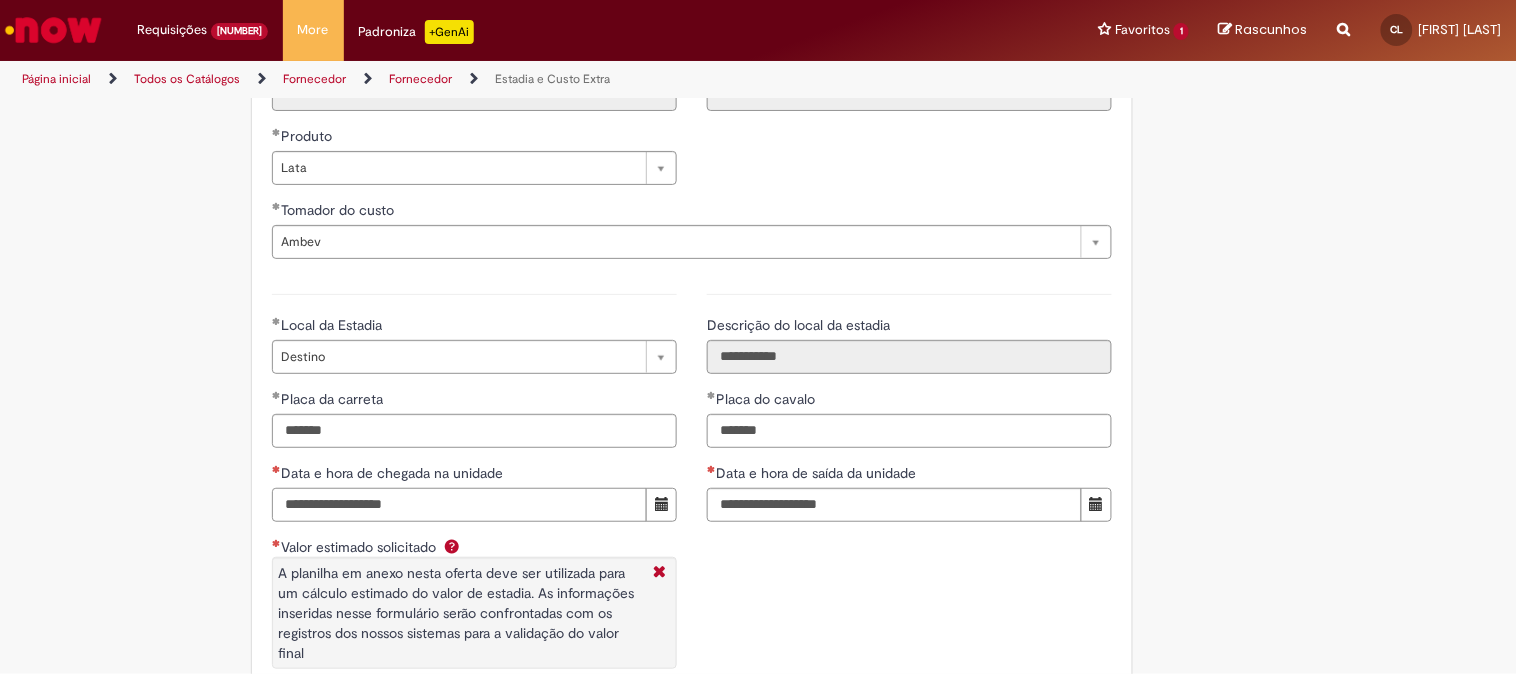 drag, startPoint x: 363, startPoint y: 501, endPoint x: 378, endPoint y: 496, distance: 15.811388 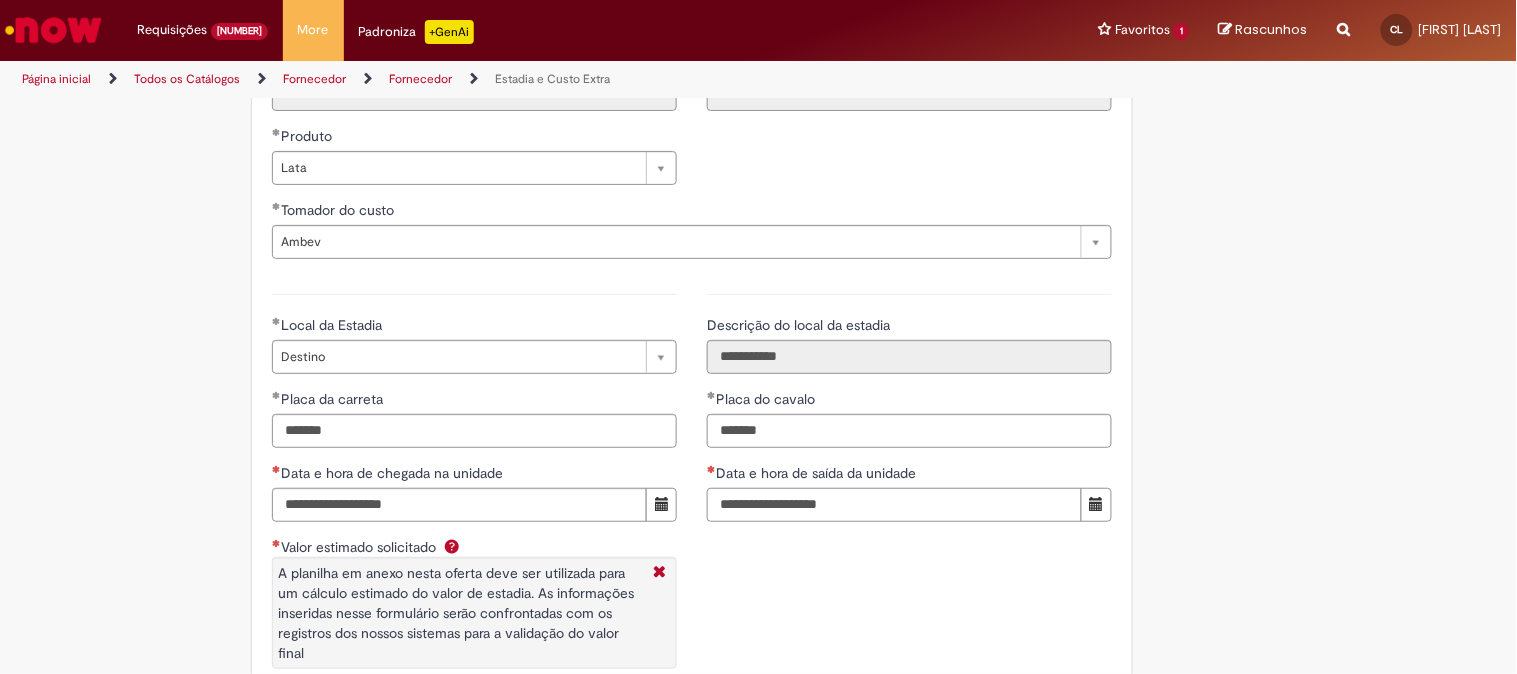 click on "Data e hora de saída da unidade" at bounding box center (894, 505) 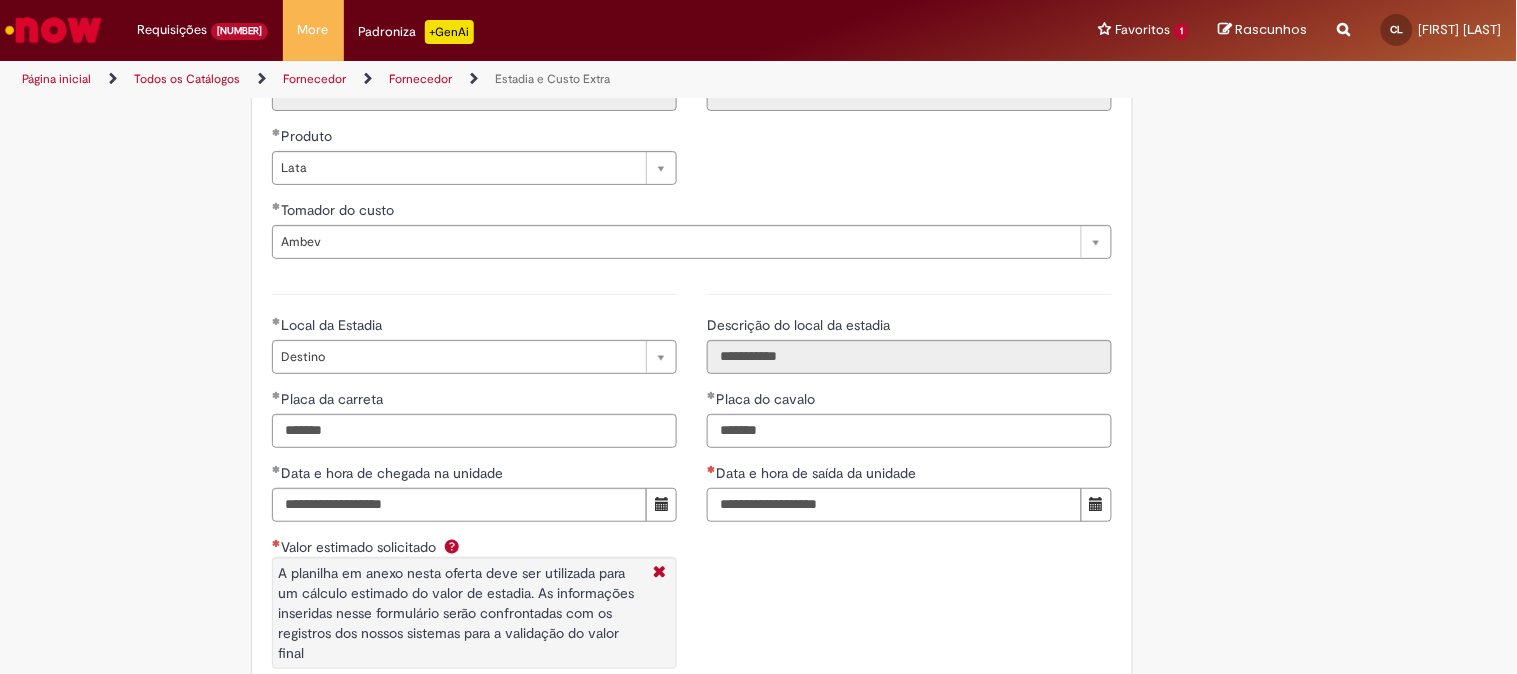 click on "**********" at bounding box center (894, 505) 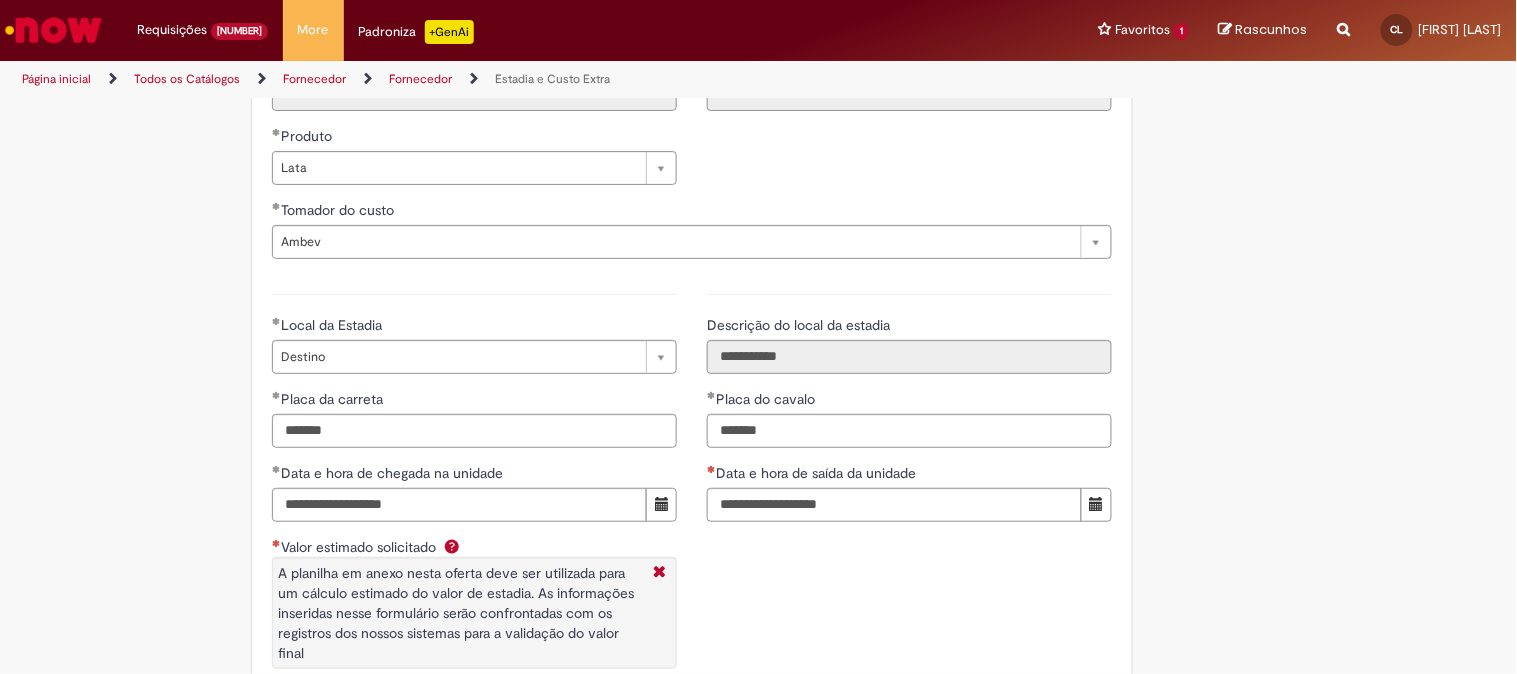 click on "**********" at bounding box center [692, 503] 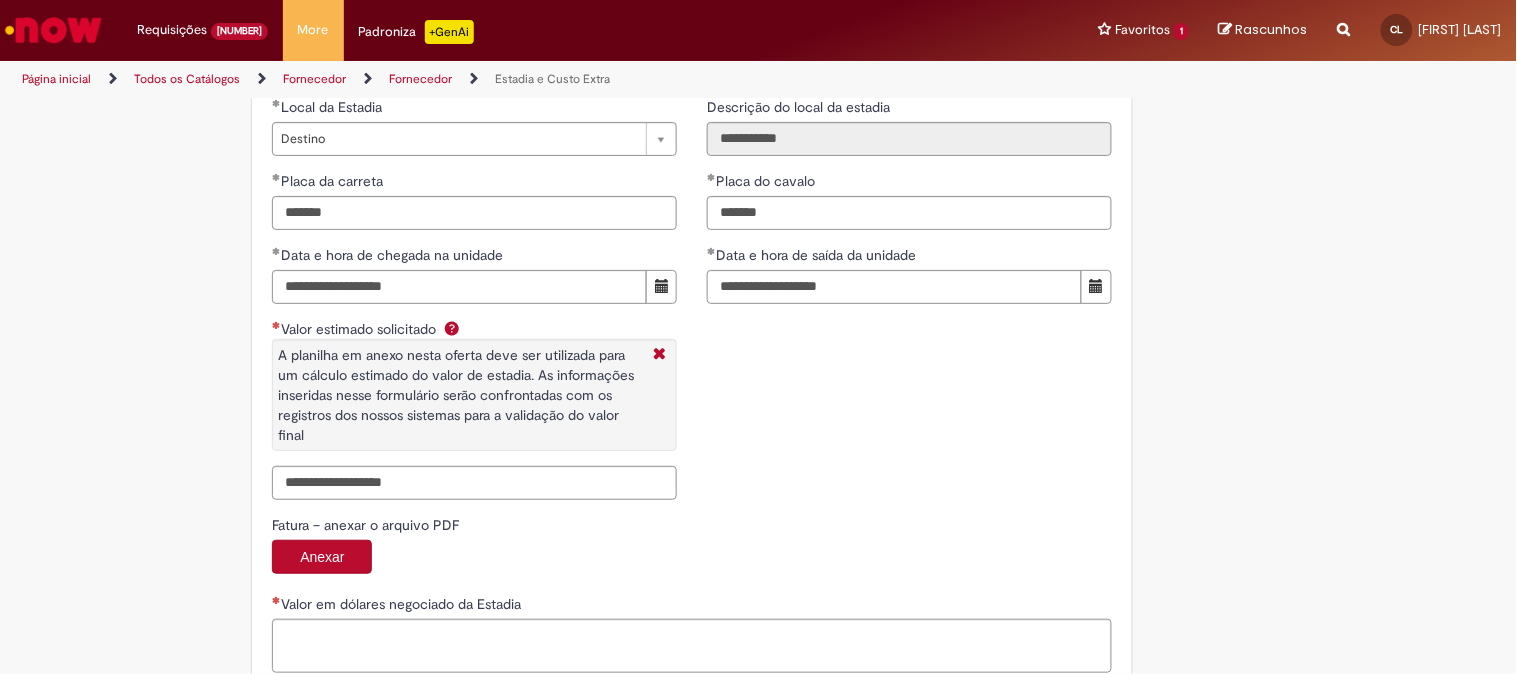 scroll, scrollTop: 3111, scrollLeft: 0, axis: vertical 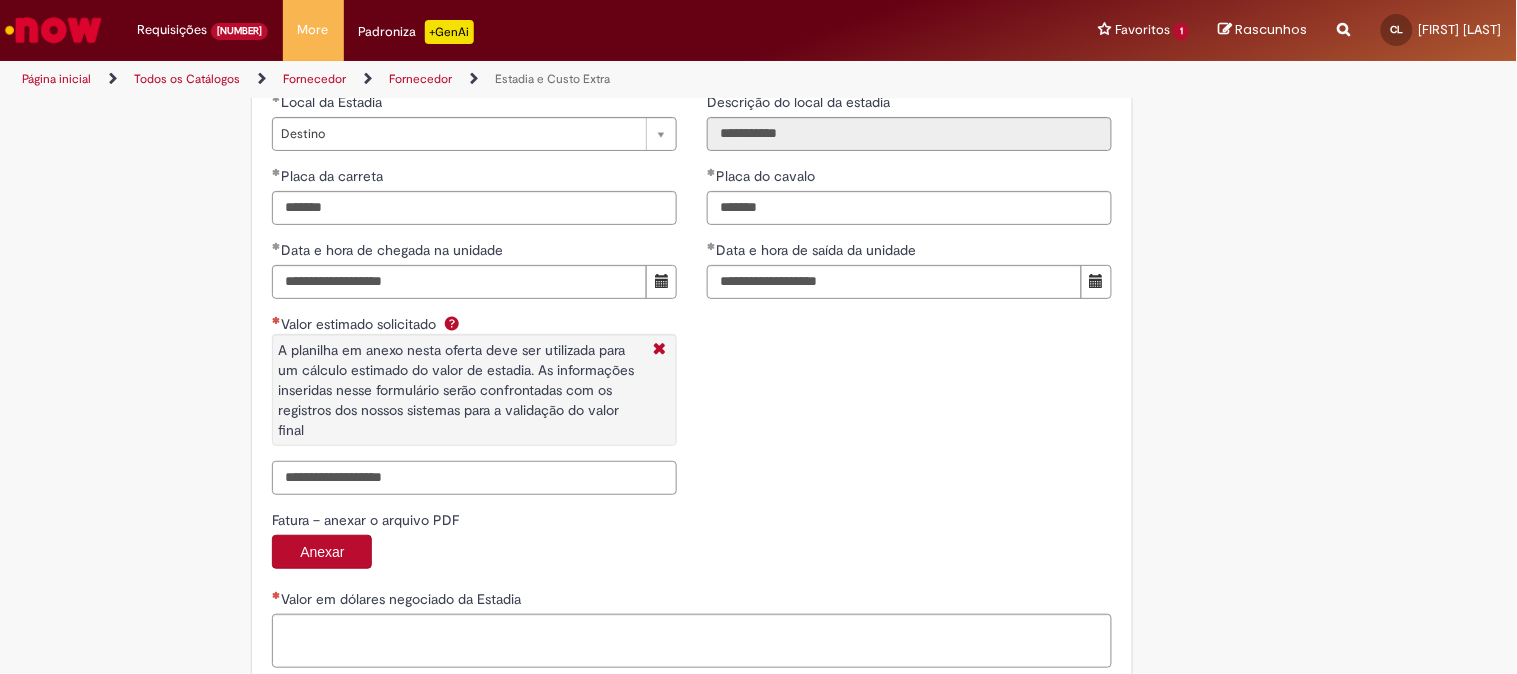 click on "Valor estimado solicitado A planilha em anexo nesta oferta deve ser utilizada para um cálculo estimado do valor de estadia. As informações inseridas nesse formulário serão confrontadas com os registros dos nossos sistemas para a validação do valor final" at bounding box center (474, 478) 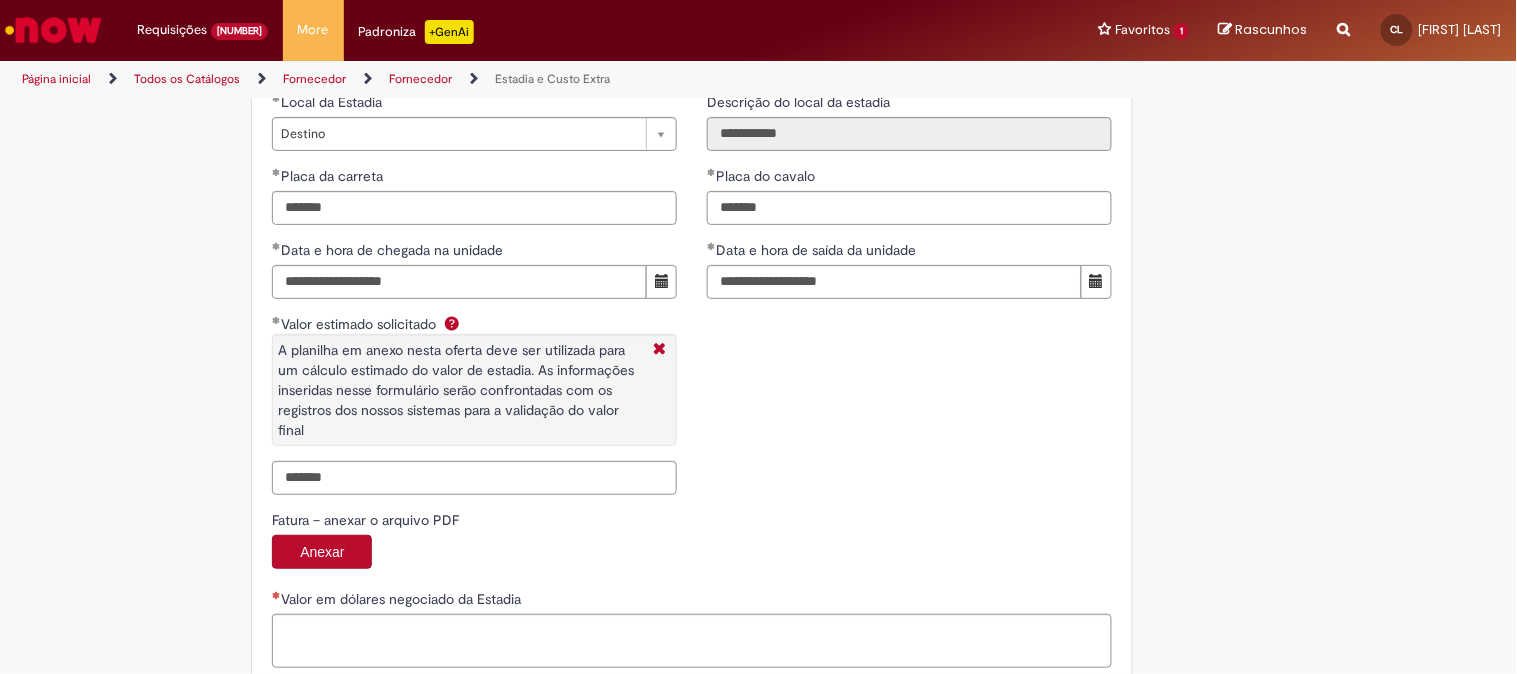 type on "**********" 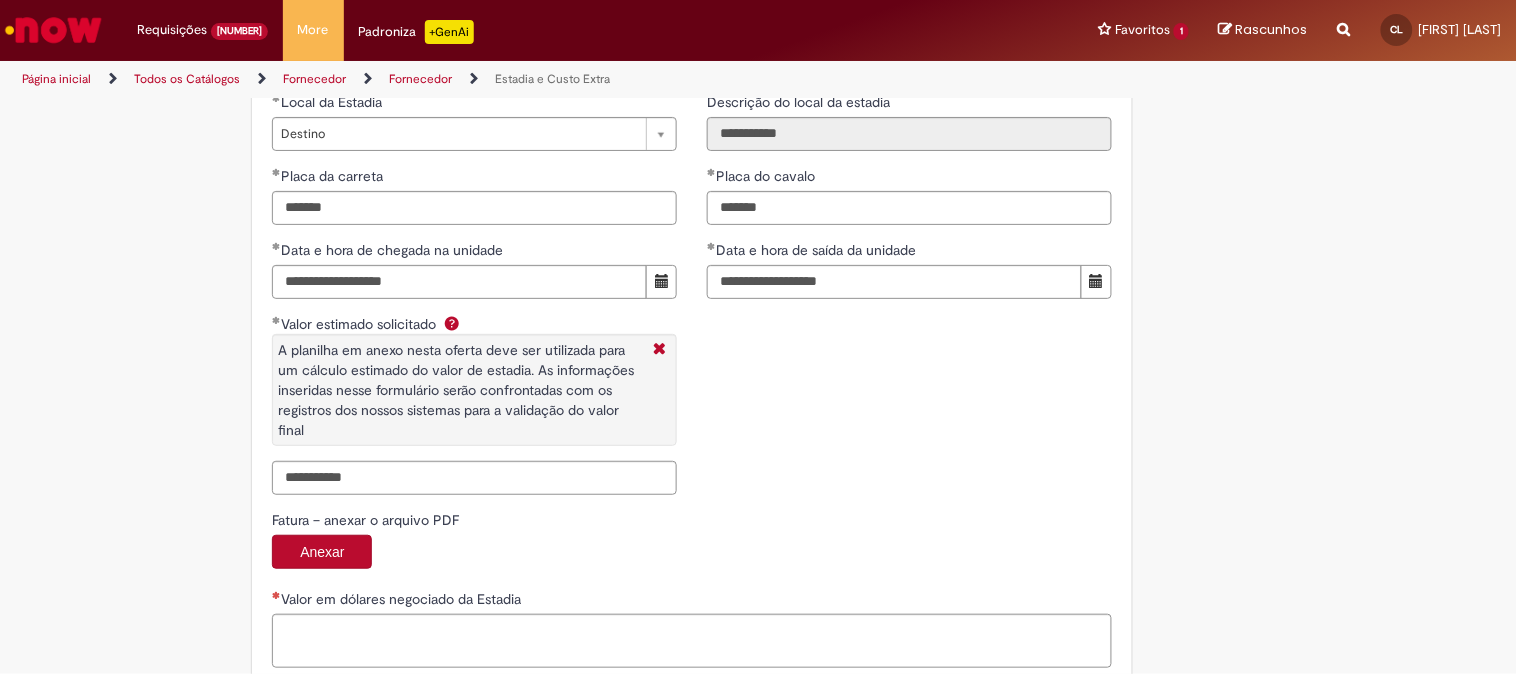 click on "**********" at bounding box center (692, 280) 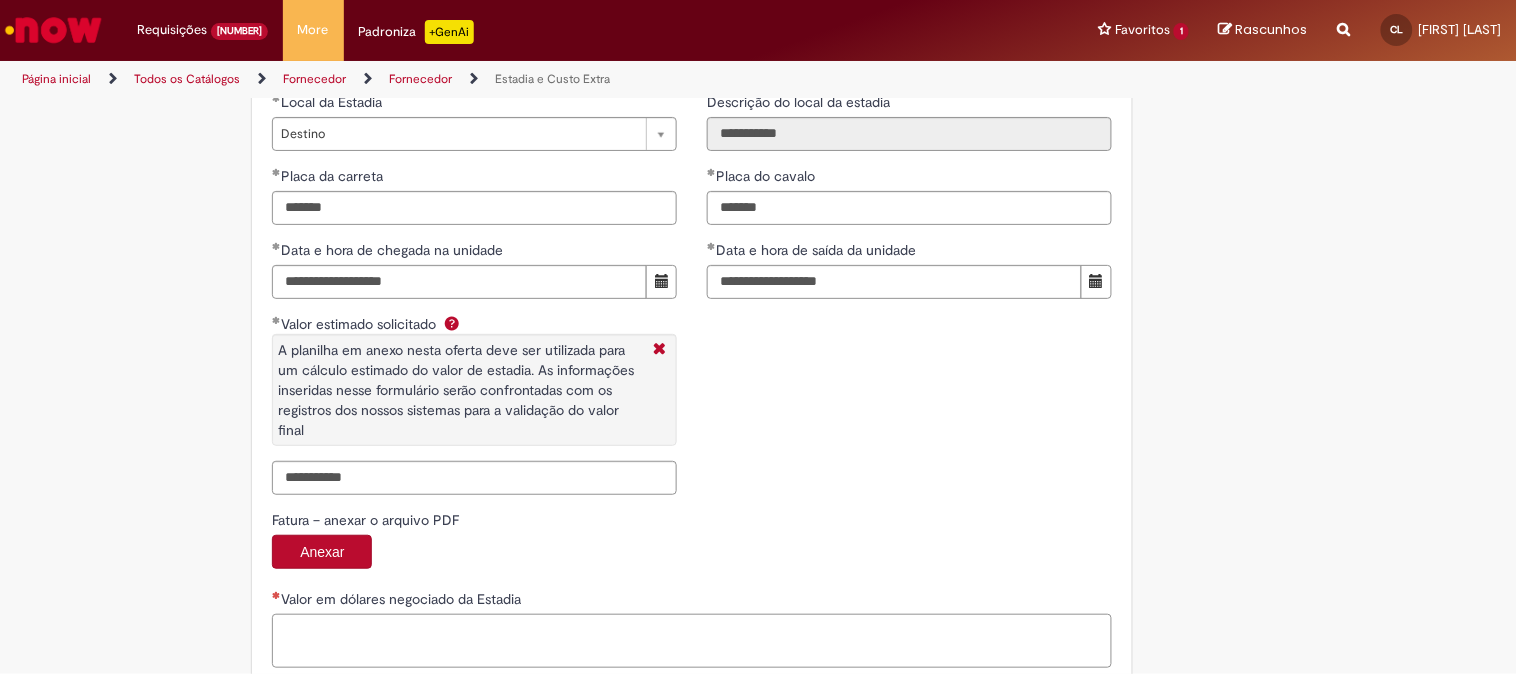 click on "Valor em dólares negociado da Estadia" at bounding box center [692, 641] 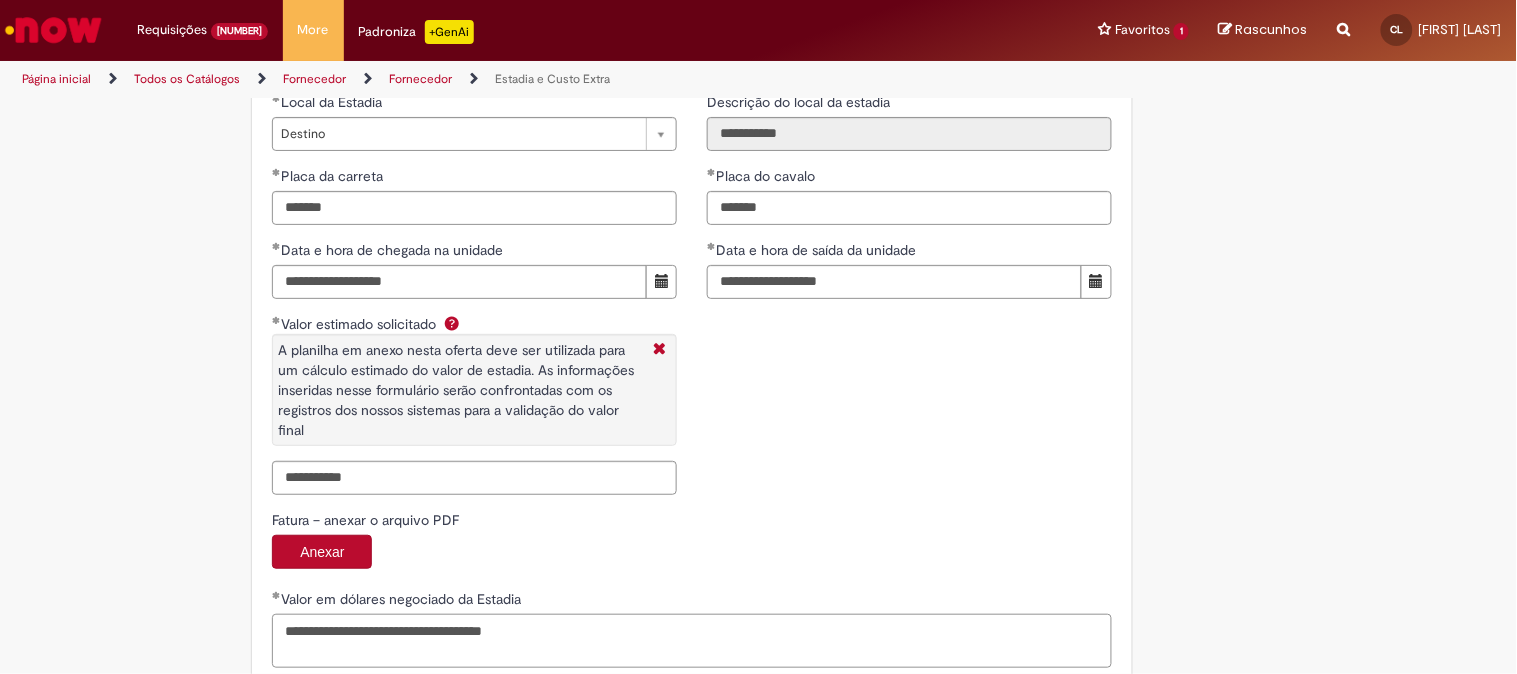 type on "**********" 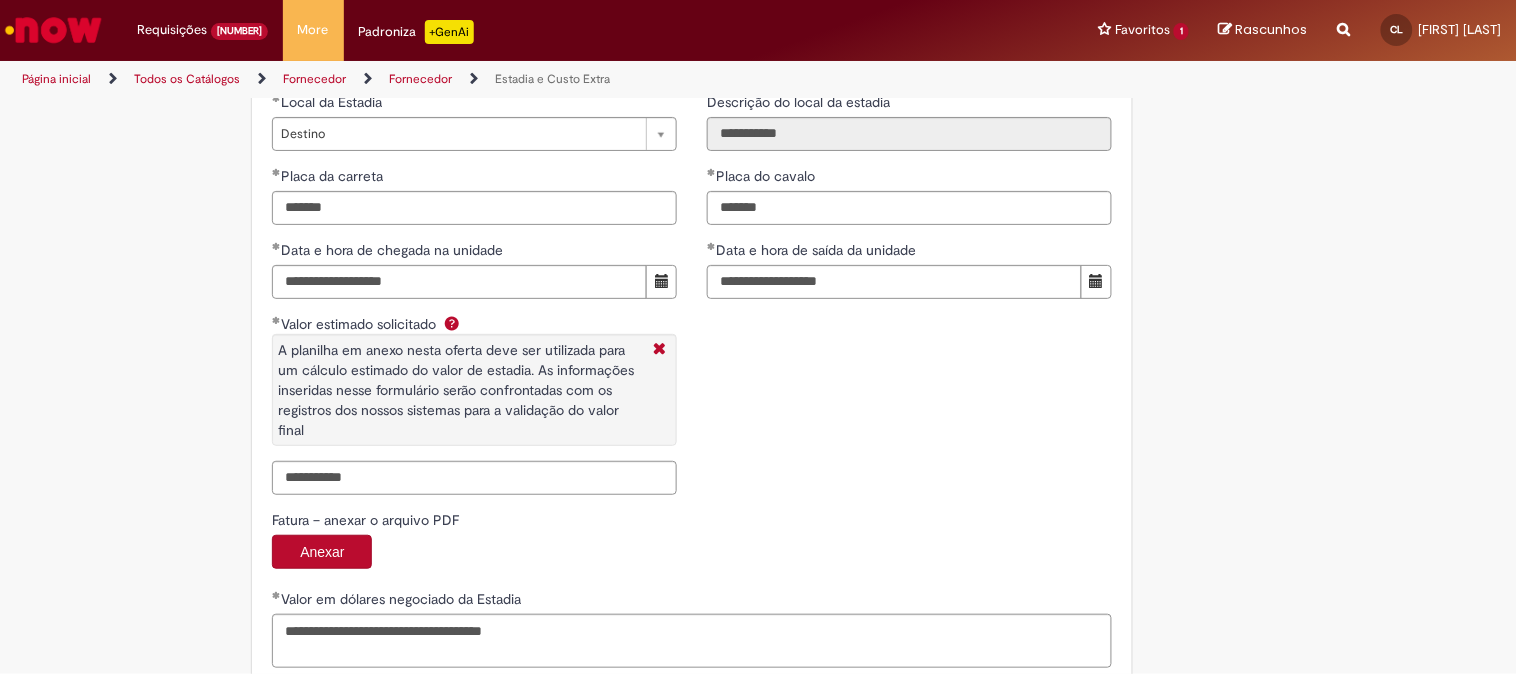 click on "Fatura – anexar o arquivo PDF" at bounding box center [692, 522] 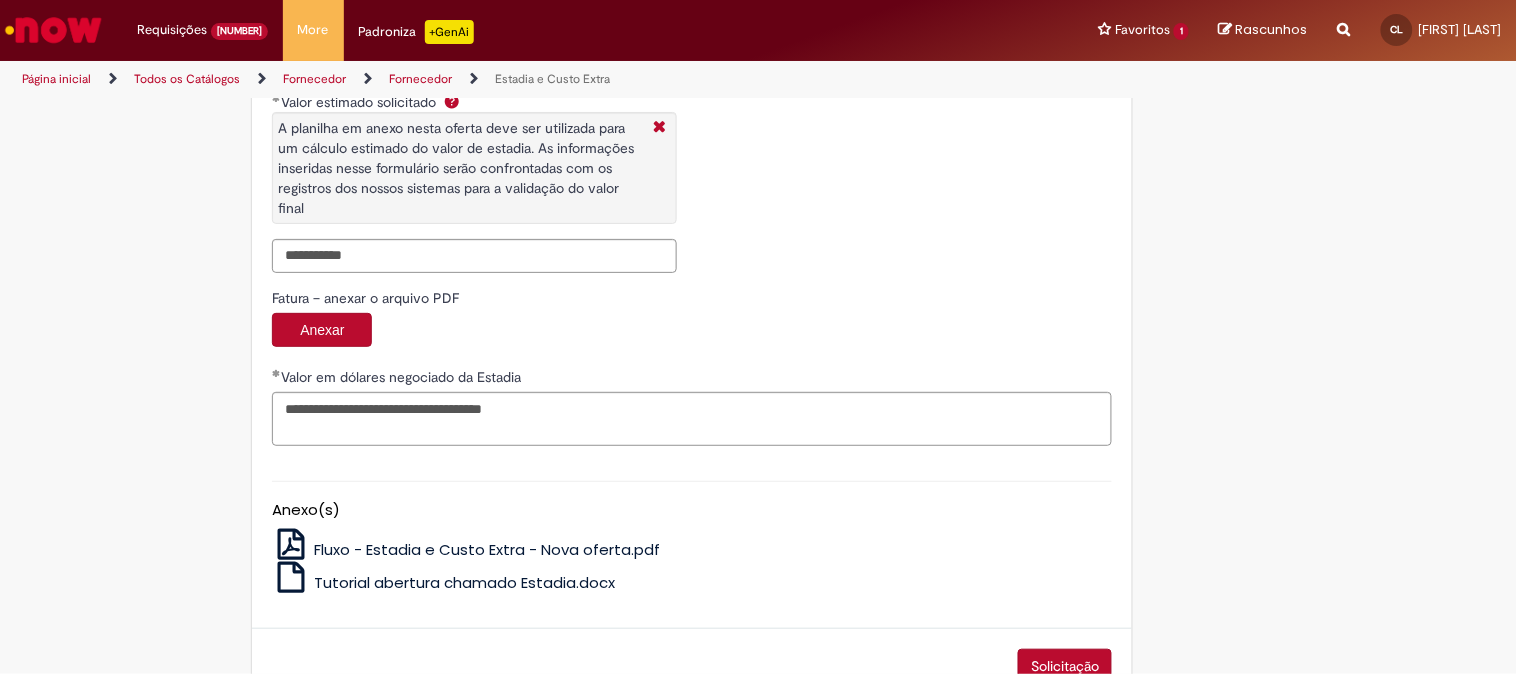scroll, scrollTop: 3393, scrollLeft: 0, axis: vertical 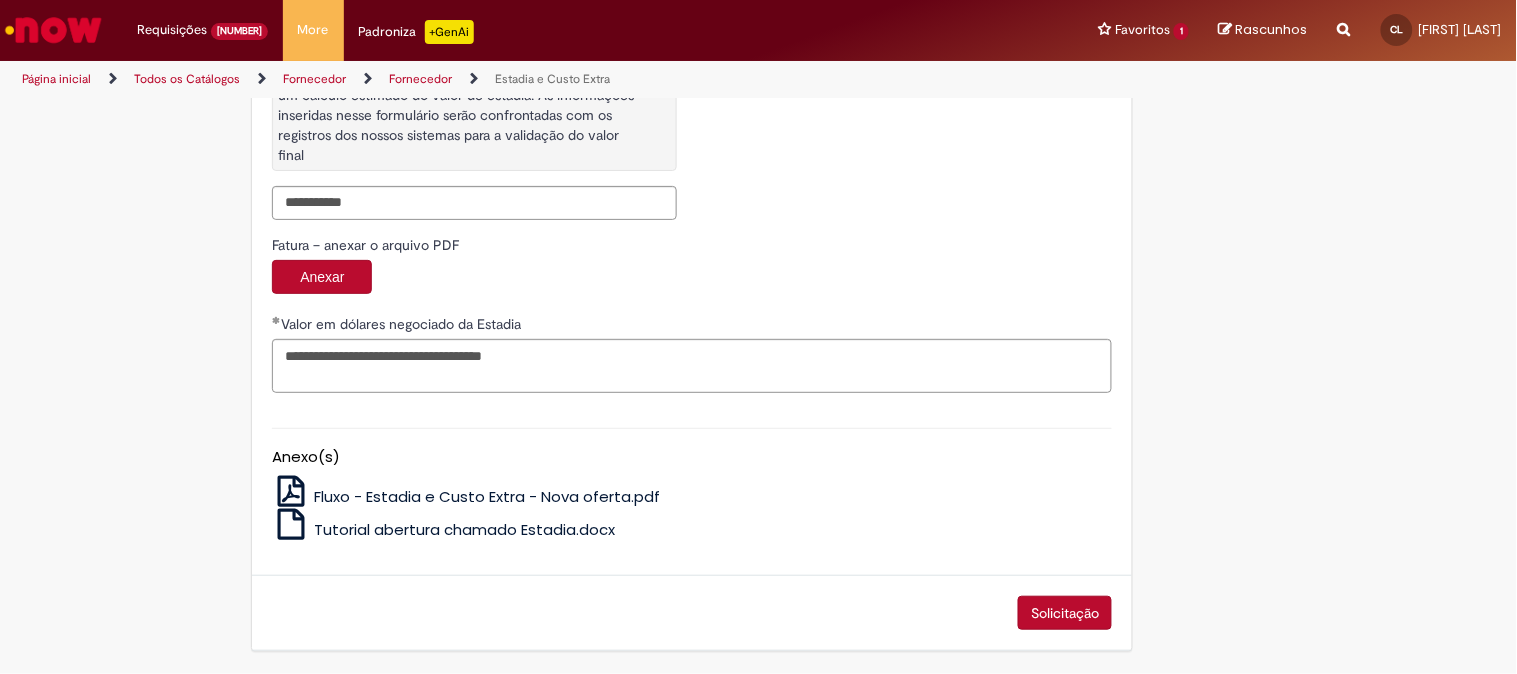 click on "Solicitação" at bounding box center [1065, 613] 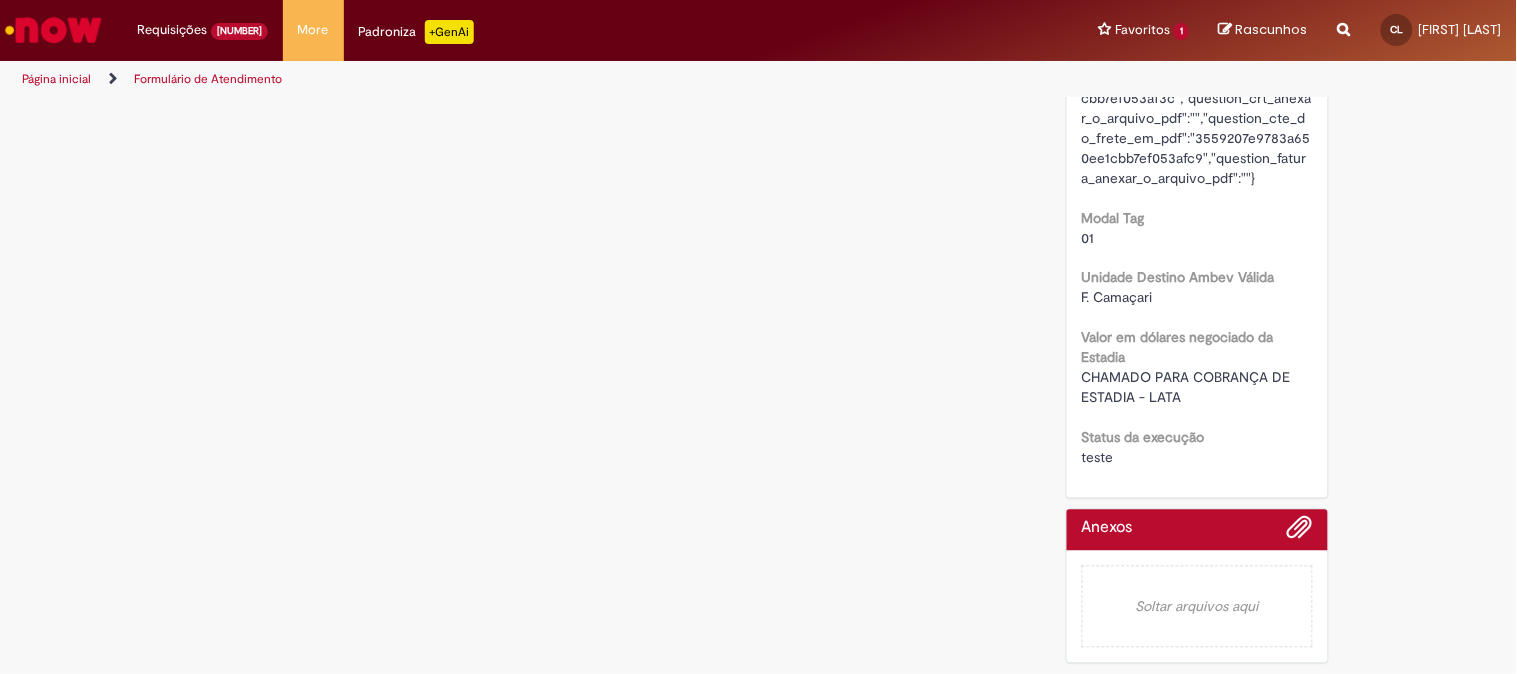 scroll, scrollTop: 0, scrollLeft: 0, axis: both 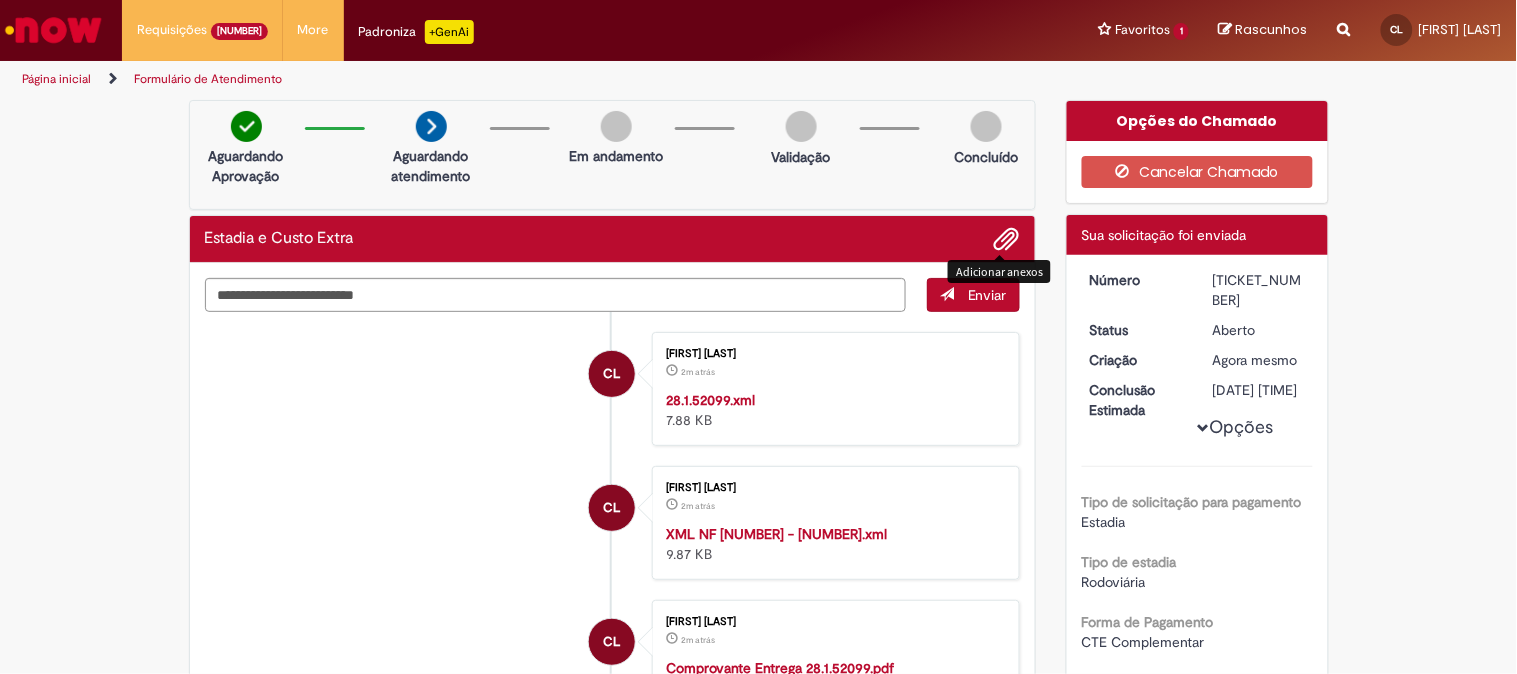 click at bounding box center [1007, 240] 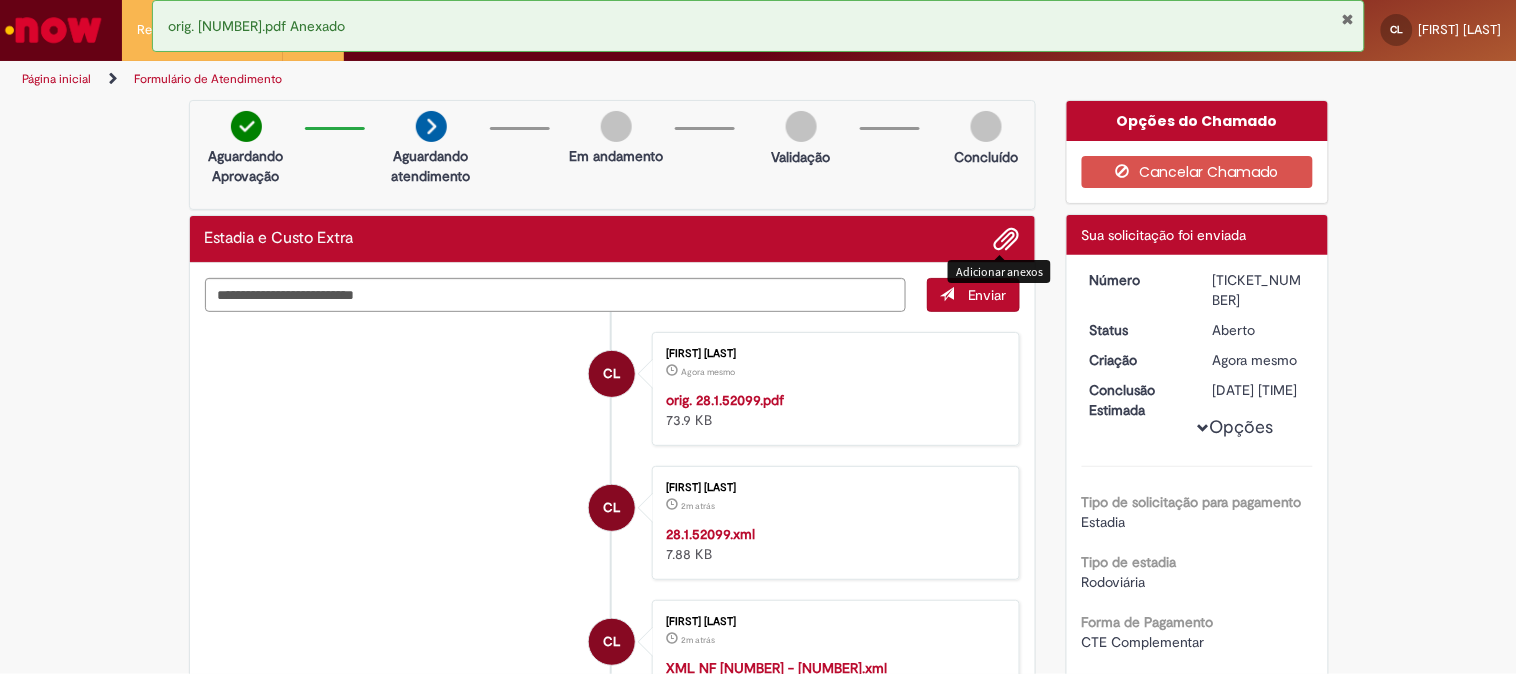 click on "[TICKET_NUMBER]" at bounding box center [1259, 290] 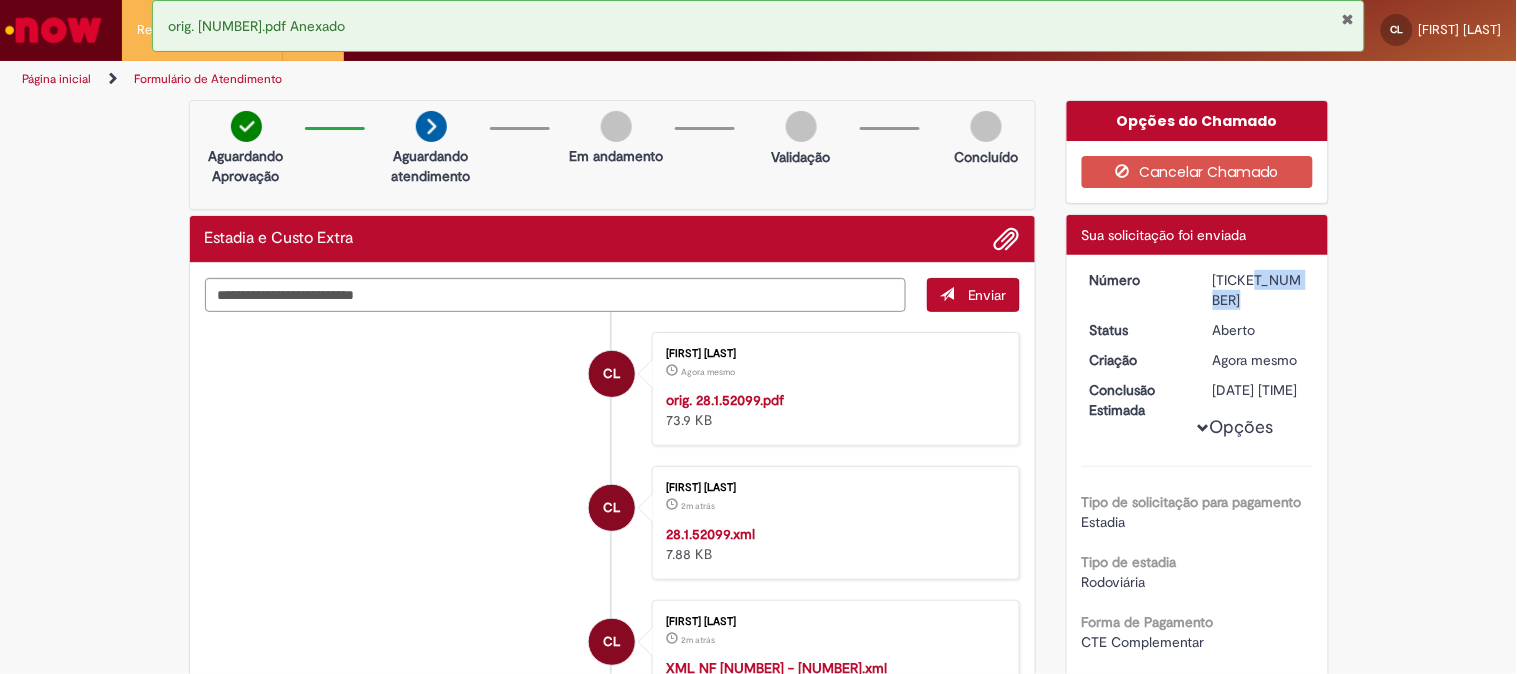 click on "[TICKET_NUMBER]" at bounding box center (1259, 290) 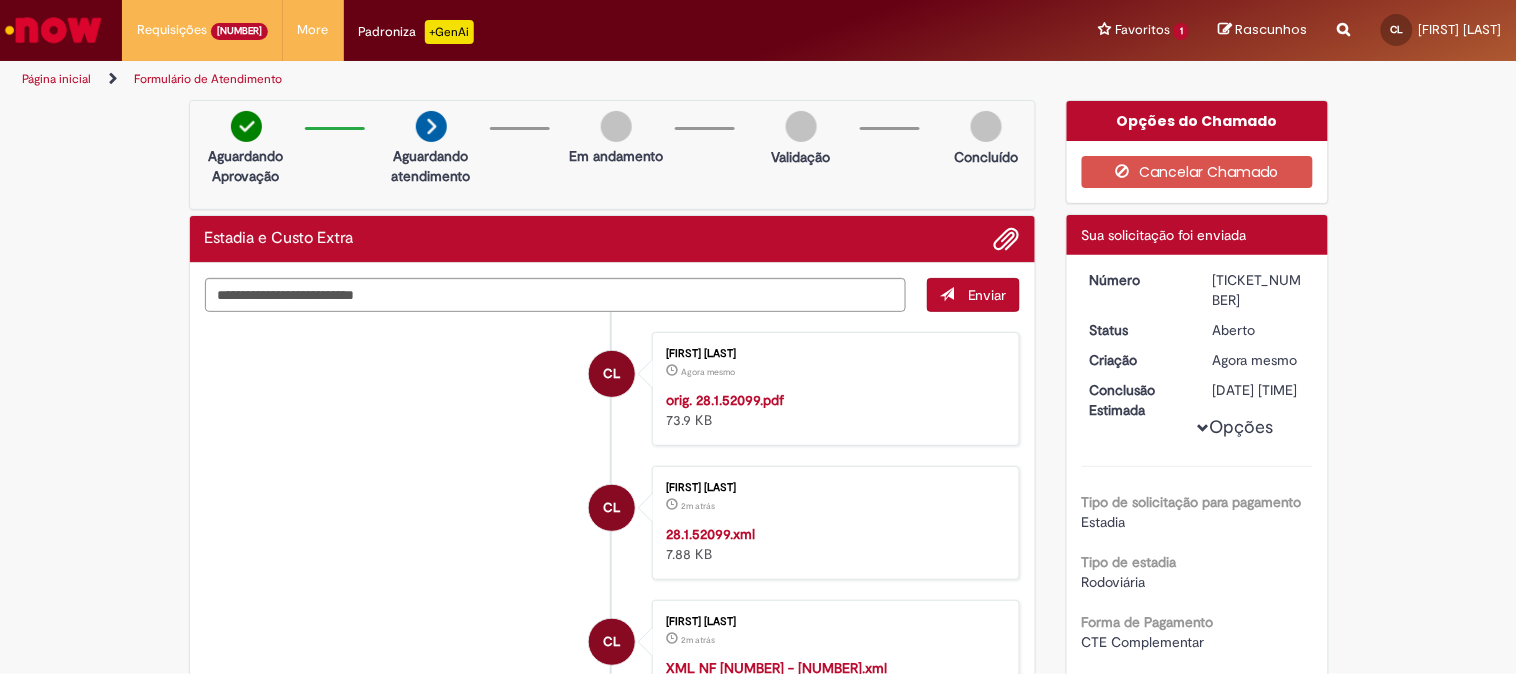 click on "Formulário de Atendimento
Verificar Código de Barras
Aguardando Aprovação
Aguardando atendimento
Em andamento
Validação
Concluído
Estadia e Custo Extra
Enviar
CL
[FIRST] [LAST]
Agora mesmo Agora mesmo
orig. [NUMBER].pdf  [SIZE] KB
CL" at bounding box center [758, 1934] 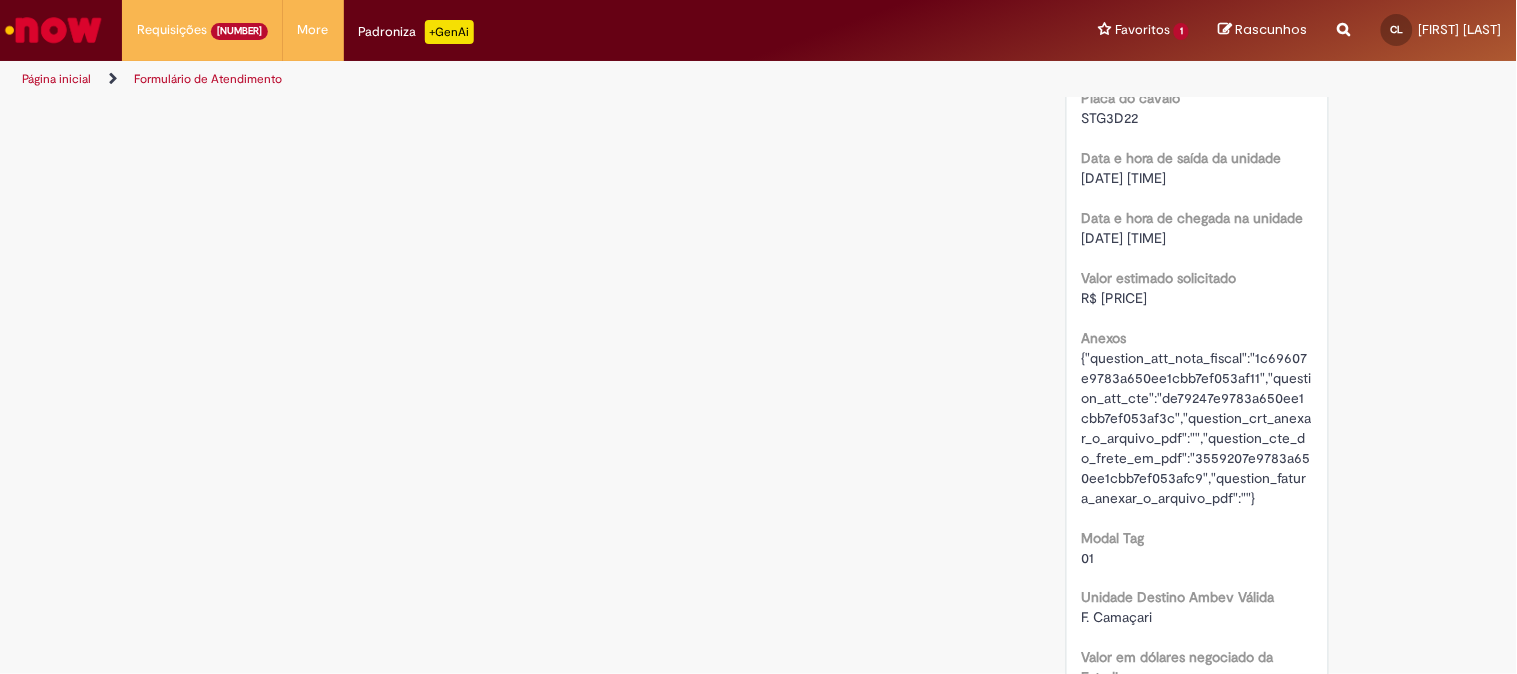 scroll, scrollTop: 2555, scrollLeft: 0, axis: vertical 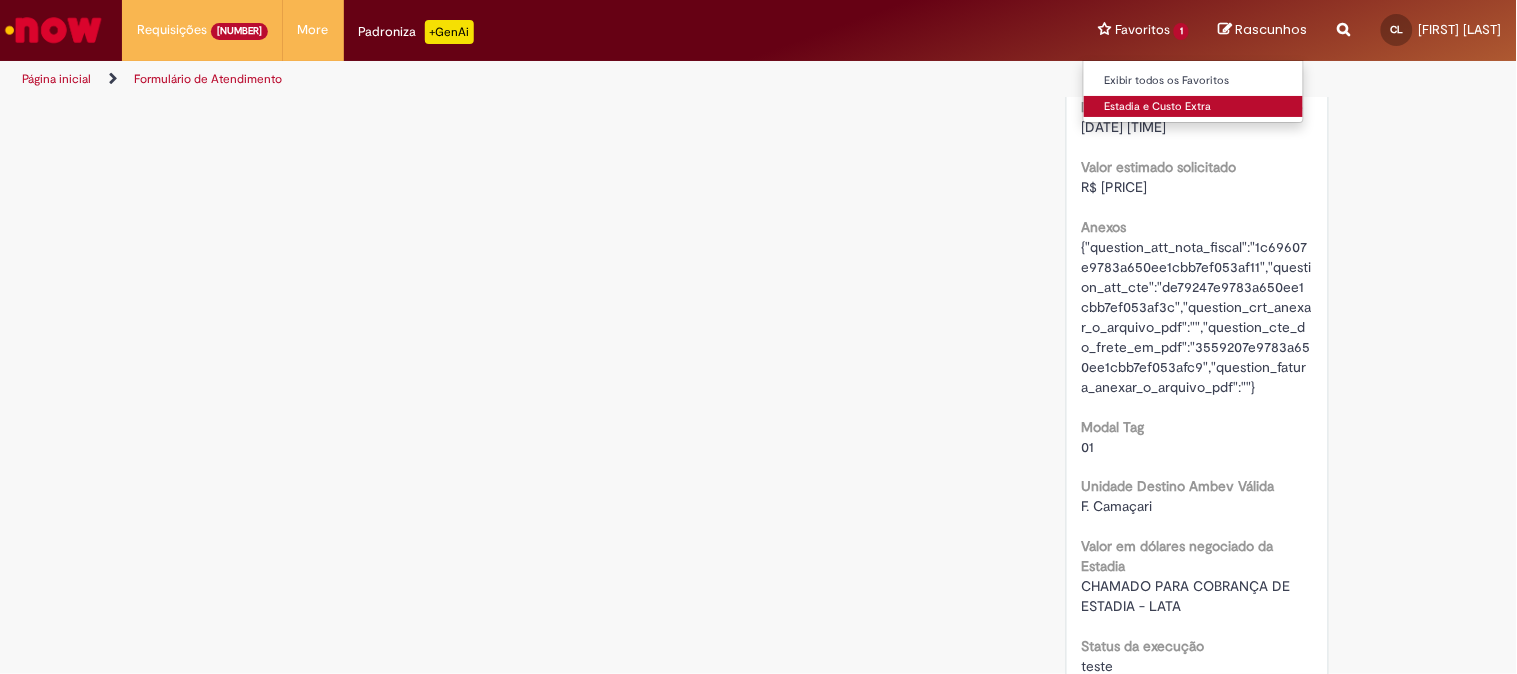 click on "Estadia e Custo Extra" at bounding box center [1194, 107] 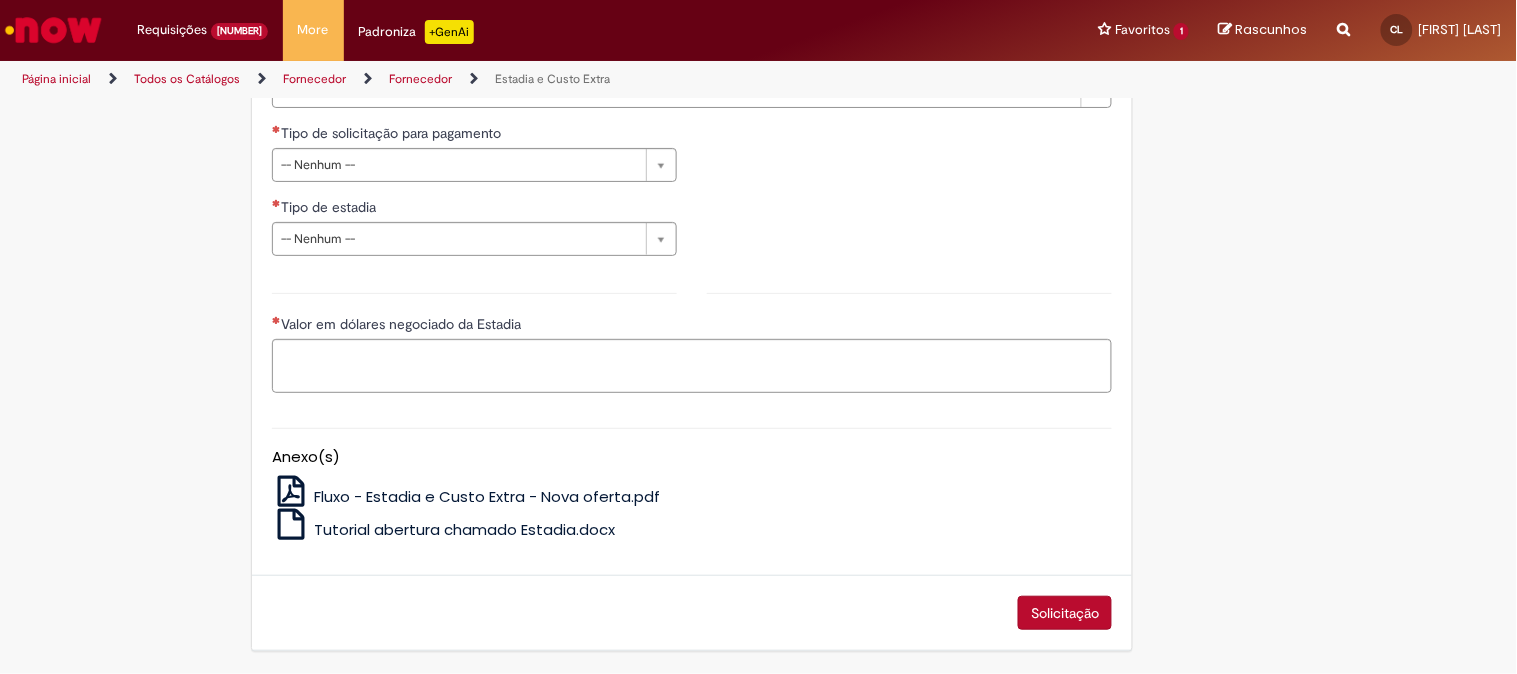 scroll, scrollTop: 0, scrollLeft: 0, axis: both 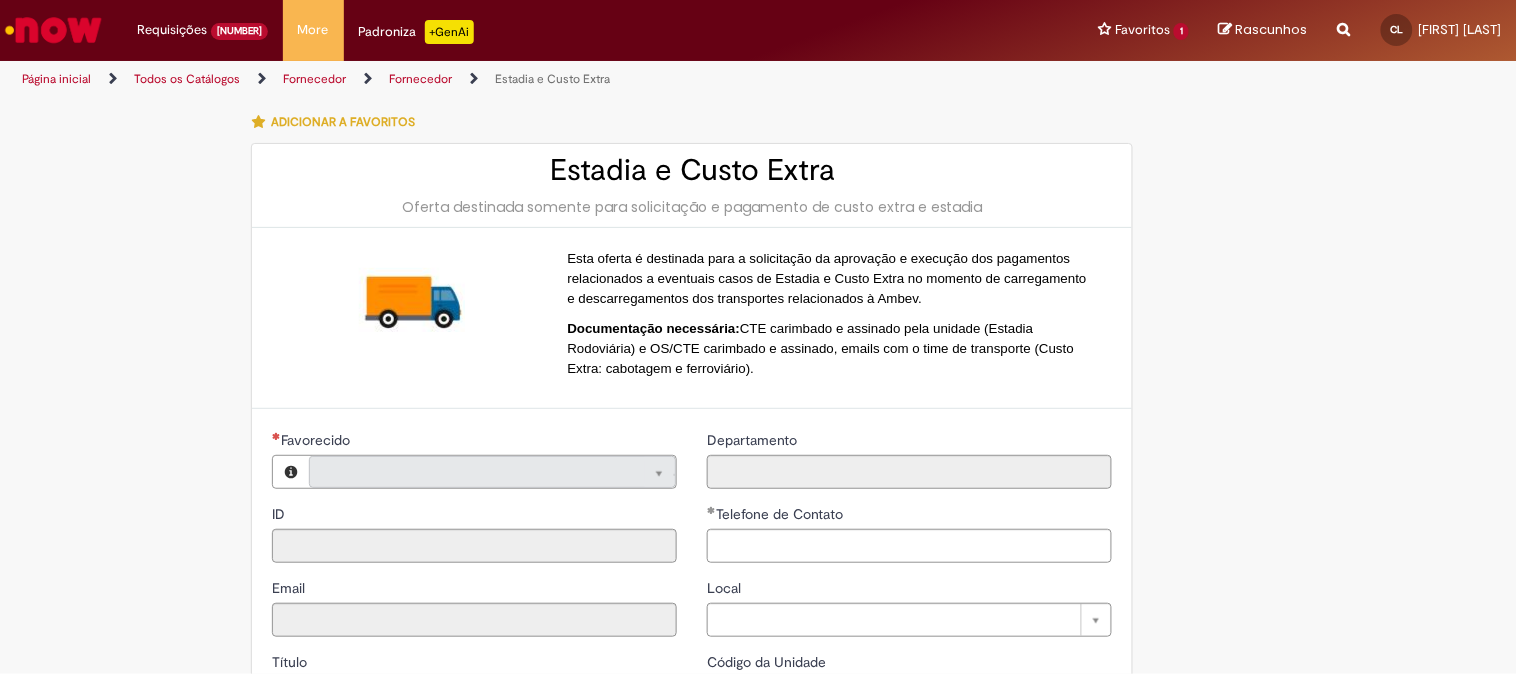 type on "**********" 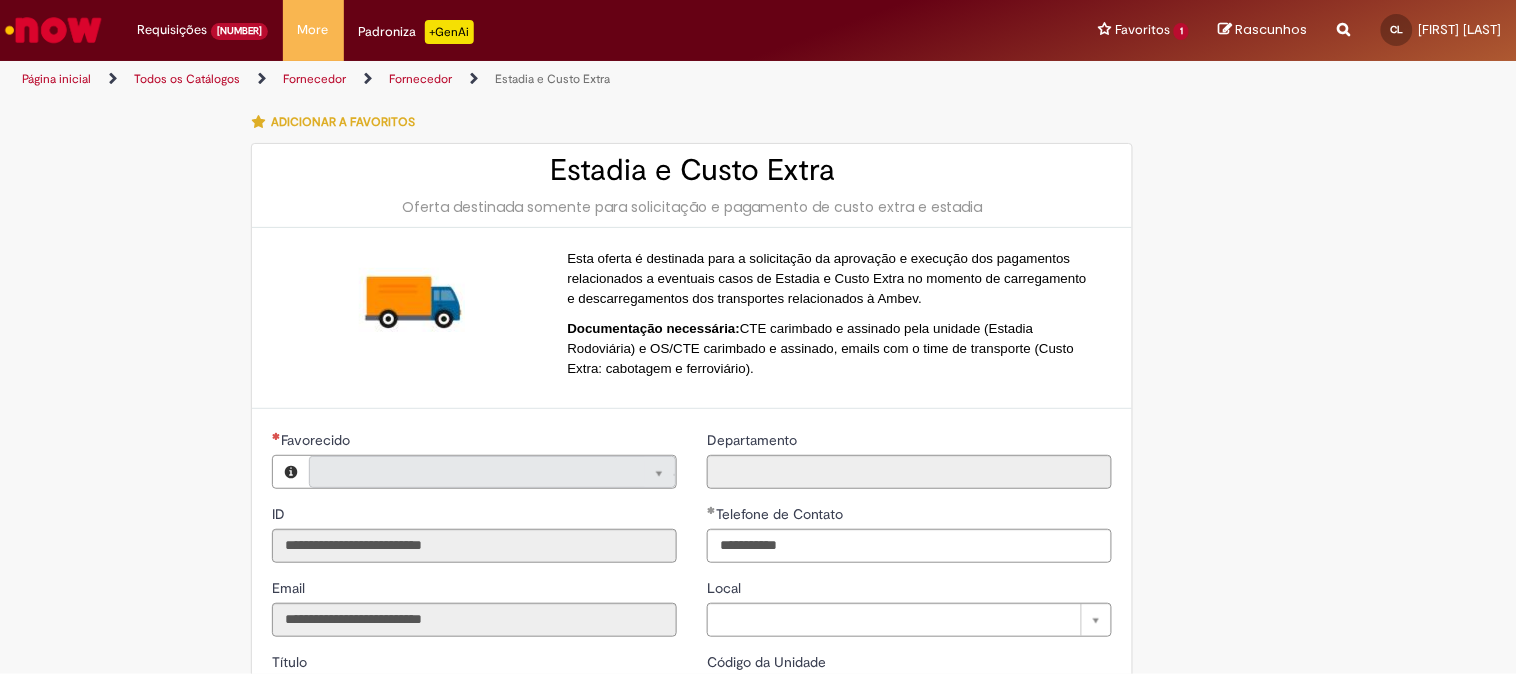 type on "**********" 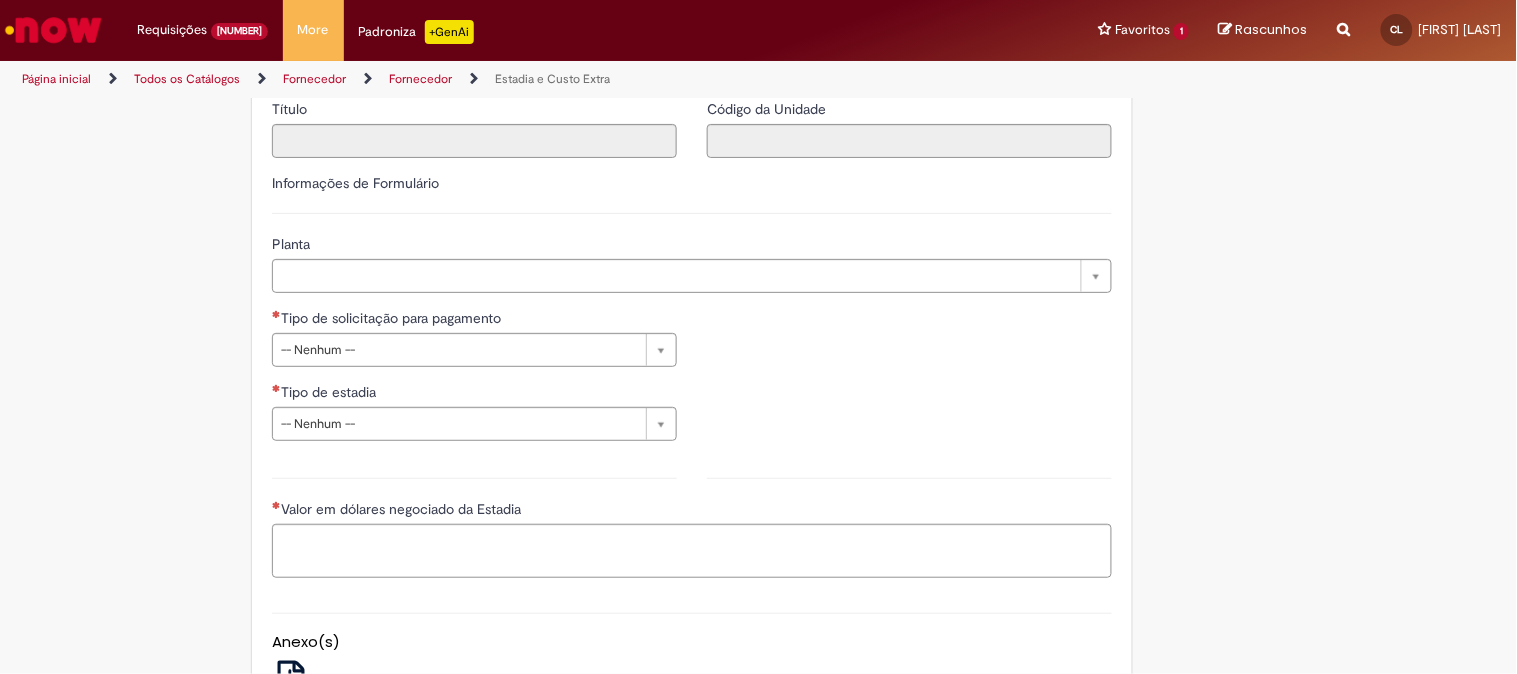 scroll, scrollTop: 555, scrollLeft: 0, axis: vertical 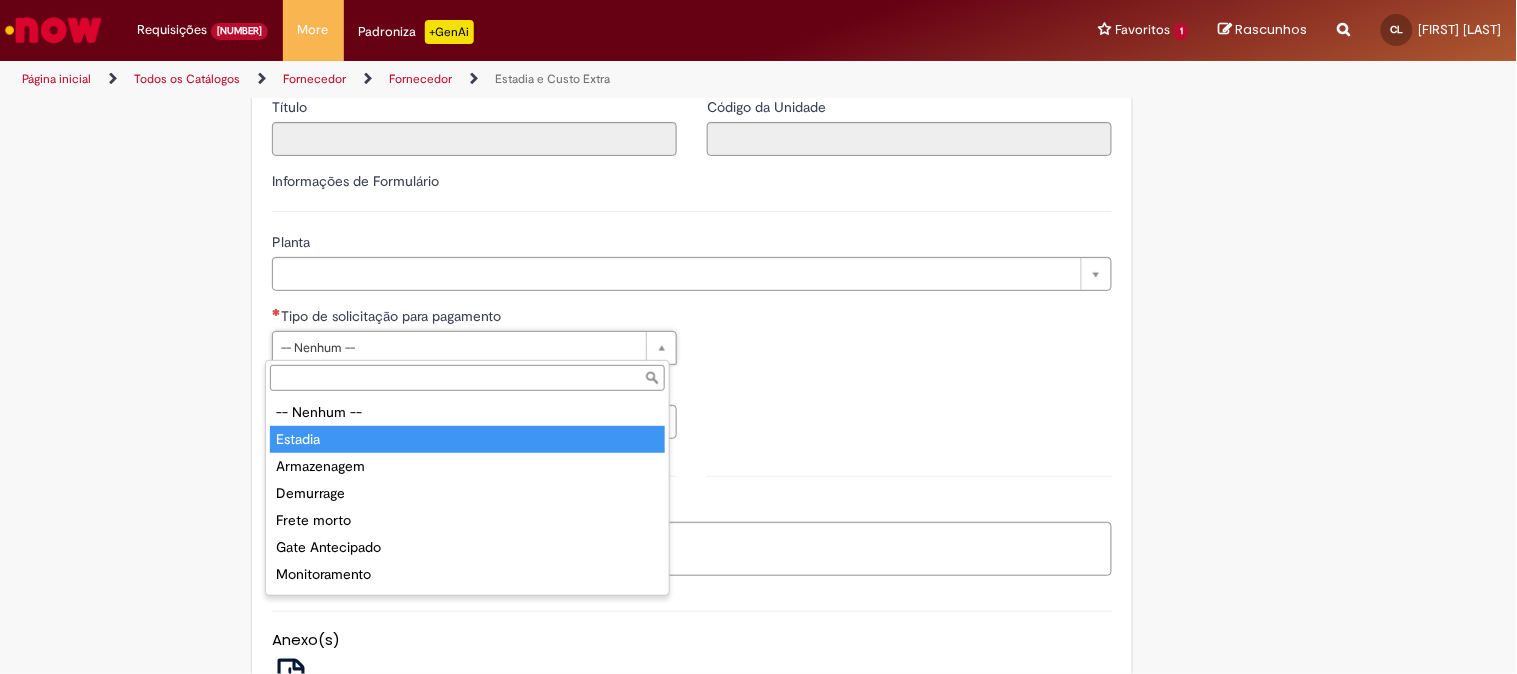 type on "*******" 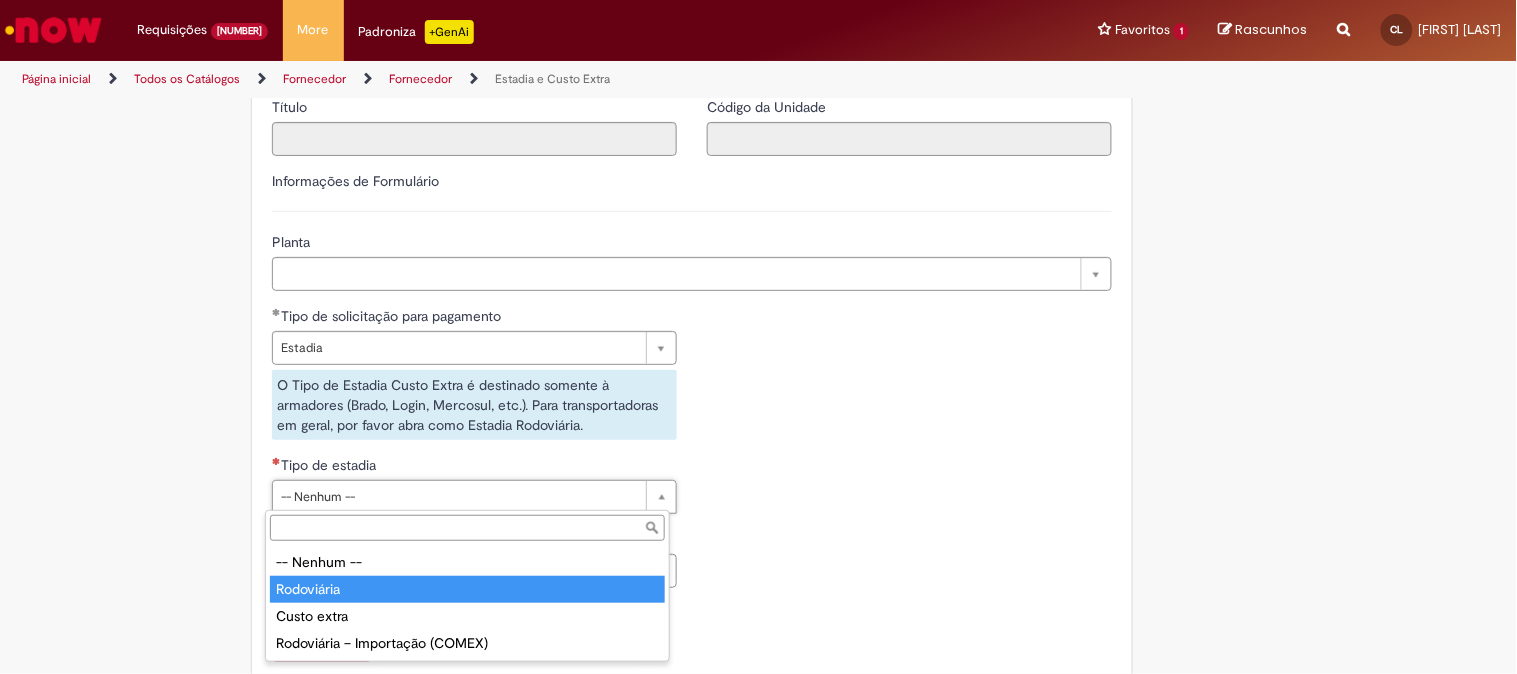 type on "**********" 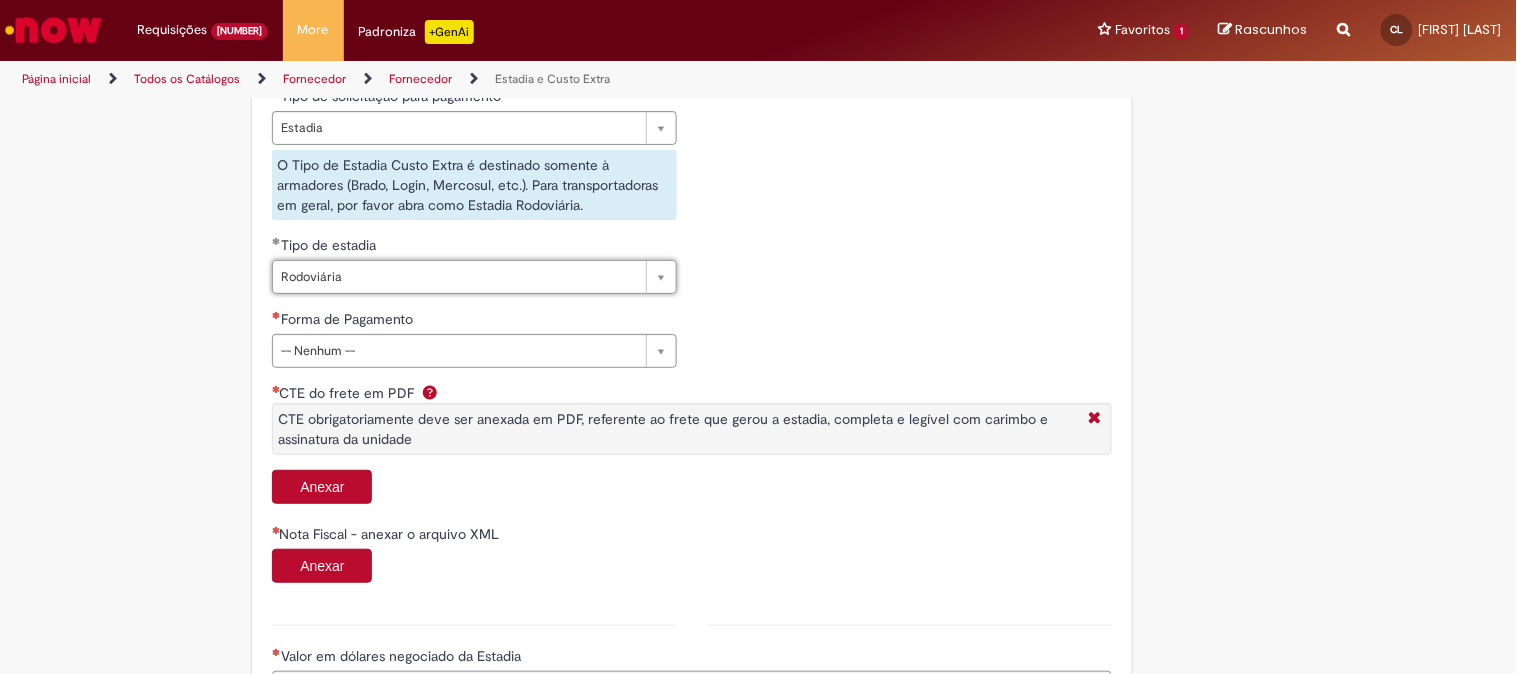 scroll, scrollTop: 777, scrollLeft: 0, axis: vertical 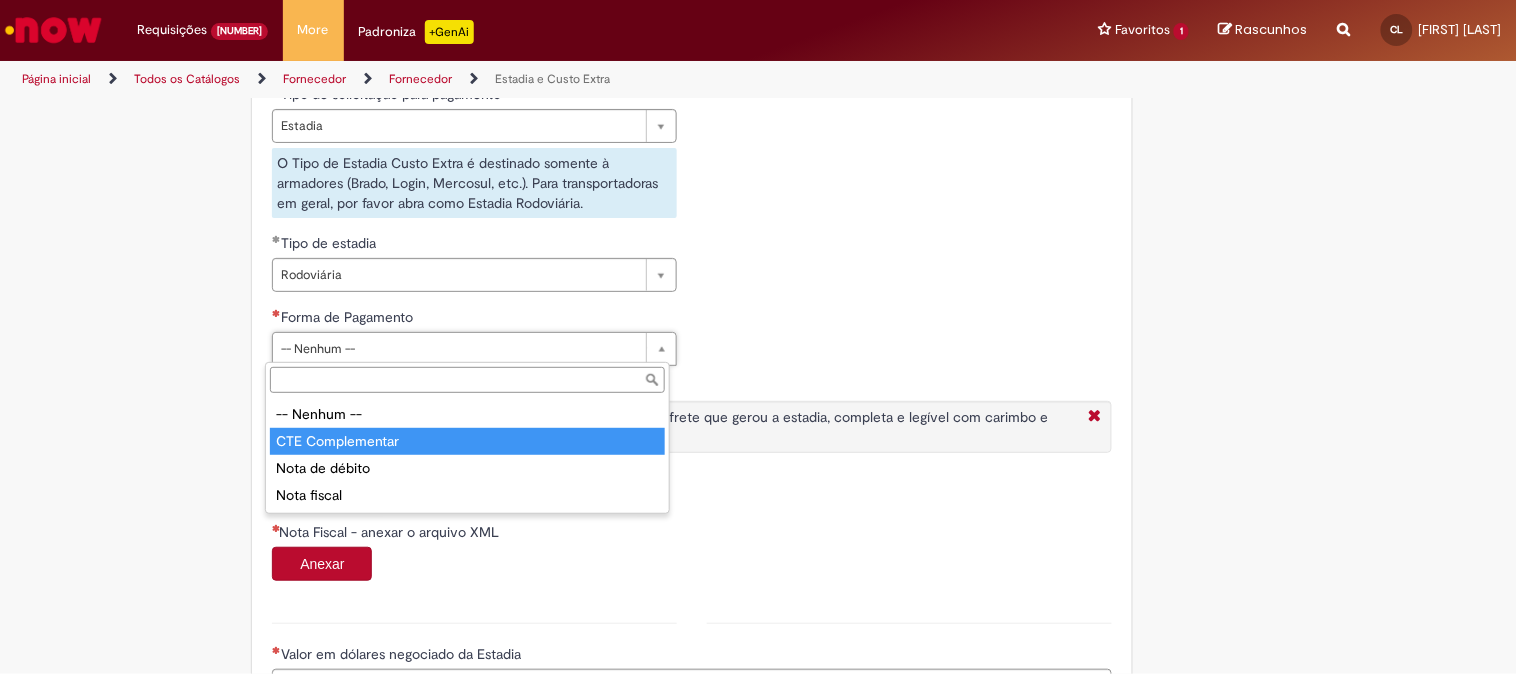 type on "**********" 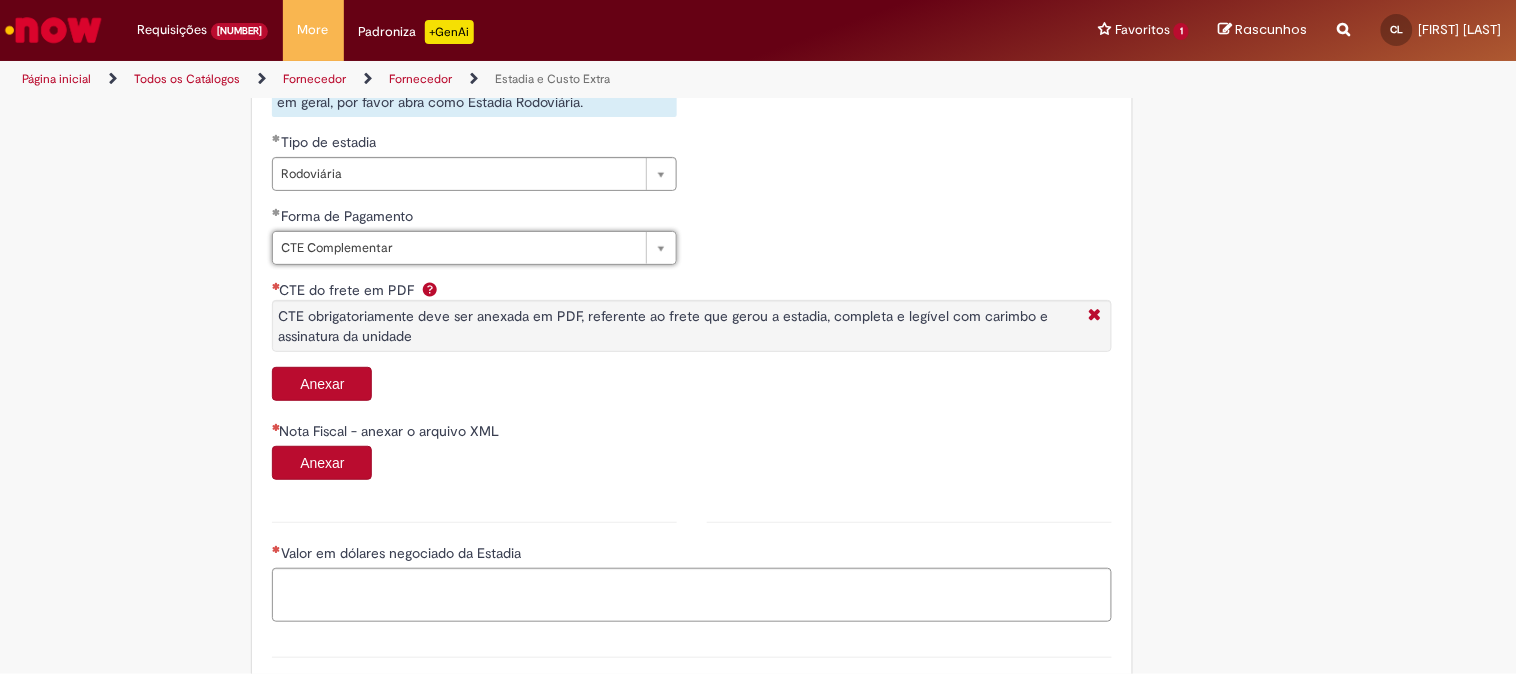 scroll, scrollTop: 1000, scrollLeft: 0, axis: vertical 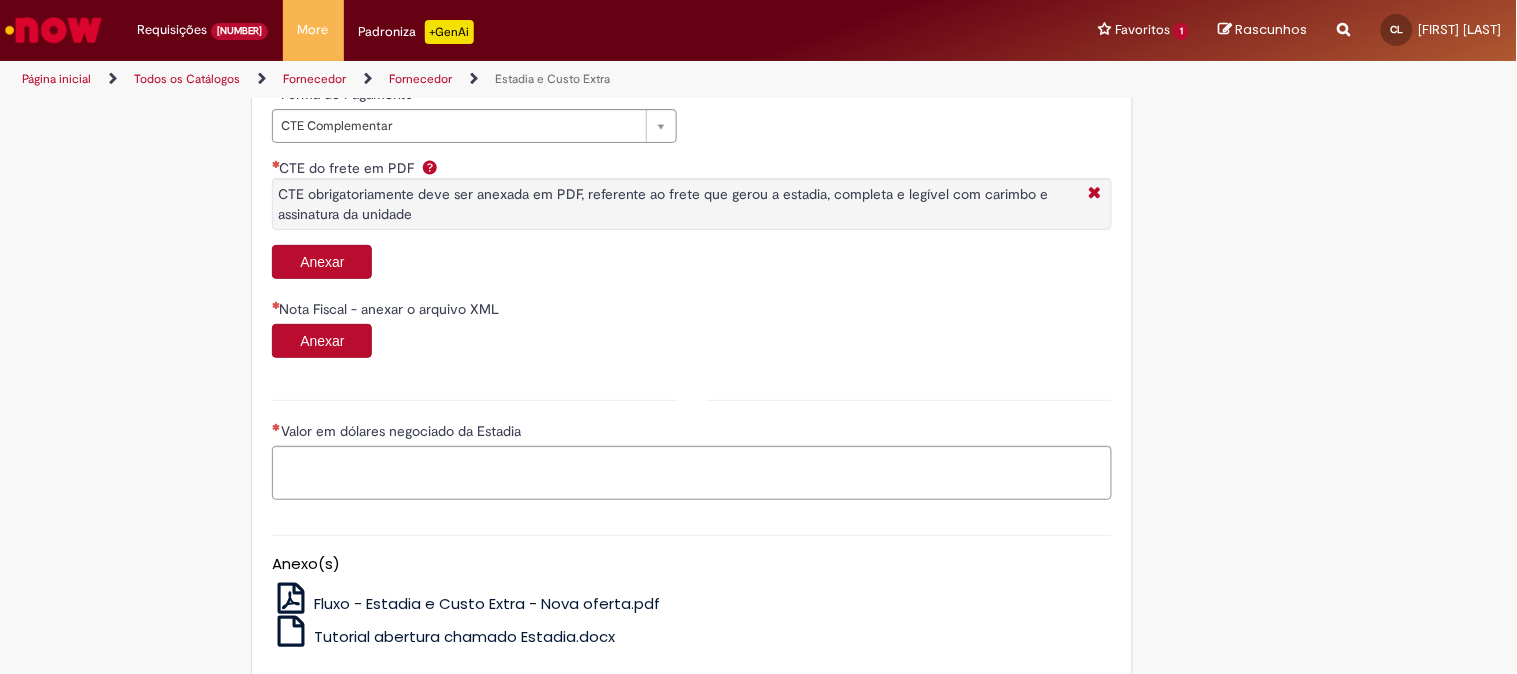 click on "Anexar" at bounding box center [322, 262] 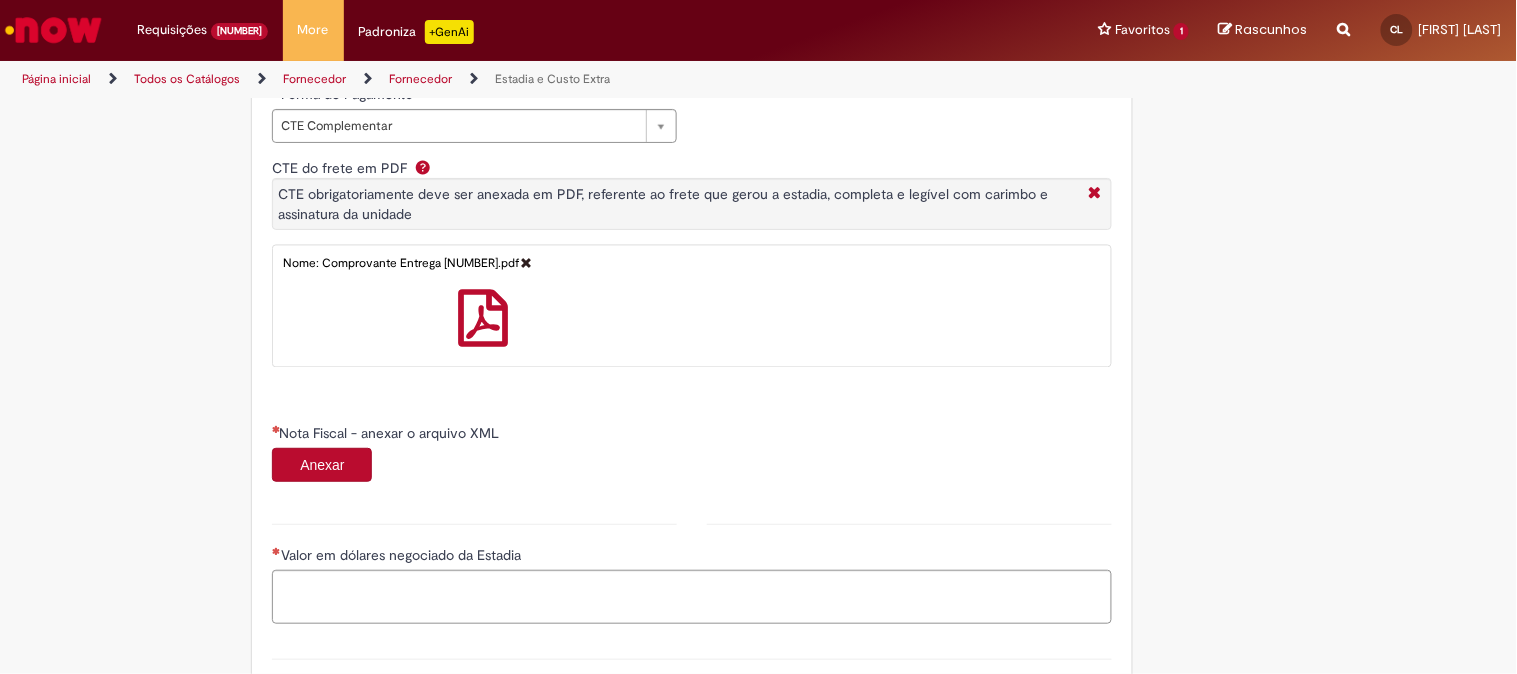 click on "Anexar" at bounding box center [322, 465] 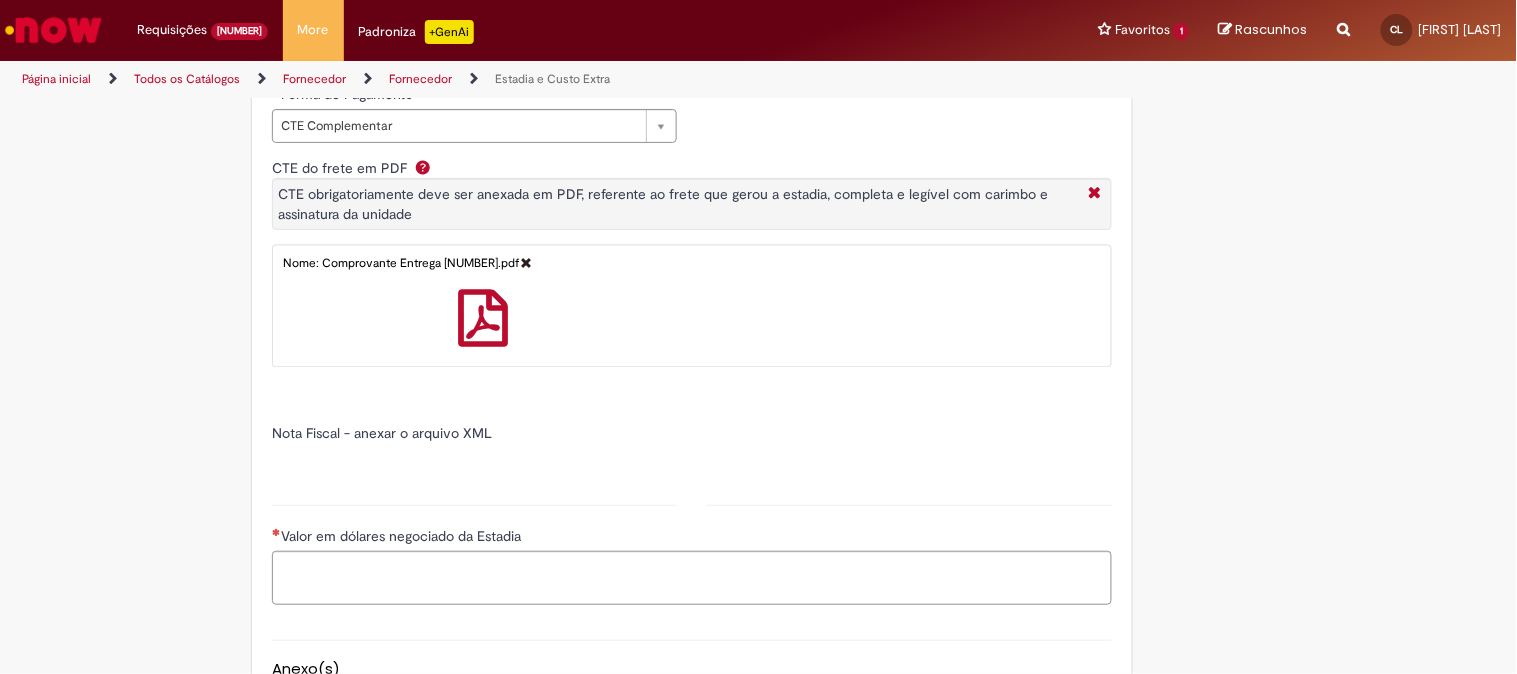 type on "*****" 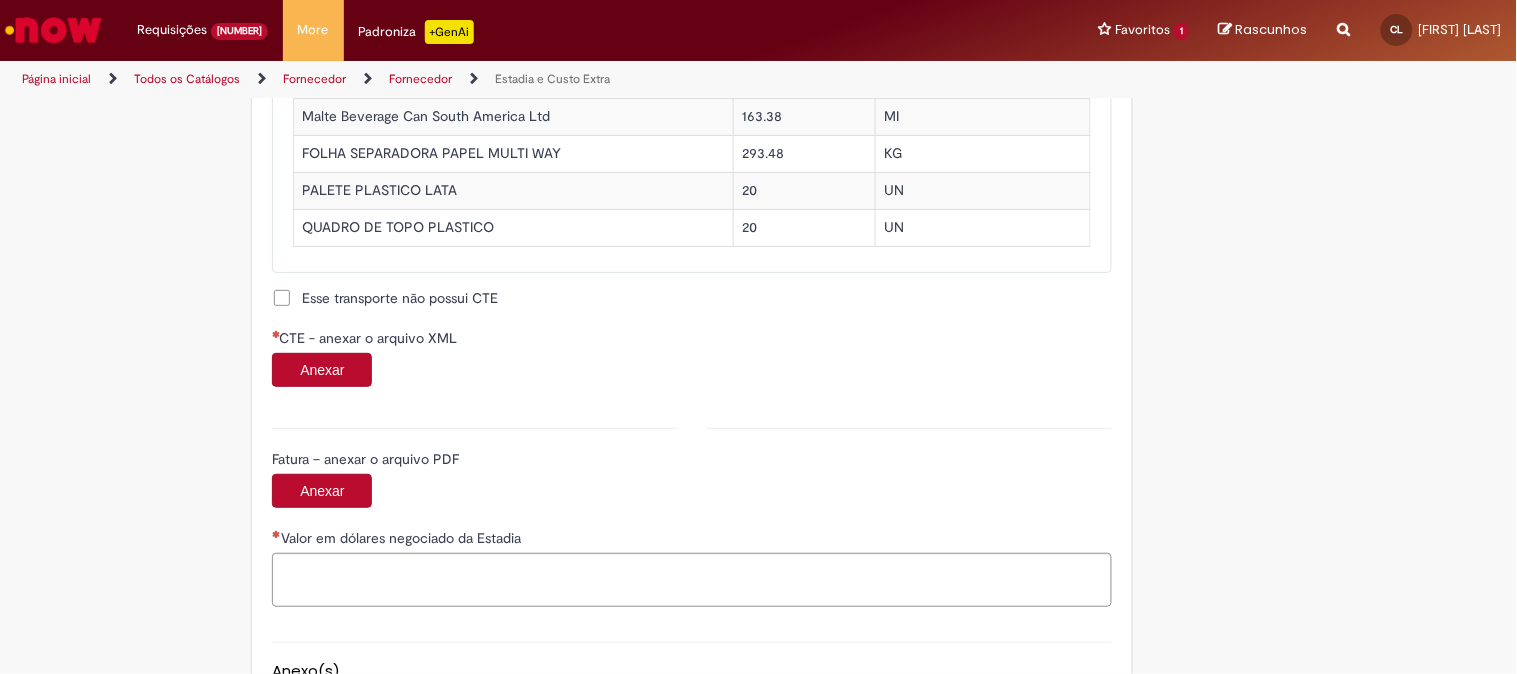 scroll, scrollTop: 2000, scrollLeft: 0, axis: vertical 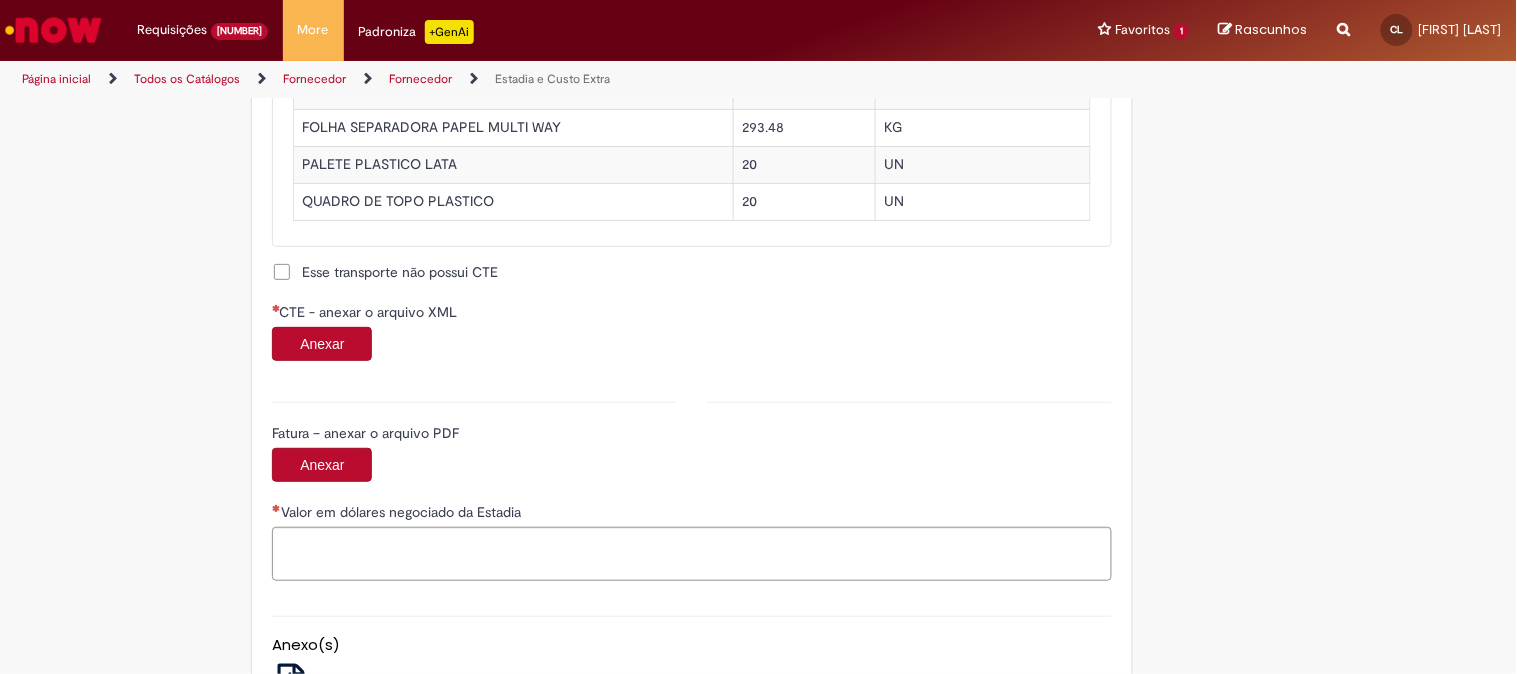 click on "Anexar" at bounding box center (322, 344) 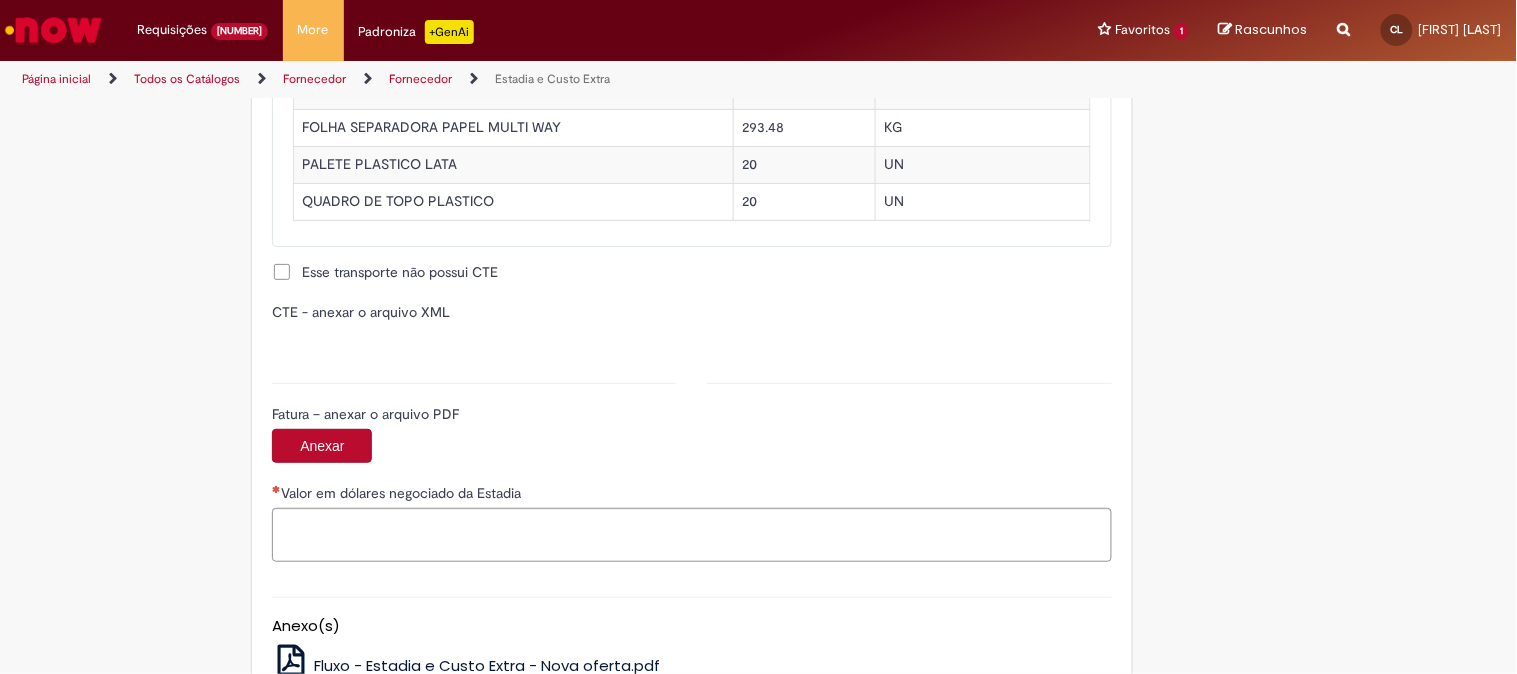 type on "**********" 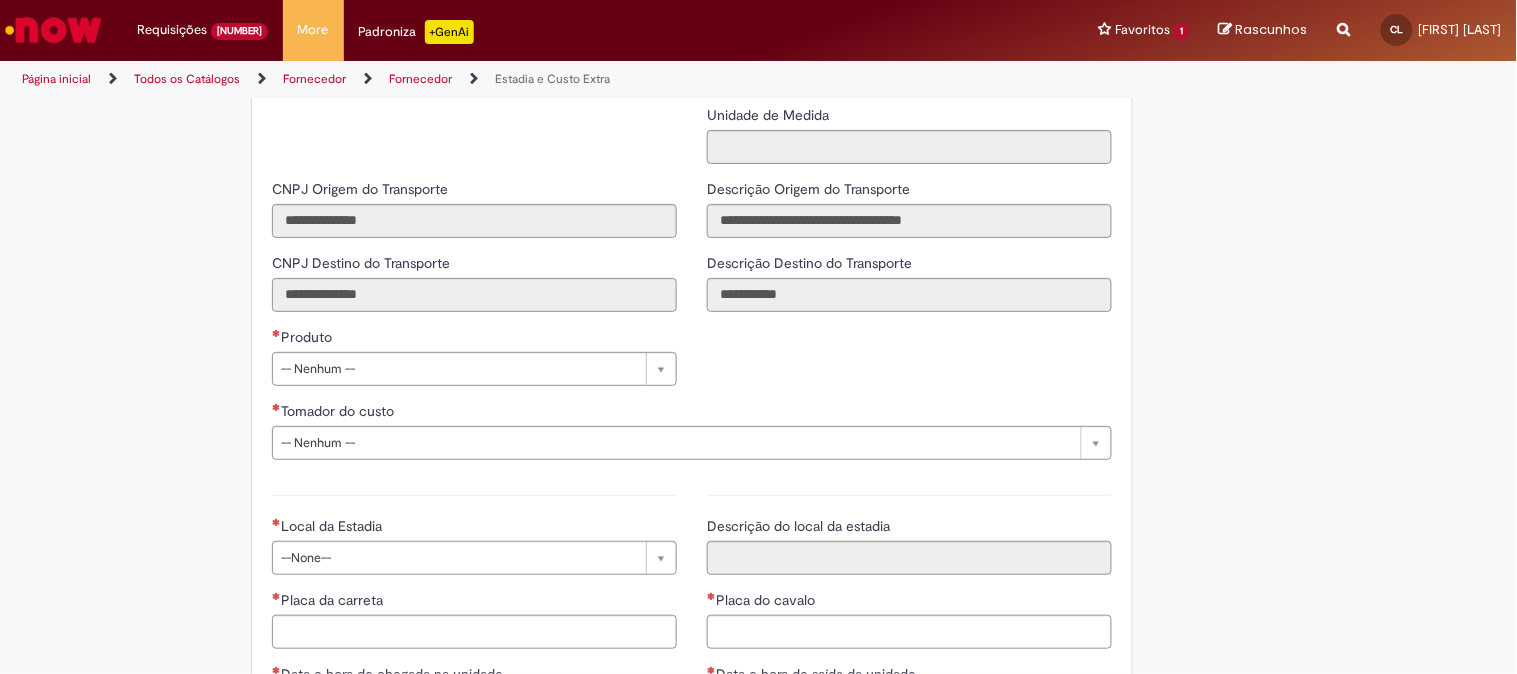 scroll, scrollTop: 2888, scrollLeft: 0, axis: vertical 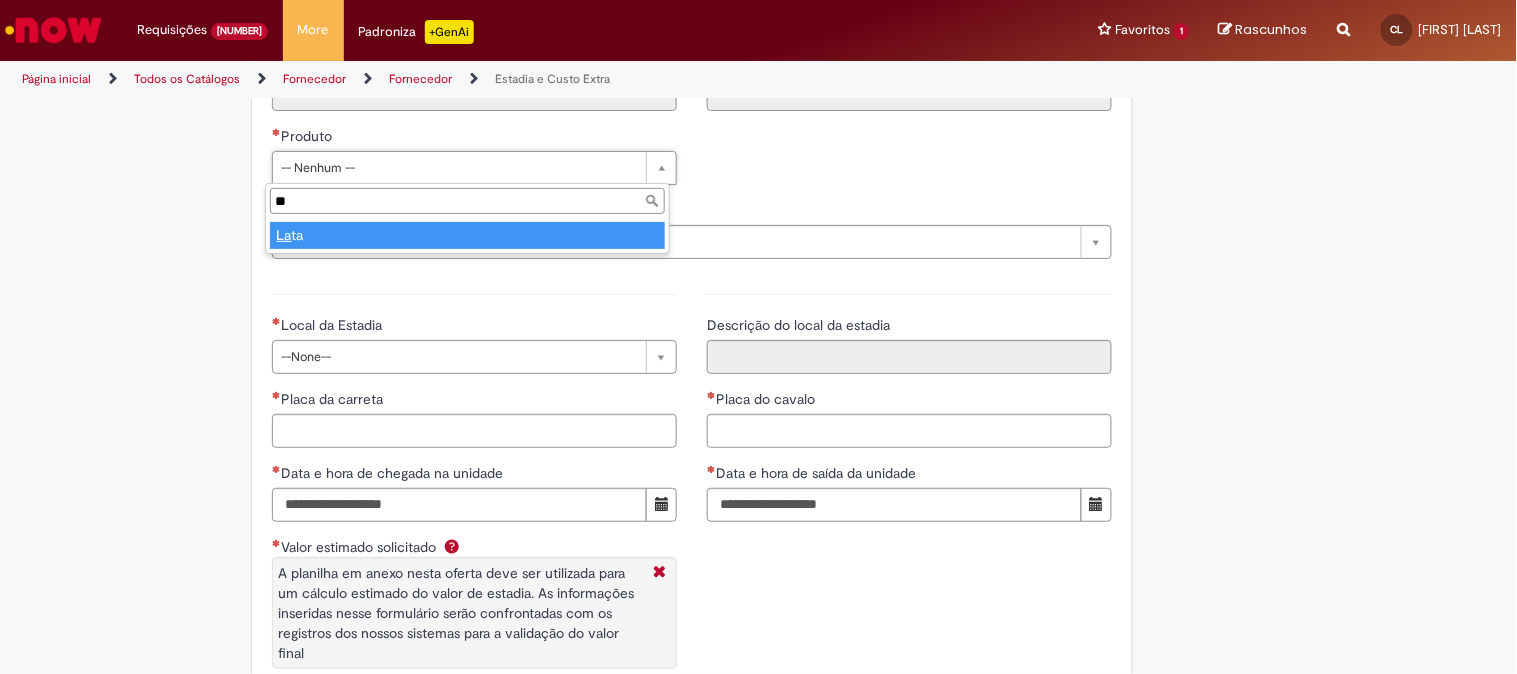 type on "**" 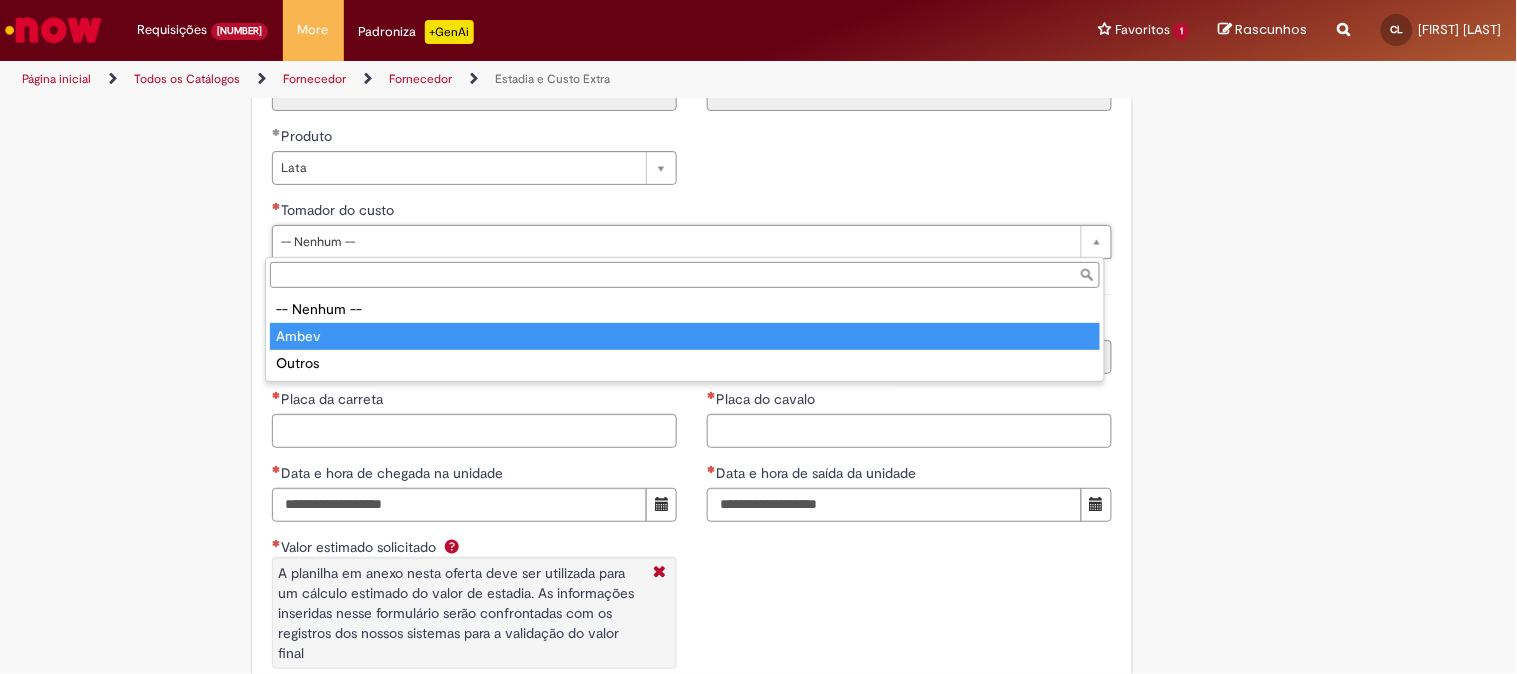 type on "*****" 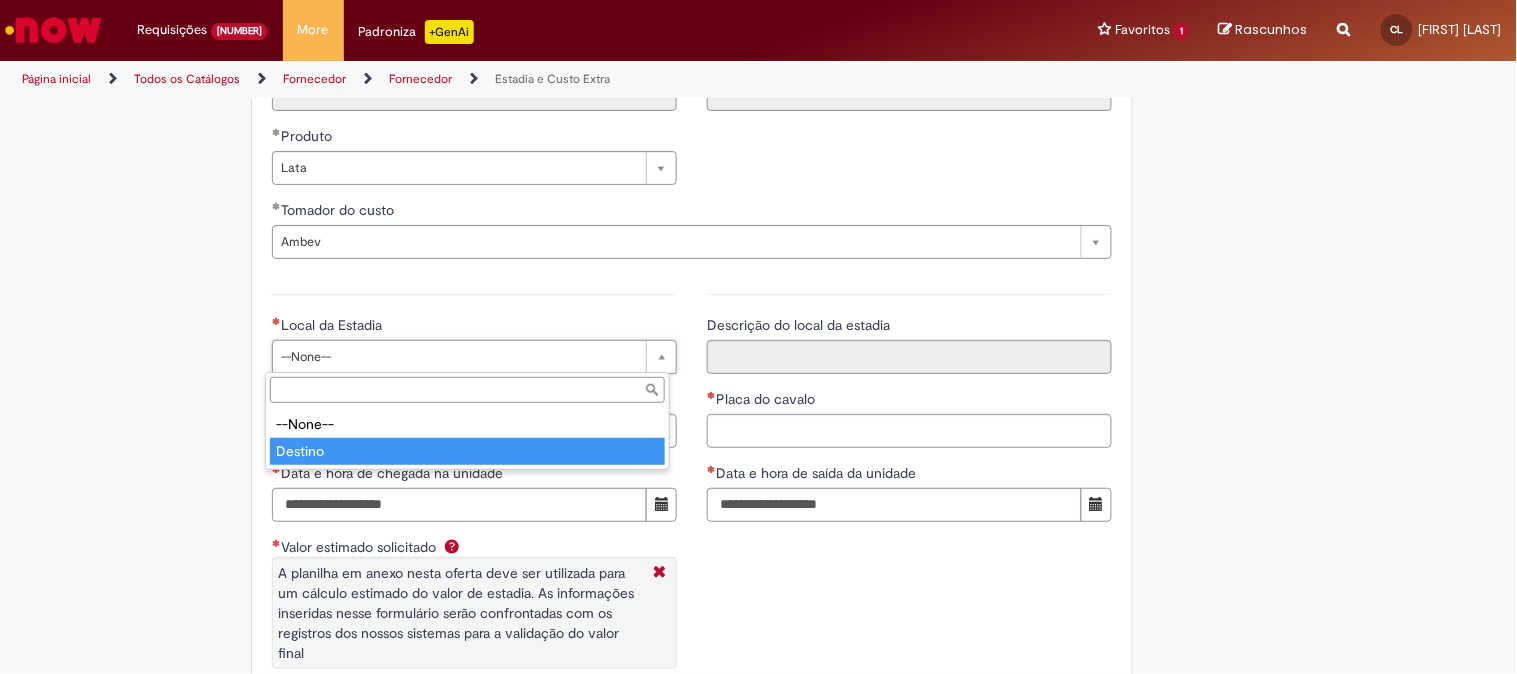 type on "*******" 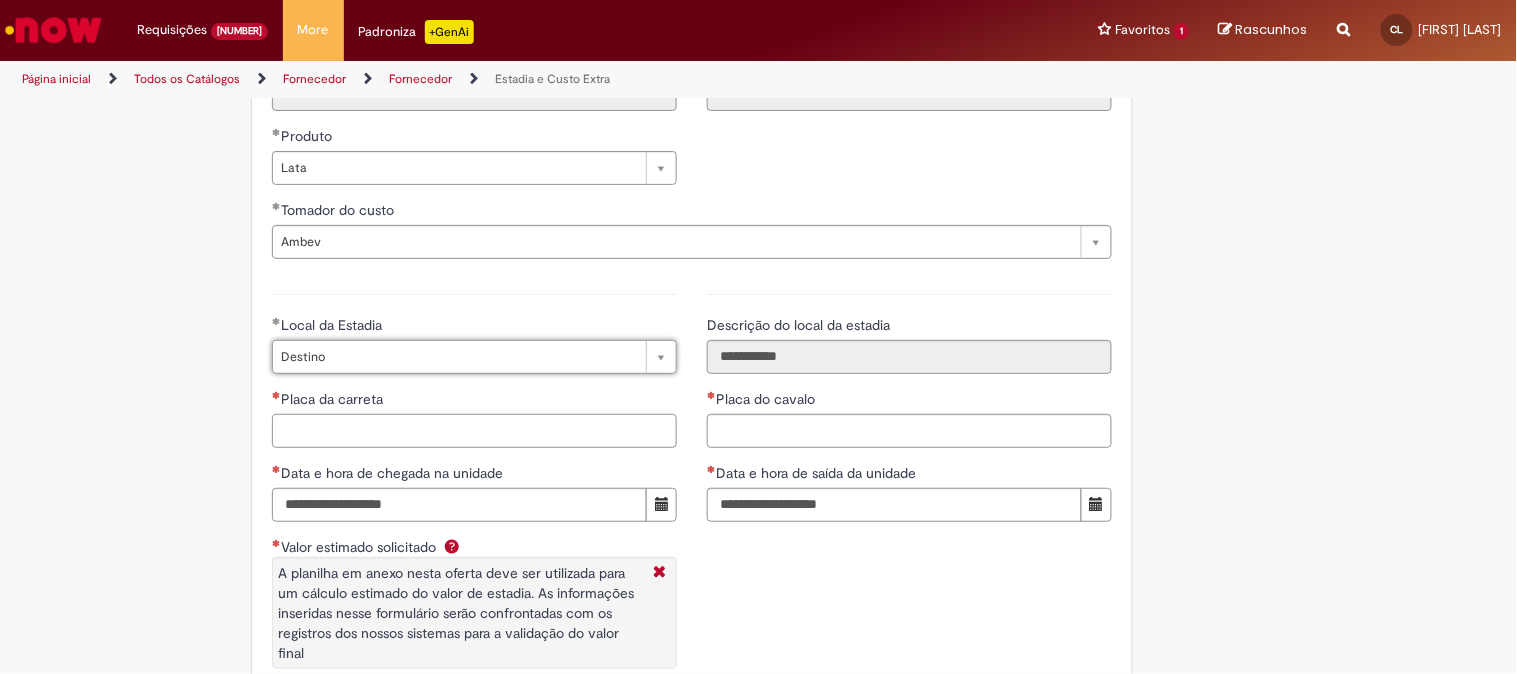 click on "Placa da carreta" at bounding box center (474, 431) 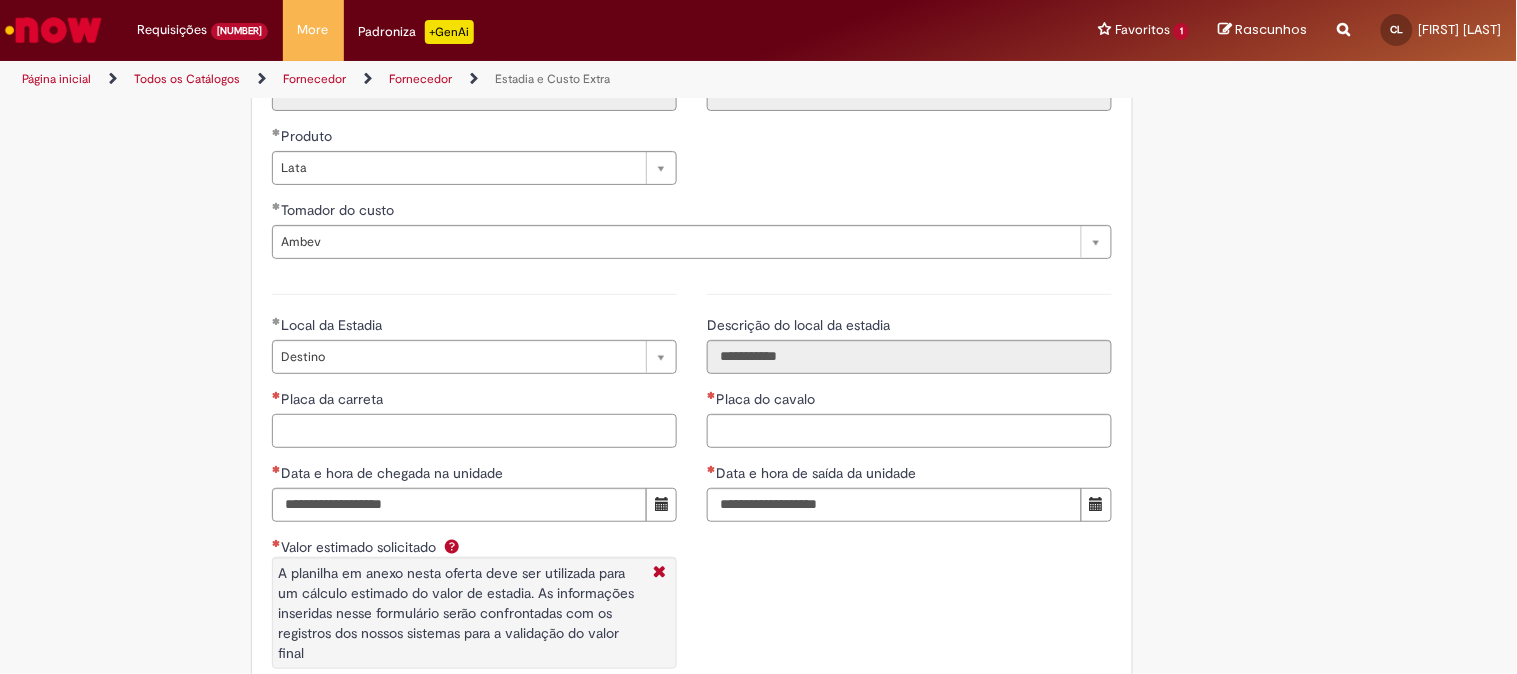 paste on "*******" 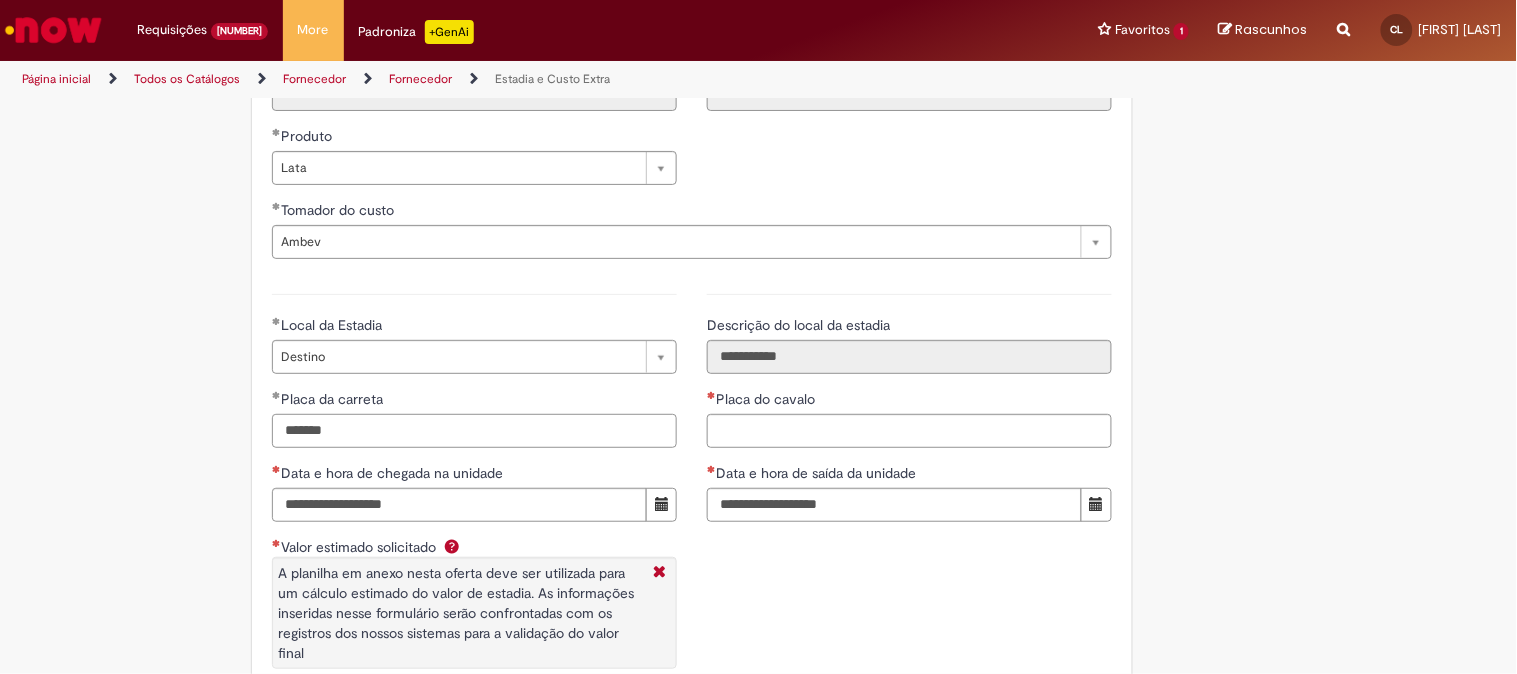 type on "*******" 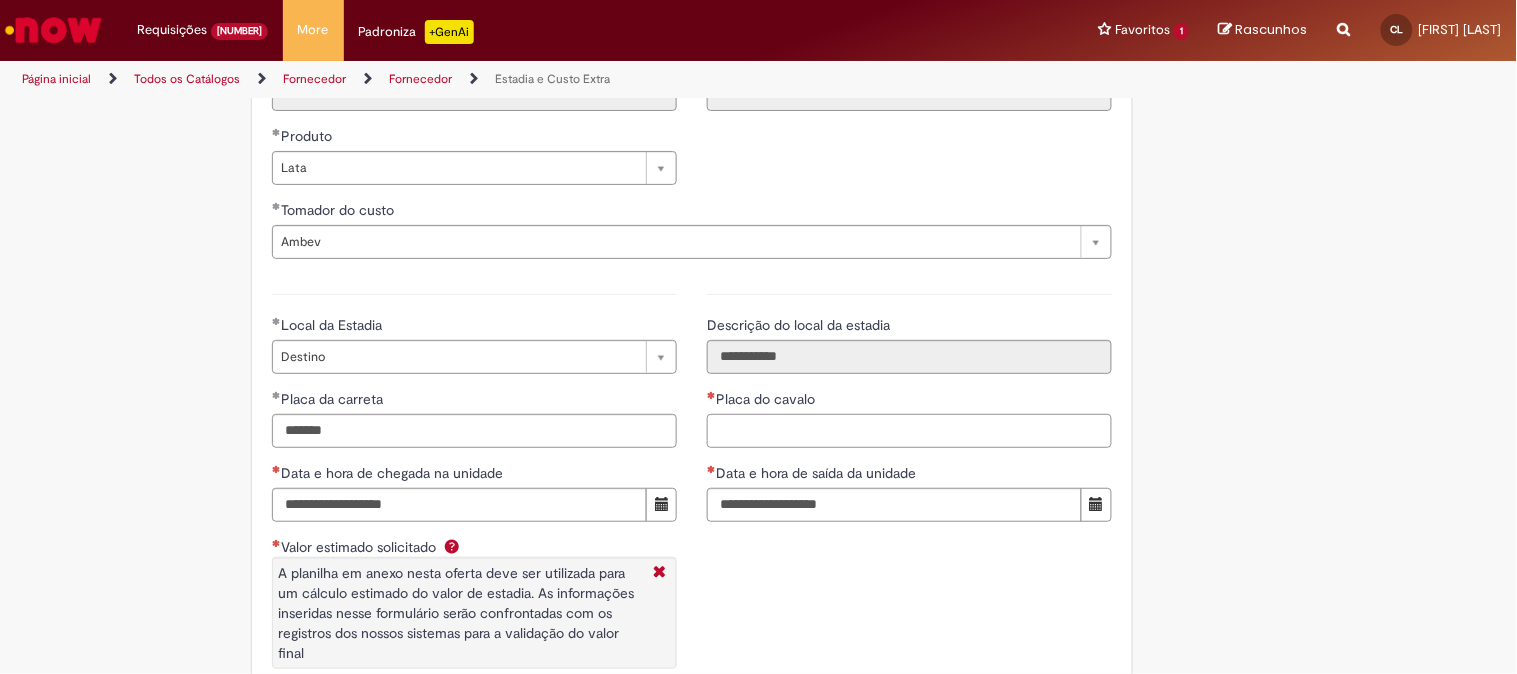 click on "Placa do cavalo" at bounding box center (909, 431) 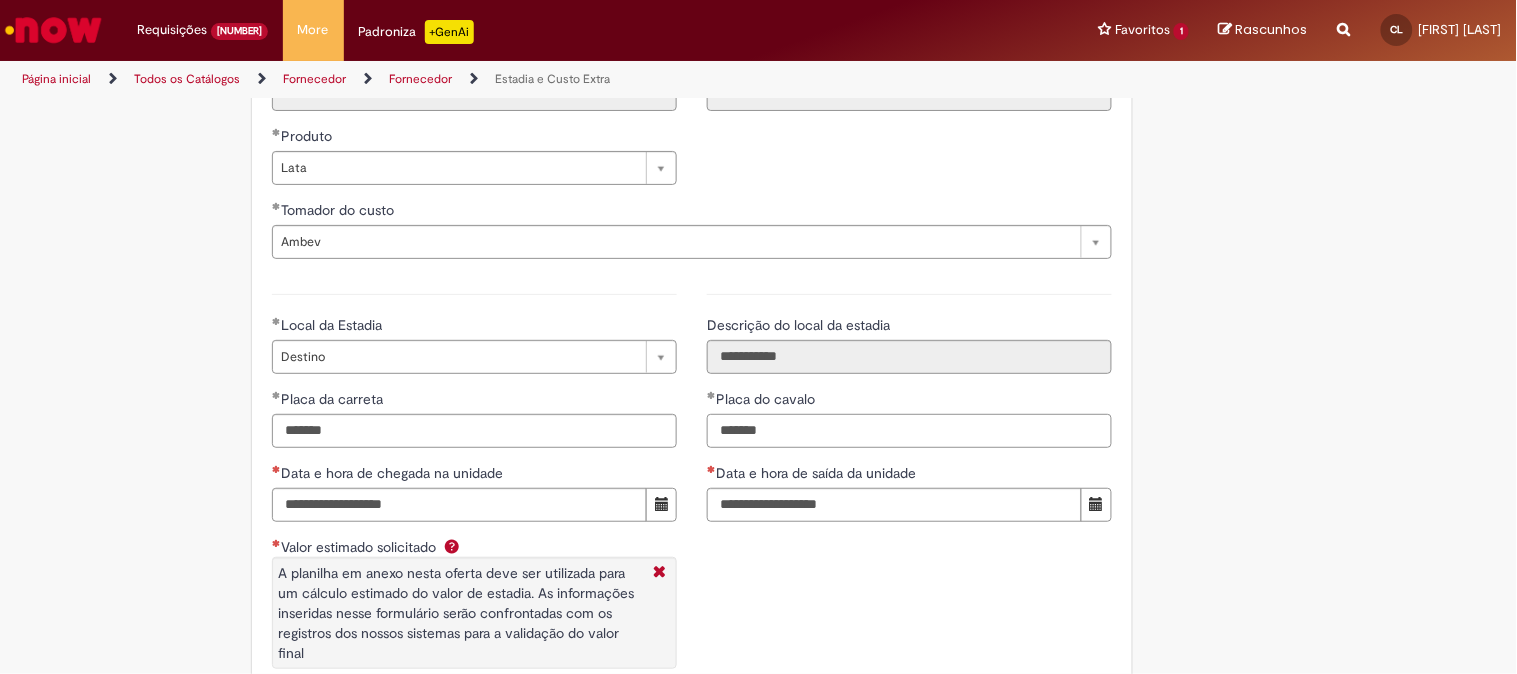 type on "*******" 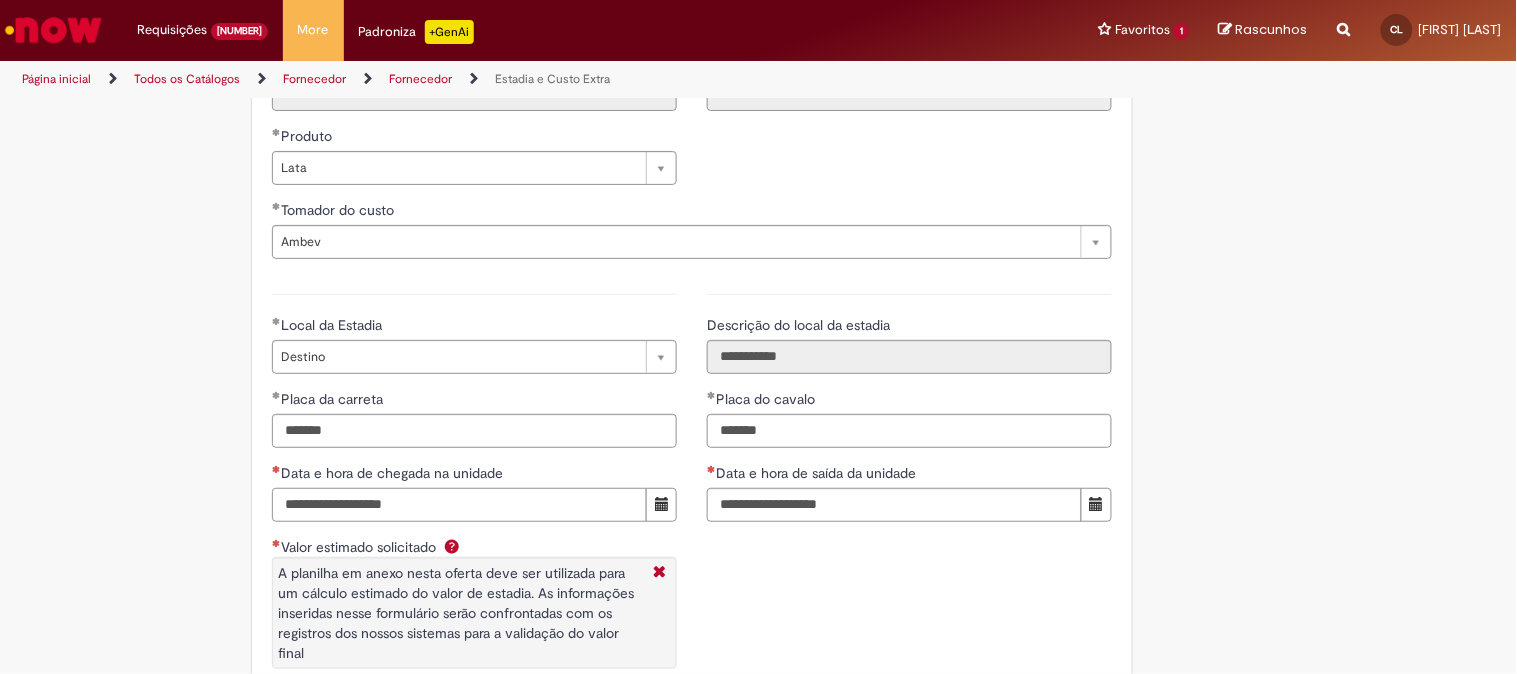 click on "Data e hora de chegada na unidade" at bounding box center (459, 505) 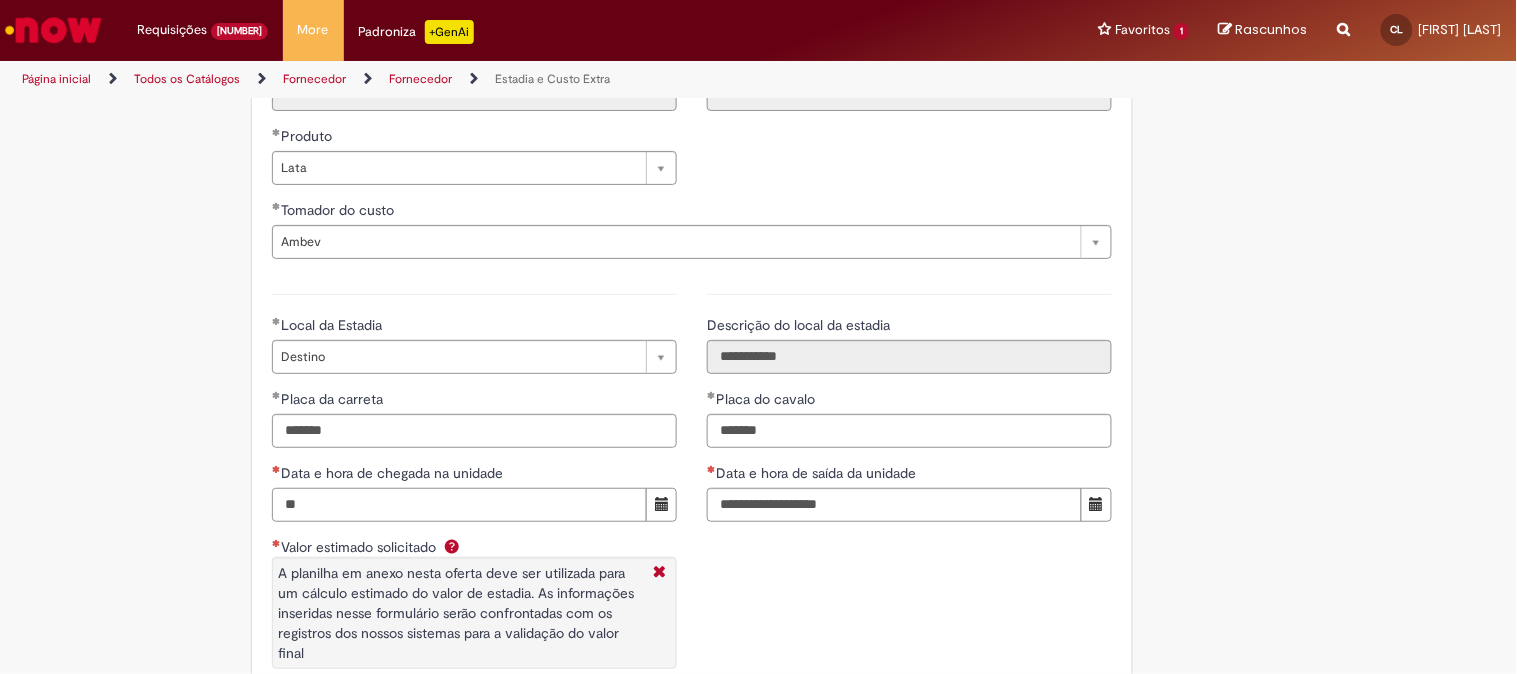 click on "**" at bounding box center [459, 505] 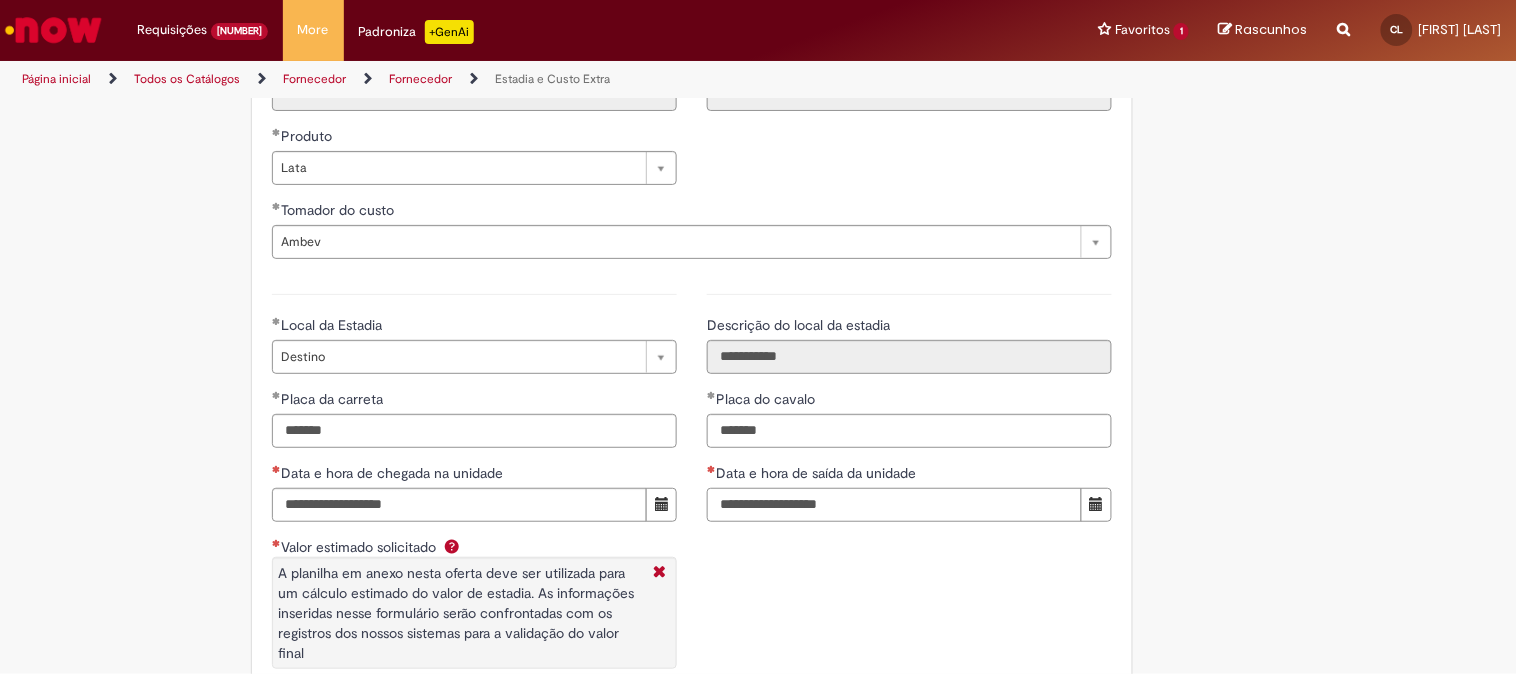 click on "Data e hora de saída da unidade" at bounding box center [894, 505] 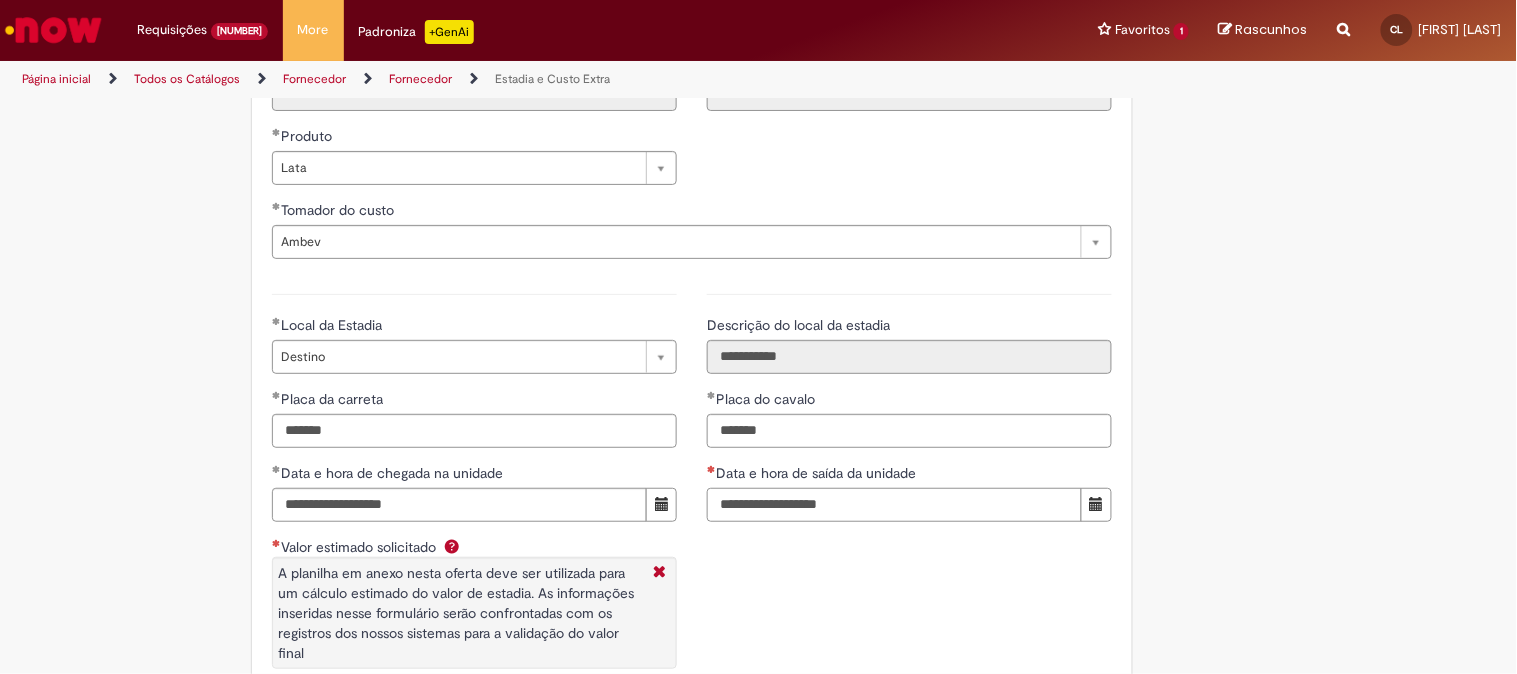 drag, startPoint x: 795, startPoint y: 503, endPoint x: 827, endPoint y: 493, distance: 33.526108 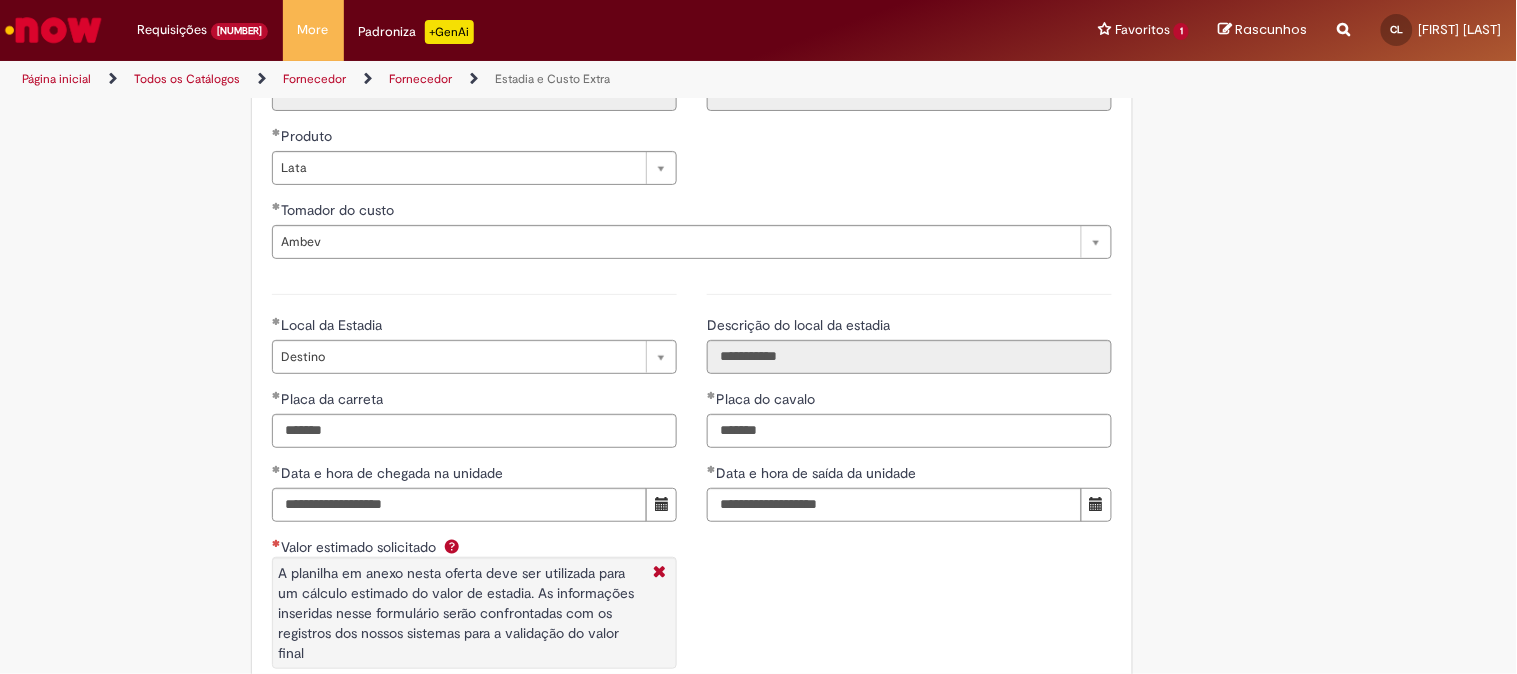 click on "**********" at bounding box center (692, 503) 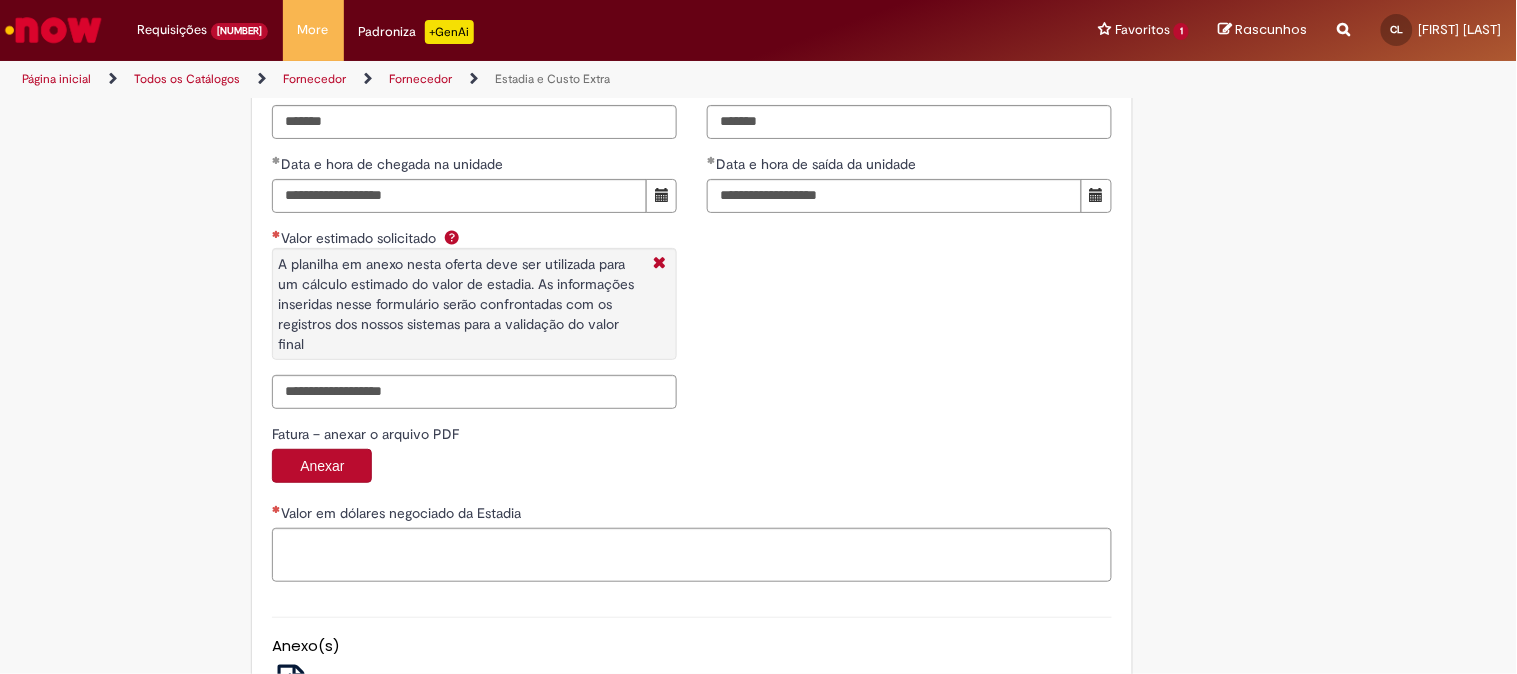 scroll, scrollTop: 3222, scrollLeft: 0, axis: vertical 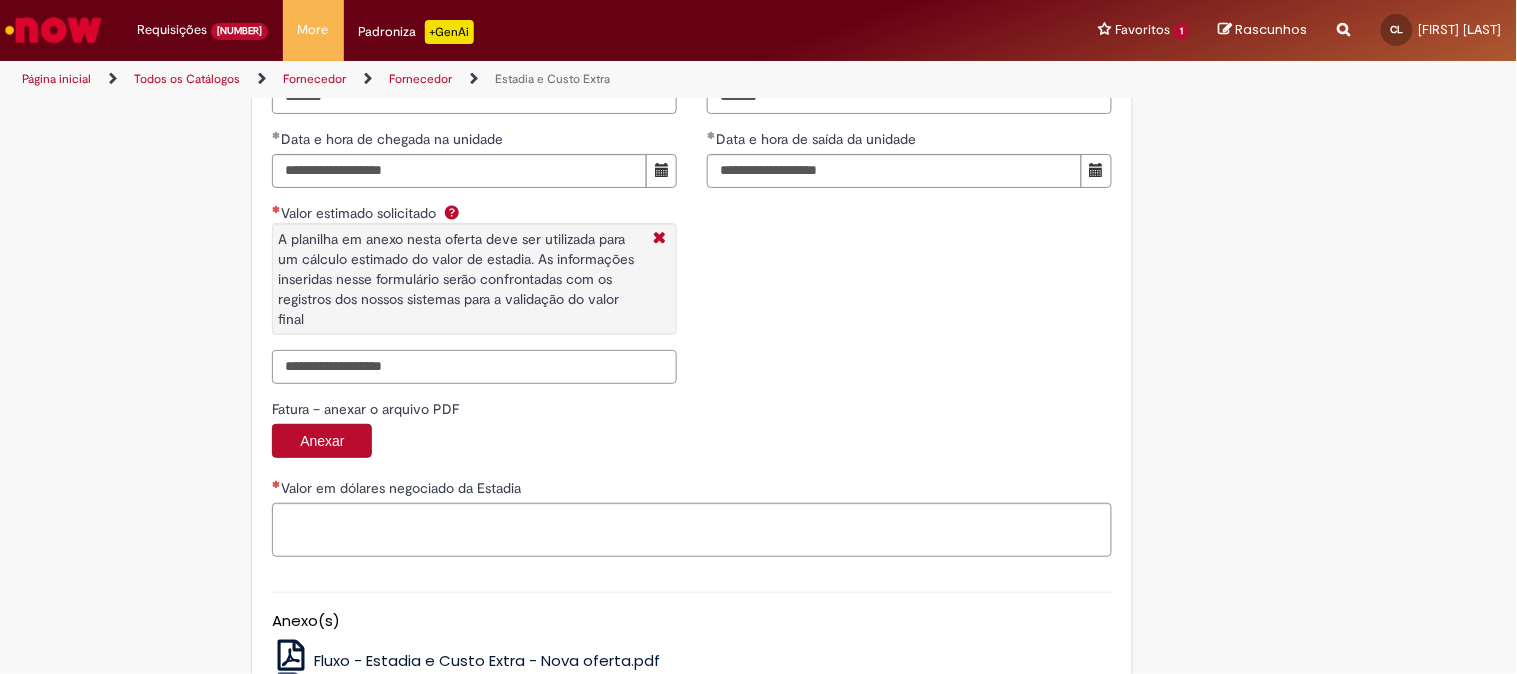 click on "Valor estimado solicitado A planilha em anexo nesta oferta deve ser utilizada para um cálculo estimado do valor de estadia. As informações inseridas nesse formulário serão confrontadas com os registros dos nossos sistemas para a validação do valor final" at bounding box center [474, 367] 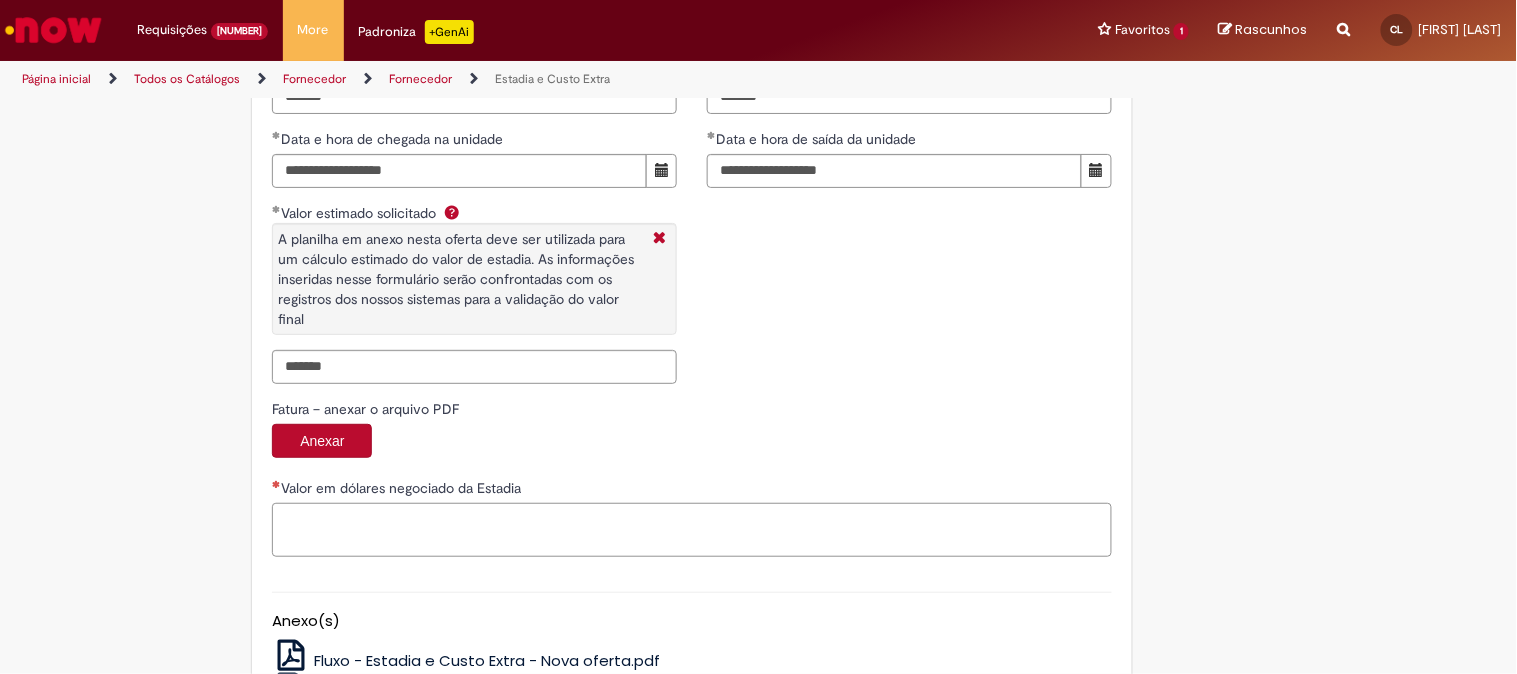 type on "**********" 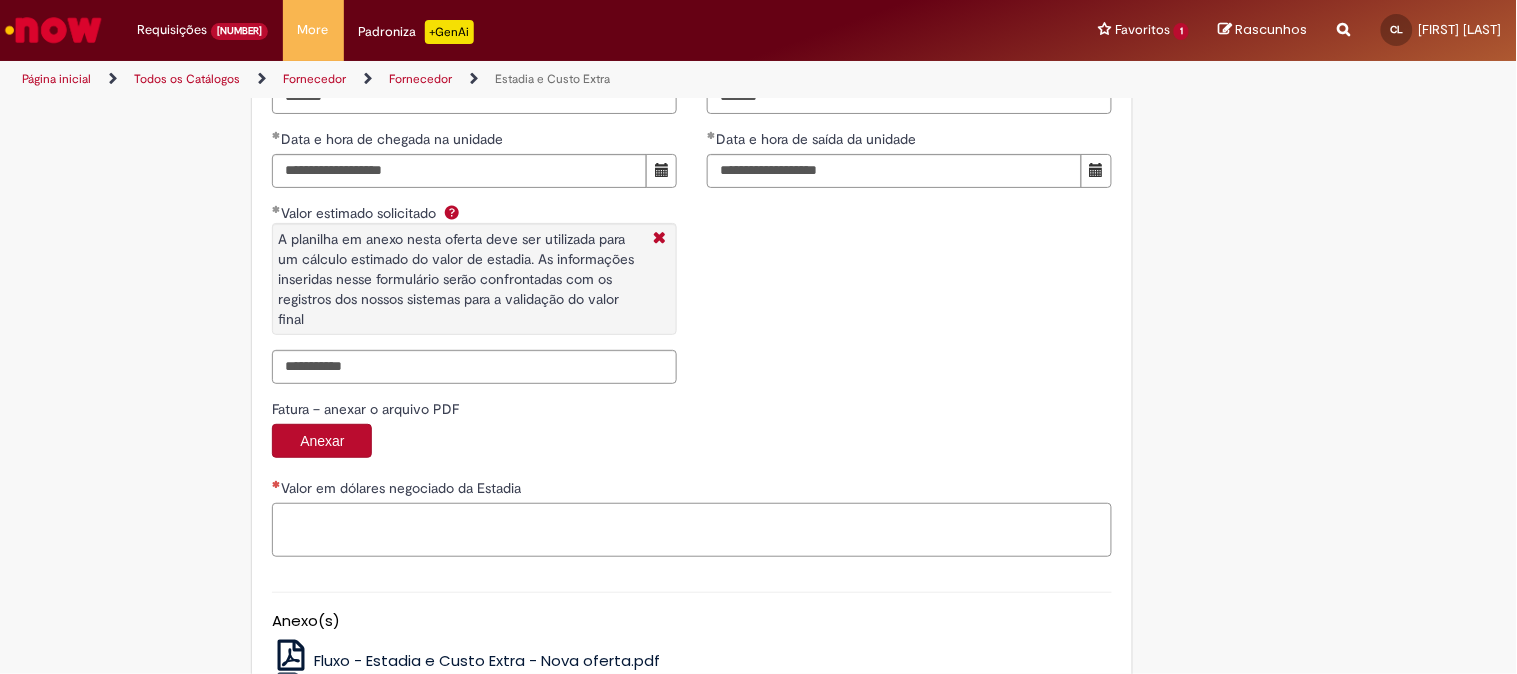 click on "Valor em dólares negociado da Estadia" at bounding box center [692, 530] 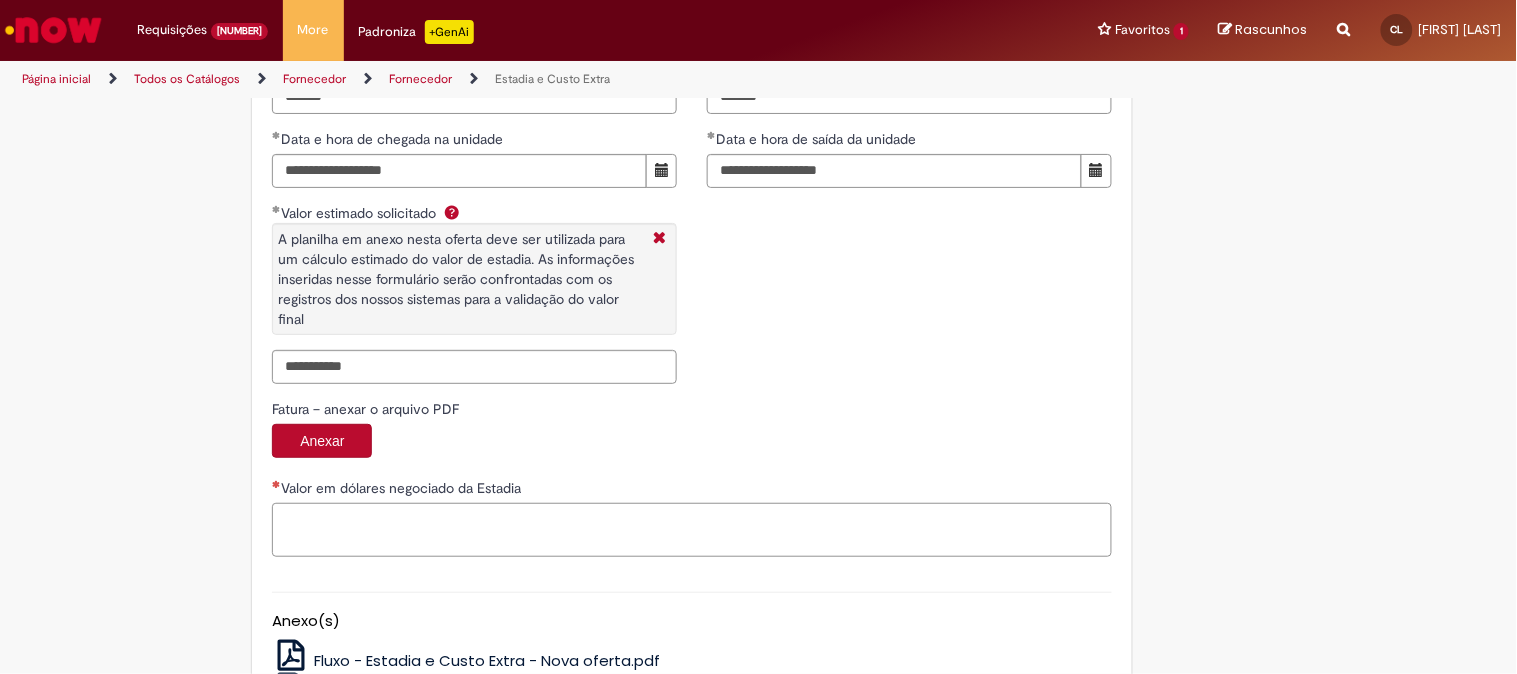 paste on "**********" 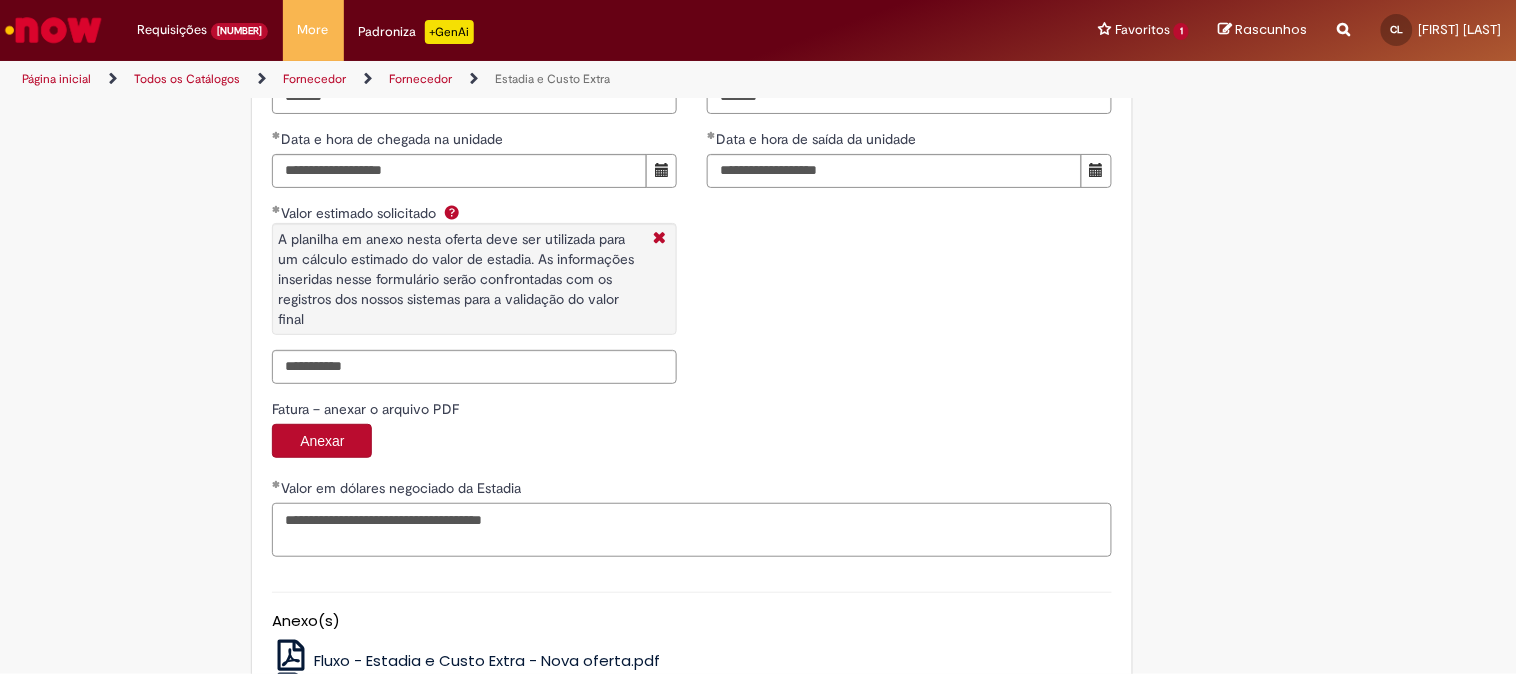 type on "**********" 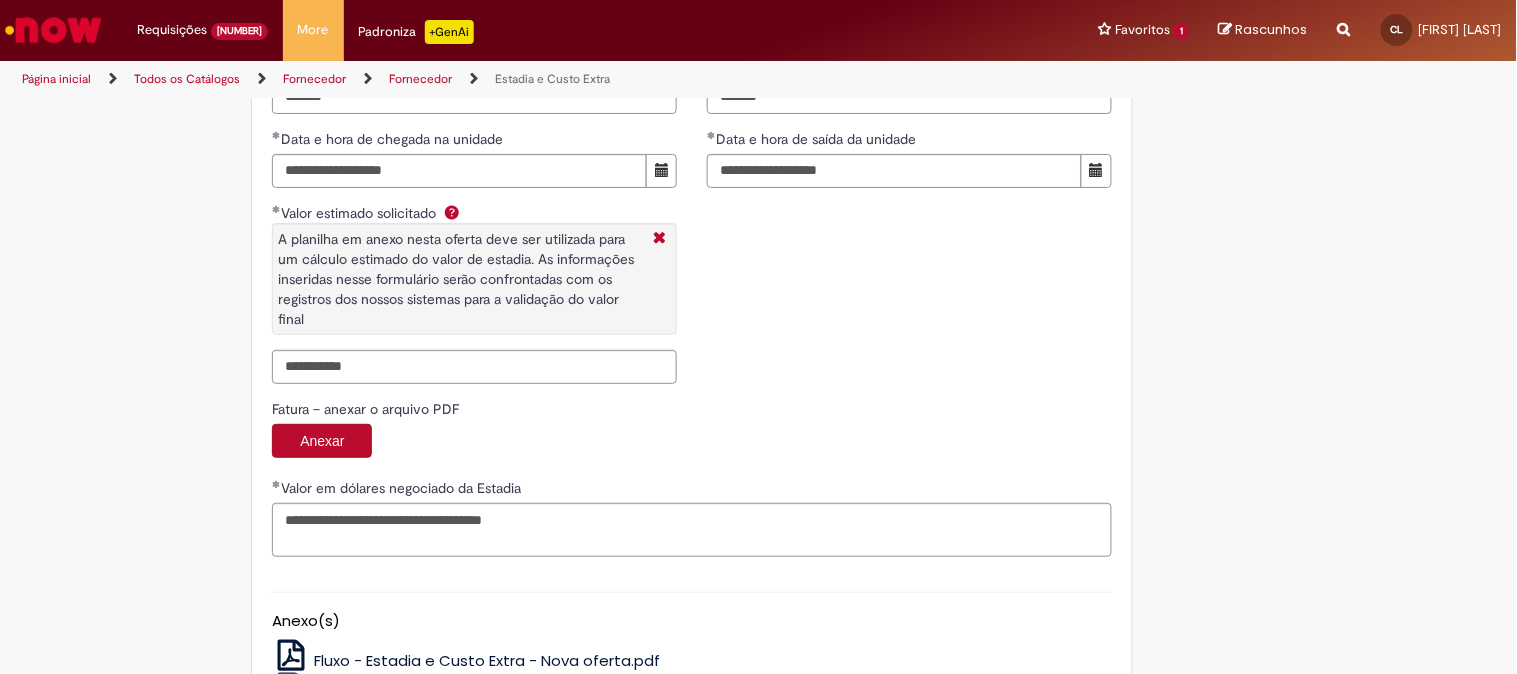 click on "Anexo(s)" at bounding box center [692, 621] 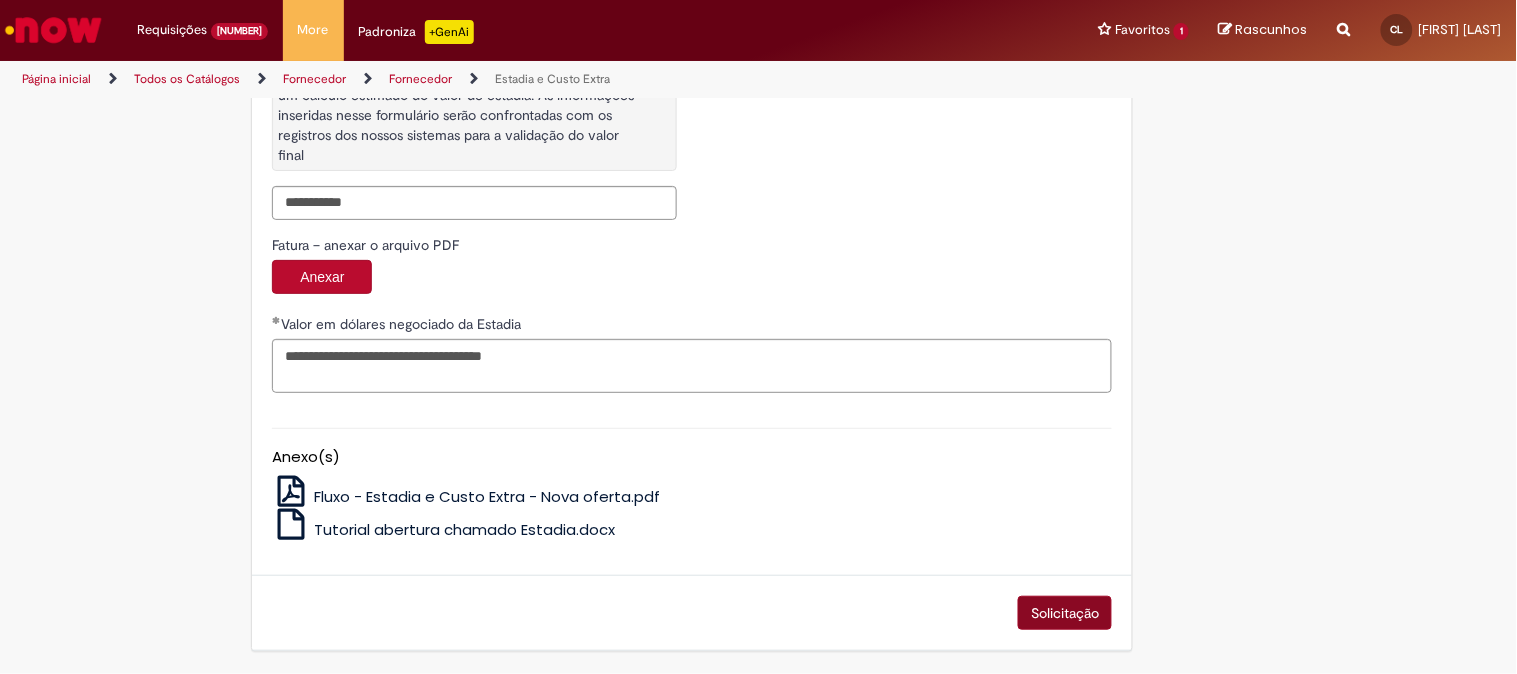 scroll, scrollTop: 3393, scrollLeft: 0, axis: vertical 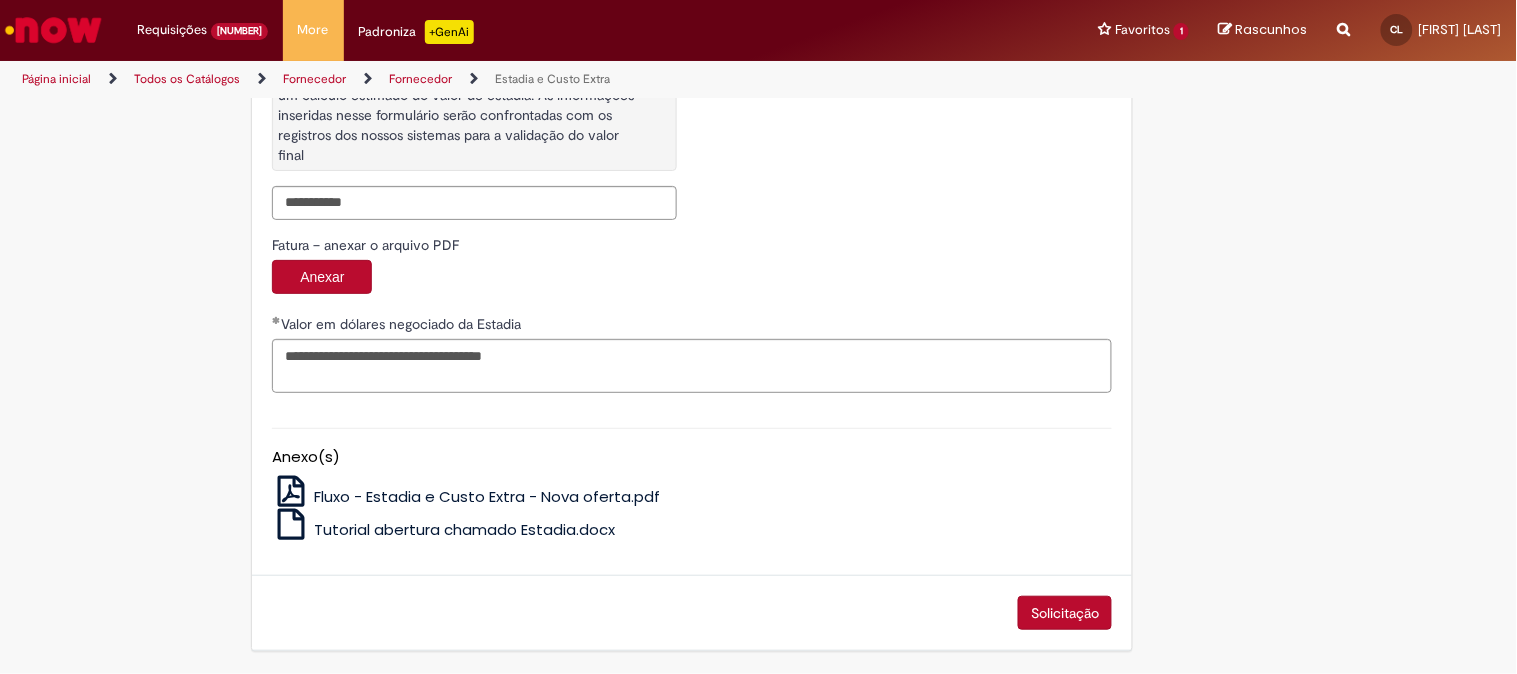 click on "Solicitação" at bounding box center [1065, 613] 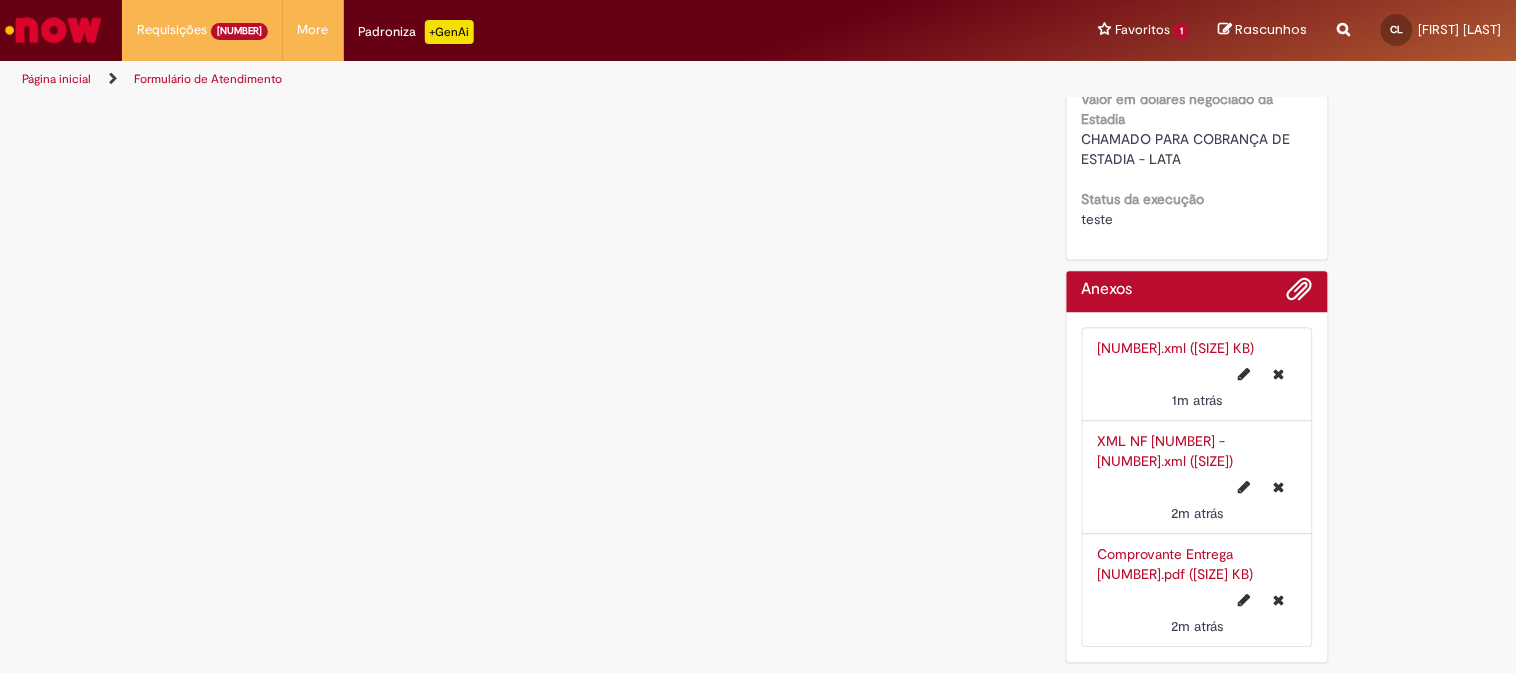 scroll, scrollTop: 0, scrollLeft: 0, axis: both 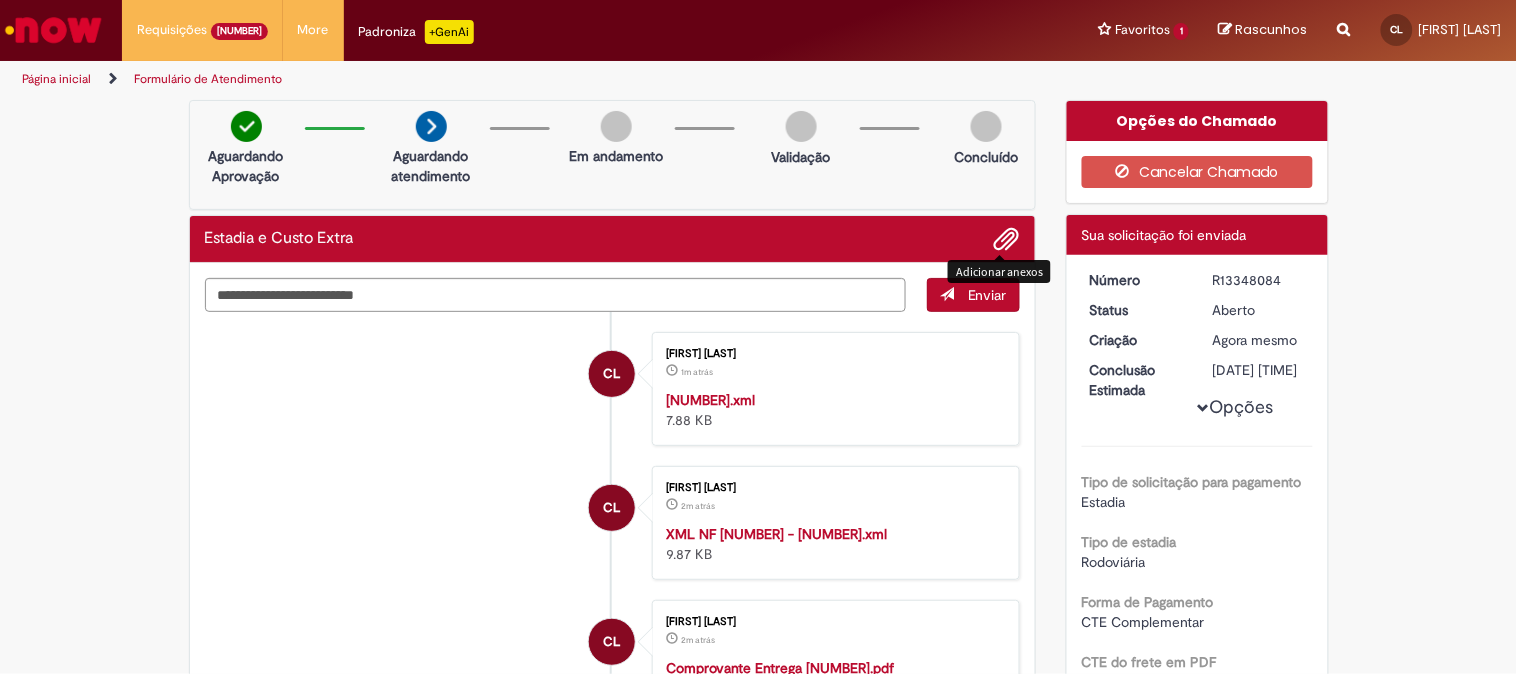 click at bounding box center [1007, 240] 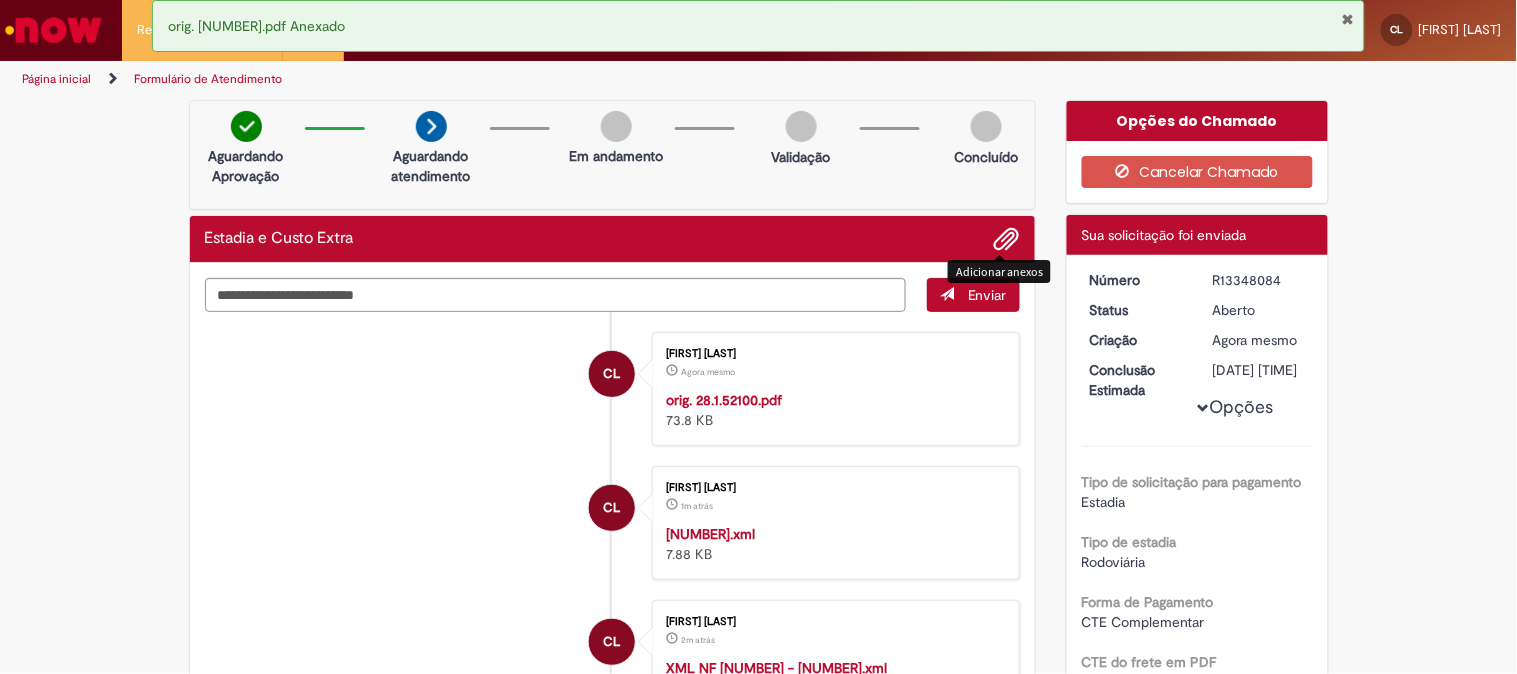 click on "R13348084" at bounding box center [1259, 280] 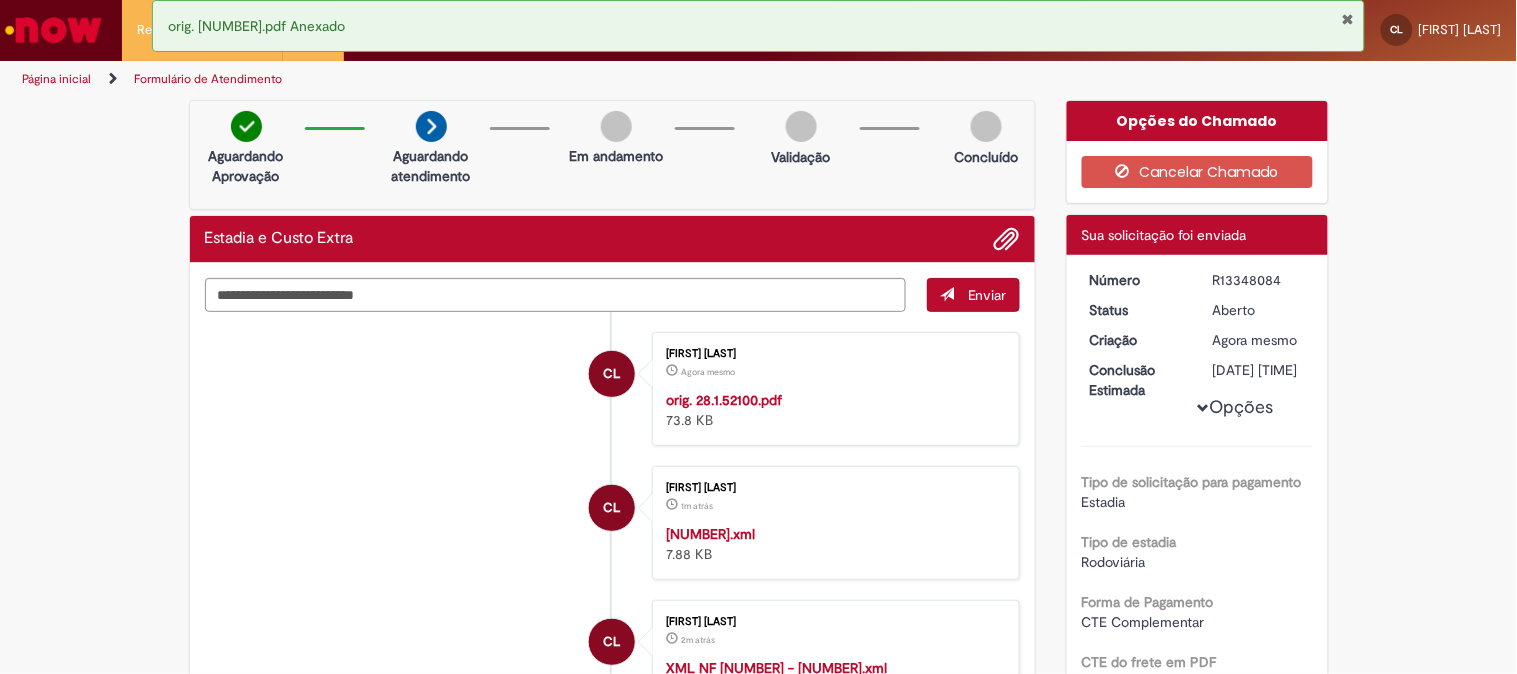 click on "R13348084" at bounding box center (1259, 280) 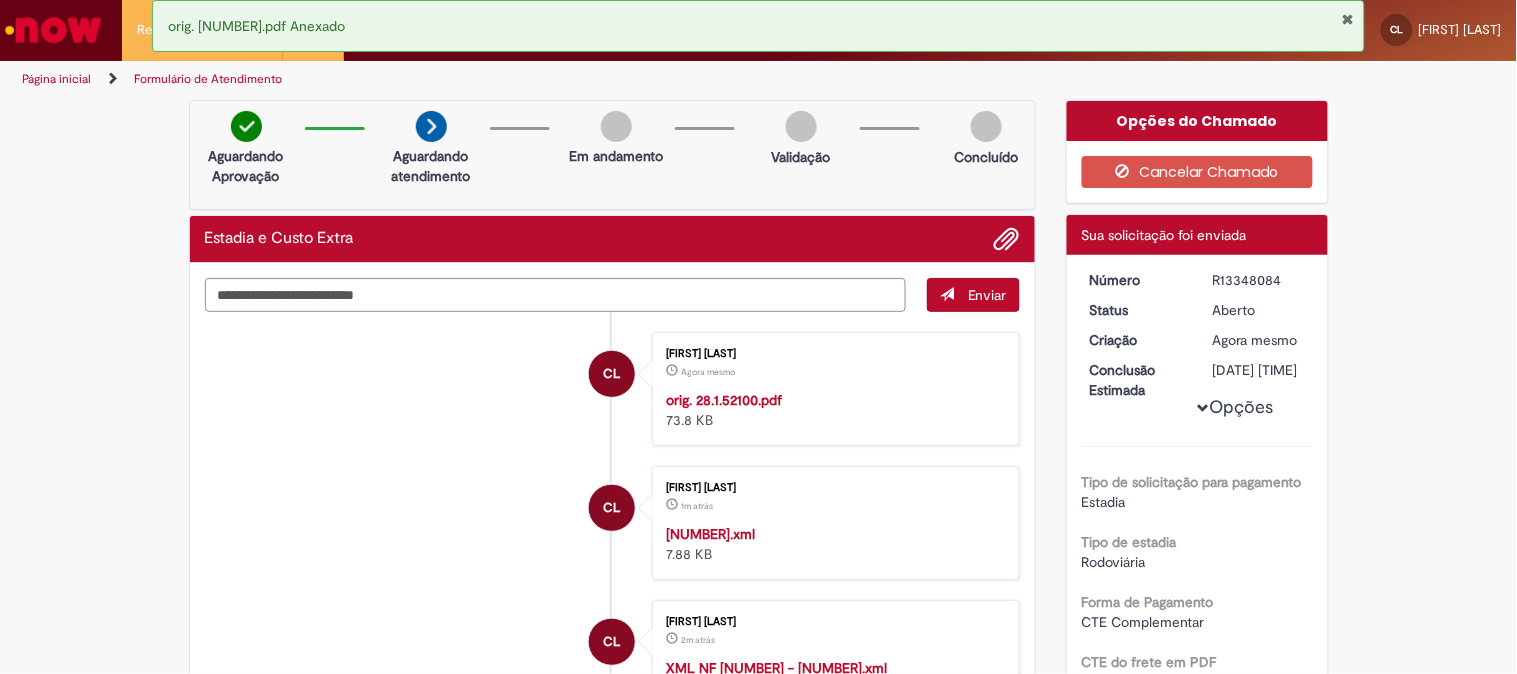 copy on "R13348084" 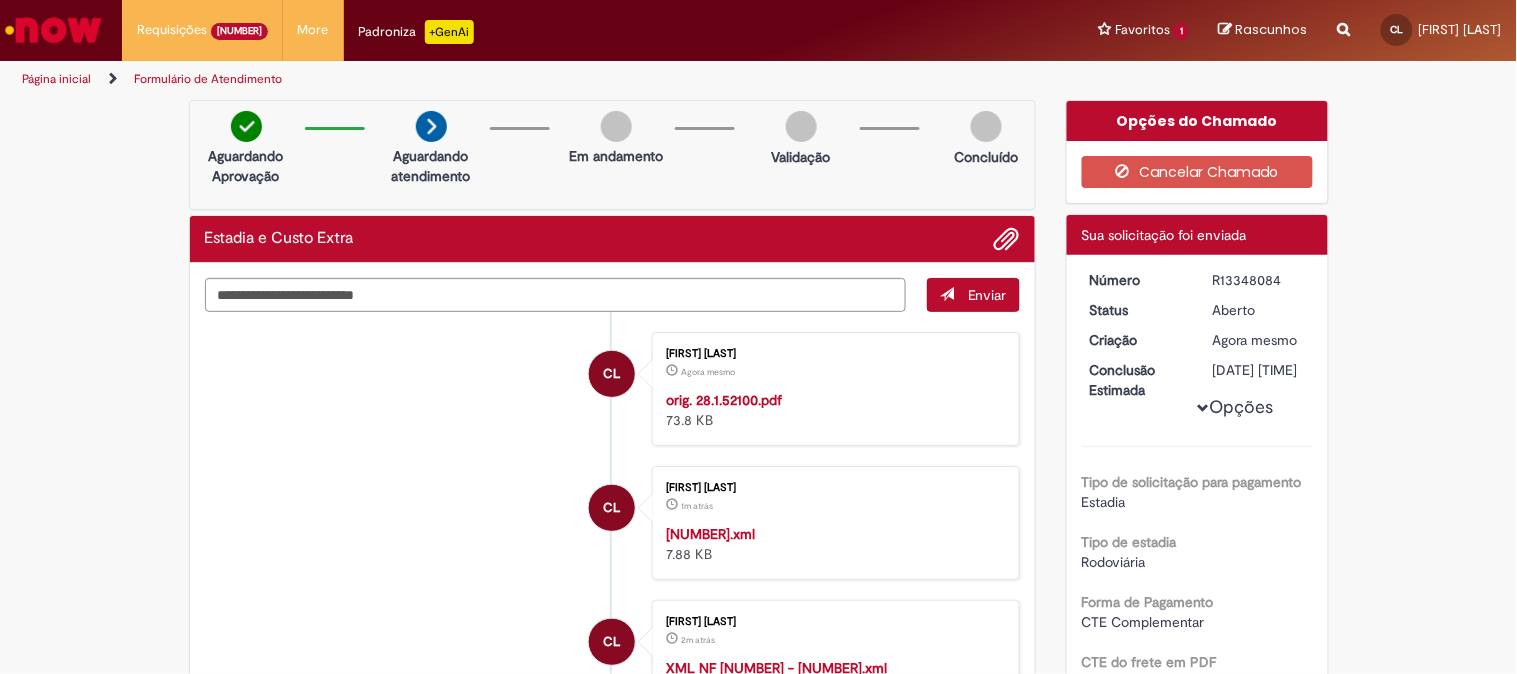 click on "Formulário de Atendimento
Verificar Código de Barras
Aguardando Aprovação
Aguardando atendimento
Em andamento
Validação
Concluído
Estadia e Custo Extra
Enviar
CL
[FIRST] [LAST]
Agora mesmo Agora mesmo
orig. [NUMBER].pdf  [SIZE] KB
CL" at bounding box center (758, 1934) 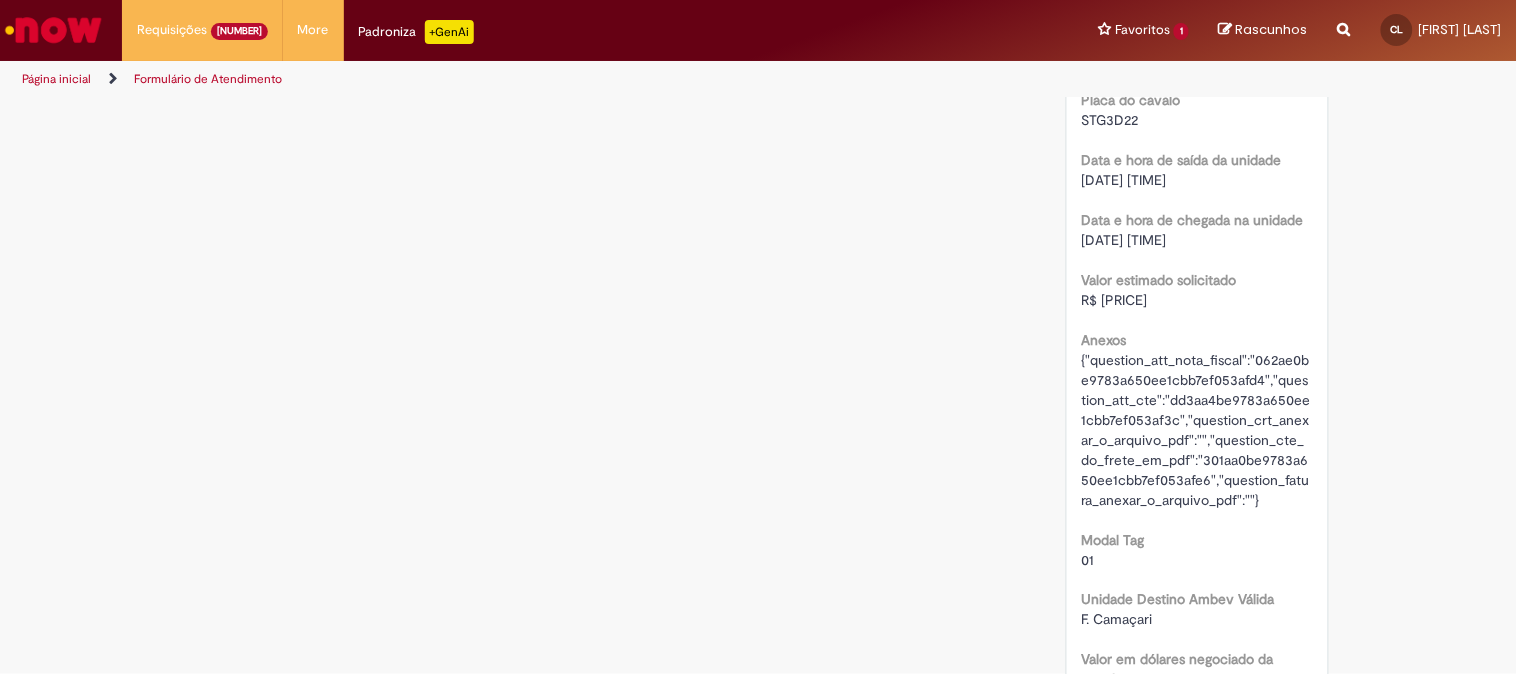 scroll, scrollTop: 2444, scrollLeft: 0, axis: vertical 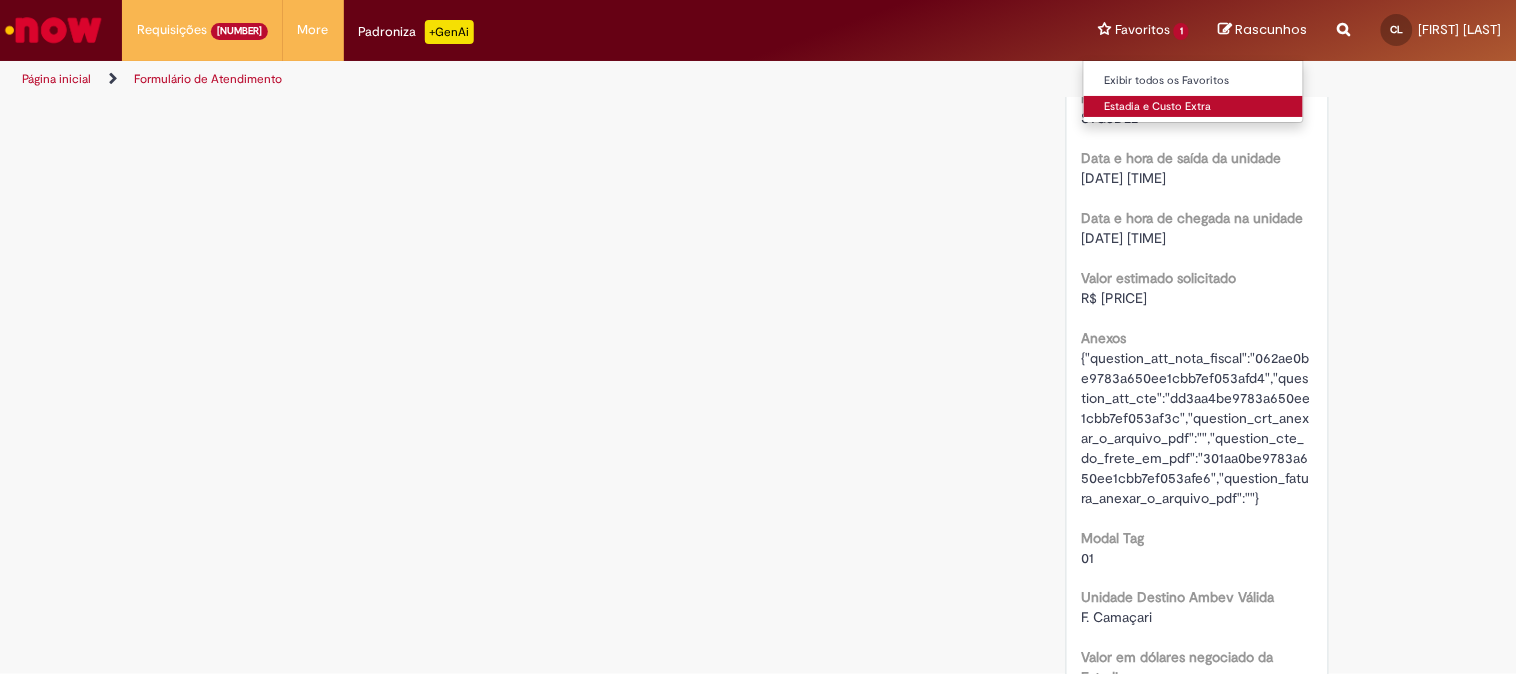 click on "Estadia e Custo Extra" at bounding box center [1194, 107] 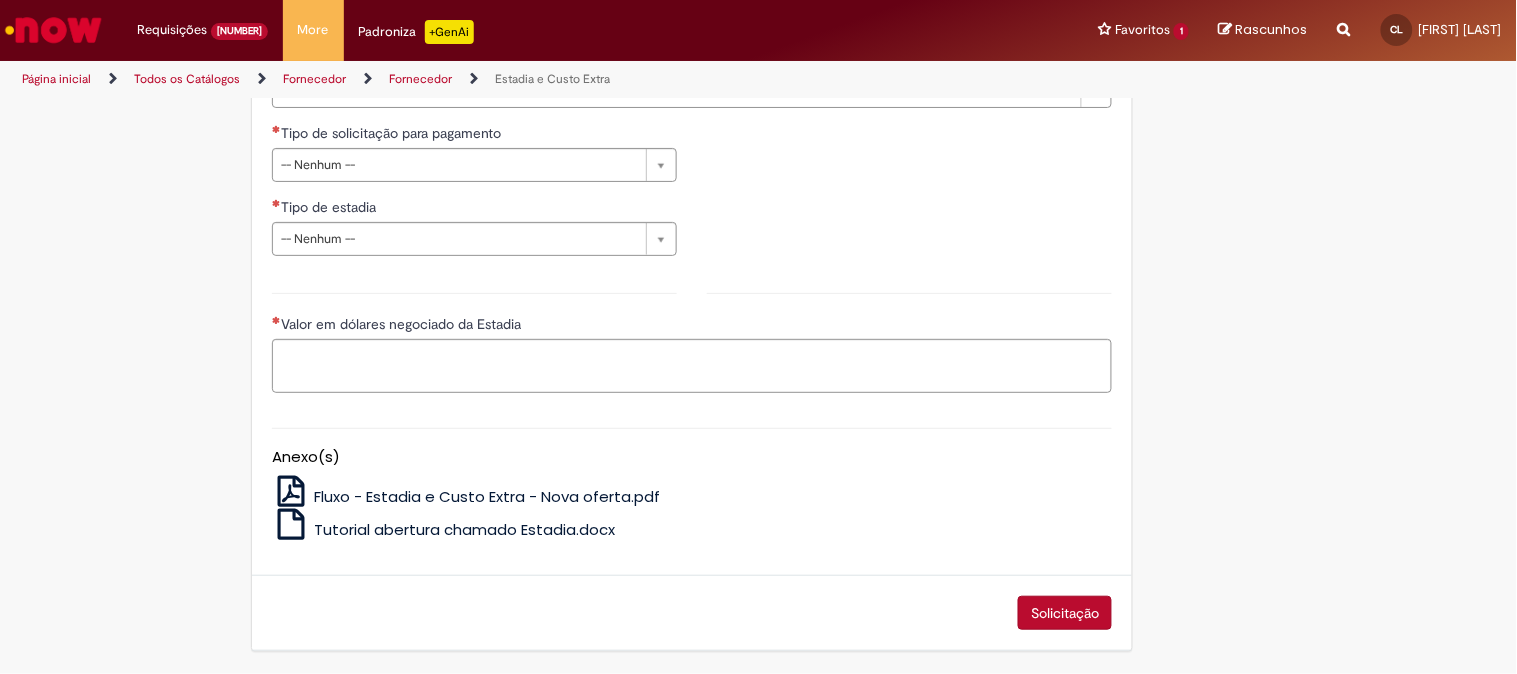 type on "**********" 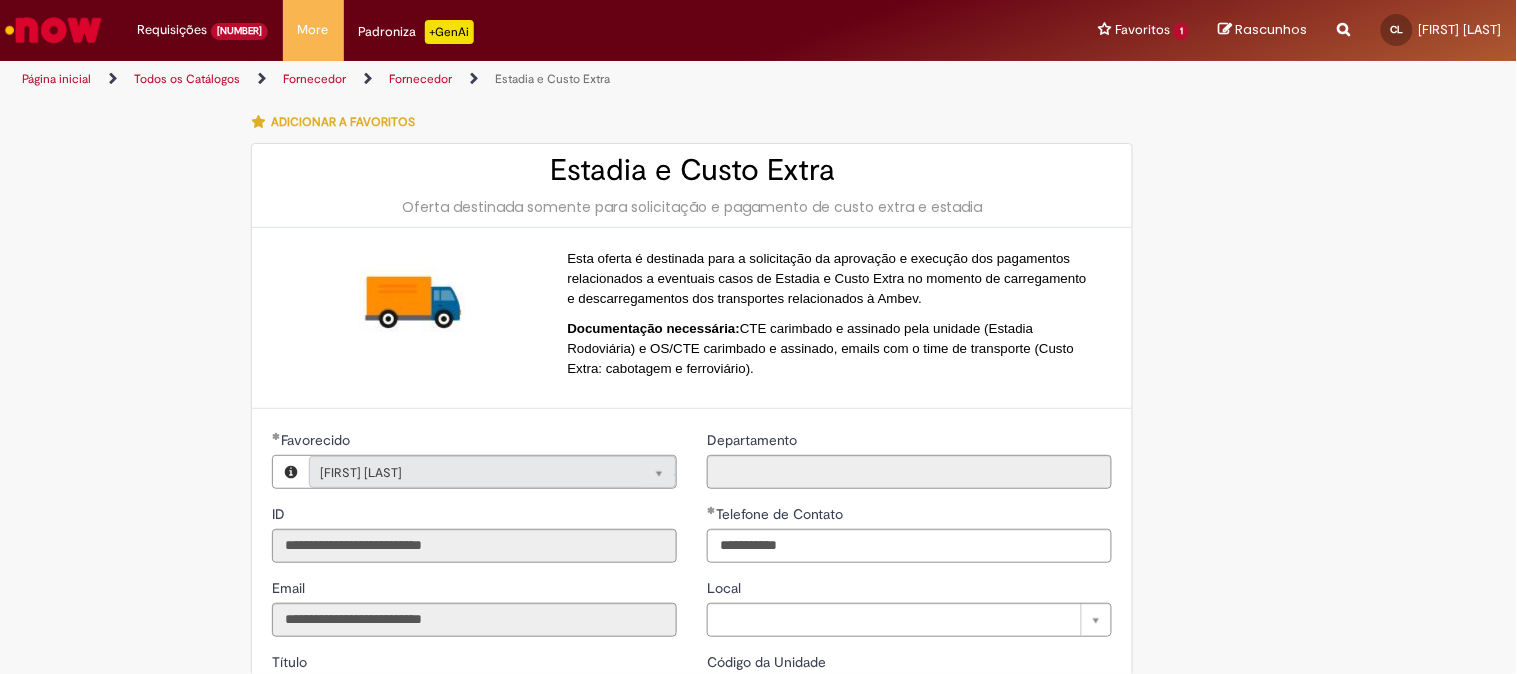 type on "**********" 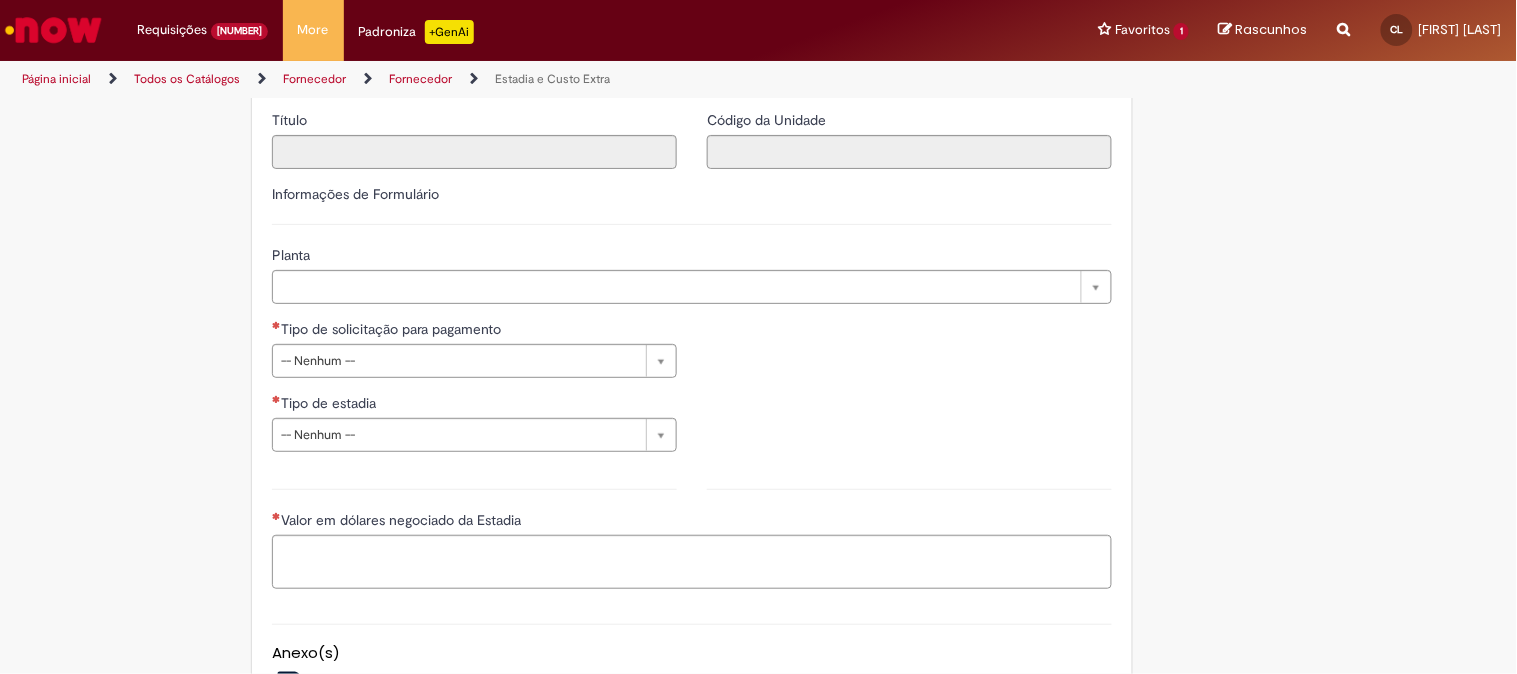 scroll, scrollTop: 555, scrollLeft: 0, axis: vertical 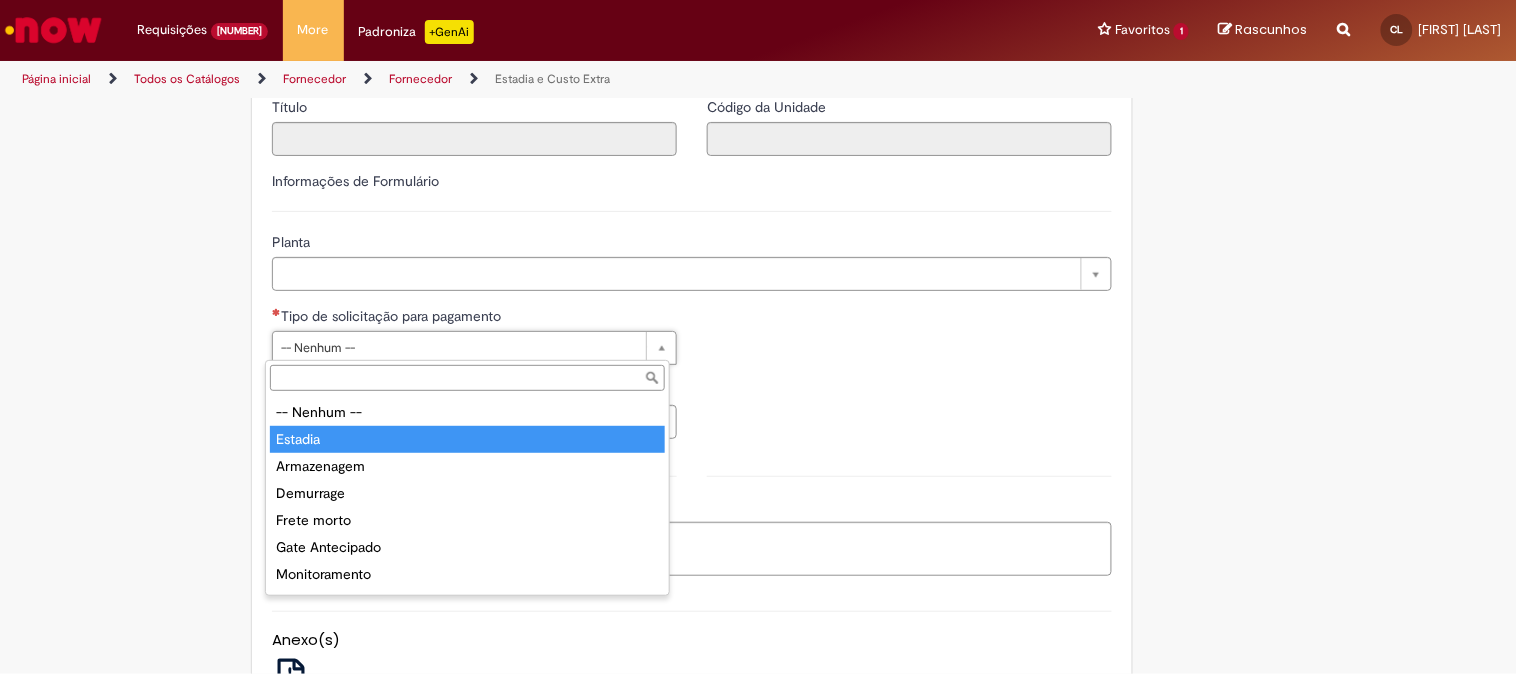 type on "*******" 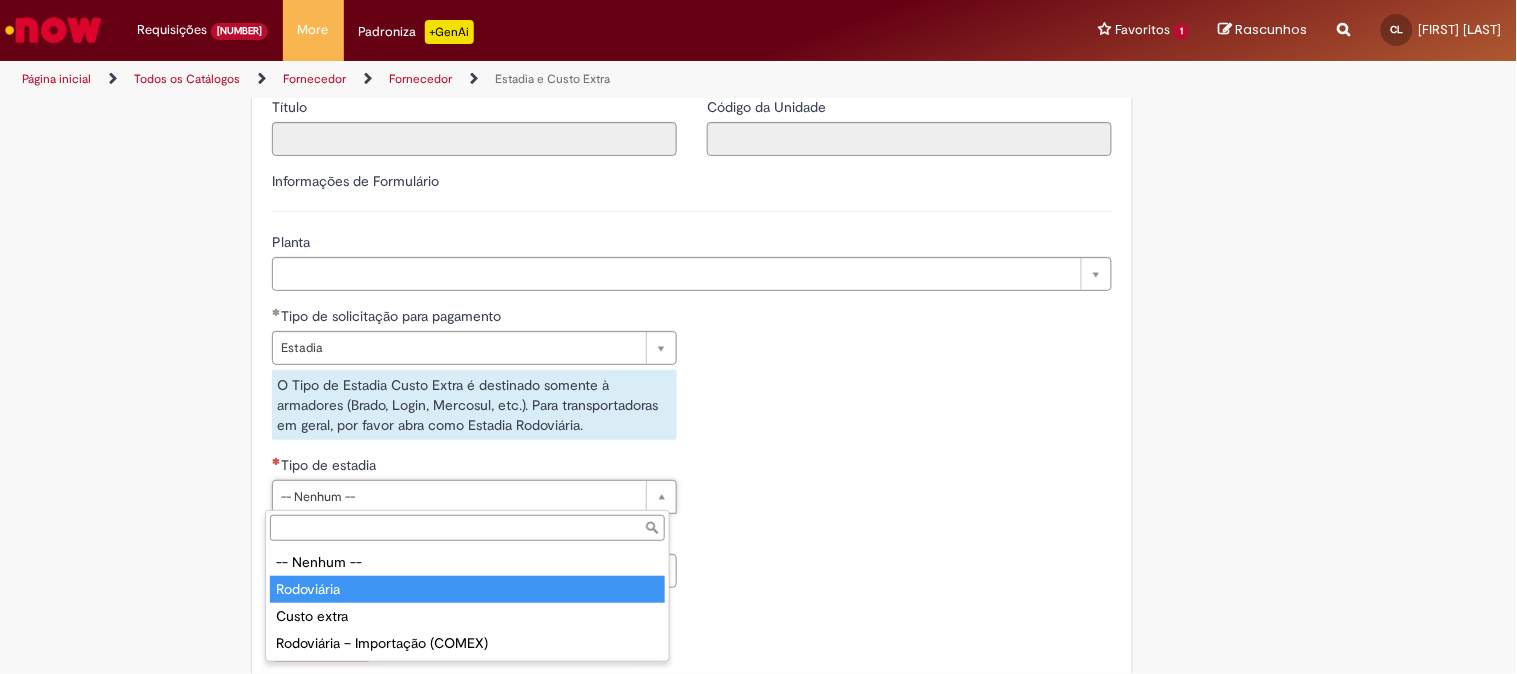 type on "**********" 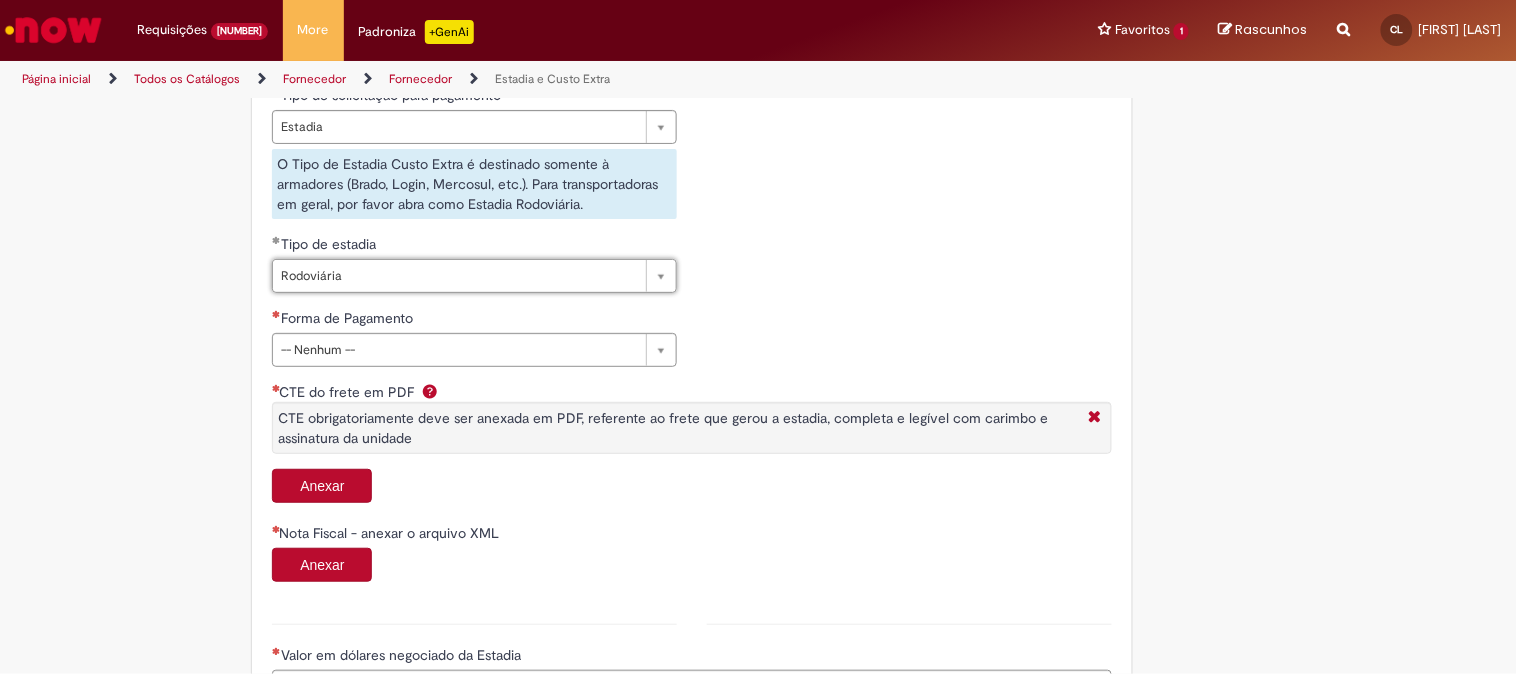 scroll, scrollTop: 777, scrollLeft: 0, axis: vertical 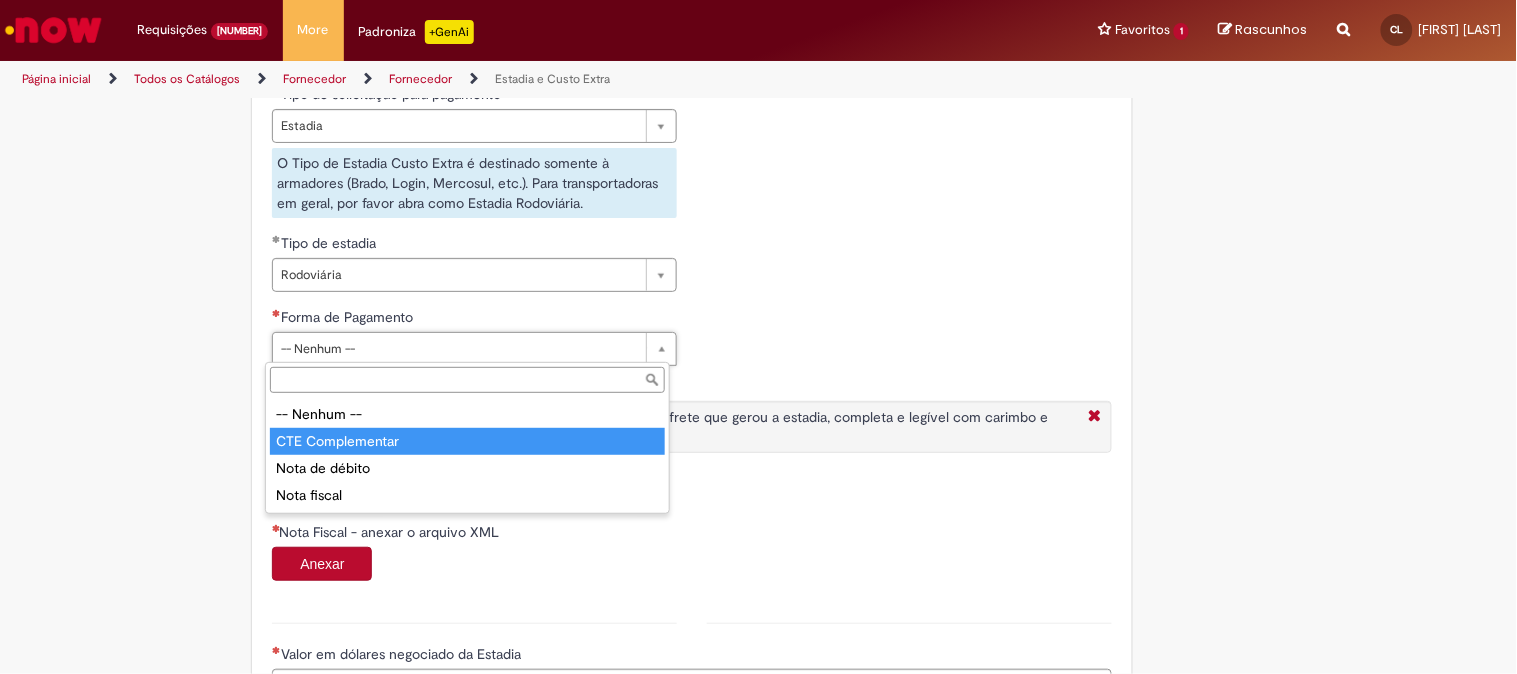 type on "**********" 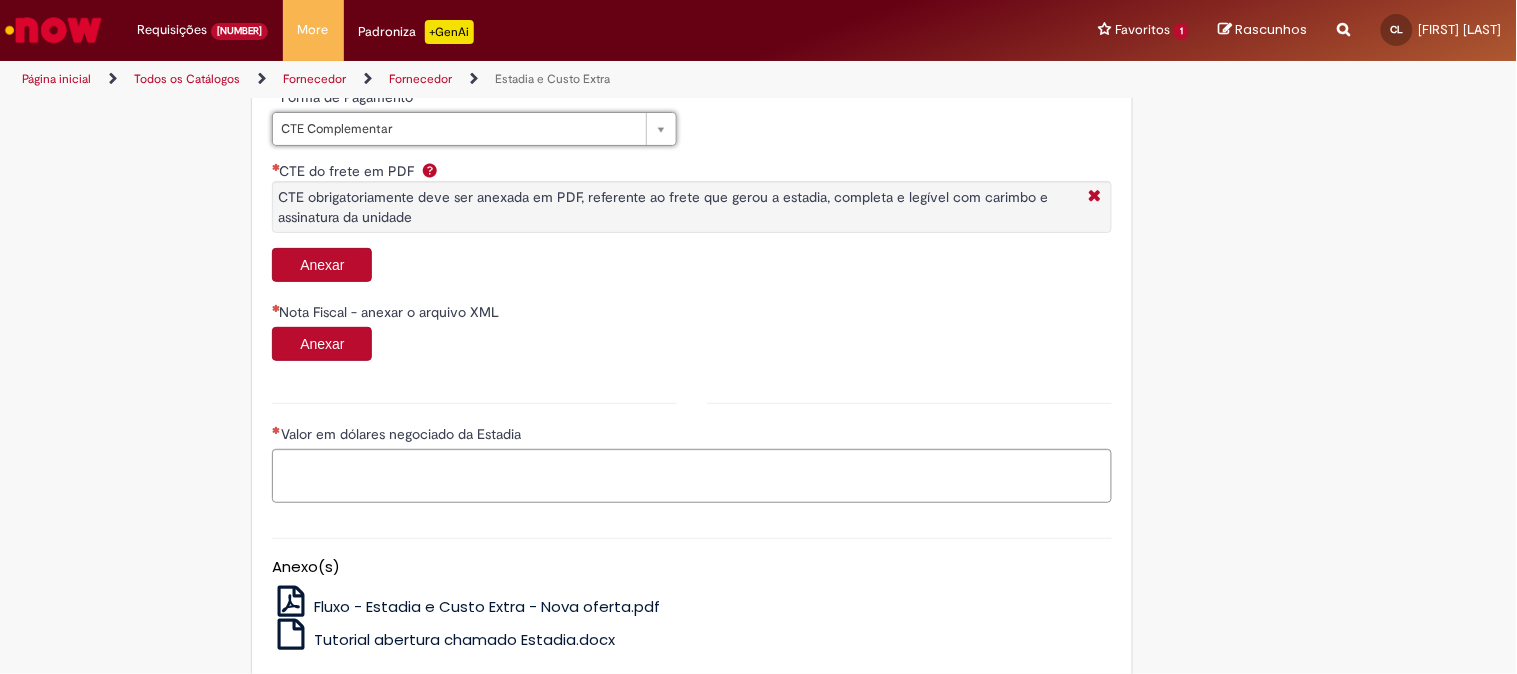 scroll, scrollTop: 1000, scrollLeft: 0, axis: vertical 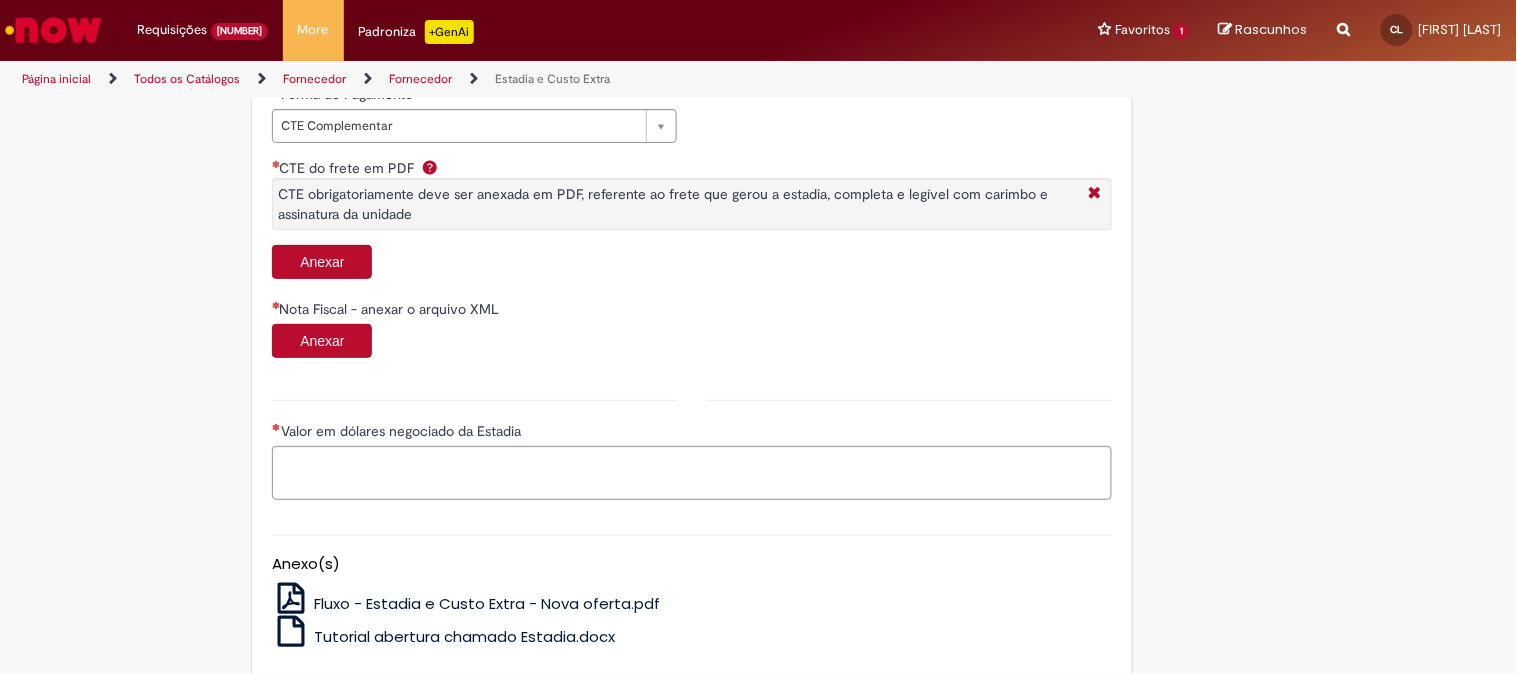 click on "Anexar" at bounding box center (322, 262) 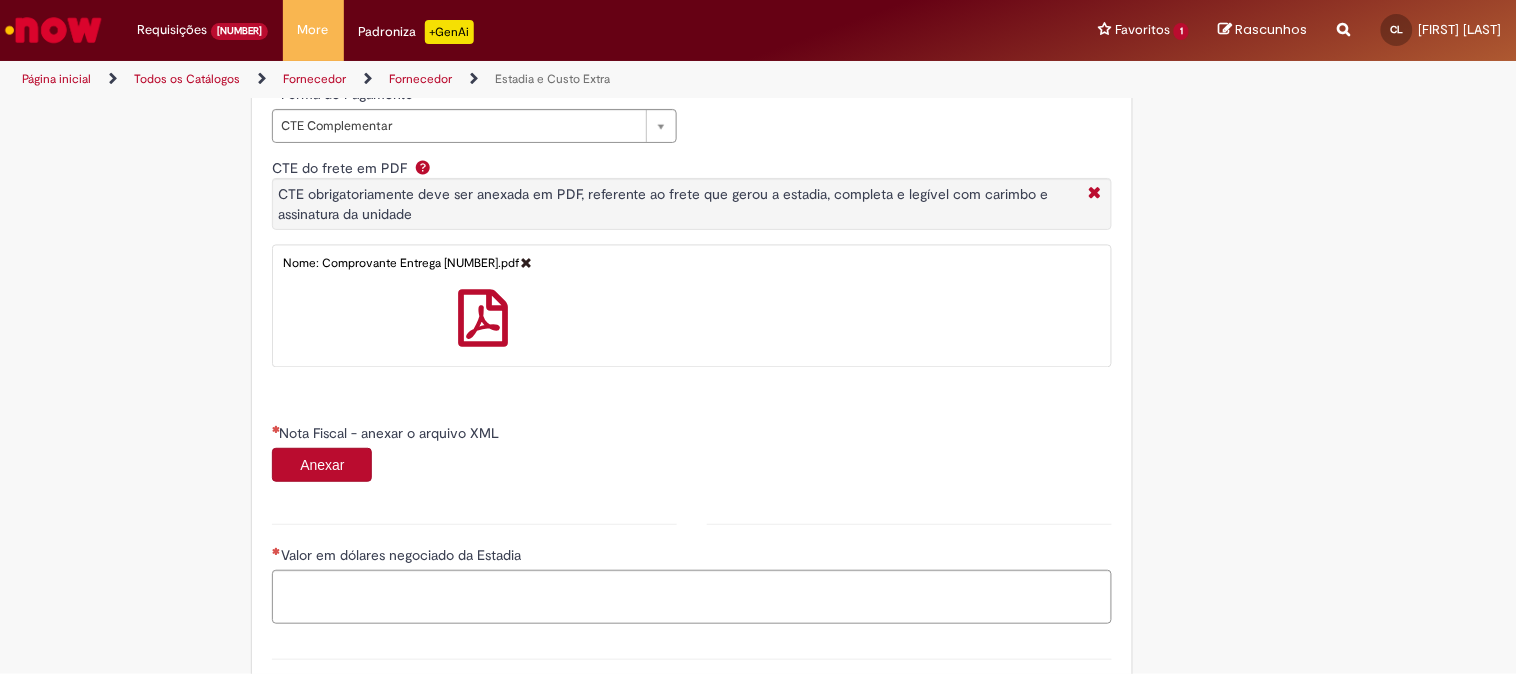 click on "Anexar" at bounding box center (322, 465) 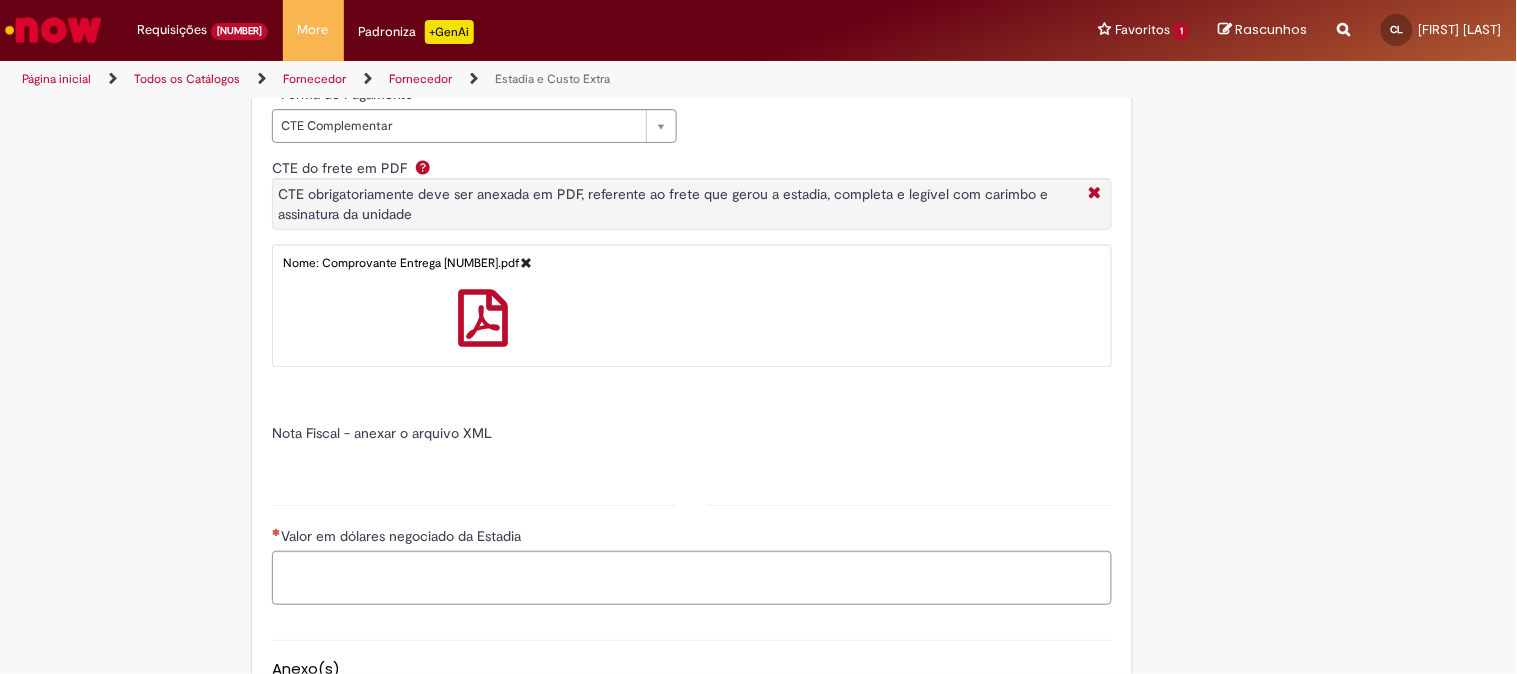 type on "*****" 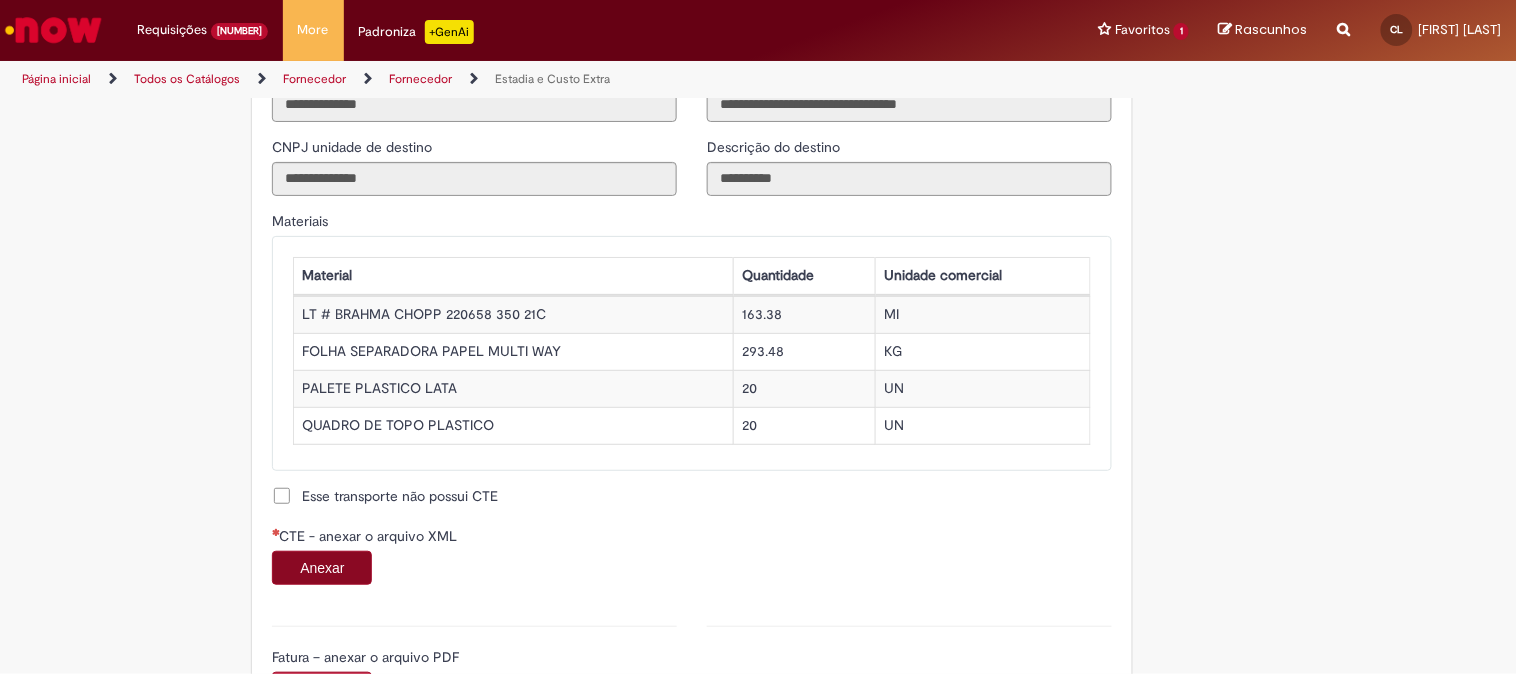 scroll, scrollTop: 1777, scrollLeft: 0, axis: vertical 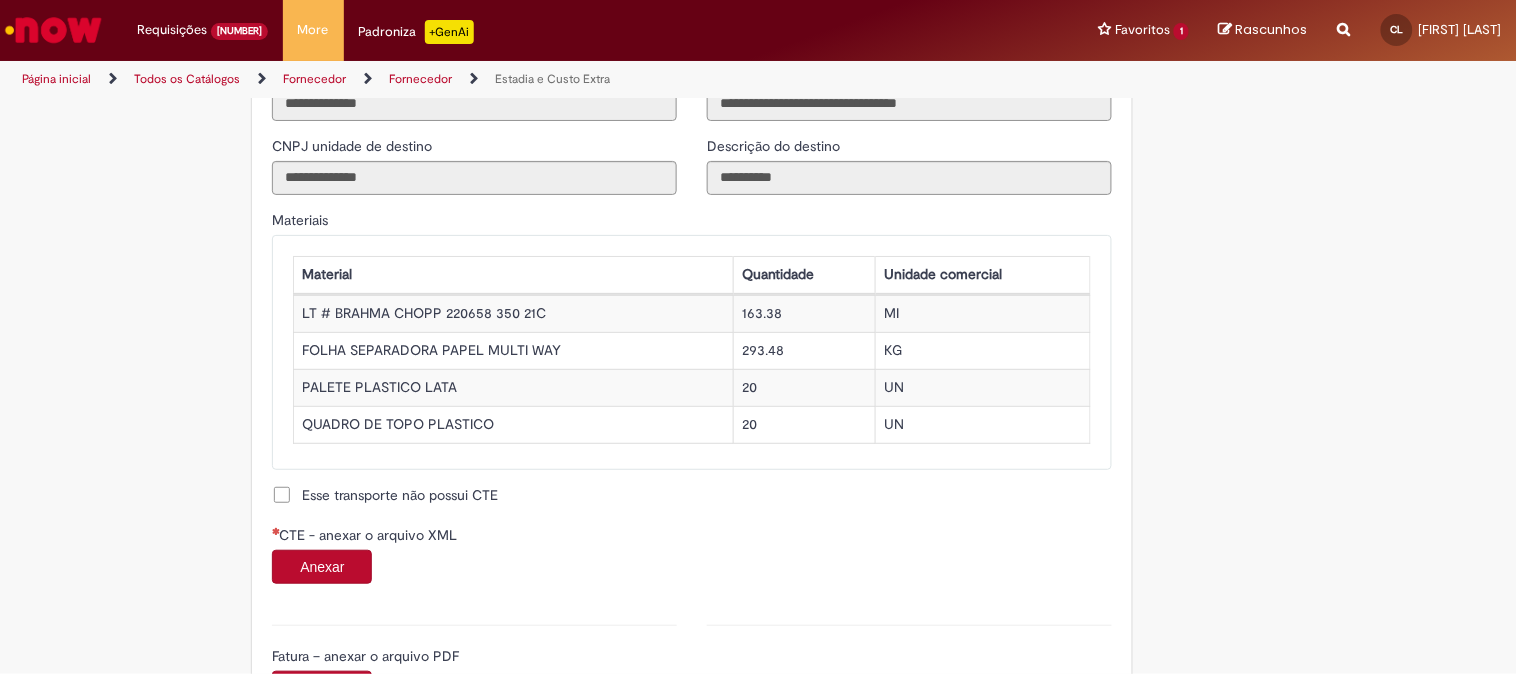 click on "Anexar" at bounding box center [322, 567] 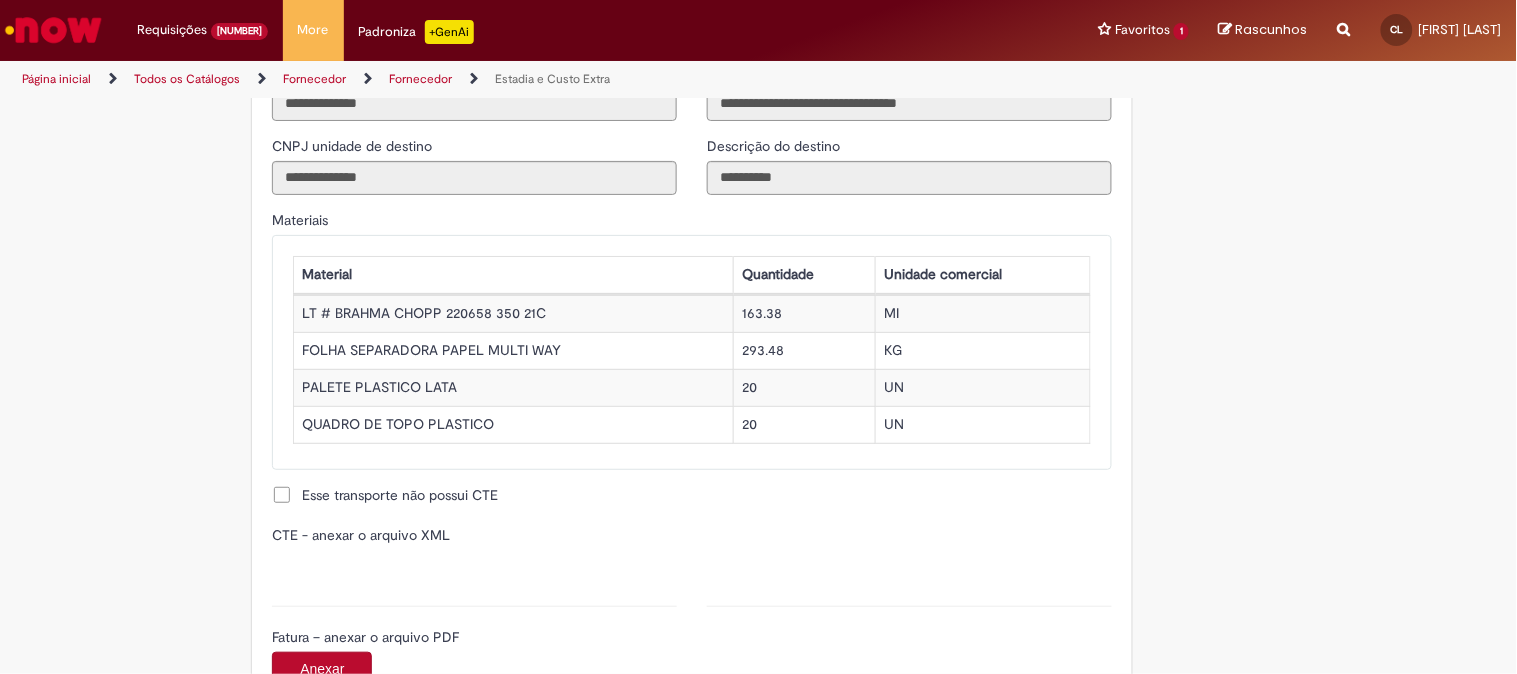type on "**********" 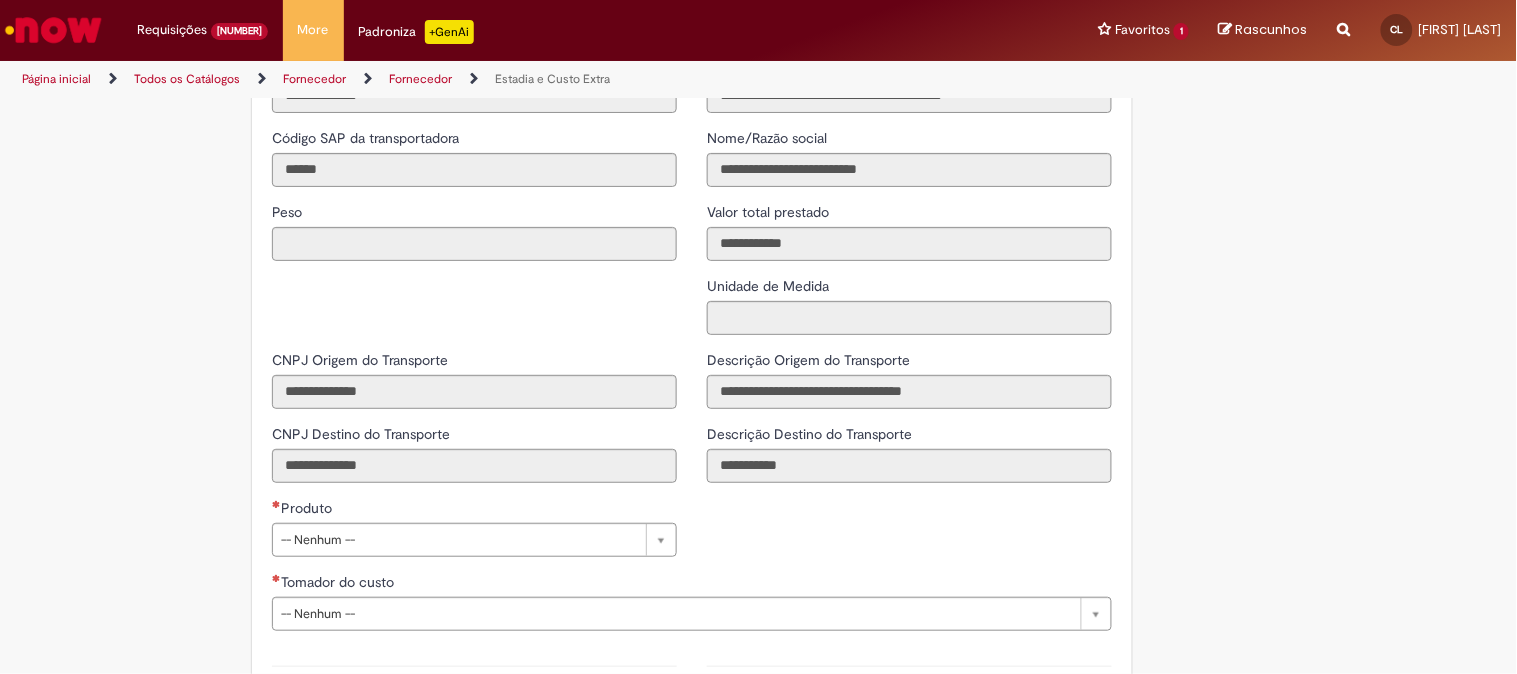 scroll, scrollTop: 2555, scrollLeft: 0, axis: vertical 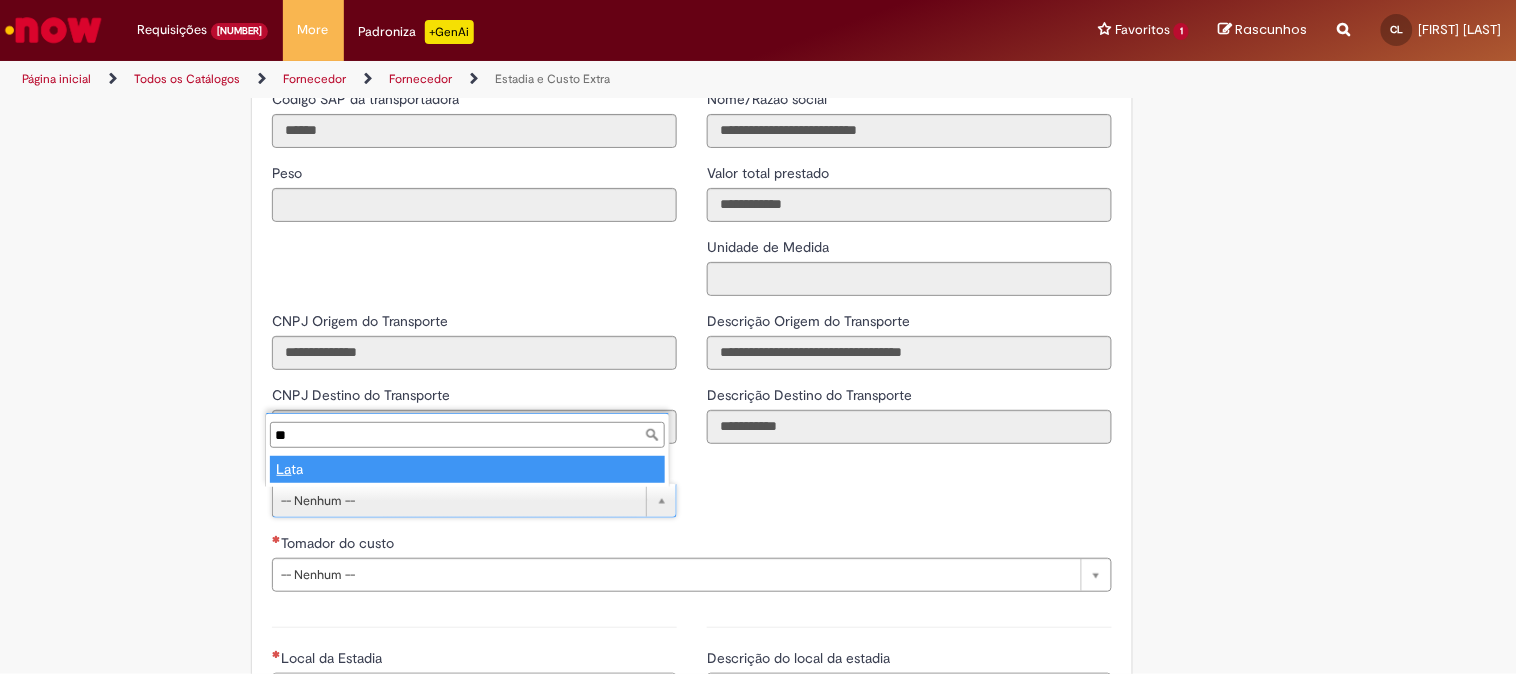 type on "**" 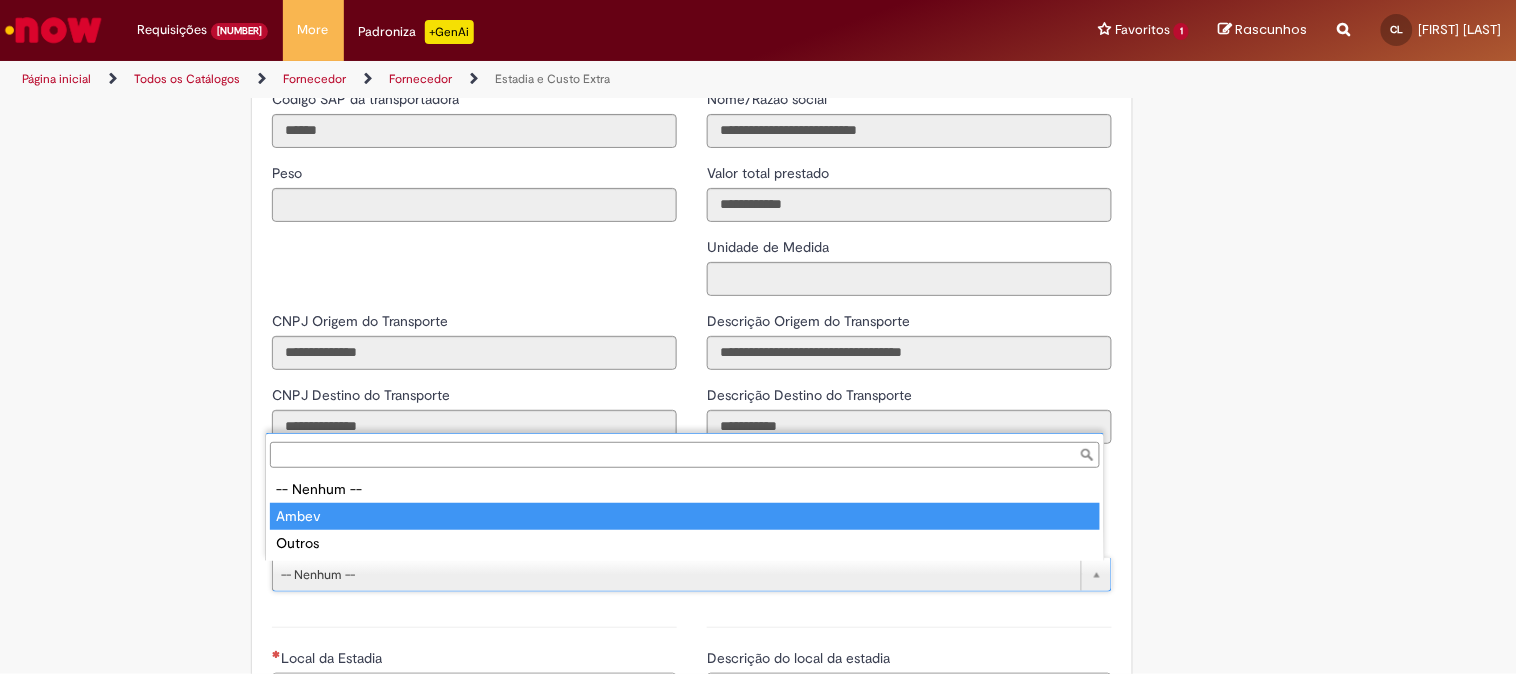 type on "*****" 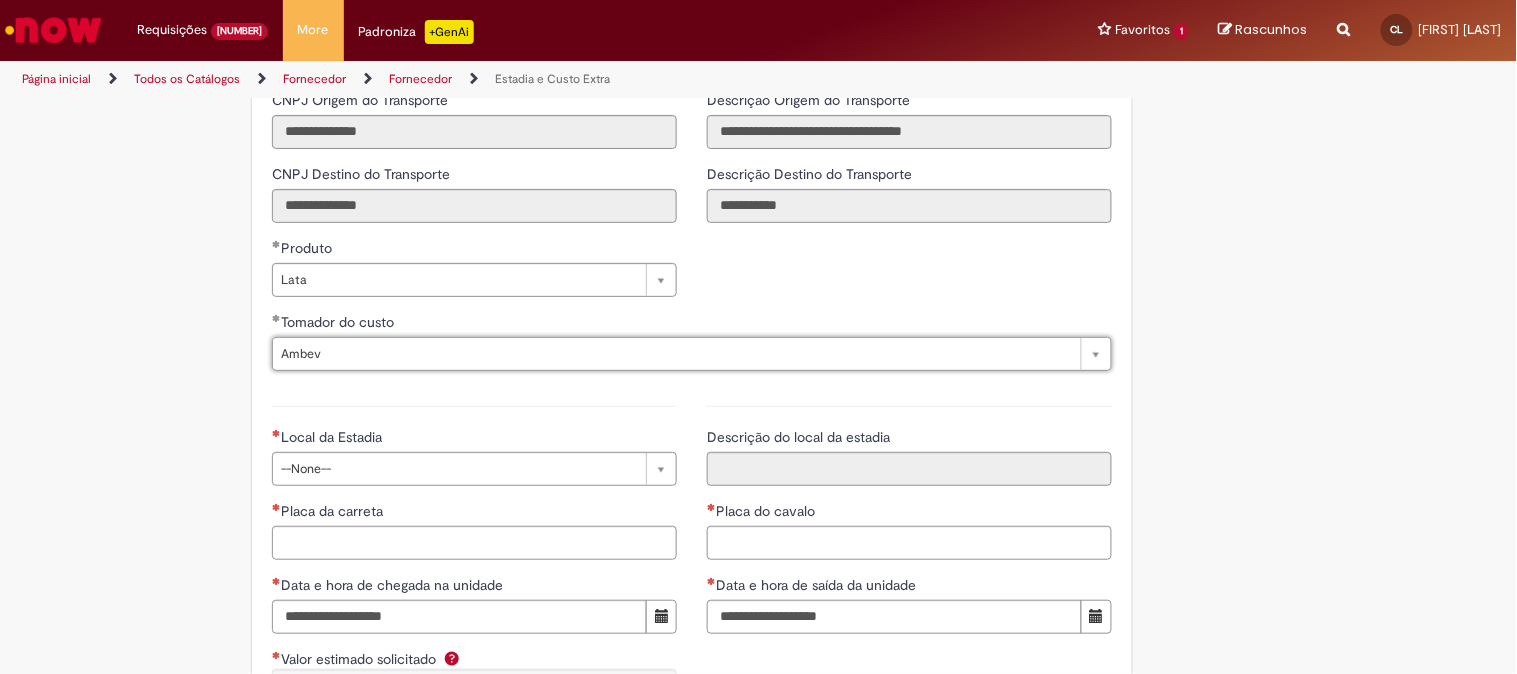 scroll, scrollTop: 2777, scrollLeft: 0, axis: vertical 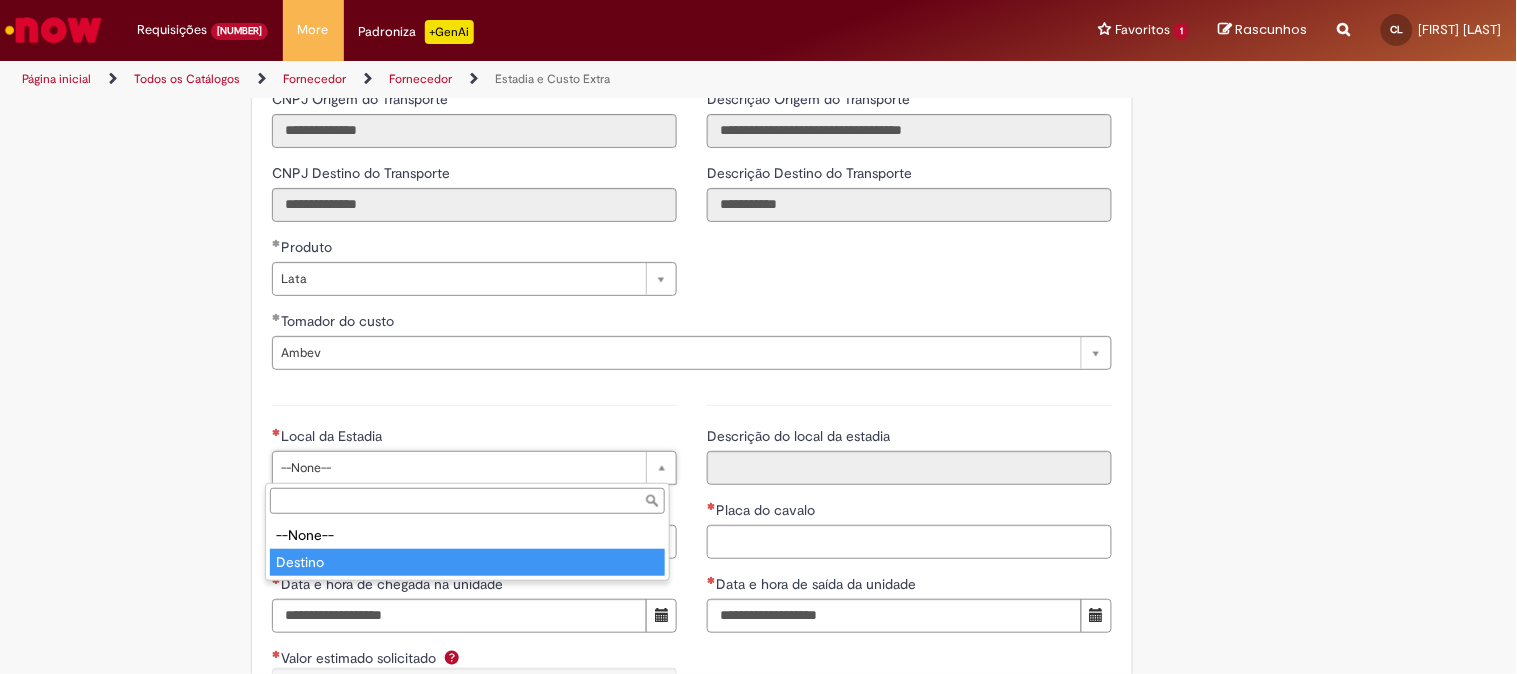 type on "*******" 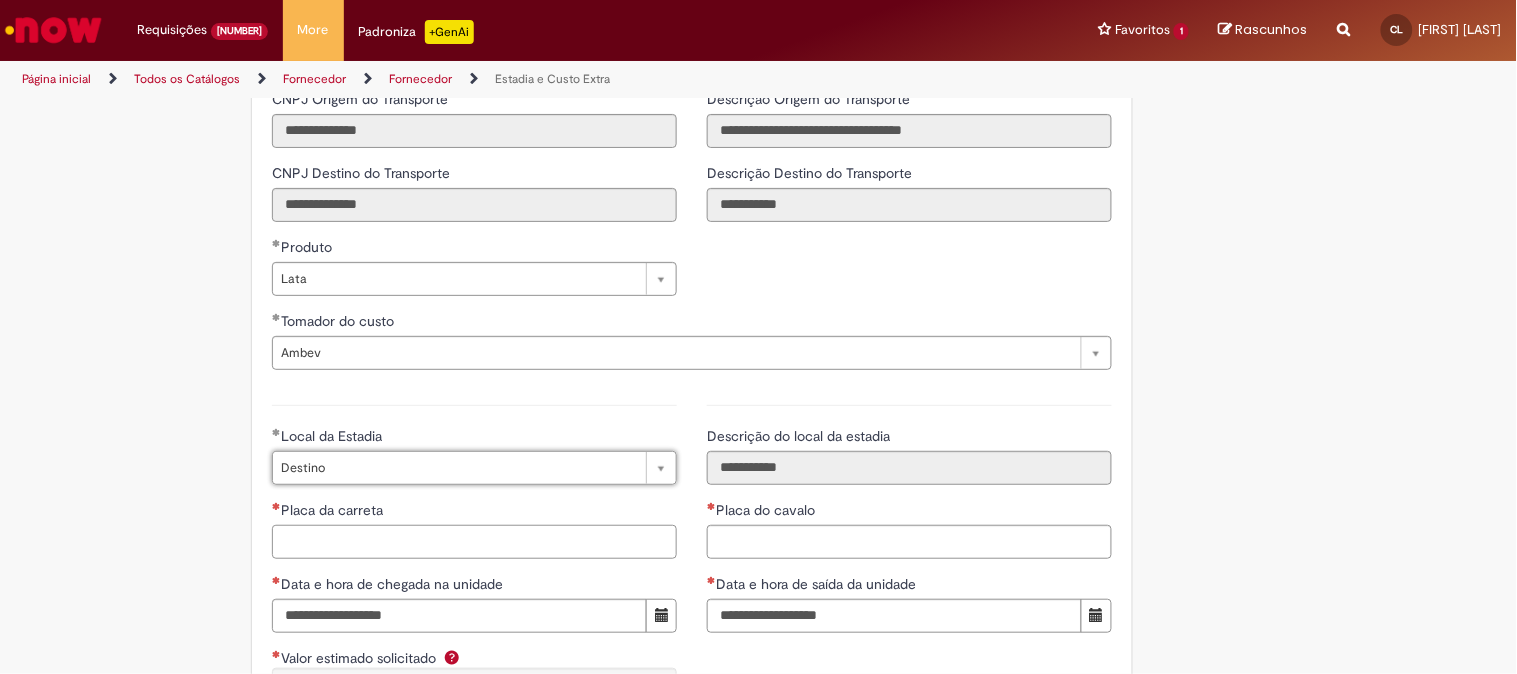 click on "Placa da carreta" at bounding box center (474, 542) 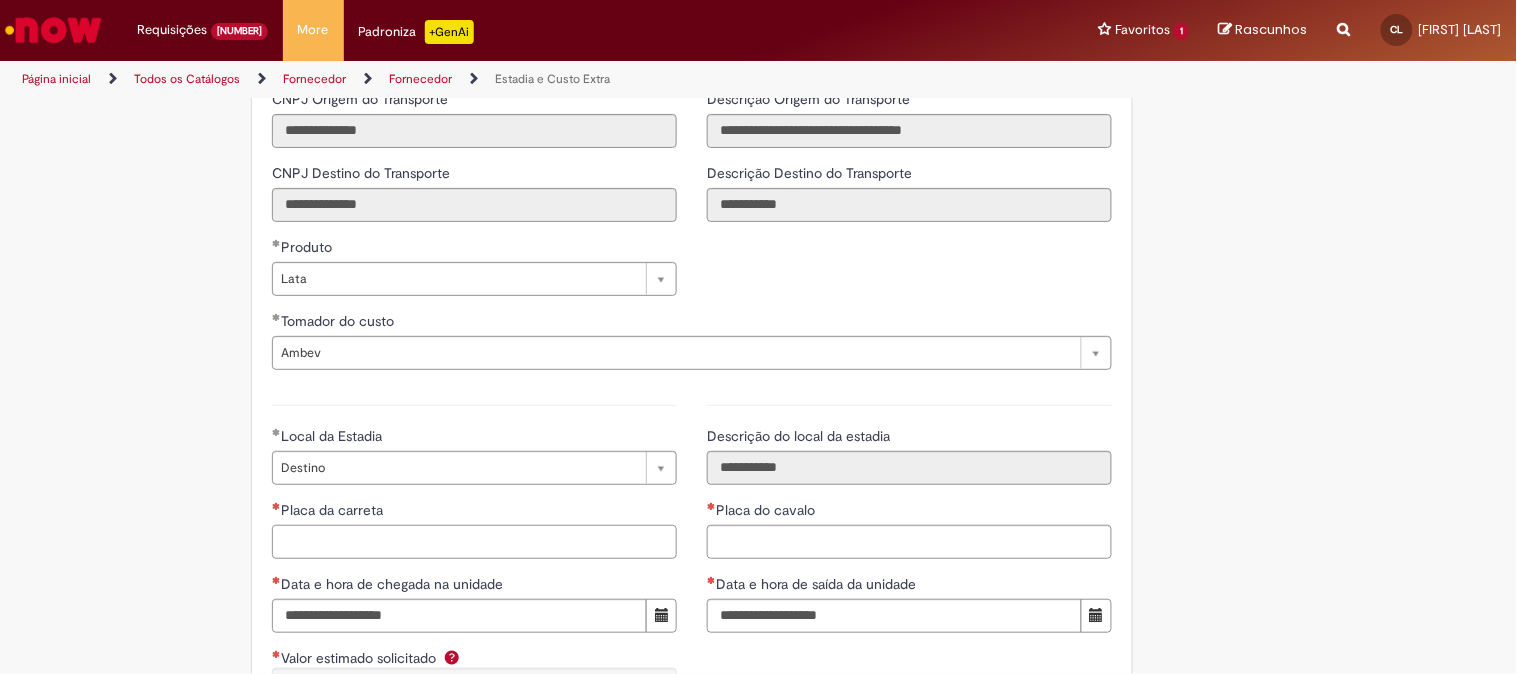 paste on "*******" 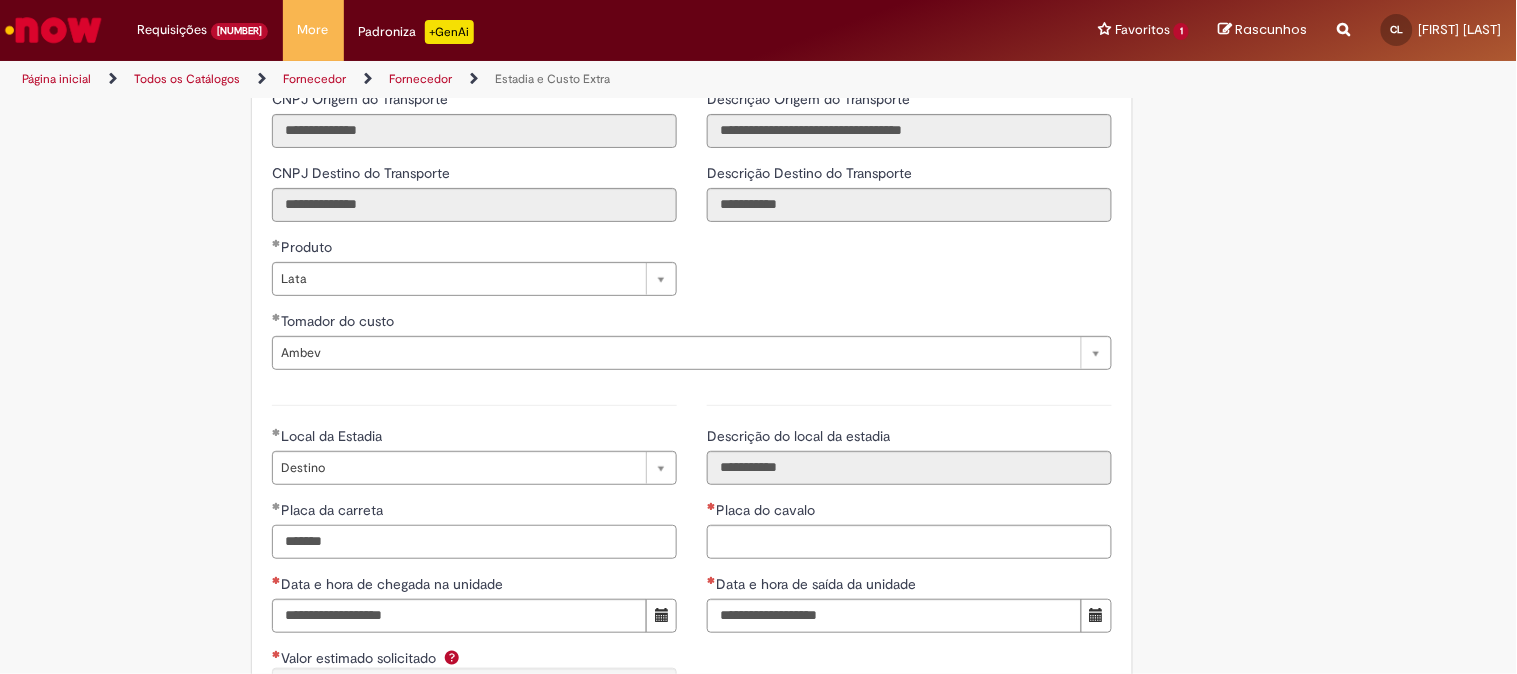 type on "*******" 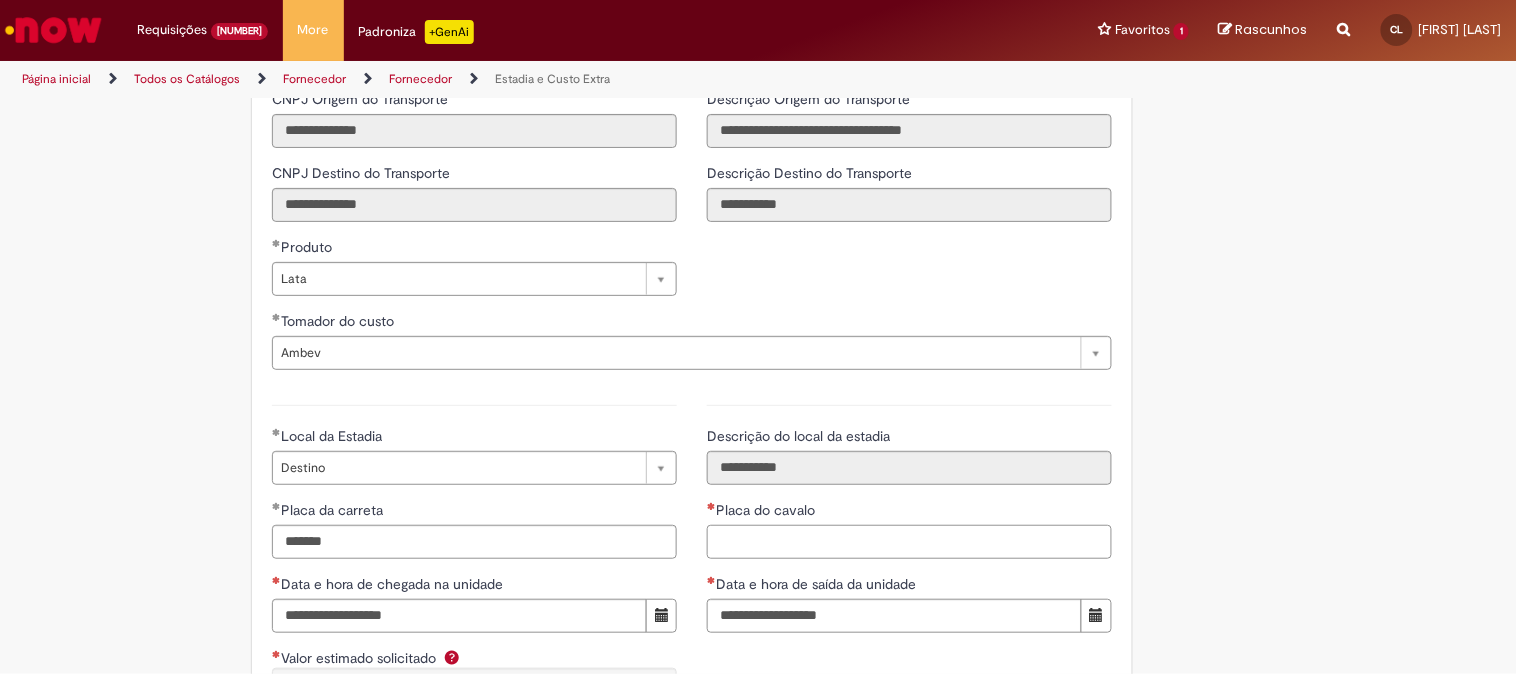 click on "Placa do cavalo" at bounding box center (909, 542) 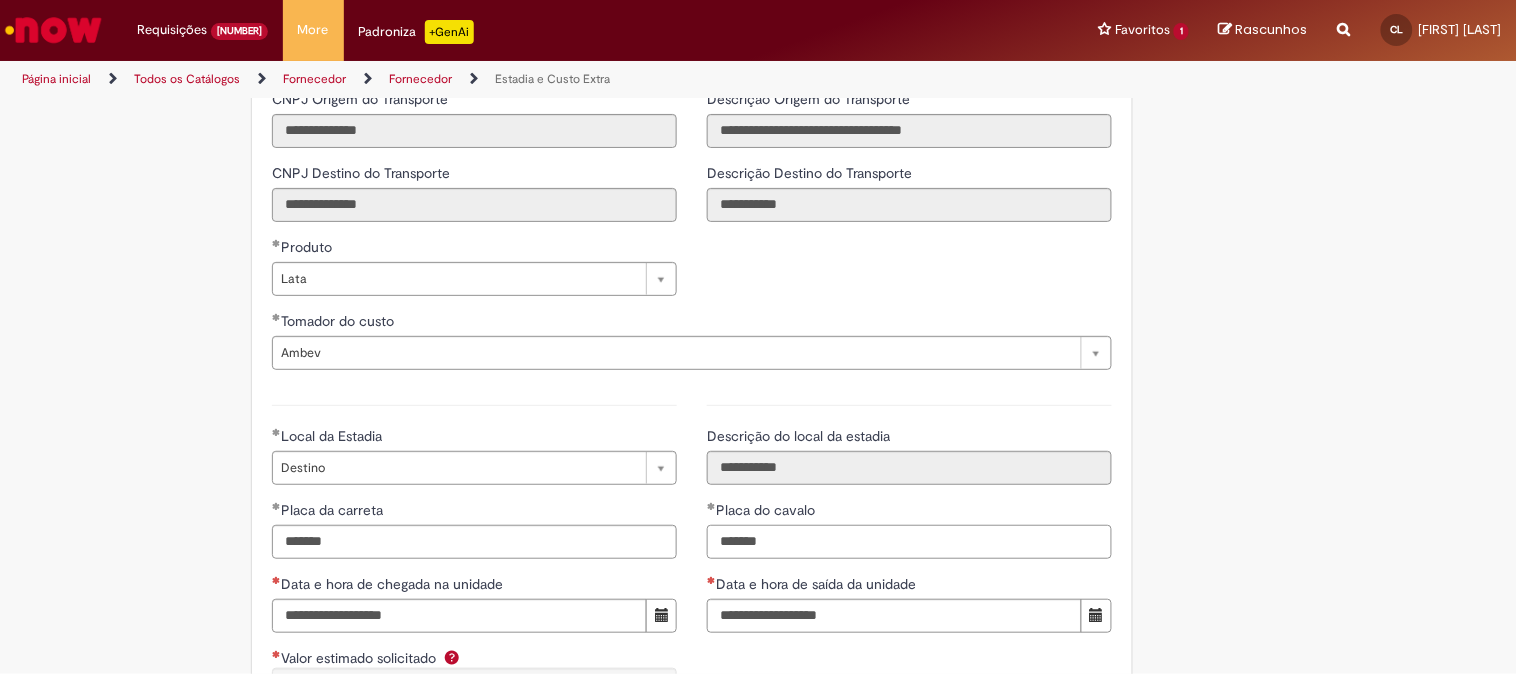type on "*******" 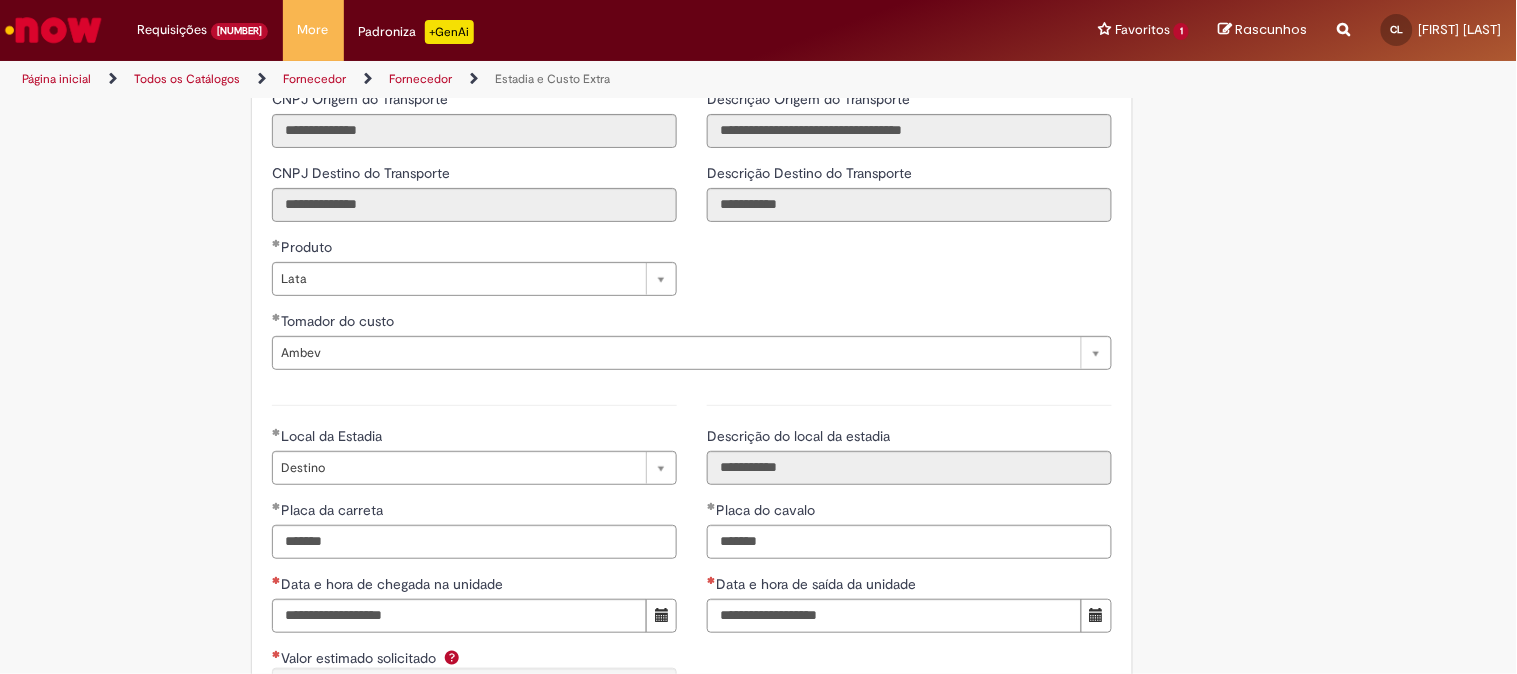 click on "**********" at bounding box center [661, -698] 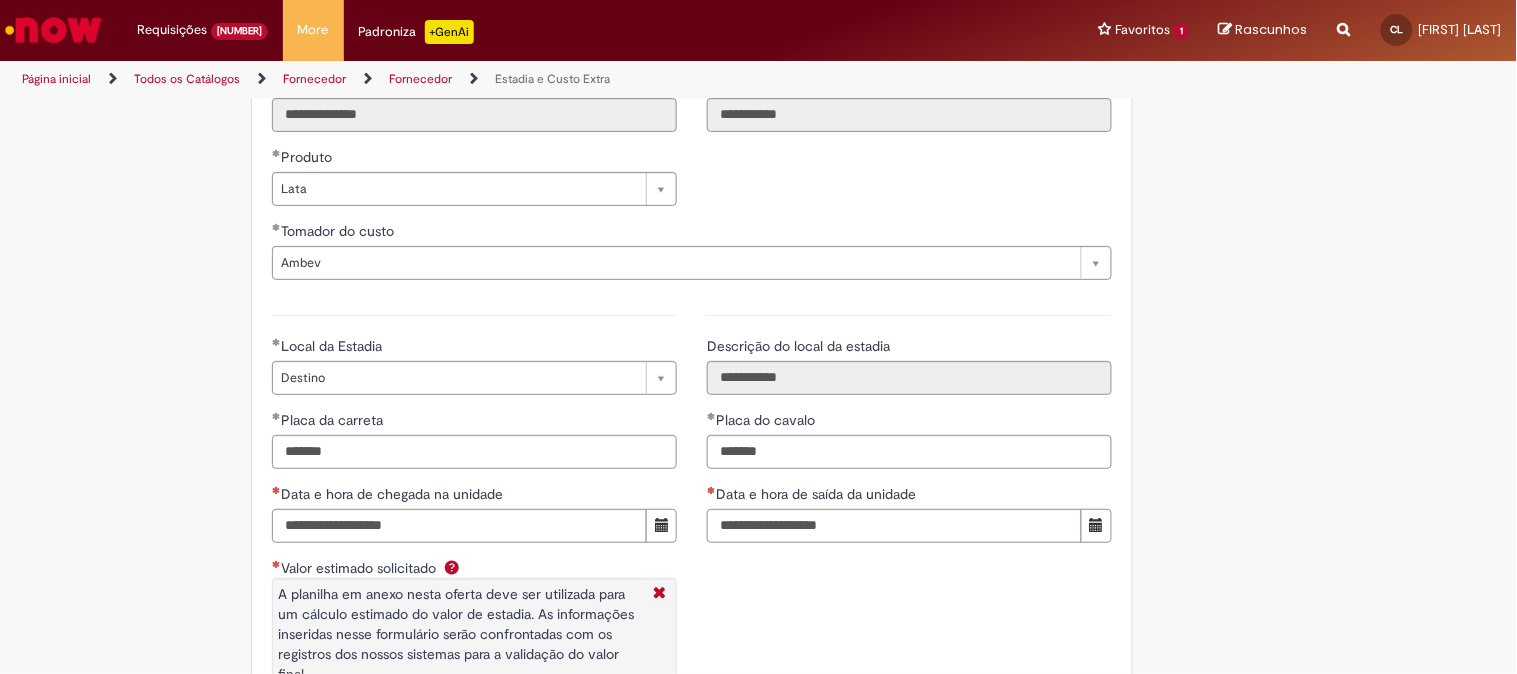 scroll, scrollTop: 3000, scrollLeft: 0, axis: vertical 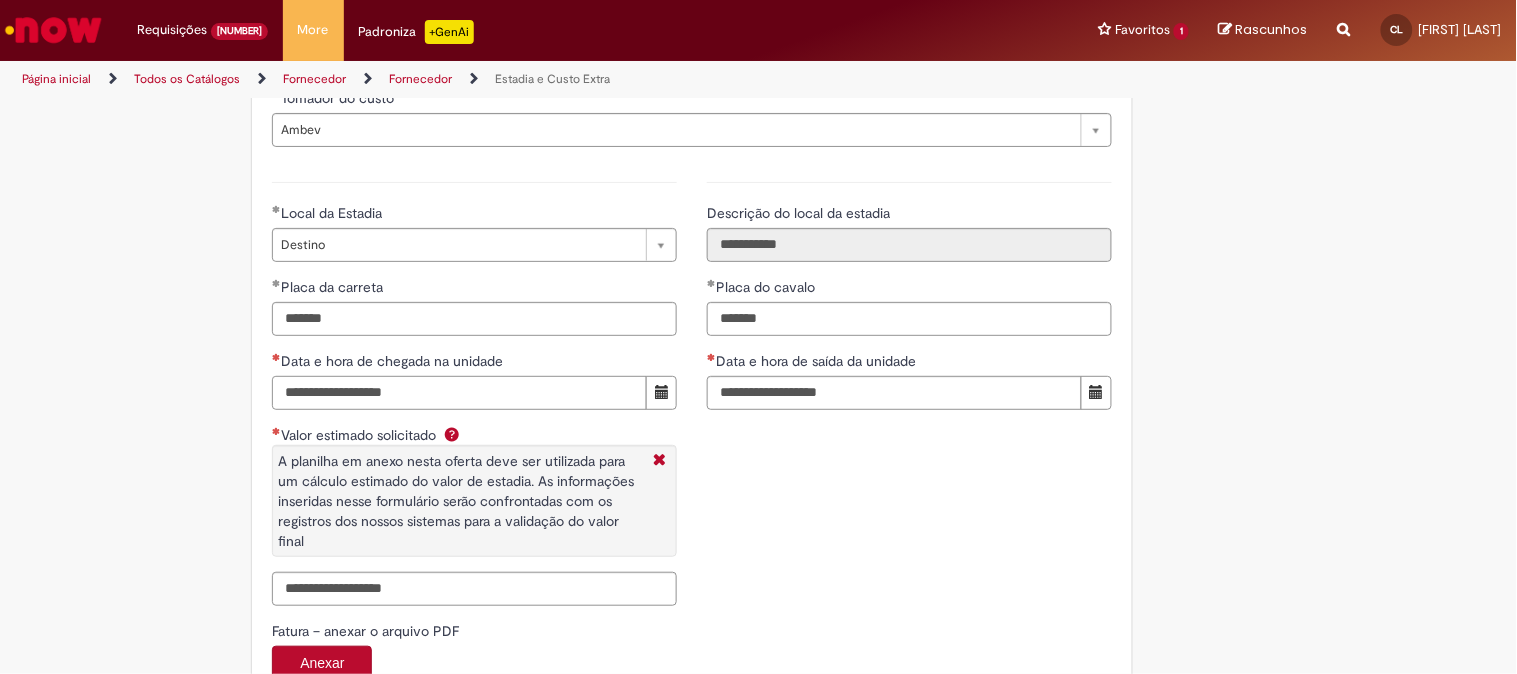 click on "Data e hora de chegada na unidade" at bounding box center (459, 393) 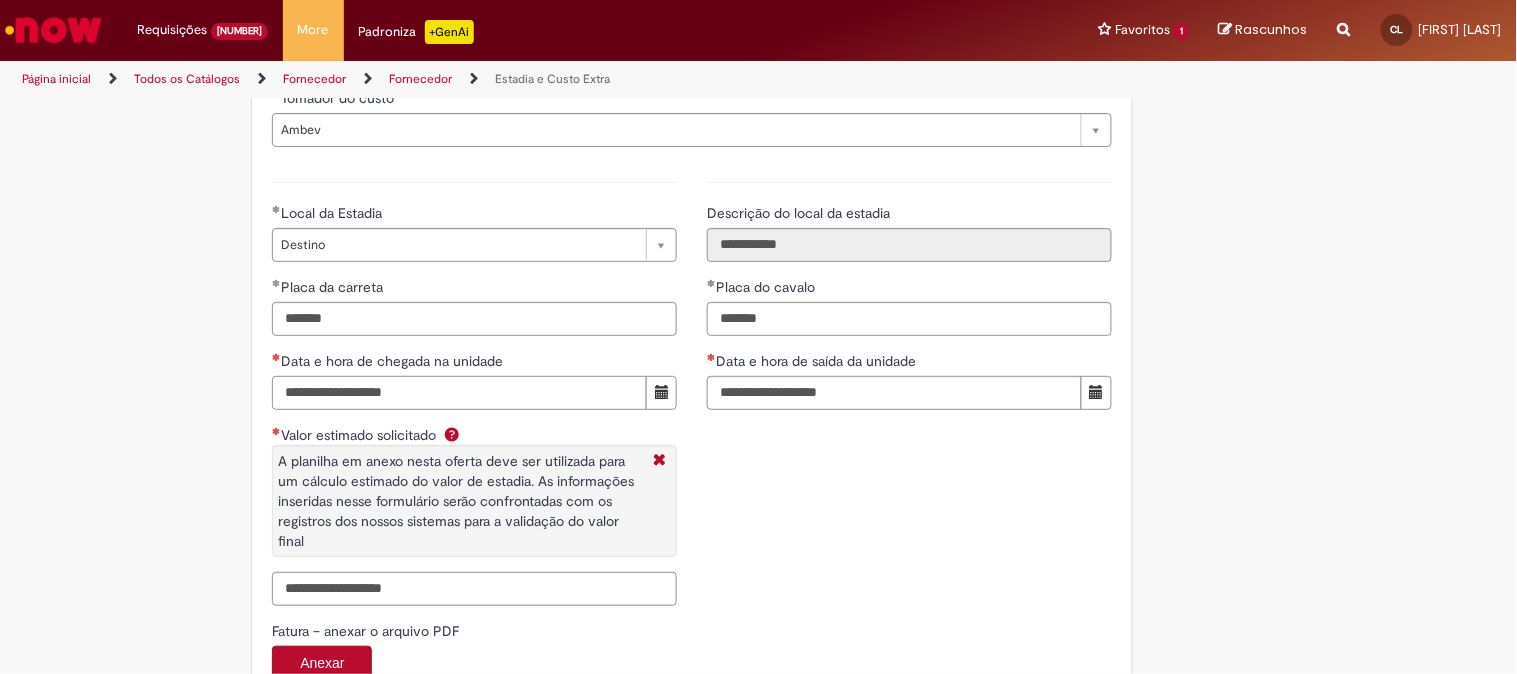 click on "**********" at bounding box center (459, 393) 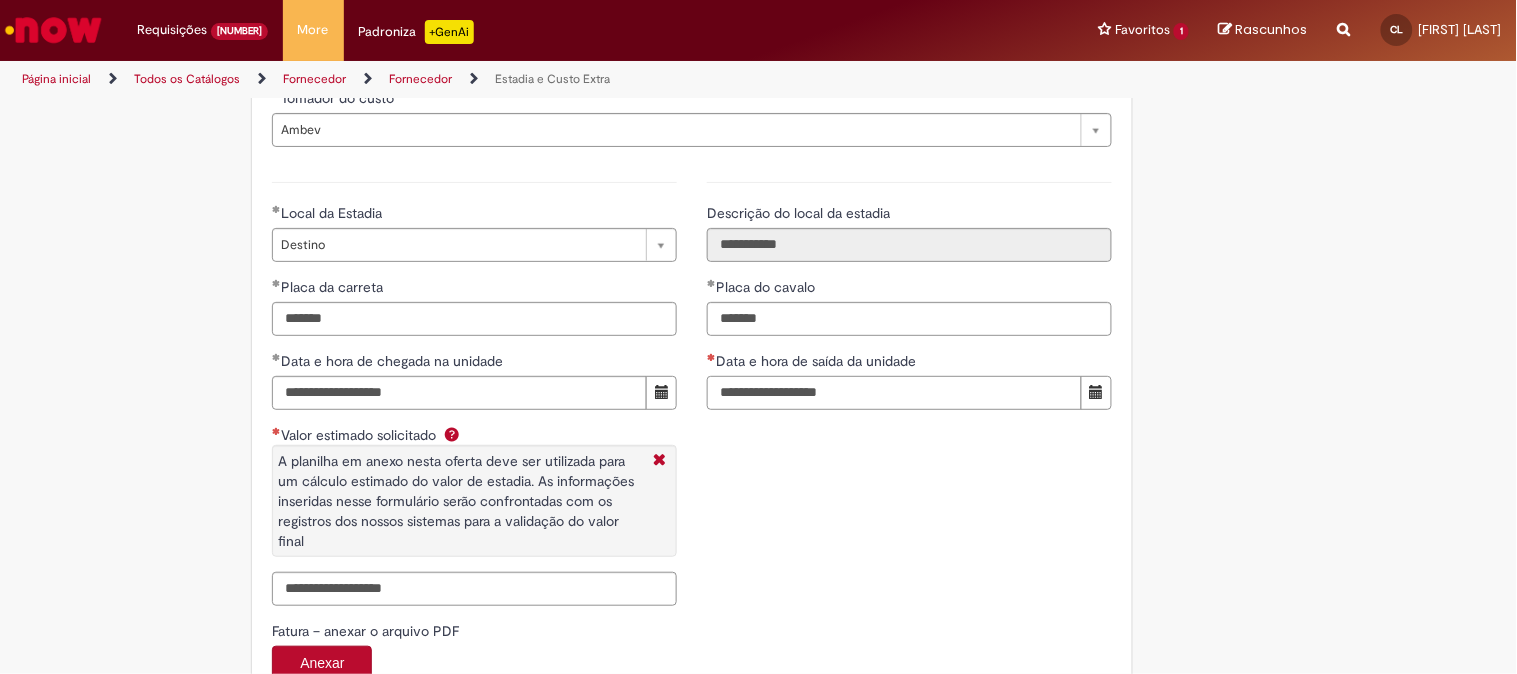 click on "Data e hora de saída da unidade" at bounding box center [894, 393] 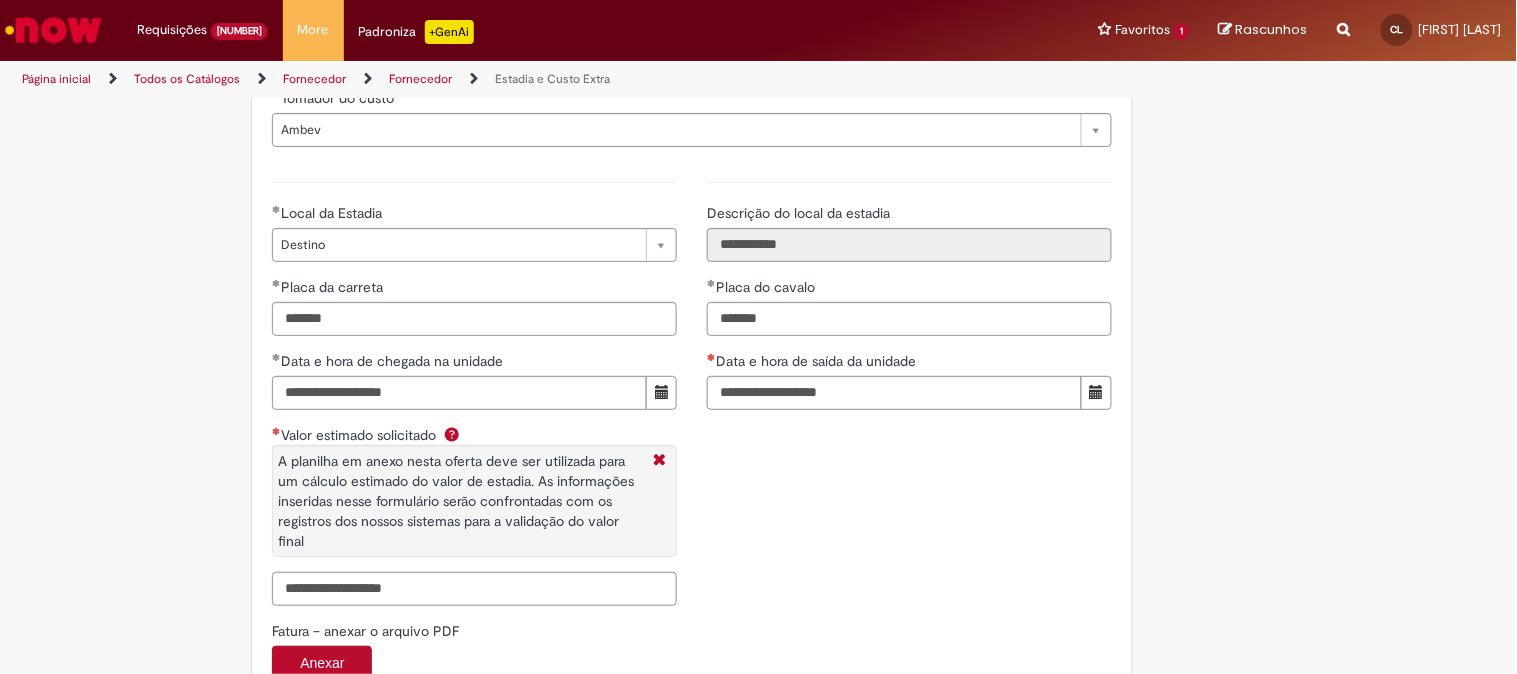 click on "**********" at bounding box center [692, 391] 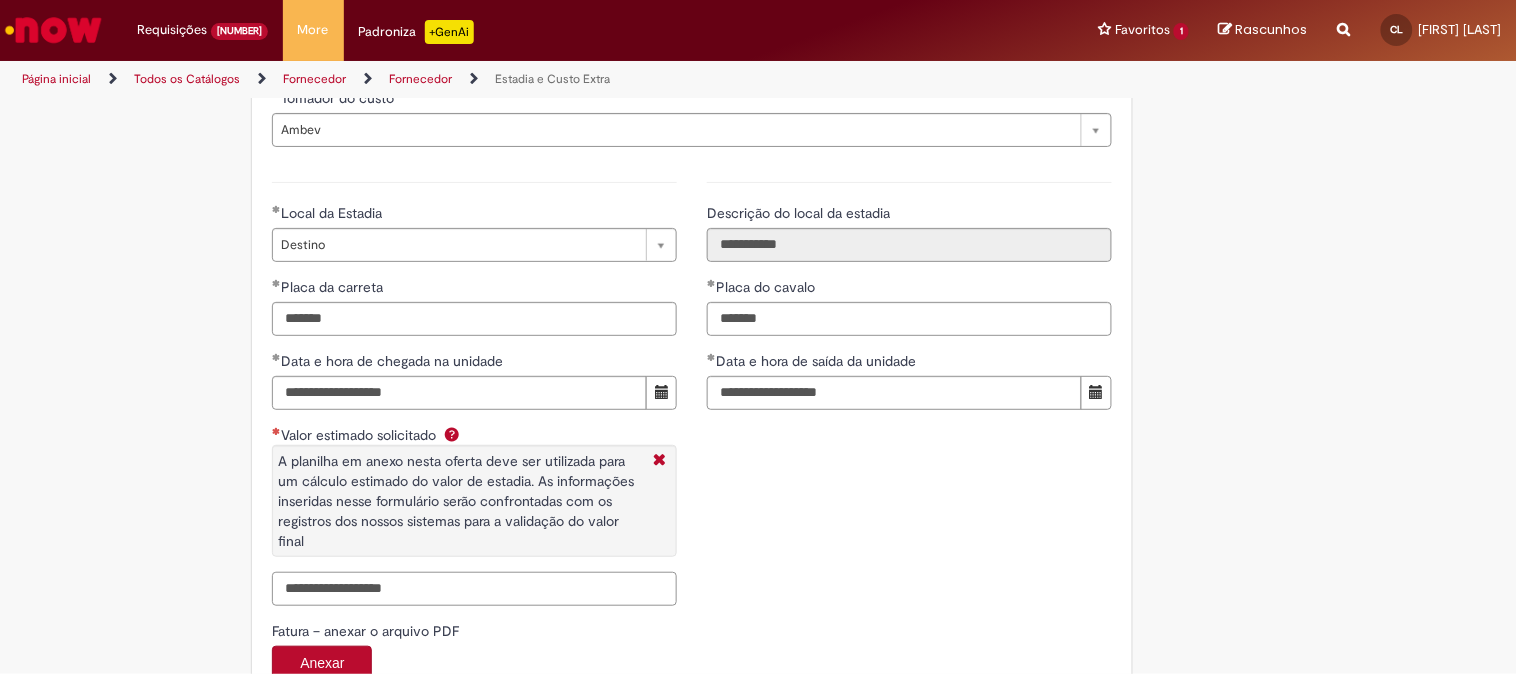 click on "Valor estimado solicitado A planilha em anexo nesta oferta deve ser utilizada para um cálculo estimado do valor de estadia. As informações inseridas nesse formulário serão confrontadas com os registros dos nossos sistemas para a validação do valor final" at bounding box center [474, 589] 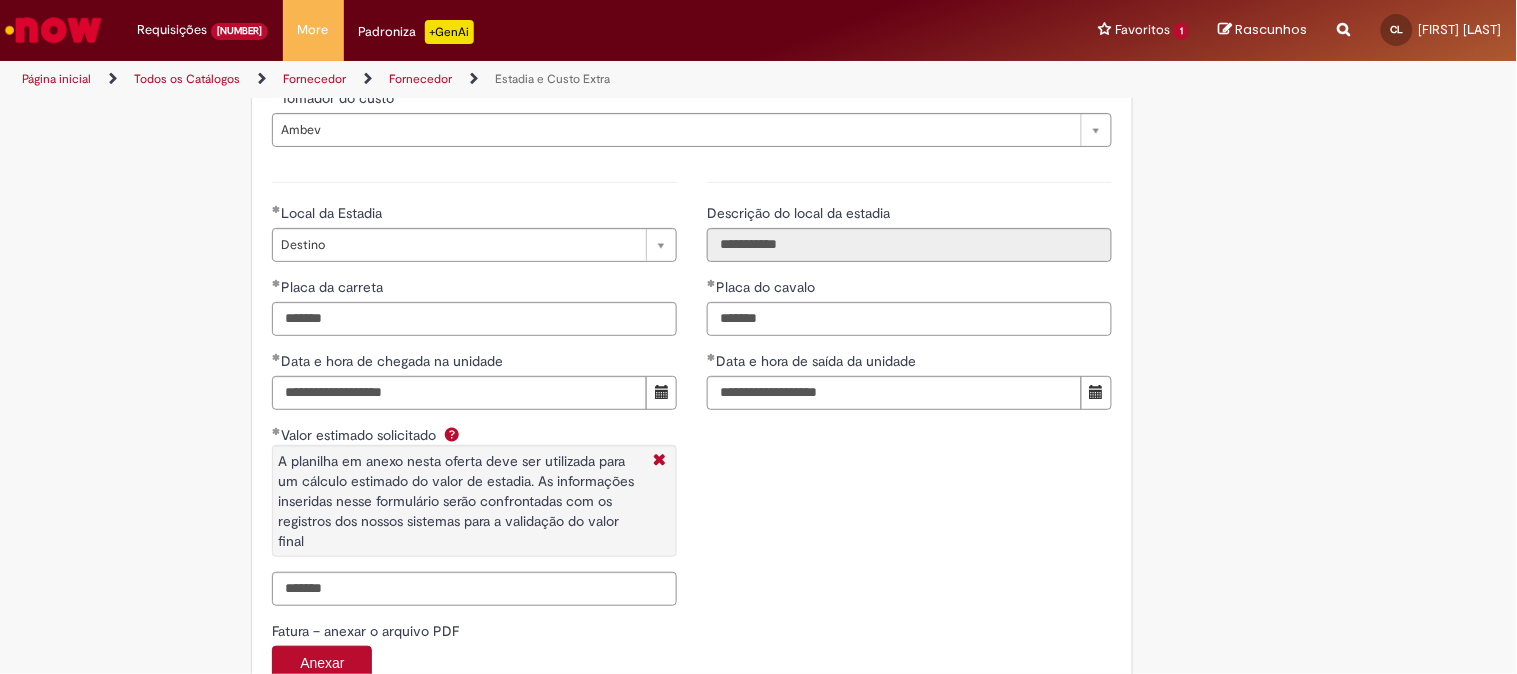 type on "**********" 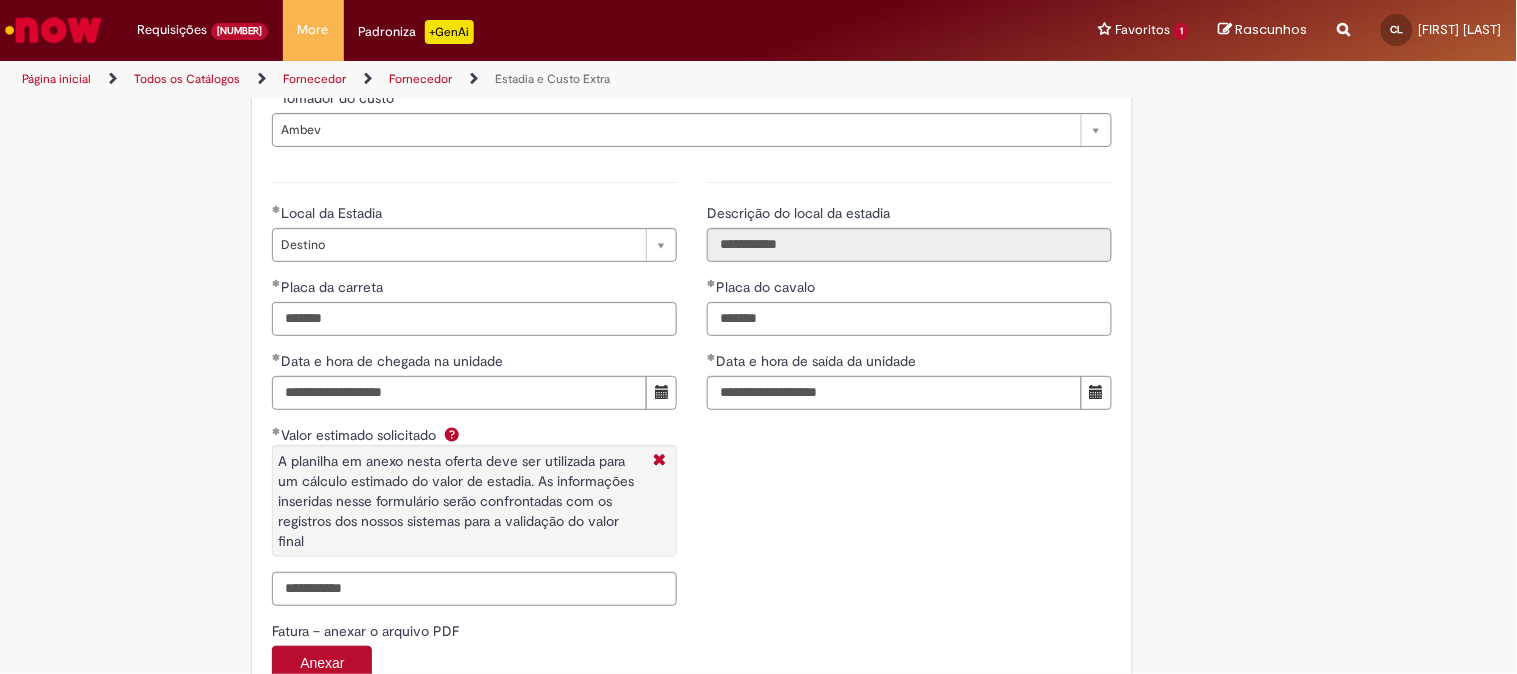 click on "**********" at bounding box center [692, 391] 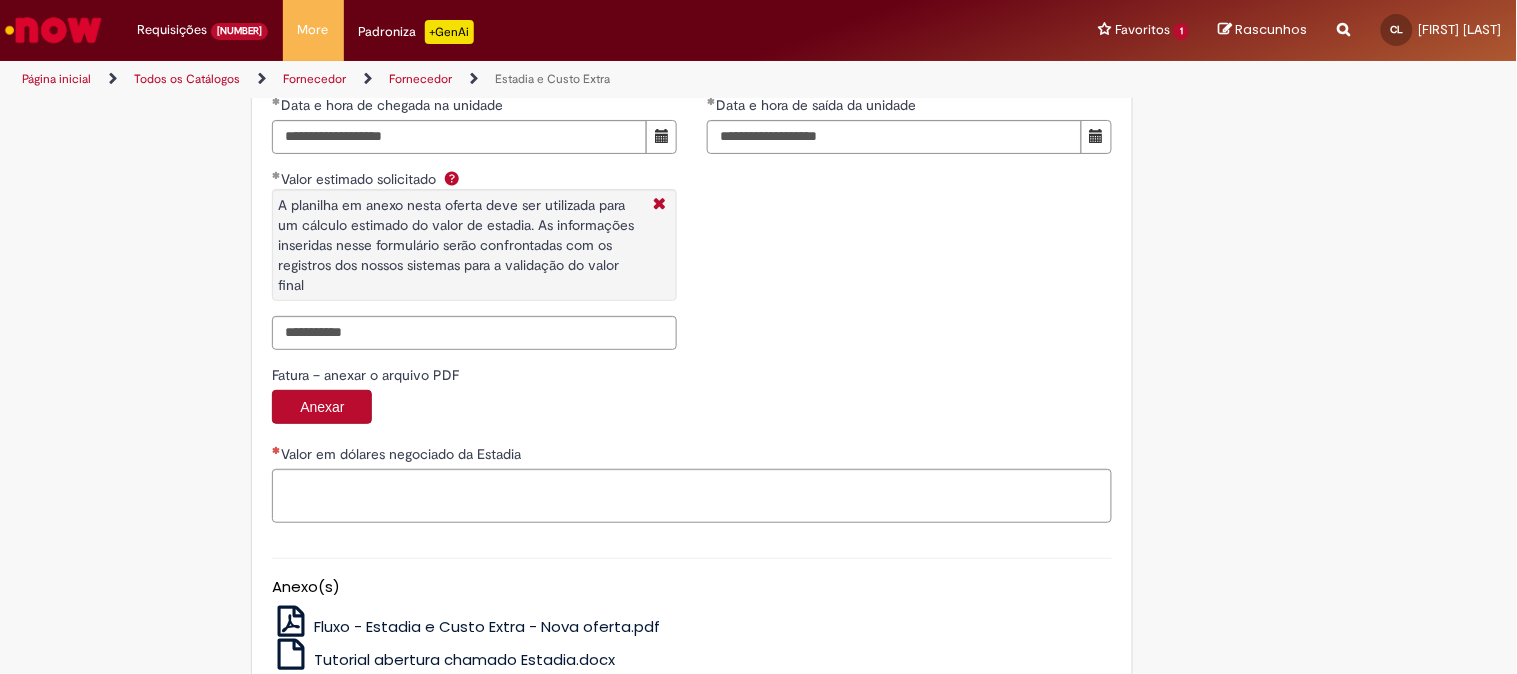 scroll, scrollTop: 3333, scrollLeft: 0, axis: vertical 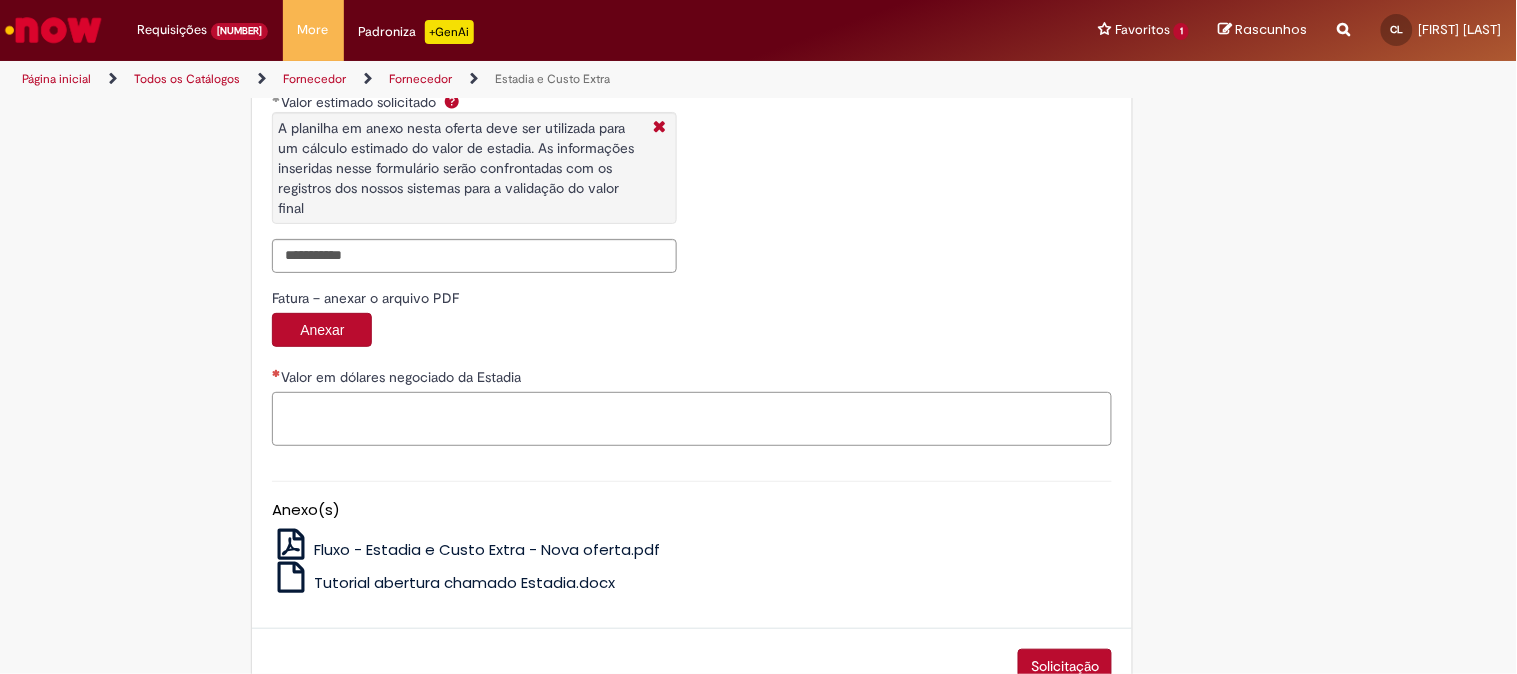 click on "Valor em dólares negociado da Estadia" at bounding box center [692, 419] 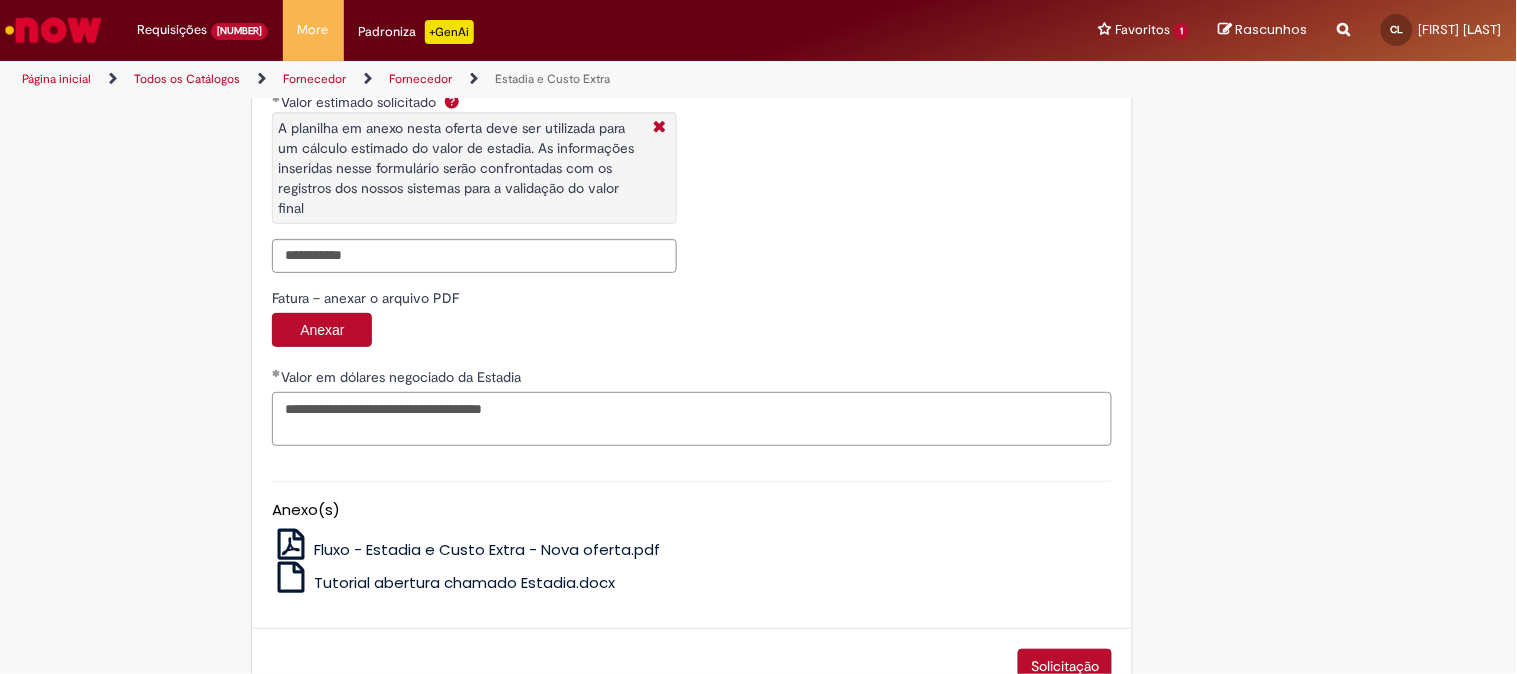 type on "**********" 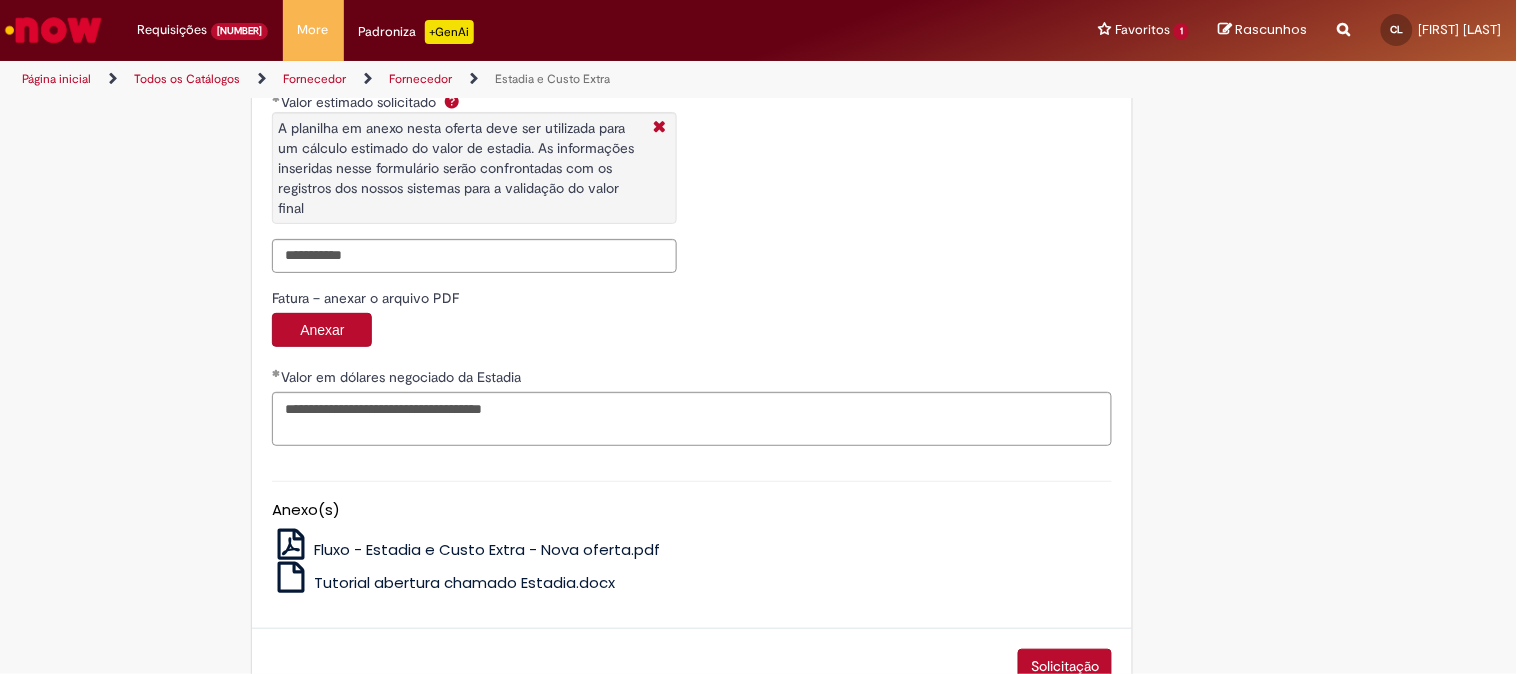 click on "Solicitação" at bounding box center [692, 666] 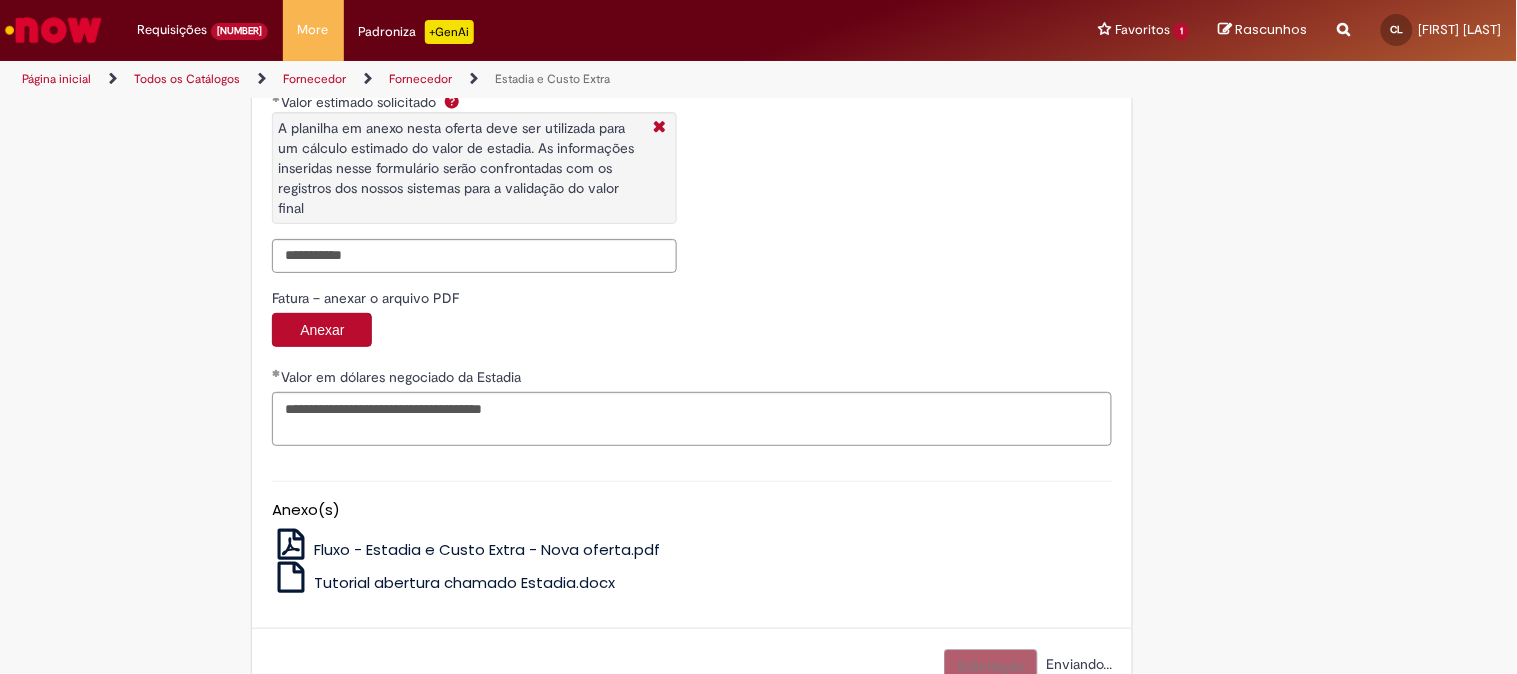 scroll, scrollTop: 3348, scrollLeft: 0, axis: vertical 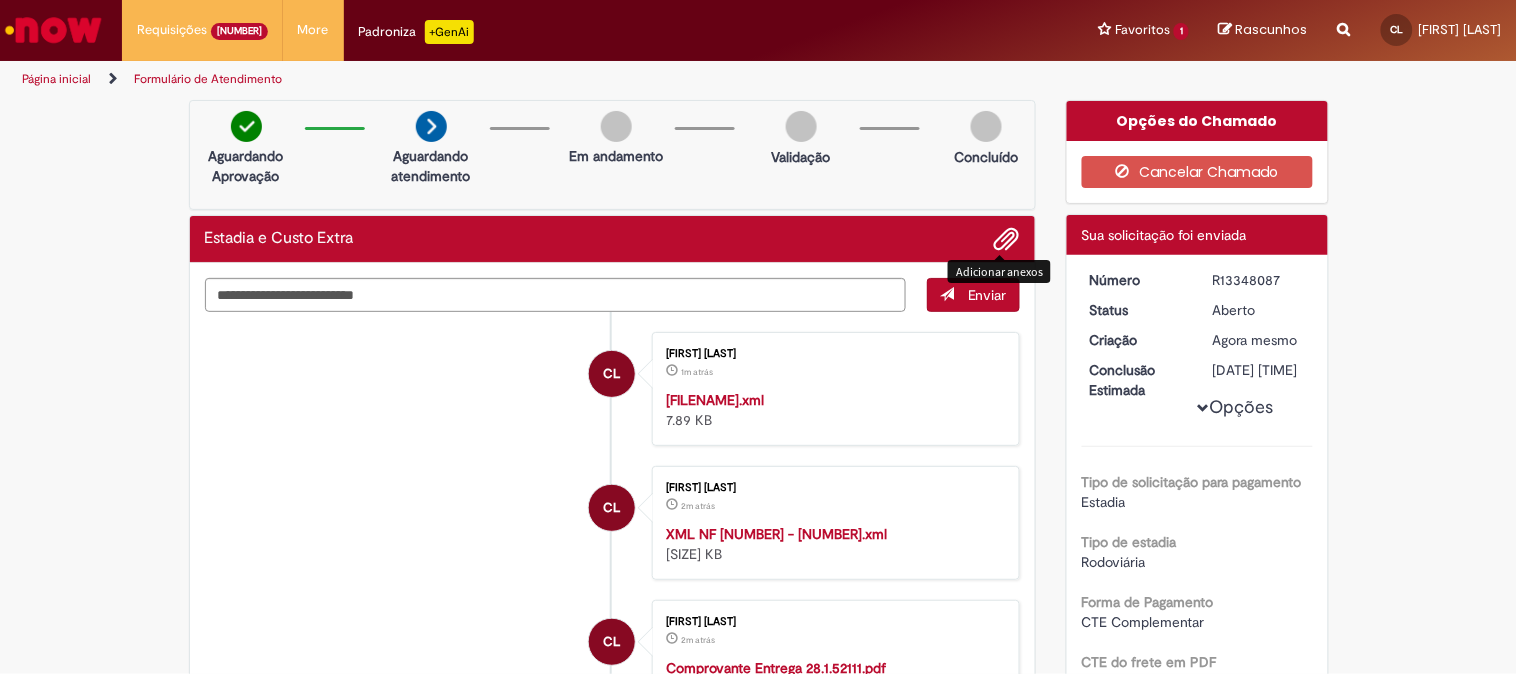 click at bounding box center (1007, 240) 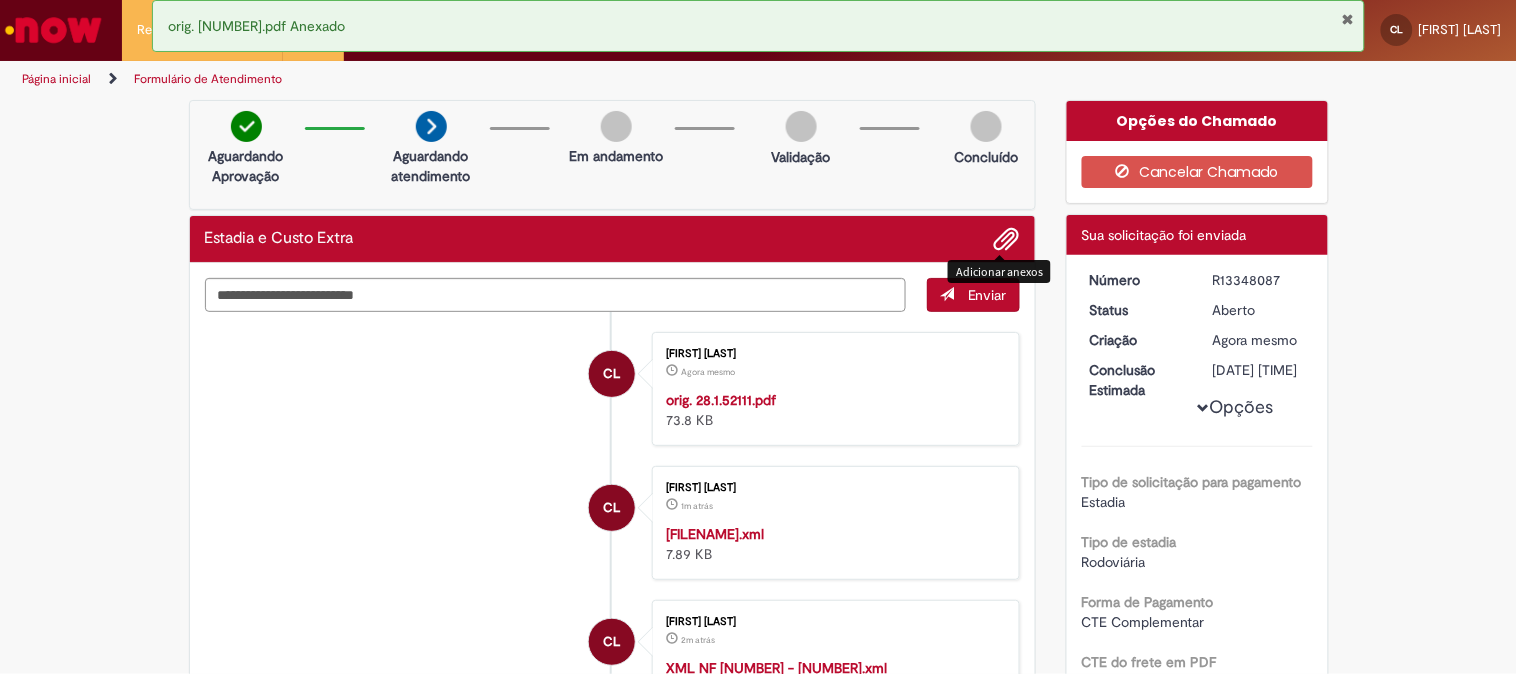 click on "R13348087" at bounding box center [1259, 280] 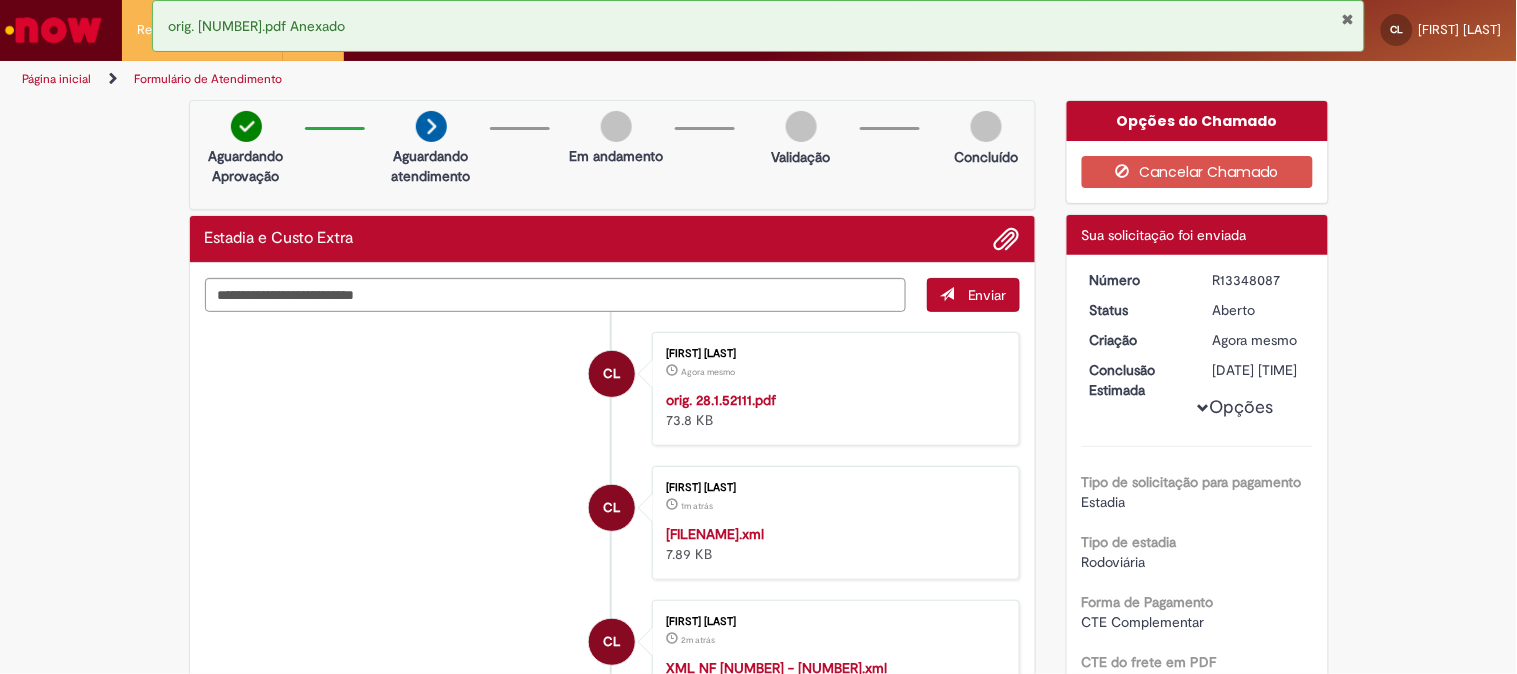 click on "R13348087" at bounding box center [1259, 280] 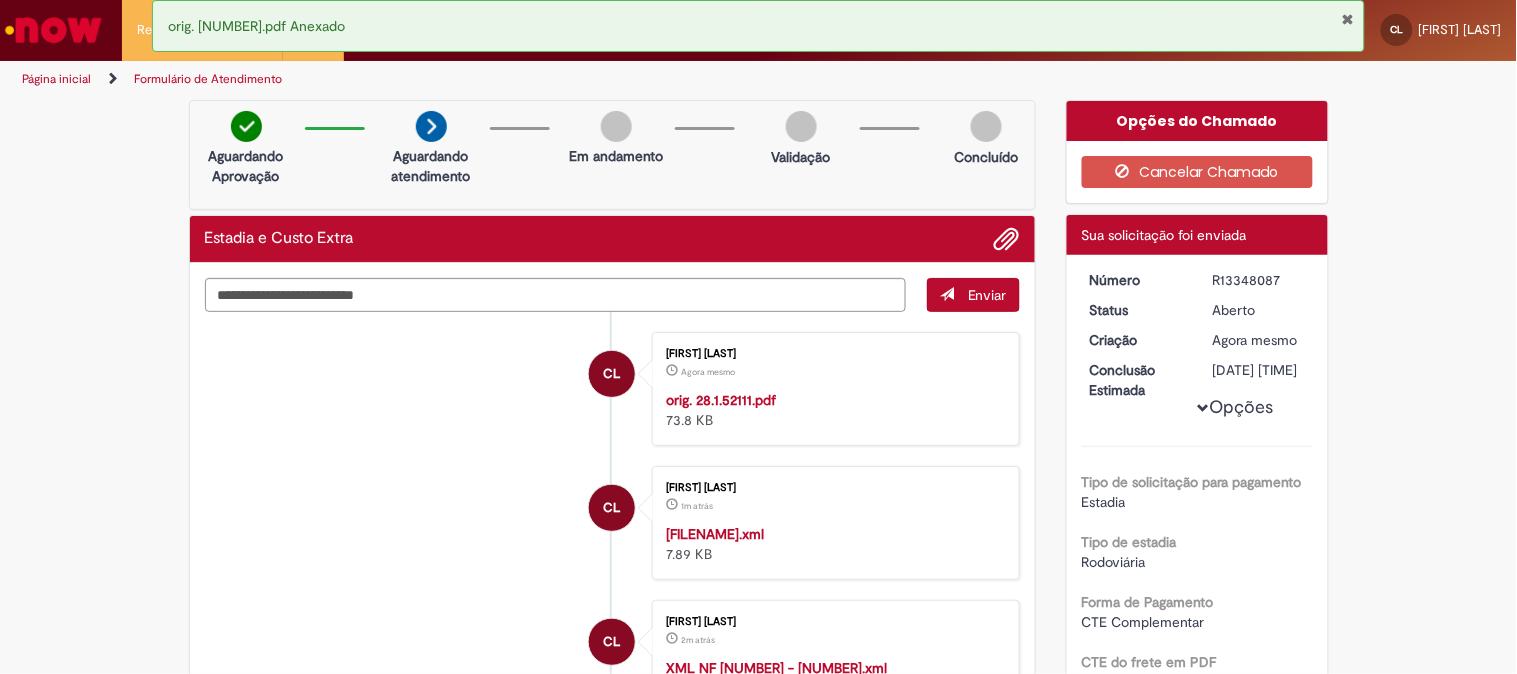 copy on "R13348087" 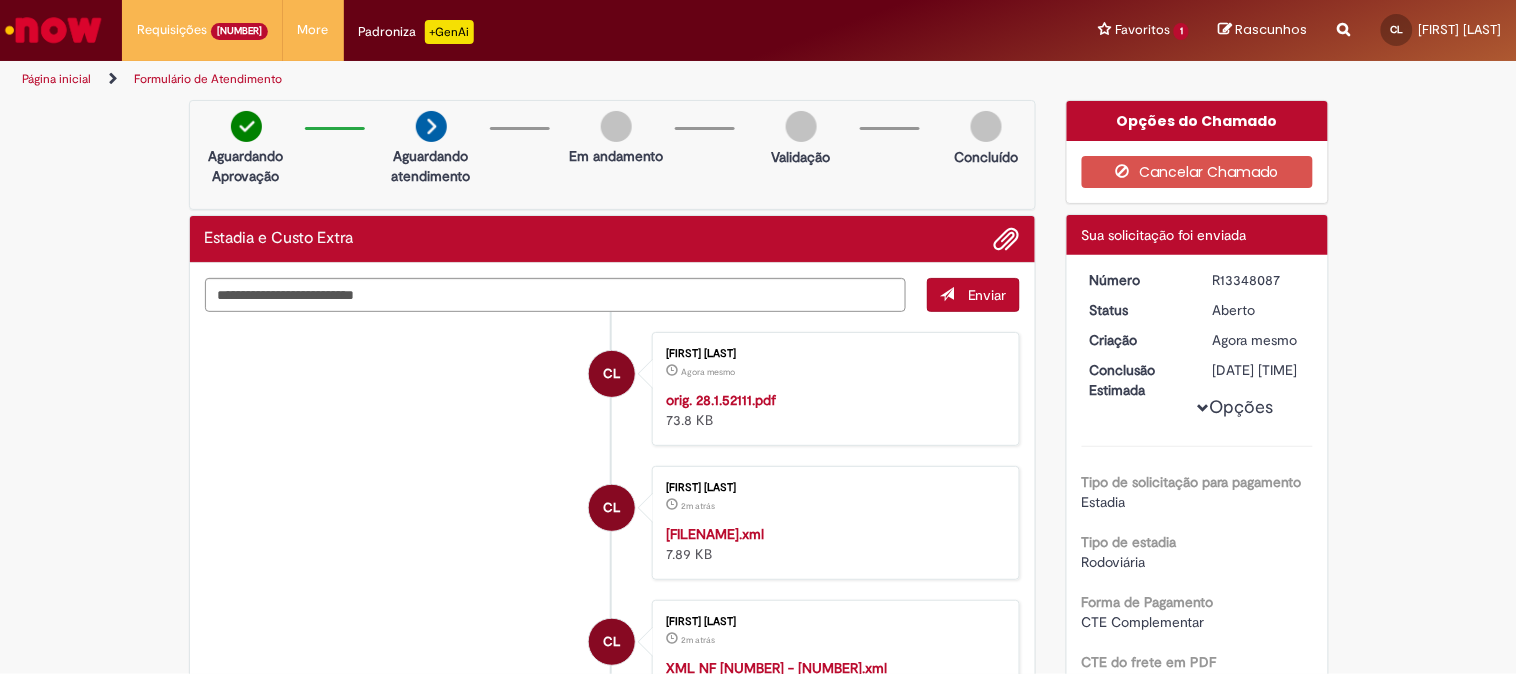 click on "Verificar Código de Barras
Aguardando Aprovação
Aguardando atendimento
Em andamento
Validação
Concluído
Estadia e Custo Extra
Enviar
CL
[FIRST] [LAST]
Agora mesmo Agora mesmo
orig. [NUMBER].pdf  [SIZE] KB
CL" at bounding box center (758, 1944) 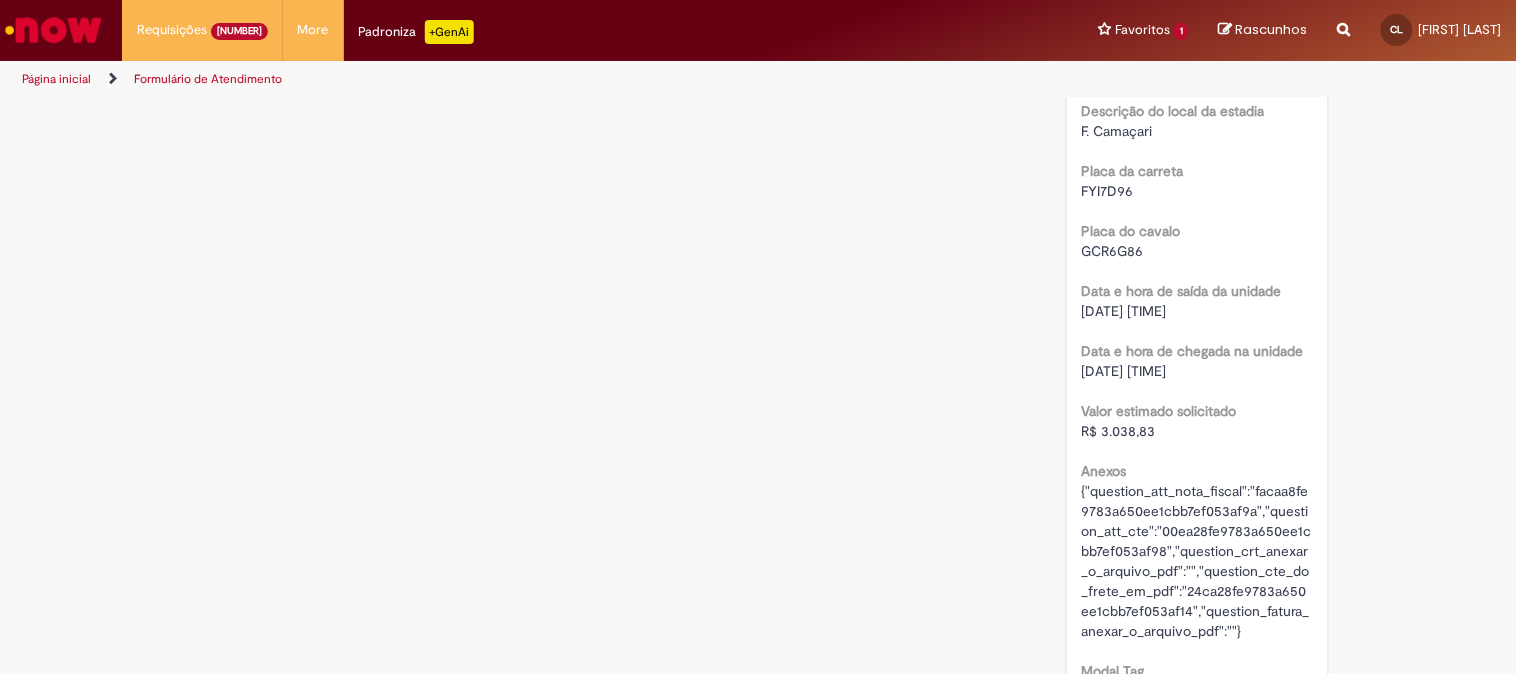 scroll, scrollTop: 2333, scrollLeft: 0, axis: vertical 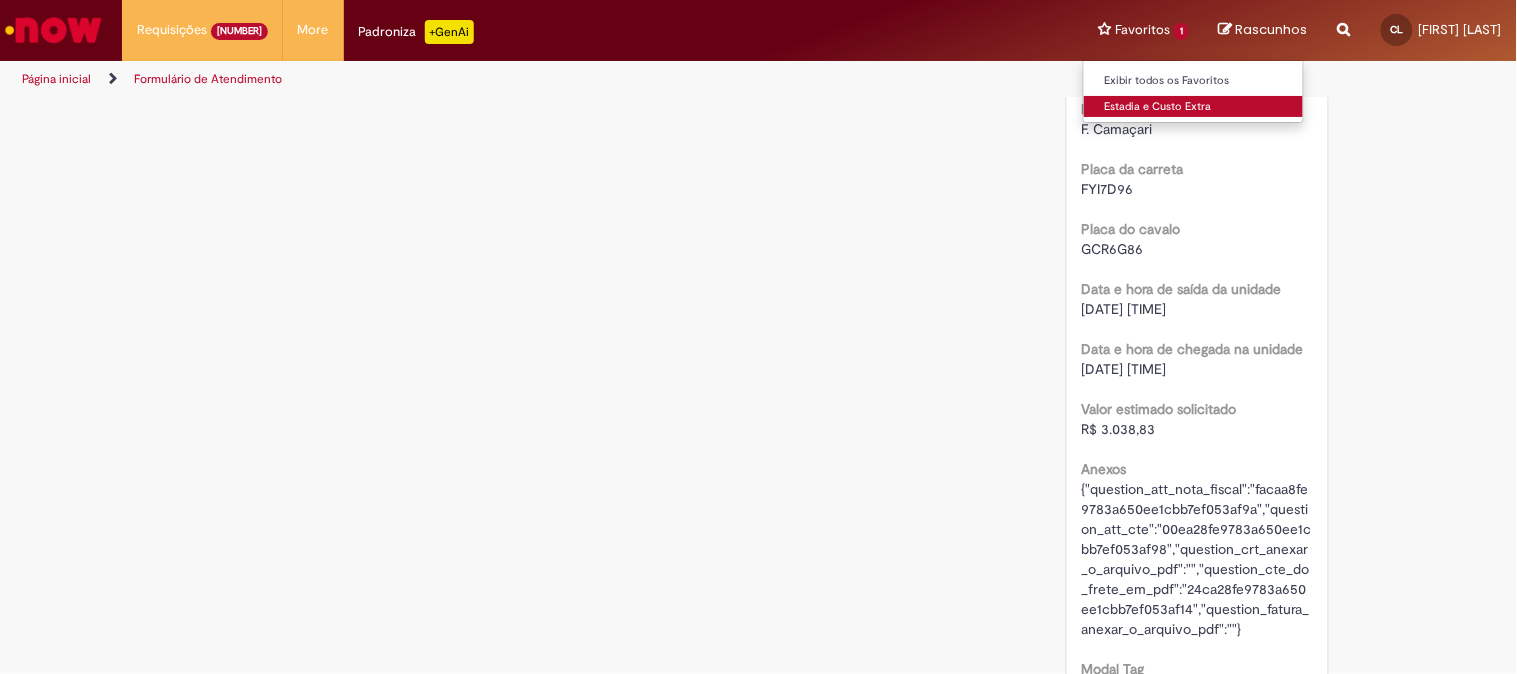 click on "Estadia e Custo Extra" at bounding box center (1194, 107) 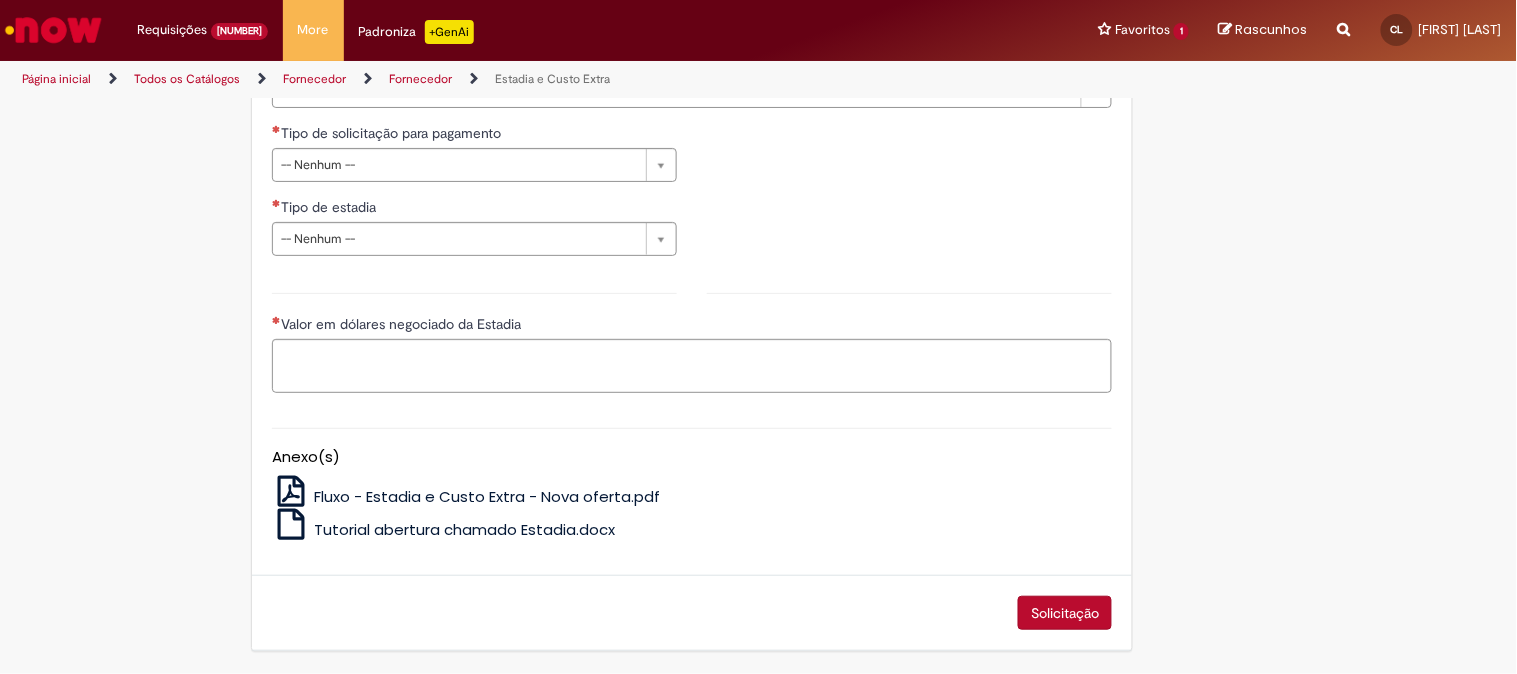 type on "**********" 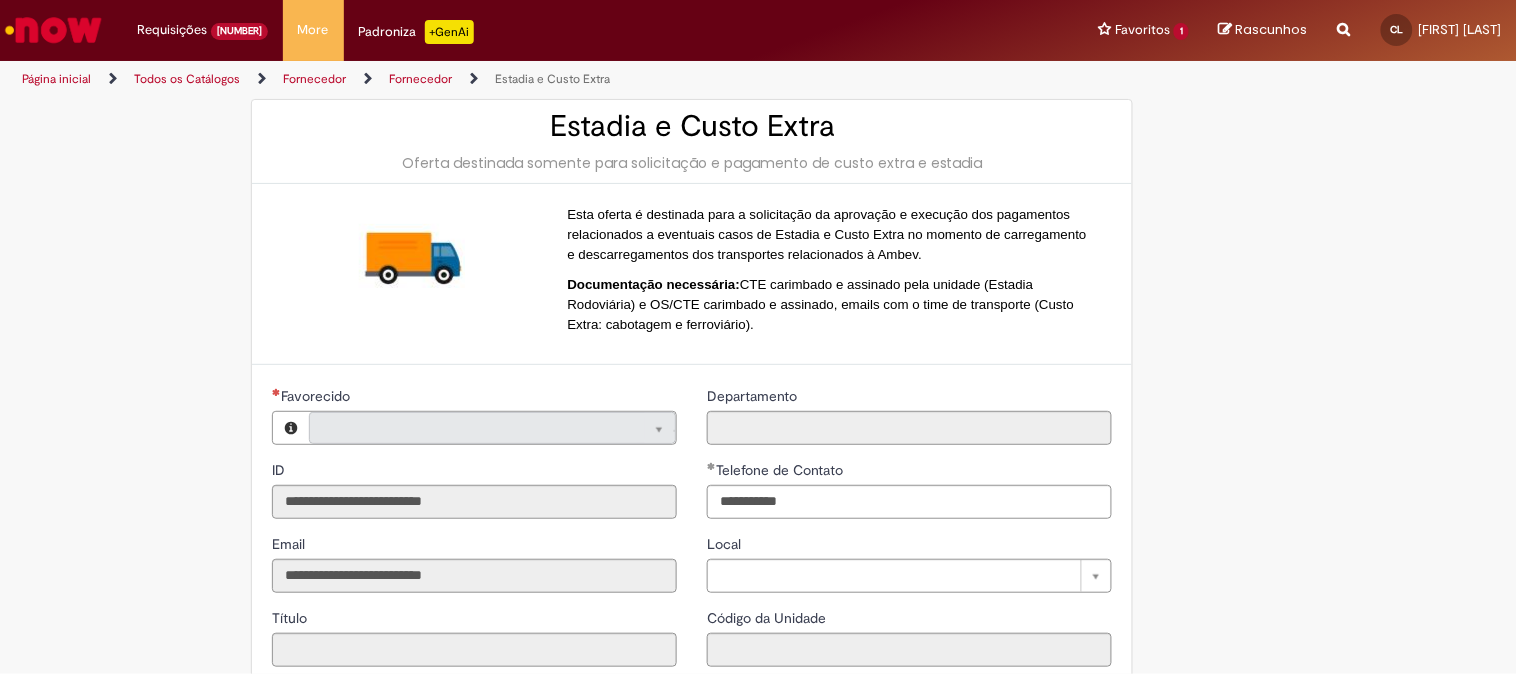 type on "**********" 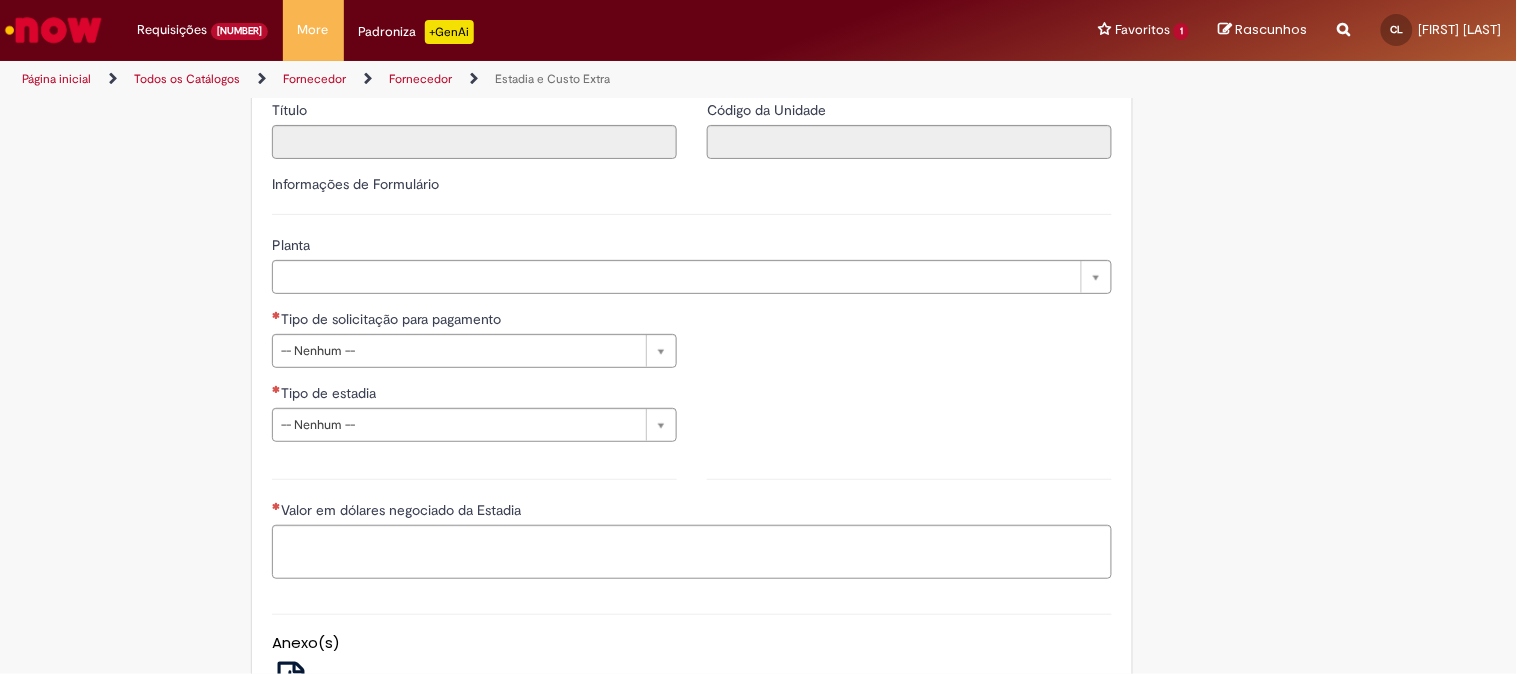 scroll, scrollTop: 666, scrollLeft: 0, axis: vertical 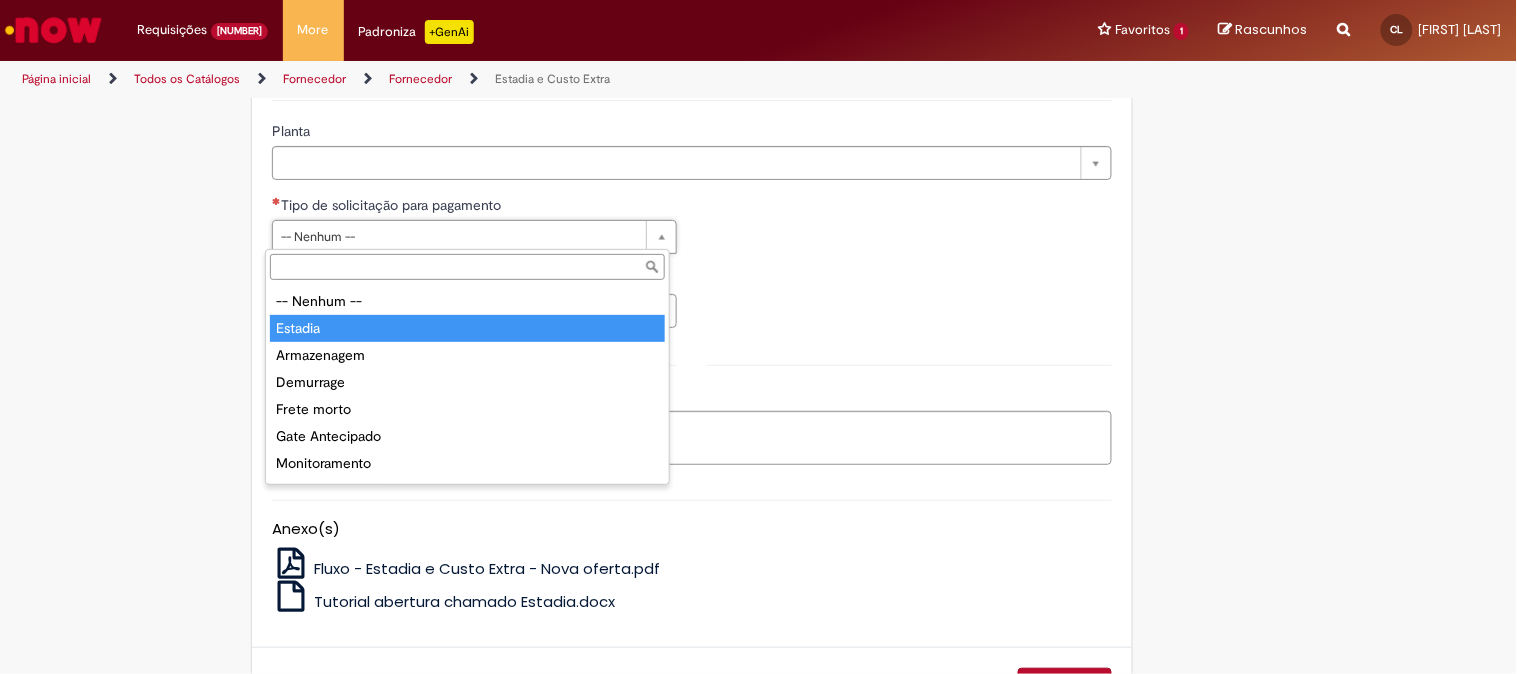 type on "*******" 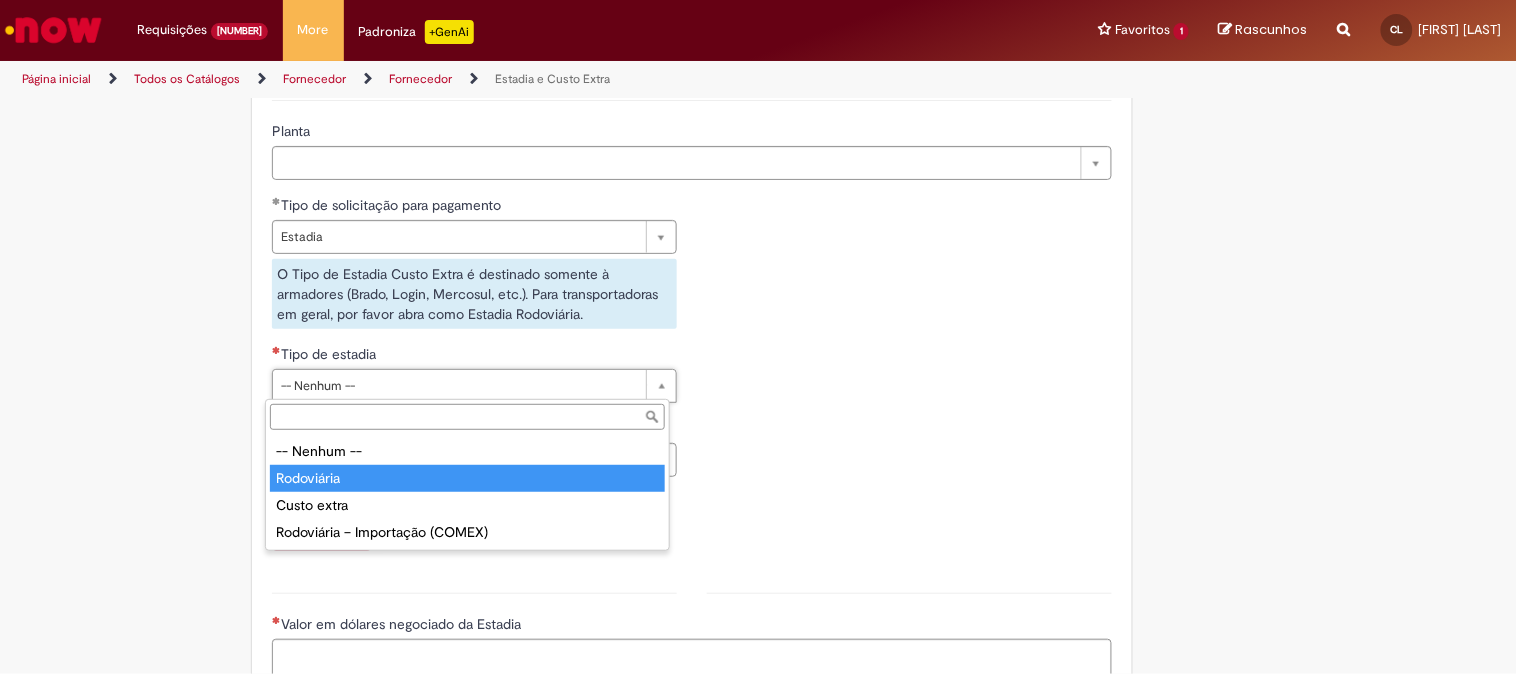 type on "**********" 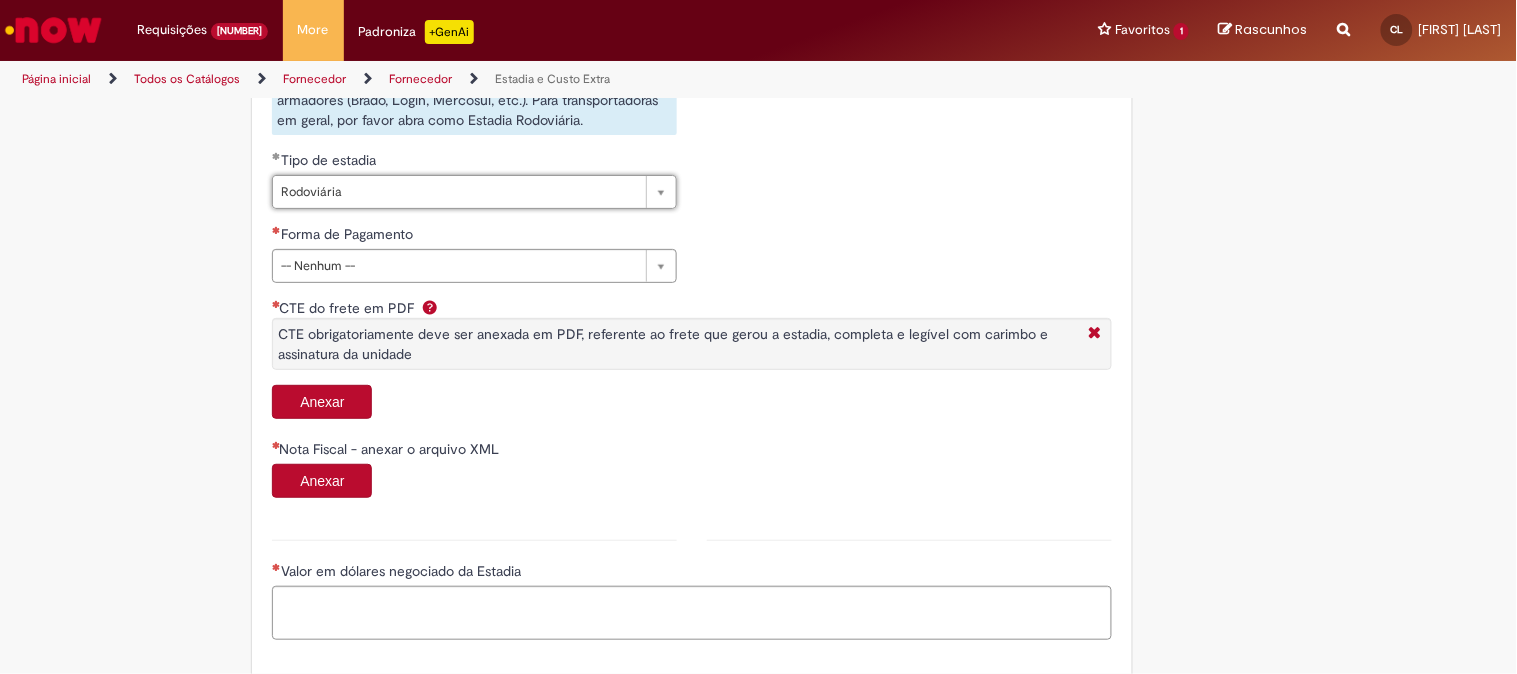 scroll, scrollTop: 888, scrollLeft: 0, axis: vertical 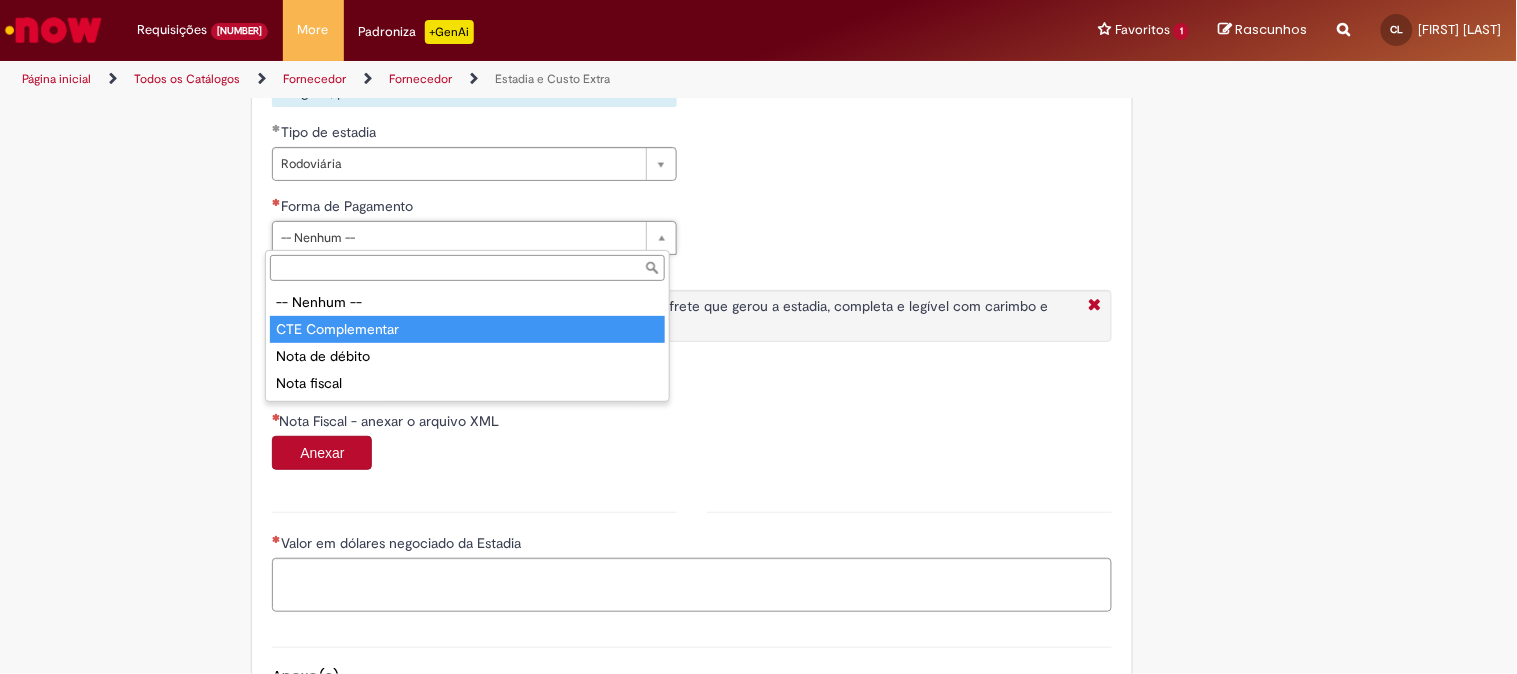 type on "**********" 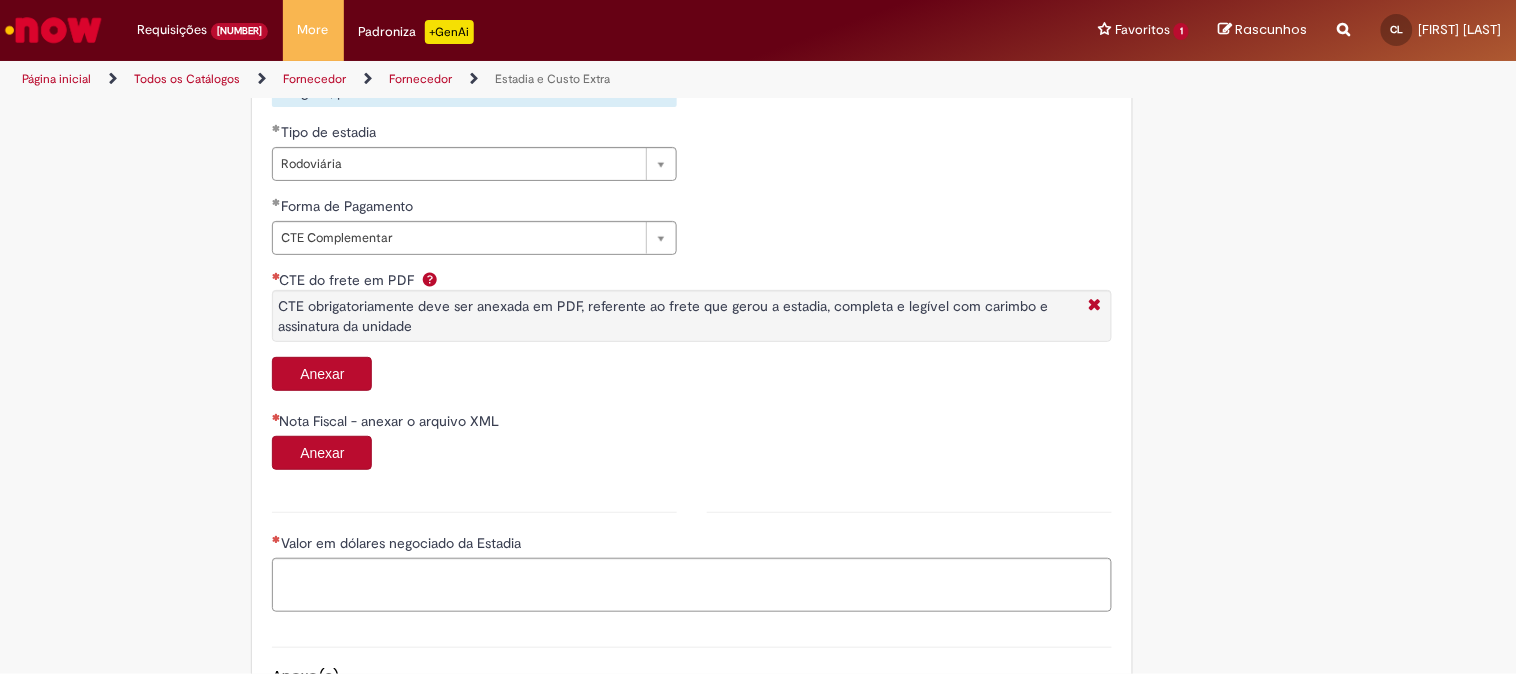 click on "Anexar" at bounding box center [322, 374] 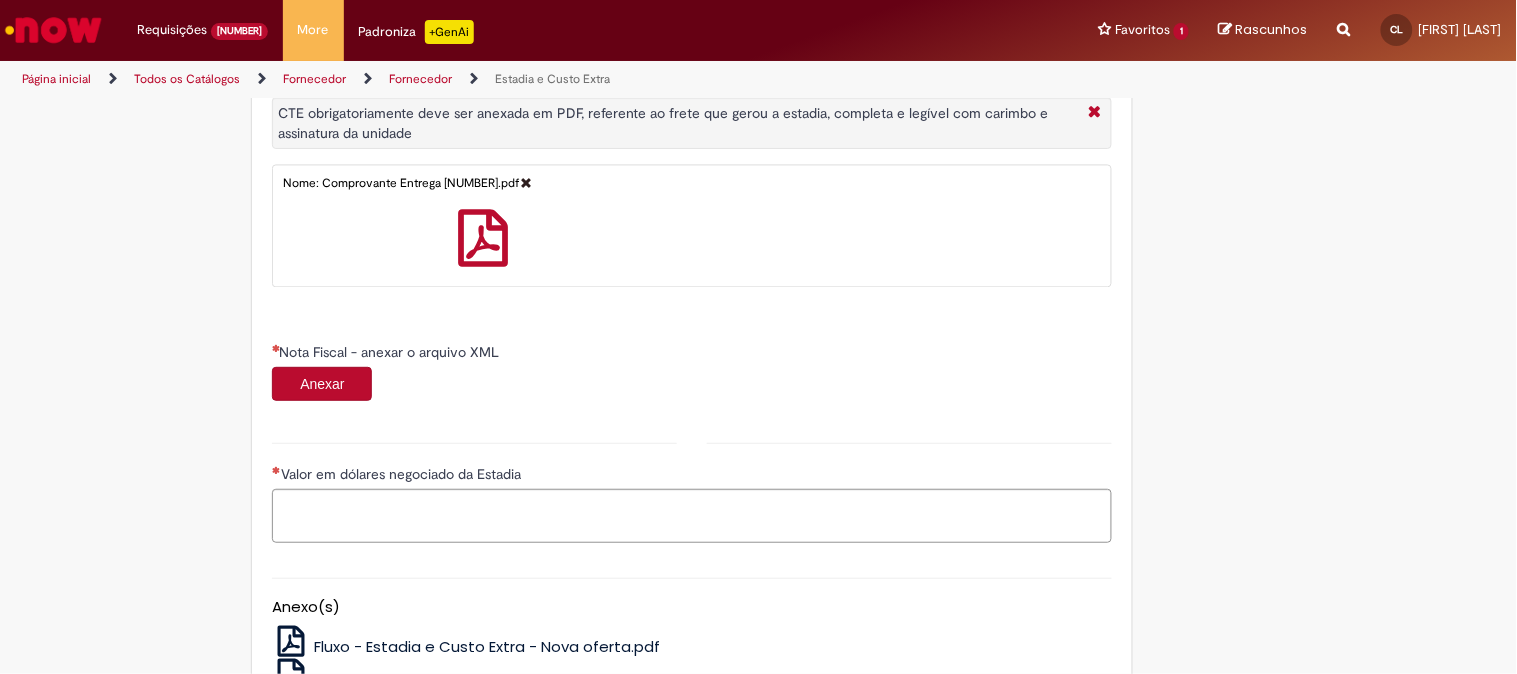 scroll, scrollTop: 1111, scrollLeft: 0, axis: vertical 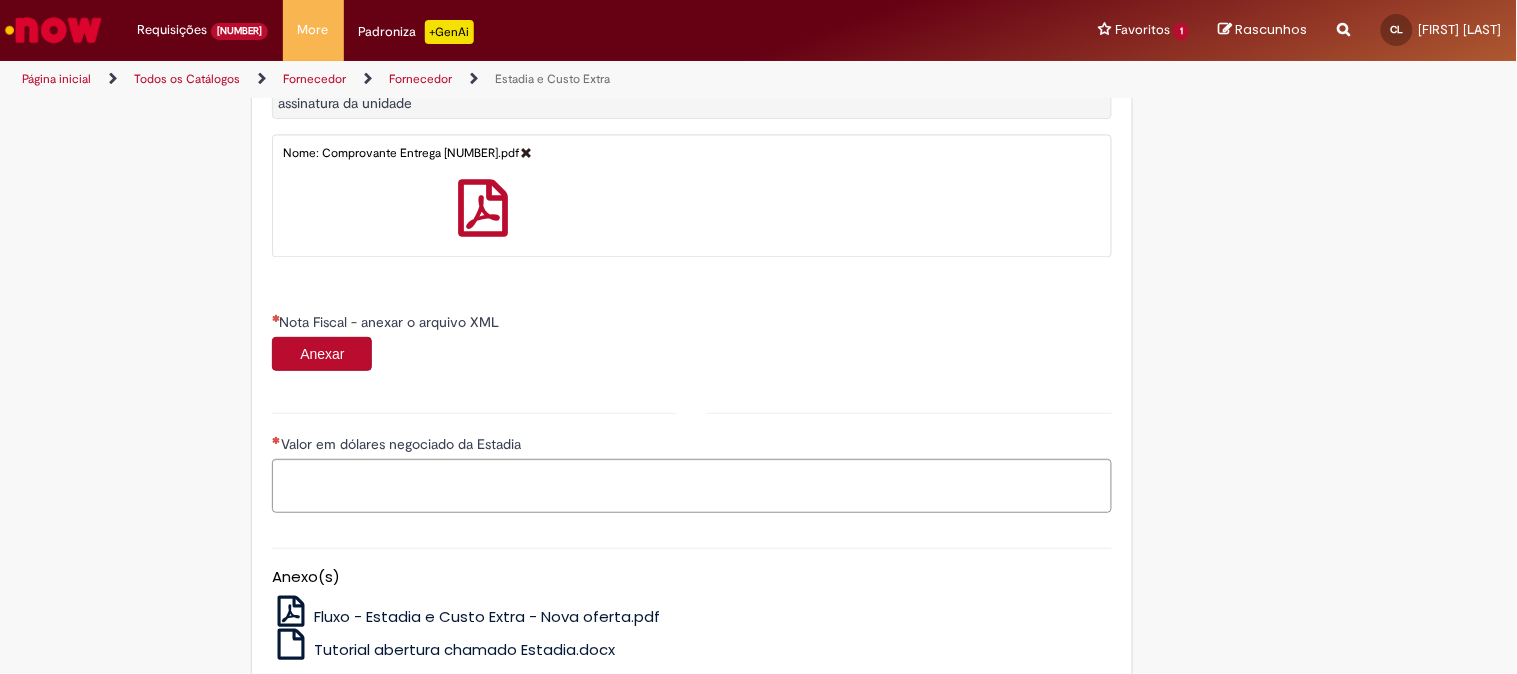 click on "Anexar" at bounding box center (322, 354) 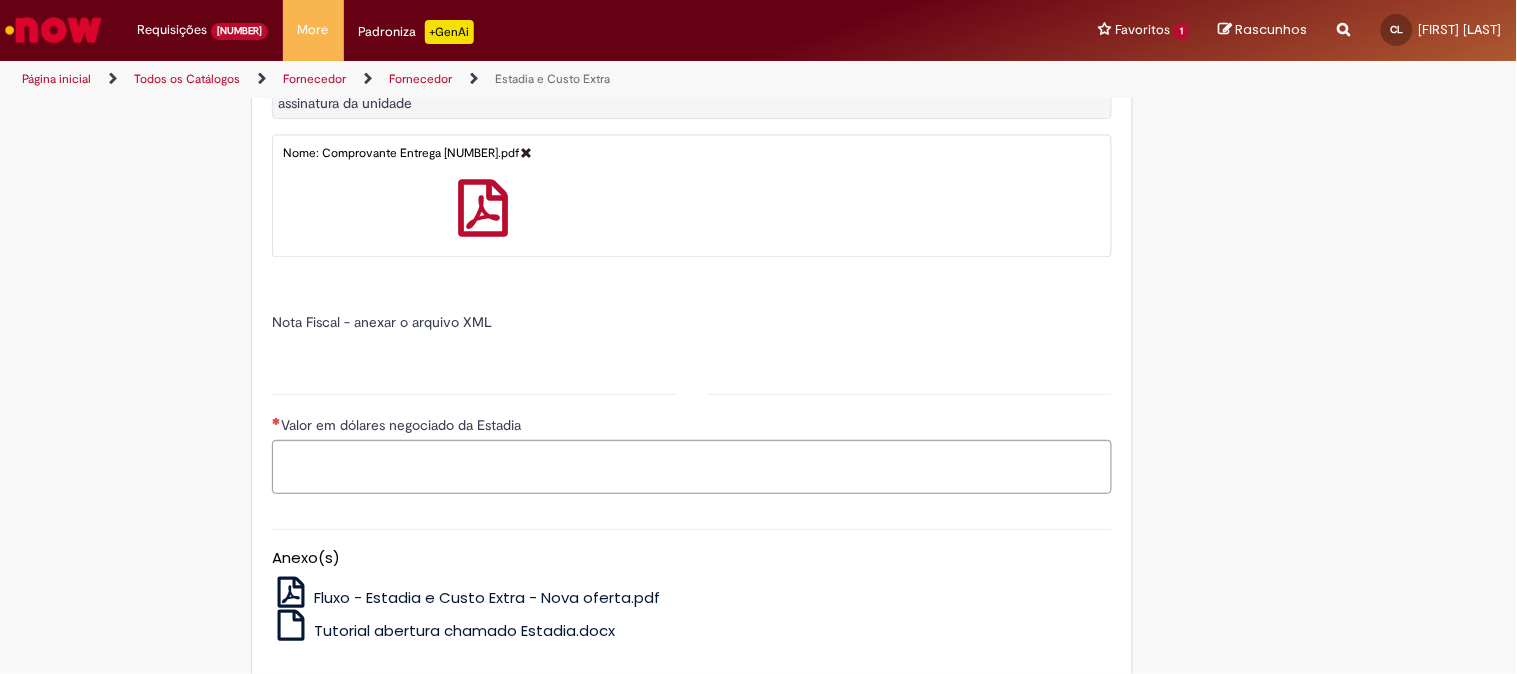 type on "*****" 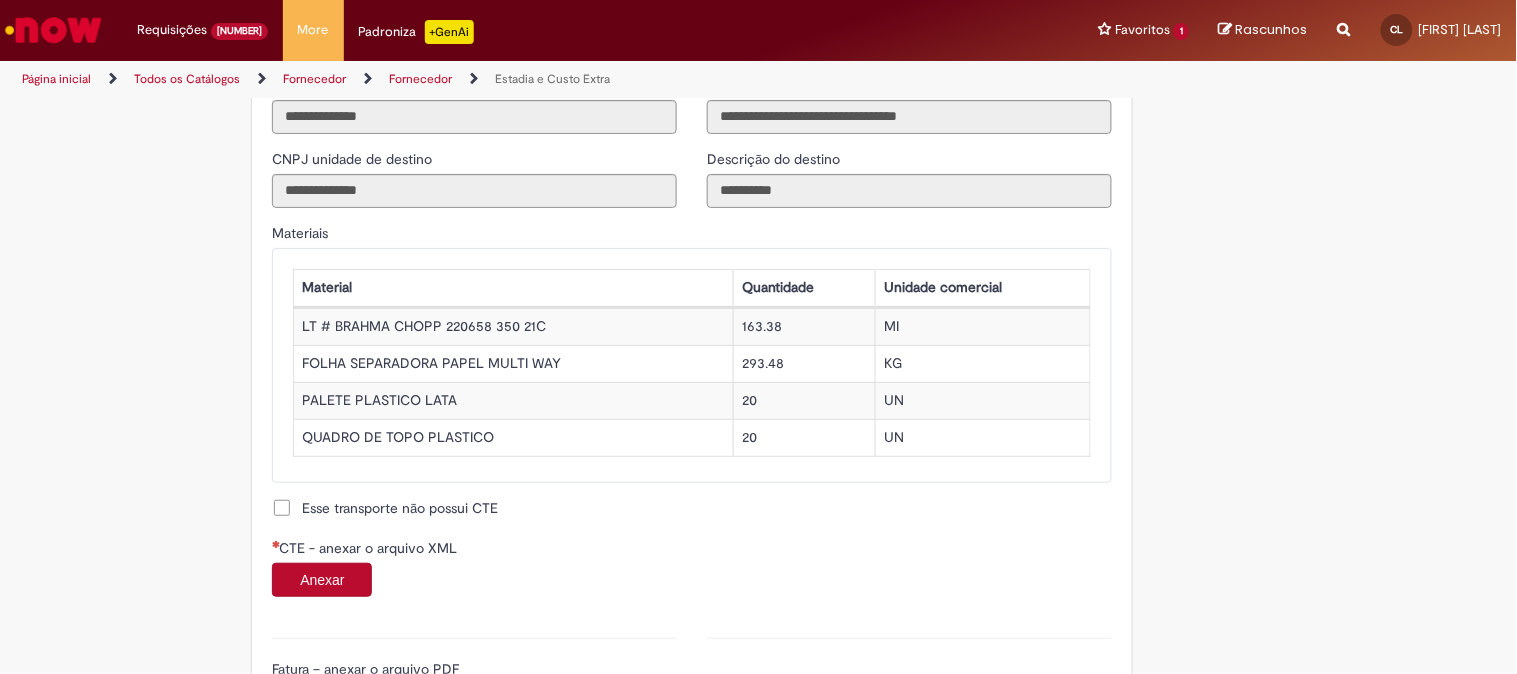 scroll, scrollTop: 1777, scrollLeft: 0, axis: vertical 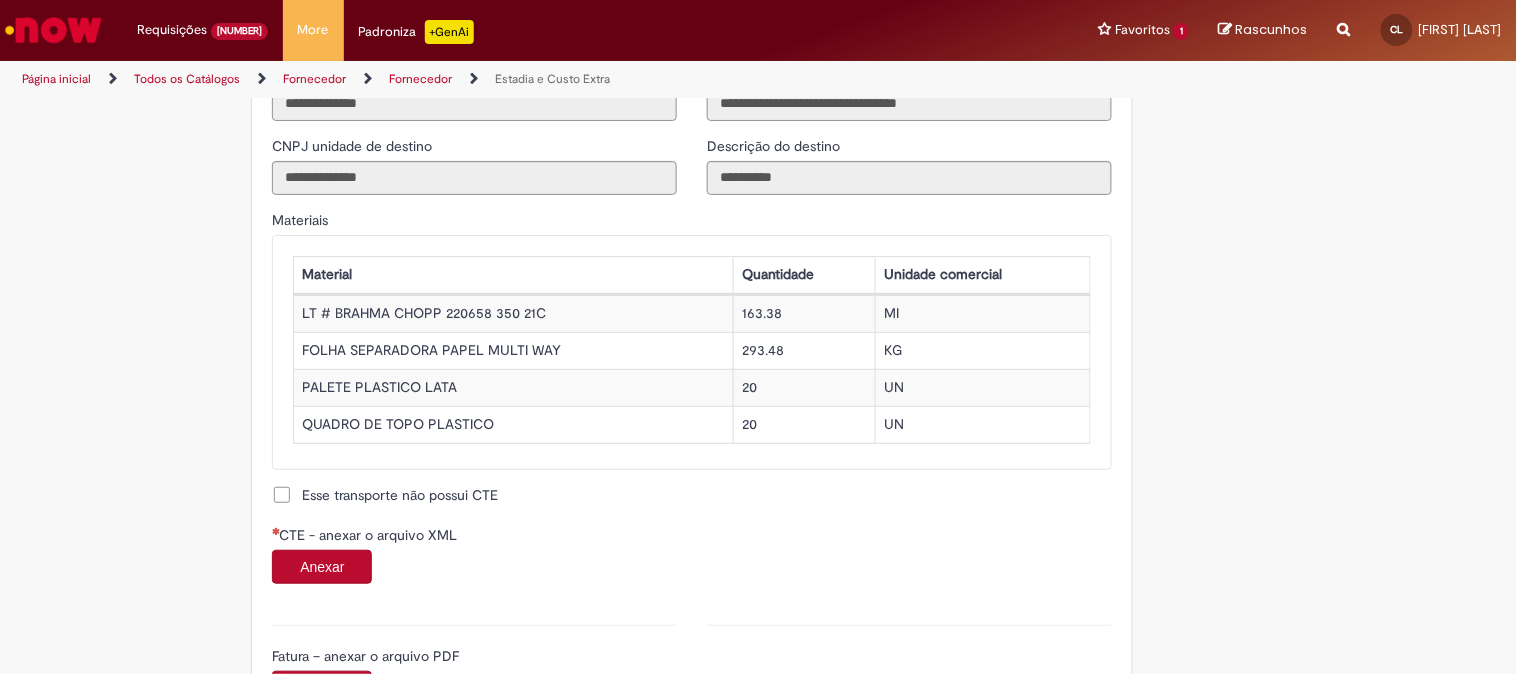 click on "Anexar" at bounding box center [322, 567] 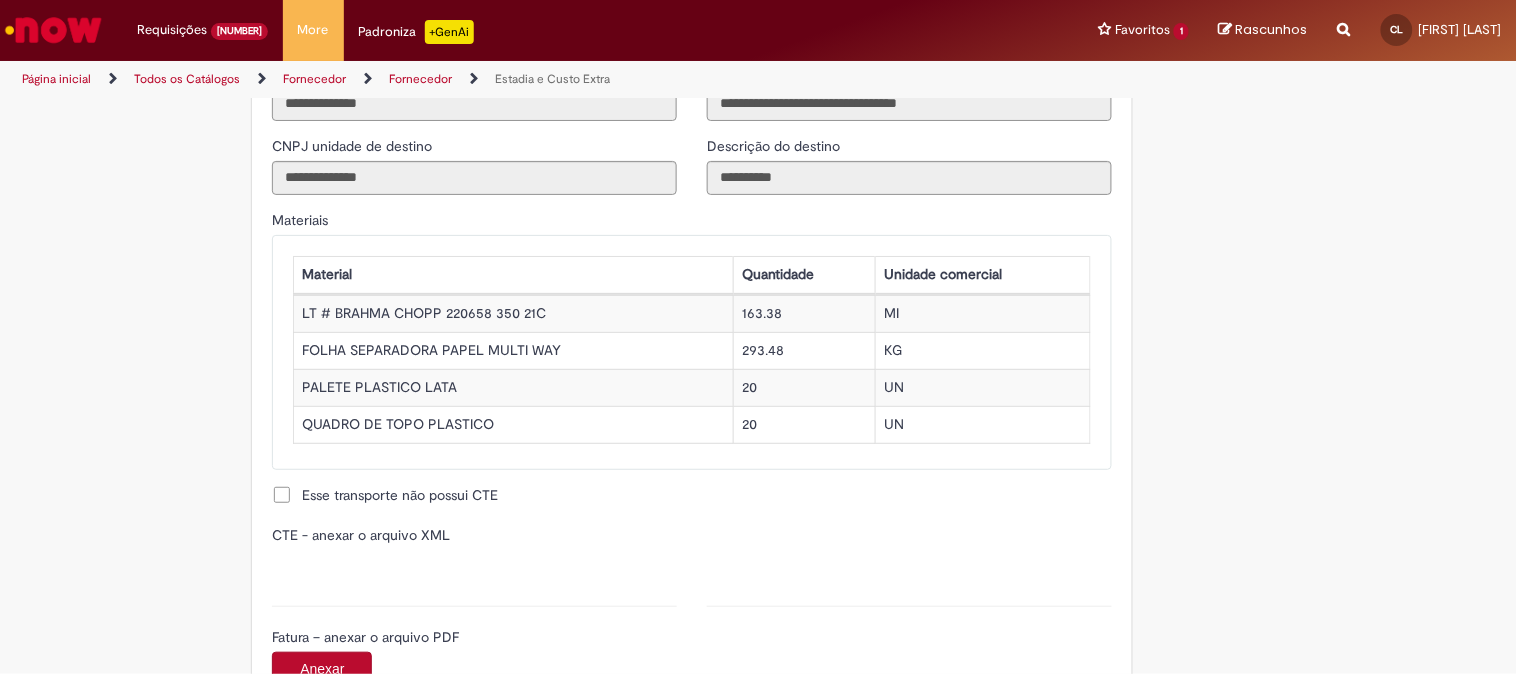 type on "**********" 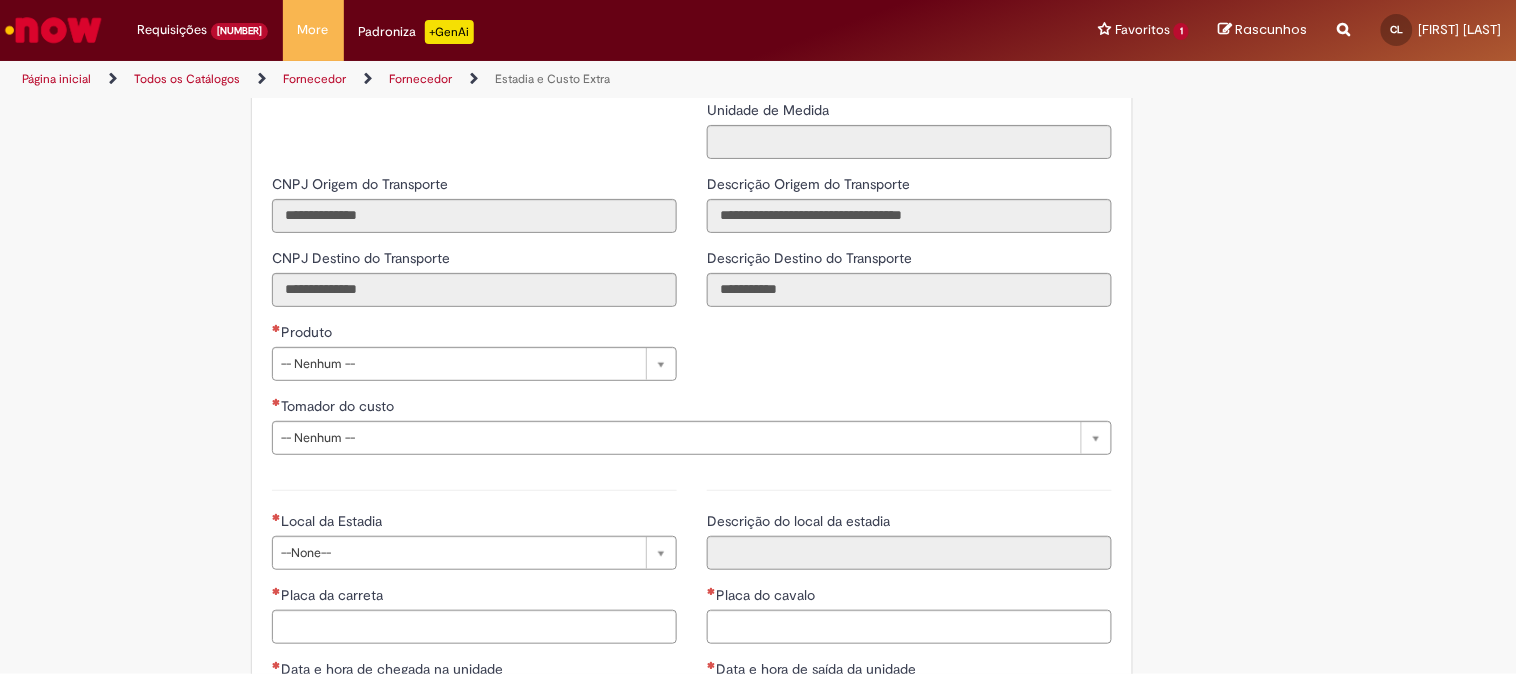 scroll, scrollTop: 2728, scrollLeft: 0, axis: vertical 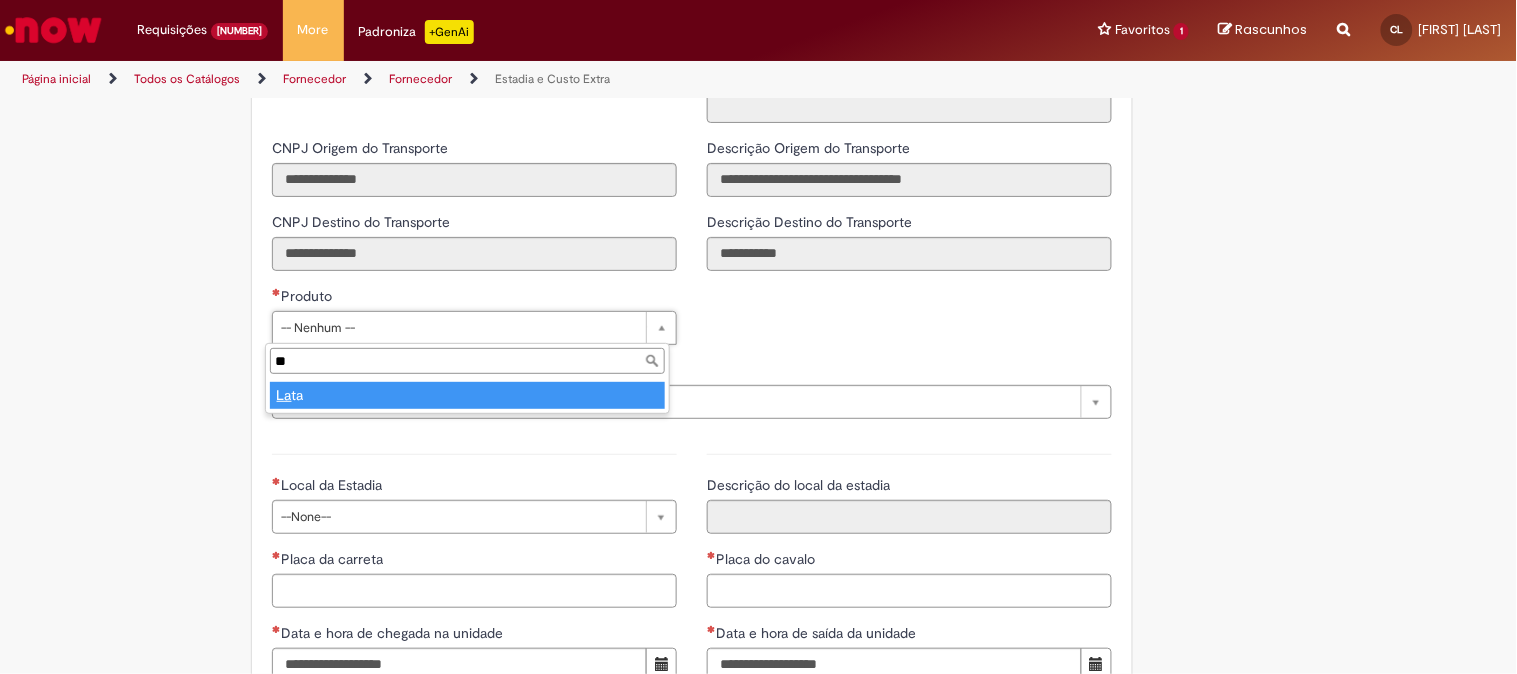 type on "**" 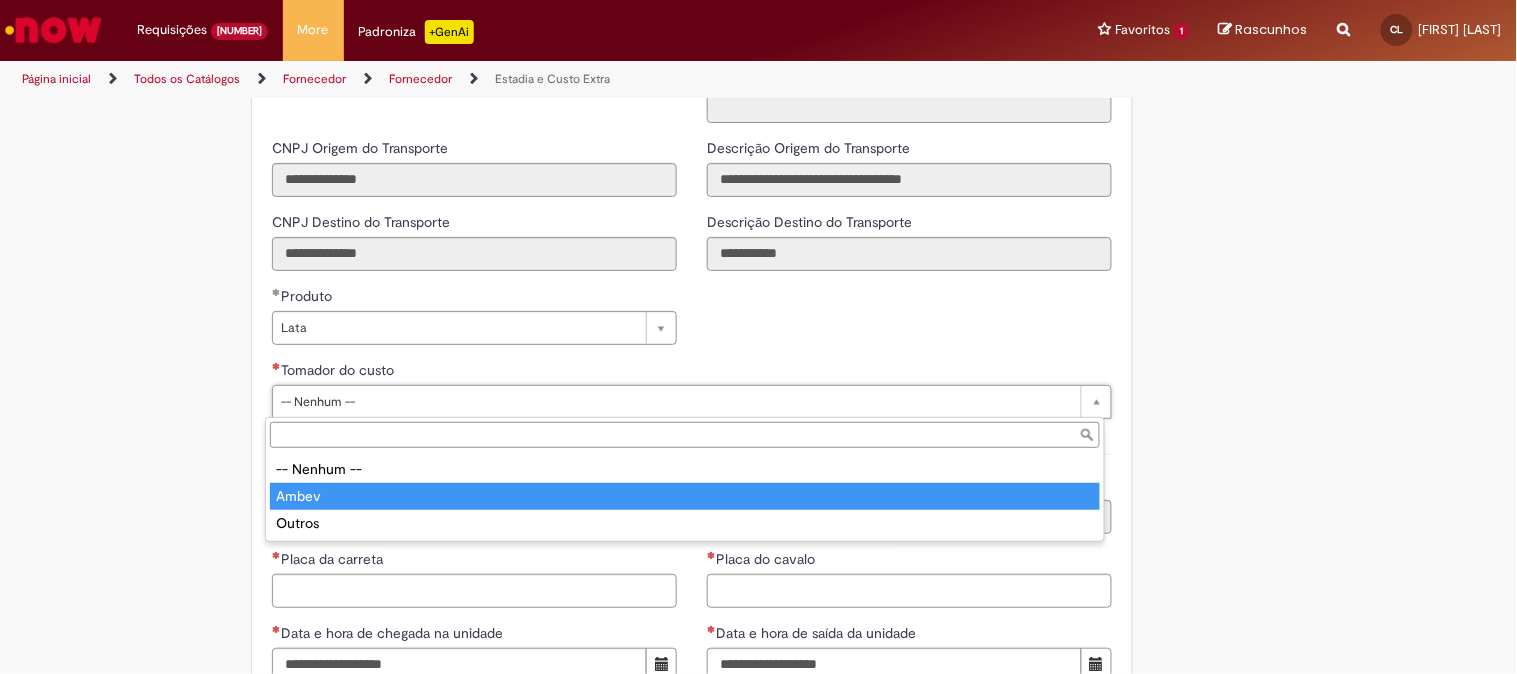 type on "*****" 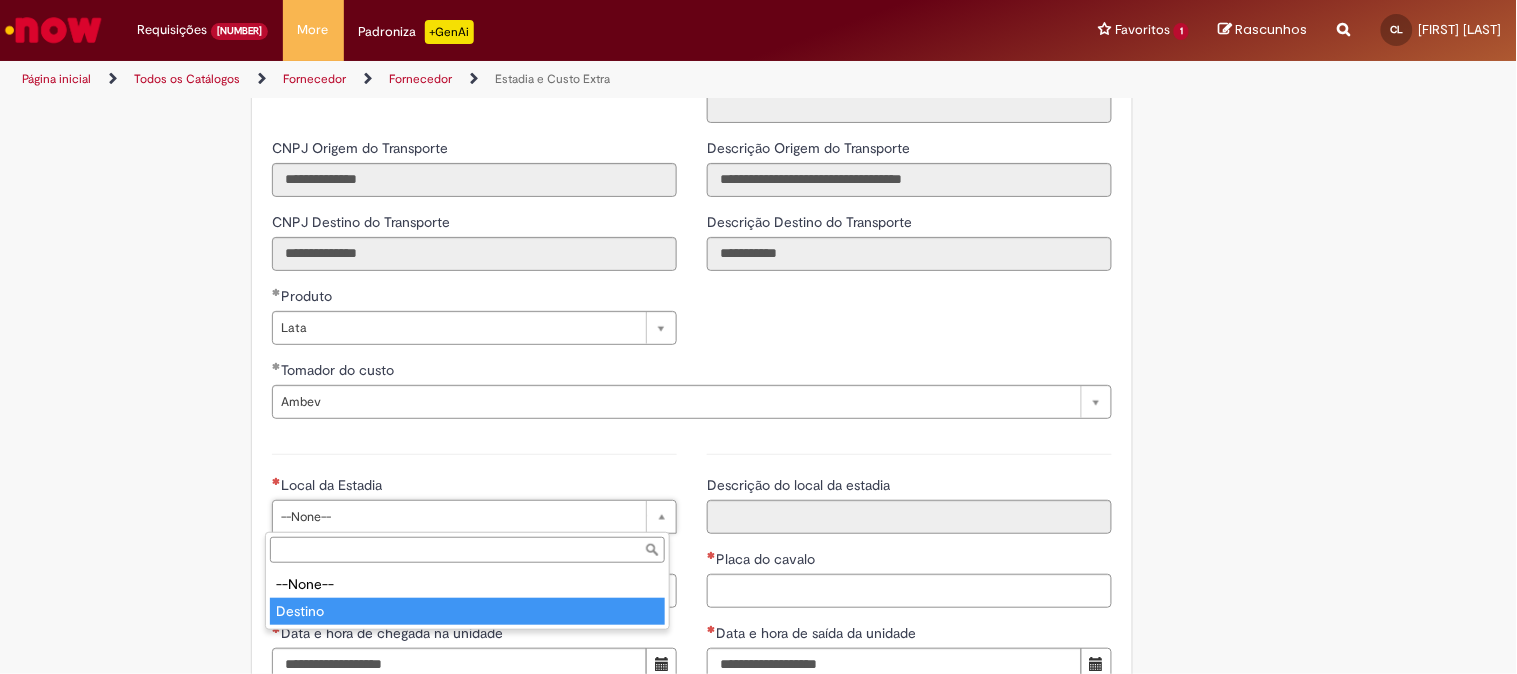 type on "*******" 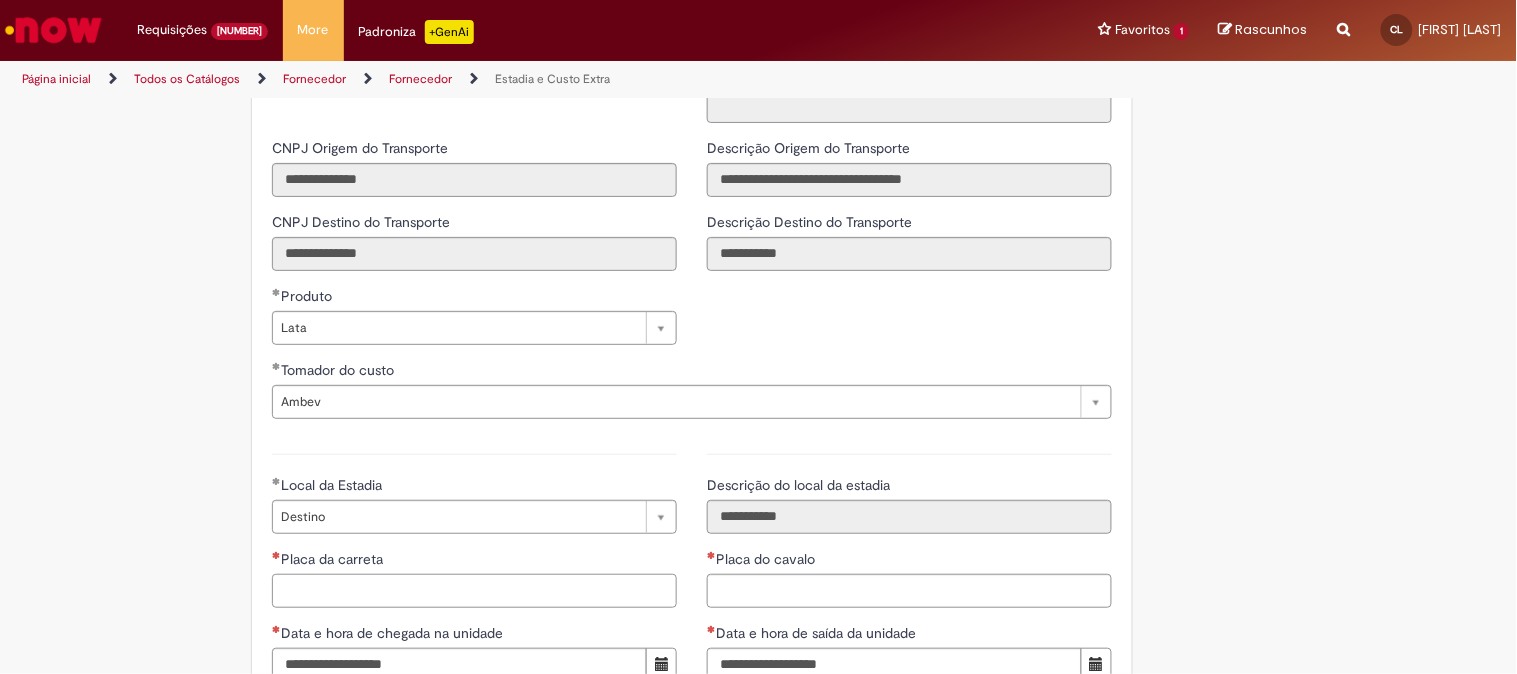 click on "Placa da carreta" at bounding box center (474, 591) 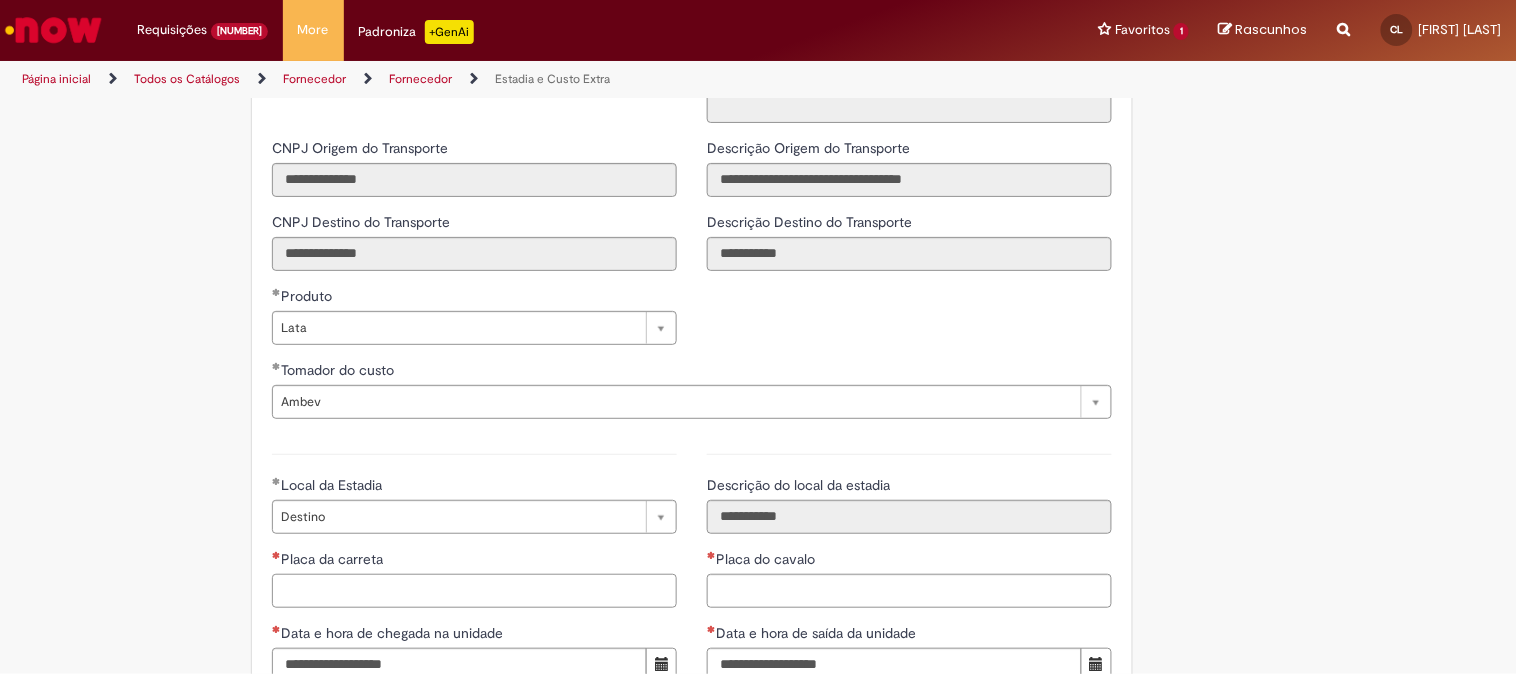 paste on "*******" 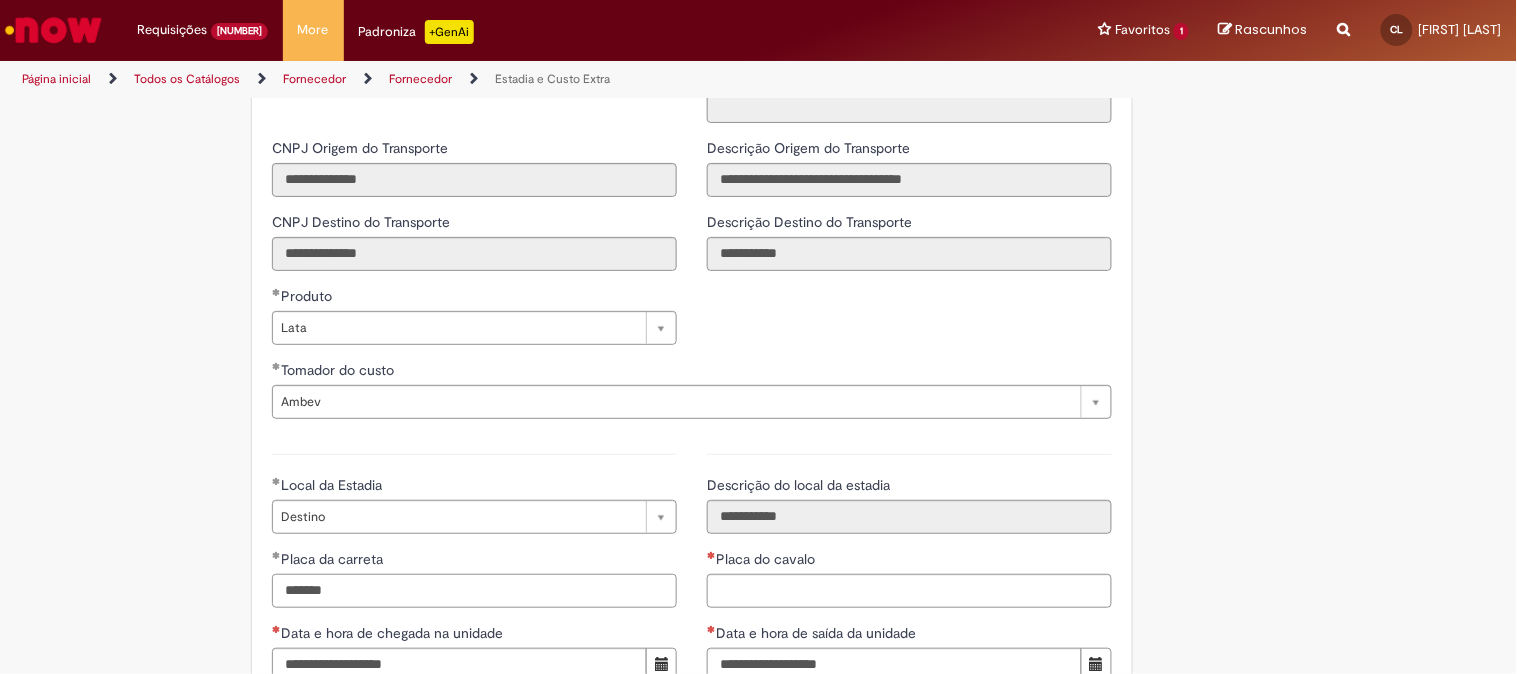 type on "*******" 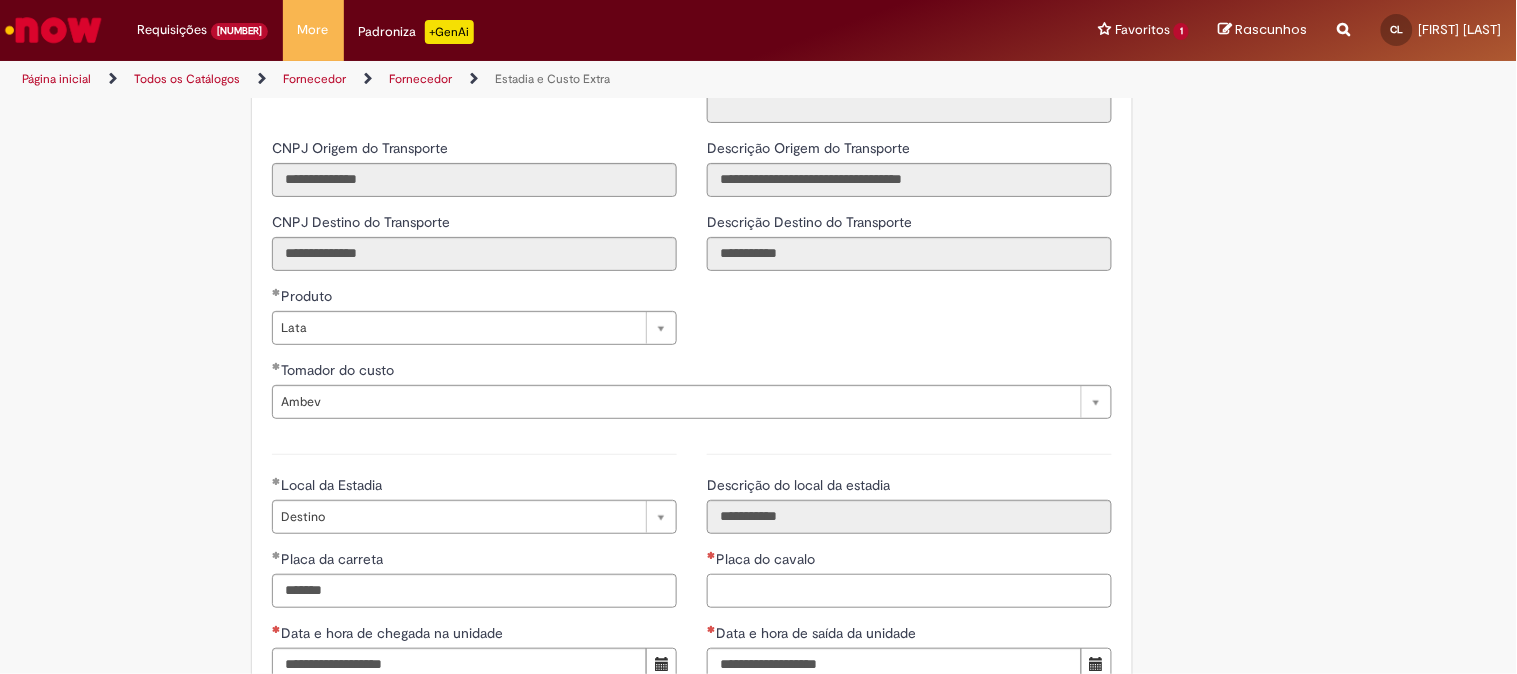 click on "Placa do cavalo" at bounding box center [909, 591] 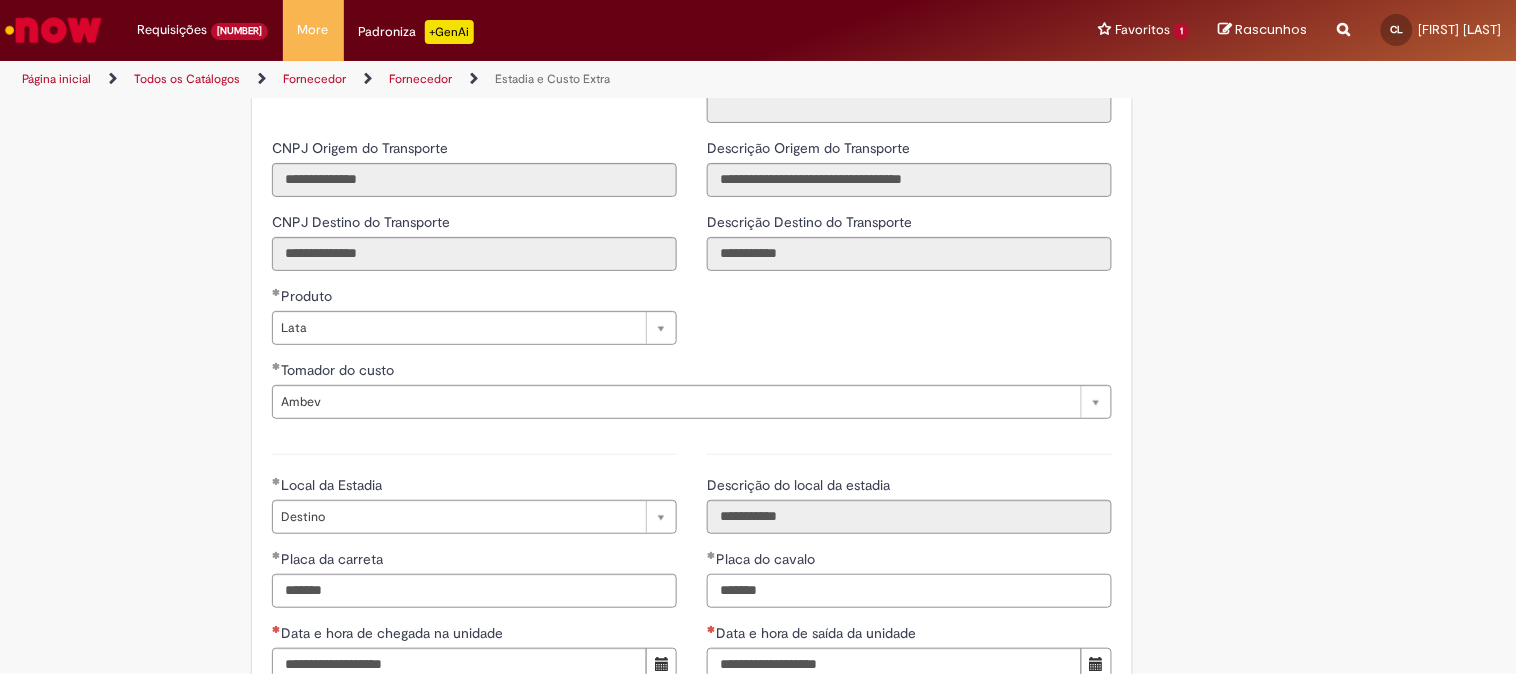 type on "*******" 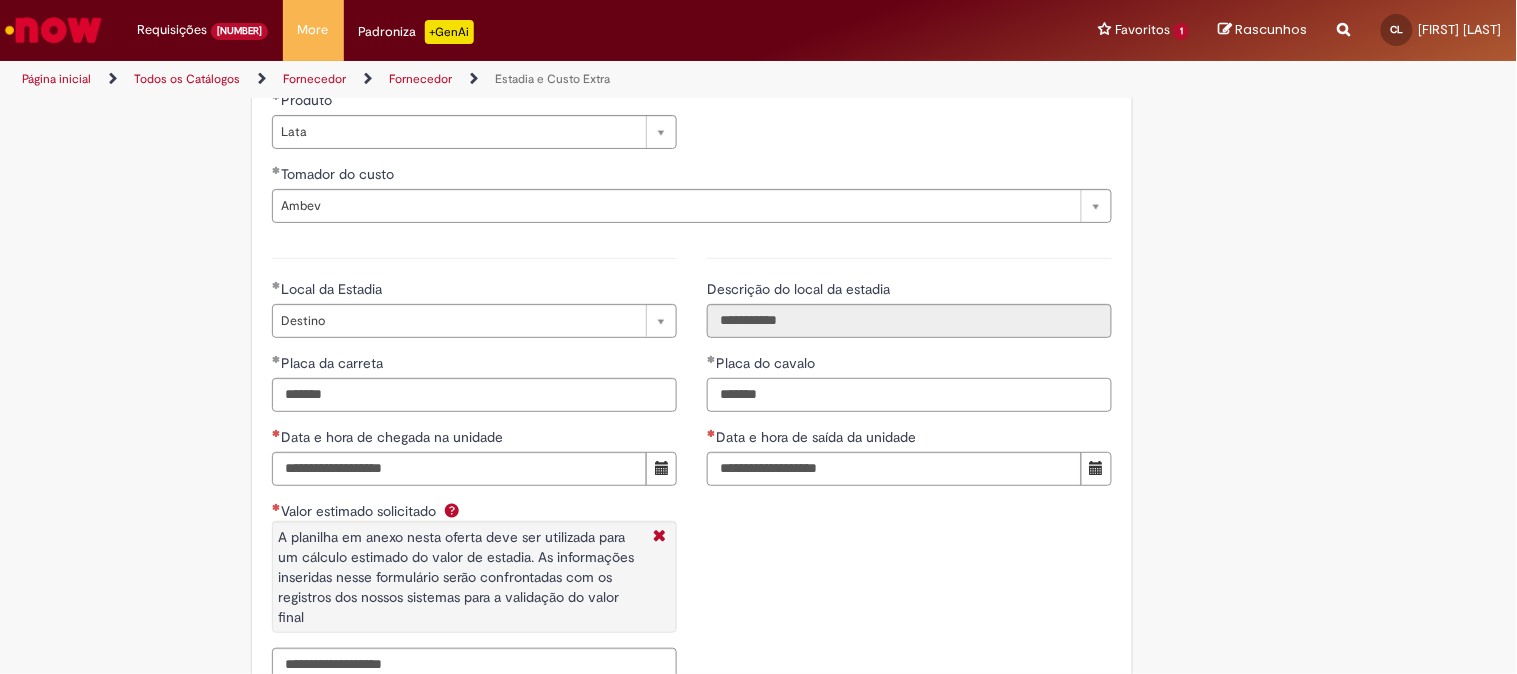 scroll, scrollTop: 2951, scrollLeft: 0, axis: vertical 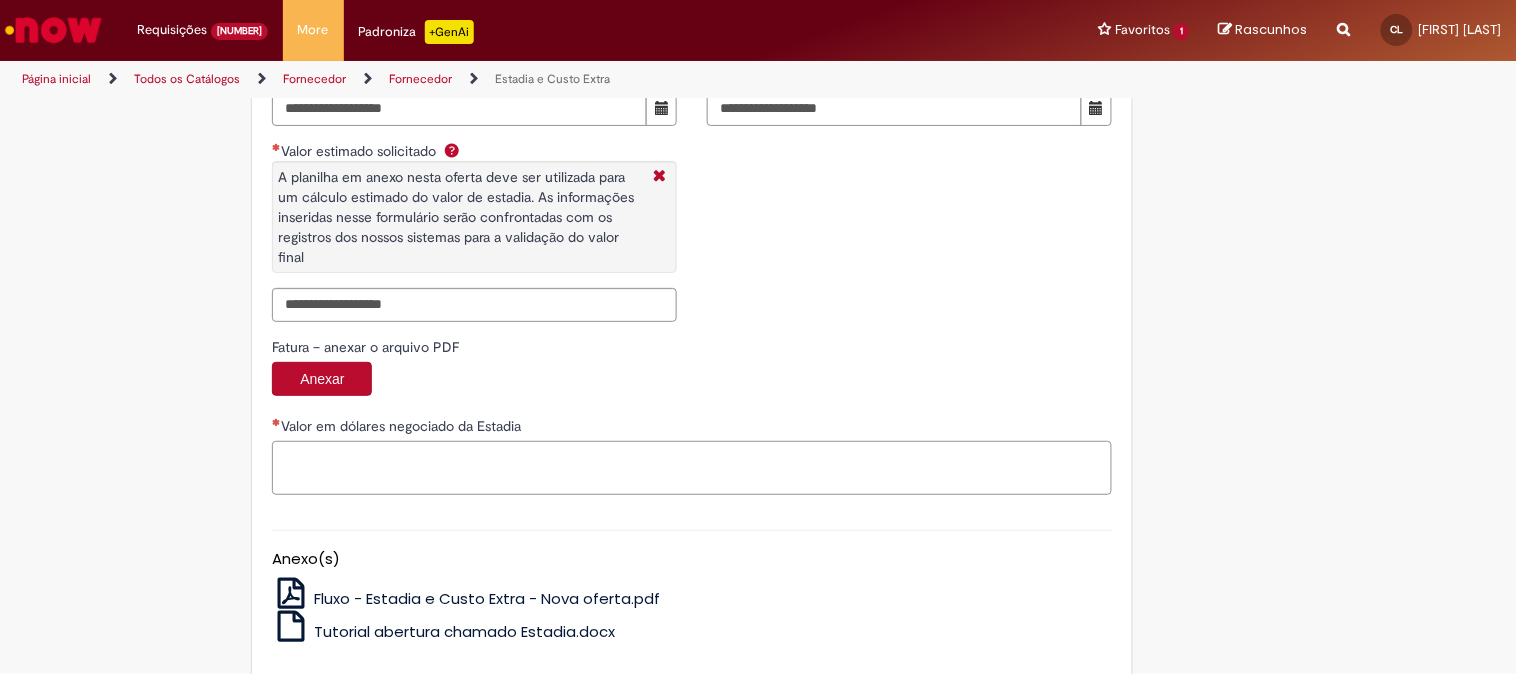 click on "Valor em dólares negociado da Estadia" at bounding box center [692, 468] 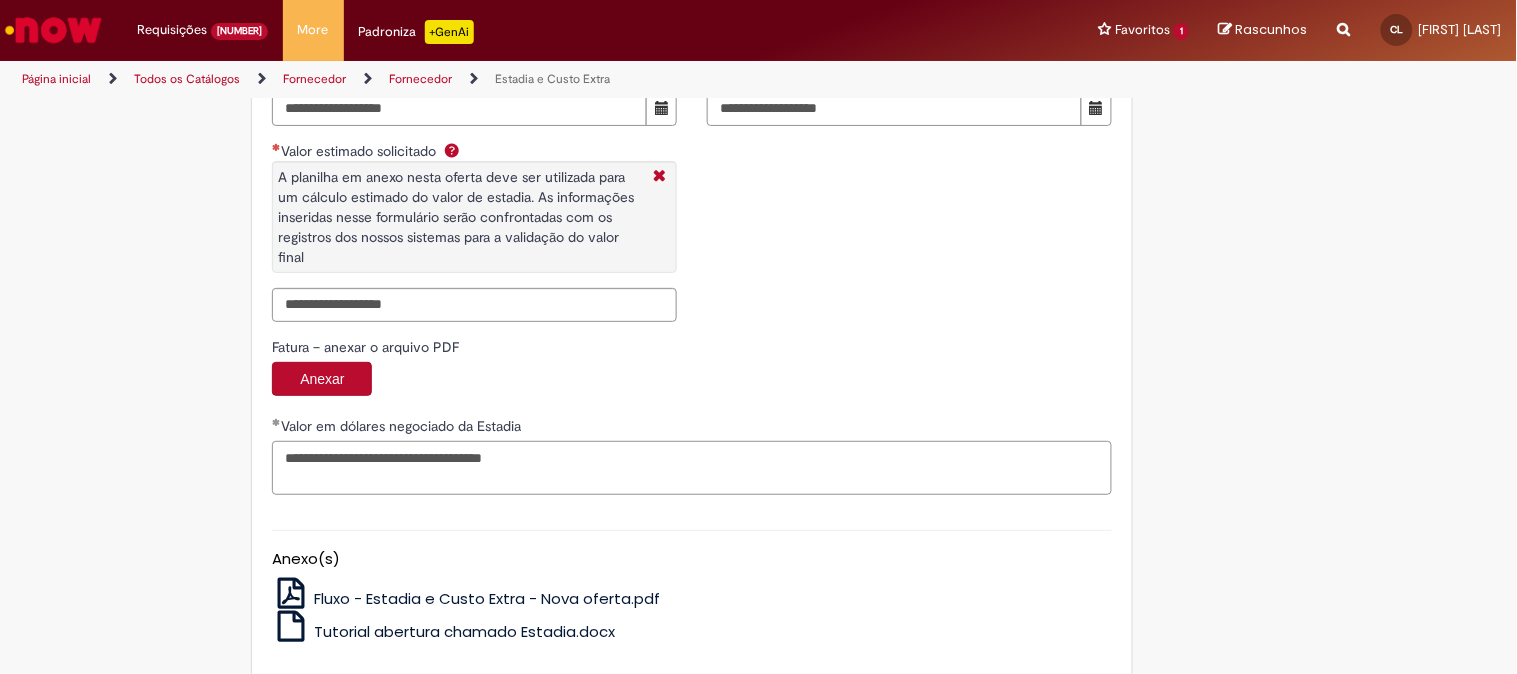 type on "**********" 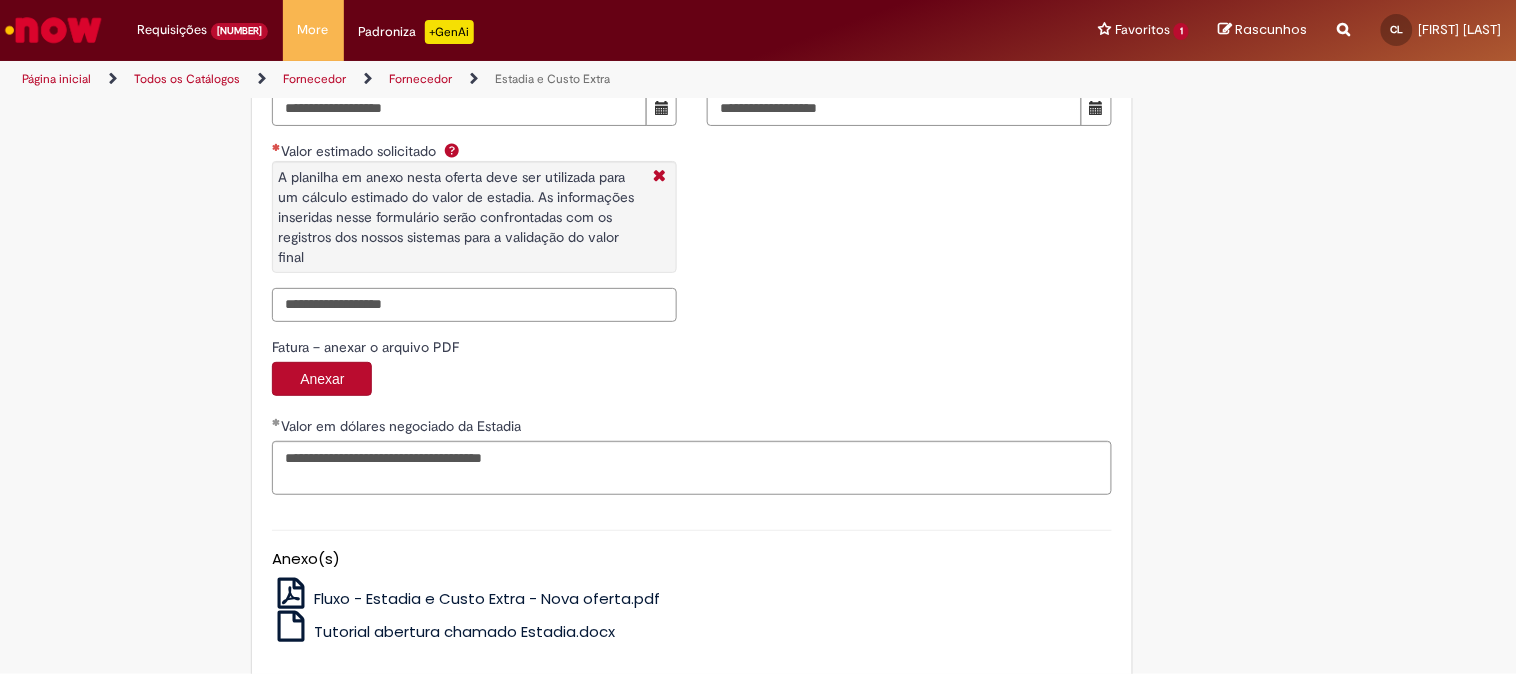 click on "Valor estimado solicitado A planilha em anexo nesta oferta deve ser utilizada para um cálculo estimado do valor de estadia. As informações inseridas nesse formulário serão confrontadas com os registros dos nossos sistemas para a validação do valor final" at bounding box center [474, 305] 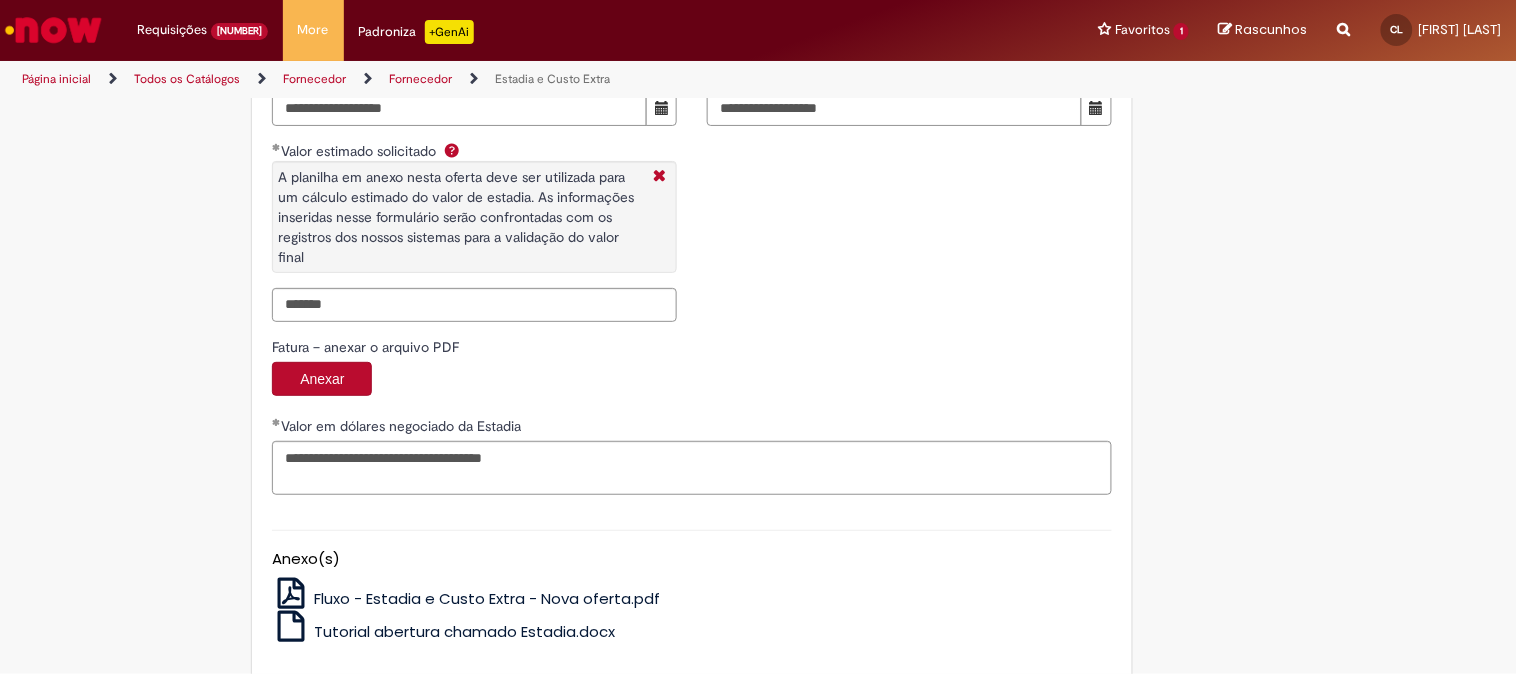 type on "**********" 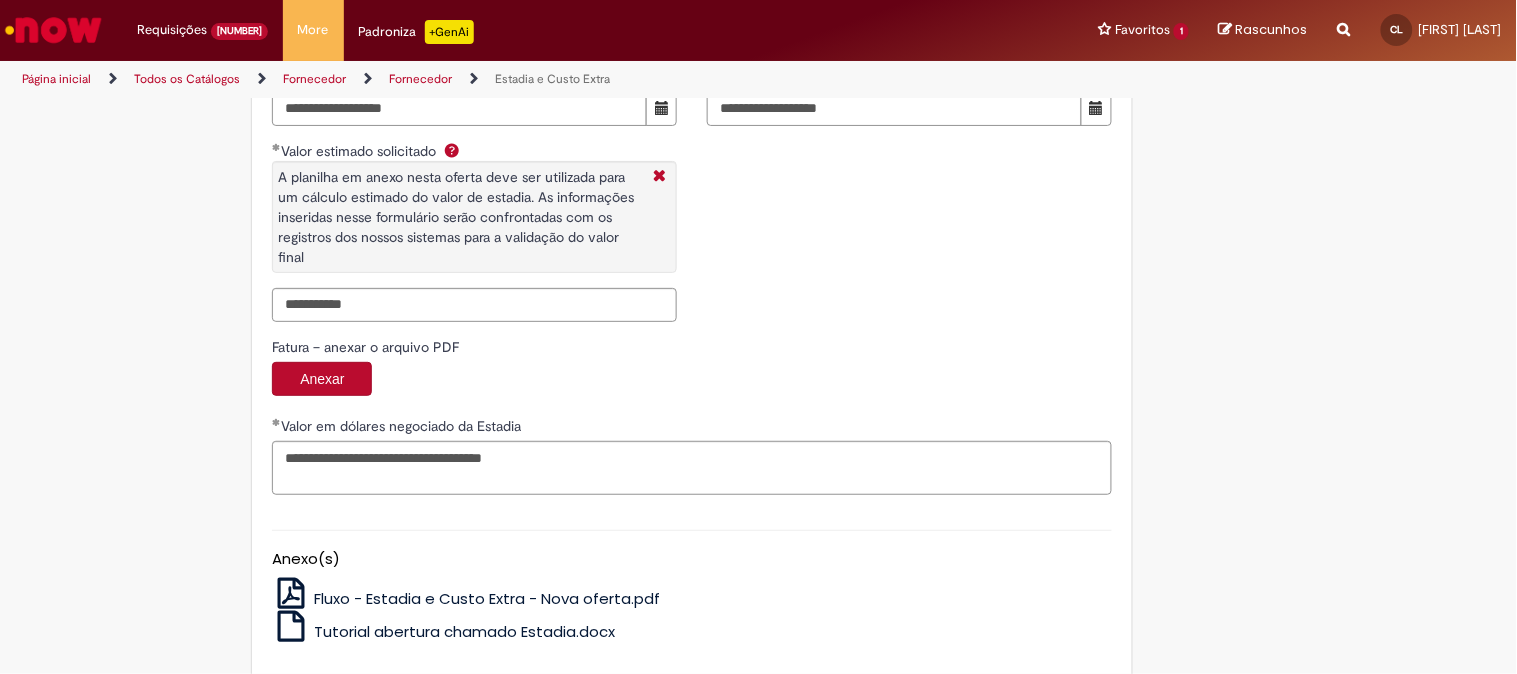 scroll, scrollTop: 2862, scrollLeft: 0, axis: vertical 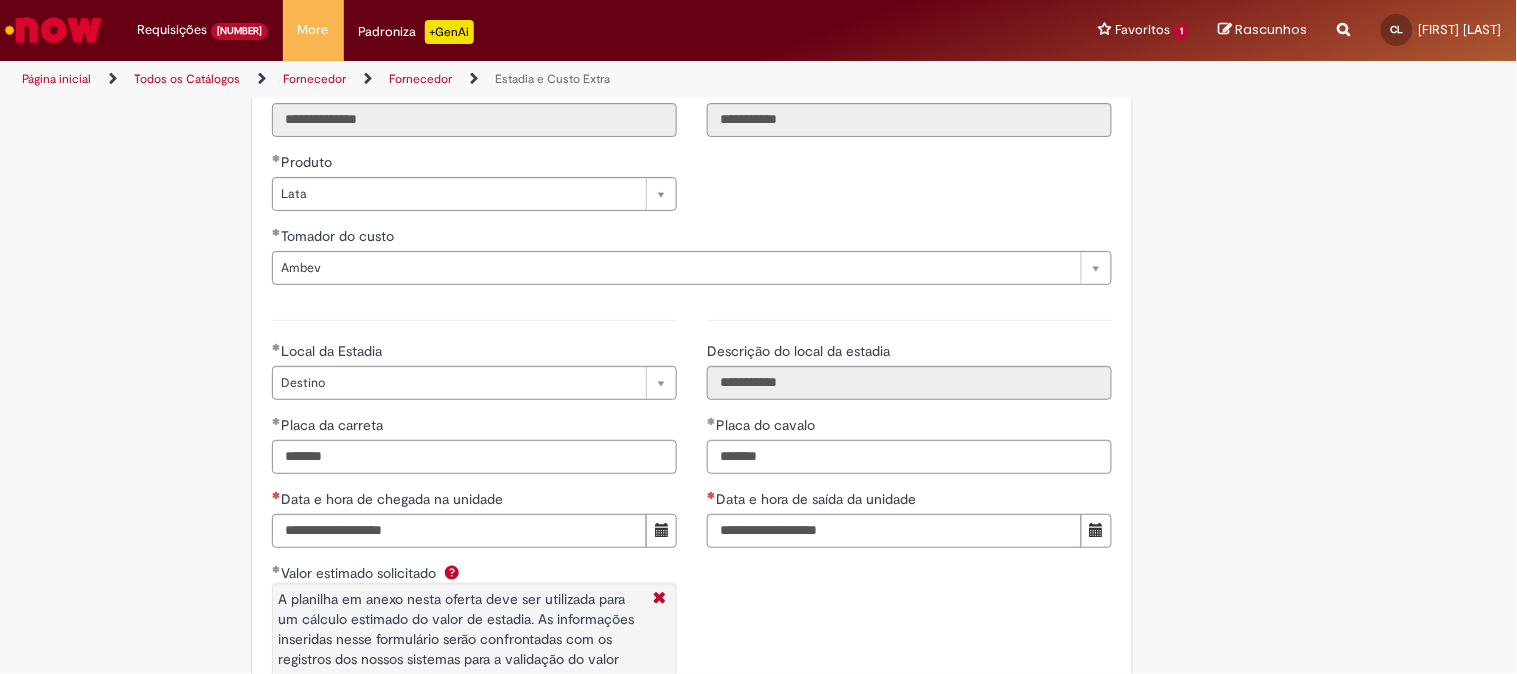 click on "**********" at bounding box center [759, -783] 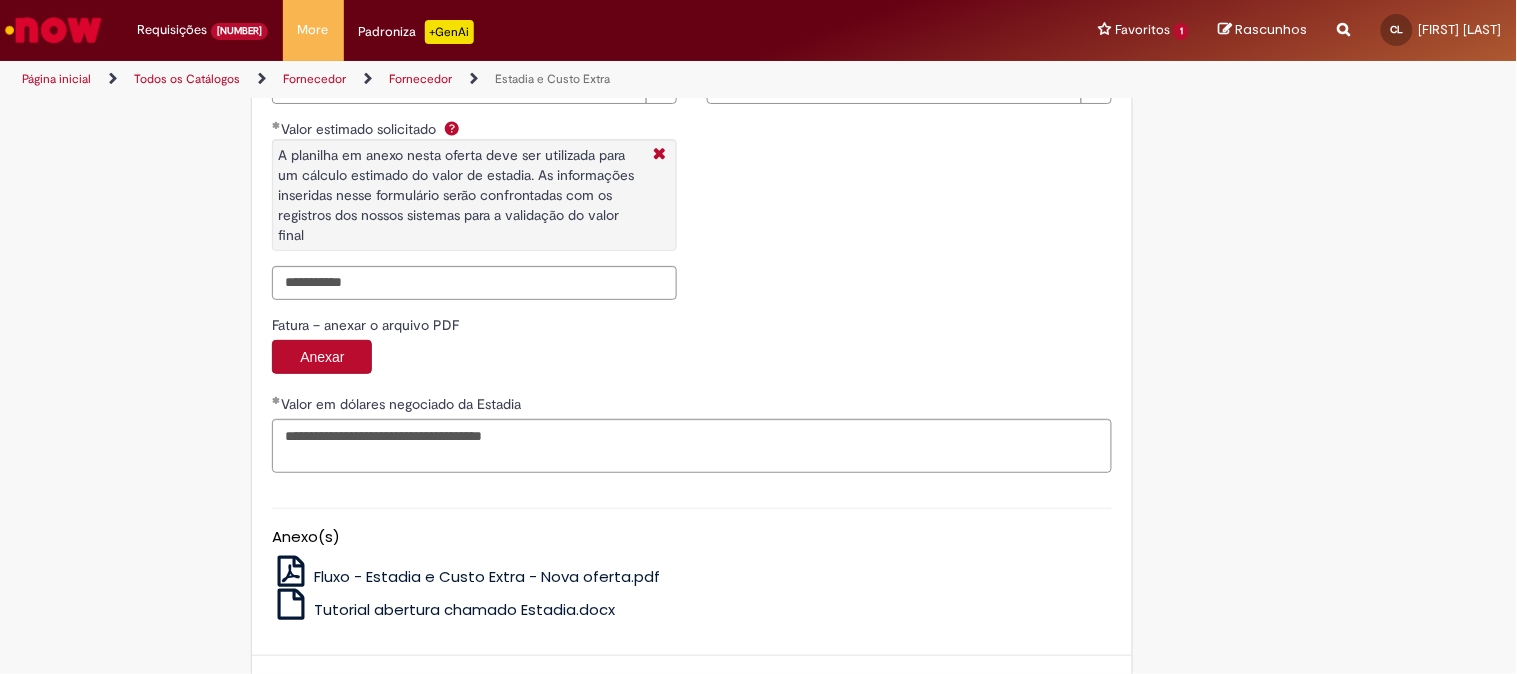 scroll, scrollTop: 3393, scrollLeft: 0, axis: vertical 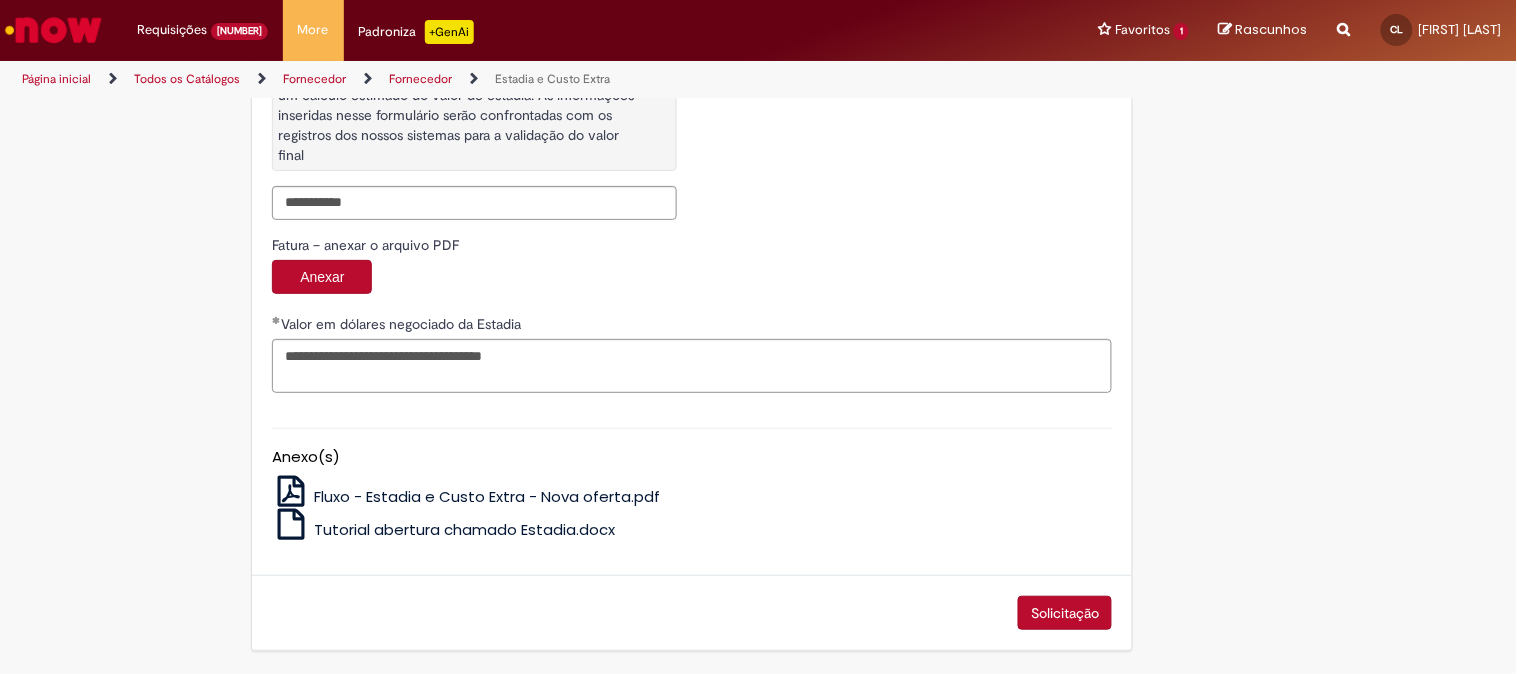 click on "Solicitação" at bounding box center (1065, 613) 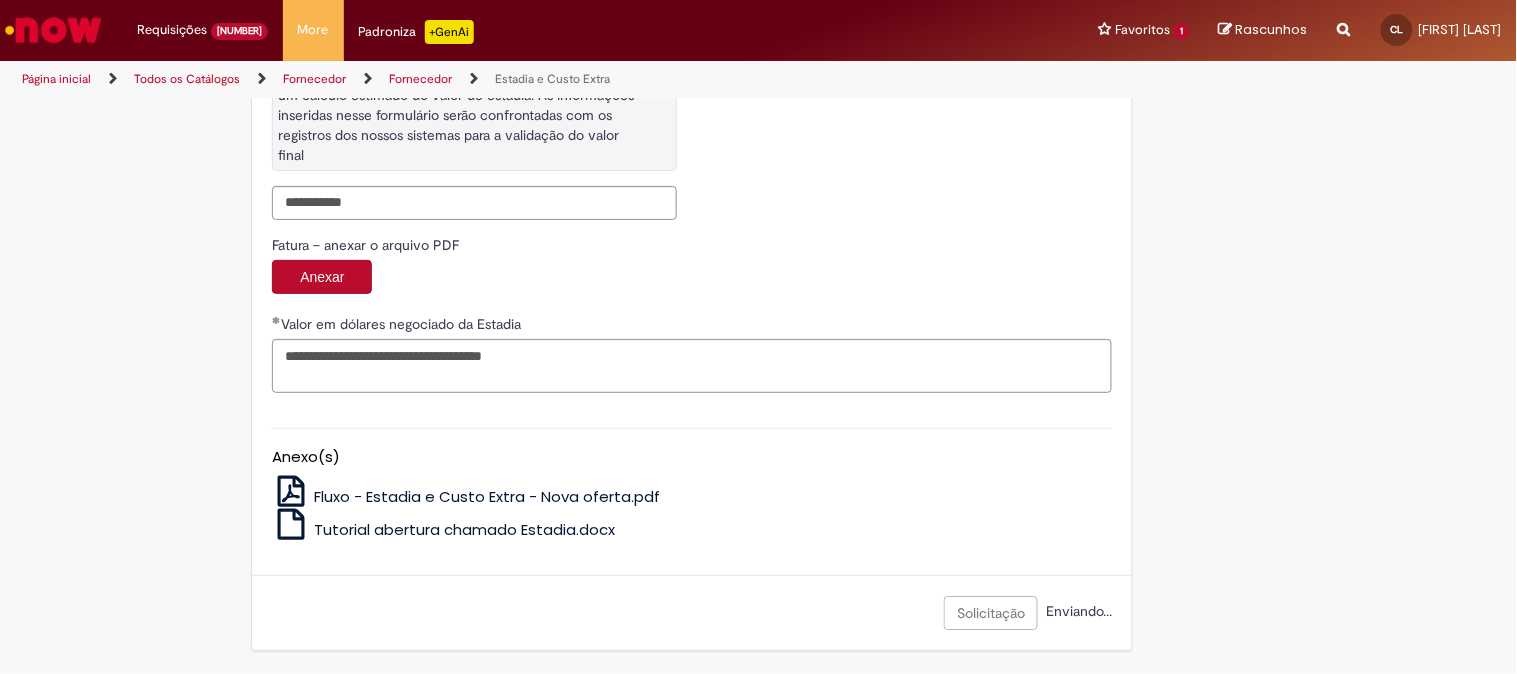 scroll, scrollTop: 3010, scrollLeft: 0, axis: vertical 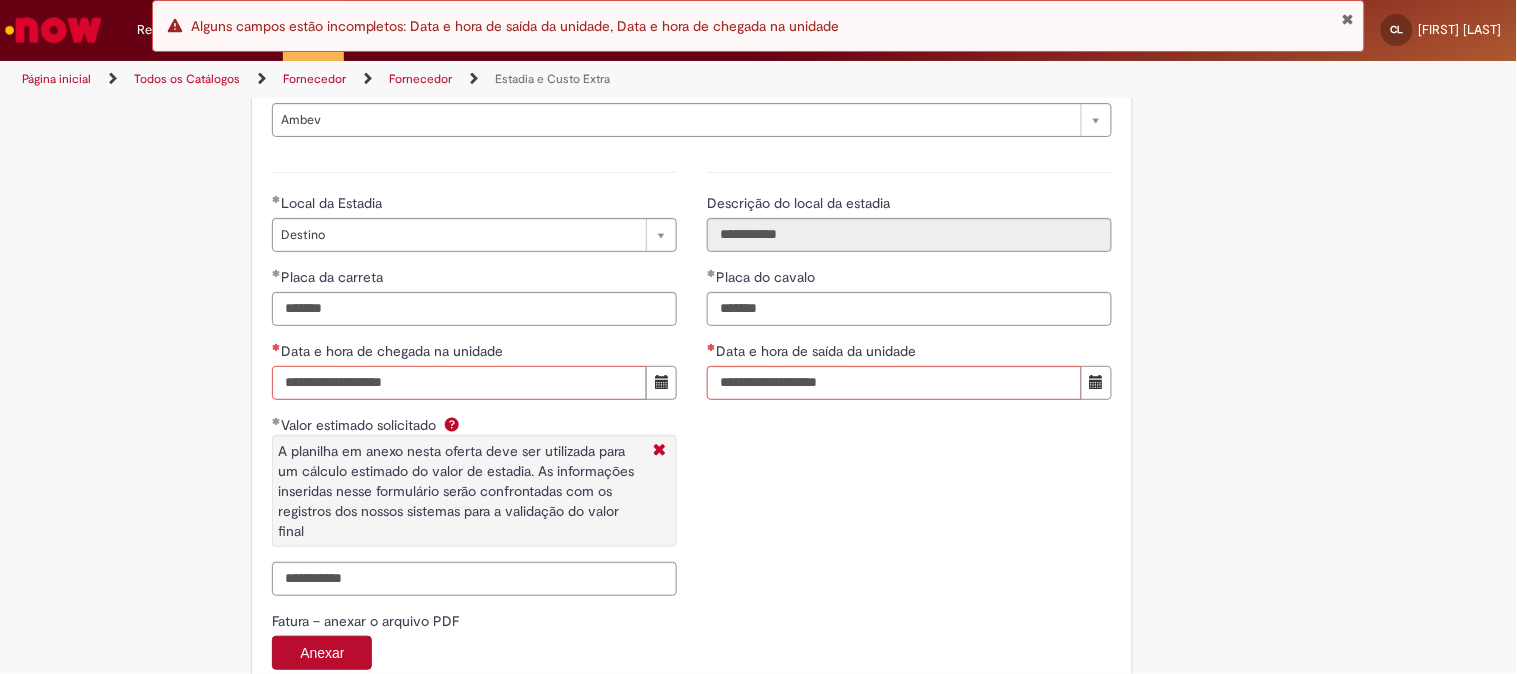 click on "Data e hora de chegada na unidade" at bounding box center (459, 383) 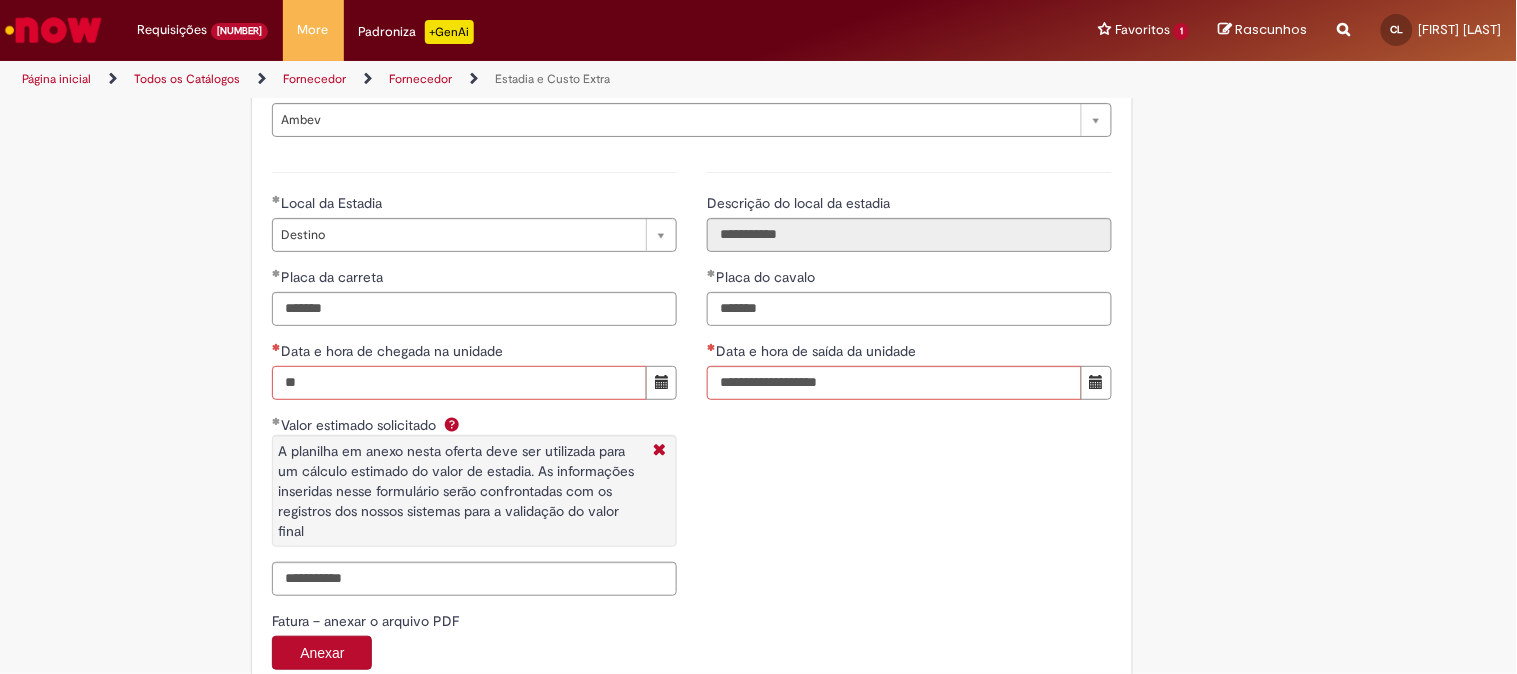 type on "**********" 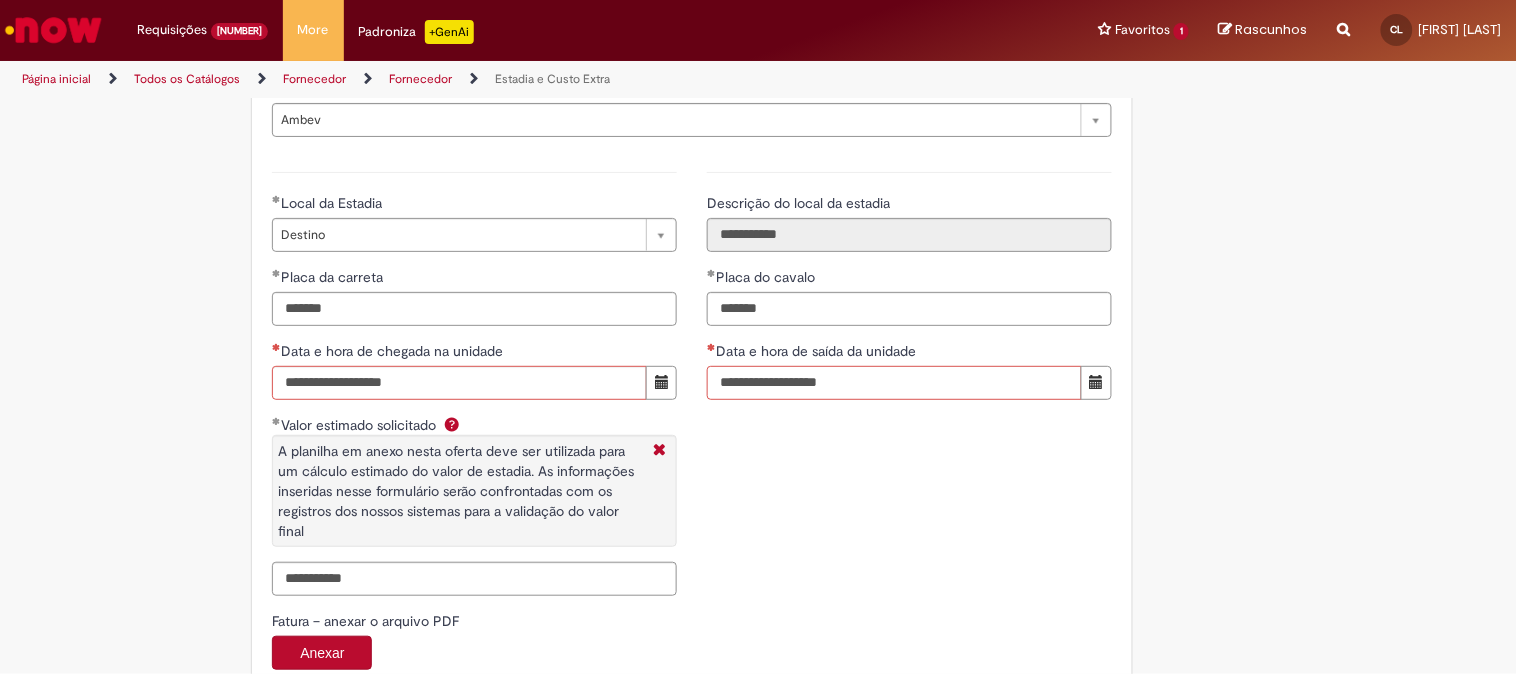 click on "Data e hora de saída da unidade" at bounding box center [894, 383] 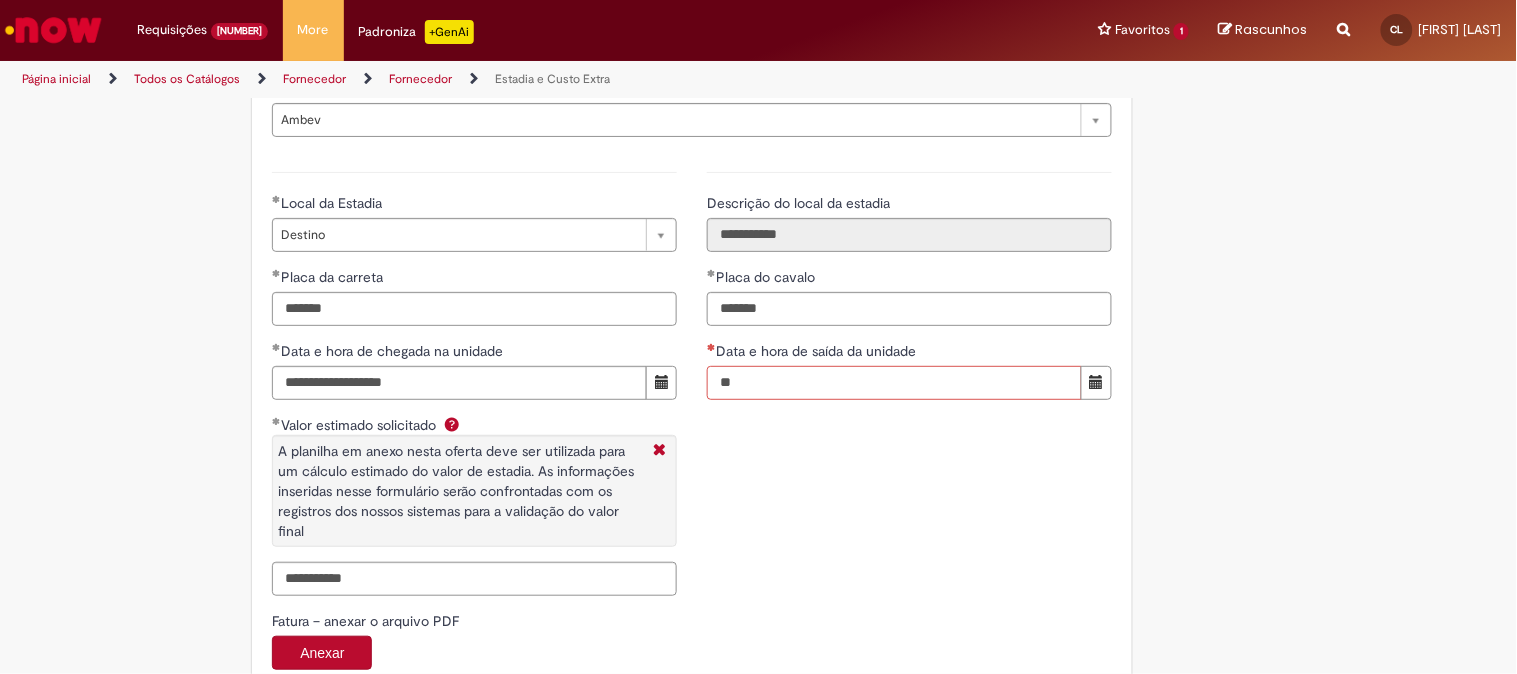 type on "**********" 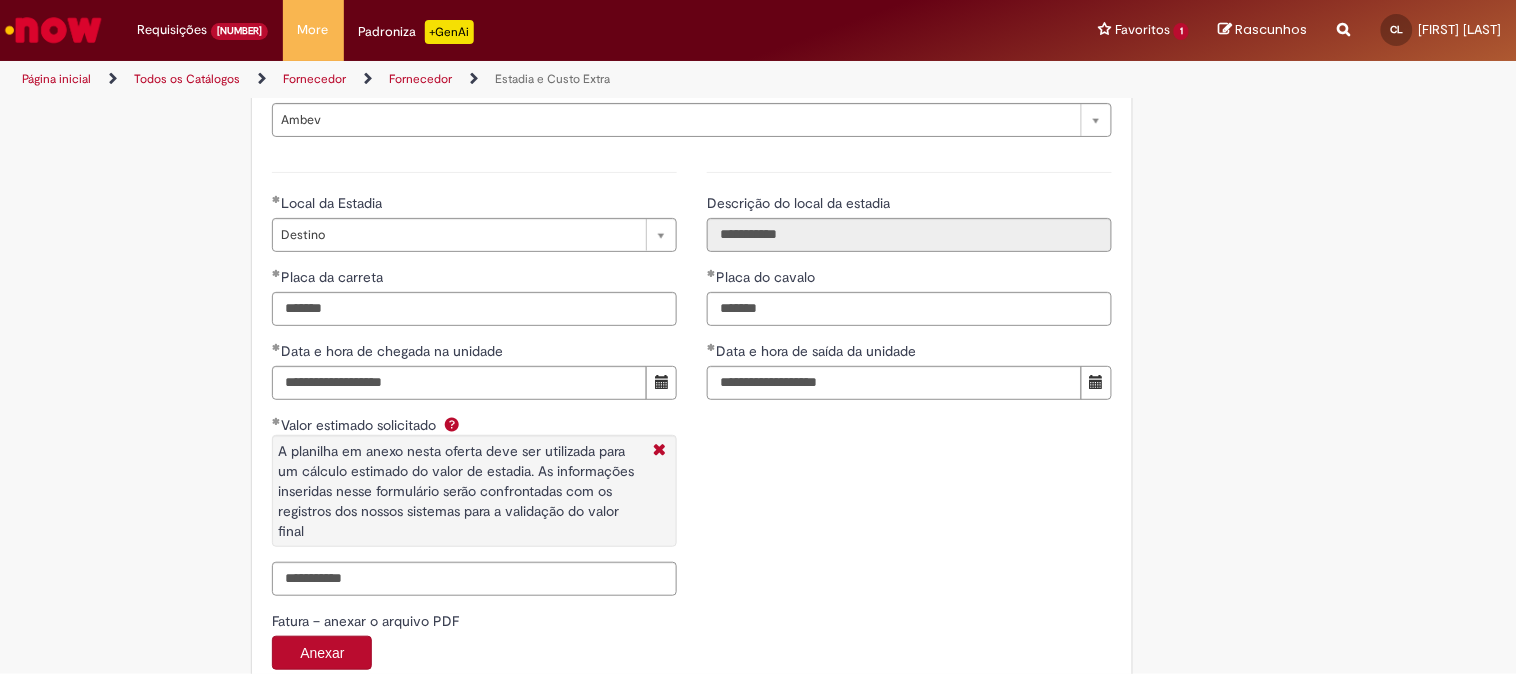 click on "**********" at bounding box center [692, 381] 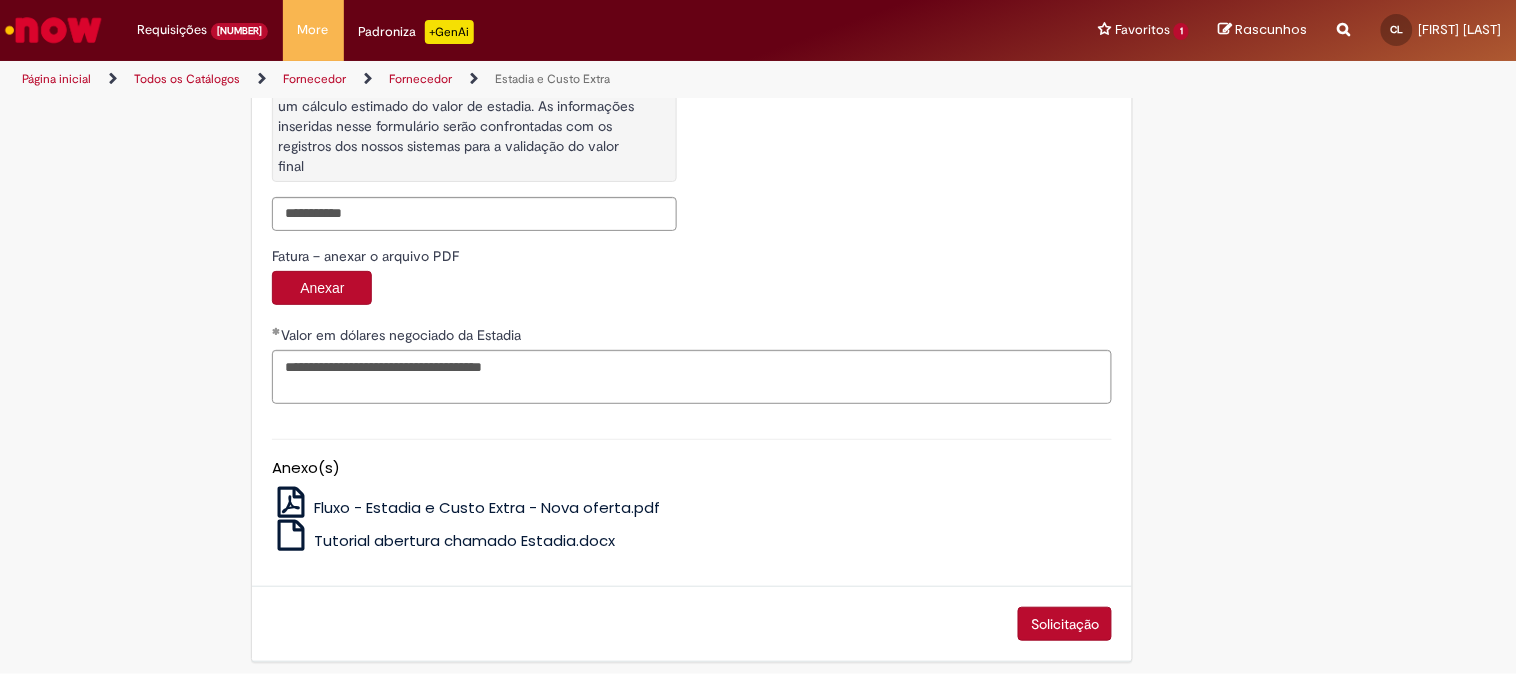 scroll, scrollTop: 3393, scrollLeft: 0, axis: vertical 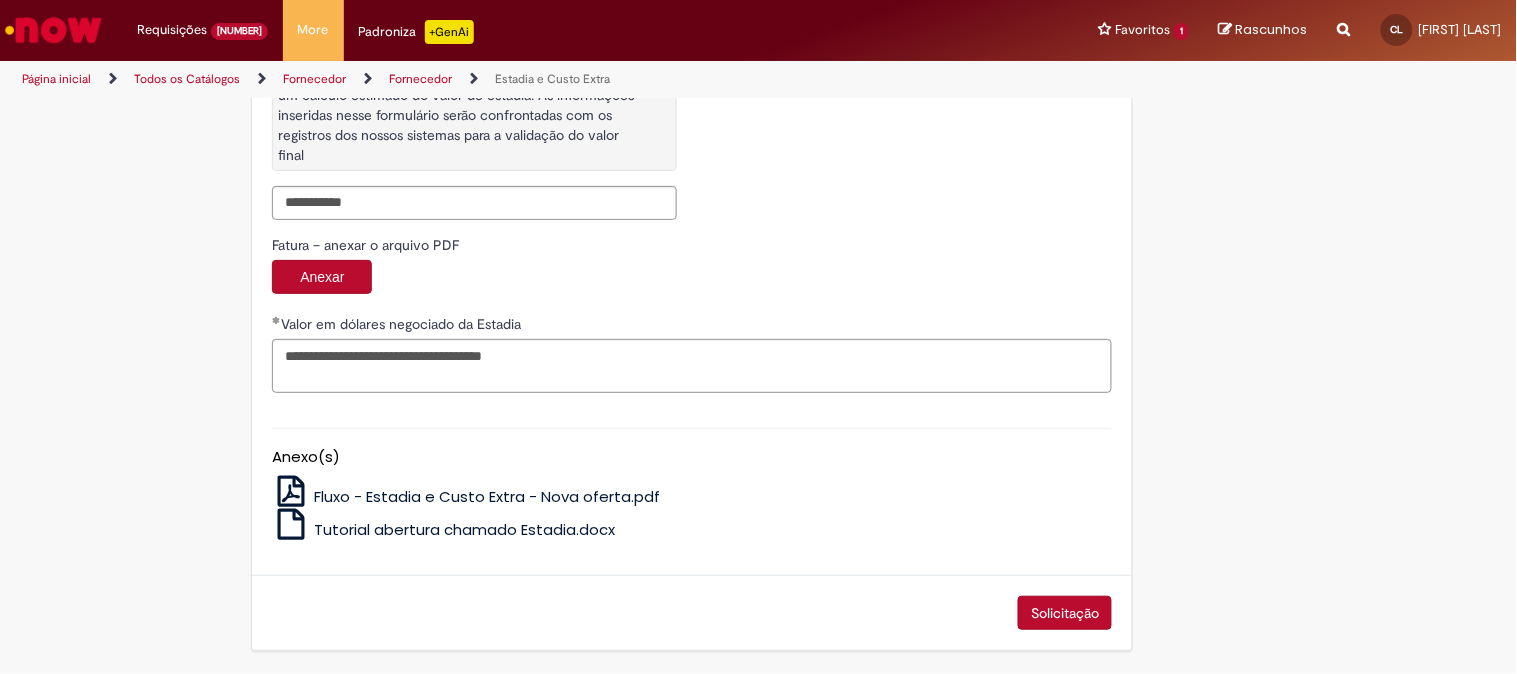 click on "Solicitação" at bounding box center [1065, 613] 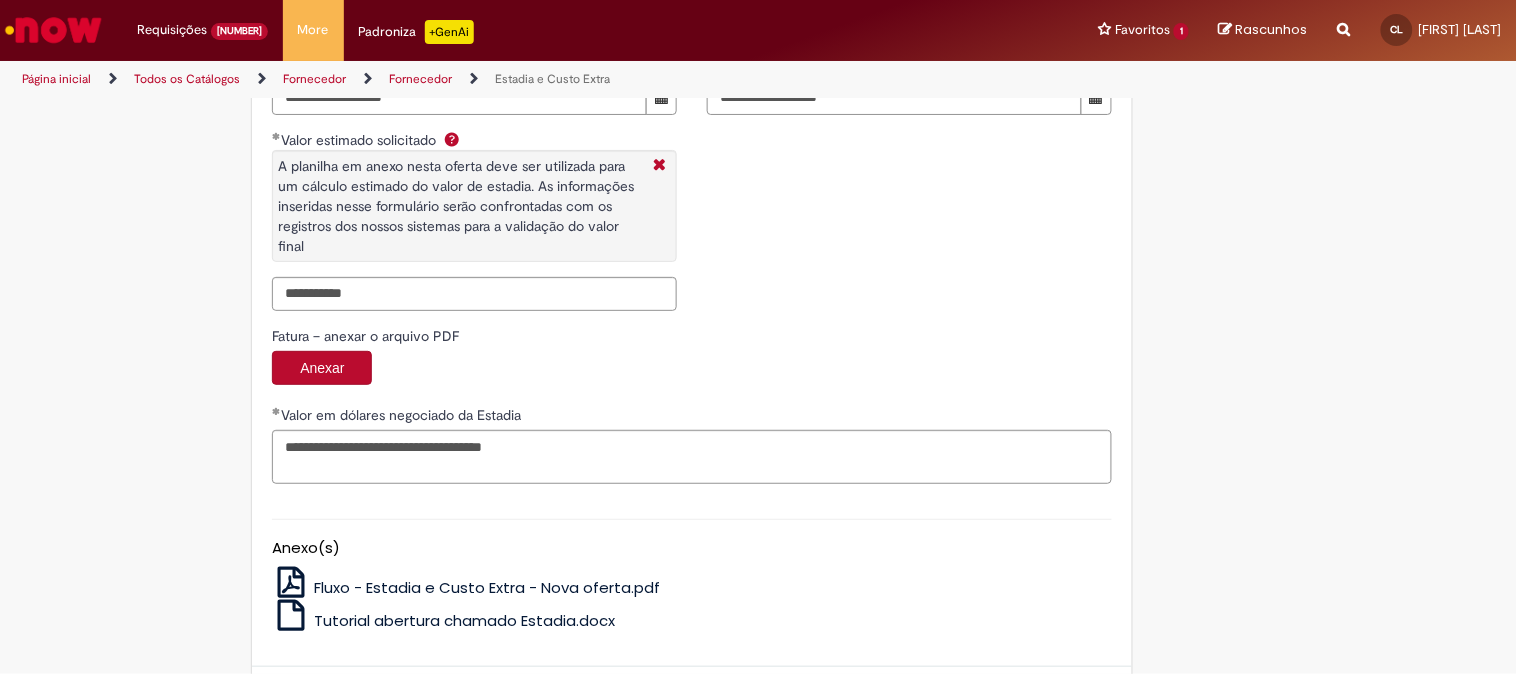 scroll, scrollTop: 3171, scrollLeft: 0, axis: vertical 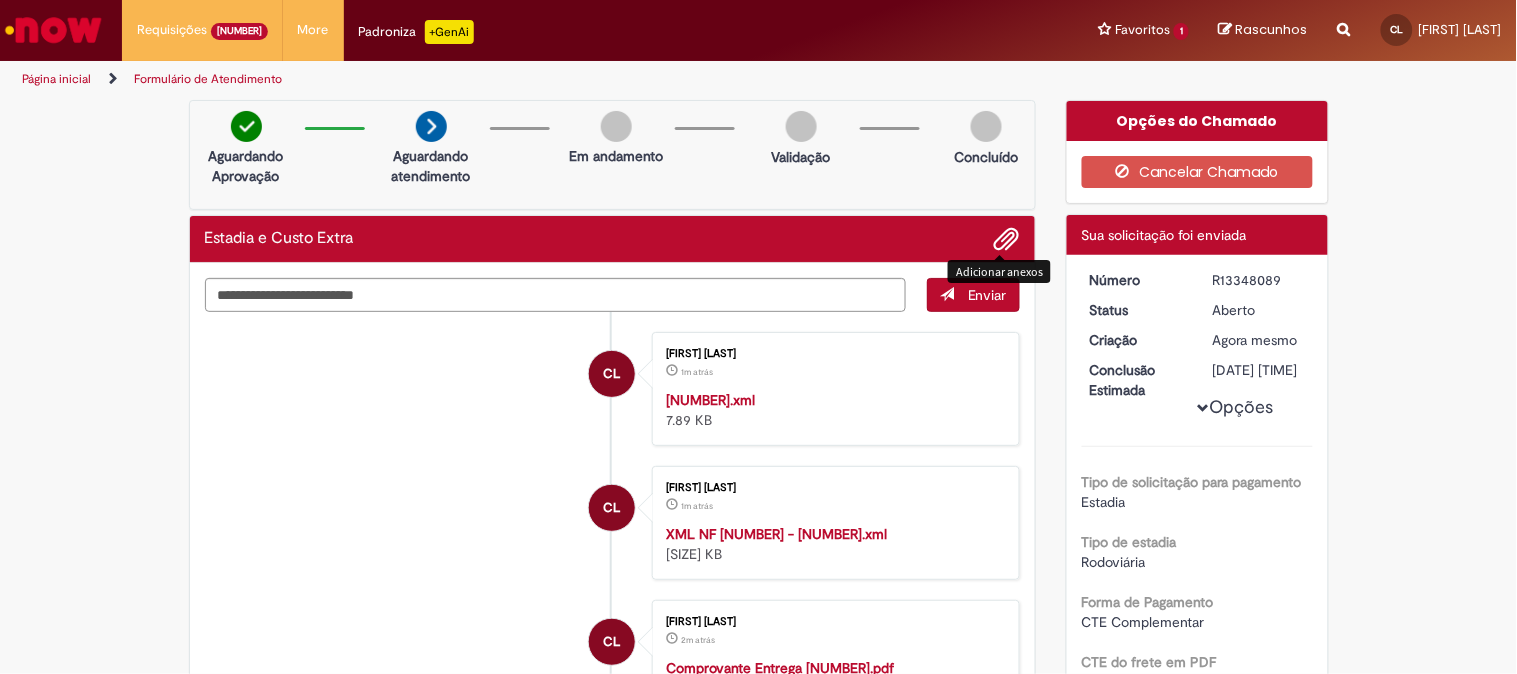 click at bounding box center [1007, 240] 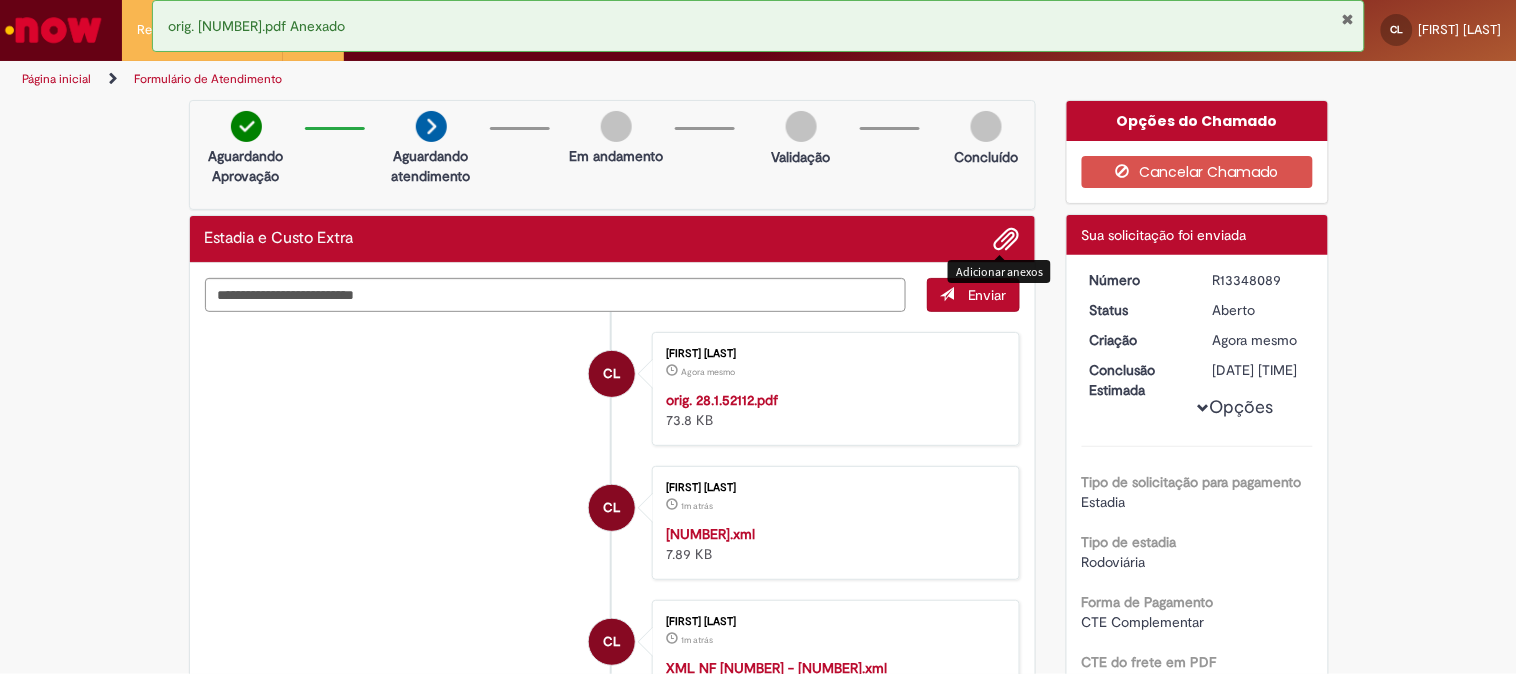 click on "R13348089" at bounding box center [1259, 280] 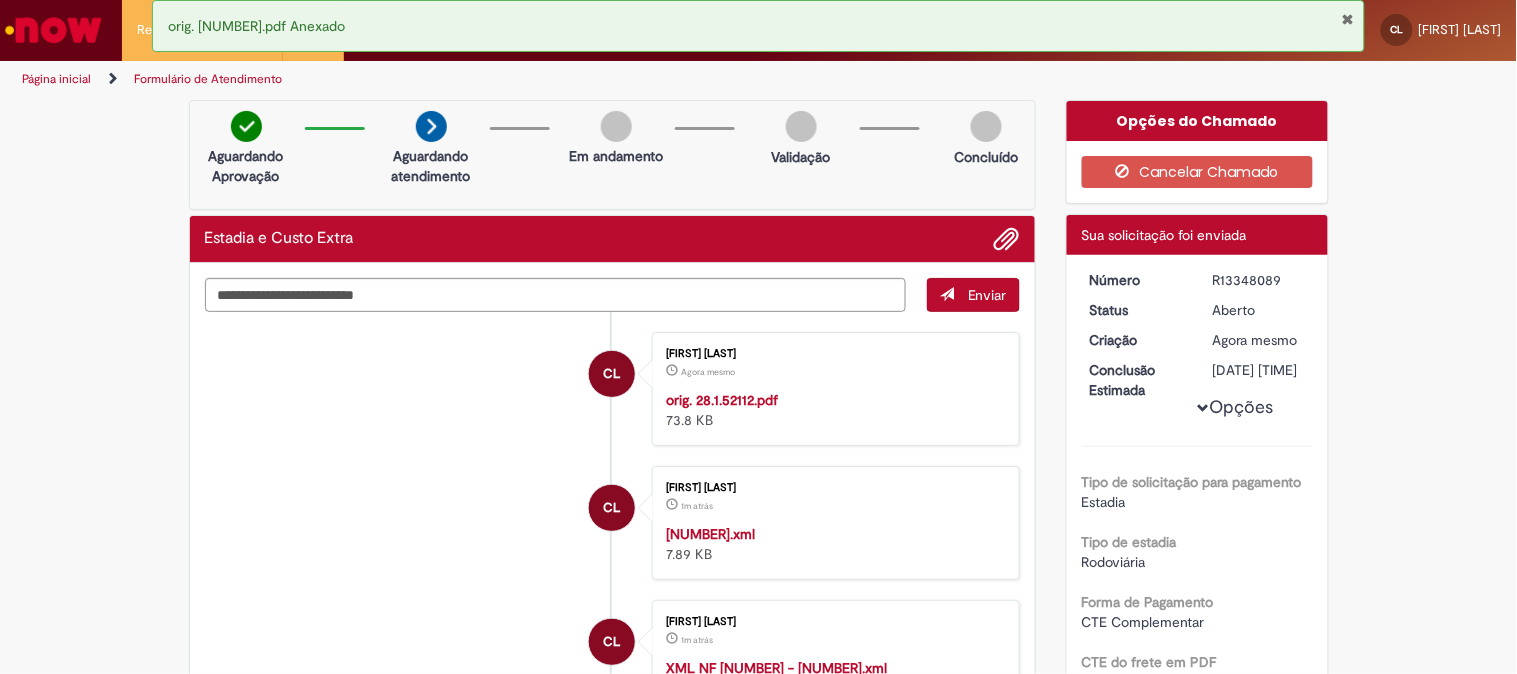 copy on "R13348089" 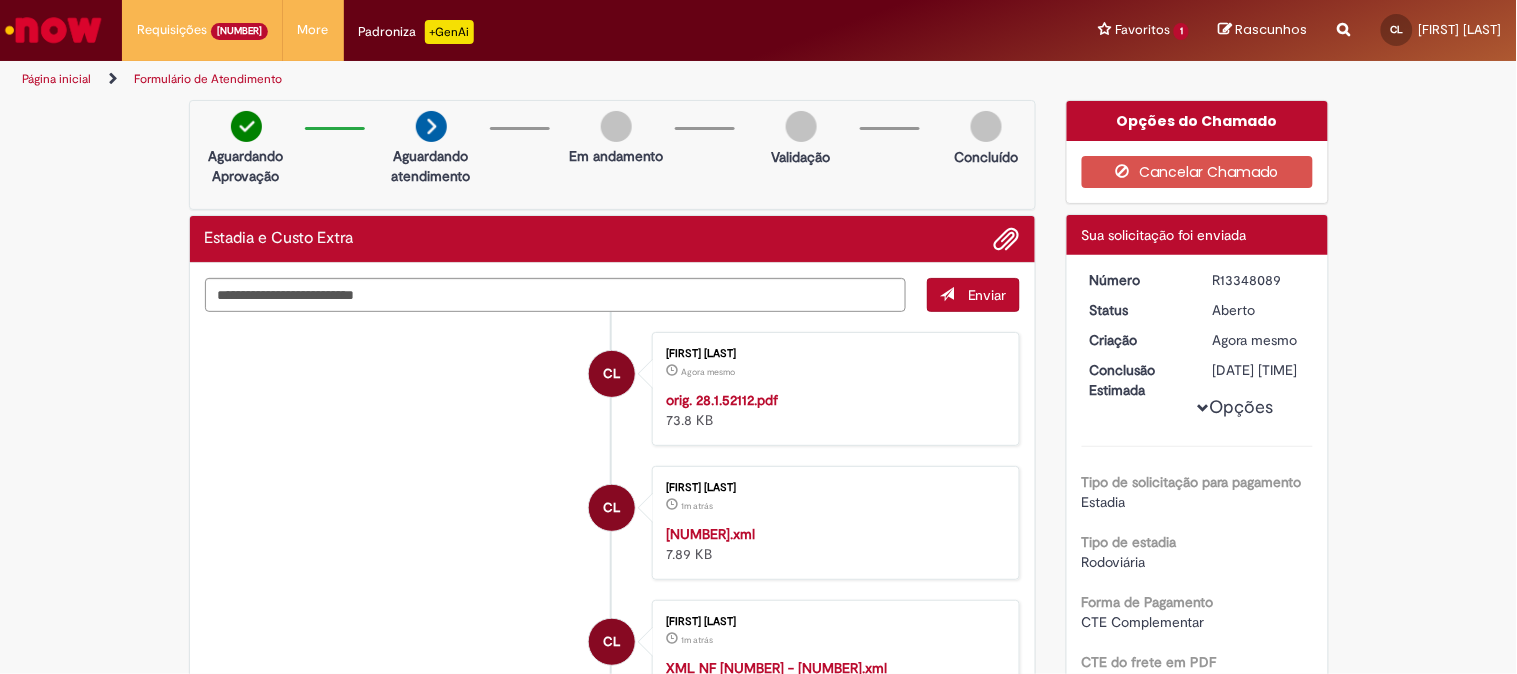 click on "Verificar Código de Barras
Aguardando Aprovação
Aguardando atendimento
Em andamento
Validação
Concluído
Estadia e Custo Extra
Enviar
CL
[FIRST] [LAST]
Agora mesmo Agora mesmo
orig. [NUMBER].pdf  [SIZE] KB
CL" at bounding box center (758, 1944) 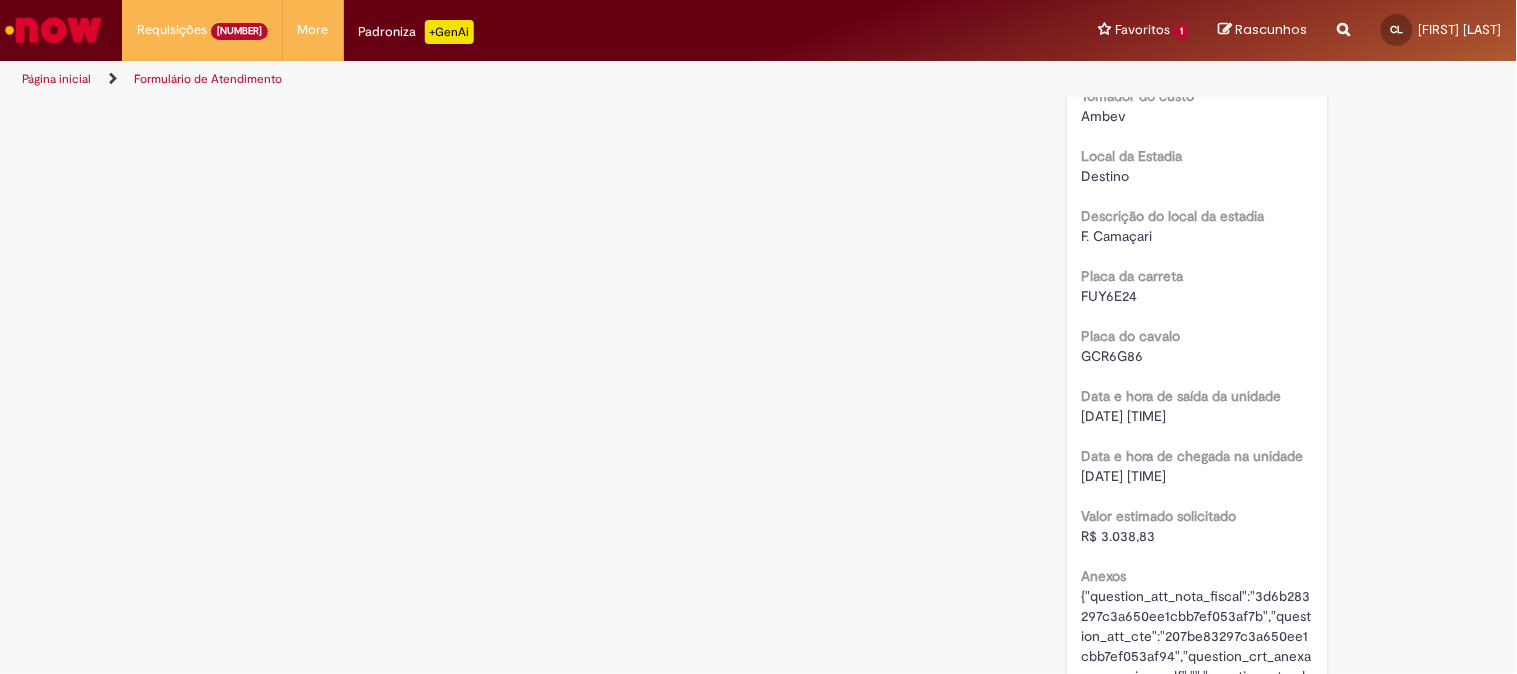 scroll, scrollTop: 2333, scrollLeft: 0, axis: vertical 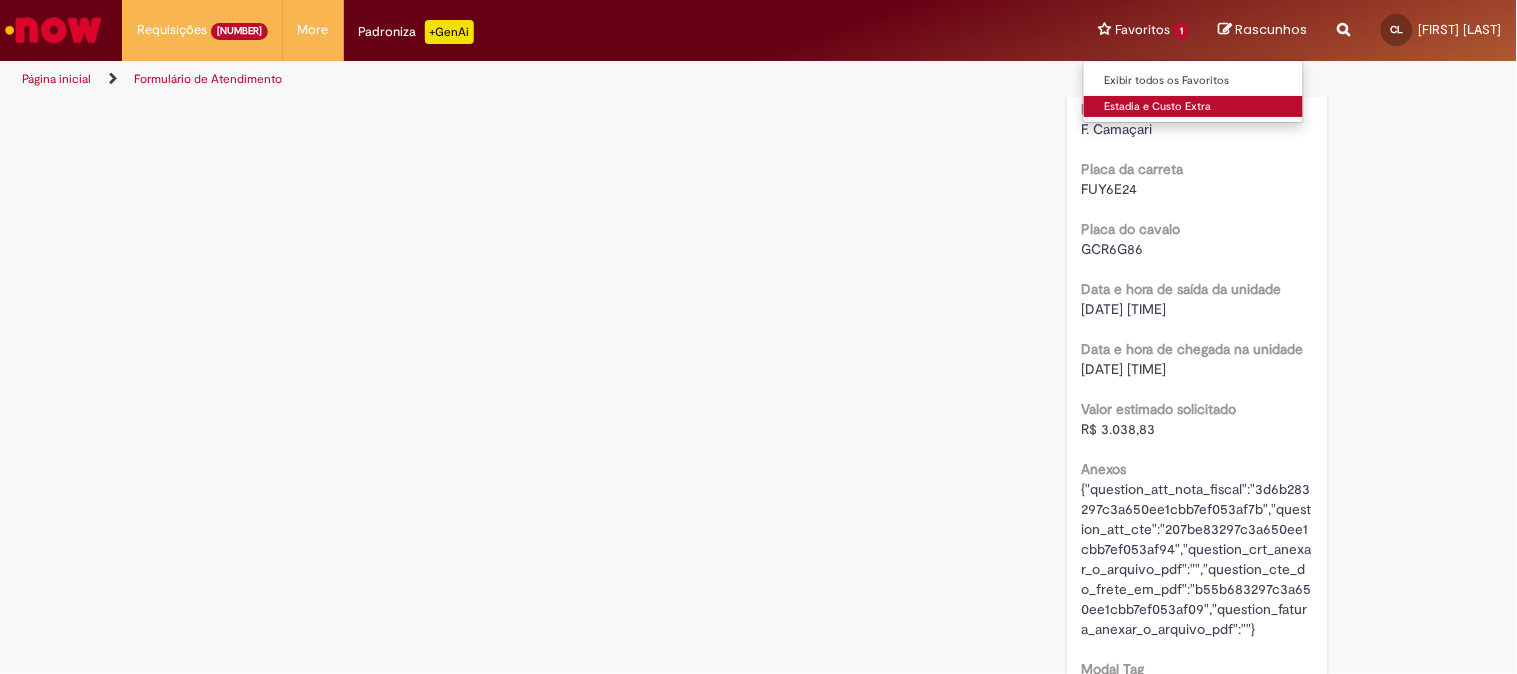 click on "Estadia e Custo Extra" at bounding box center (1194, 107) 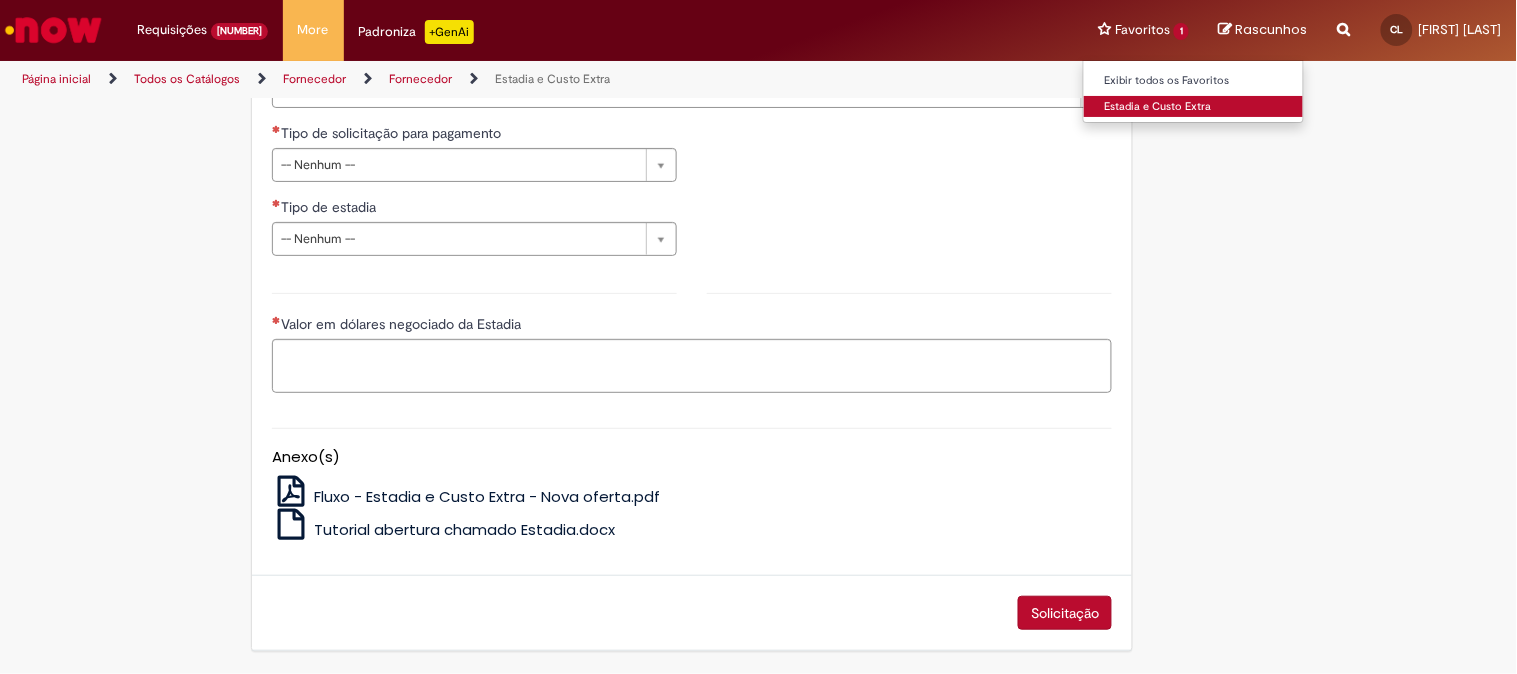 type on "**********" 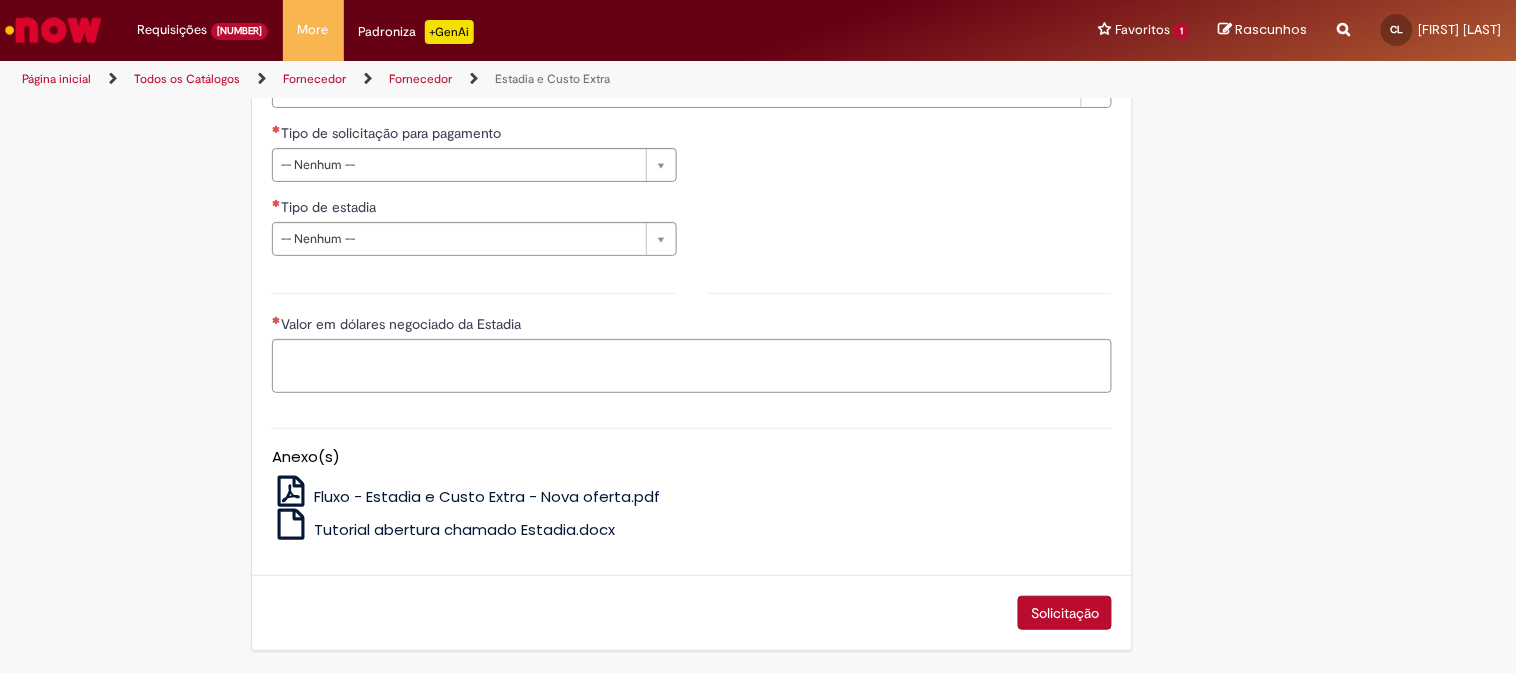 type on "**********" 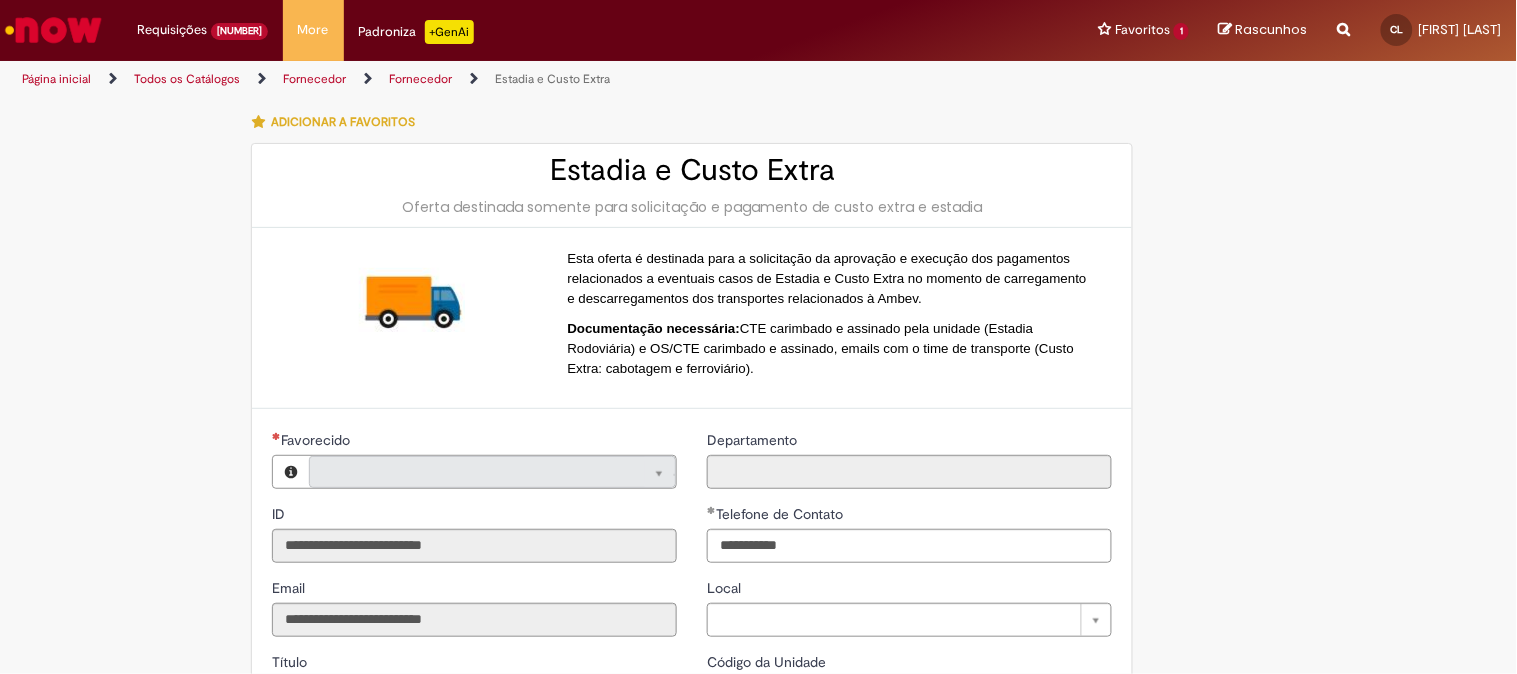 type on "**********" 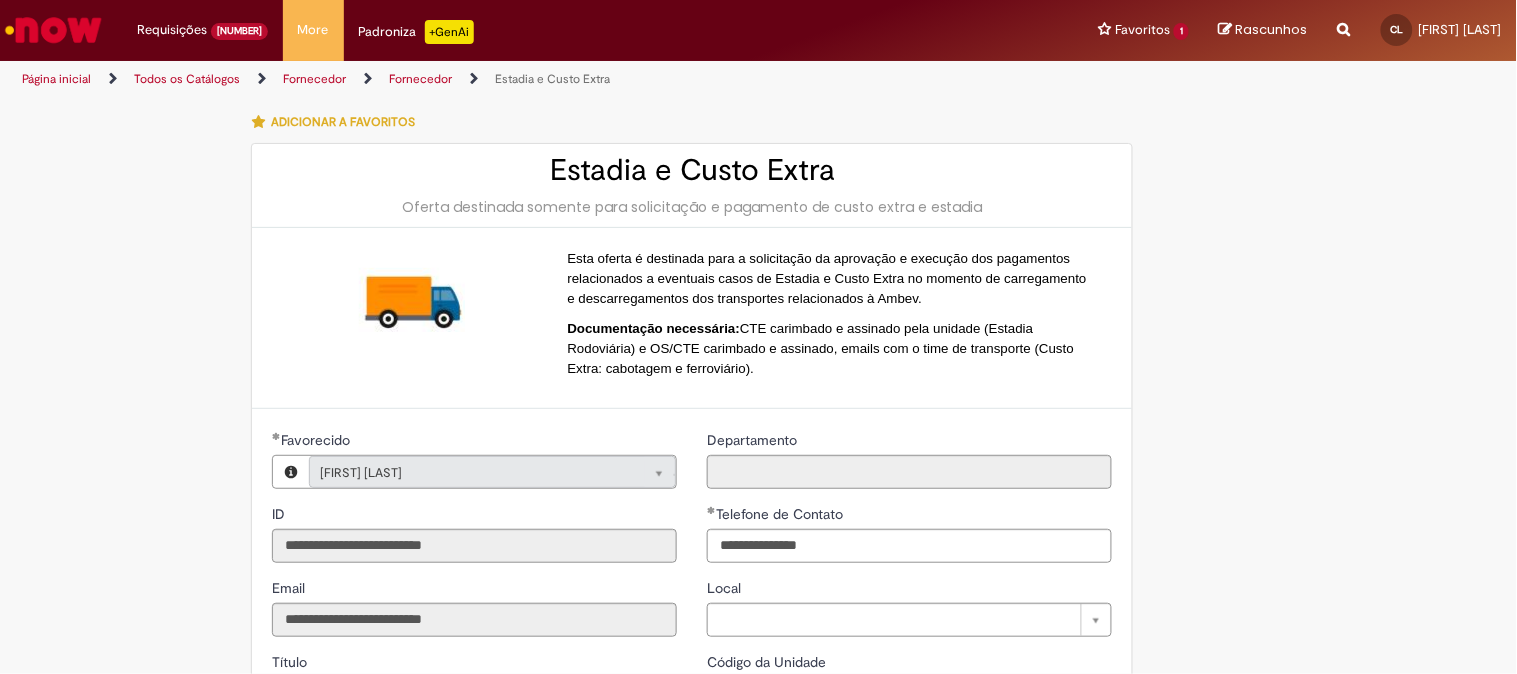 click on "**********" at bounding box center [759, 755] 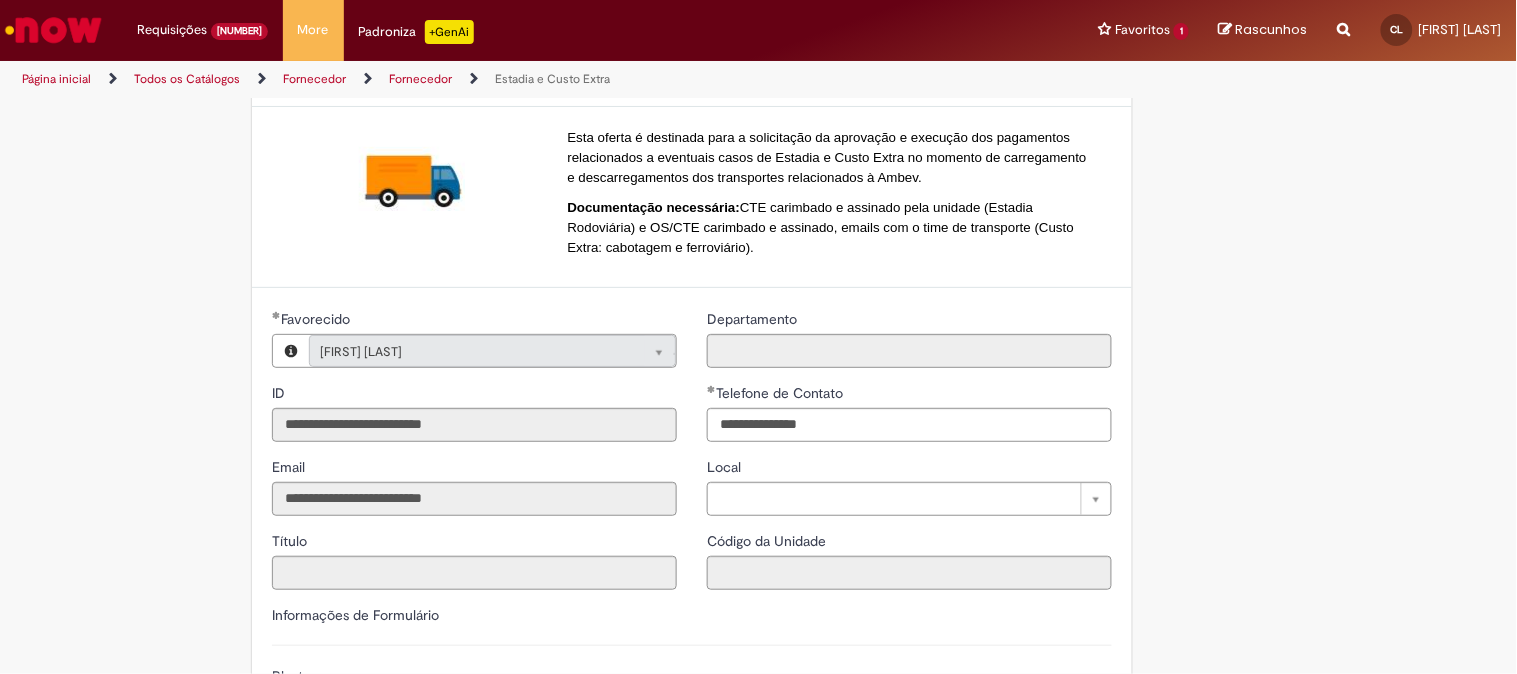 scroll, scrollTop: 444, scrollLeft: 0, axis: vertical 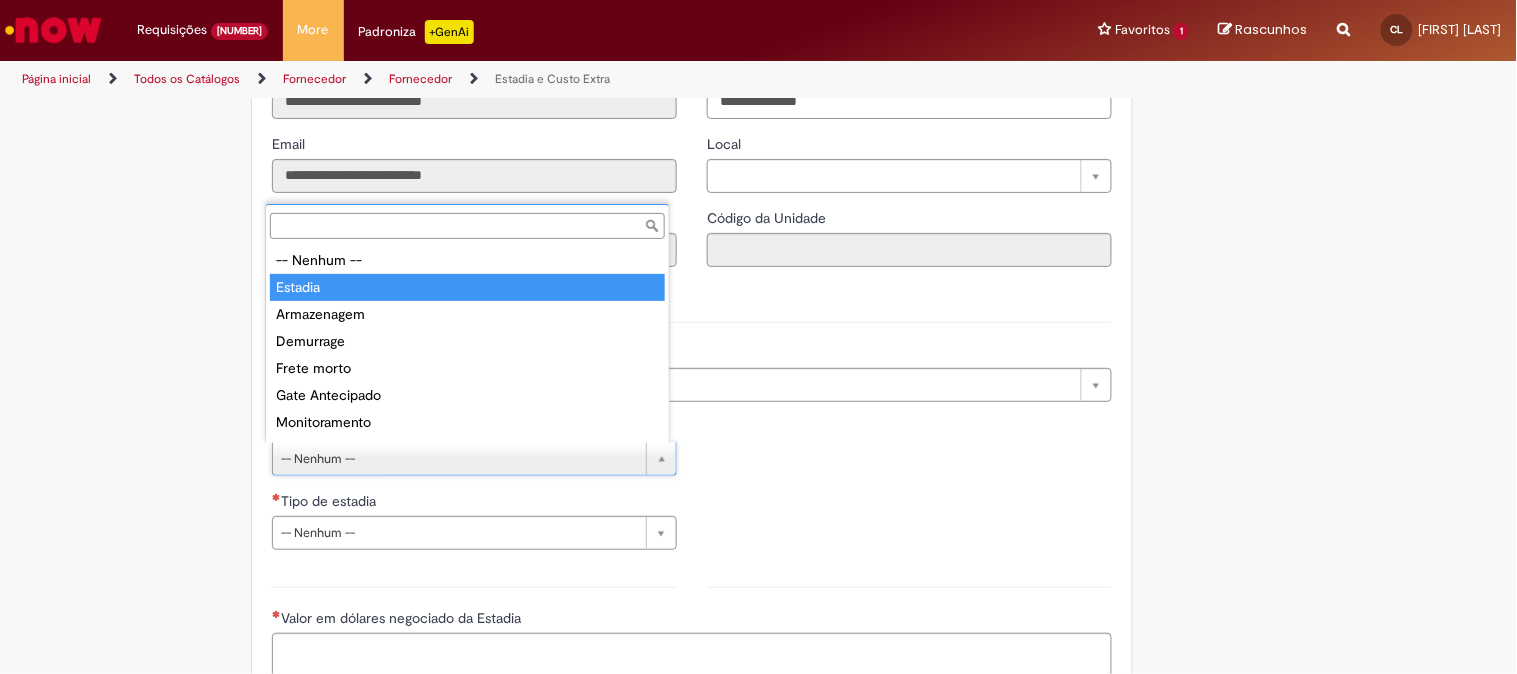 type on "*******" 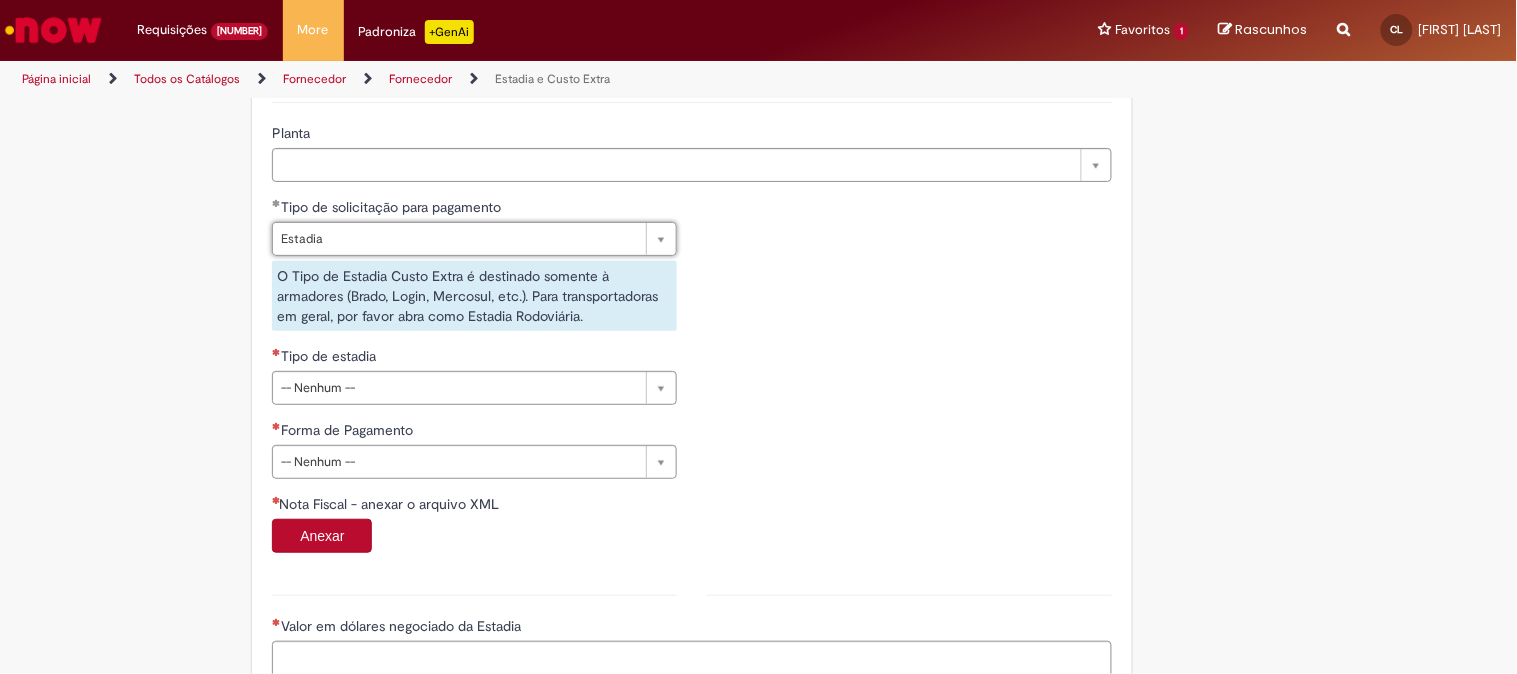 scroll, scrollTop: 666, scrollLeft: 0, axis: vertical 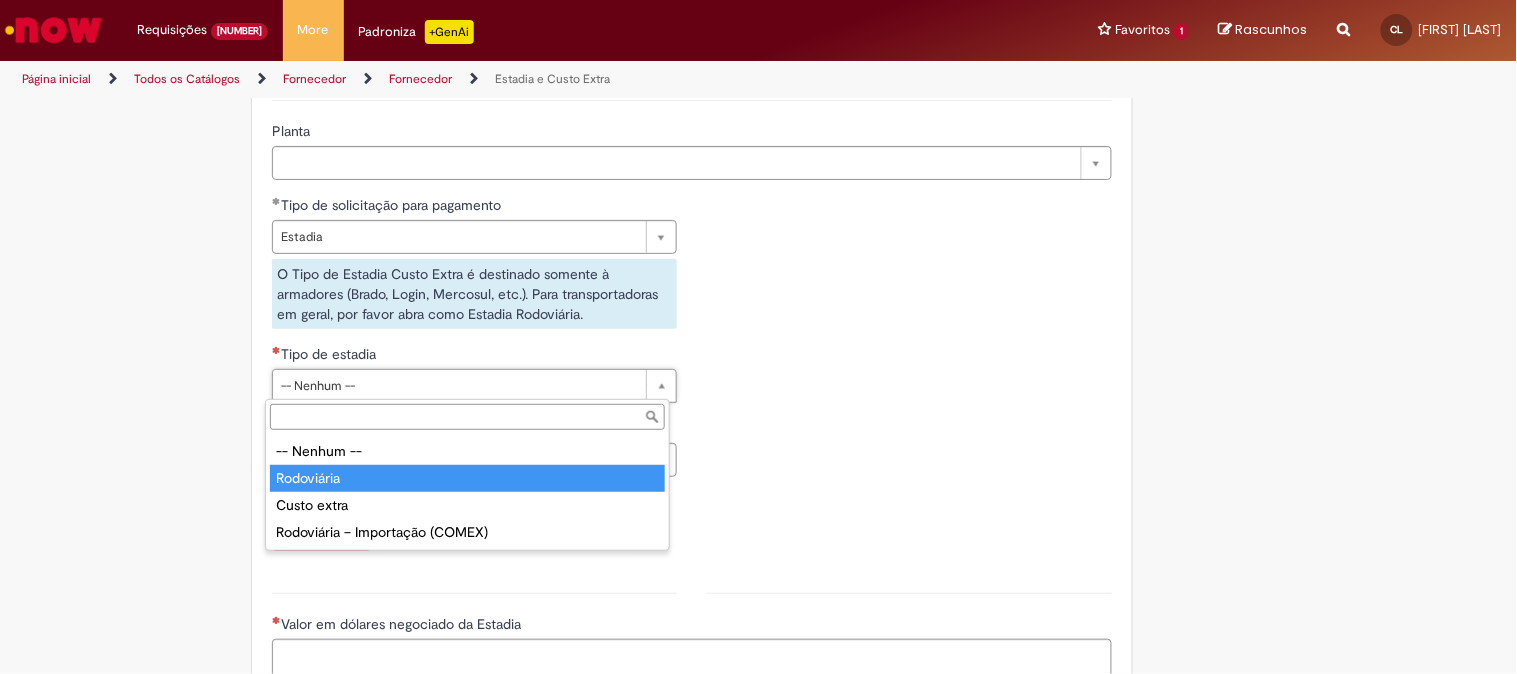 type on "**********" 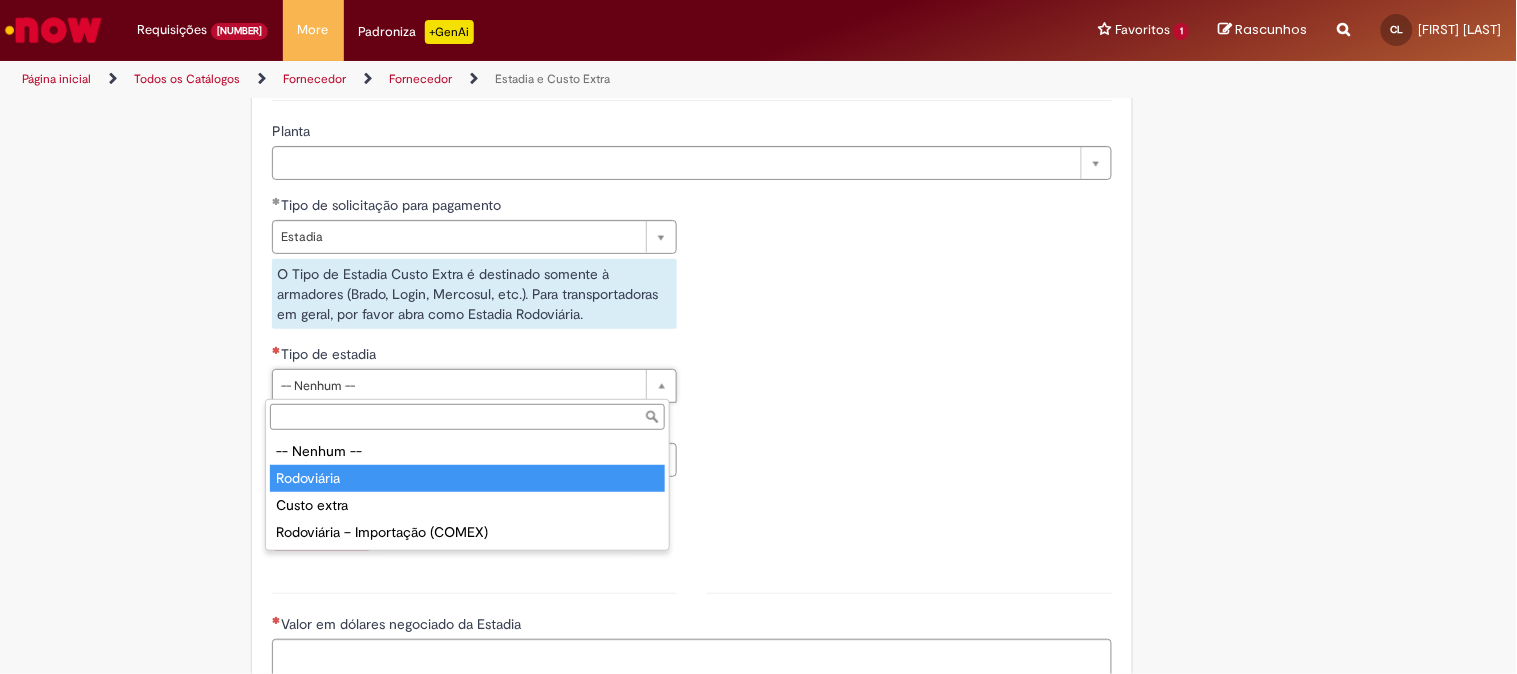 select on "**********" 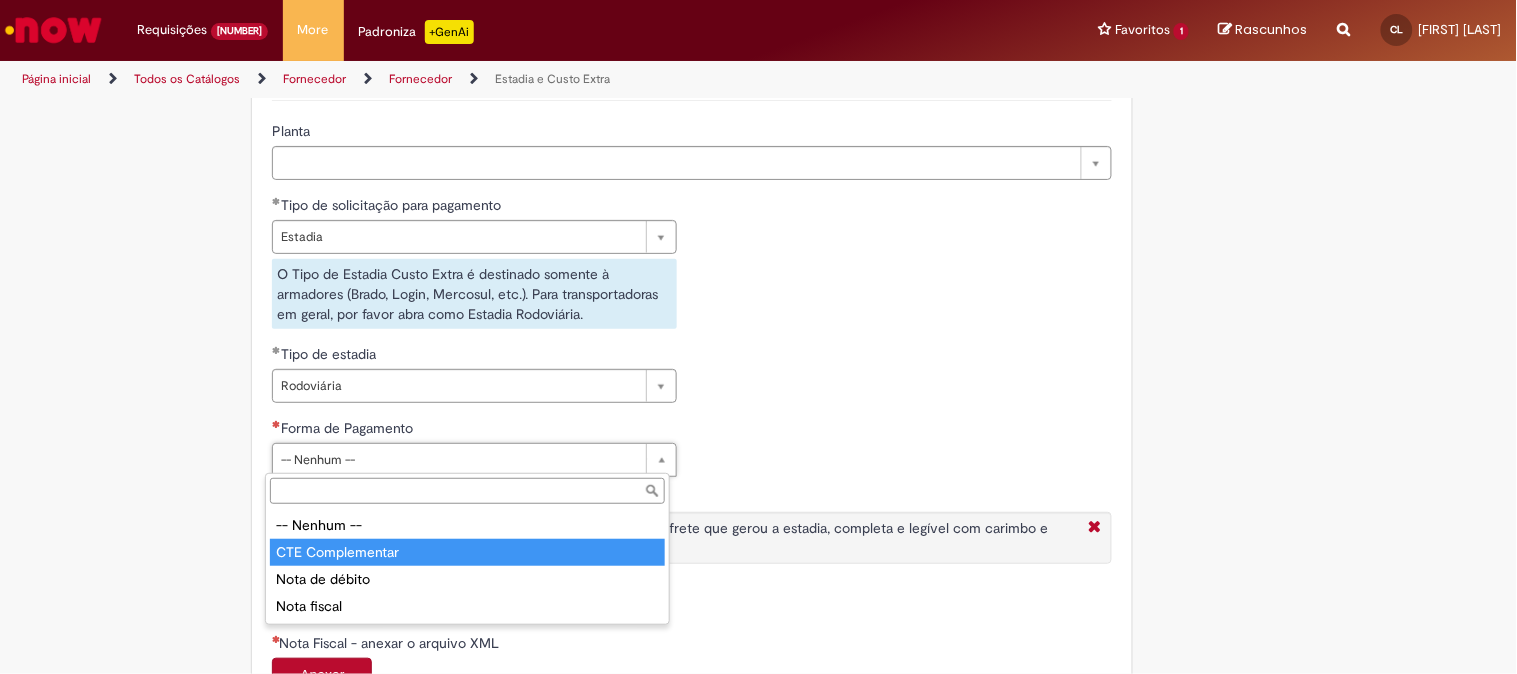 type on "**********" 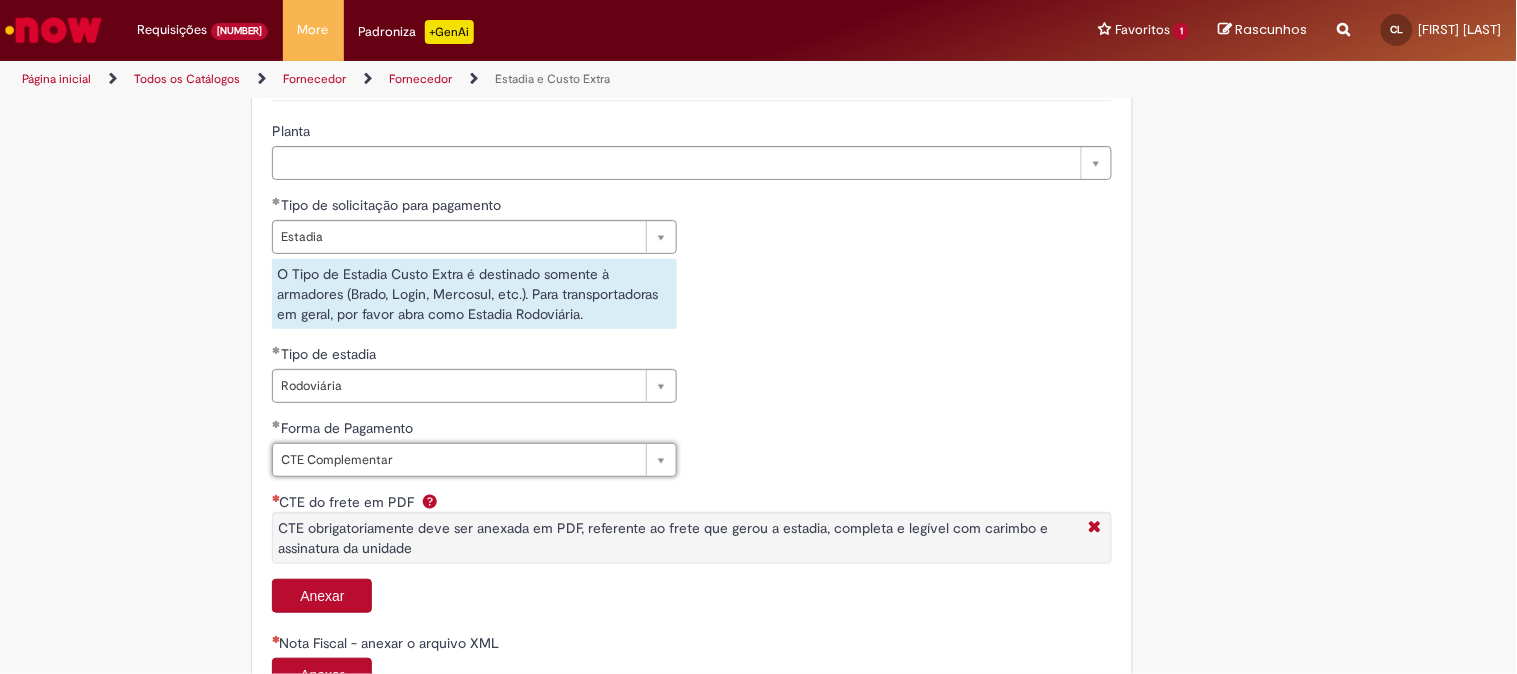 click on "Anexar" at bounding box center (322, 596) 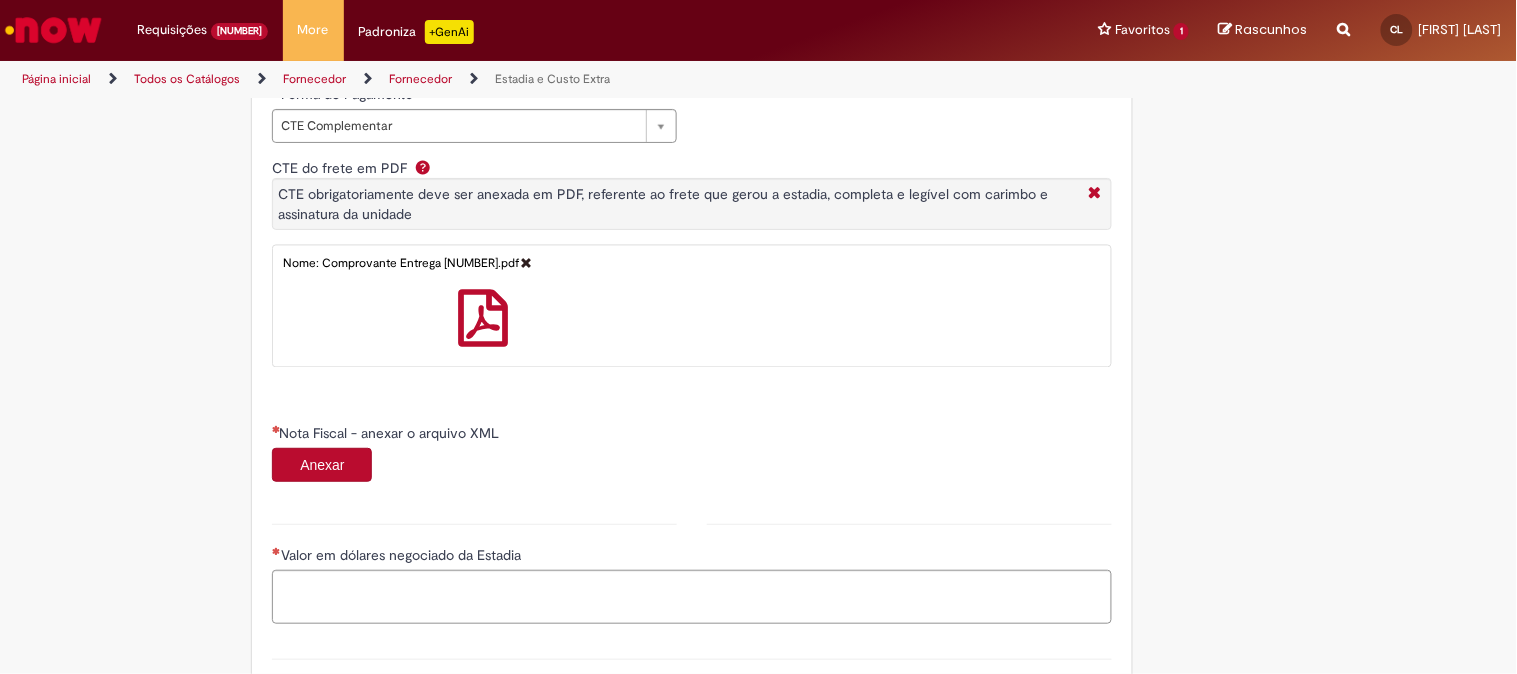 scroll, scrollTop: 1222, scrollLeft: 0, axis: vertical 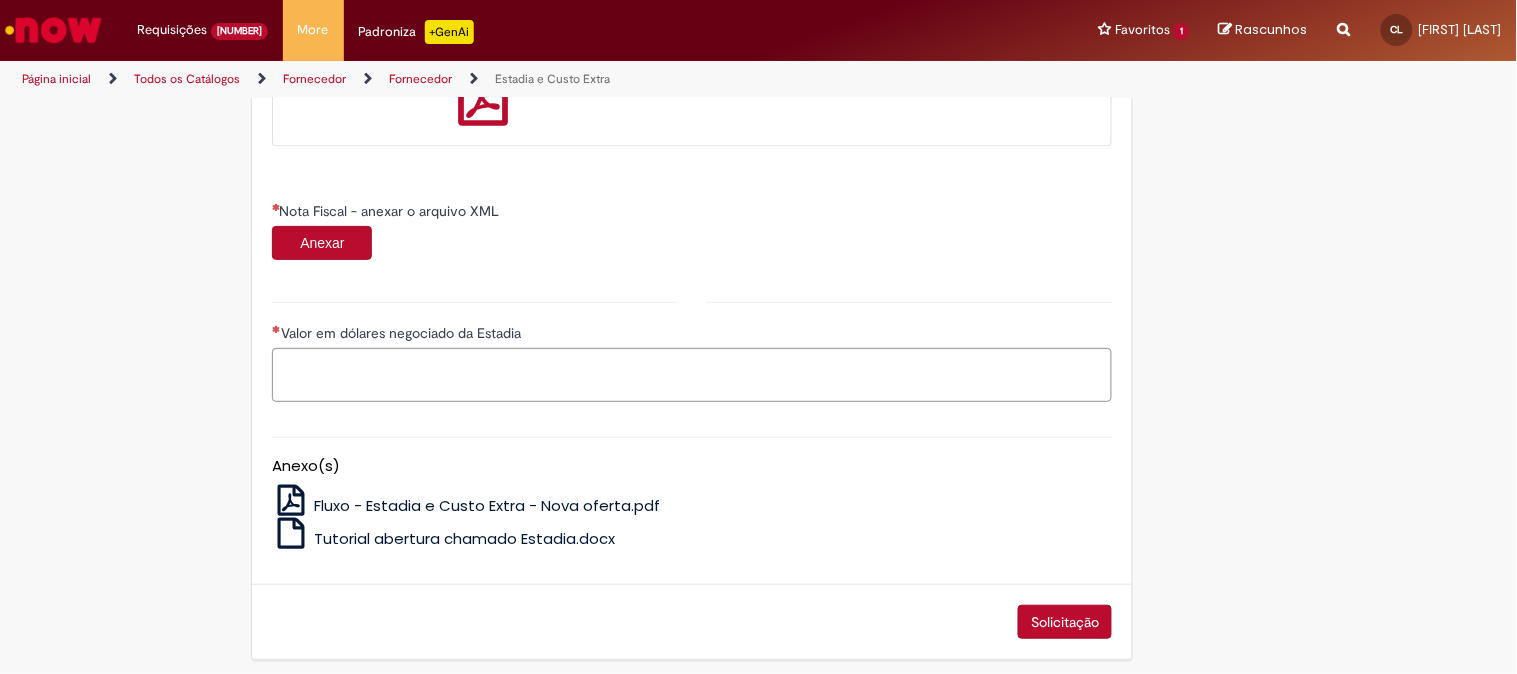 click on "Anexar" at bounding box center (322, 243) 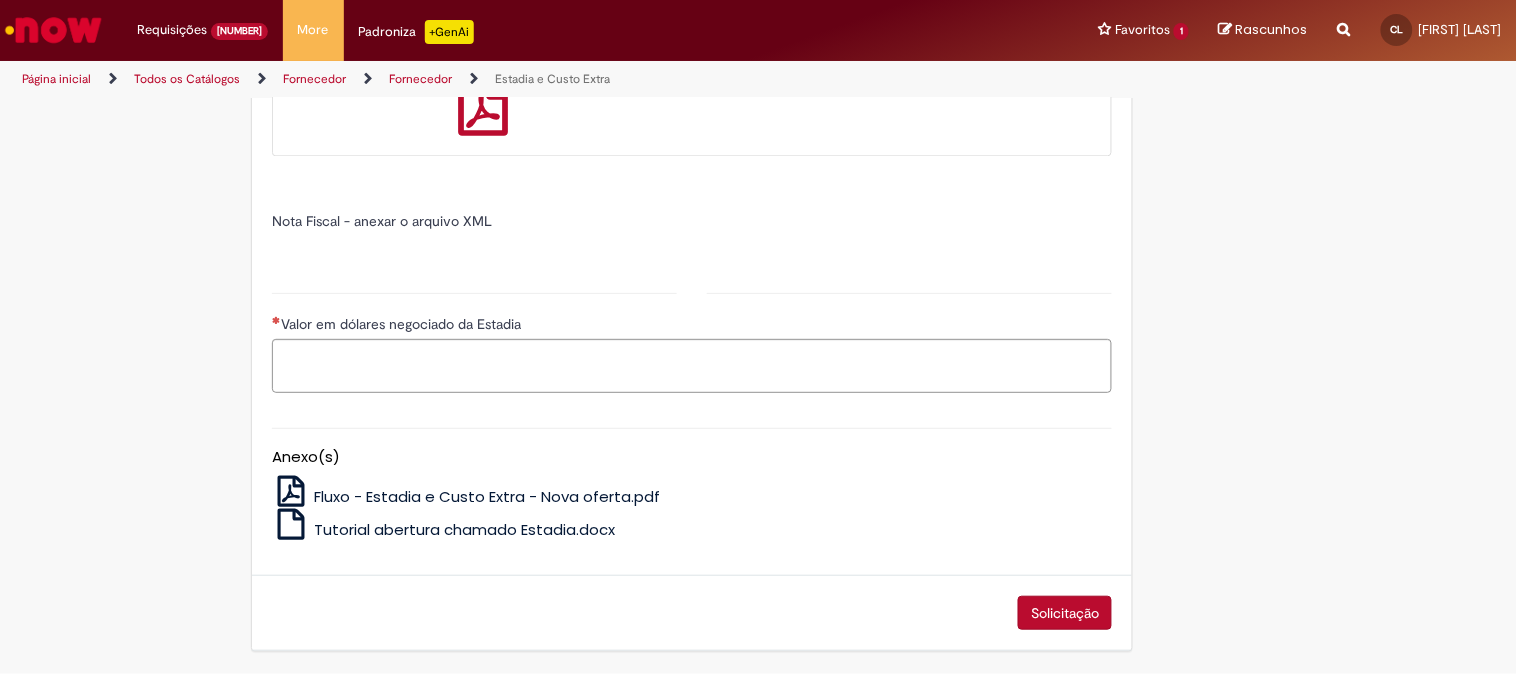 type on "*****" 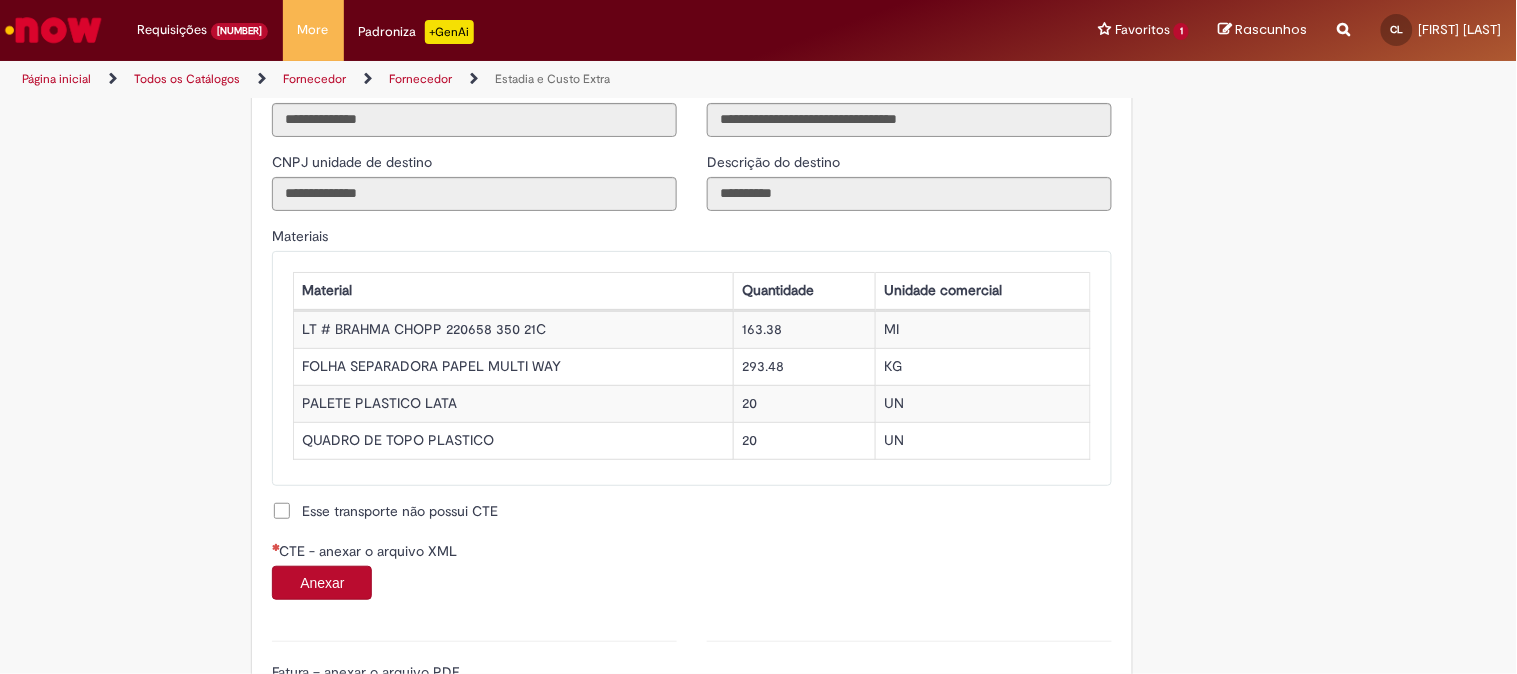 scroll, scrollTop: 1888, scrollLeft: 0, axis: vertical 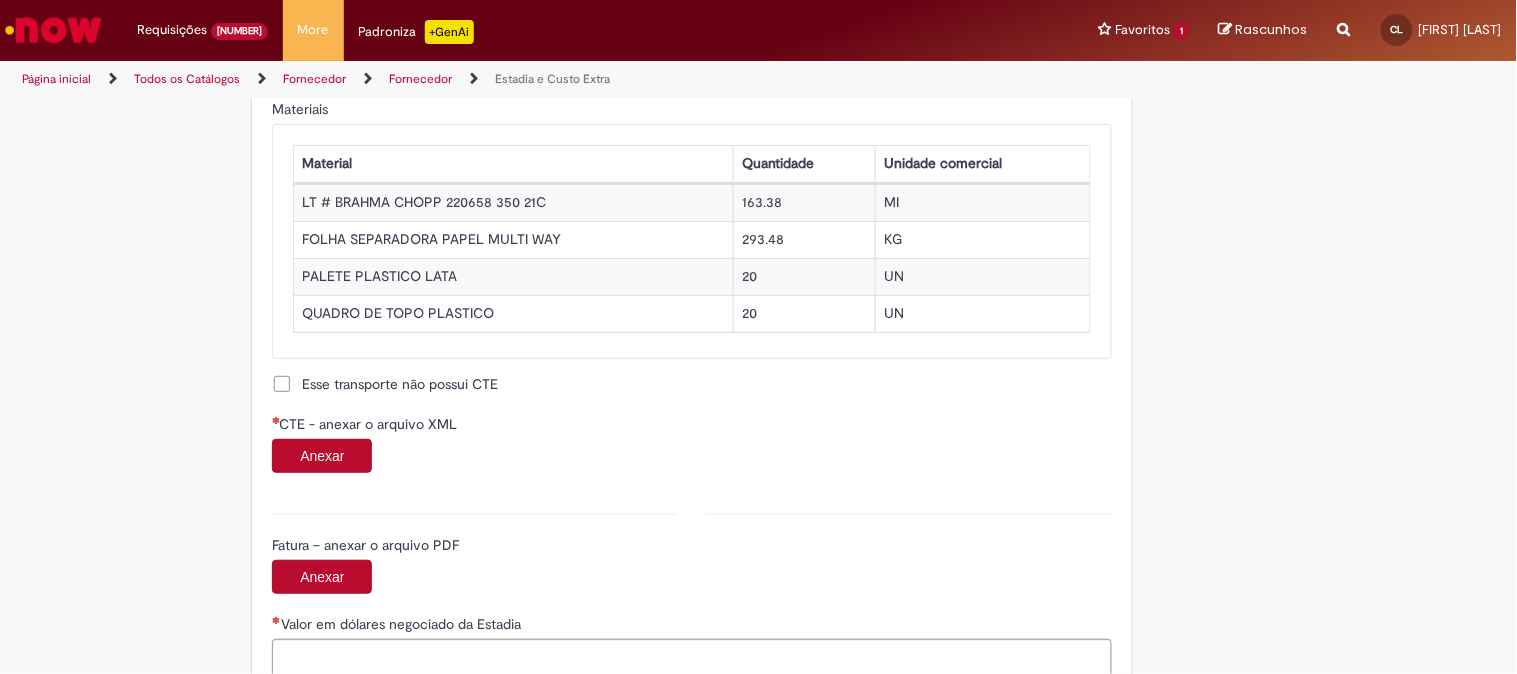 click on "Anexar" at bounding box center [322, 456] 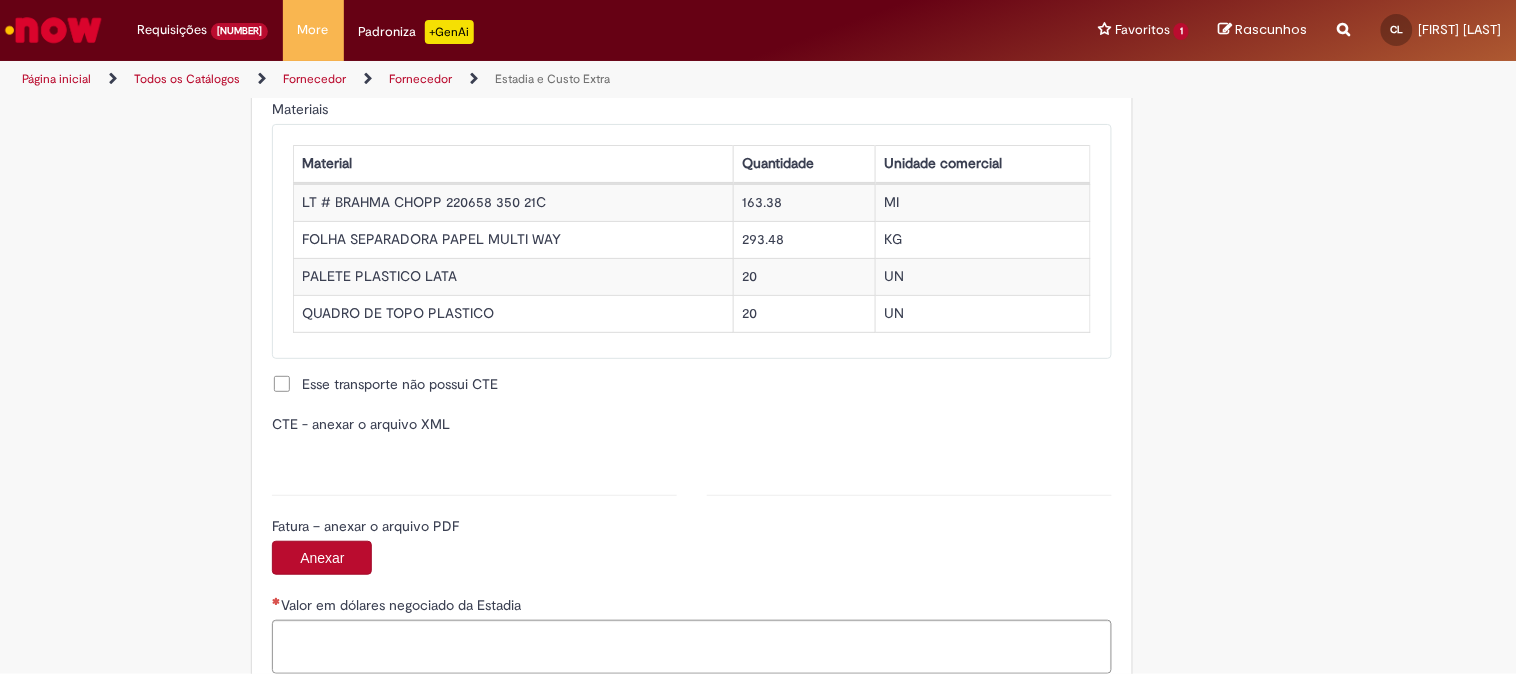 type on "**********" 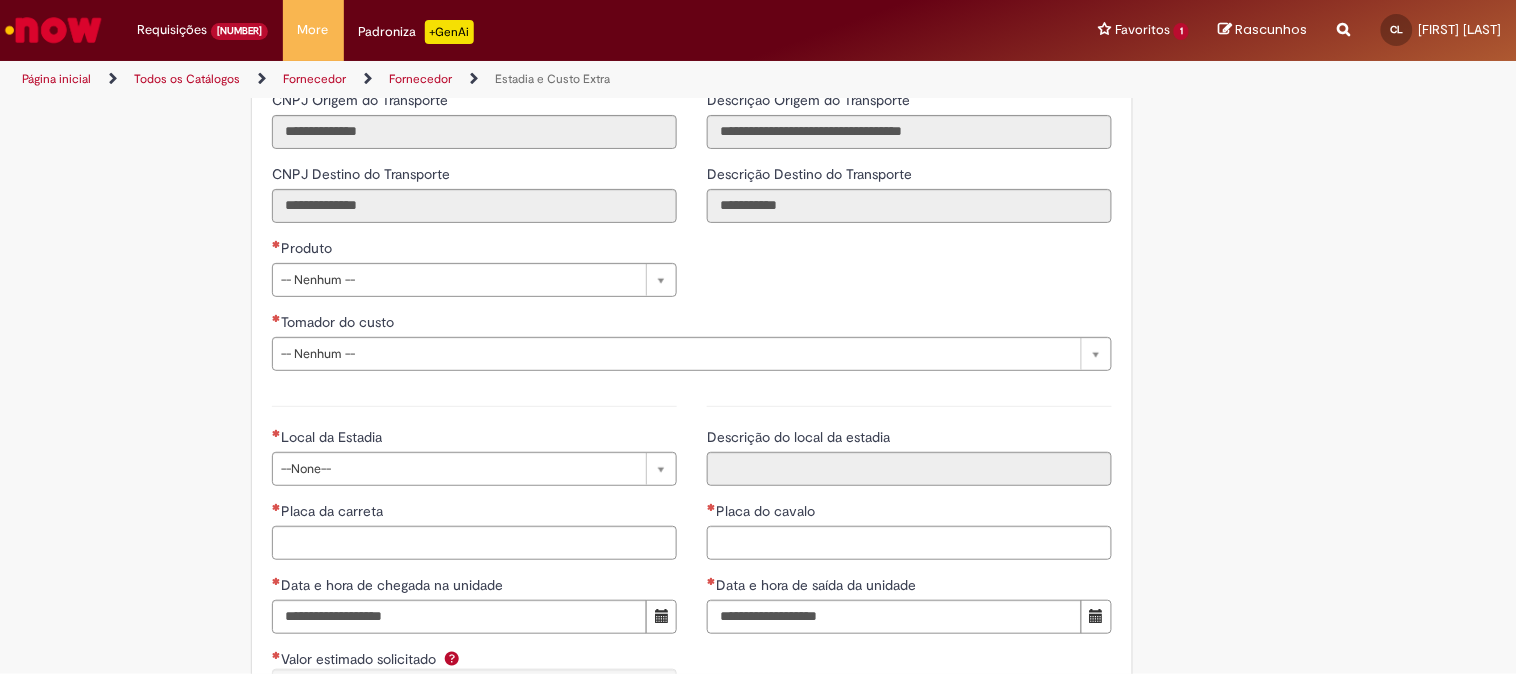 scroll, scrollTop: 2777, scrollLeft: 0, axis: vertical 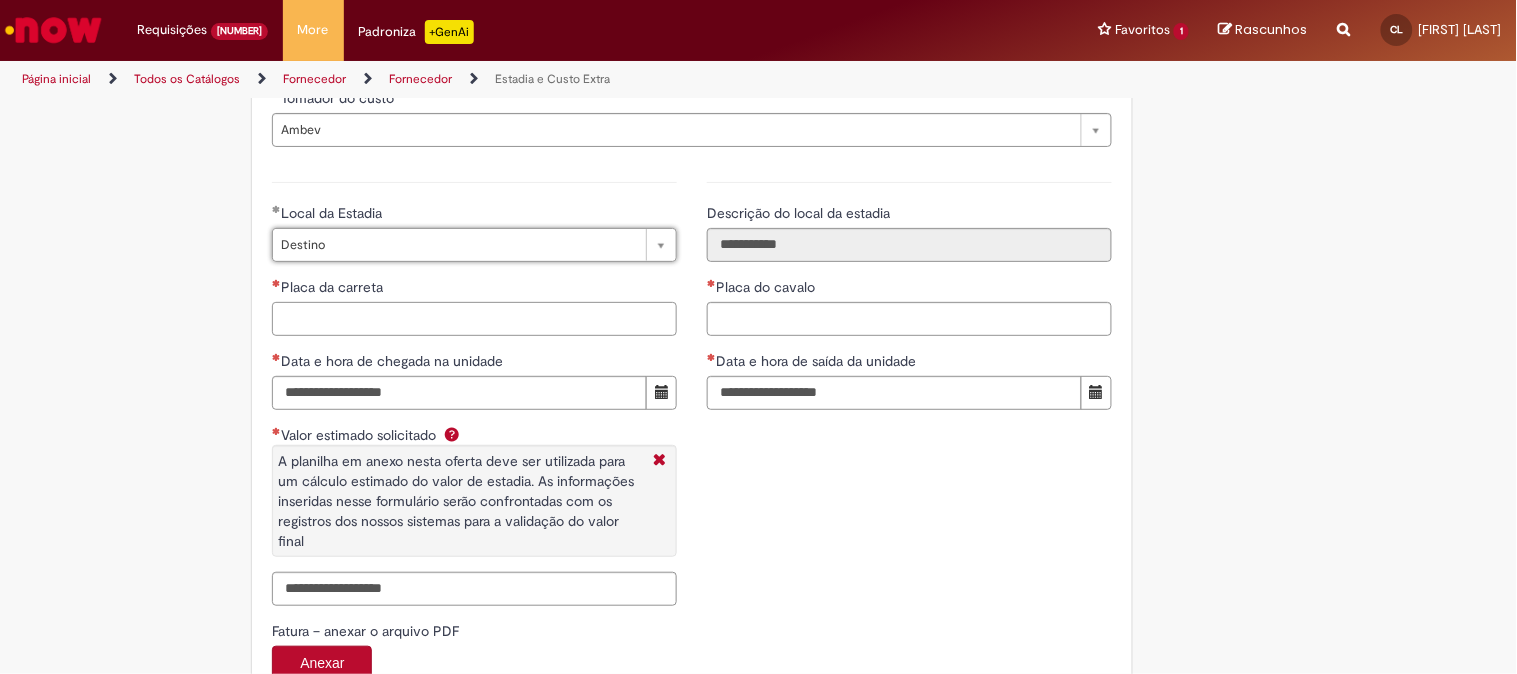 click on "Placa da carreta" at bounding box center [474, 319] 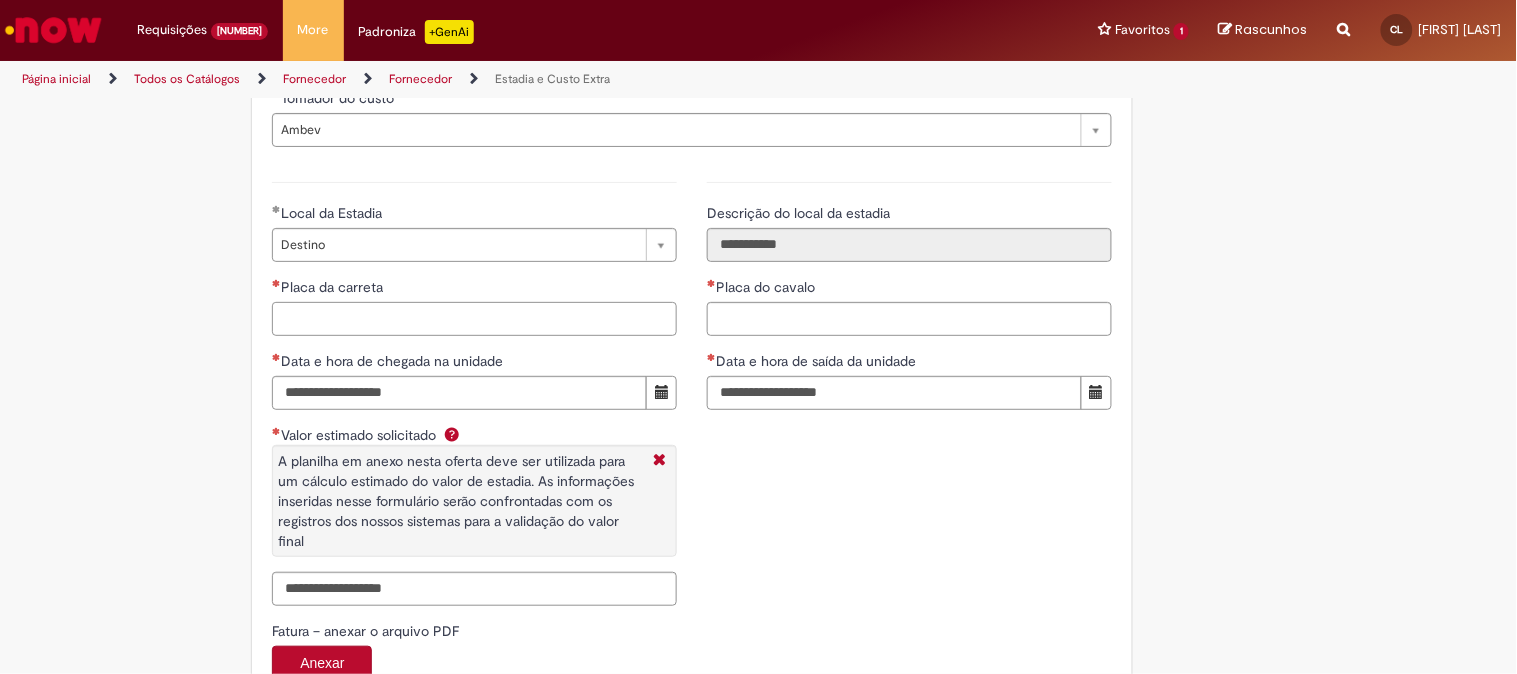 paste on "*******" 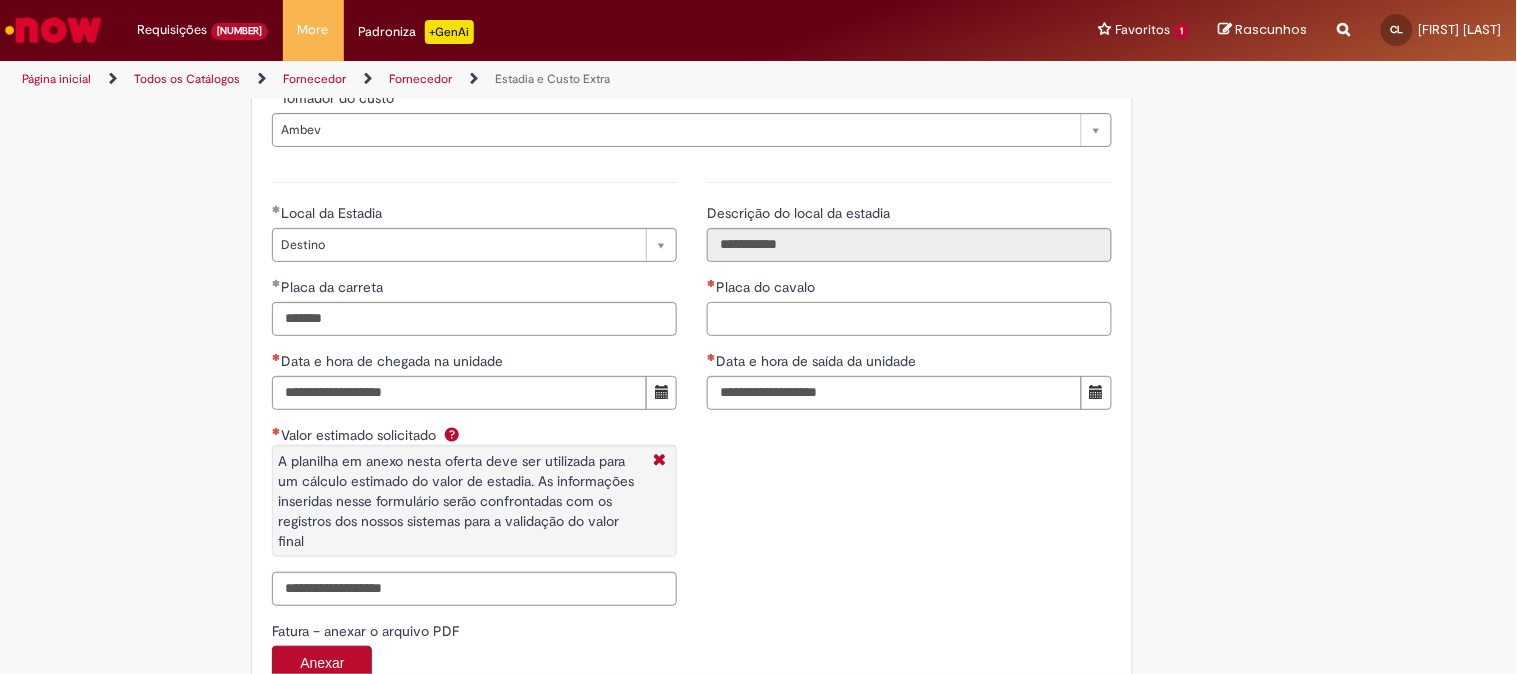 click on "Placa do cavalo" at bounding box center (909, 319) 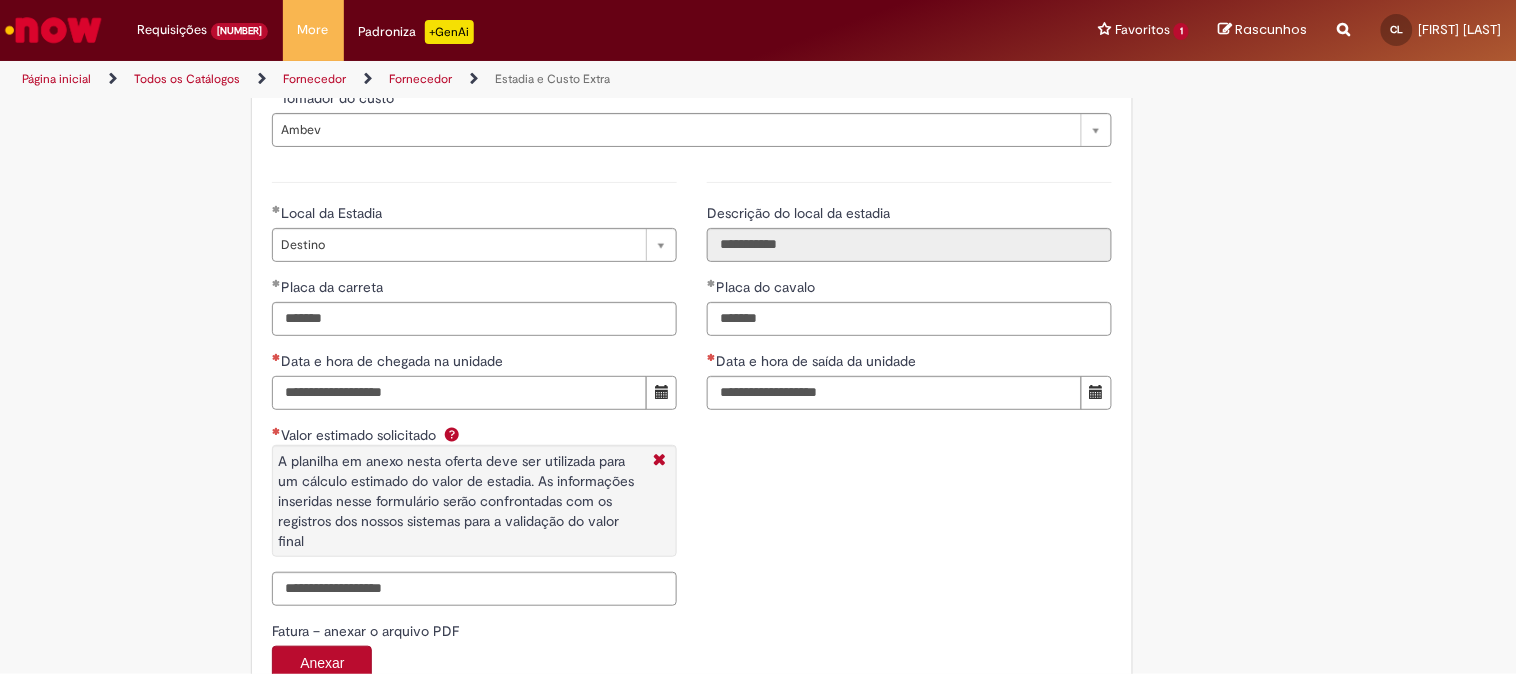 click on "Data e hora de chegada na unidade" at bounding box center (459, 393) 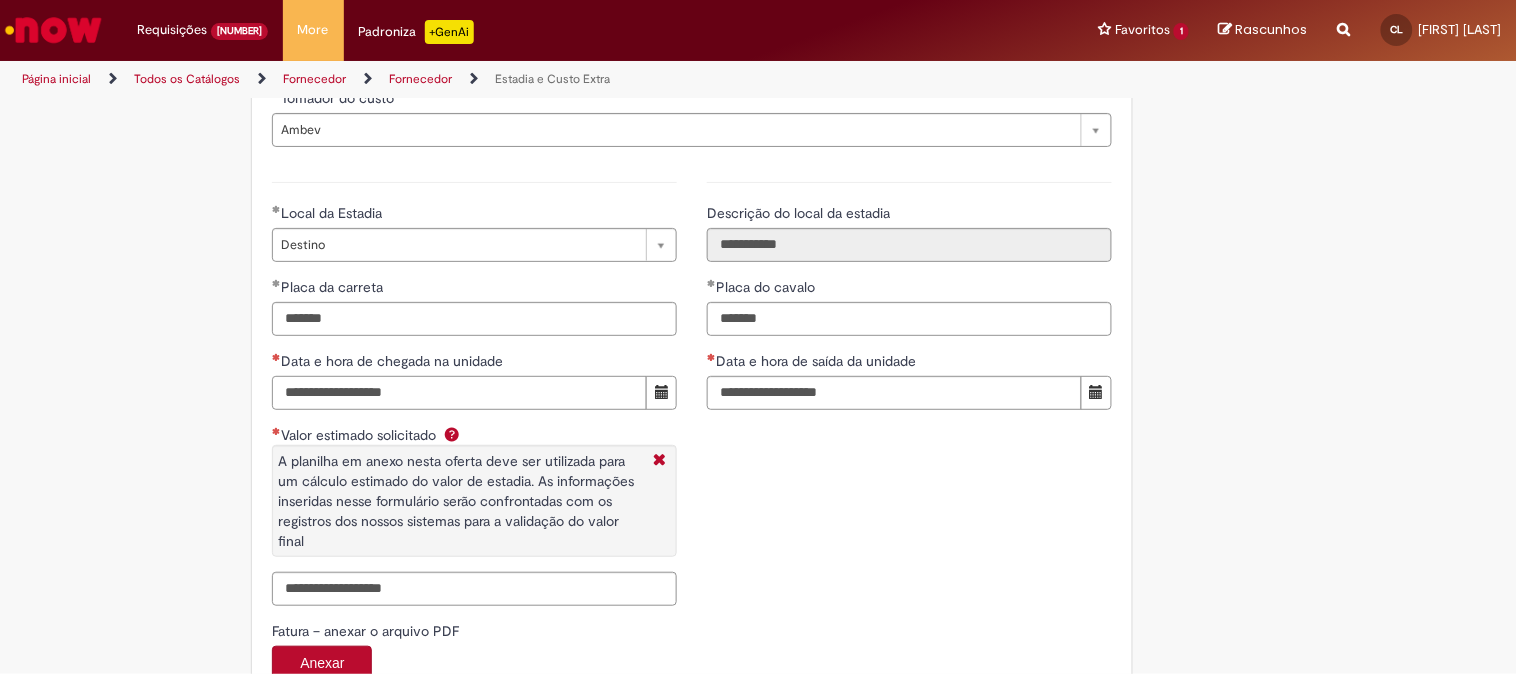 click on "**********" at bounding box center [459, 393] 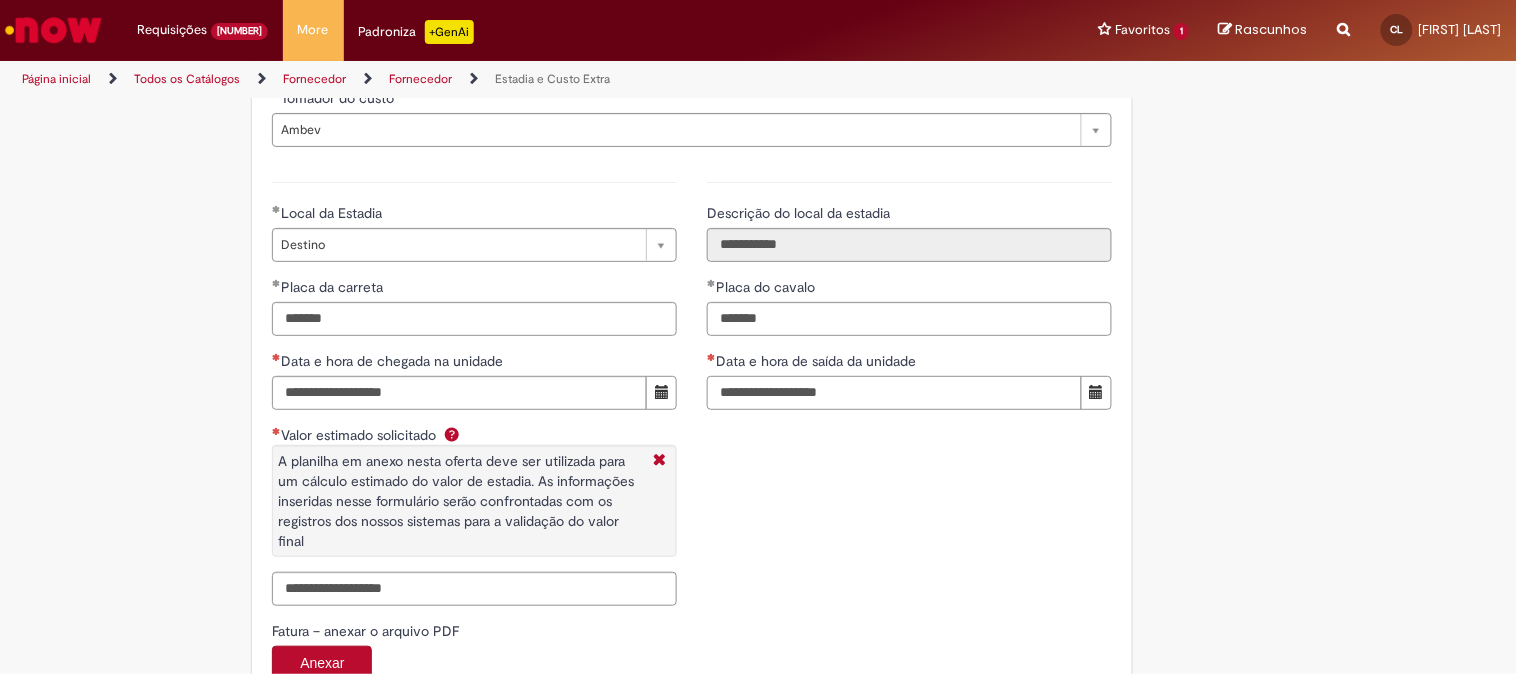 click on "Data e hora de saída da unidade" at bounding box center (894, 393) 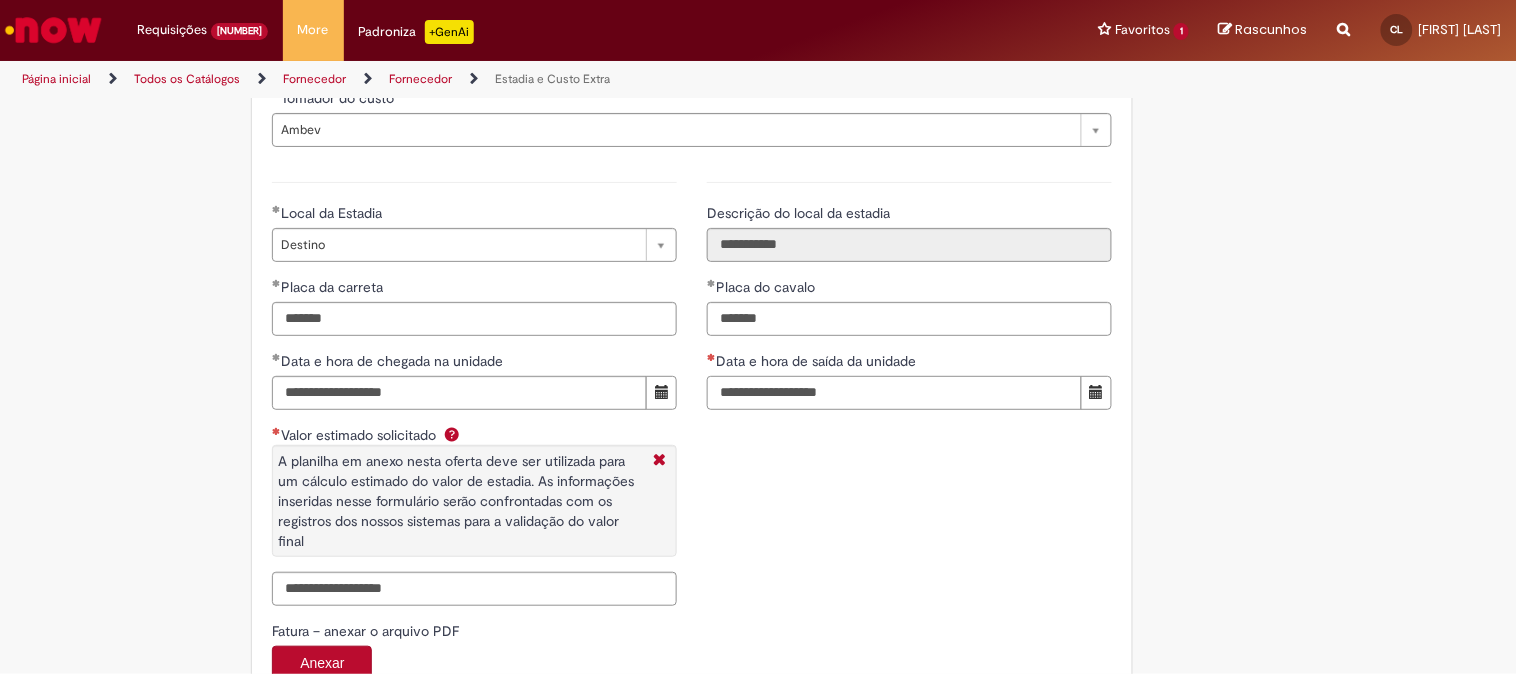 click on "**********" at bounding box center (894, 393) 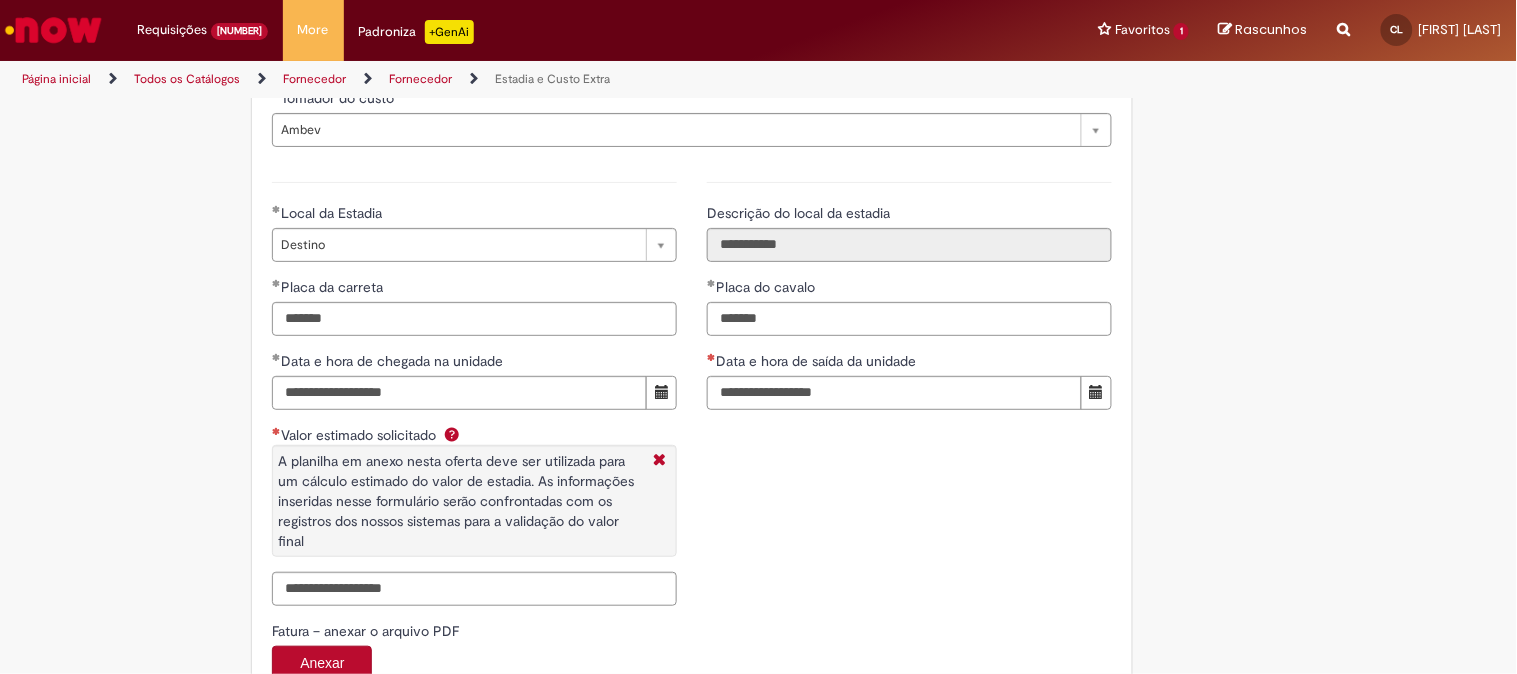 click on "**********" at bounding box center [692, 391] 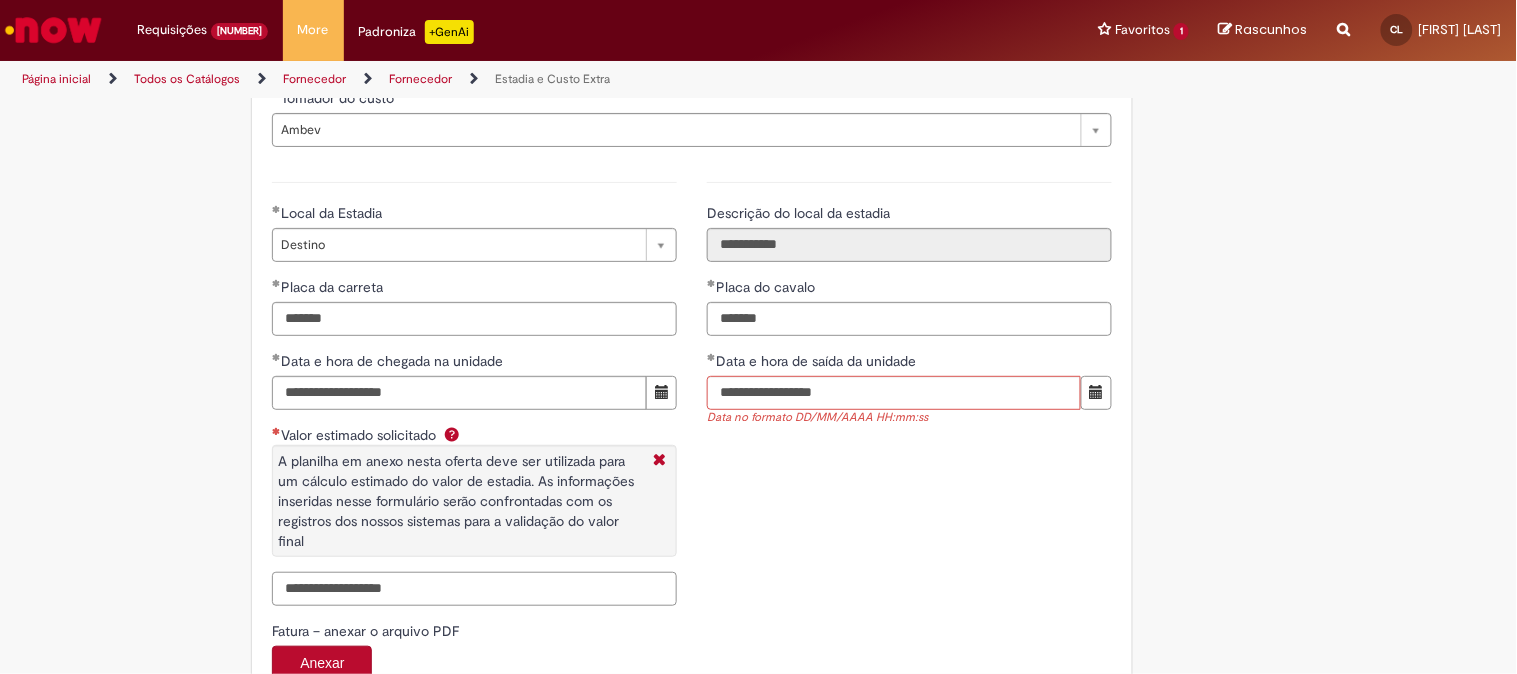 click on "Valor estimado solicitado A planilha em anexo nesta oferta deve ser utilizada para um cálculo estimado do valor de estadia. As informações inseridas nesse formulário serão confrontadas com os registros dos nossos sistemas para a validação do valor final" at bounding box center (474, 589) 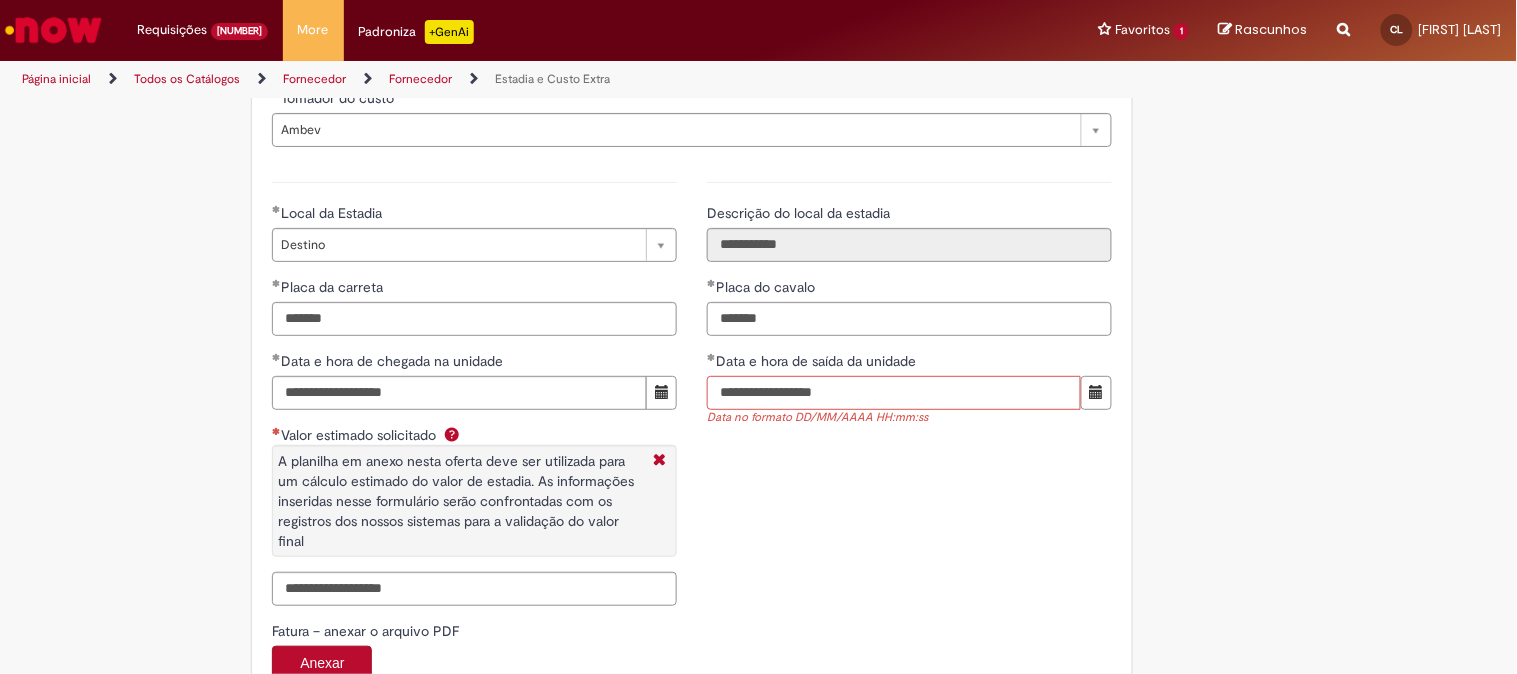 click on "**********" at bounding box center (894, 393) 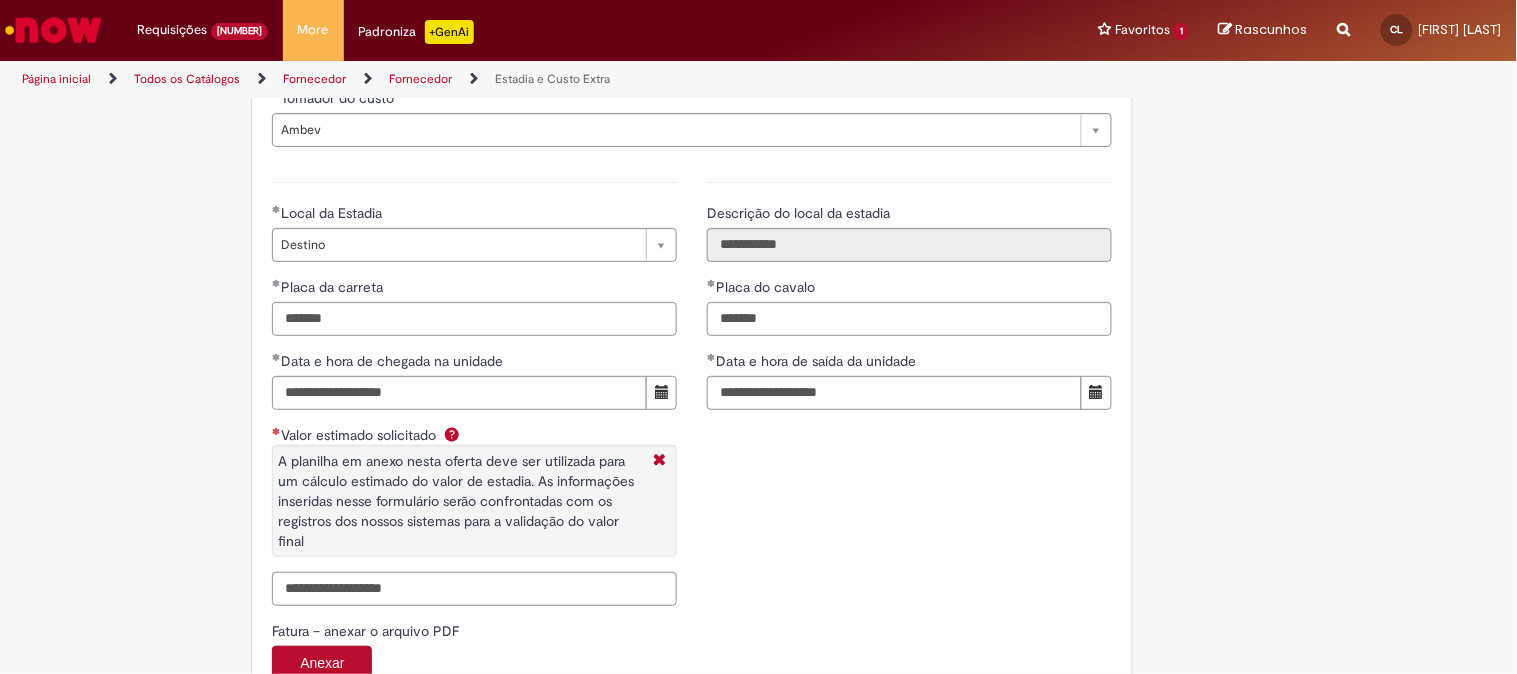 click on "**********" at bounding box center (692, 391) 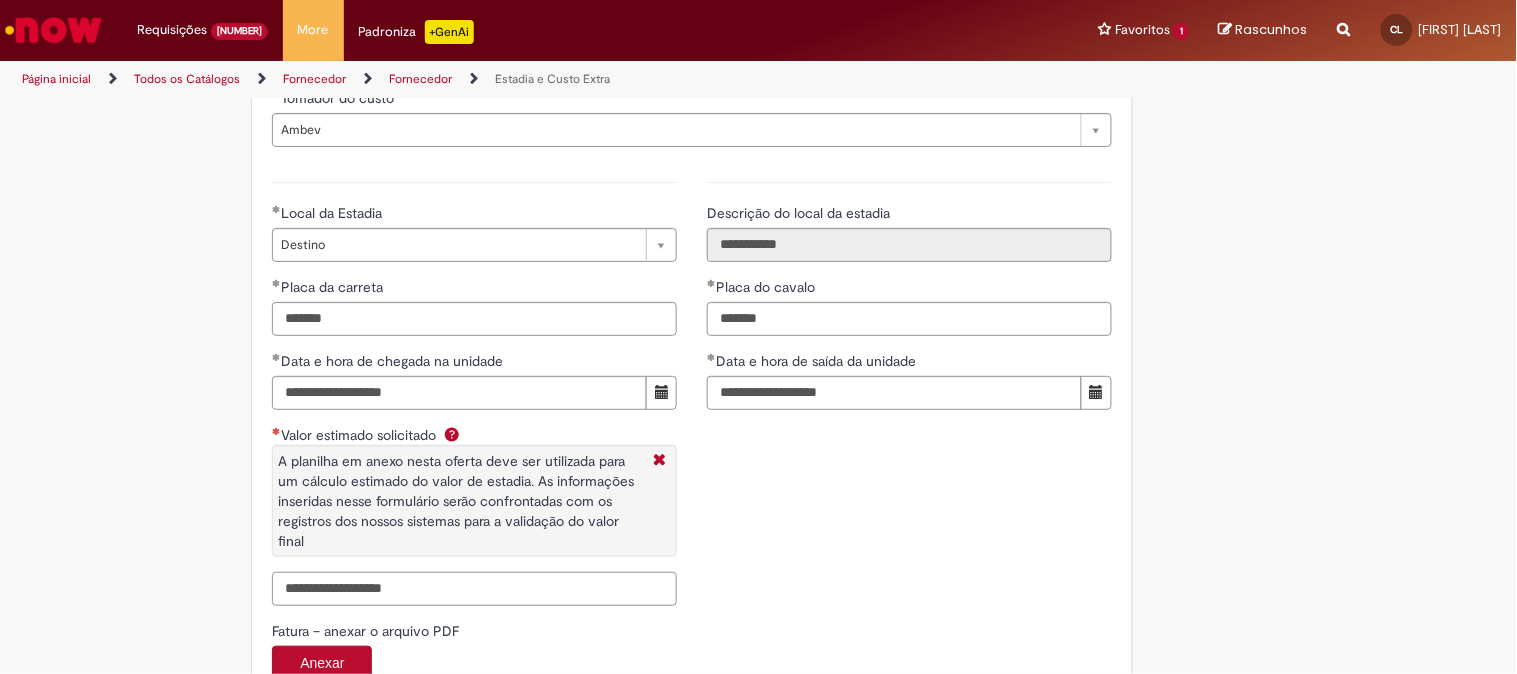 click on "Valor estimado solicitado A planilha em anexo nesta oferta deve ser utilizada para um cálculo estimado do valor de estadia. As informações inseridas nesse formulário serão confrontadas com os registros dos nossos sistemas para a validação do valor final" at bounding box center (474, 589) 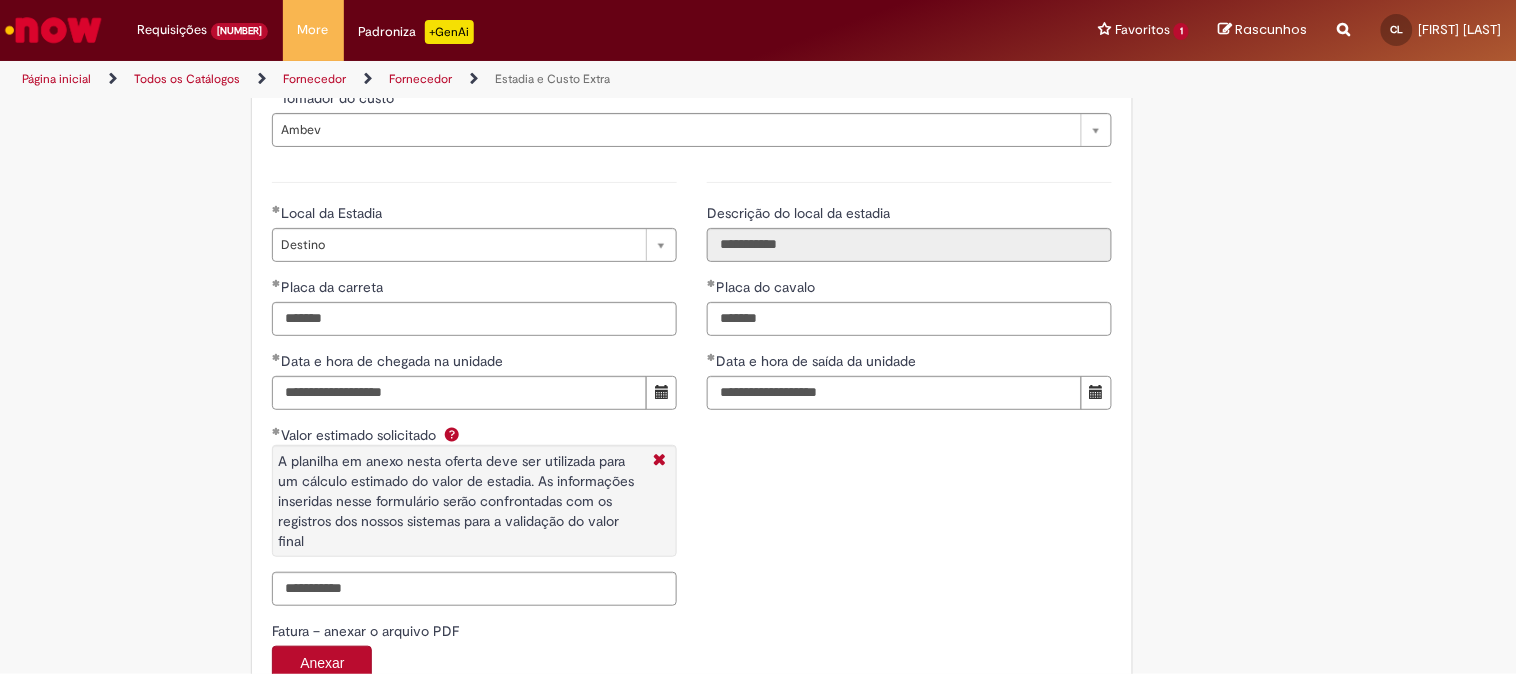 click on "**********" at bounding box center (692, 391) 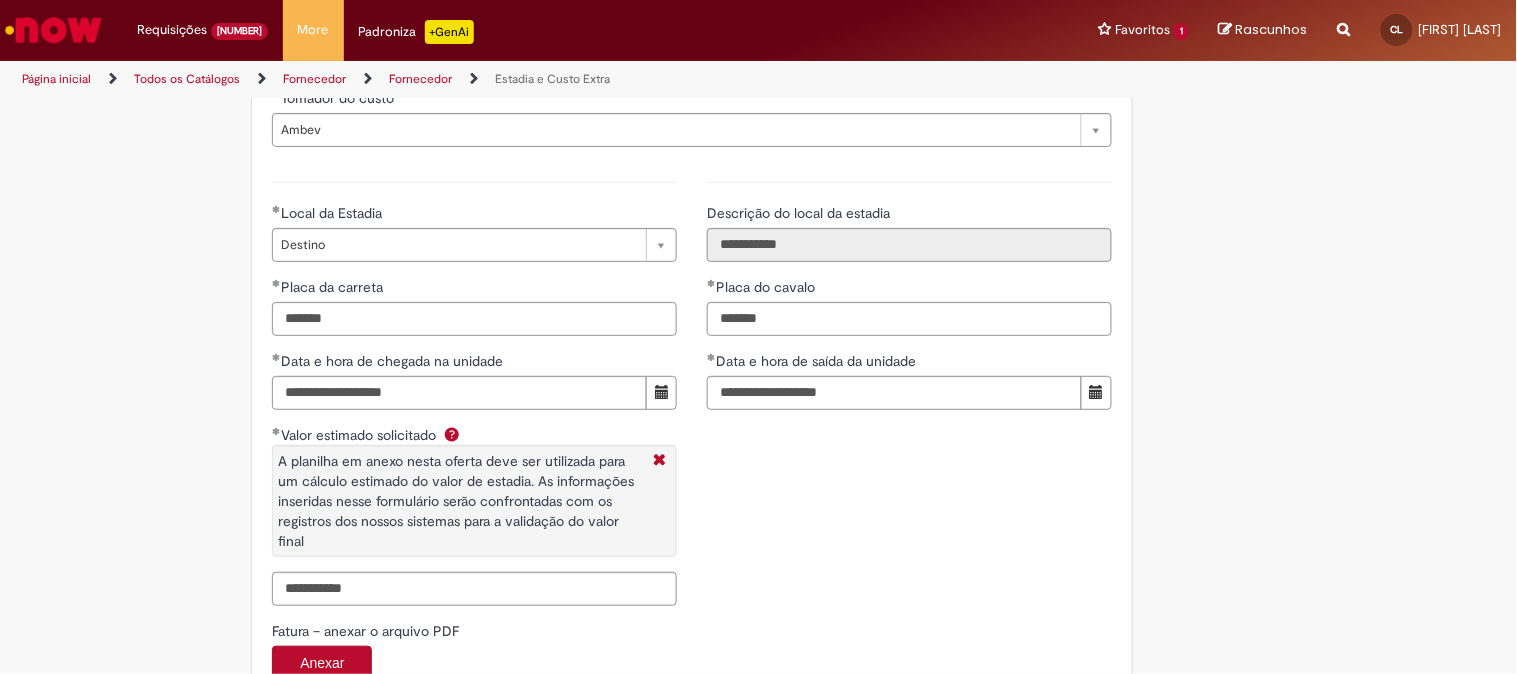 click on "**********" at bounding box center [692, 391] 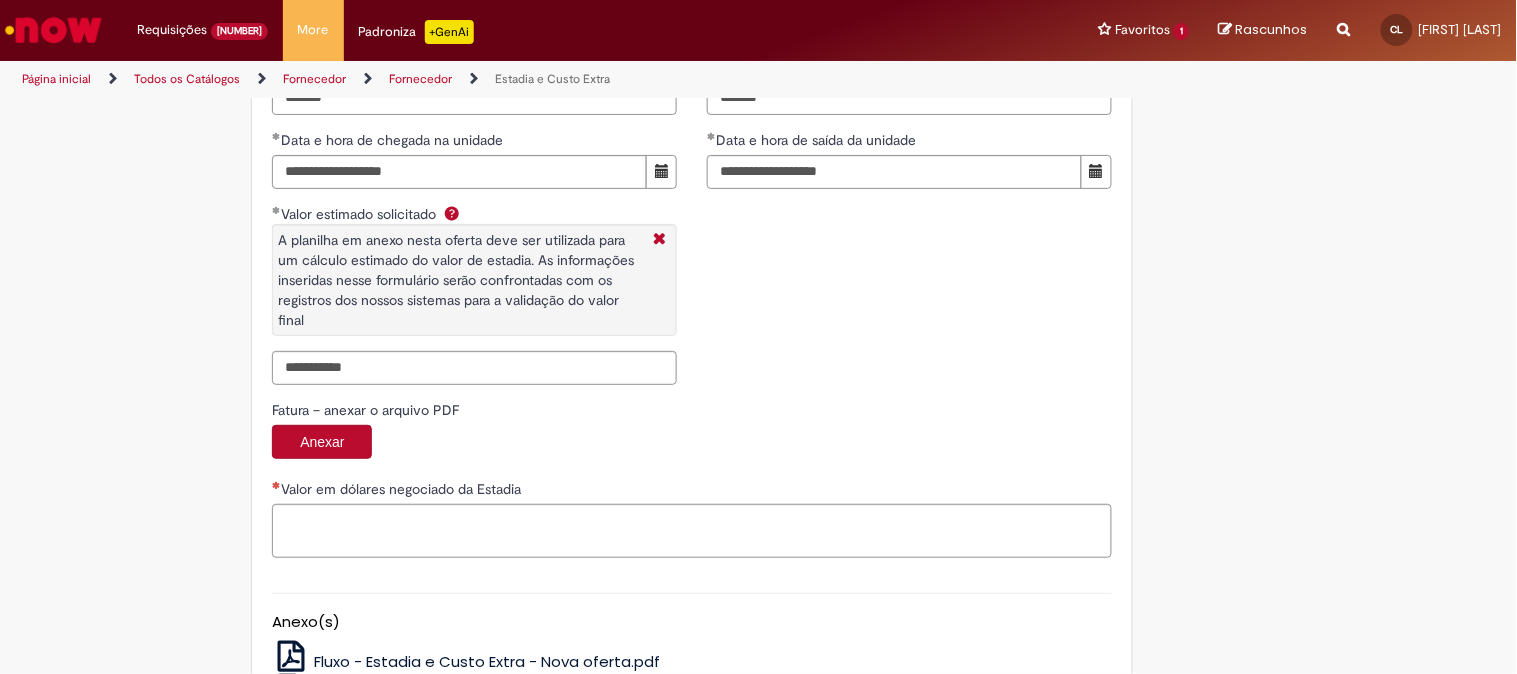 scroll, scrollTop: 3333, scrollLeft: 0, axis: vertical 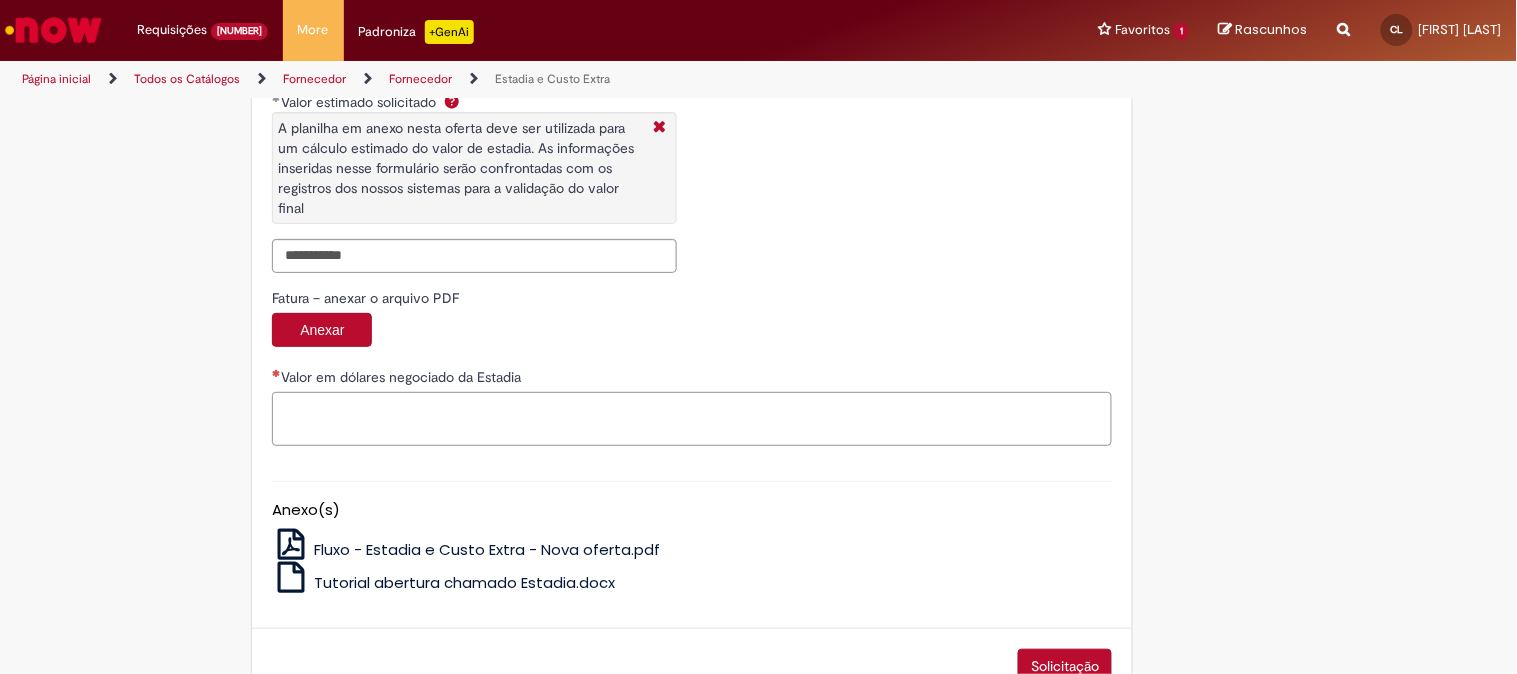 click on "Valor em dólares negociado da Estadia" at bounding box center (692, 419) 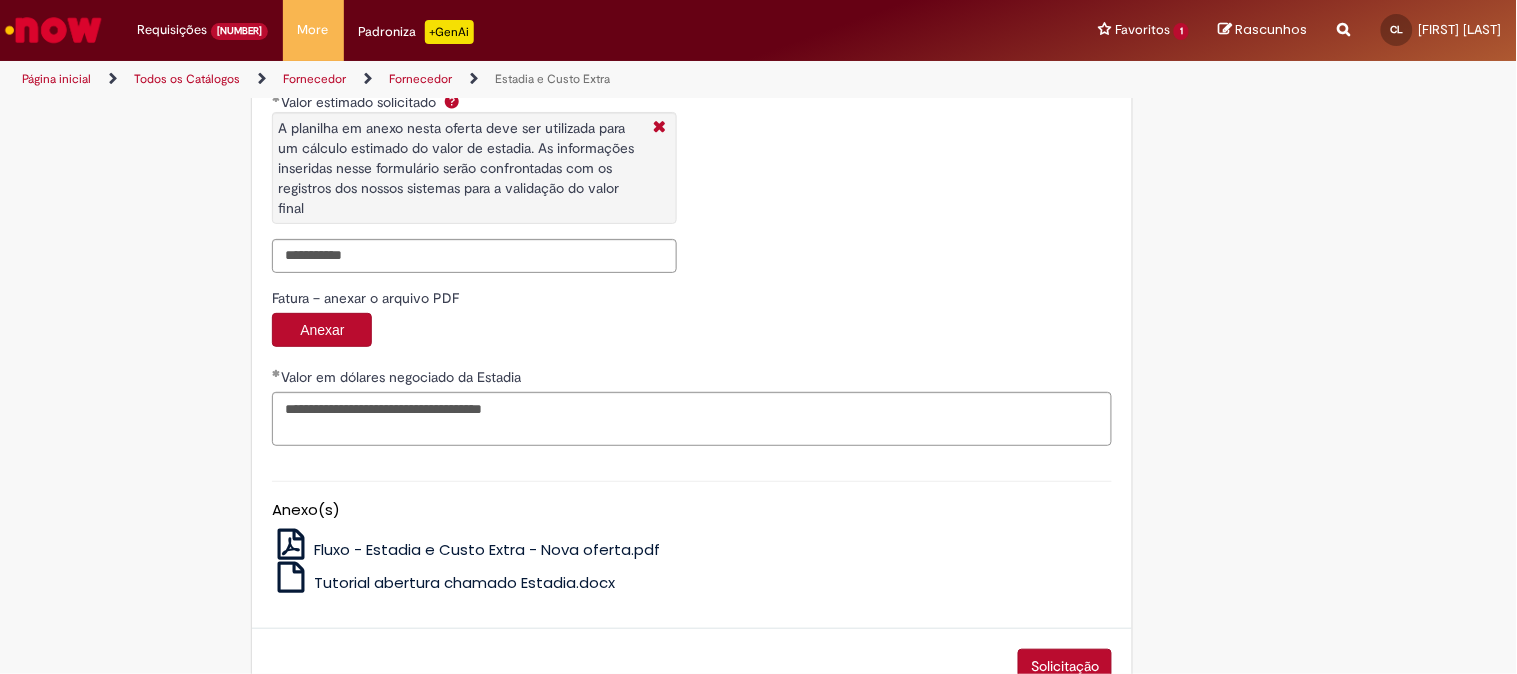click on "Solicitação" at bounding box center [1065, 666] 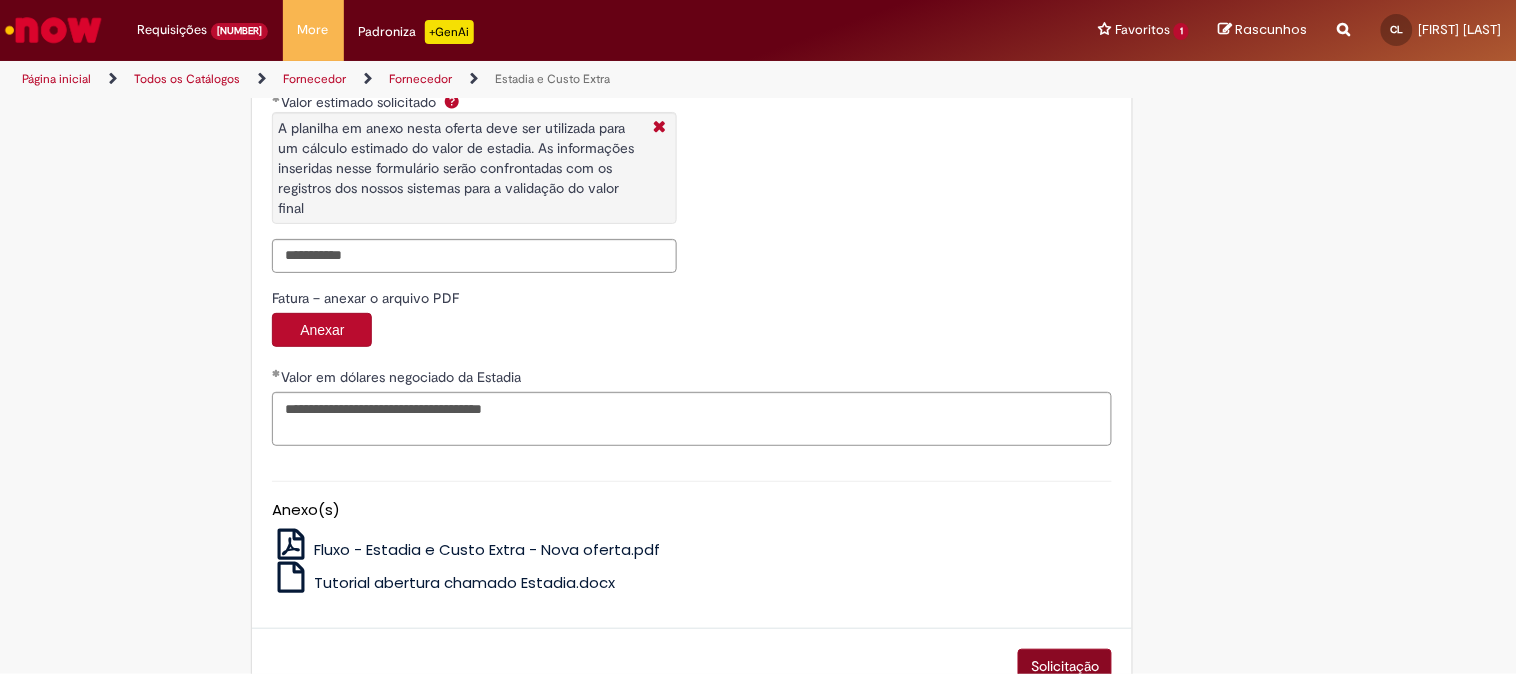scroll, scrollTop: 3348, scrollLeft: 0, axis: vertical 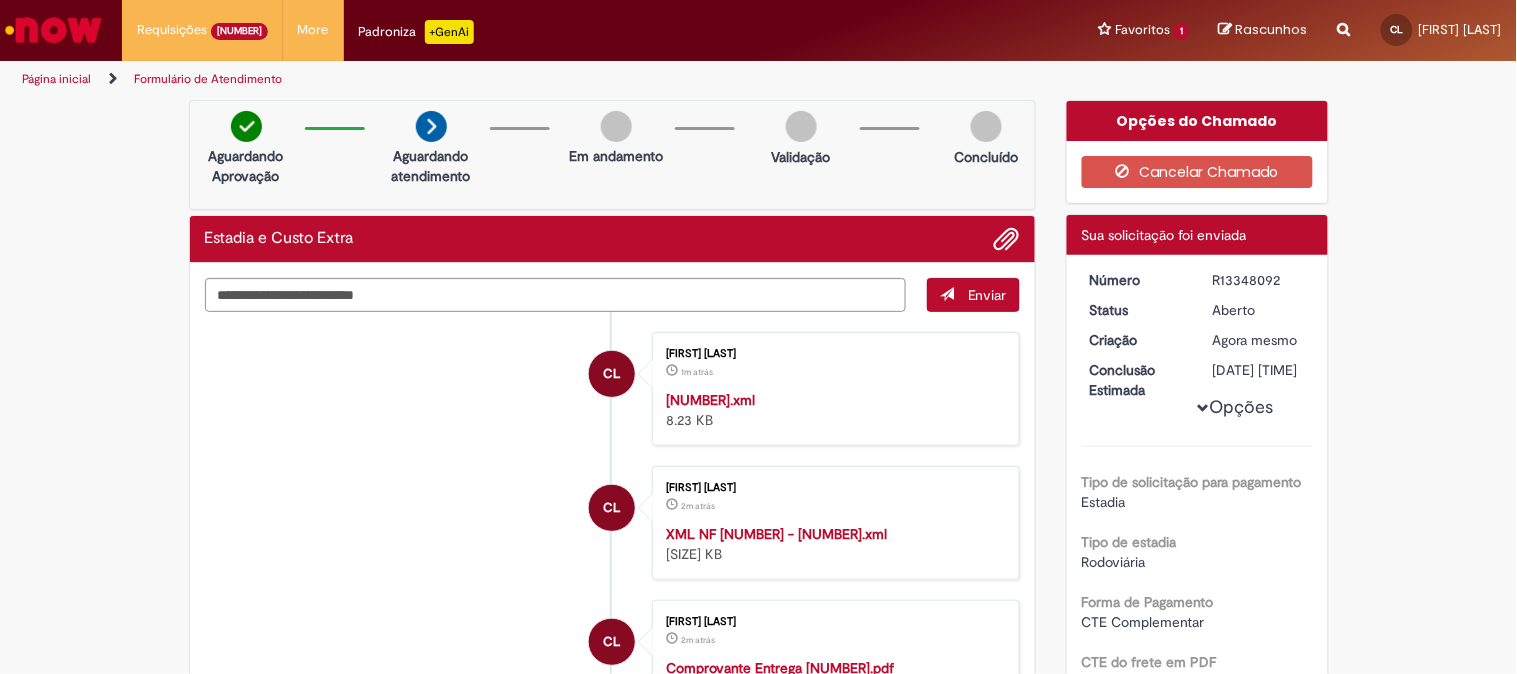 click on "Concluído" at bounding box center (986, 144) 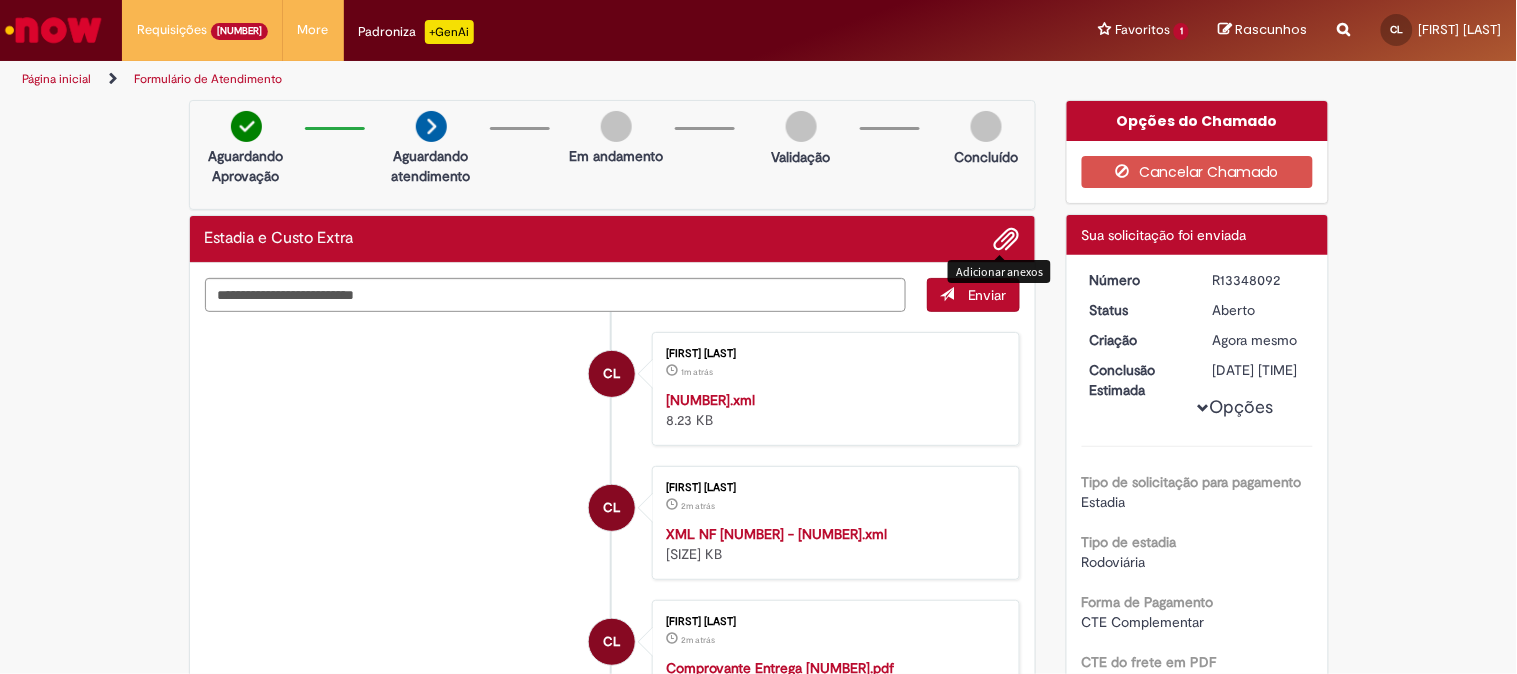 click at bounding box center [1007, 240] 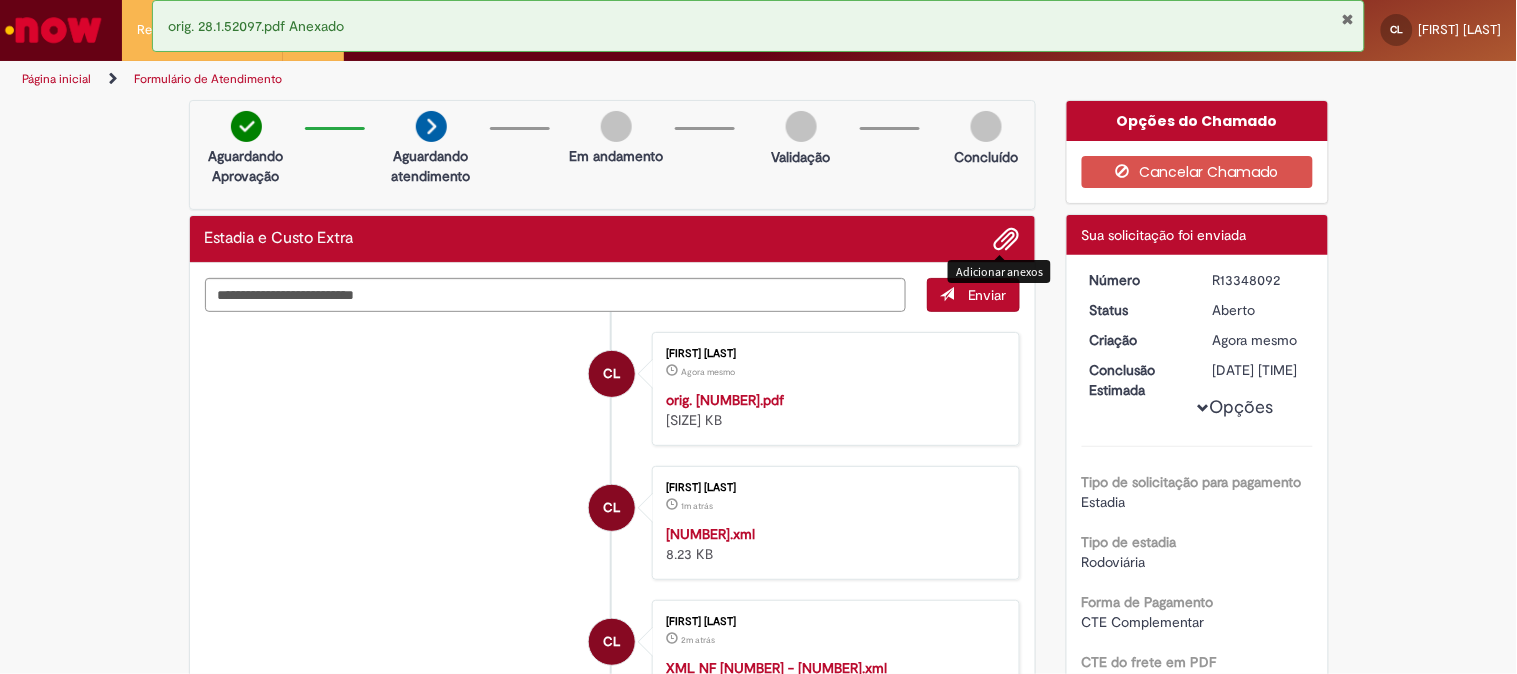 click on "R13348092" at bounding box center (1259, 280) 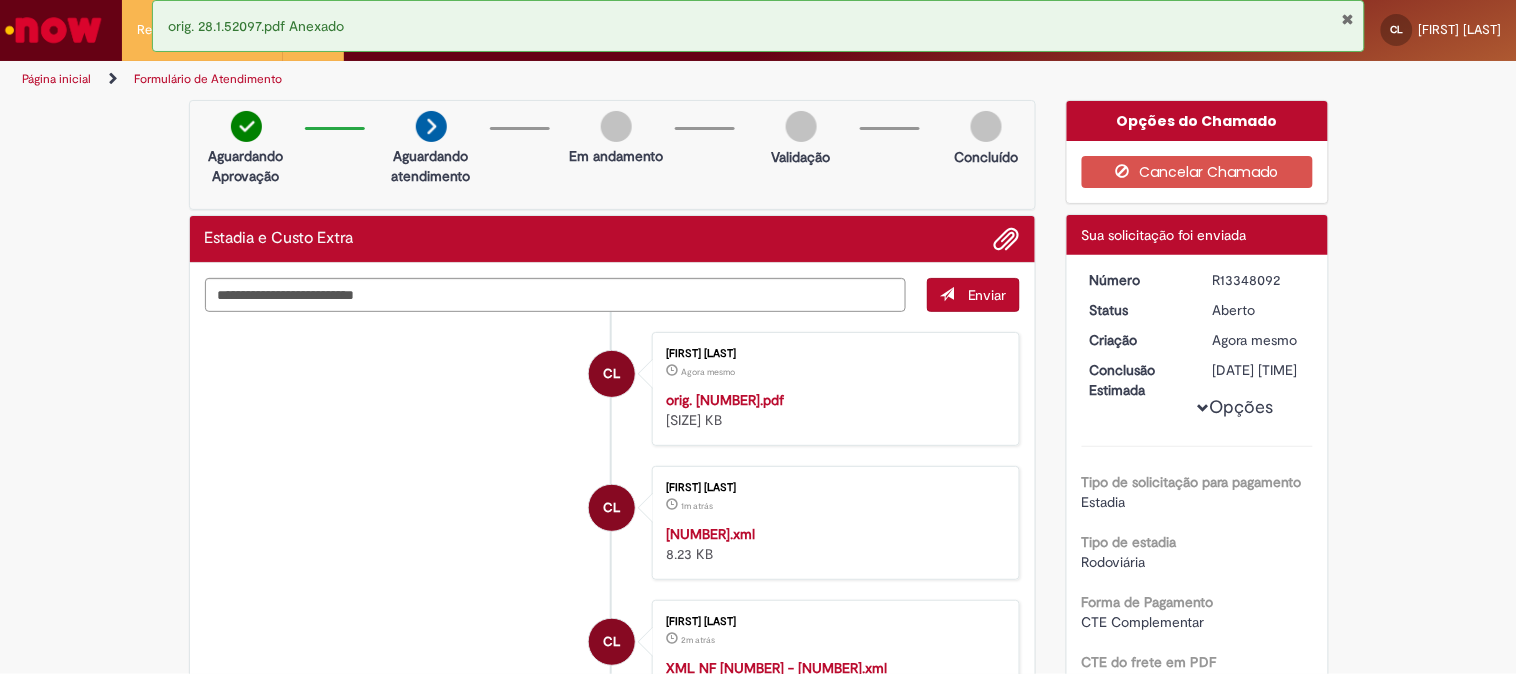 copy on "R13348092" 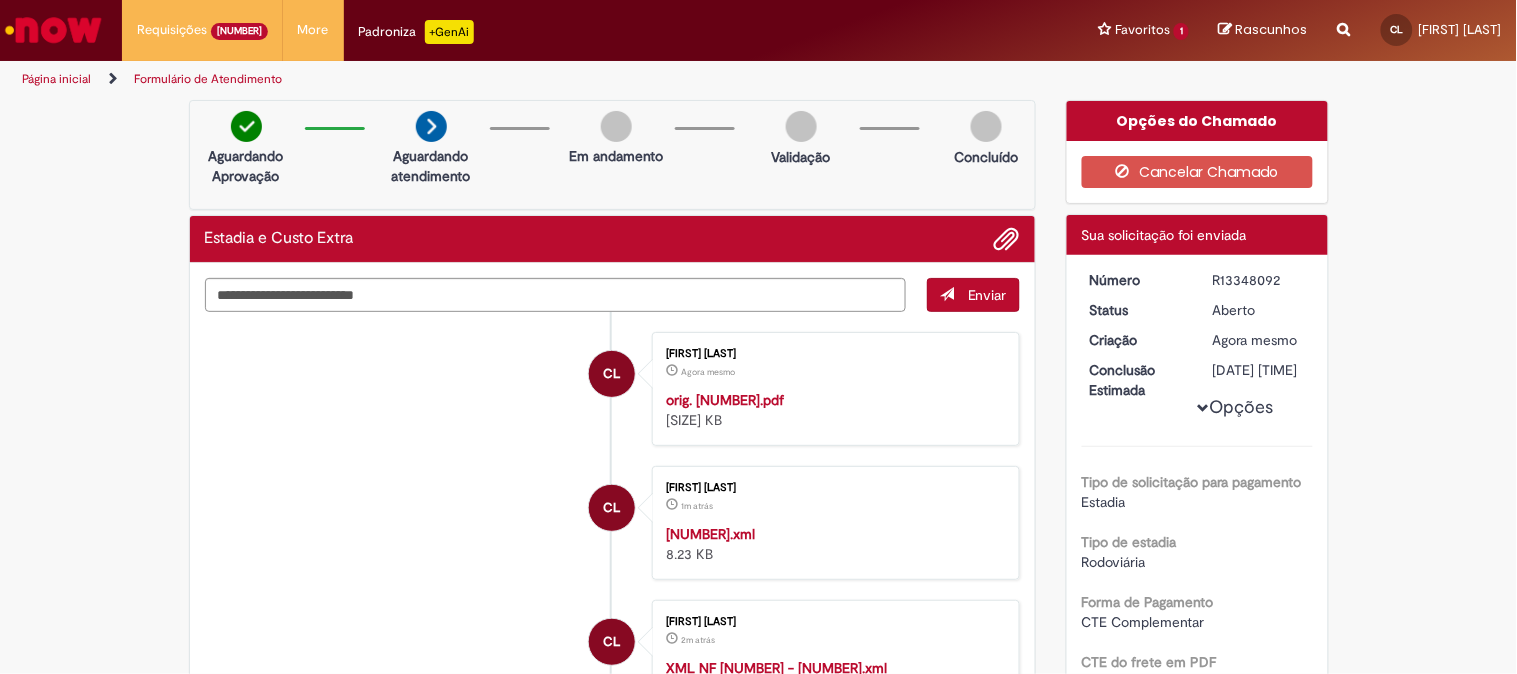 click on "Verificar Código de Barras
Aguardando Aprovação
Aguardando atendimento
Em andamento
Validação
Concluído
Estadia e Custo Extra
Enviar
CL
[FIRST] [LAST]
Agora mesmo Agora mesmo
orig. [NUMBER].pdf  [SIZE]
CL" at bounding box center (758, 1934) 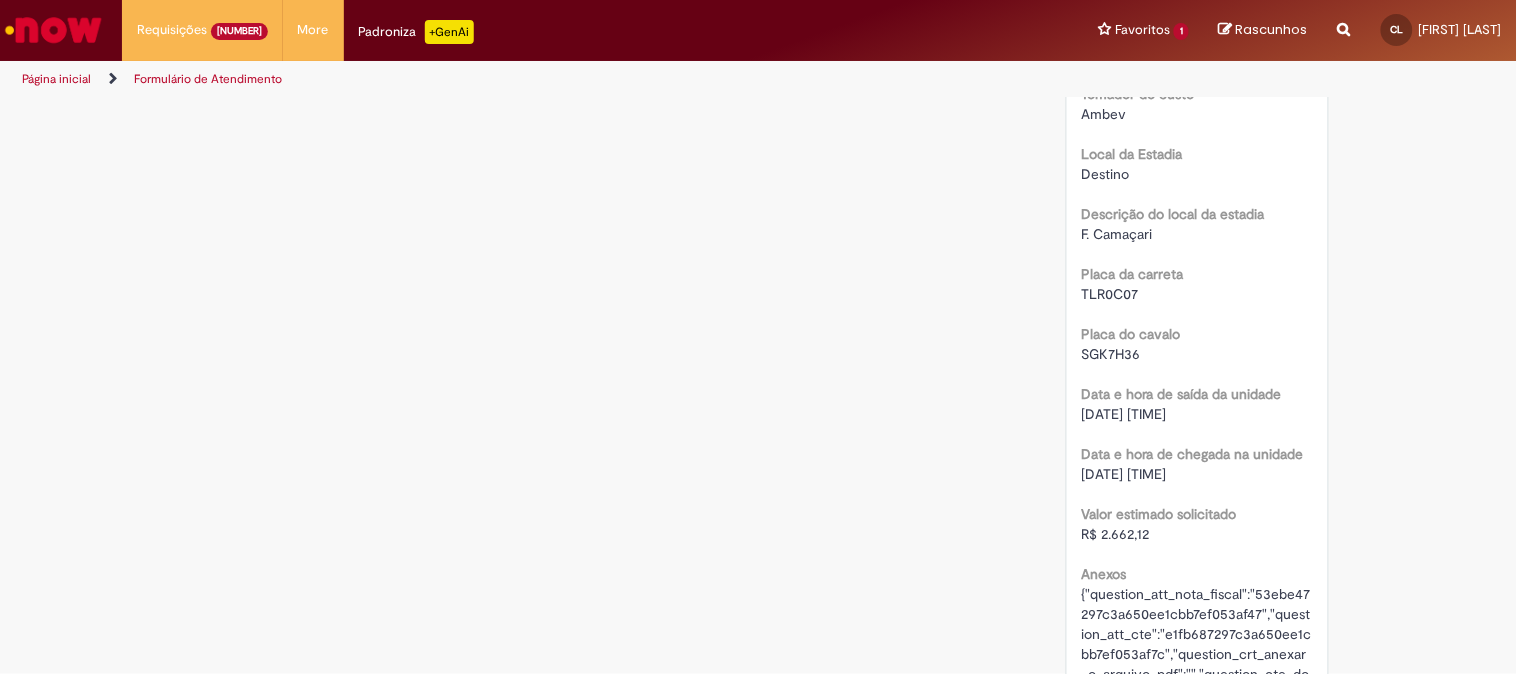 scroll, scrollTop: 2222, scrollLeft: 0, axis: vertical 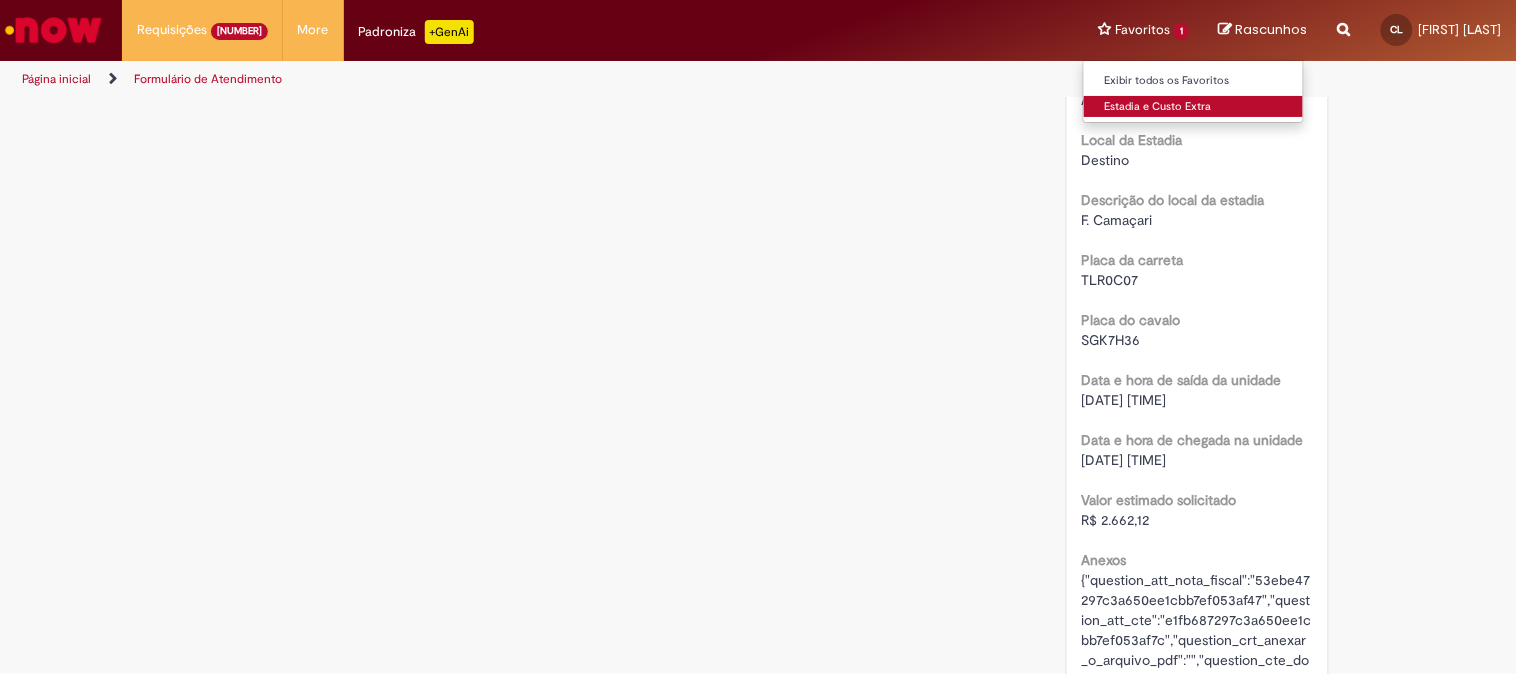 click on "Estadia e Custo Extra" at bounding box center [1194, 107] 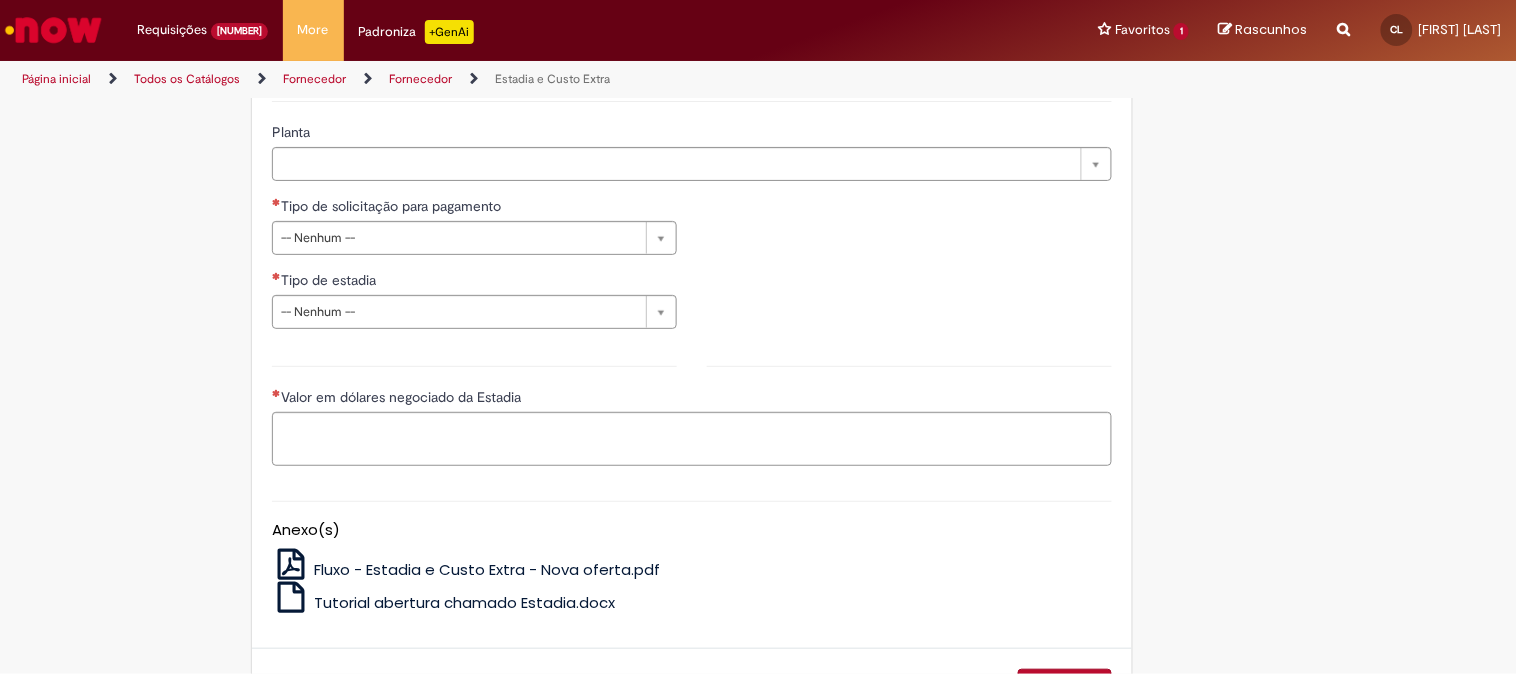 scroll, scrollTop: 666, scrollLeft: 0, axis: vertical 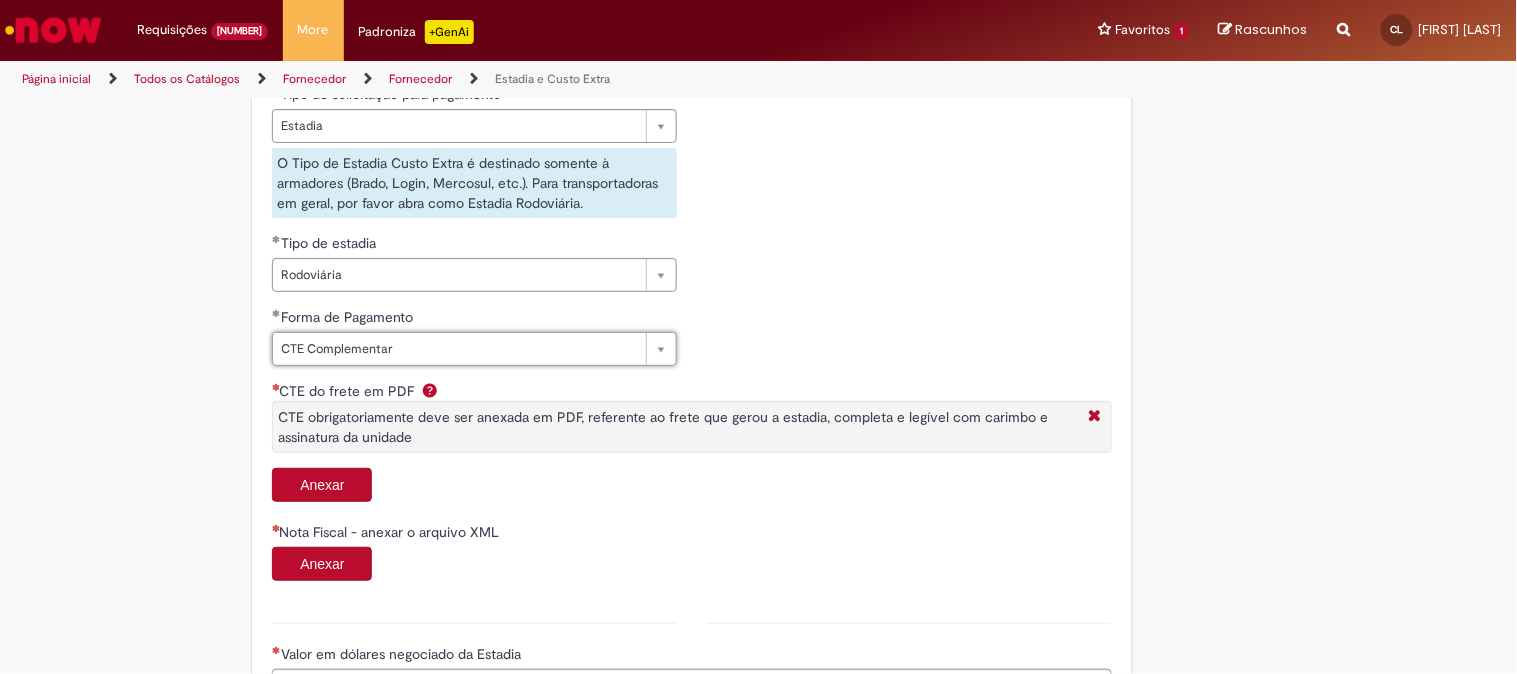 click on "Anexar" at bounding box center [322, 485] 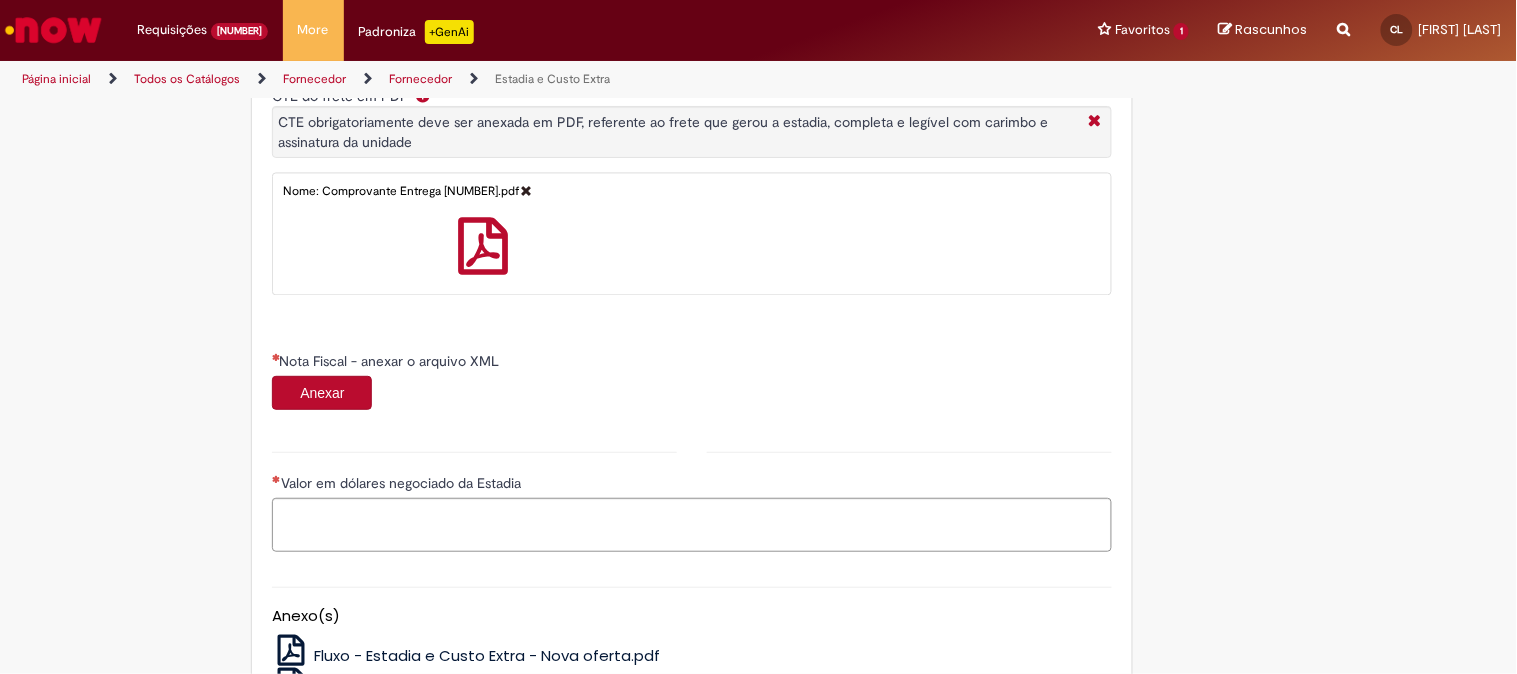 scroll, scrollTop: 1111, scrollLeft: 0, axis: vertical 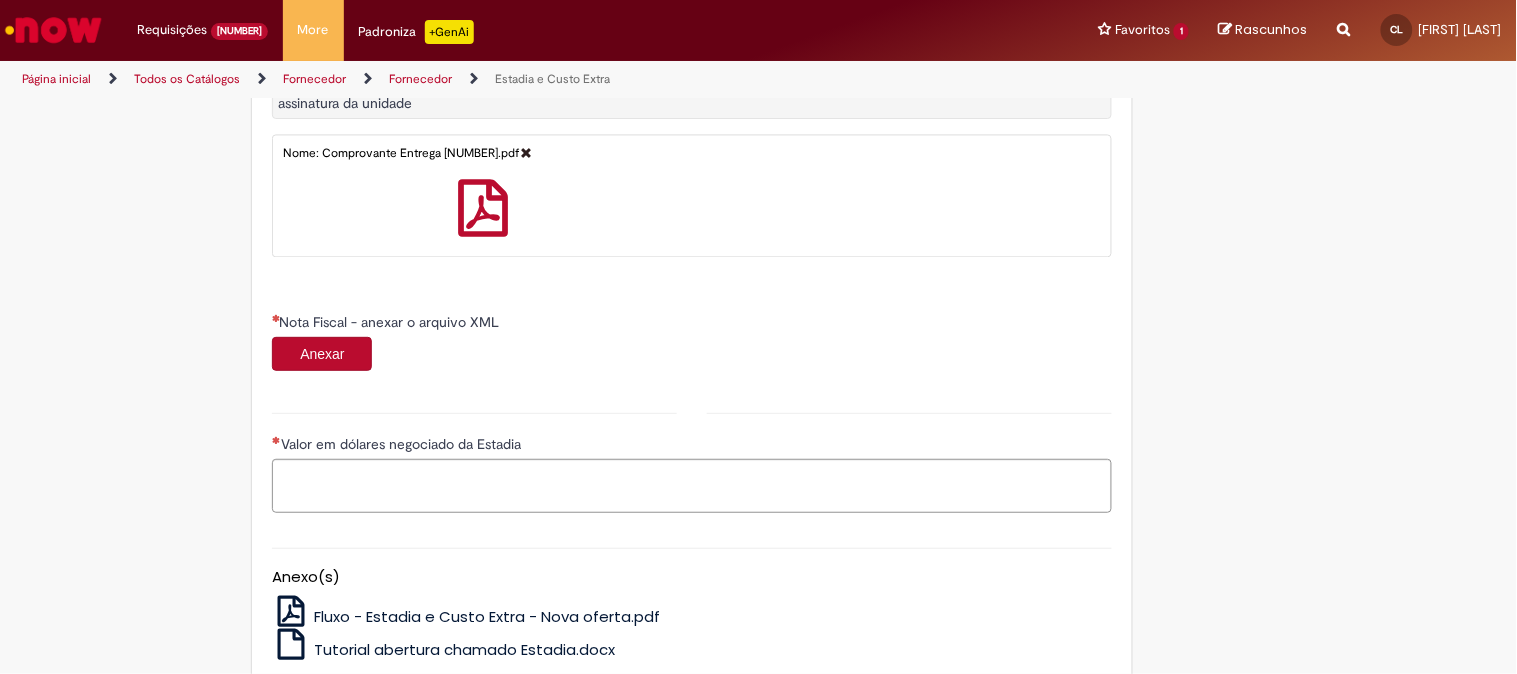 click on "Anexar" at bounding box center [322, 354] 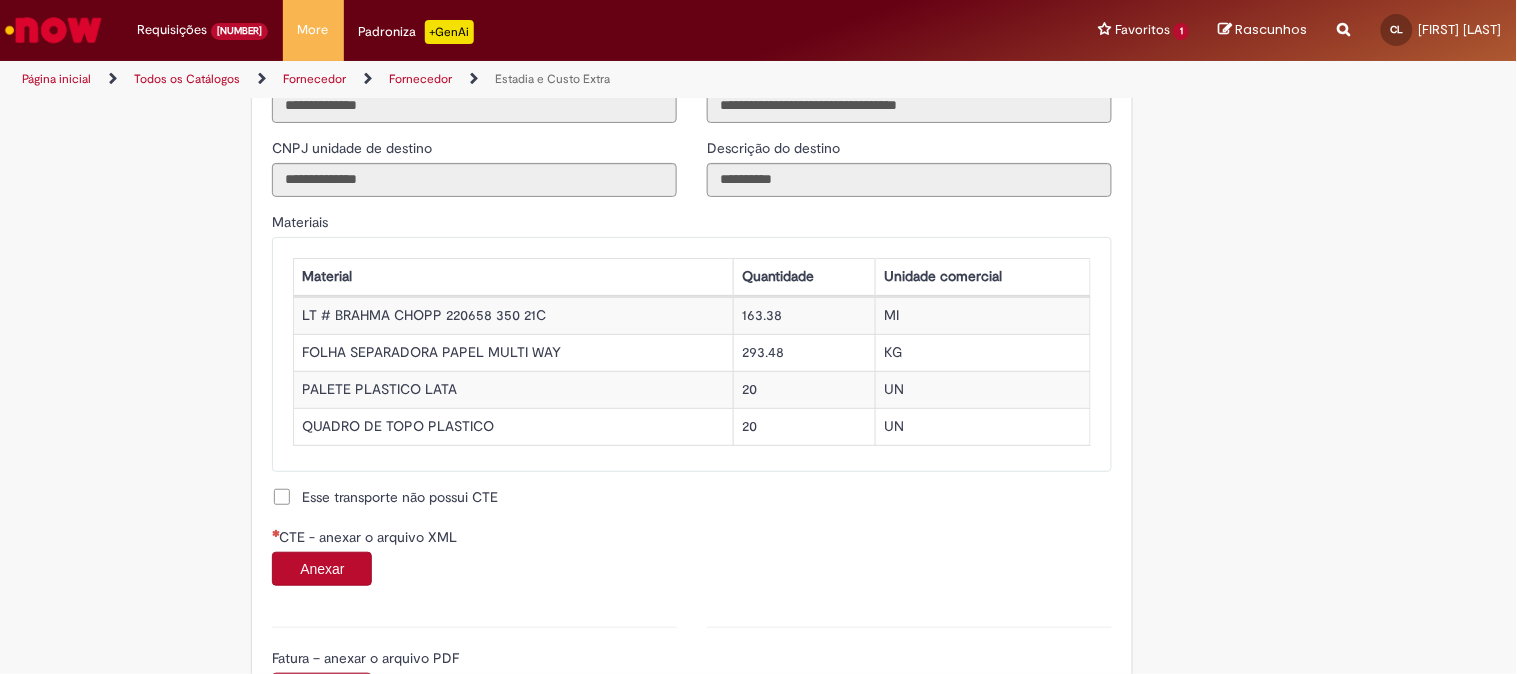 scroll, scrollTop: 1777, scrollLeft: 0, axis: vertical 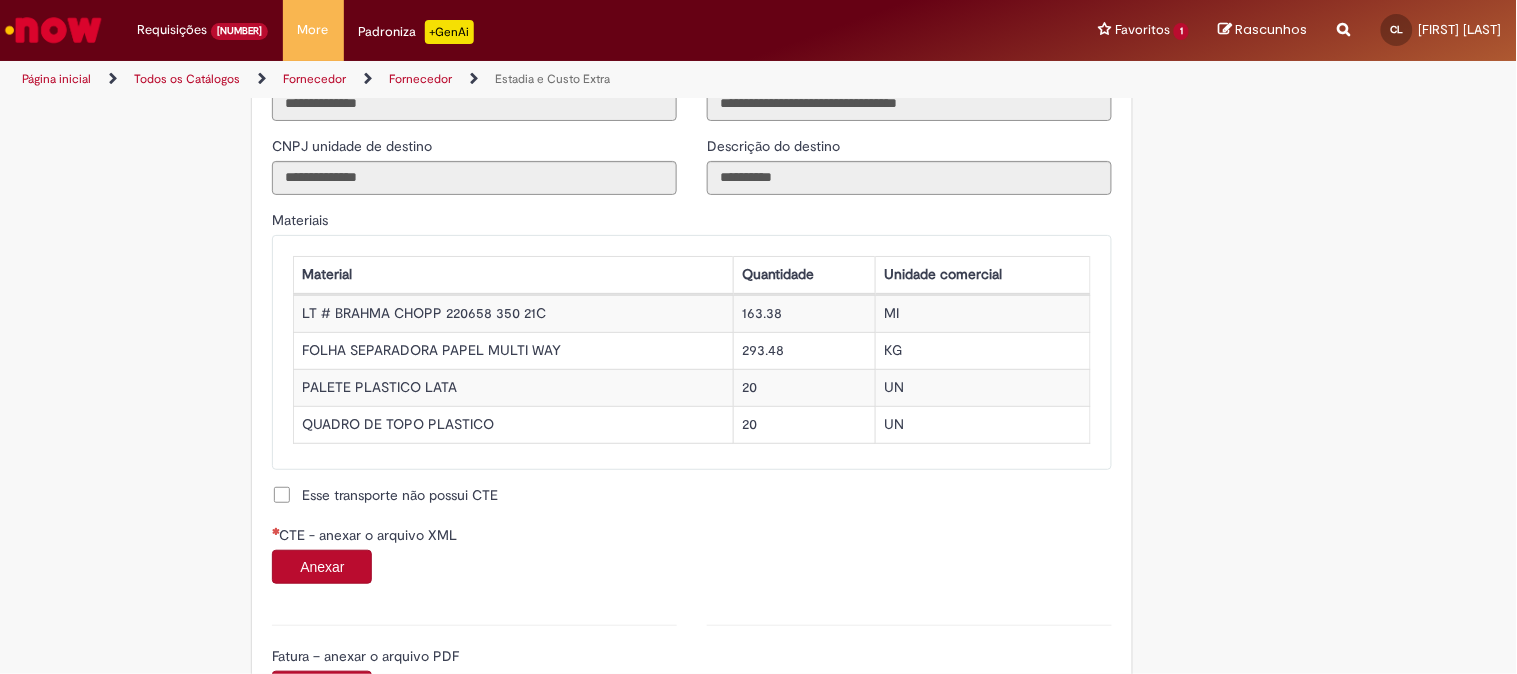 click on "Anexar" at bounding box center (322, 567) 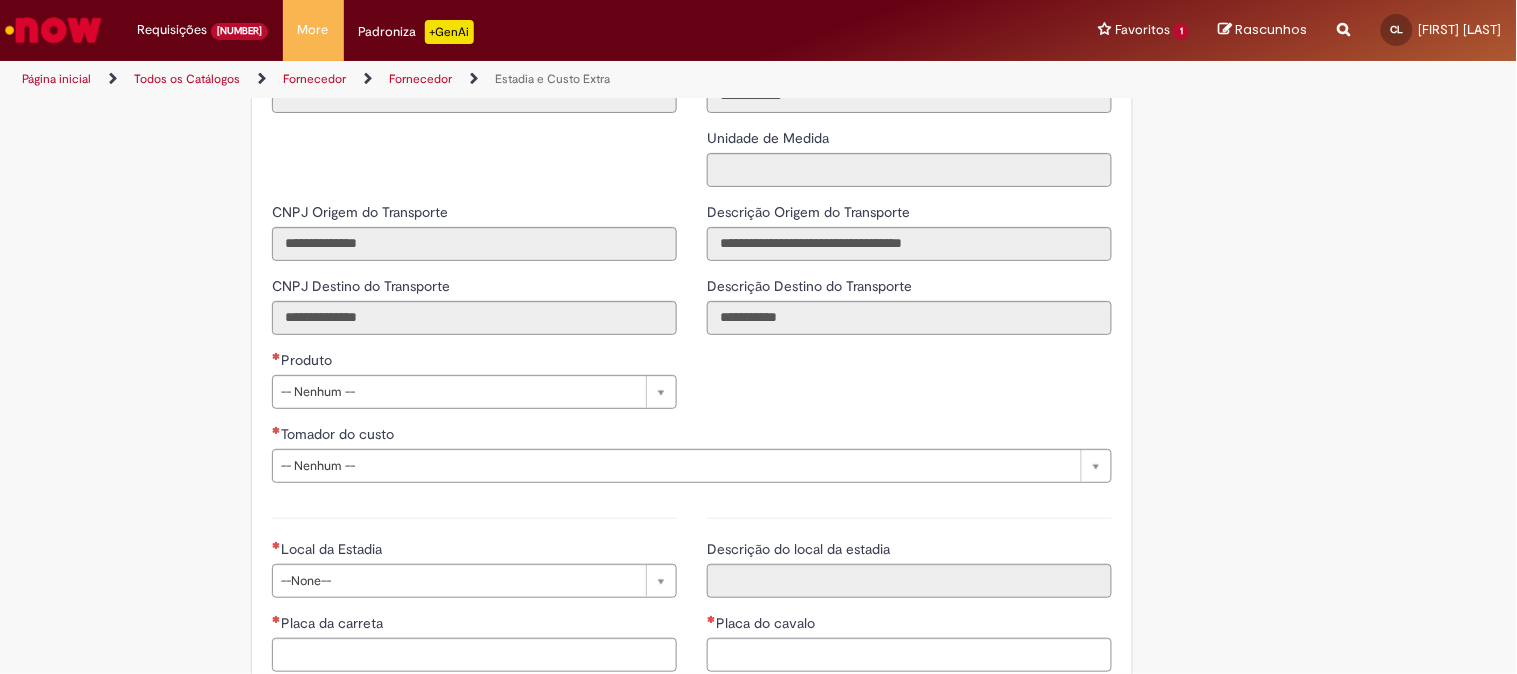 scroll, scrollTop: 2666, scrollLeft: 0, axis: vertical 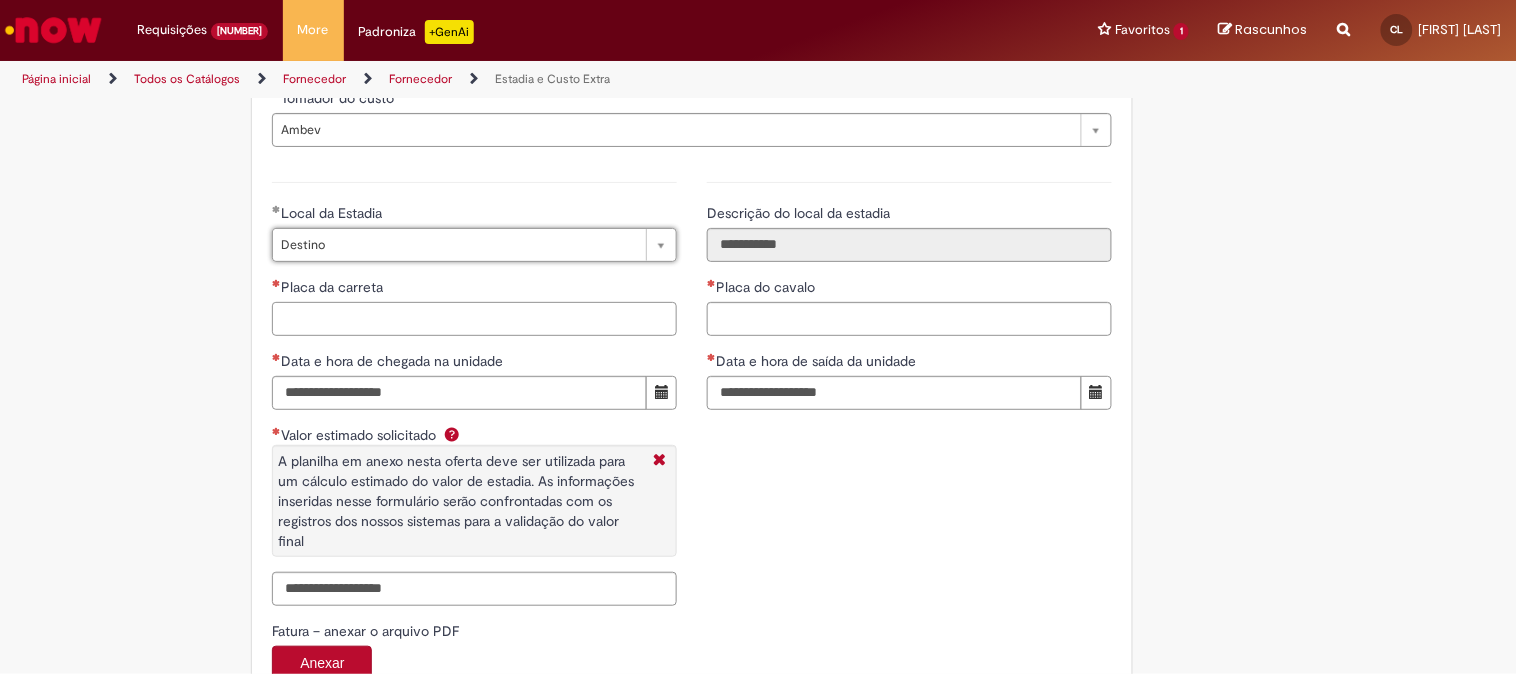 click on "Placa da carreta" at bounding box center (474, 319) 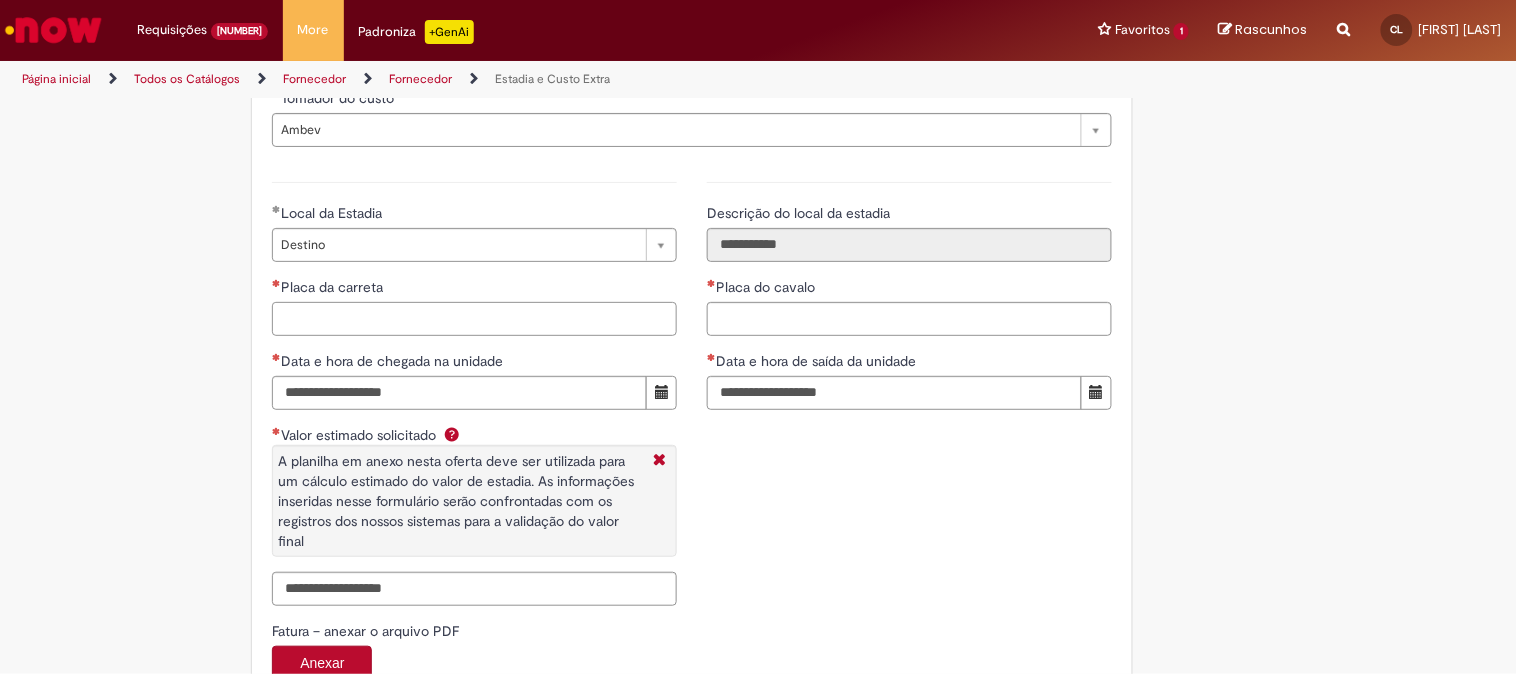 paste on "*******" 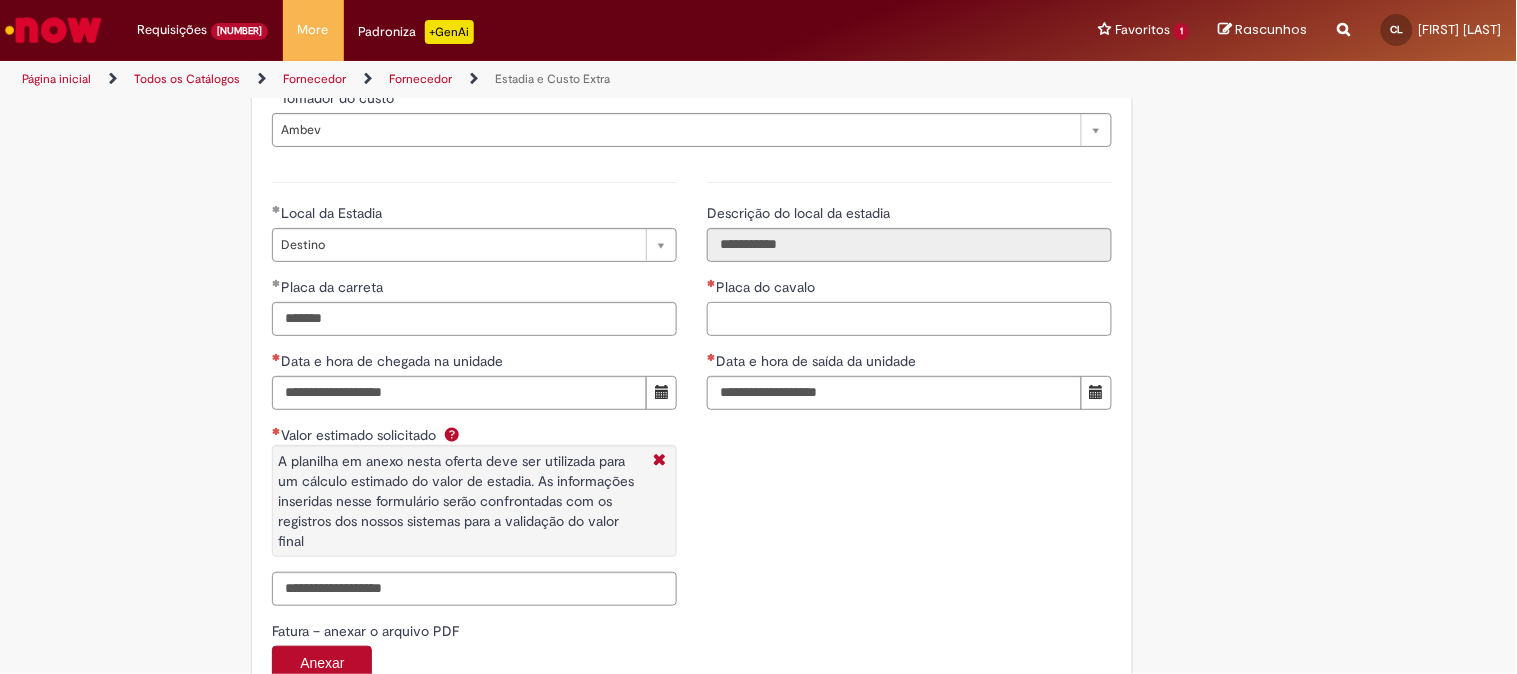 click on "Placa do cavalo" at bounding box center (909, 319) 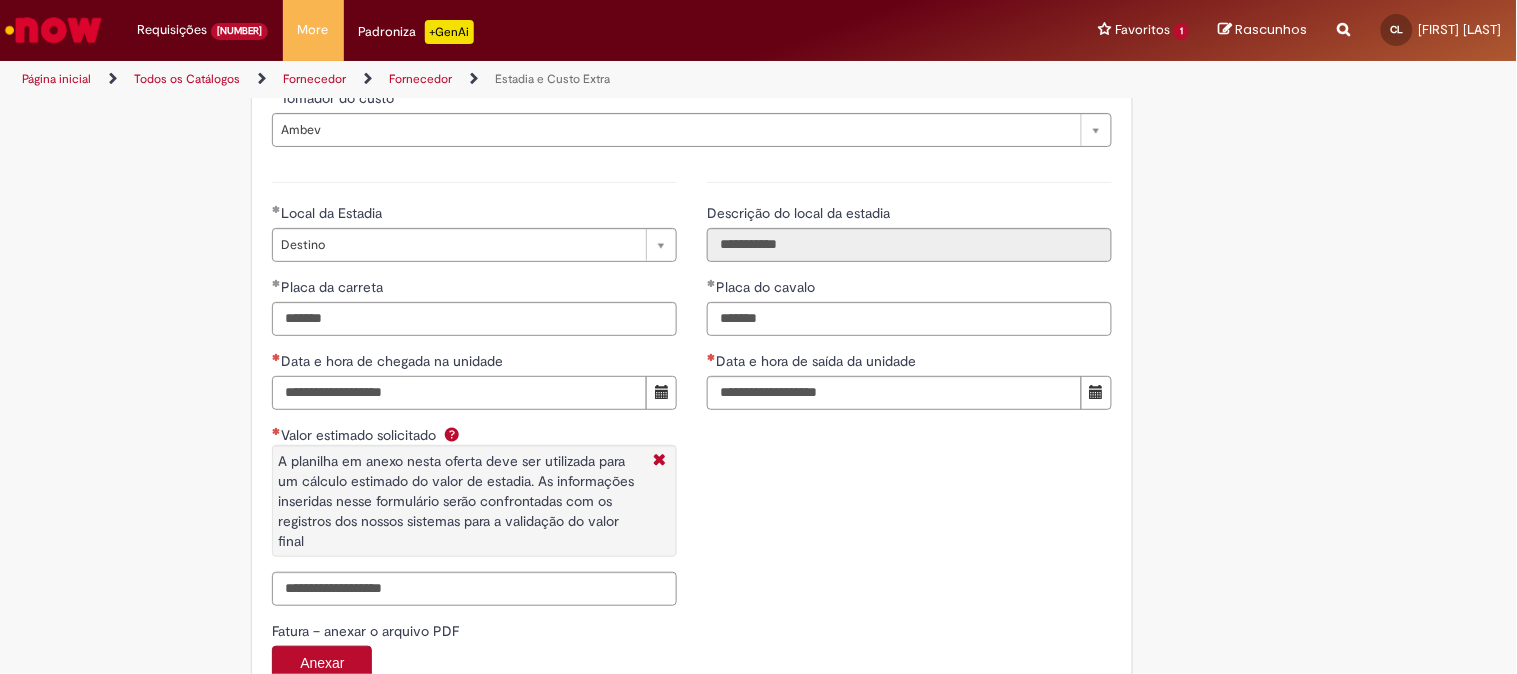 click on "Data e hora de chegada na unidade" at bounding box center [459, 393] 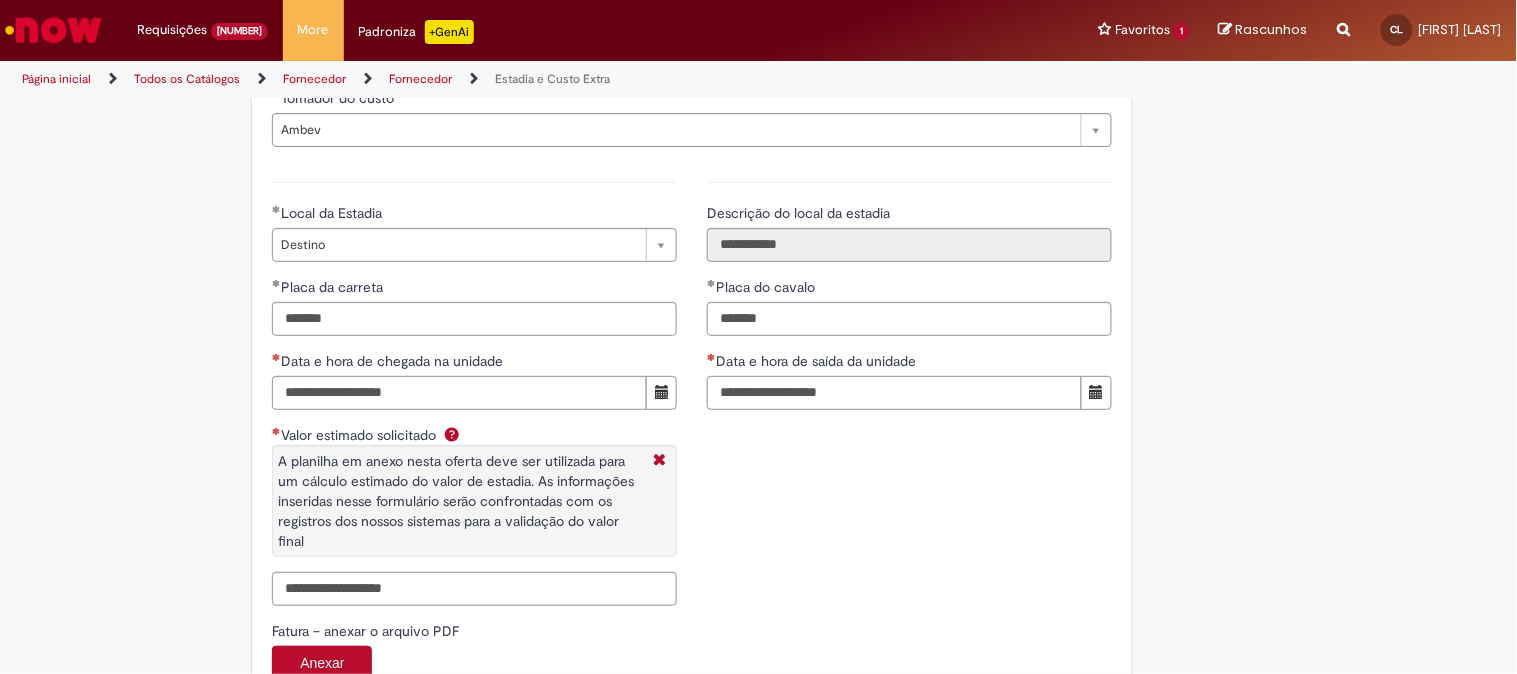 click on "Data e hora de saída da unidade" at bounding box center (894, 393) 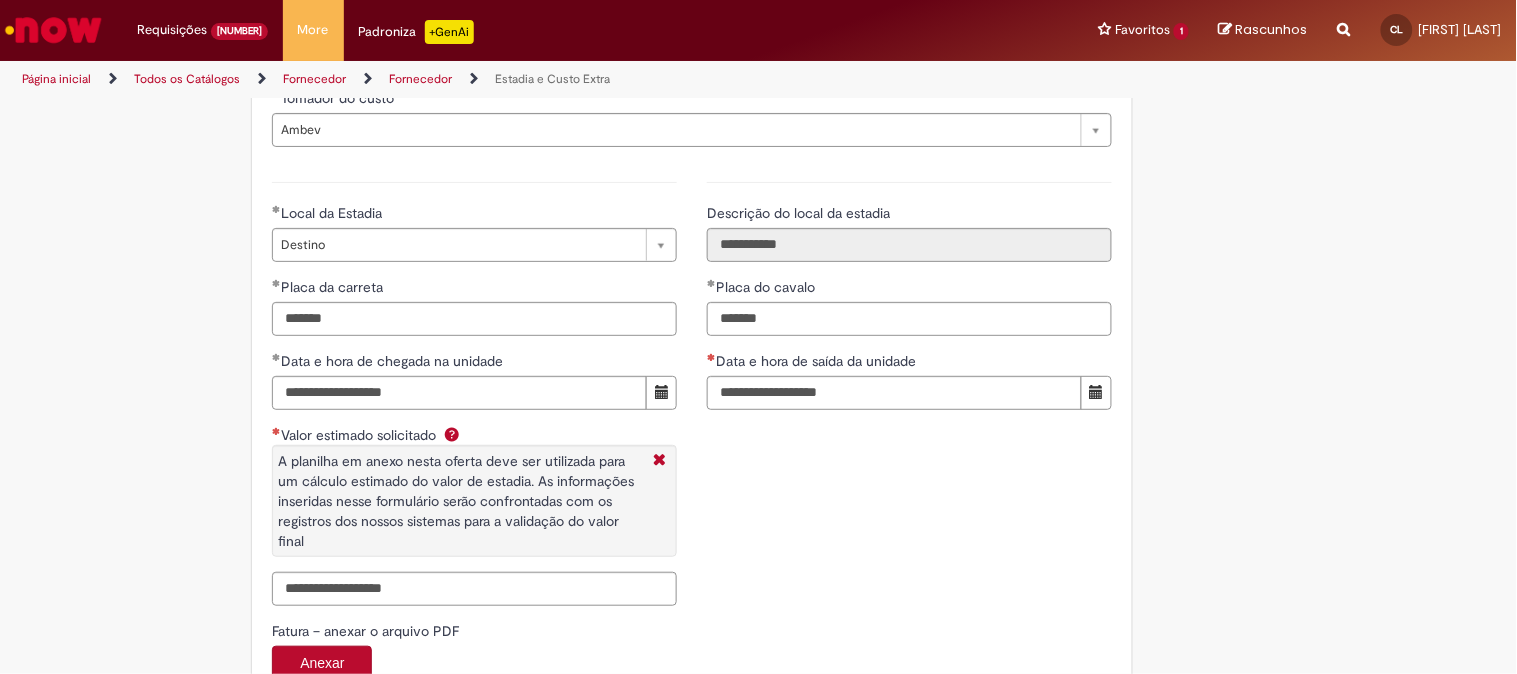 click on "**********" at bounding box center (692, 391) 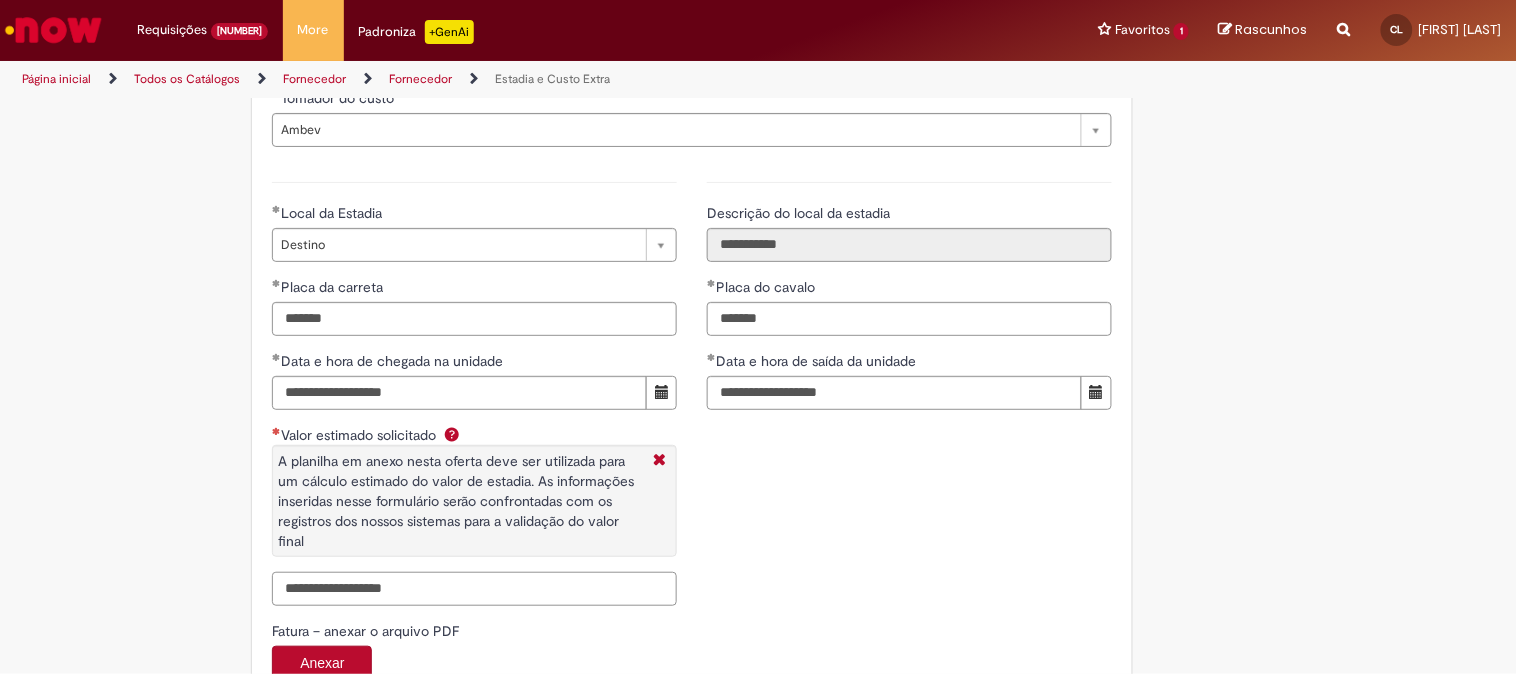 click on "Valor estimado solicitado A planilha em anexo nesta oferta deve ser utilizada para um cálculo estimado do valor de estadia. As informações inseridas nesse formulário serão confrontadas com os registros dos nossos sistemas para a validação do valor final" at bounding box center (474, 589) 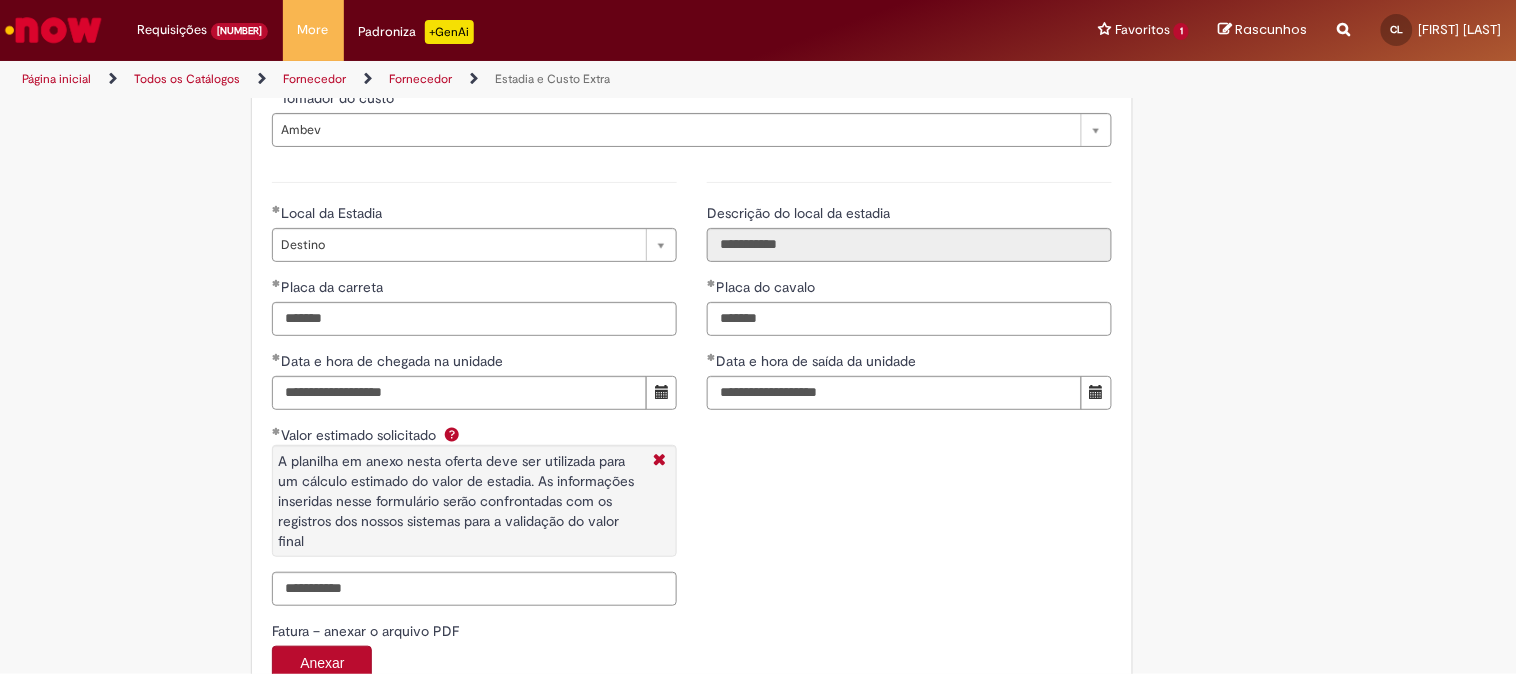 click on "**********" at bounding box center [692, 391] 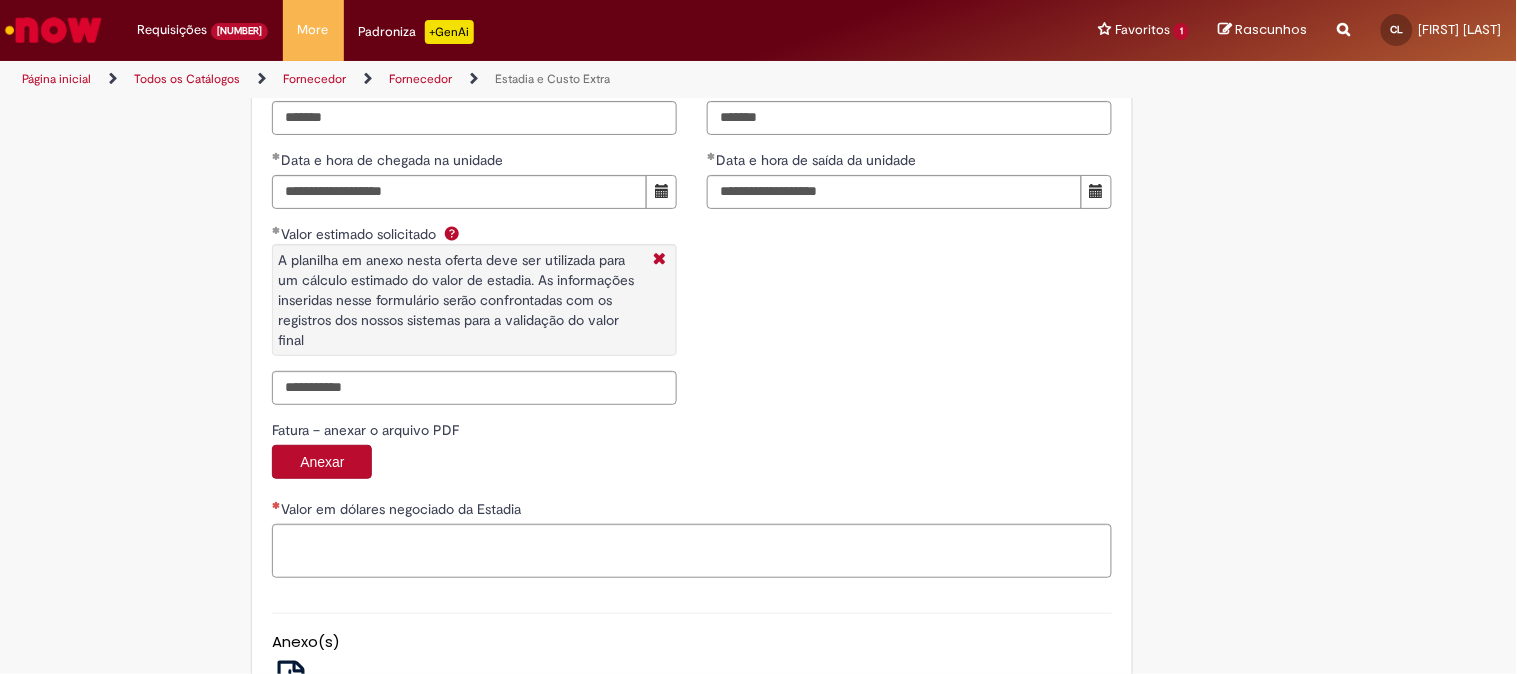scroll, scrollTop: 3393, scrollLeft: 0, axis: vertical 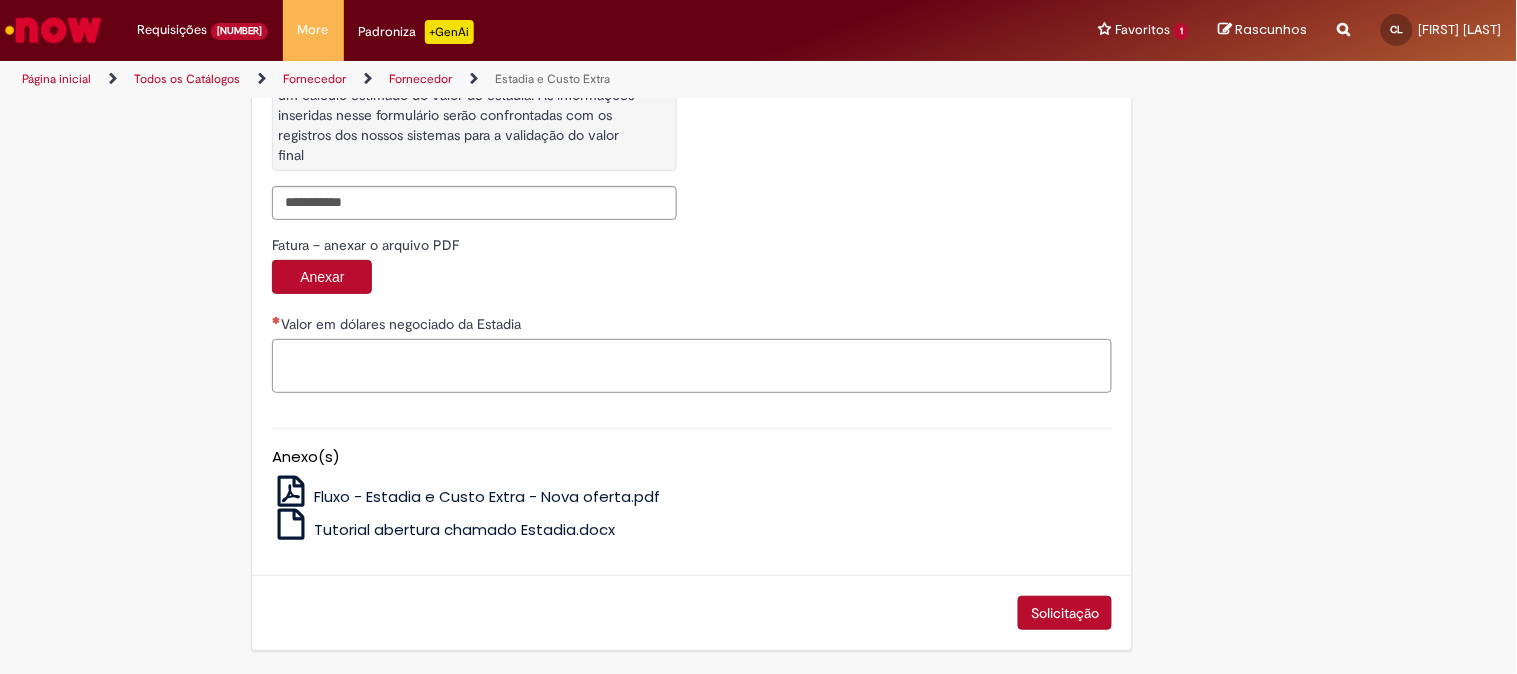 click on "Valor em dólares negociado da Estadia" at bounding box center (692, 366) 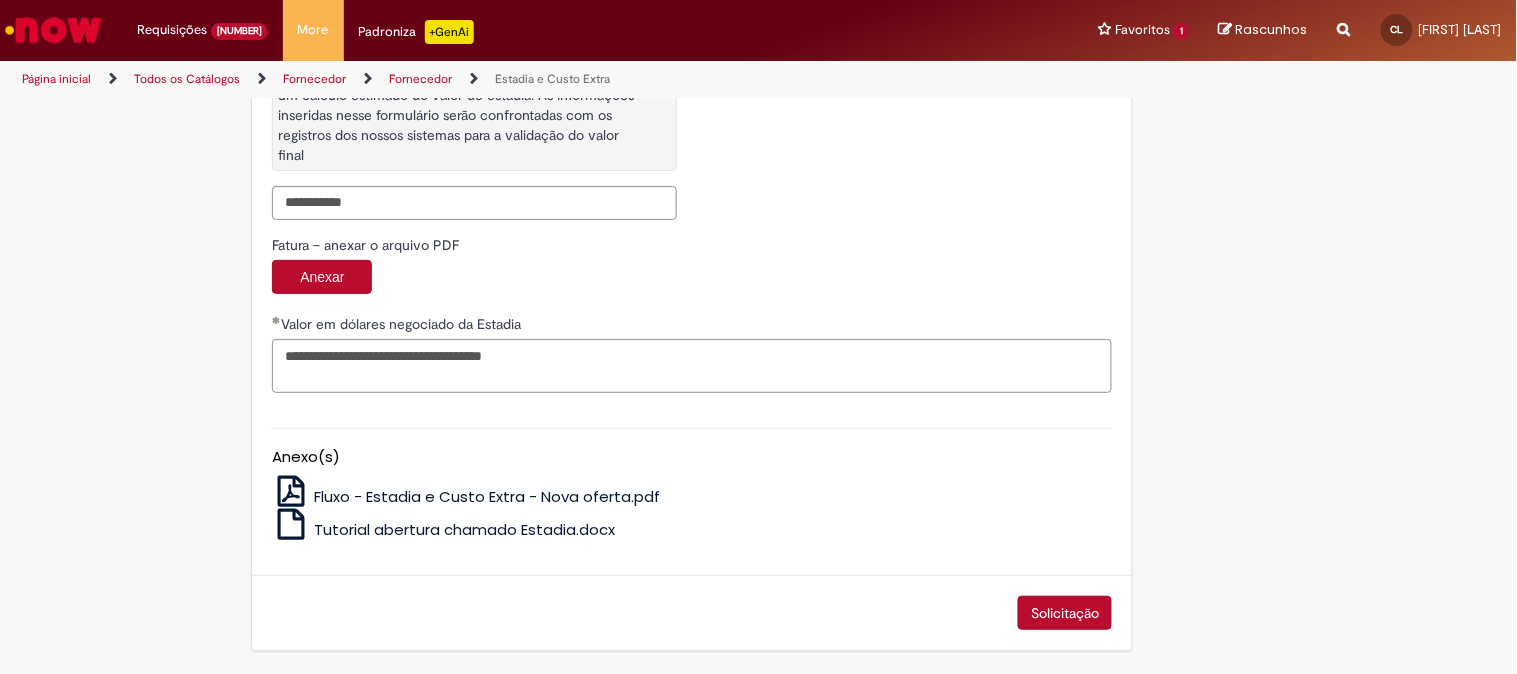 click on "Solicitação" at bounding box center [1065, 613] 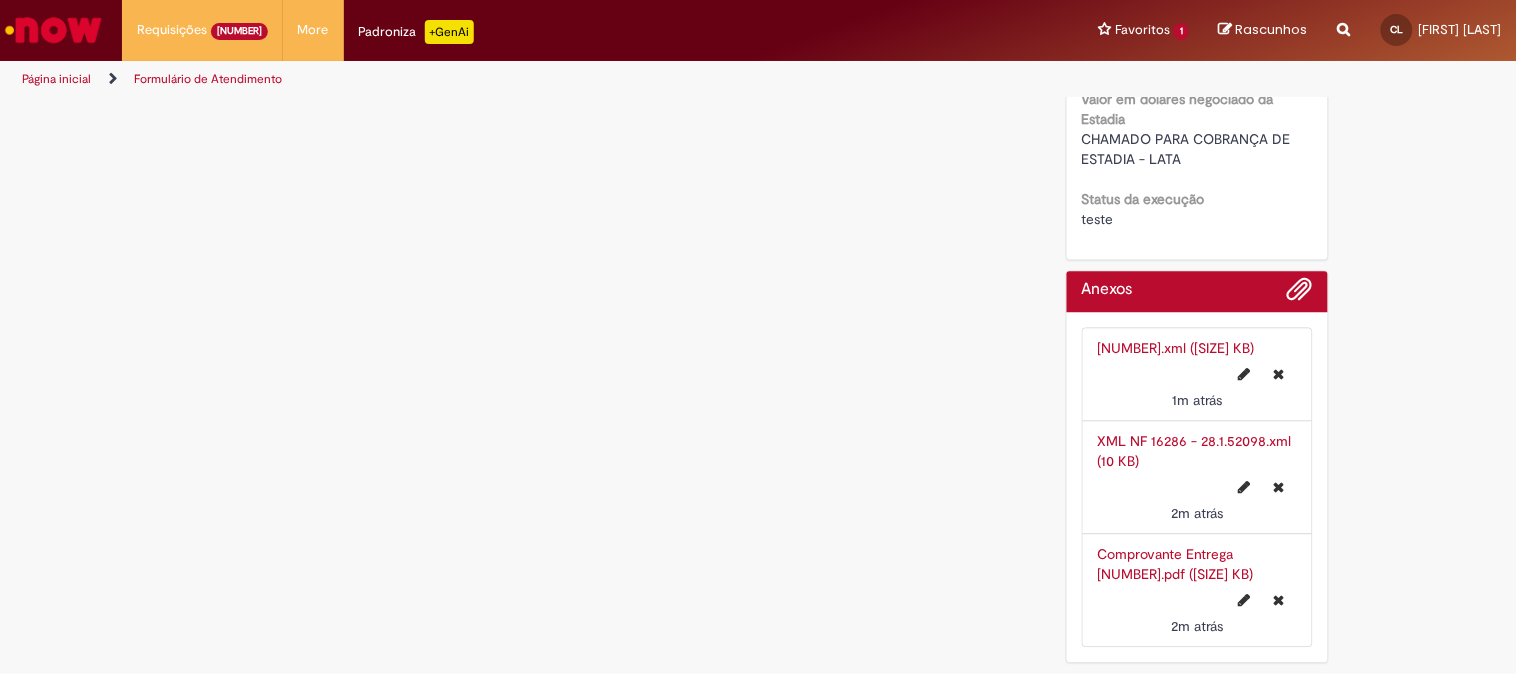 scroll, scrollTop: 0, scrollLeft: 0, axis: both 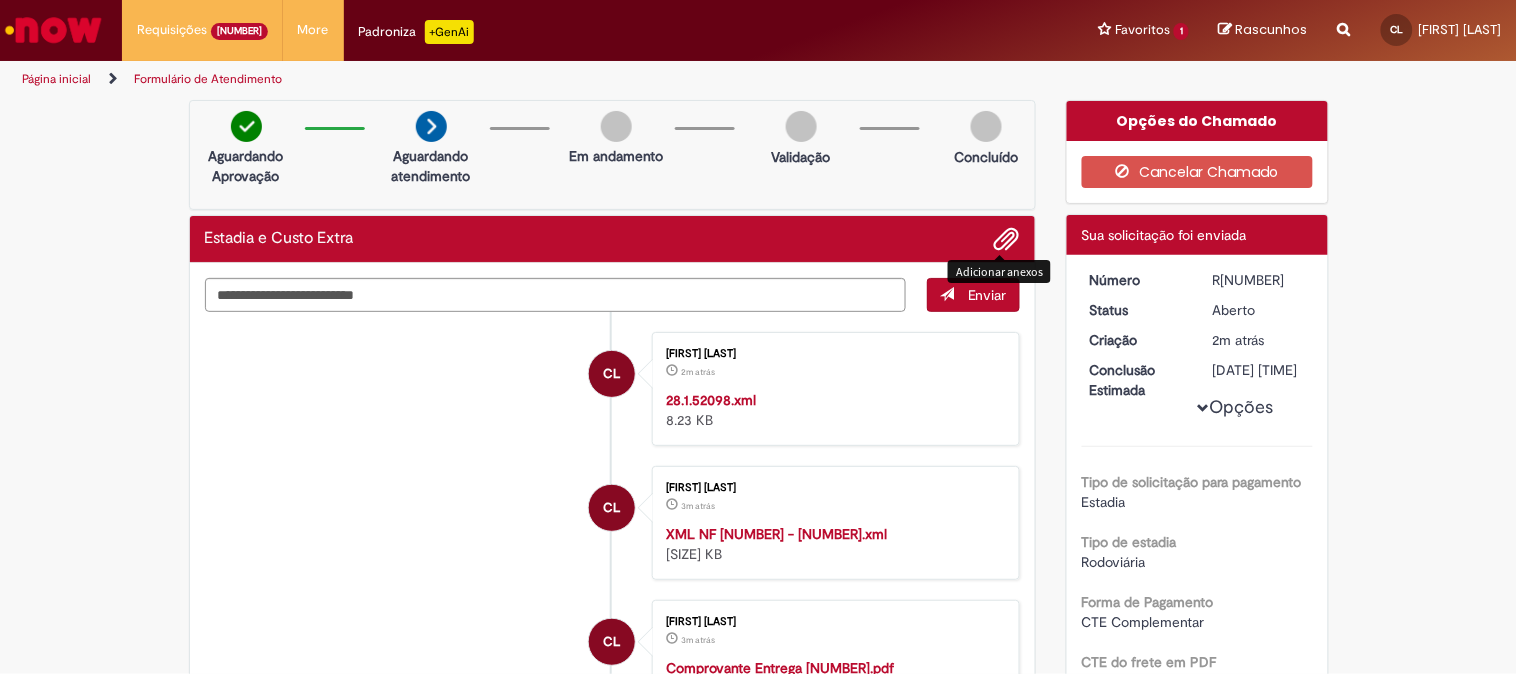click at bounding box center [1007, 240] 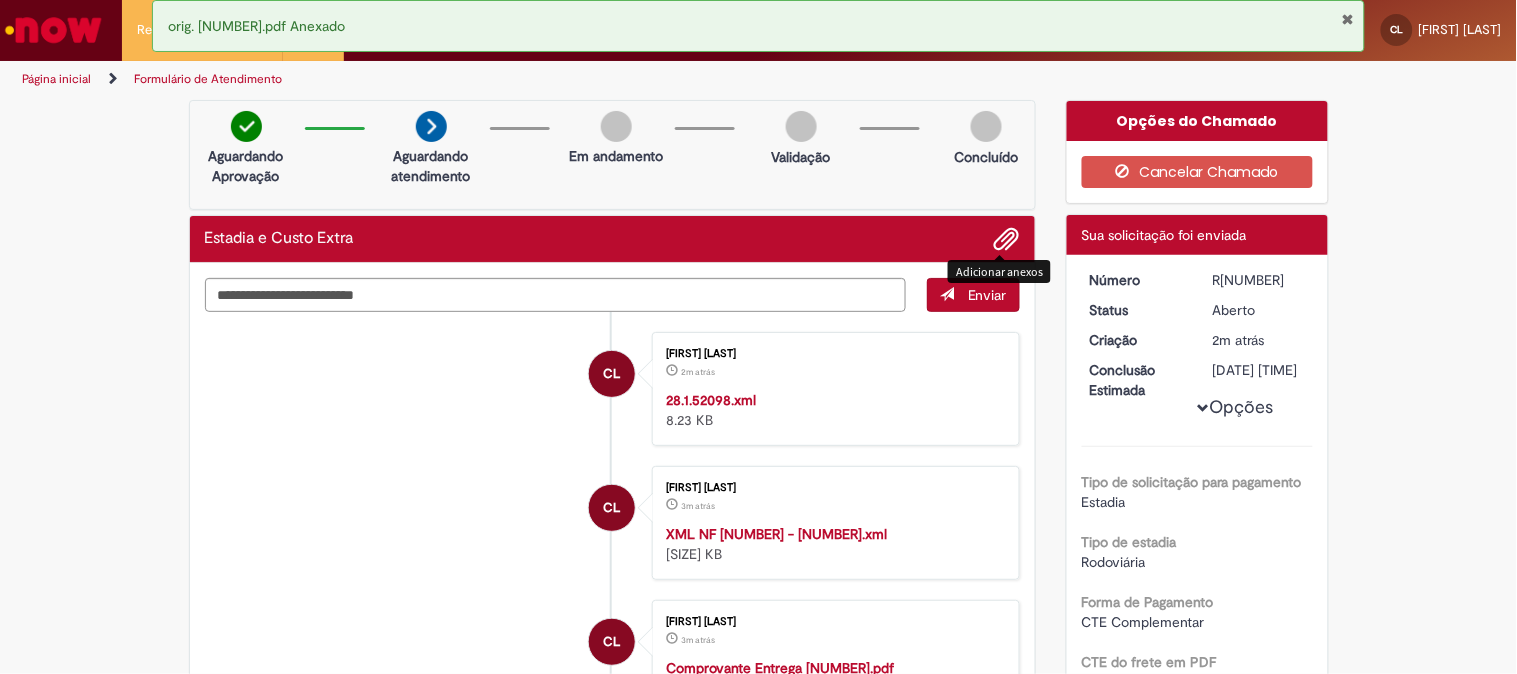 click on "R[NUMBER]" at bounding box center (1259, 280) 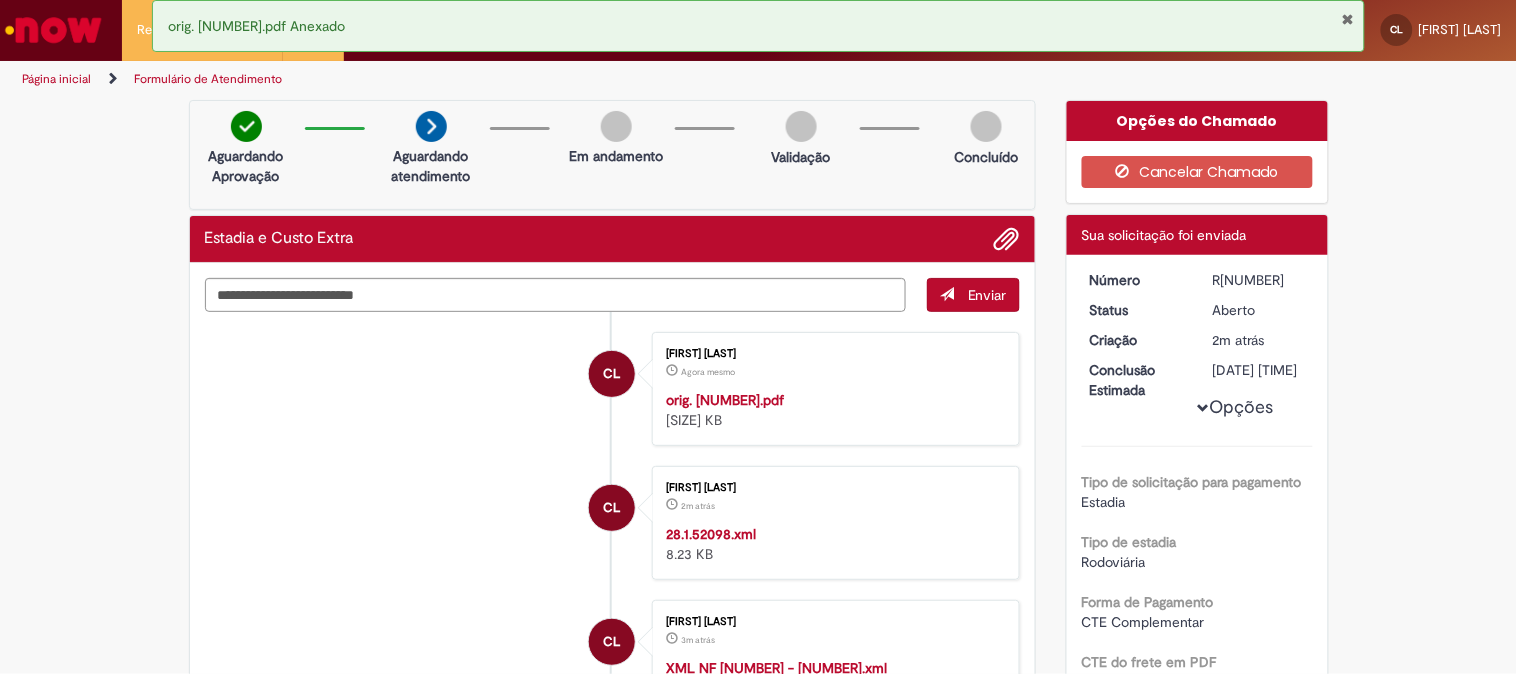 copy on "R[NUMBER]" 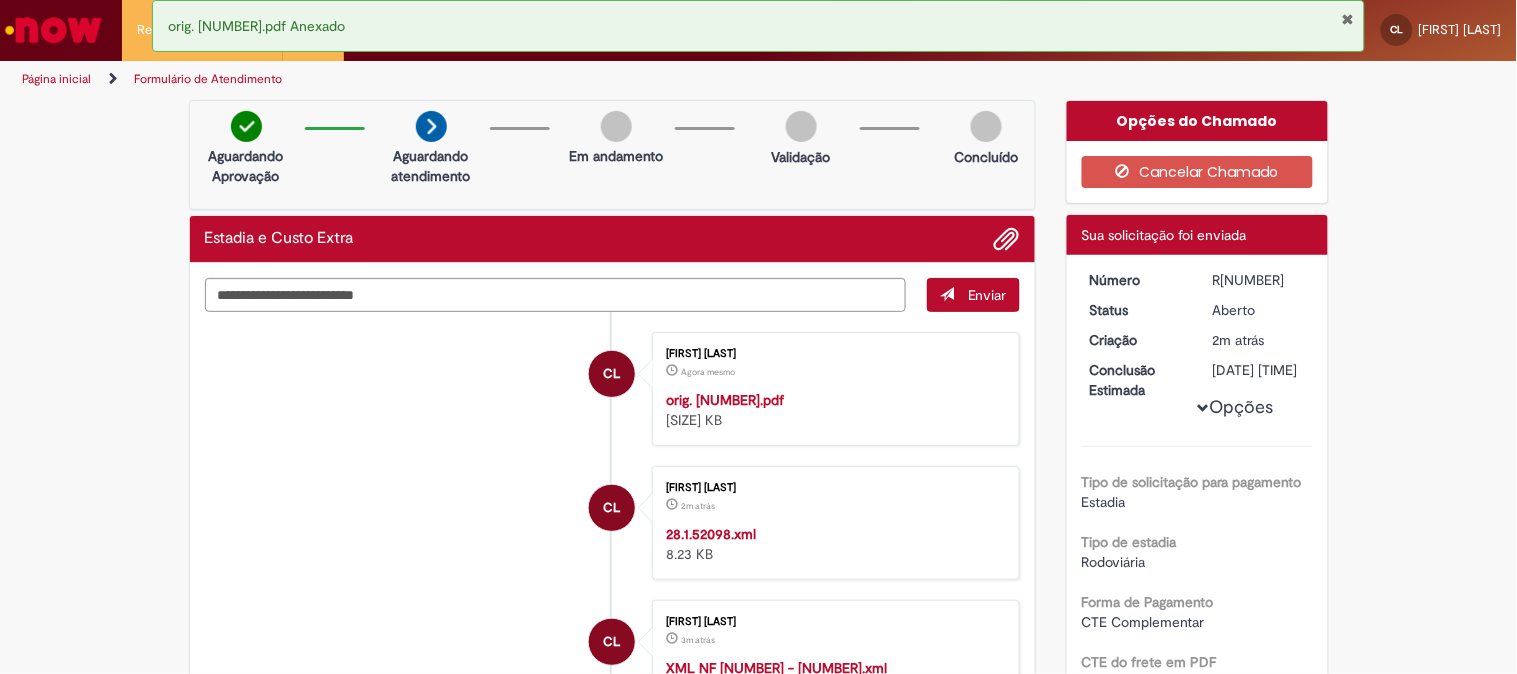 click on "R[NUMBER]" at bounding box center [1259, 280] 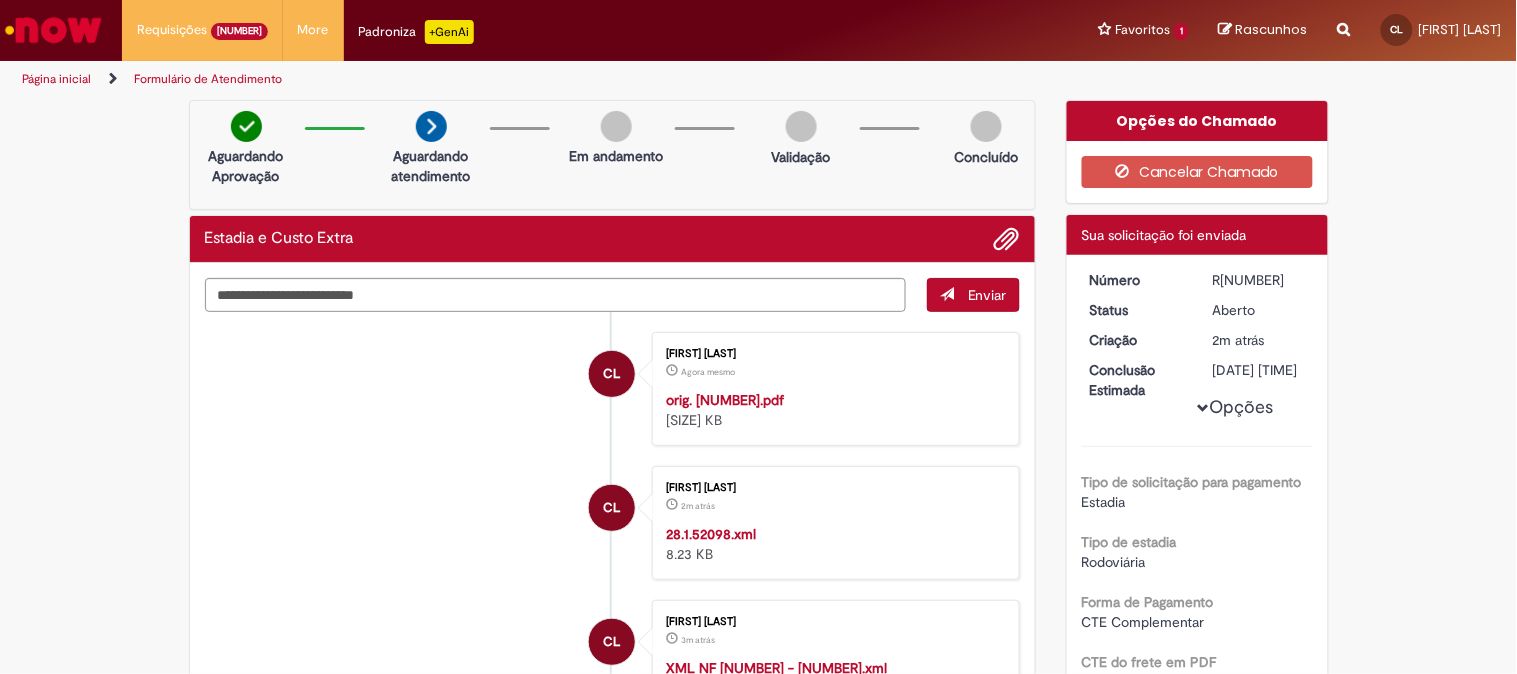 copy on "R[NUMBER]" 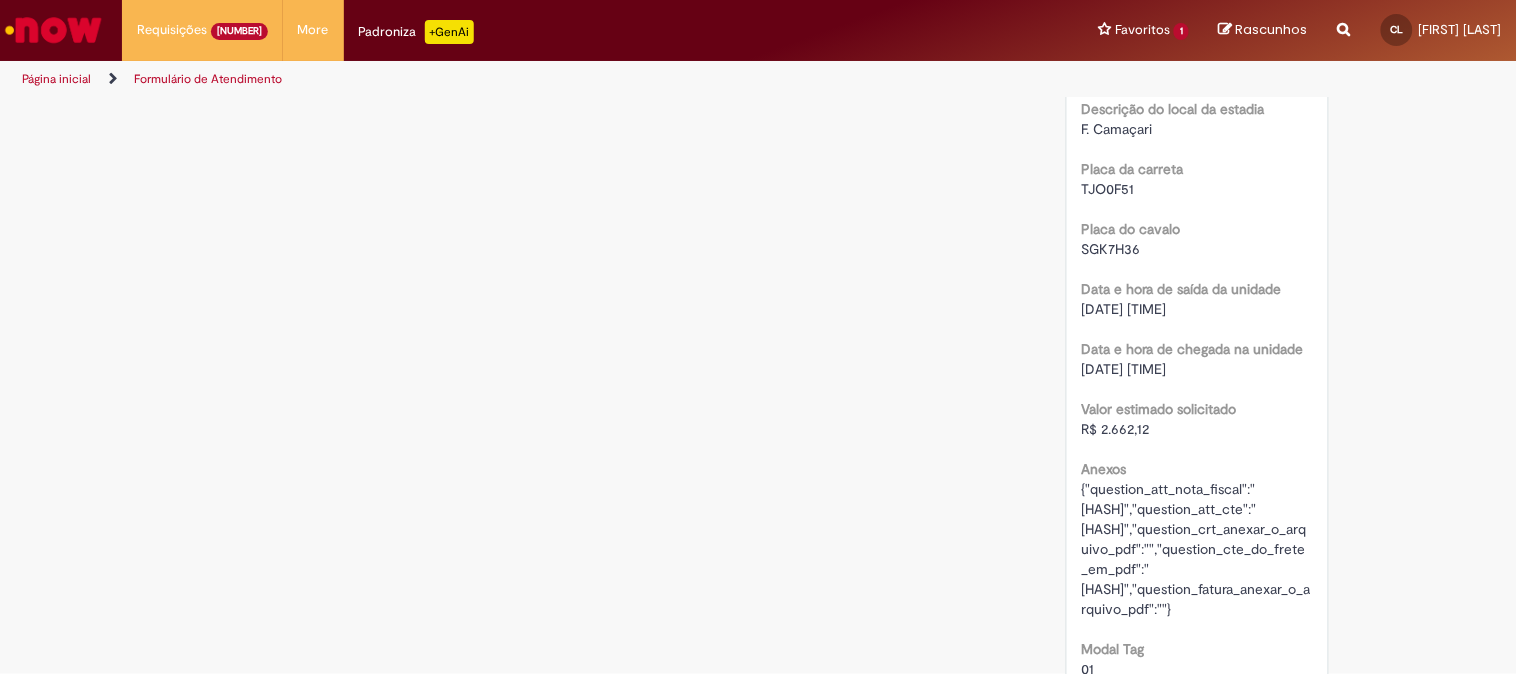 scroll, scrollTop: 2555, scrollLeft: 0, axis: vertical 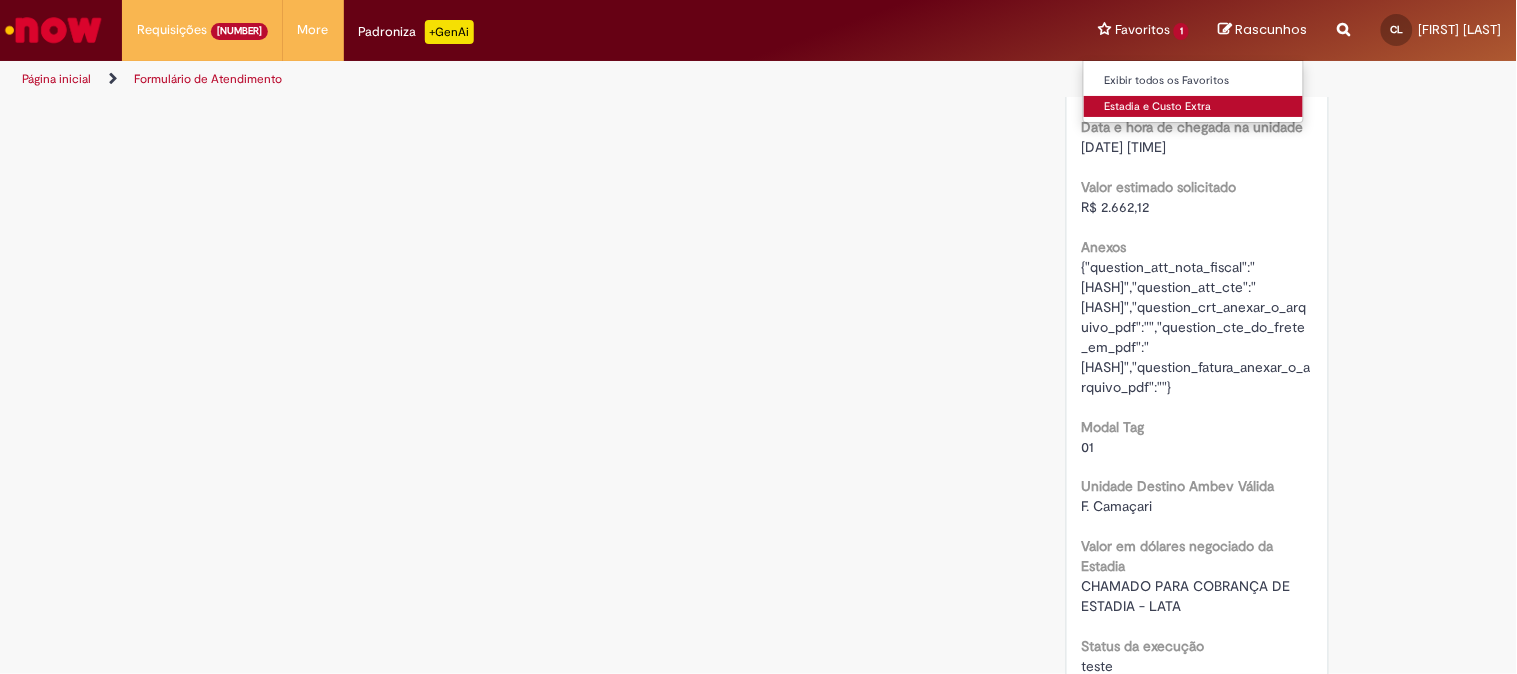 click on "Estadia e Custo Extra" at bounding box center (1194, 107) 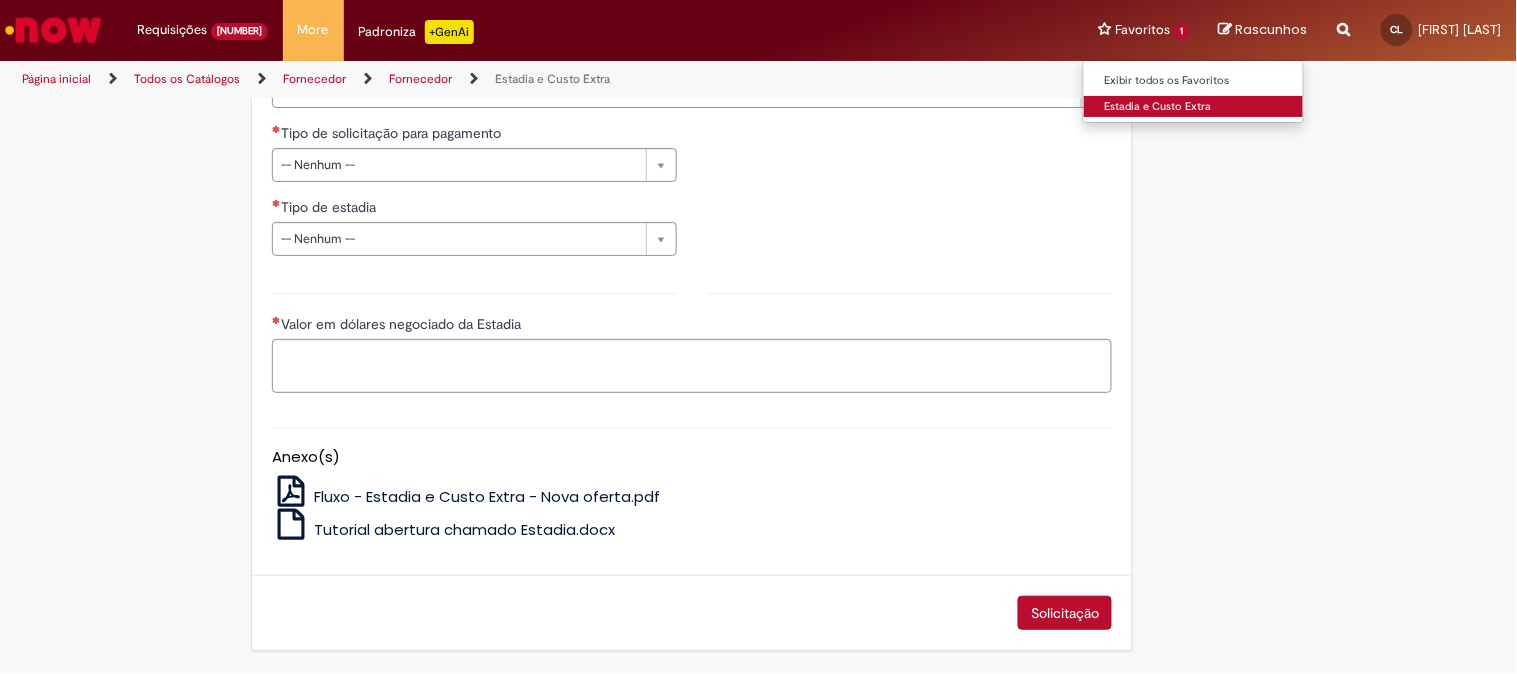 scroll, scrollTop: 0, scrollLeft: 0, axis: both 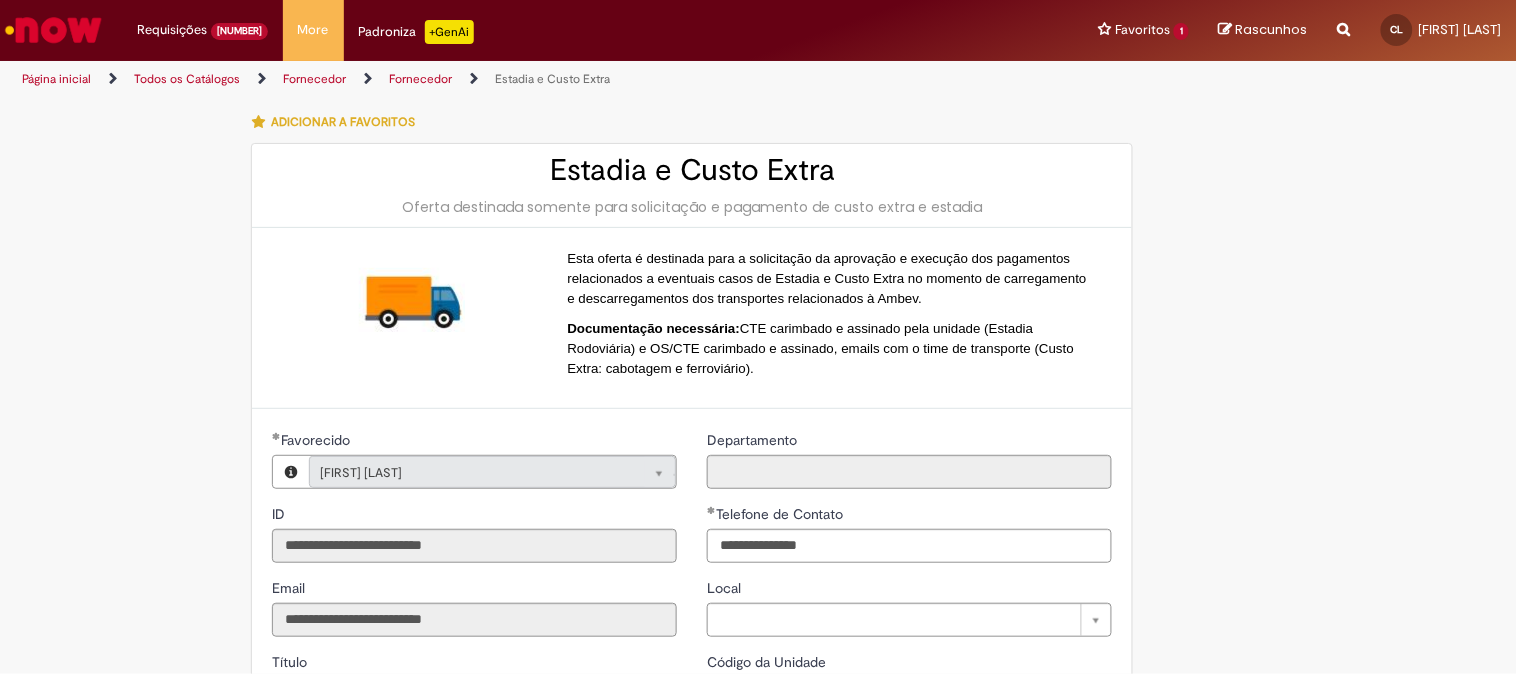 click on "**********" at bounding box center [759, 755] 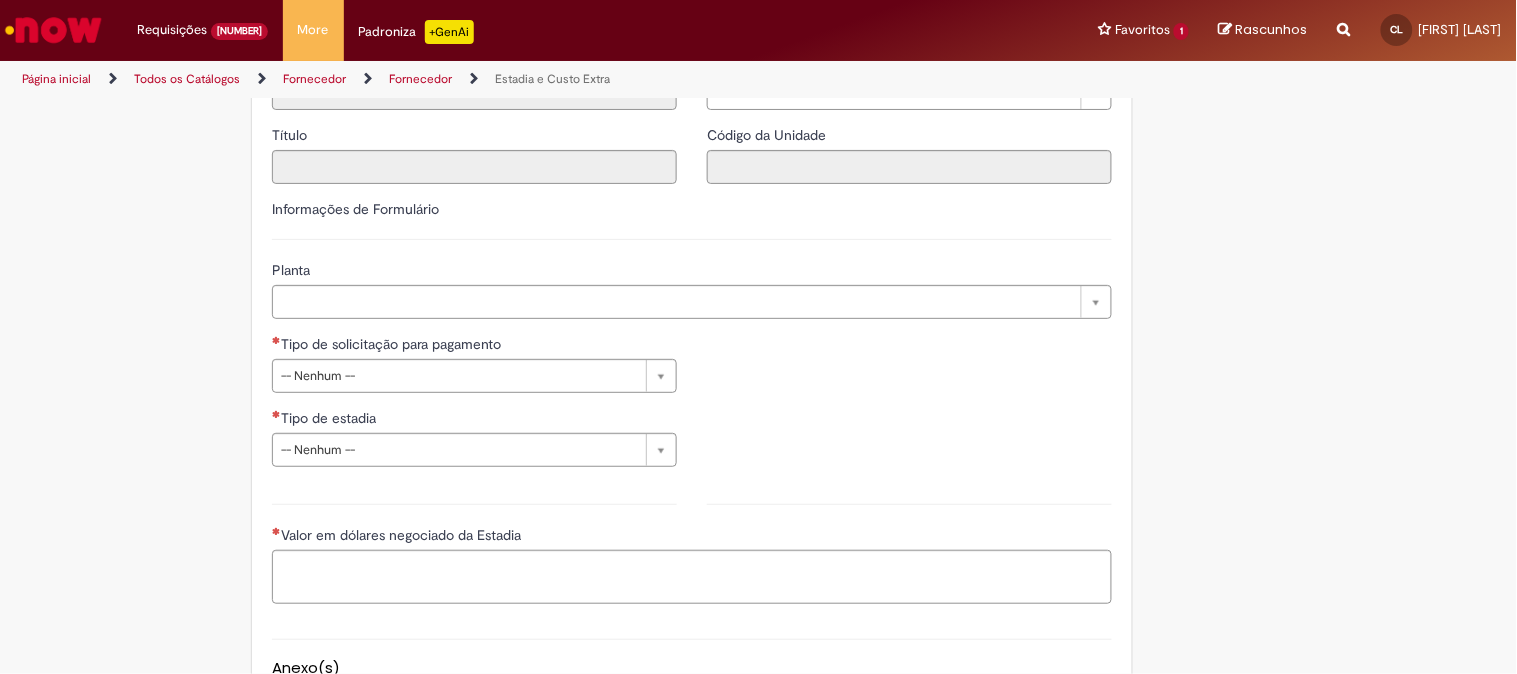 scroll, scrollTop: 666, scrollLeft: 0, axis: vertical 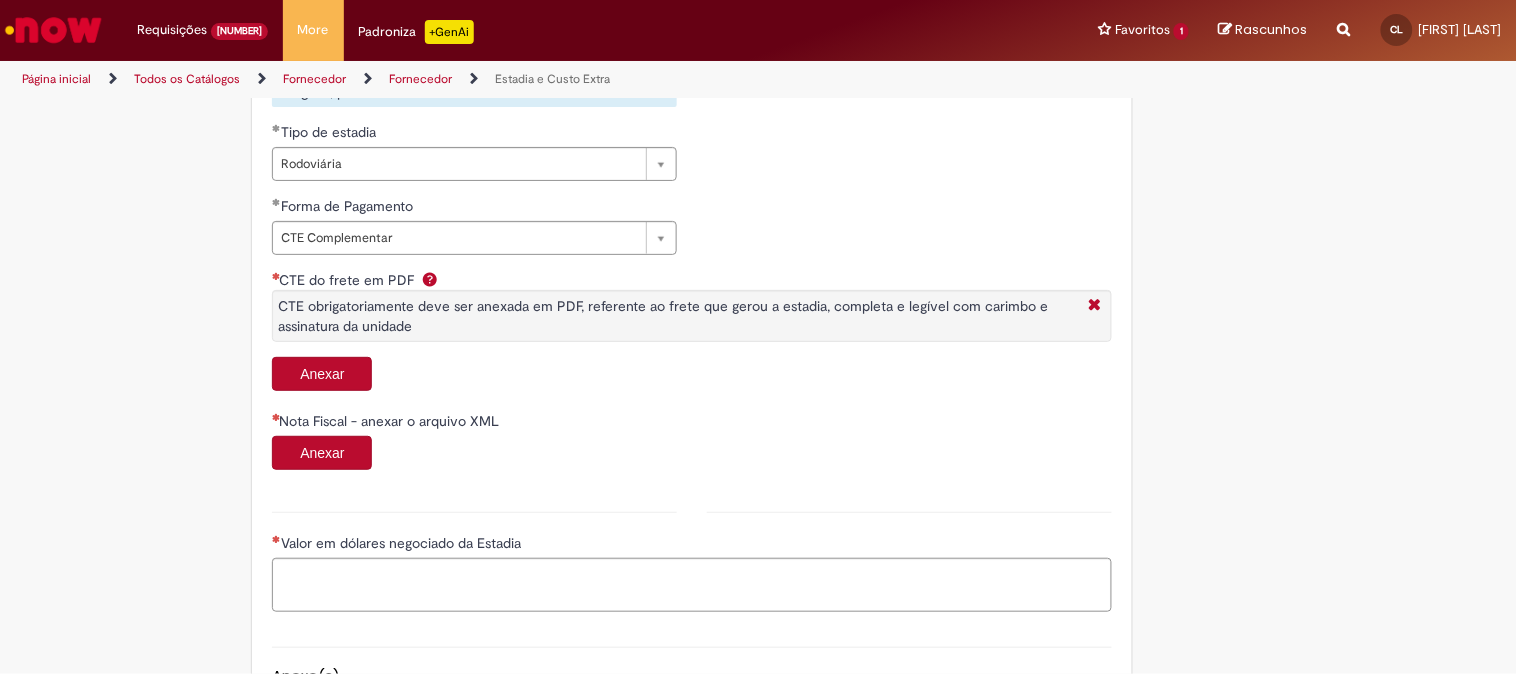 click on "Anexar" at bounding box center (322, 374) 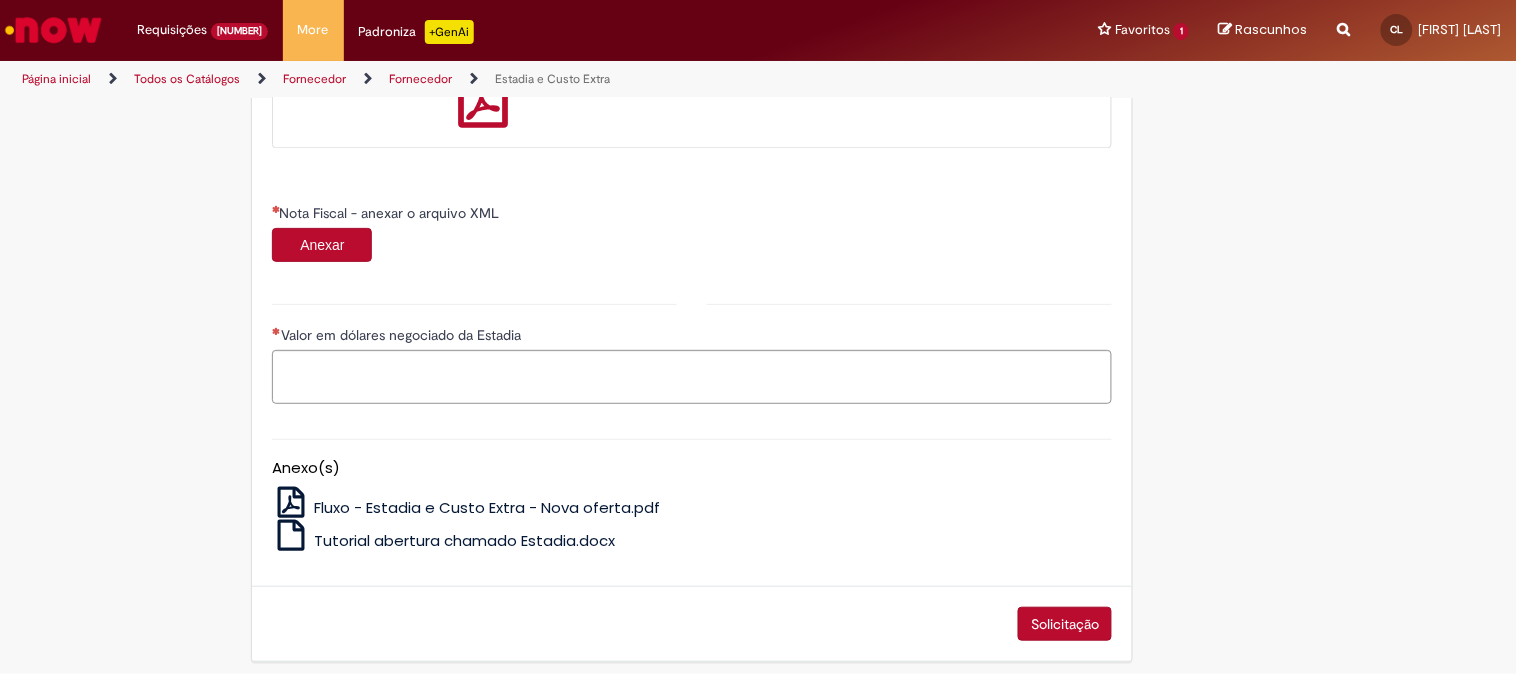 scroll, scrollTop: 1222, scrollLeft: 0, axis: vertical 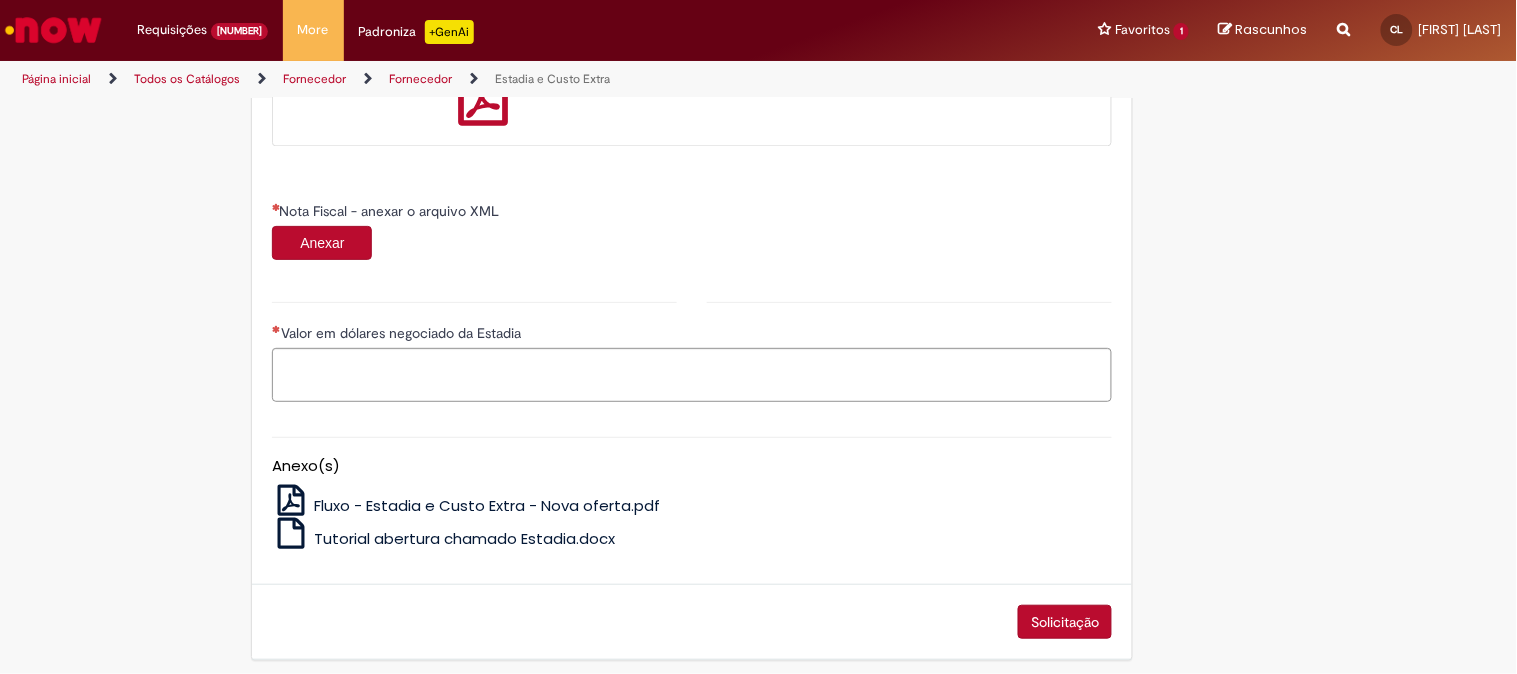 click on "Anexar" at bounding box center [322, 243] 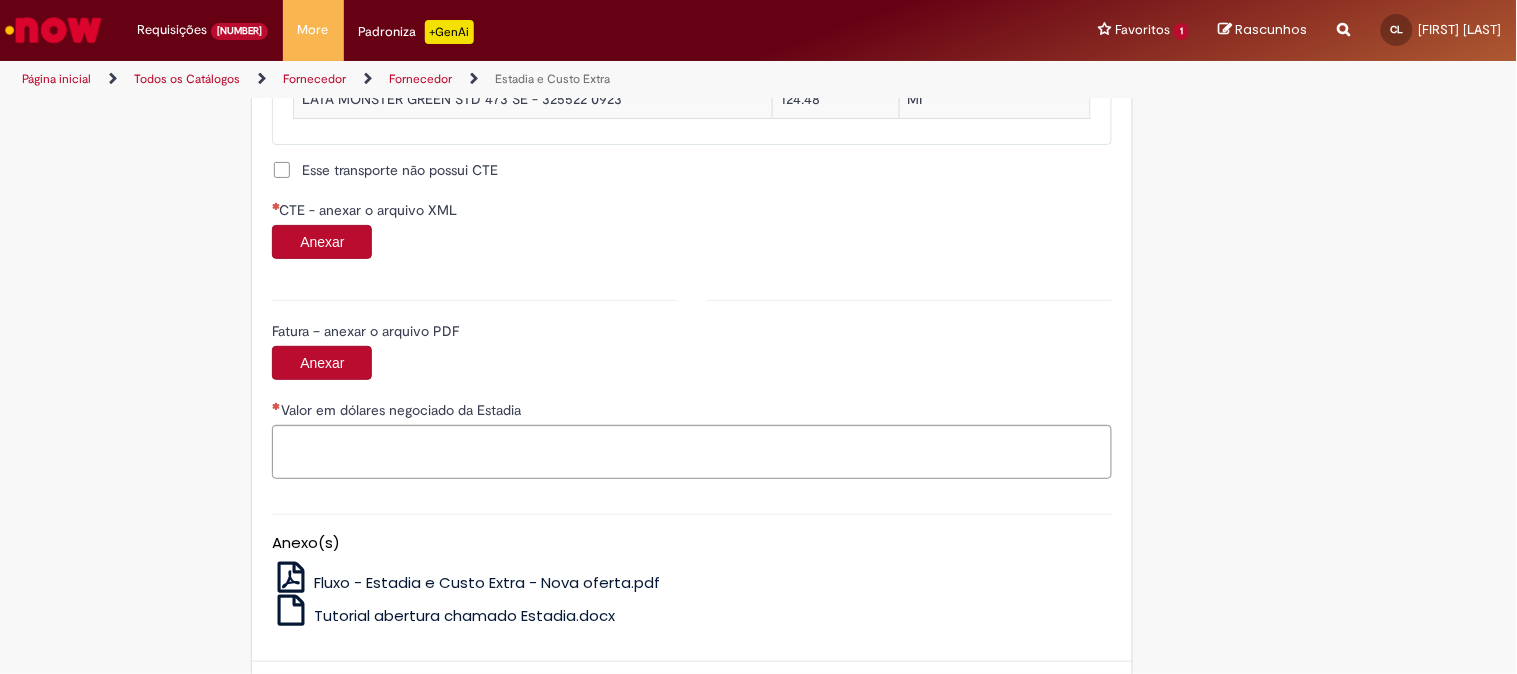 scroll, scrollTop: 2000, scrollLeft: 0, axis: vertical 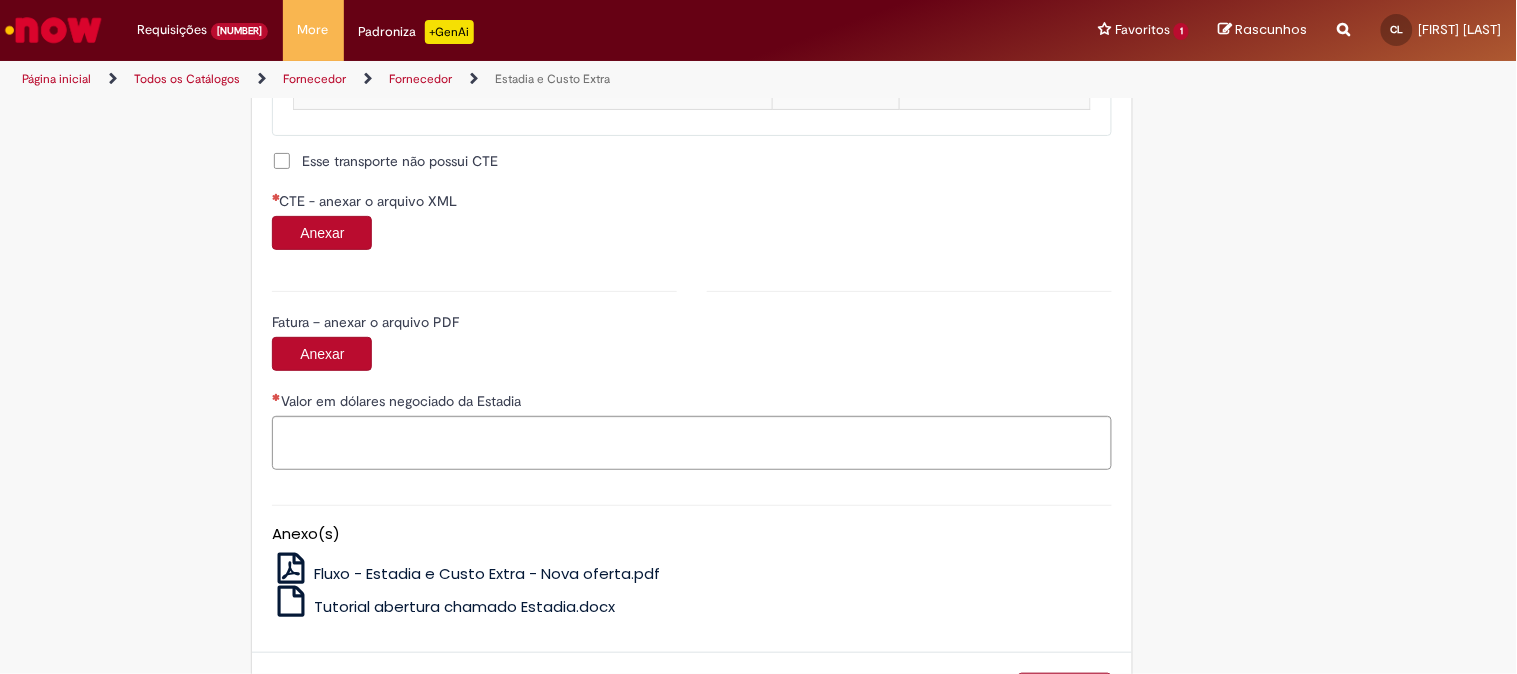 click on "Anexar" at bounding box center (322, 233) 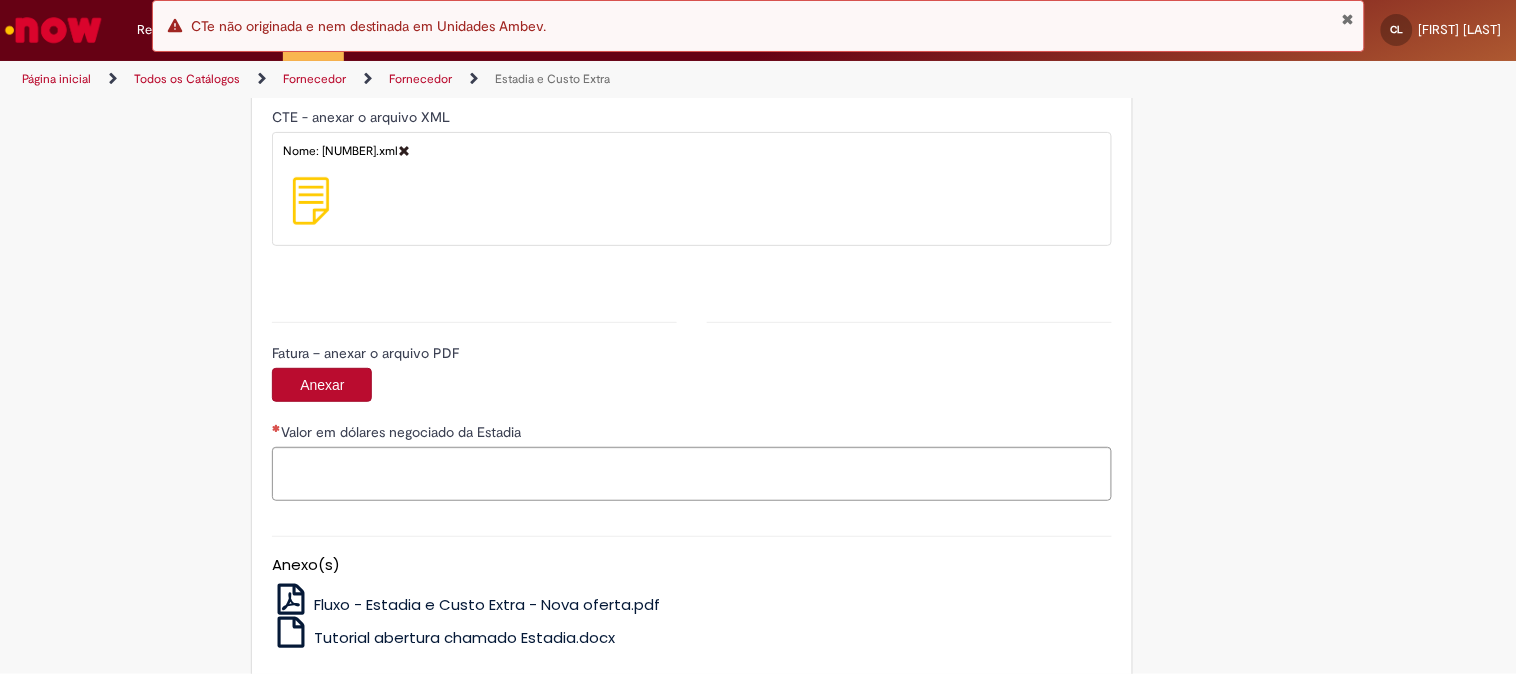 scroll, scrollTop: 2196, scrollLeft: 0, axis: vertical 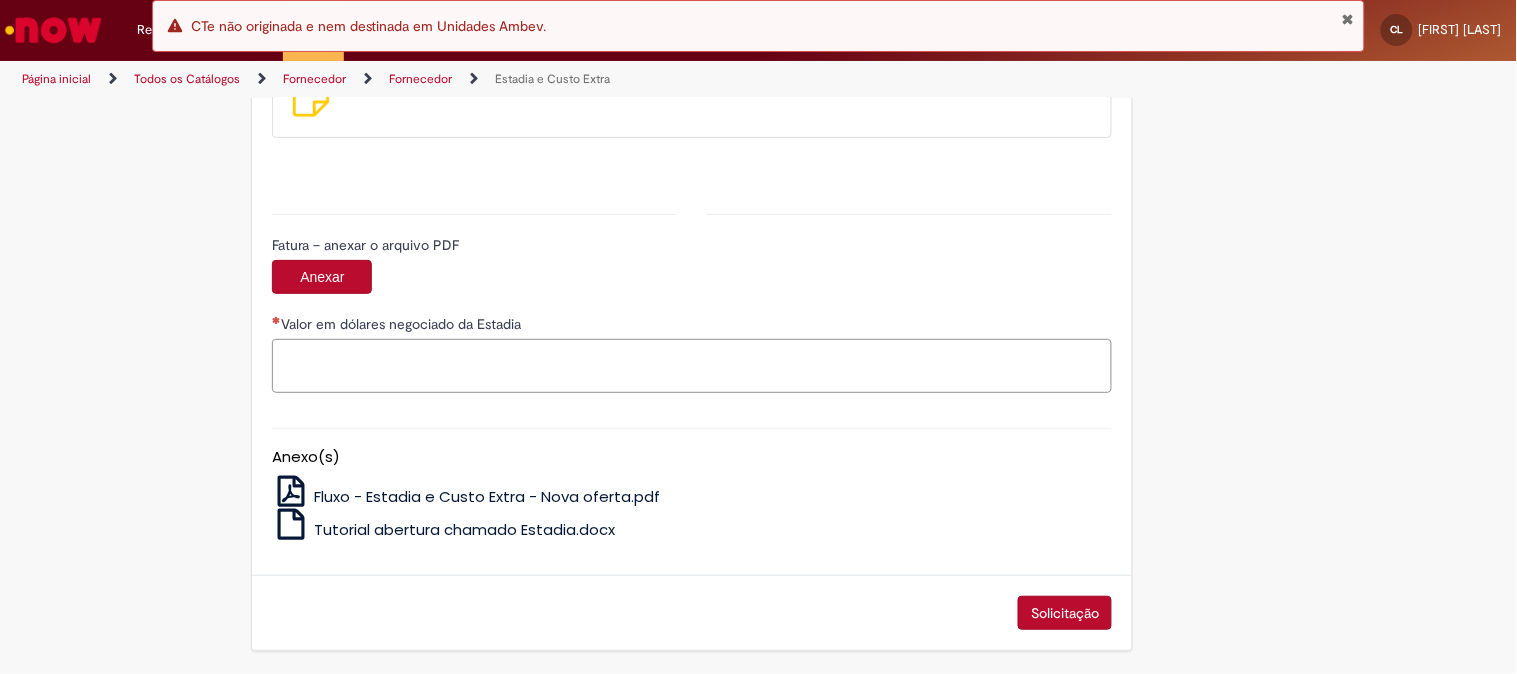 click on "Valor em dólares negociado da Estadia" at bounding box center (692, 366) 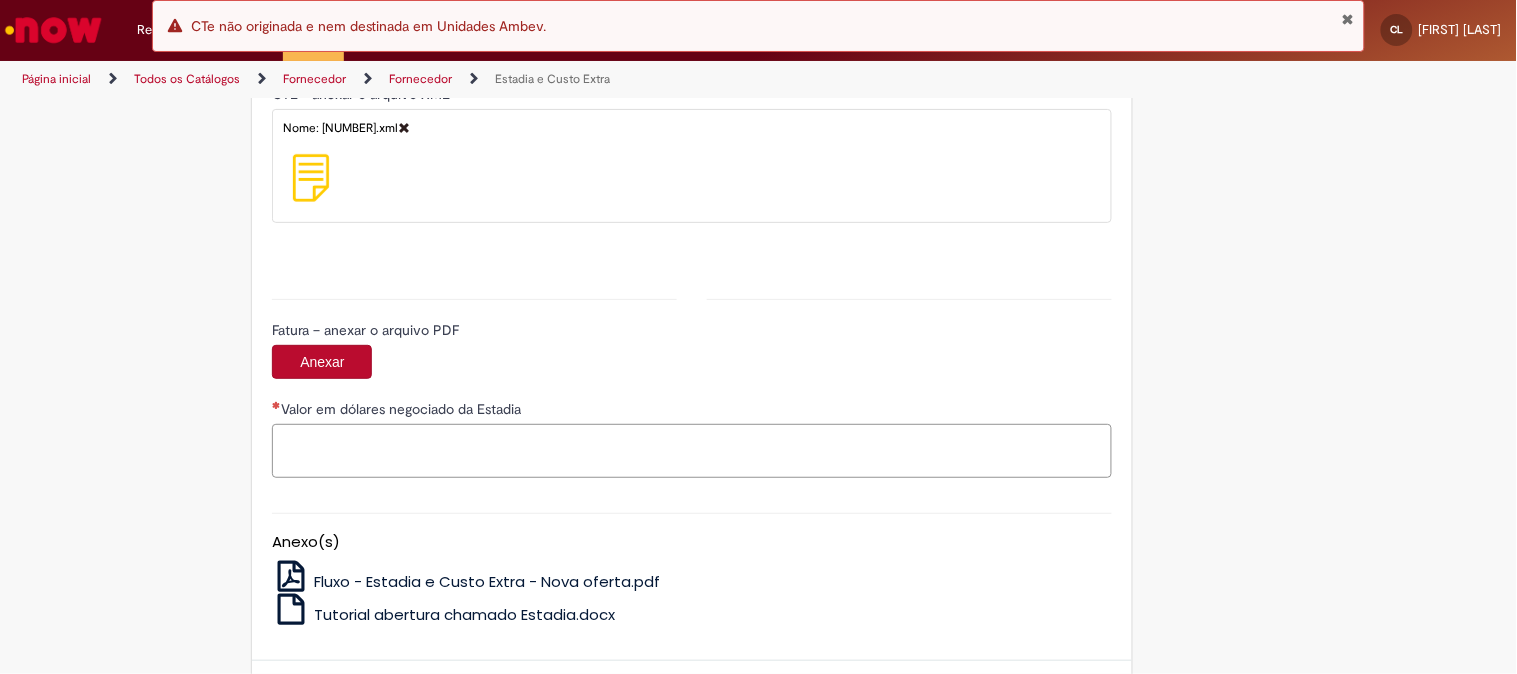 scroll, scrollTop: 1974, scrollLeft: 0, axis: vertical 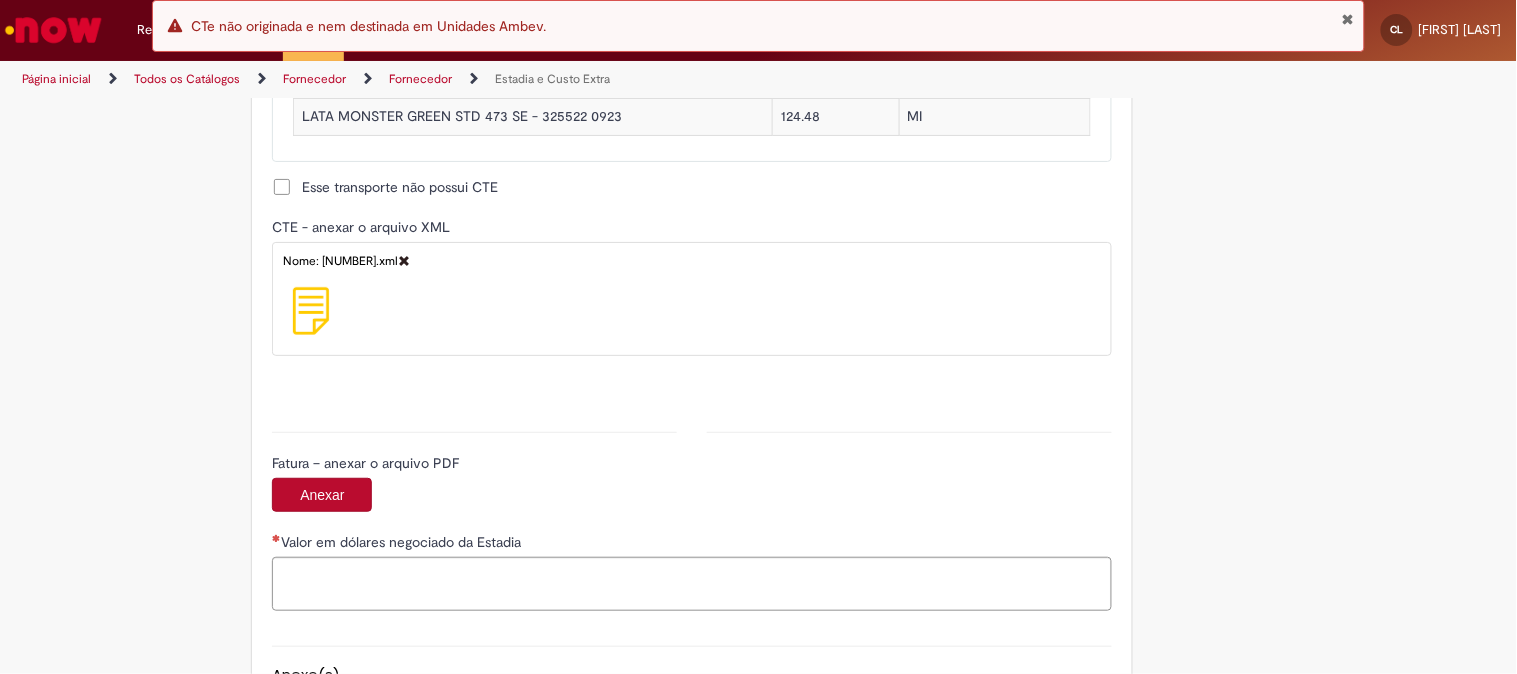 click on "Nome: [NUMBER].xml" at bounding box center (692, 319) 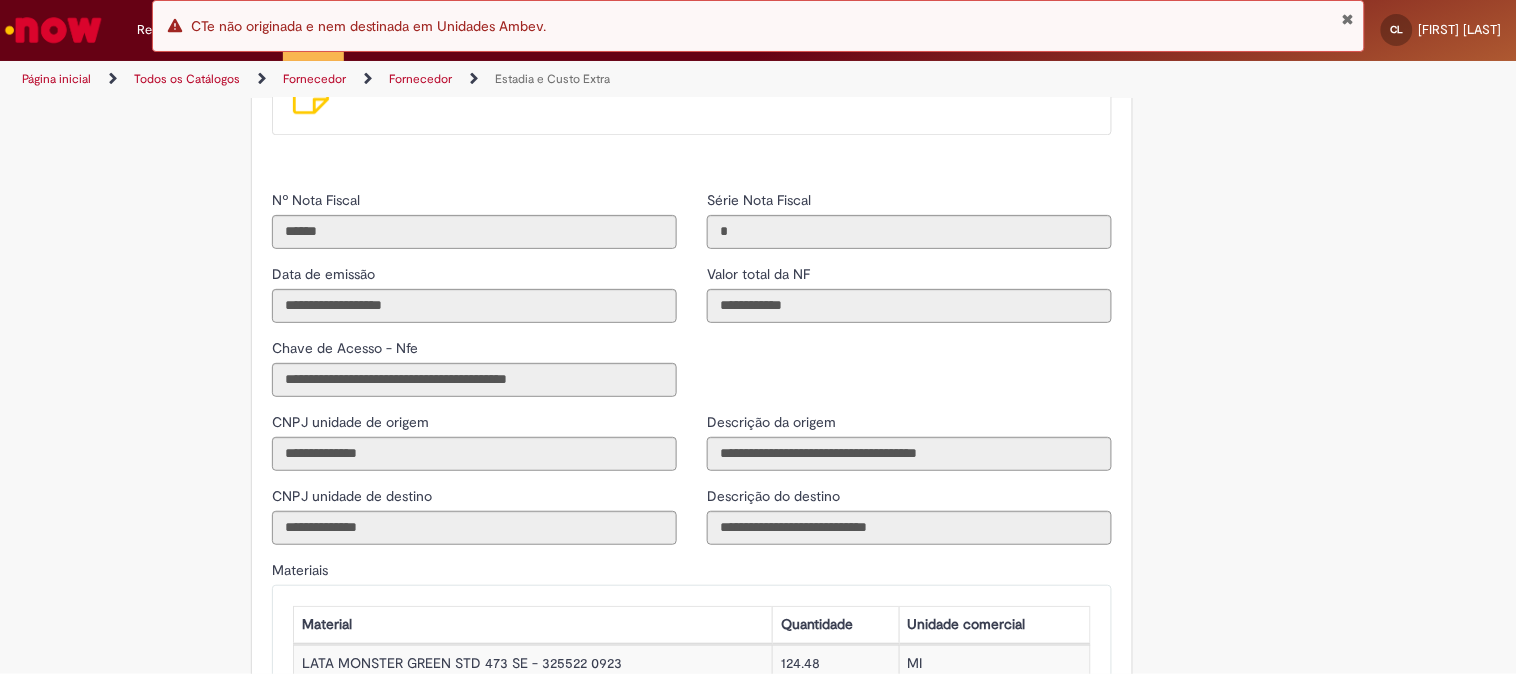 scroll, scrollTop: 1418, scrollLeft: 0, axis: vertical 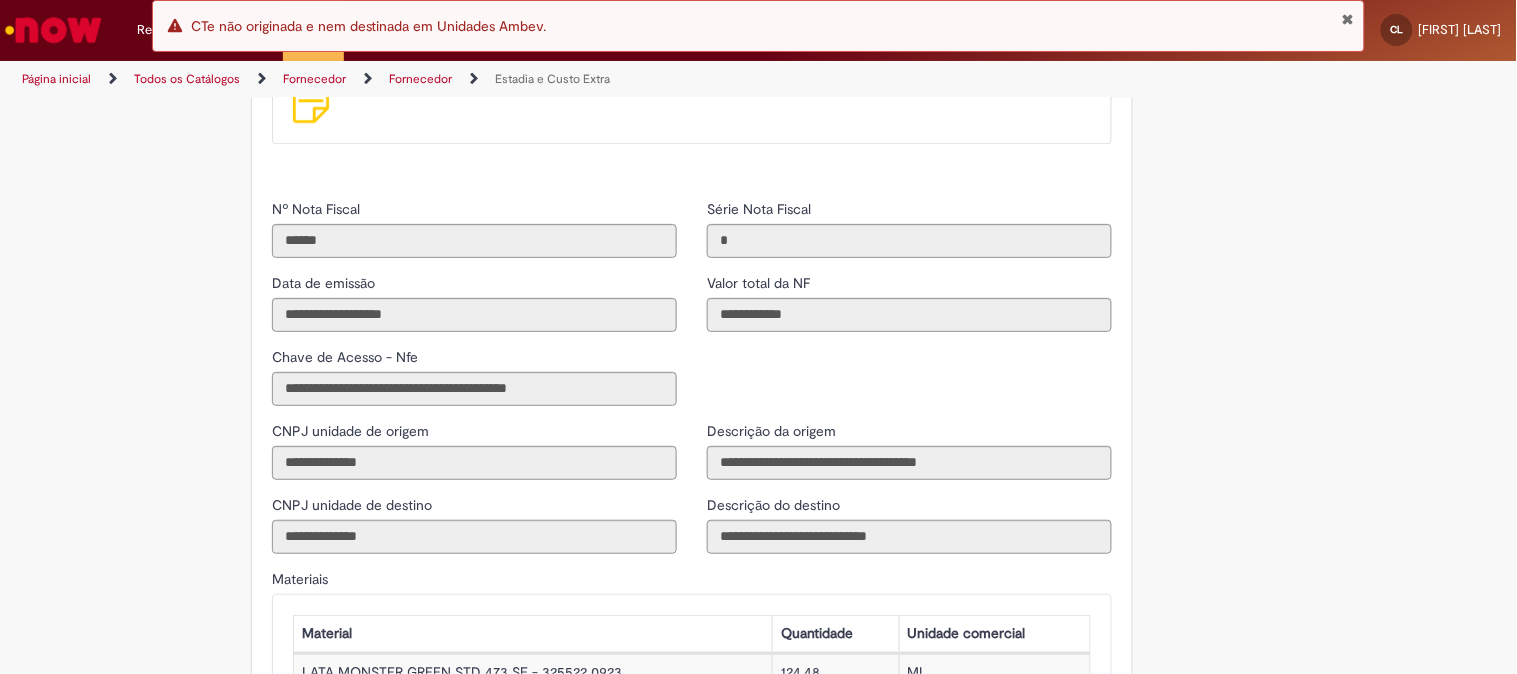 click on "**********" at bounding box center (759, 64) 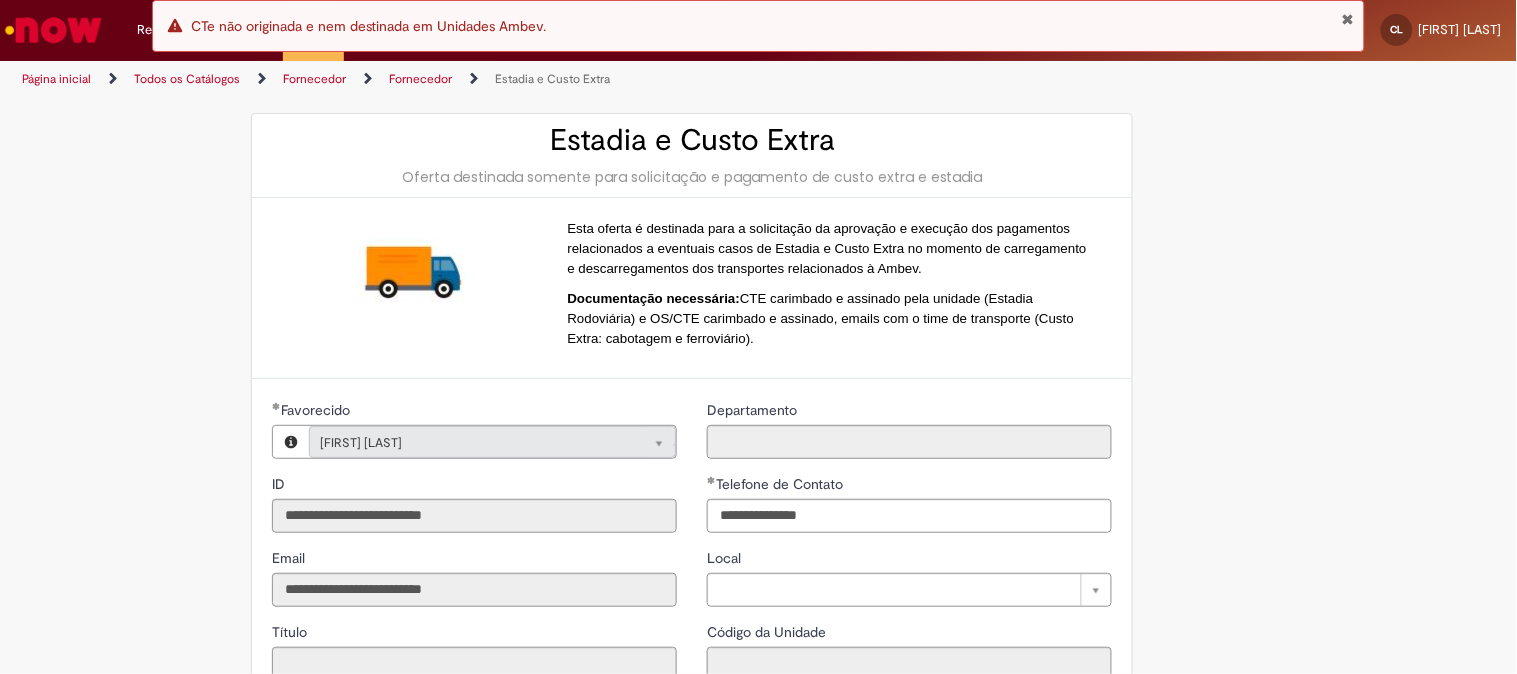 scroll, scrollTop: 0, scrollLeft: 0, axis: both 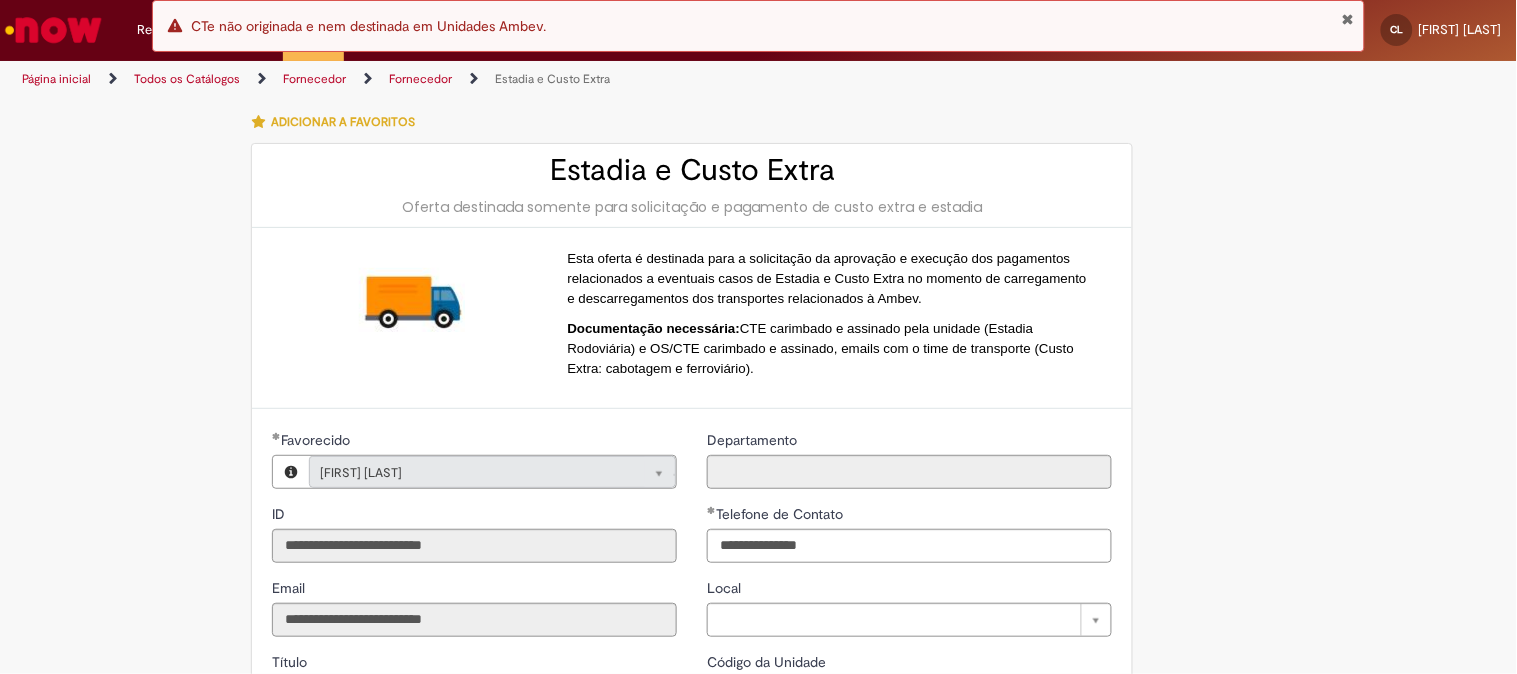 click at bounding box center [1347, 19] 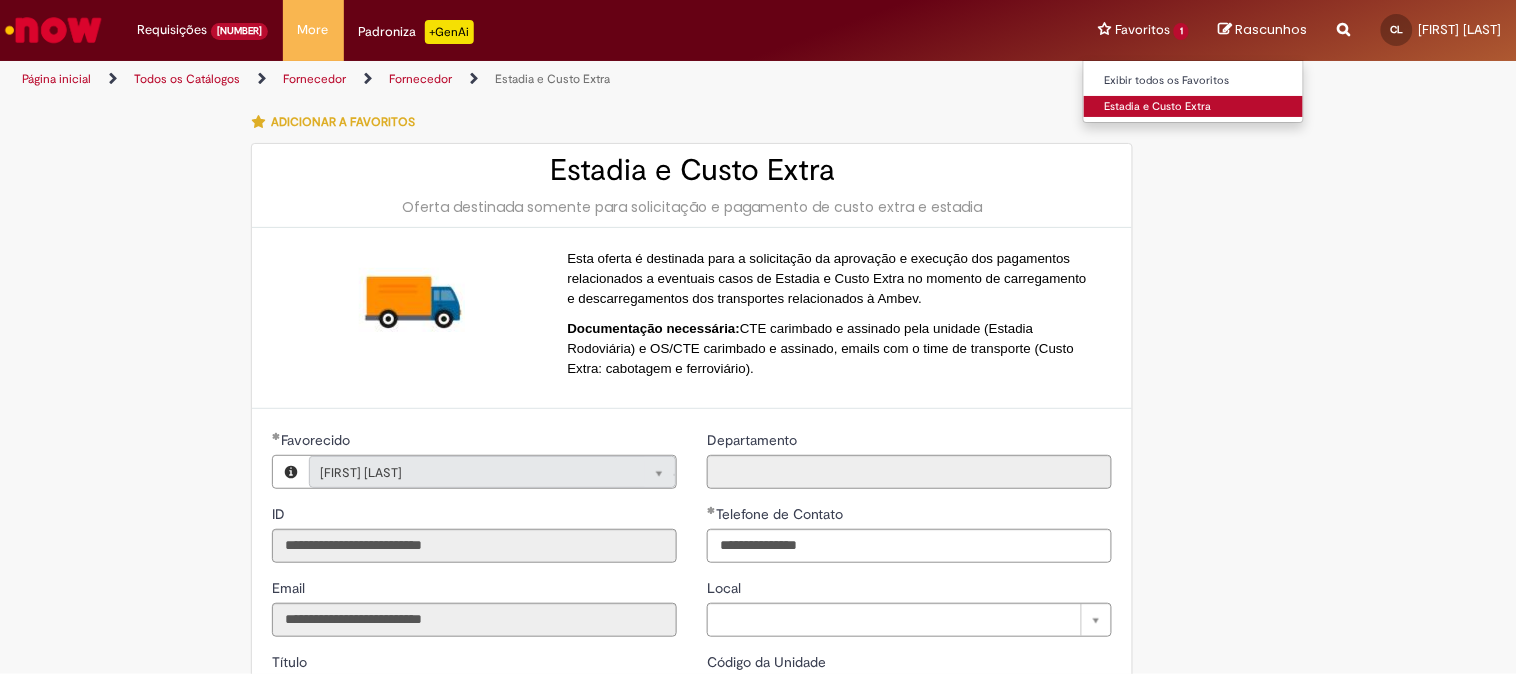 click on "Estadia e Custo Extra" at bounding box center [1194, 107] 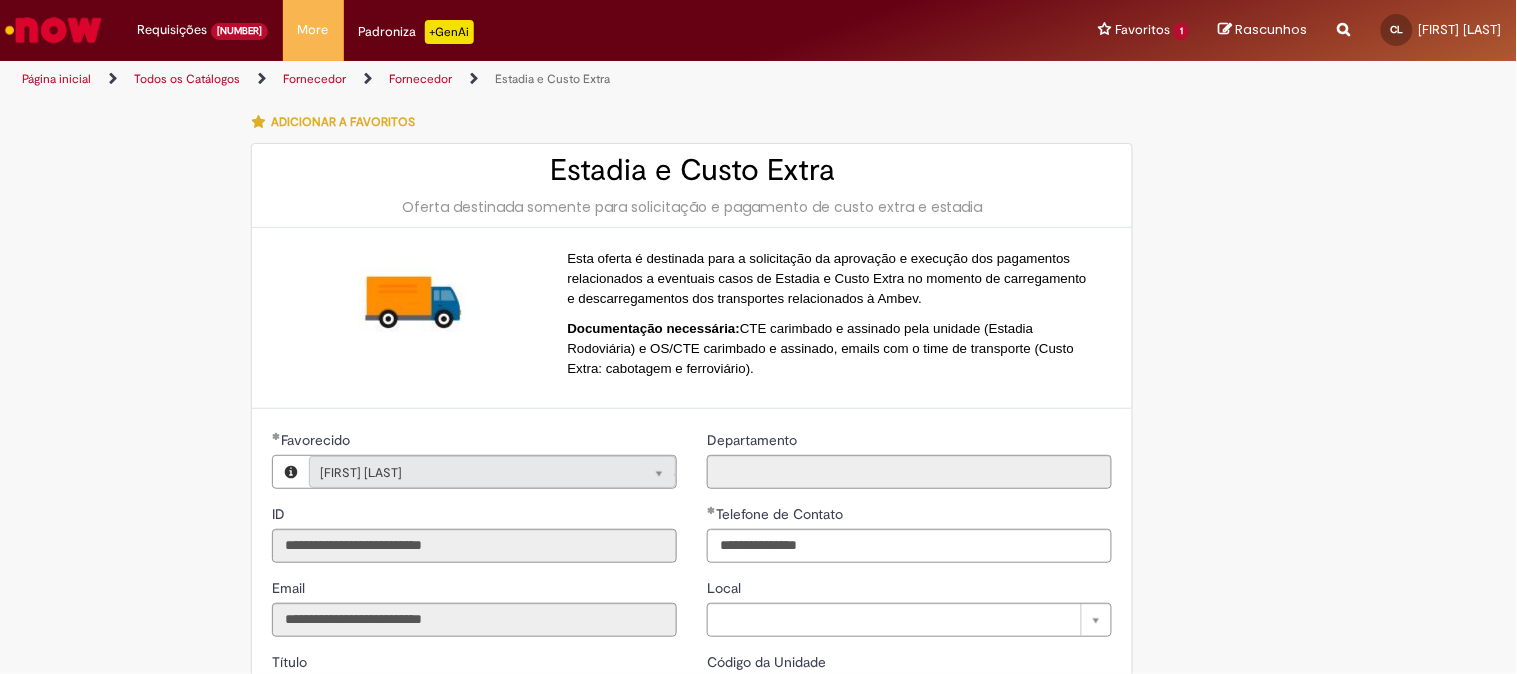 click on "**********" at bounding box center (758, 1483) 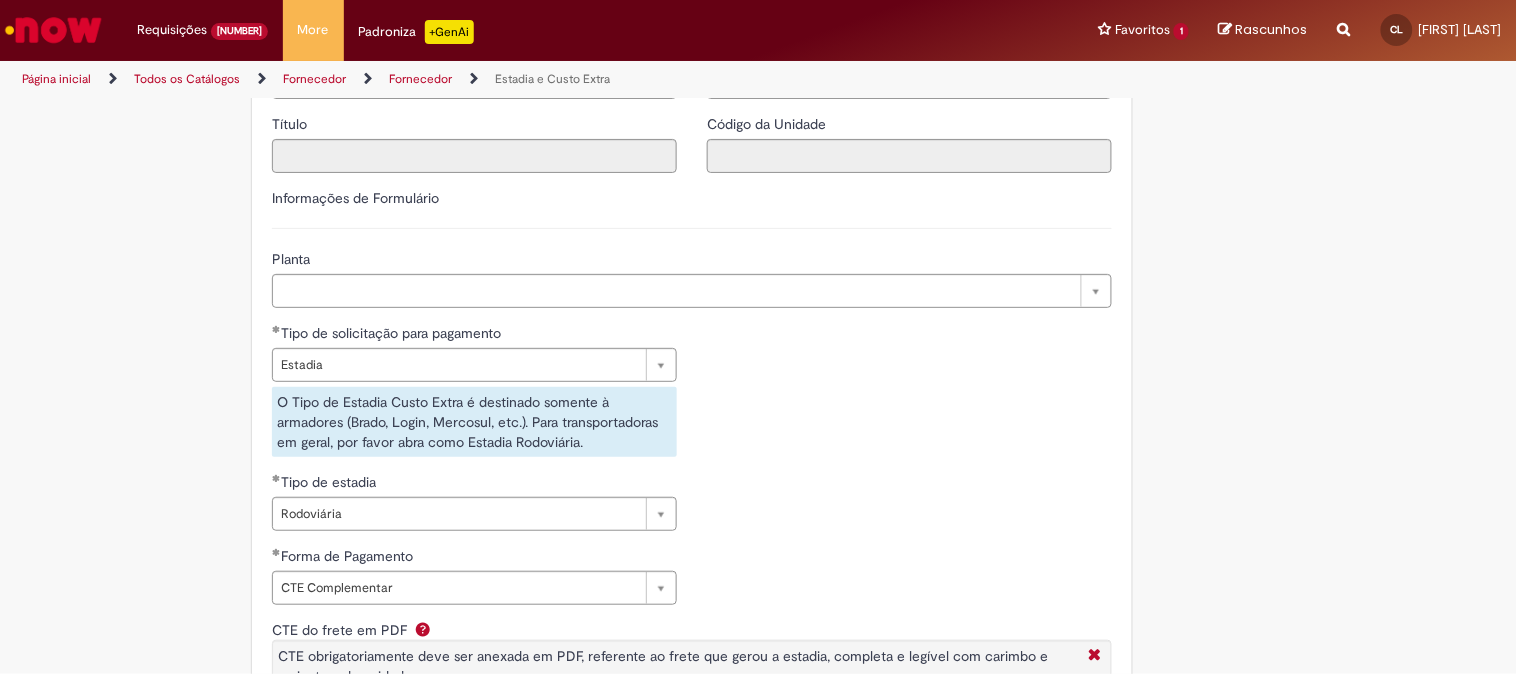 scroll, scrollTop: 555, scrollLeft: 0, axis: vertical 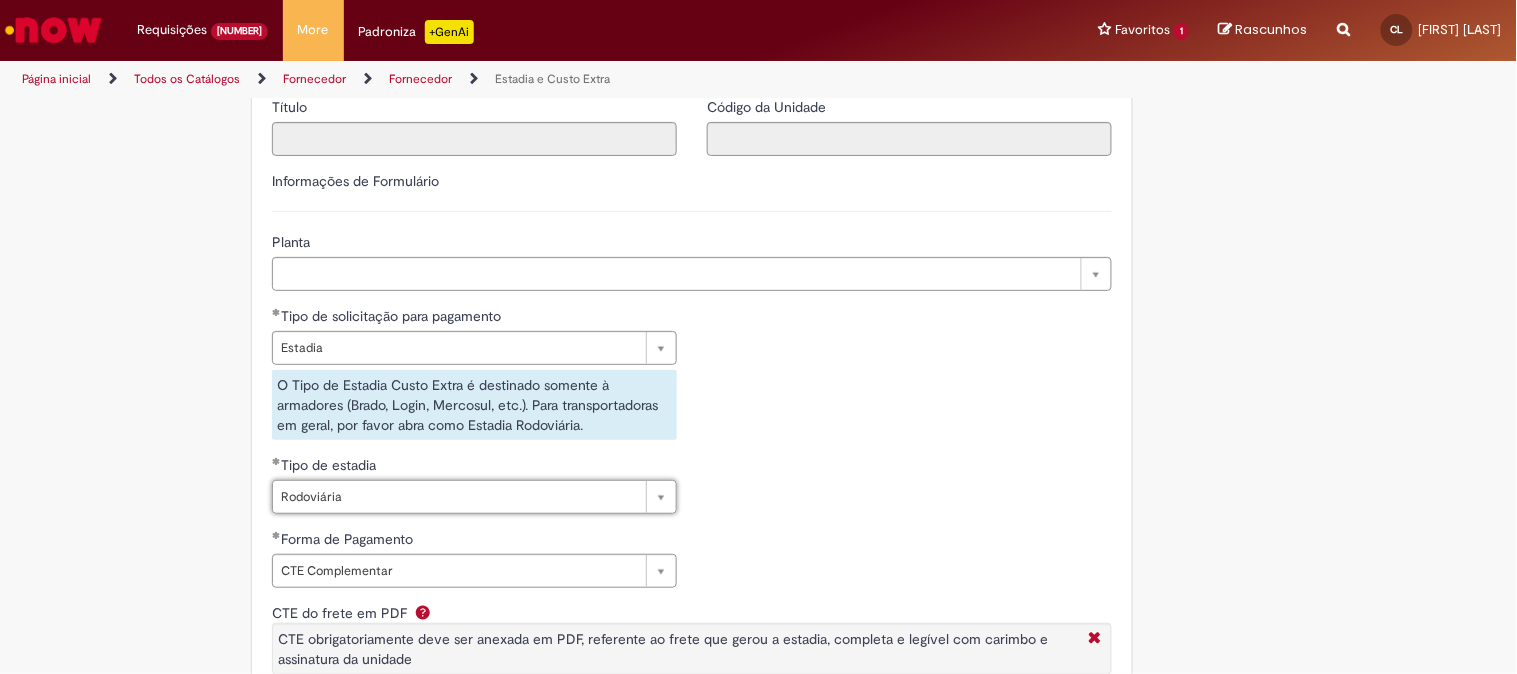 click on "**********" at bounding box center [692, 454] 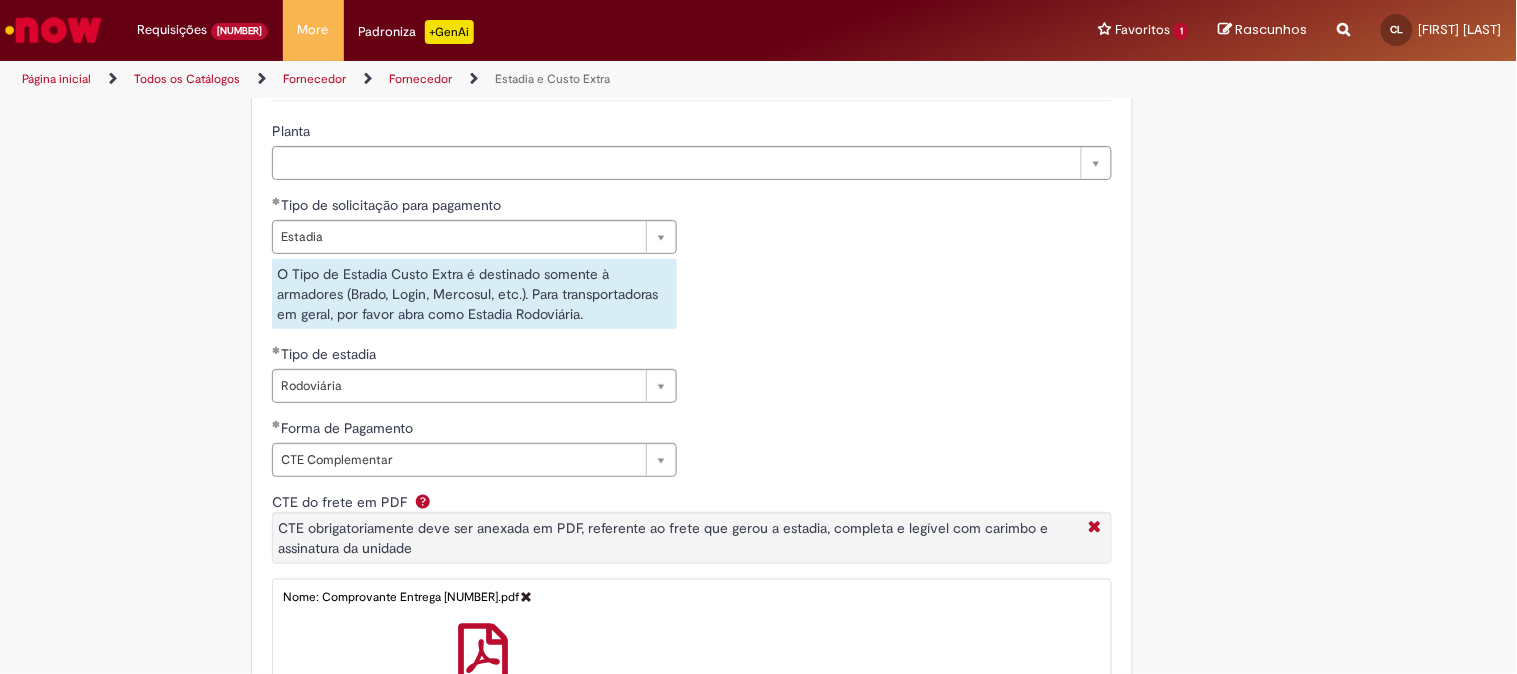 scroll, scrollTop: 888, scrollLeft: 0, axis: vertical 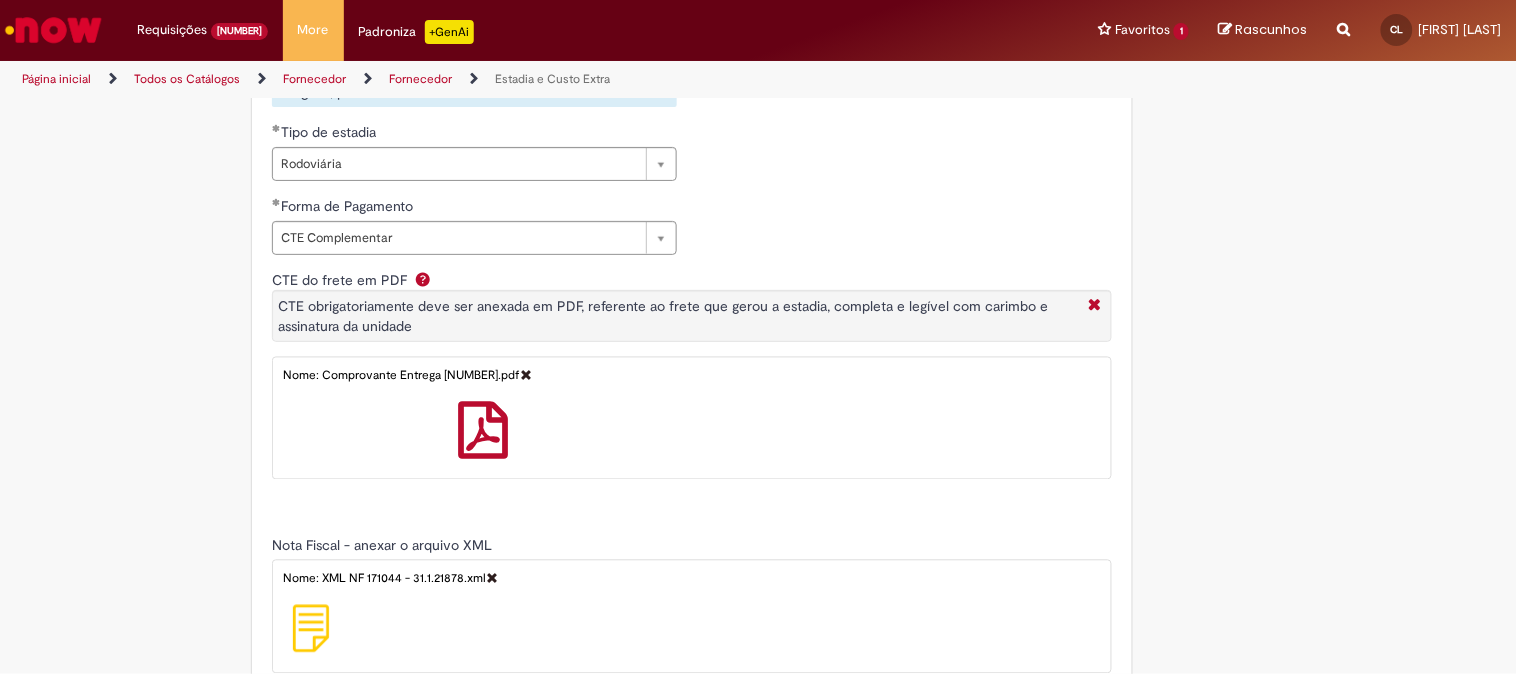 click at bounding box center (53, 30) 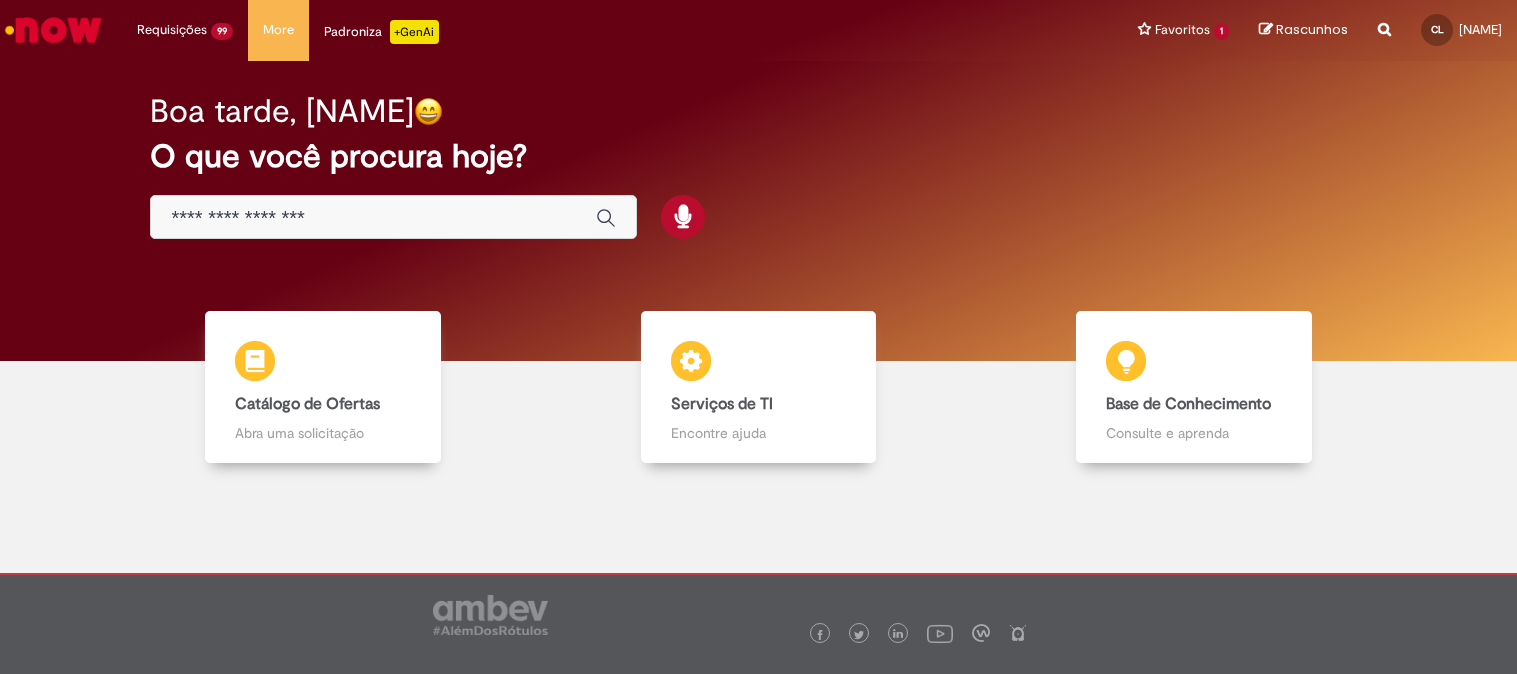 scroll, scrollTop: 0, scrollLeft: 0, axis: both 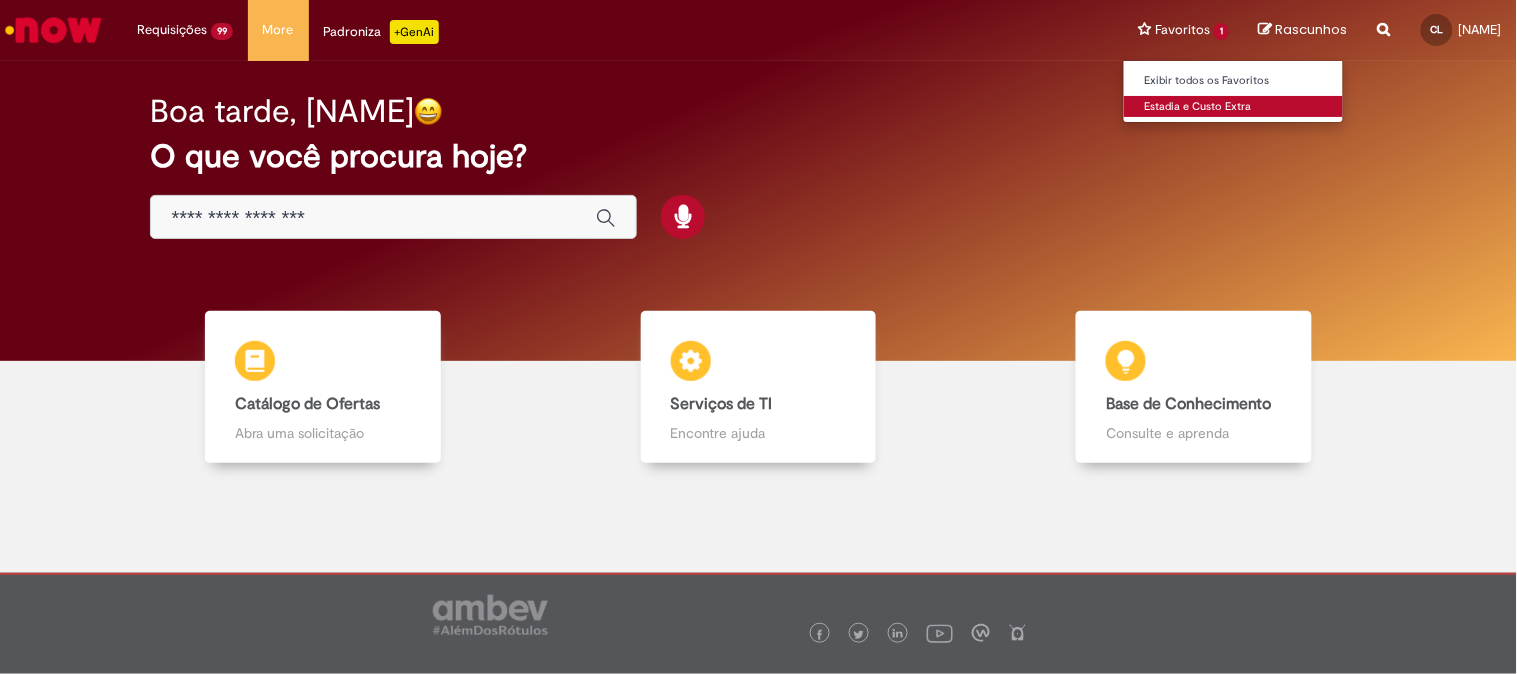 click on "Estadia e Custo Extra" at bounding box center [1234, 107] 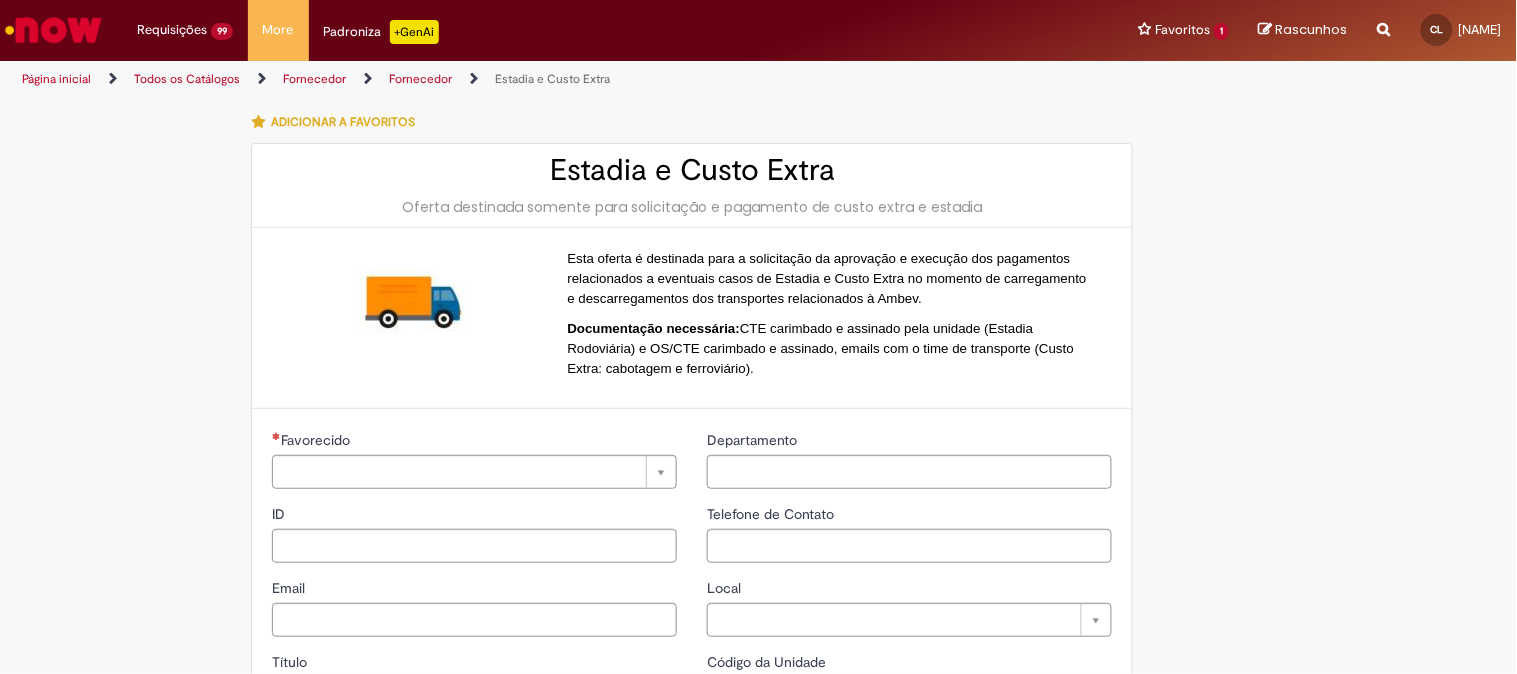 type on "**********" 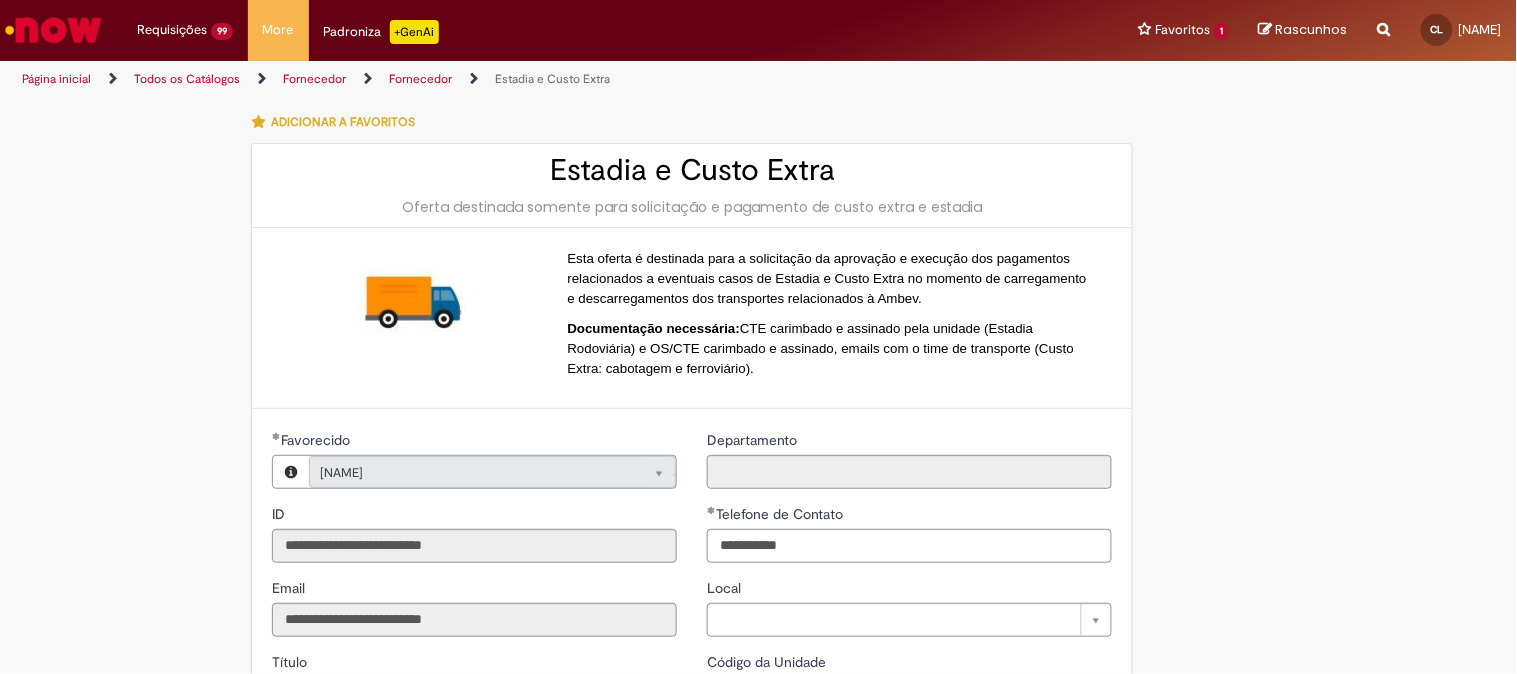 type on "**********" 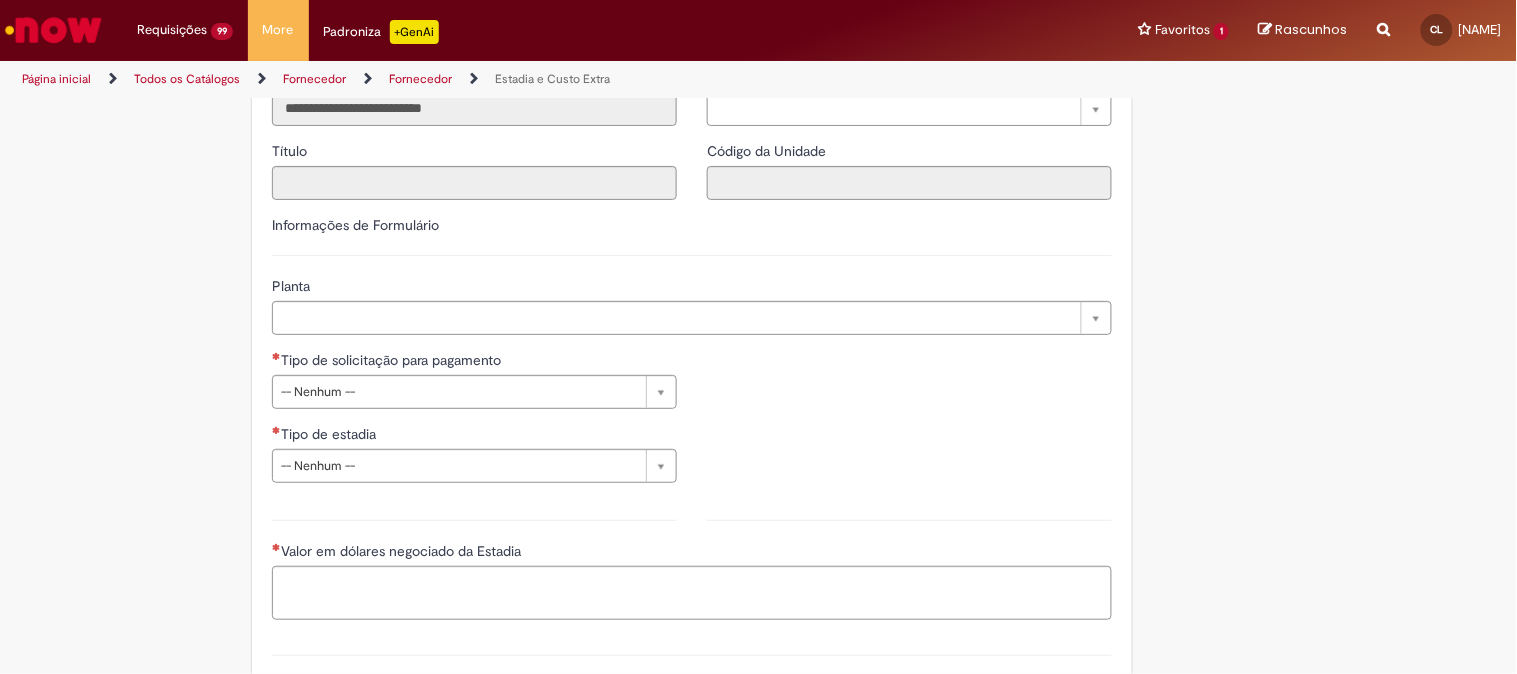 scroll, scrollTop: 555, scrollLeft: 0, axis: vertical 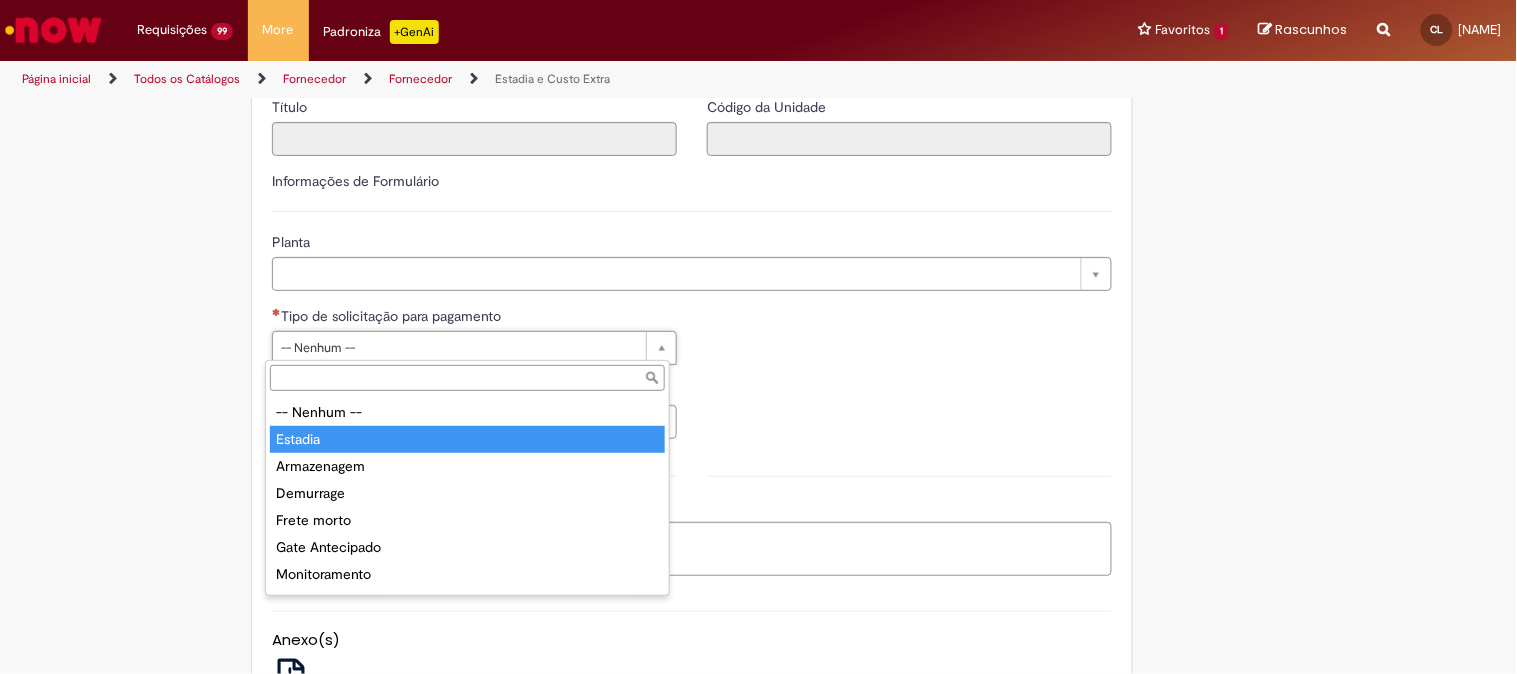 type on "*******" 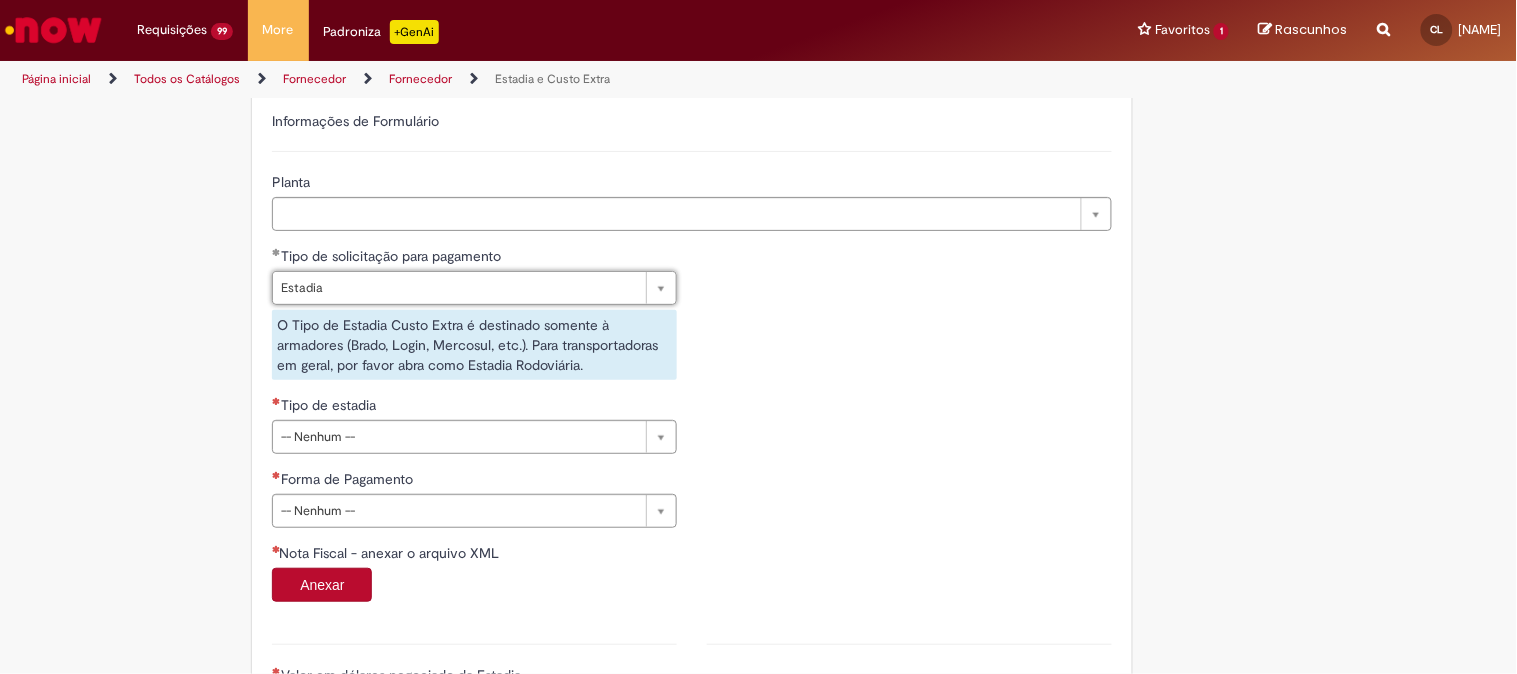 scroll, scrollTop: 666, scrollLeft: 0, axis: vertical 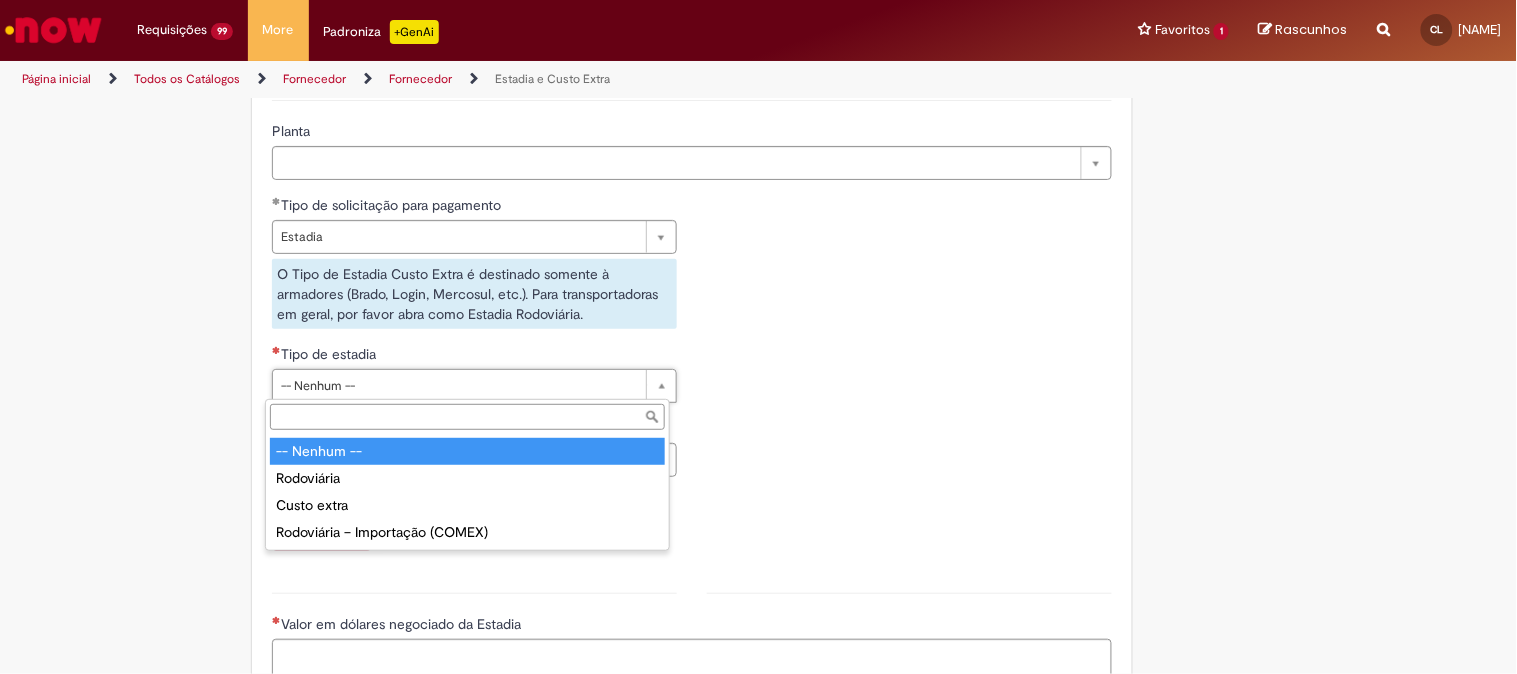 type on "**********" 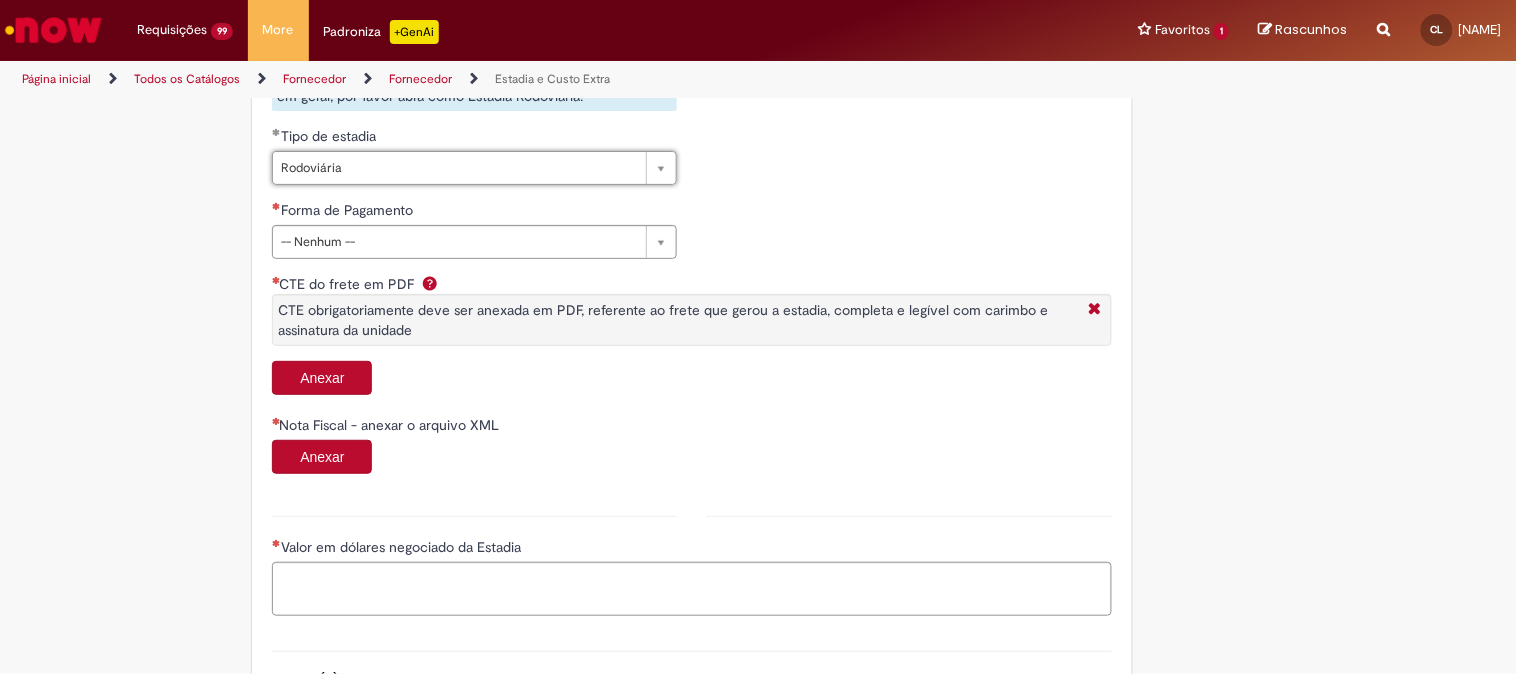 scroll, scrollTop: 888, scrollLeft: 0, axis: vertical 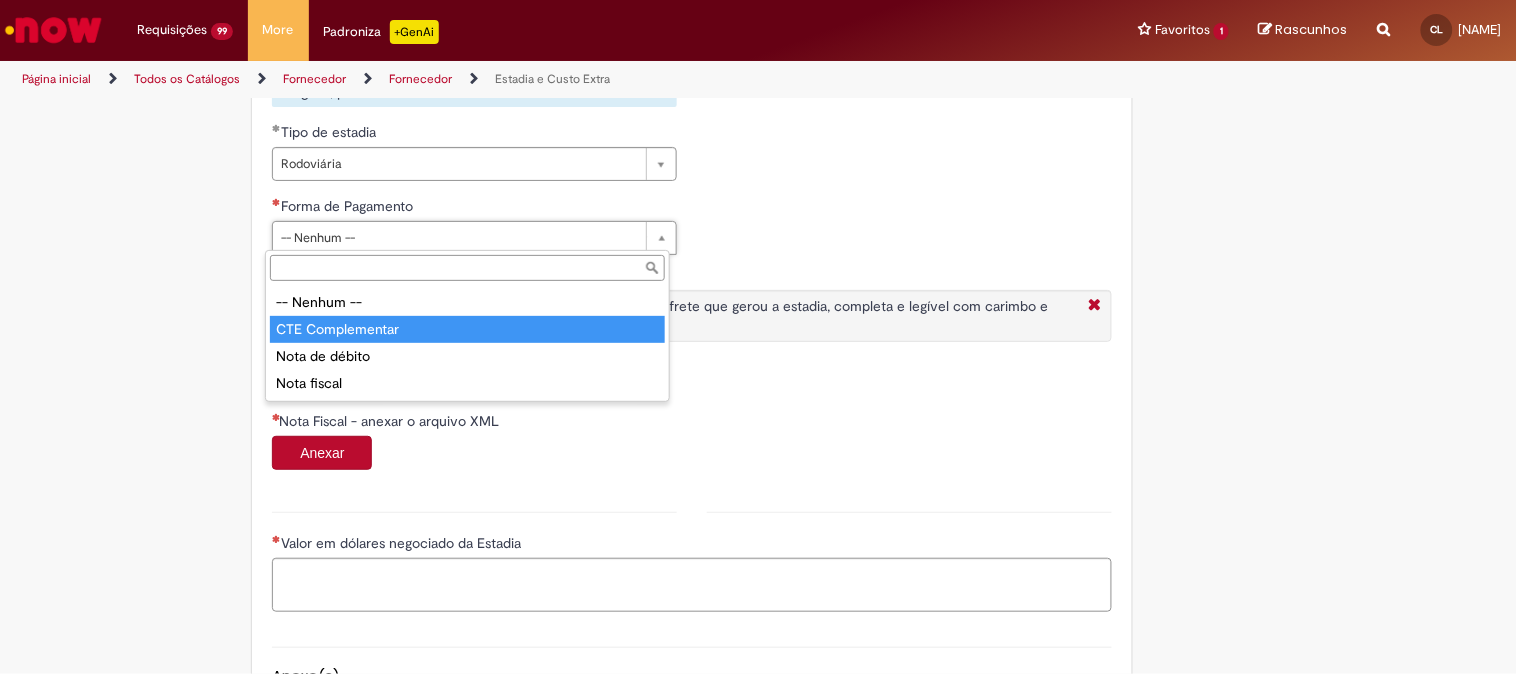 type on "**********" 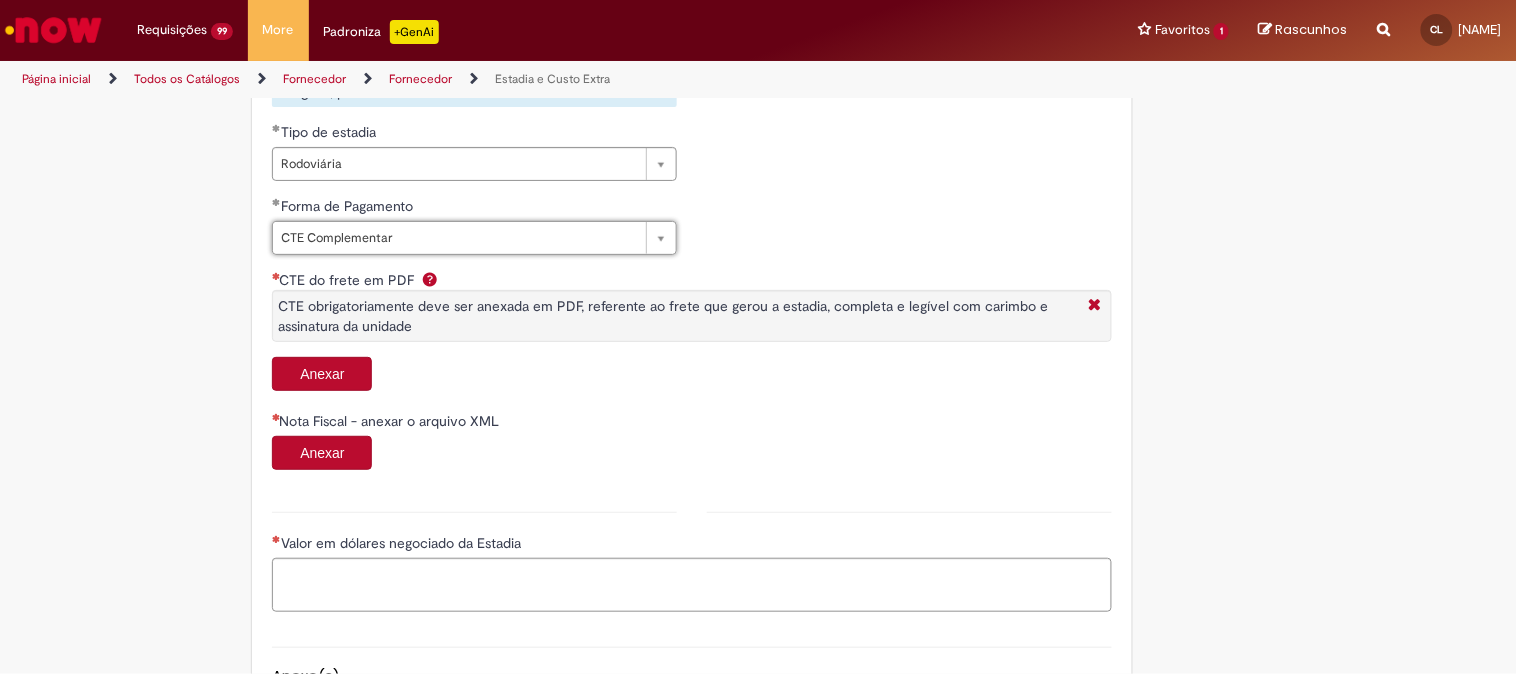 click on "Anexar" at bounding box center [322, 374] 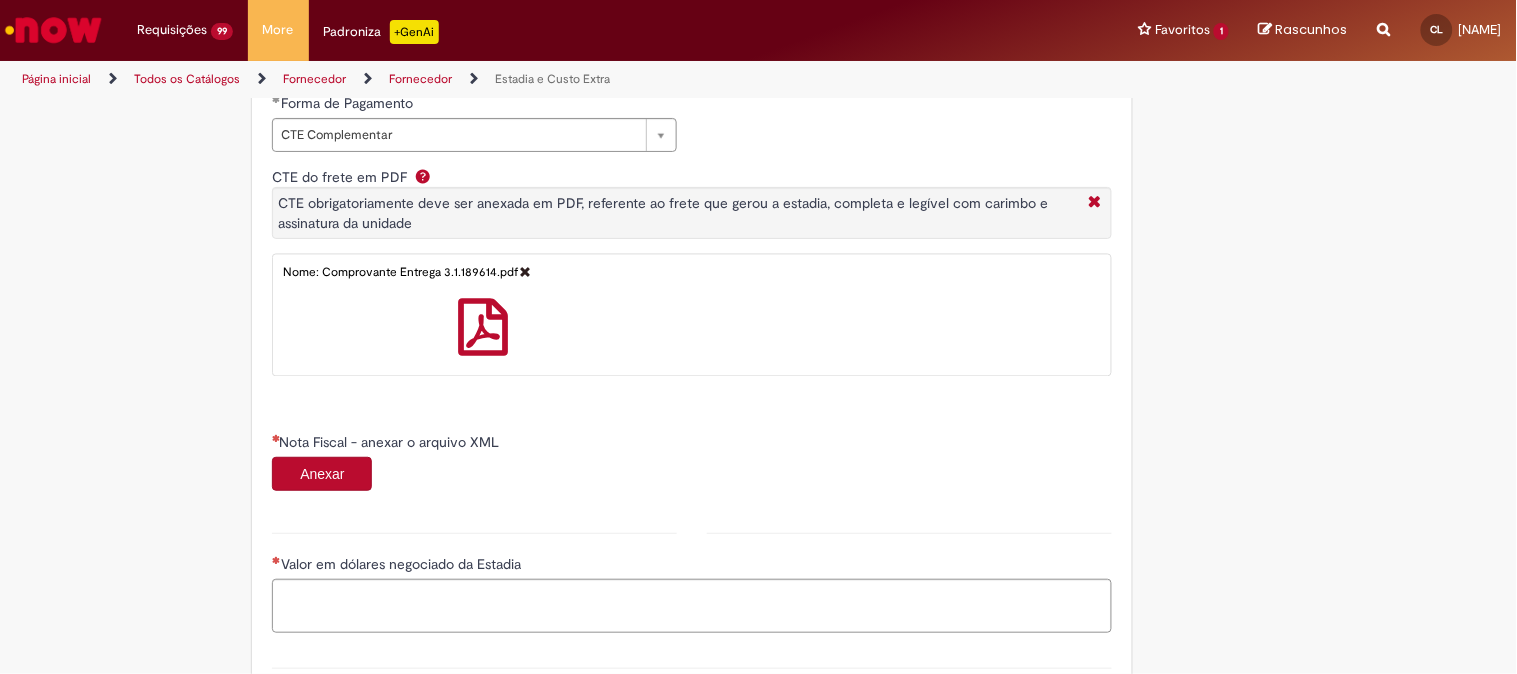 scroll, scrollTop: 1222, scrollLeft: 0, axis: vertical 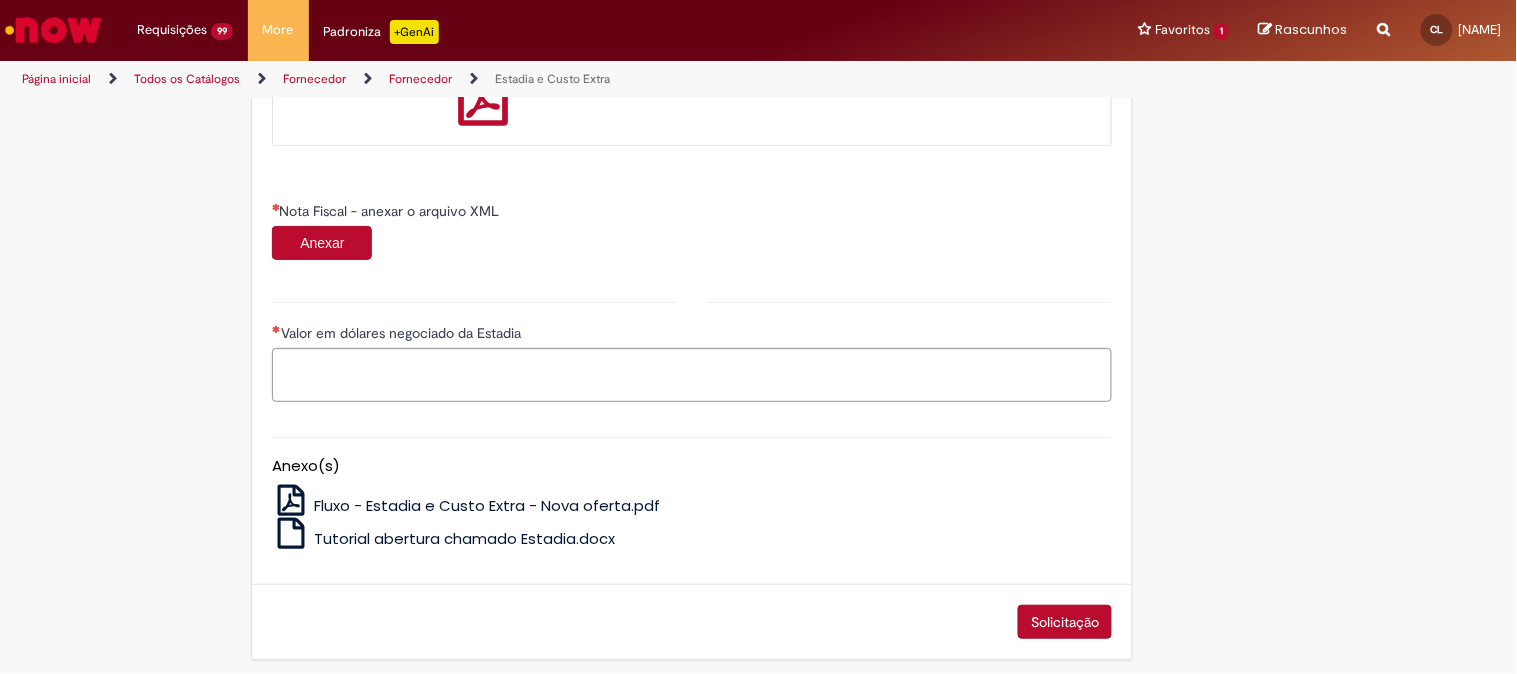 click on "Anexar" at bounding box center [322, 243] 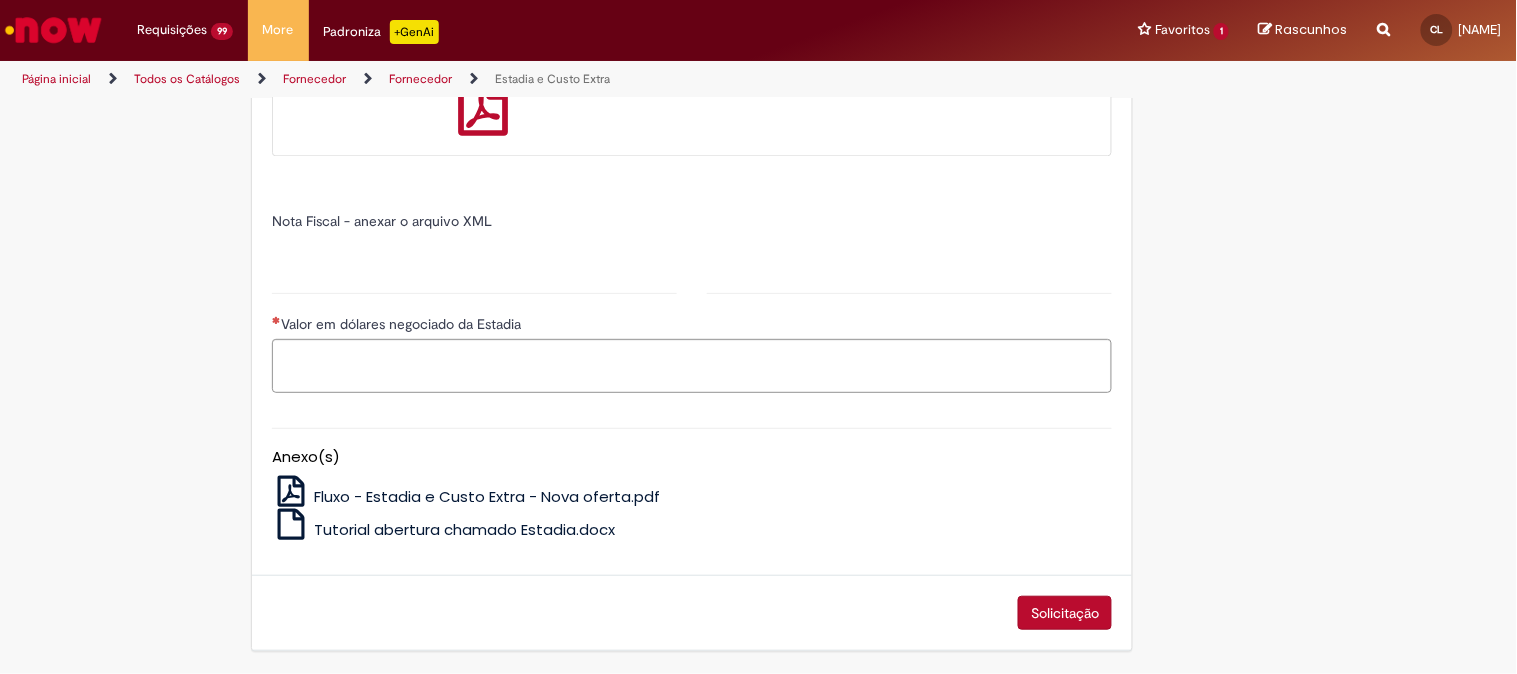 type on "******" 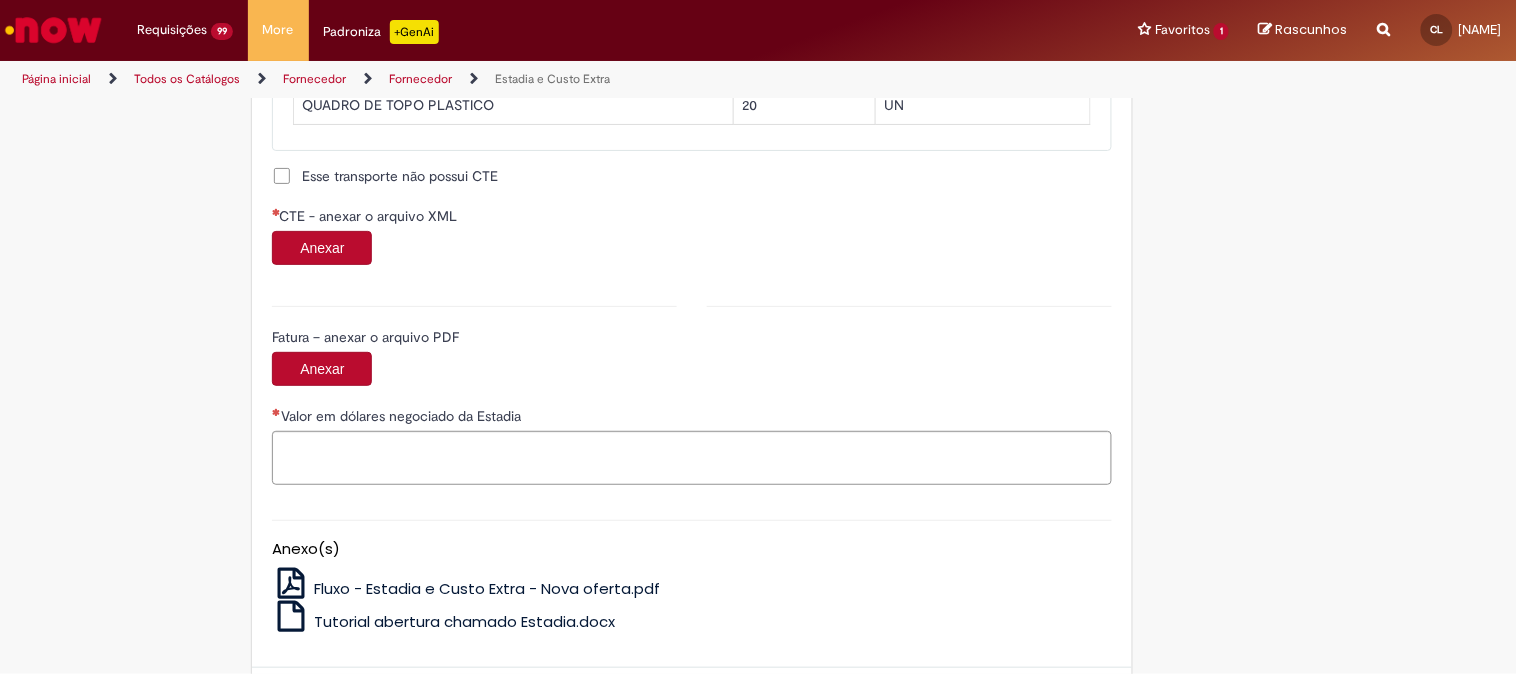 scroll, scrollTop: 2193, scrollLeft: 0, axis: vertical 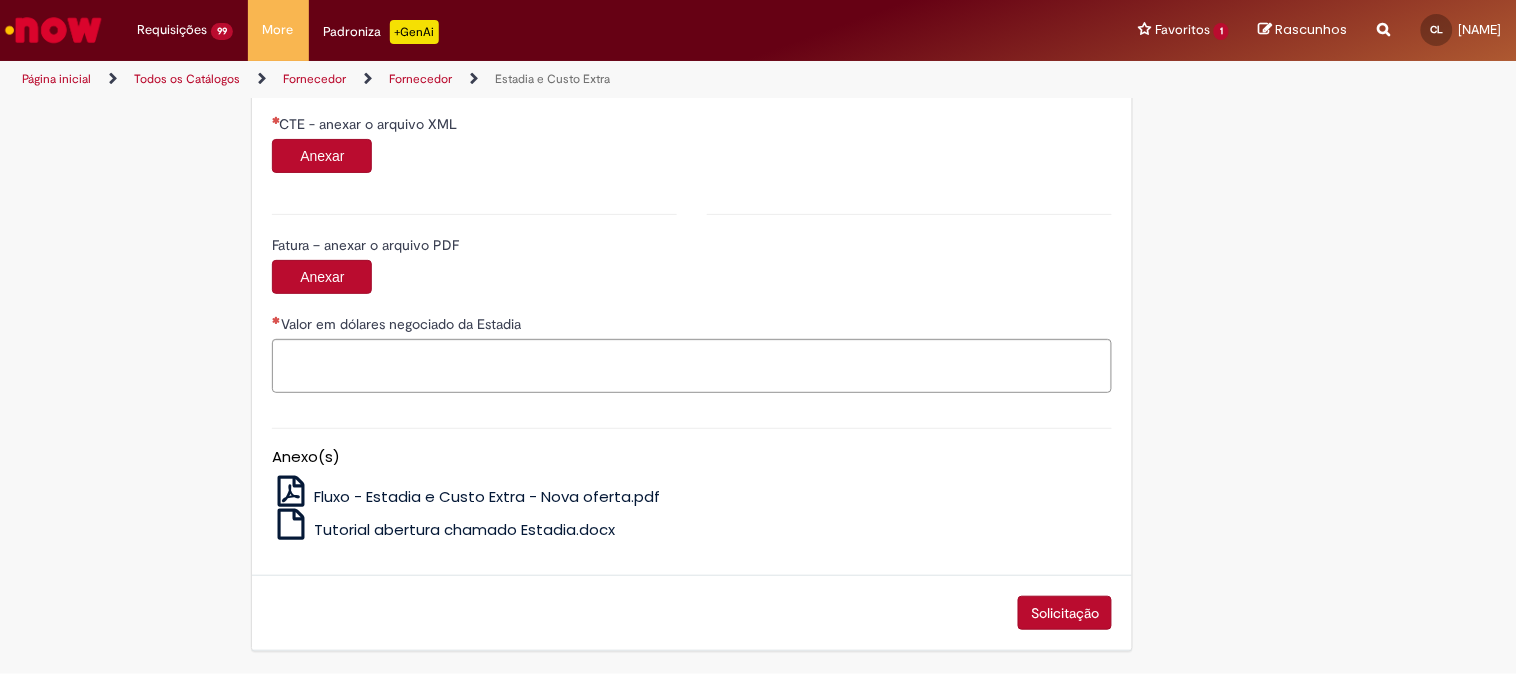 click on "Anexar" at bounding box center (322, 156) 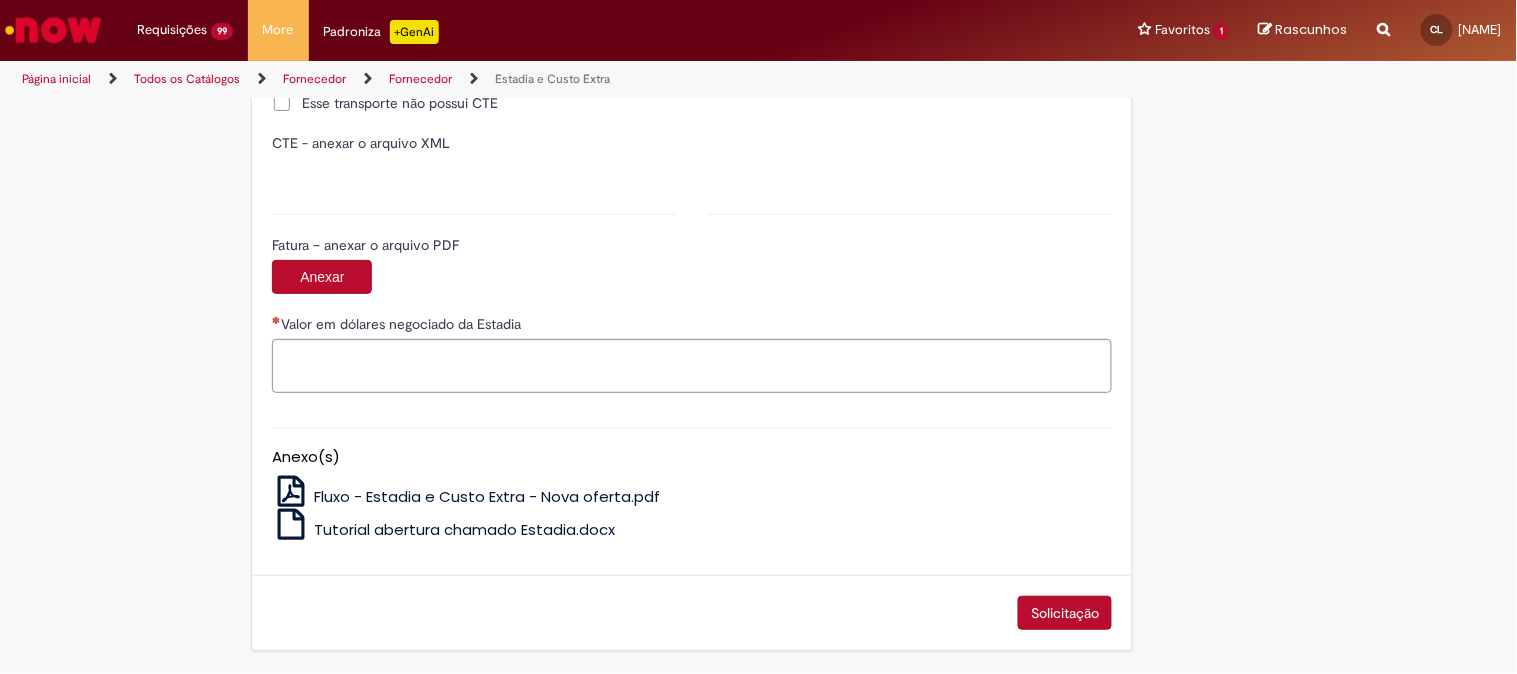type on "**********" 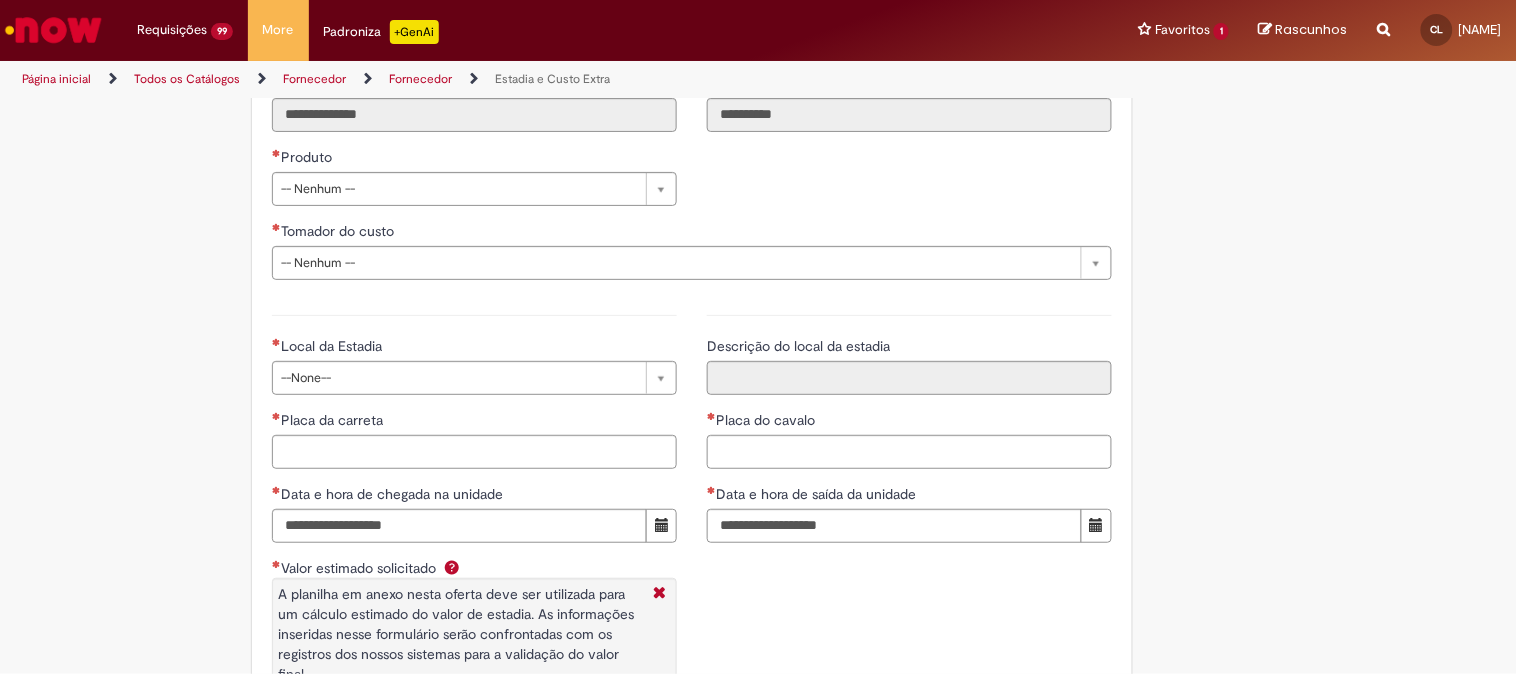 scroll, scrollTop: 2748, scrollLeft: 0, axis: vertical 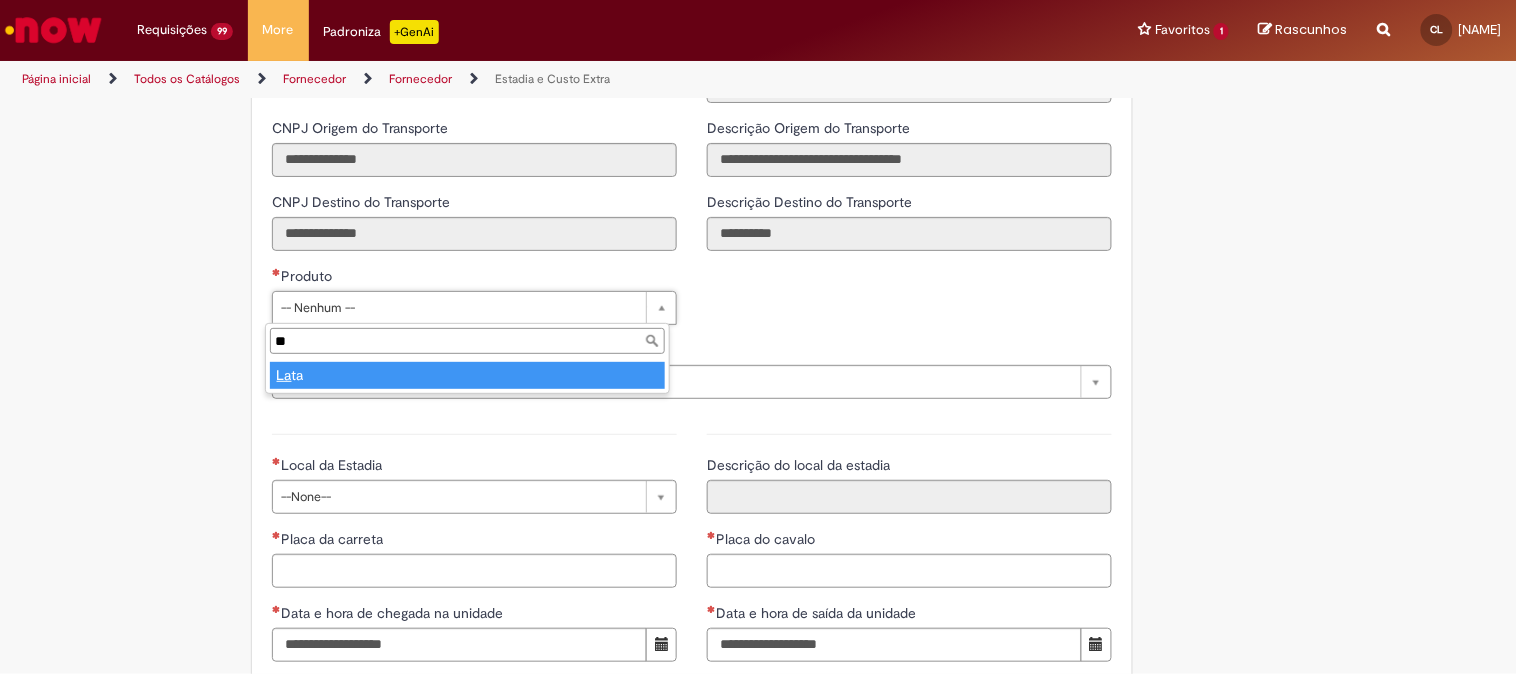 type on "**" 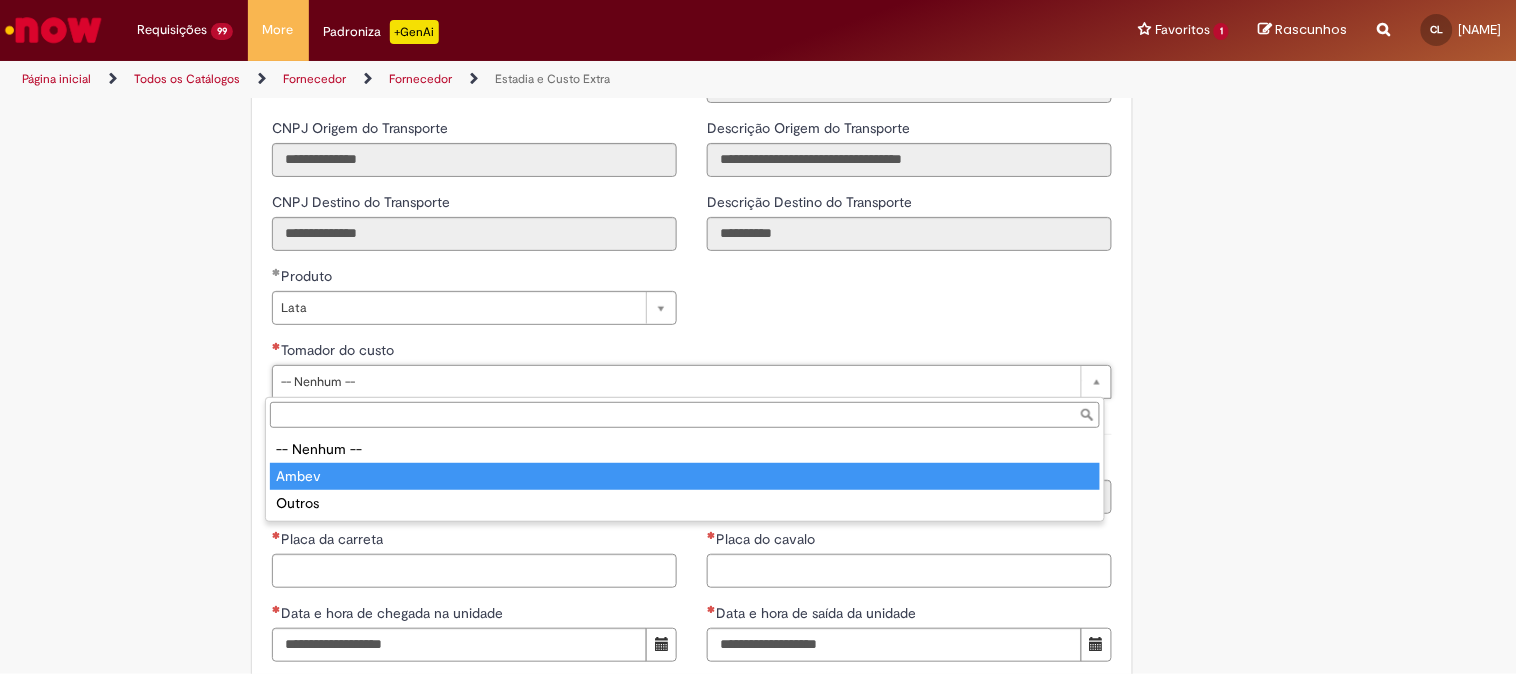 type on "*****" 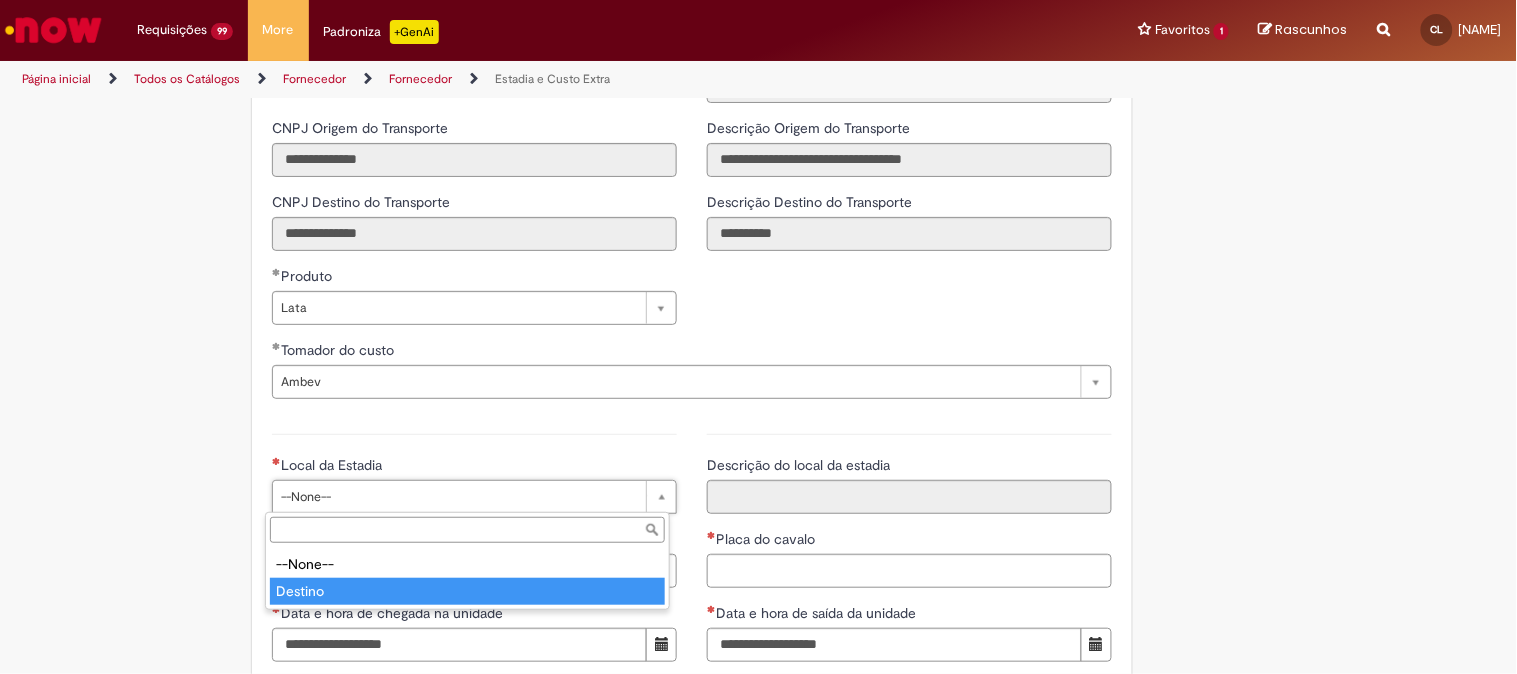 type on "*******" 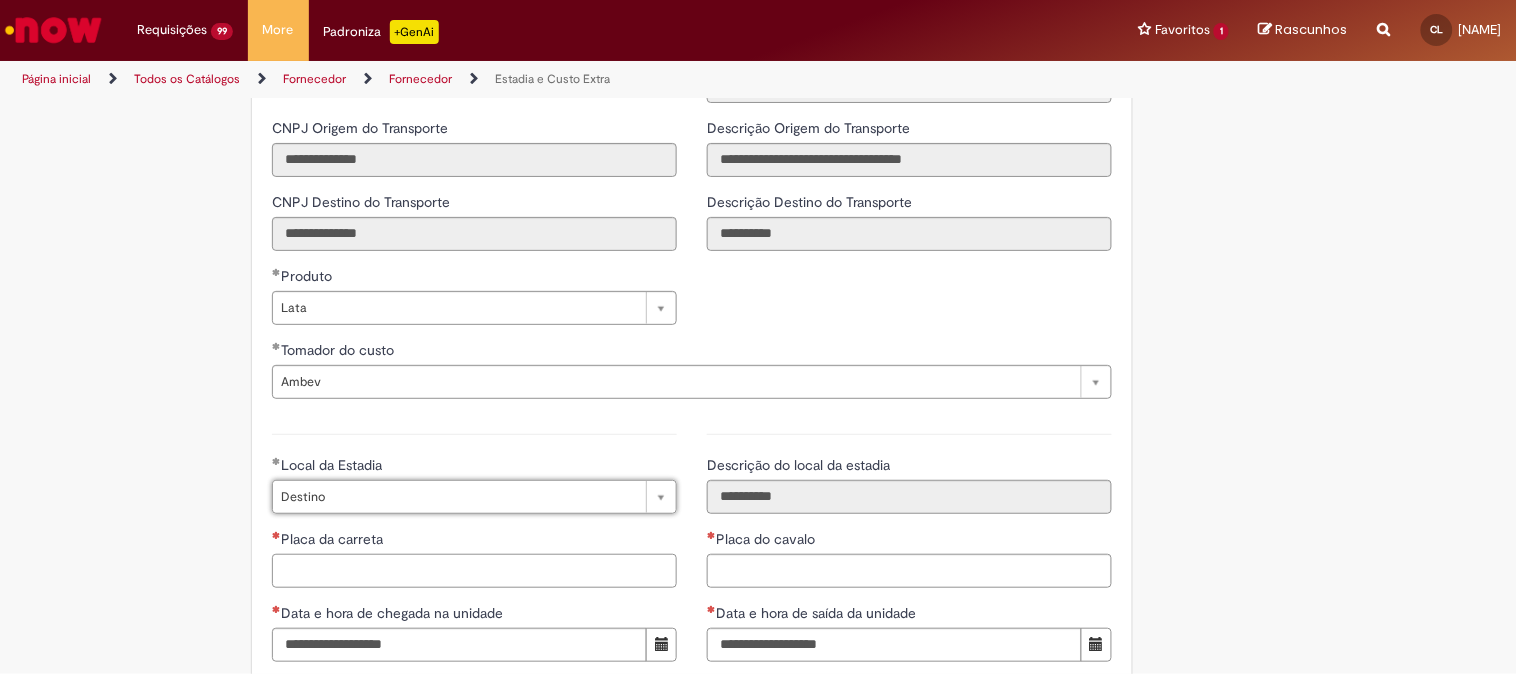 click on "Placa da carreta" at bounding box center [474, 571] 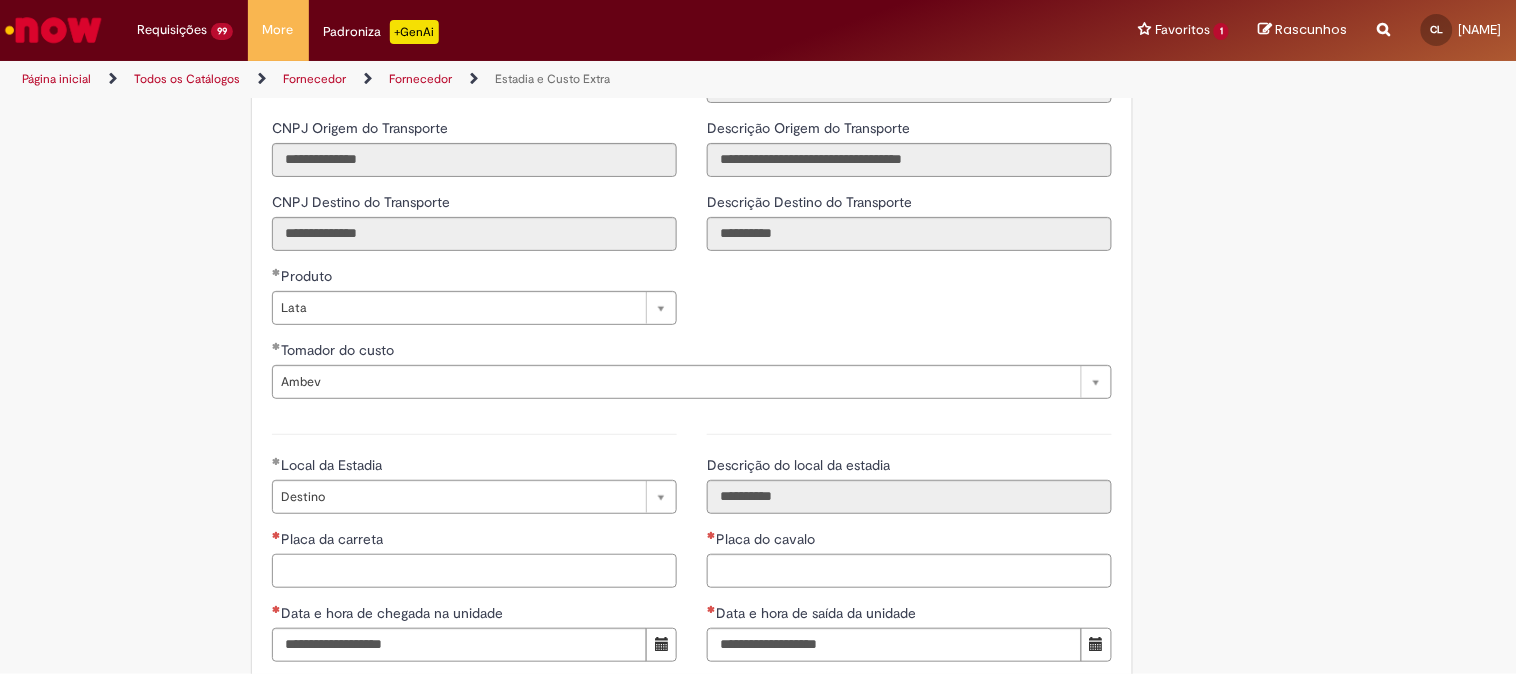 paste on "*******" 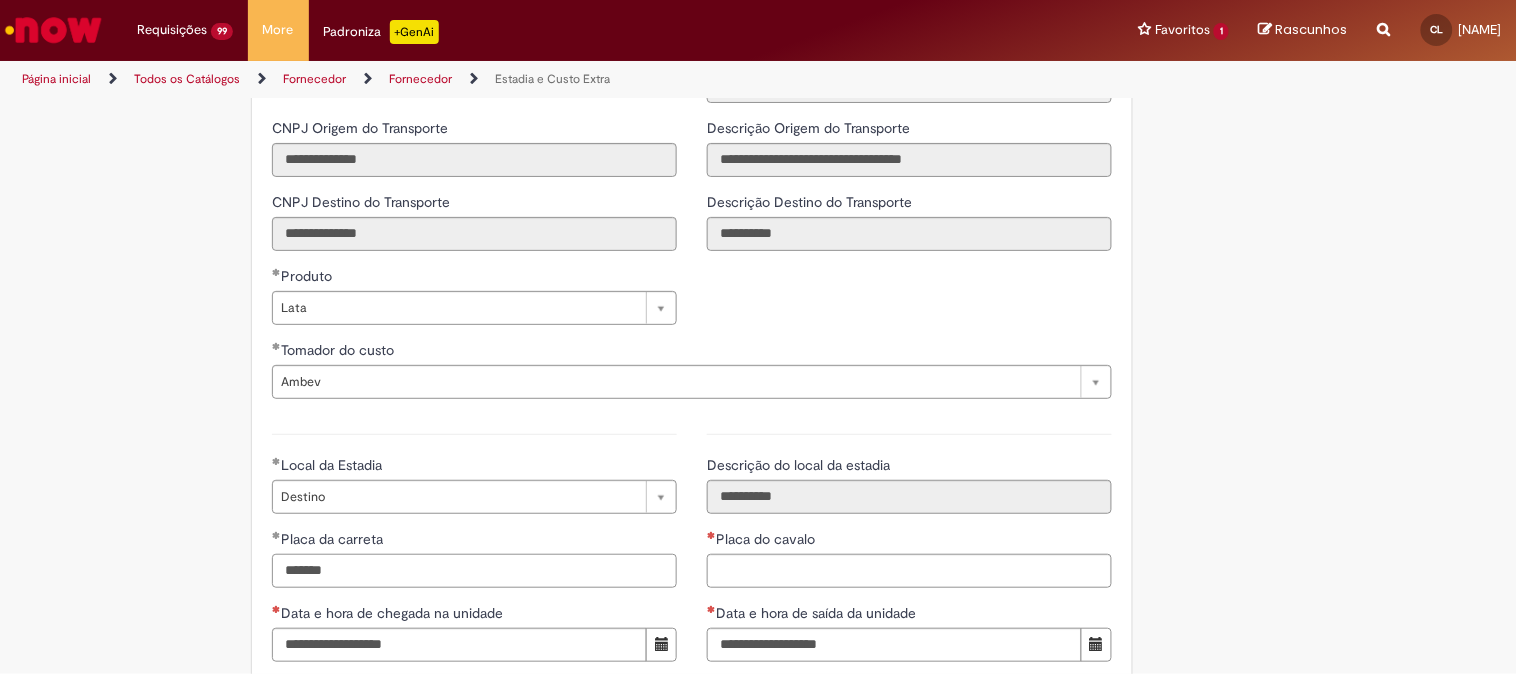 type on "*******" 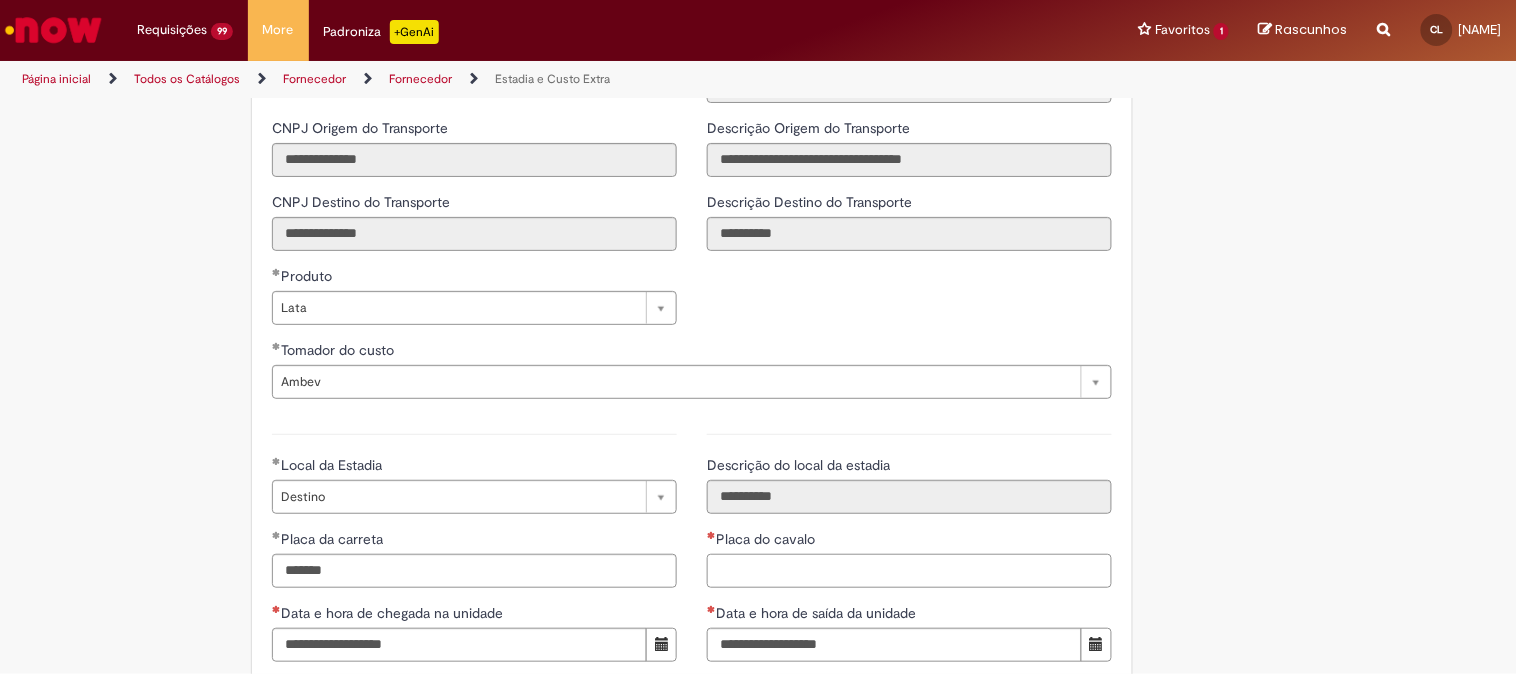 click on "Placa do cavalo" at bounding box center (909, 571) 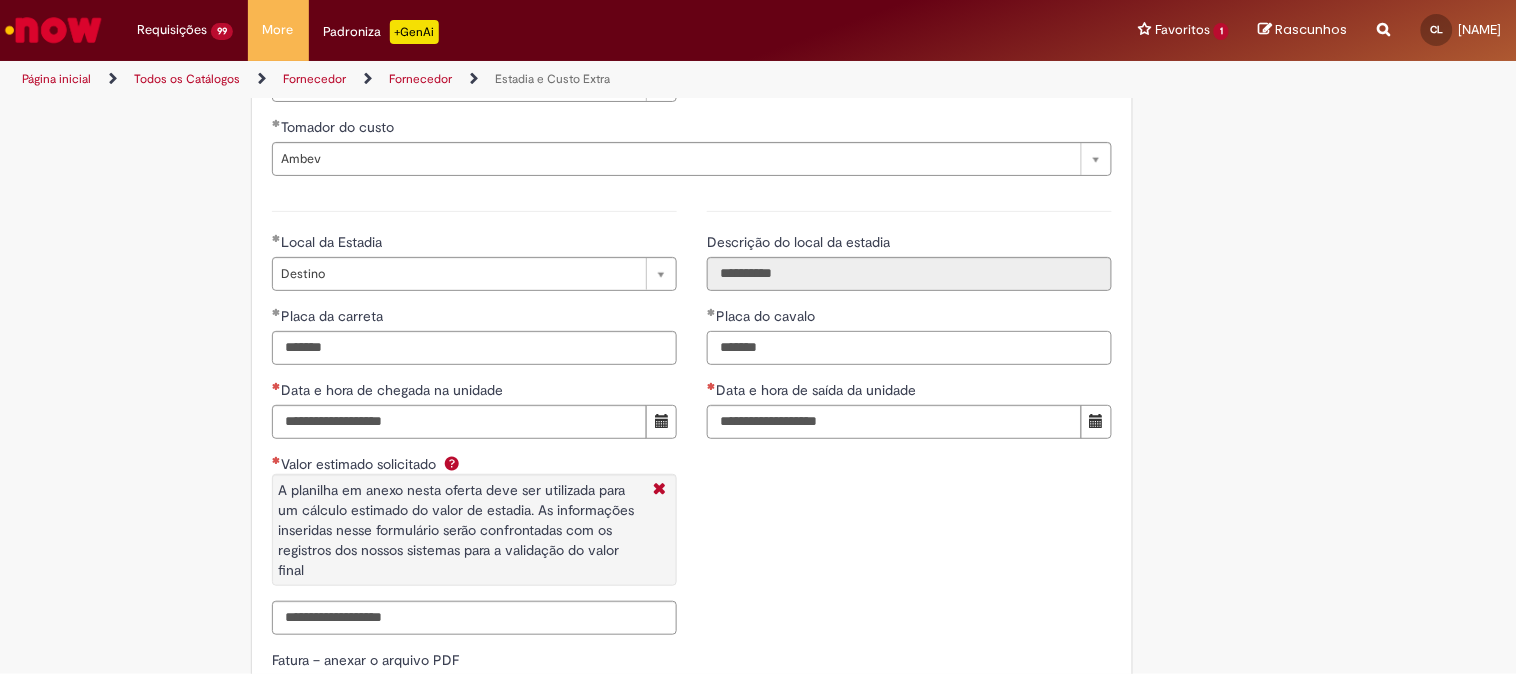 scroll, scrollTop: 3082, scrollLeft: 0, axis: vertical 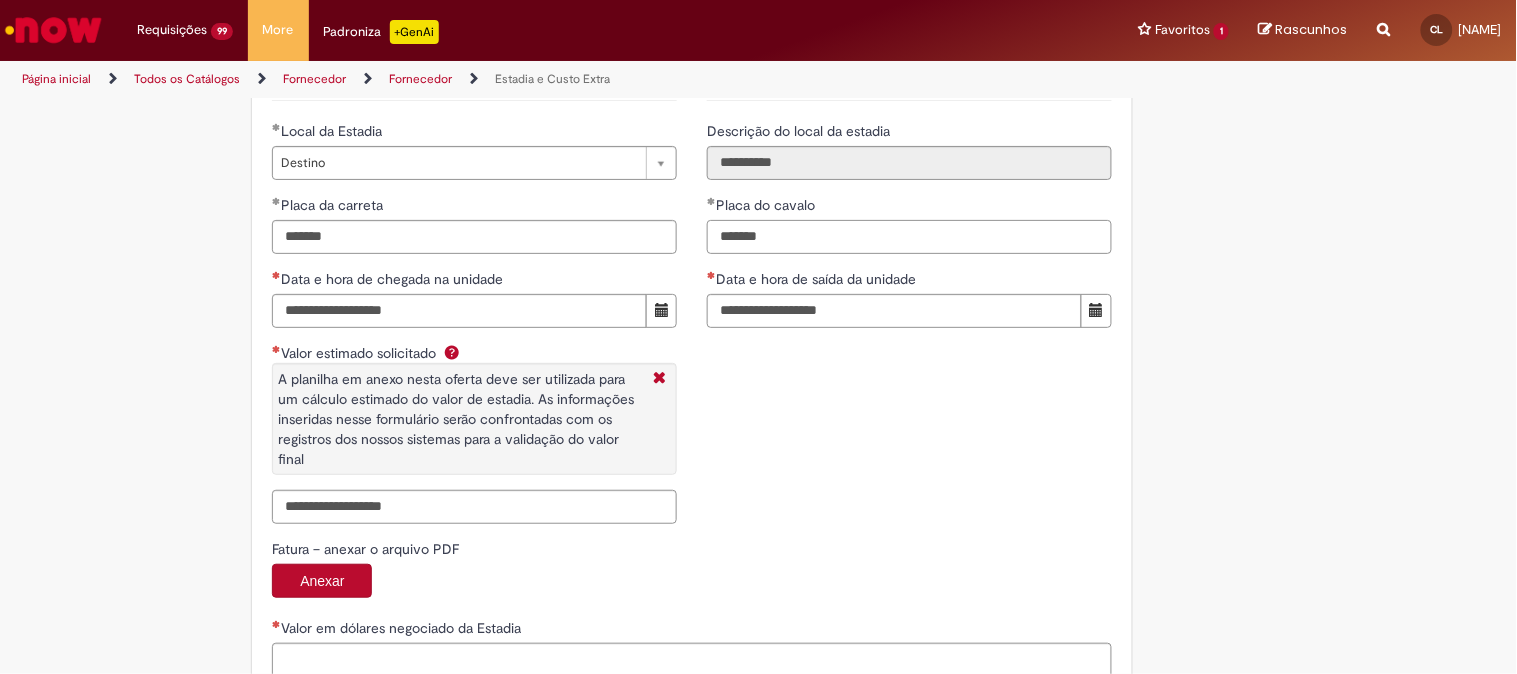 type on "*******" 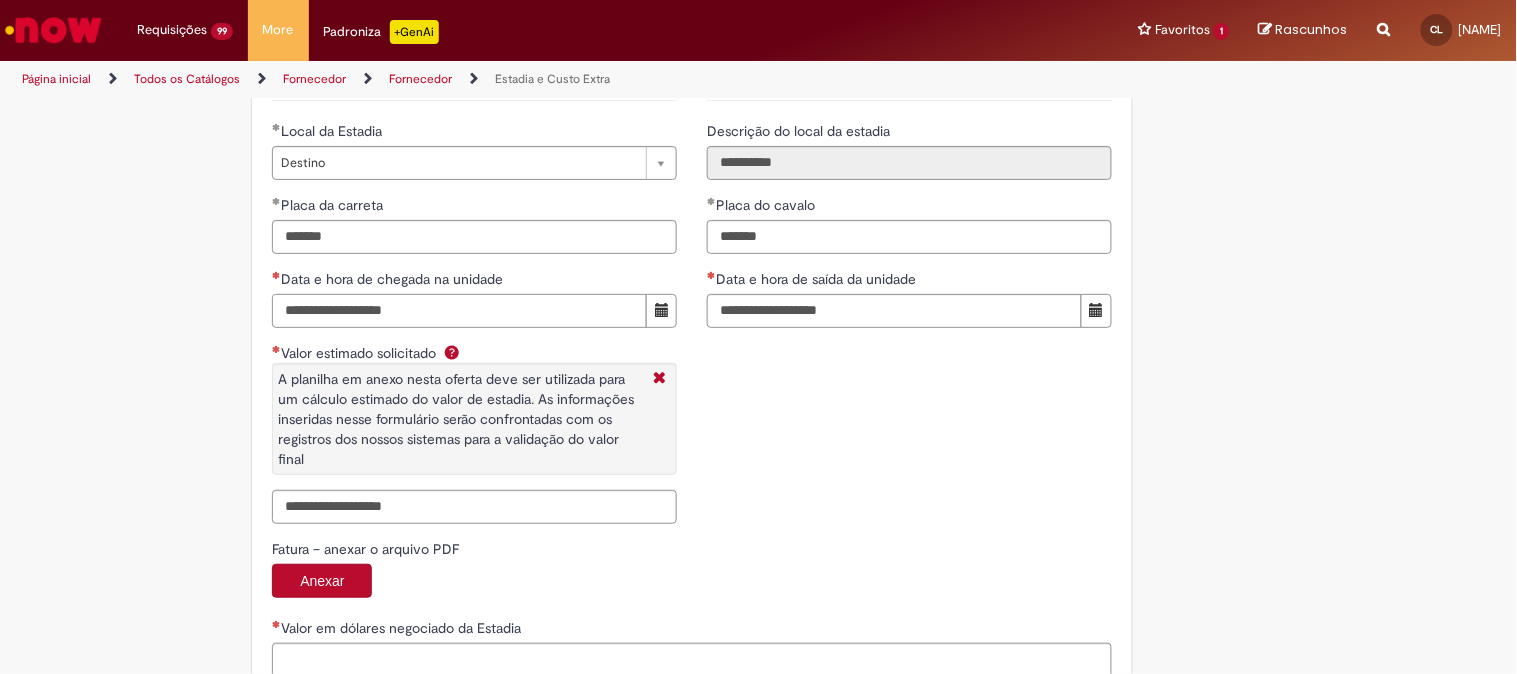 click on "Data e hora de chegada na unidade" at bounding box center [459, 311] 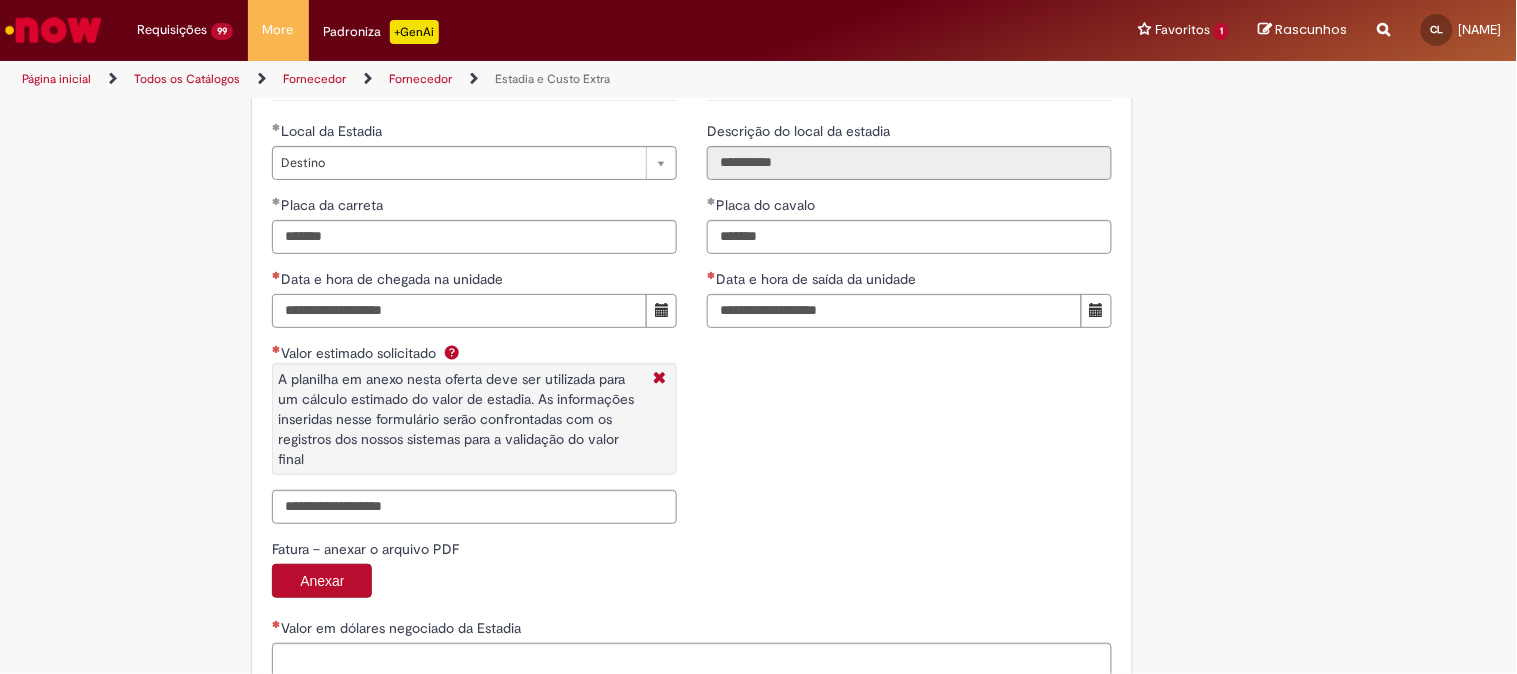 click on "**********" at bounding box center (459, 311) 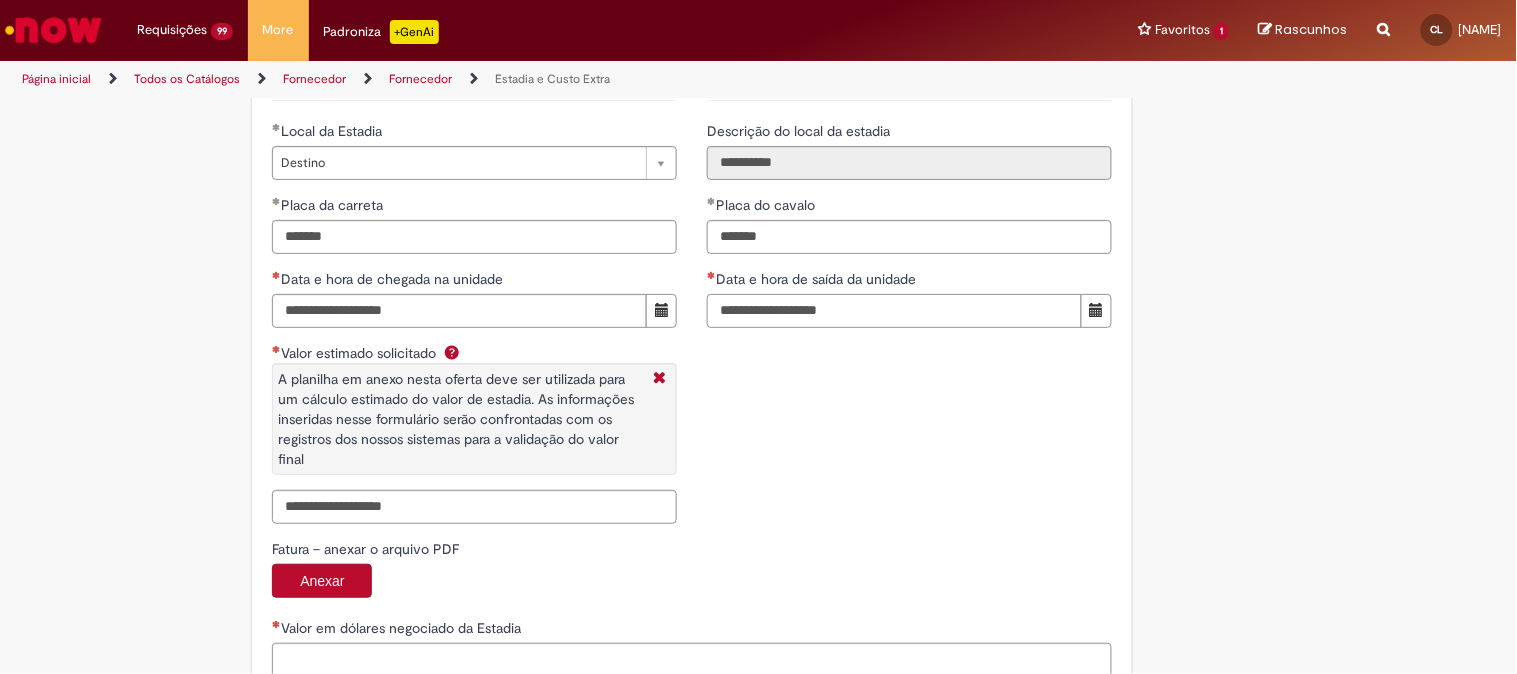 click on "Data e hora de saída da unidade" at bounding box center [894, 311] 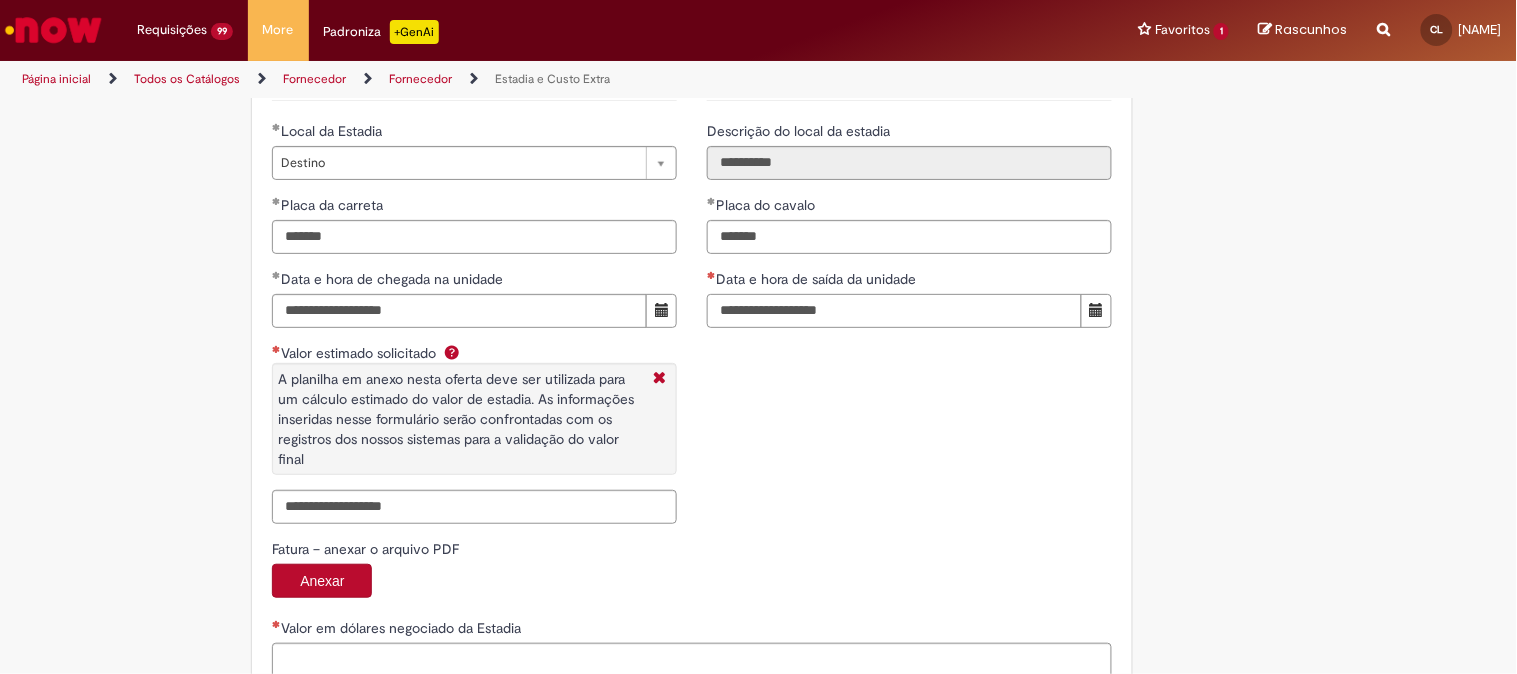 click on "**********" at bounding box center (894, 311) 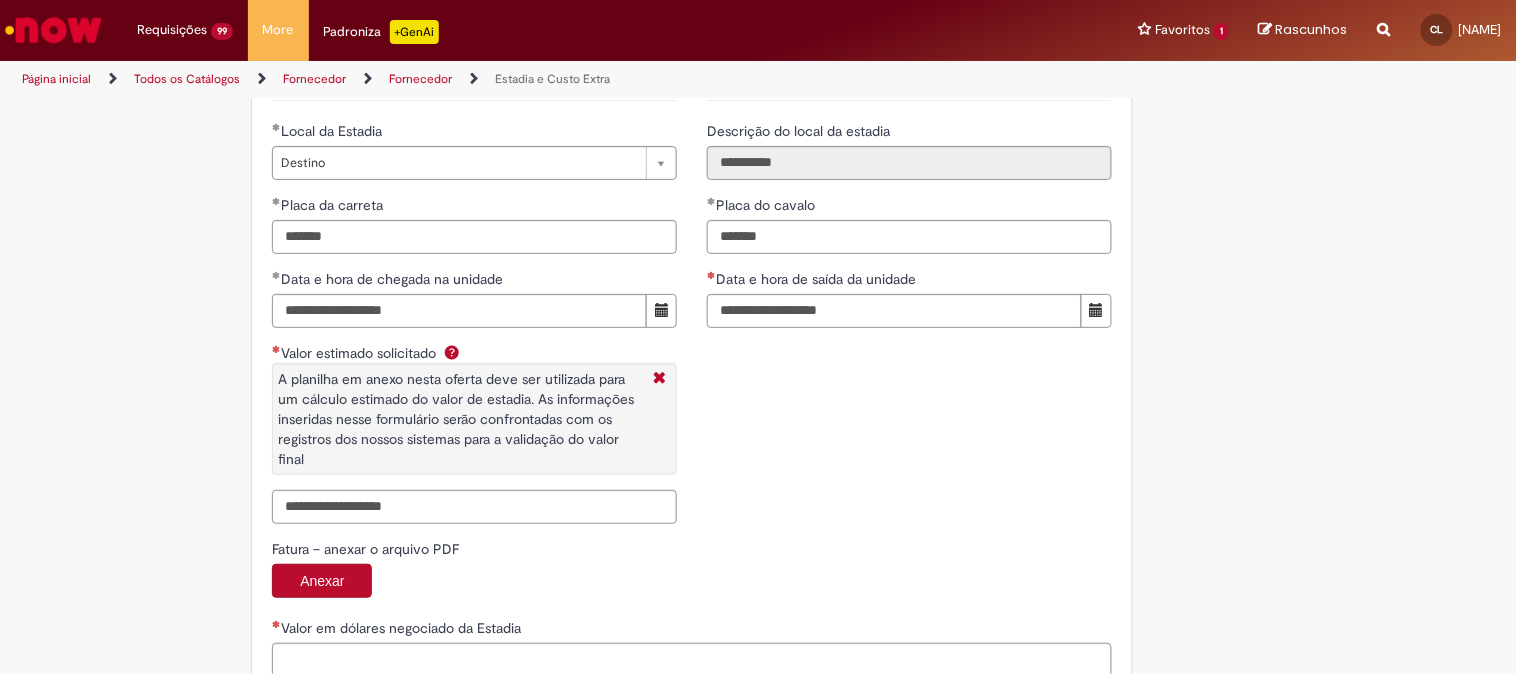 click on "**********" at bounding box center (692, 309) 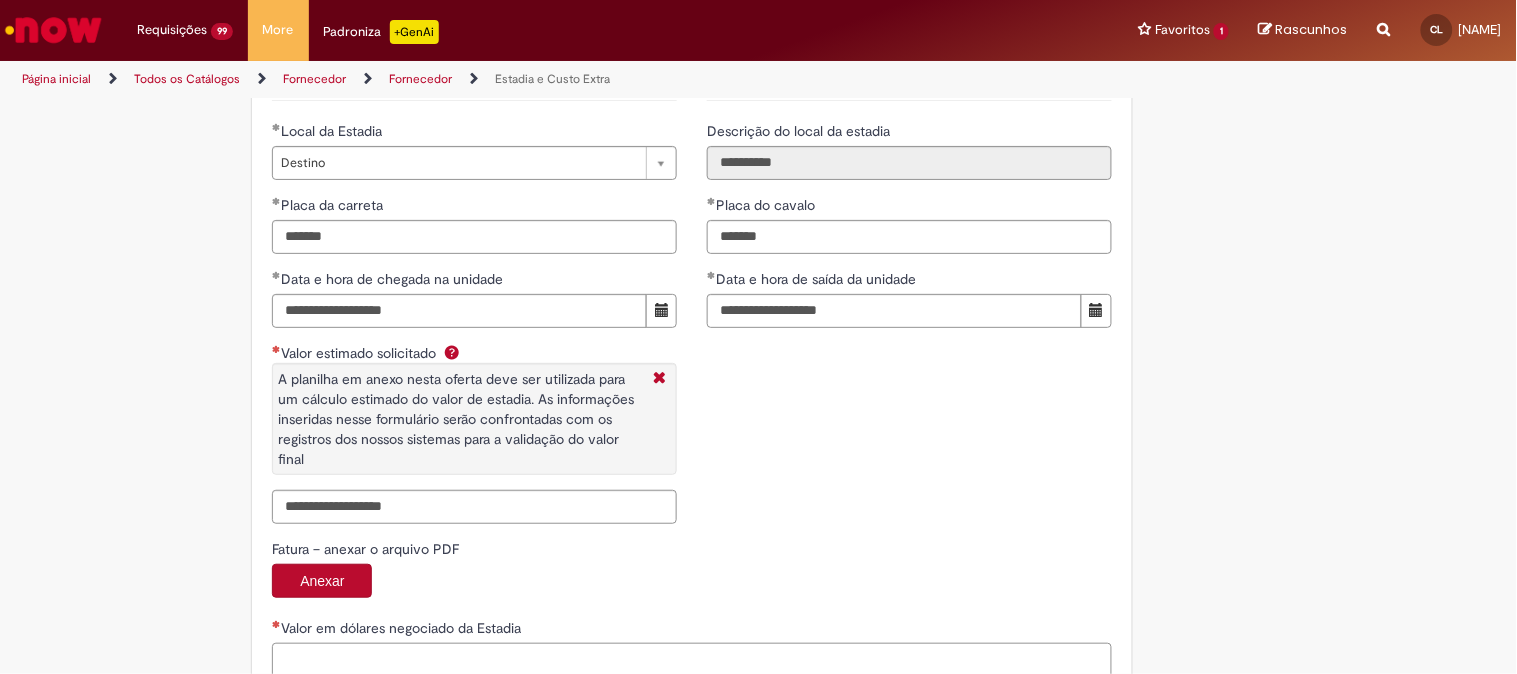 click on "Valor em dólares negociado da Estadia" at bounding box center (692, 670) 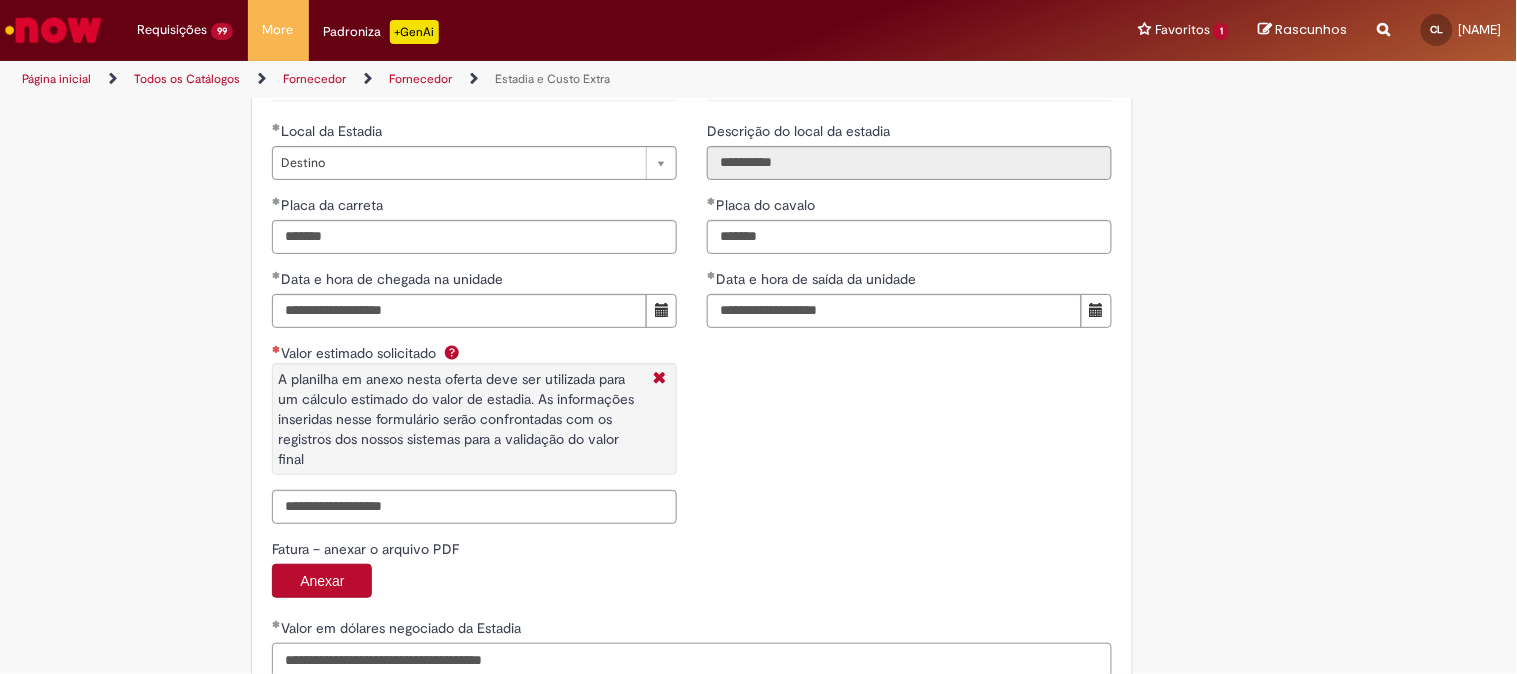 type on "**********" 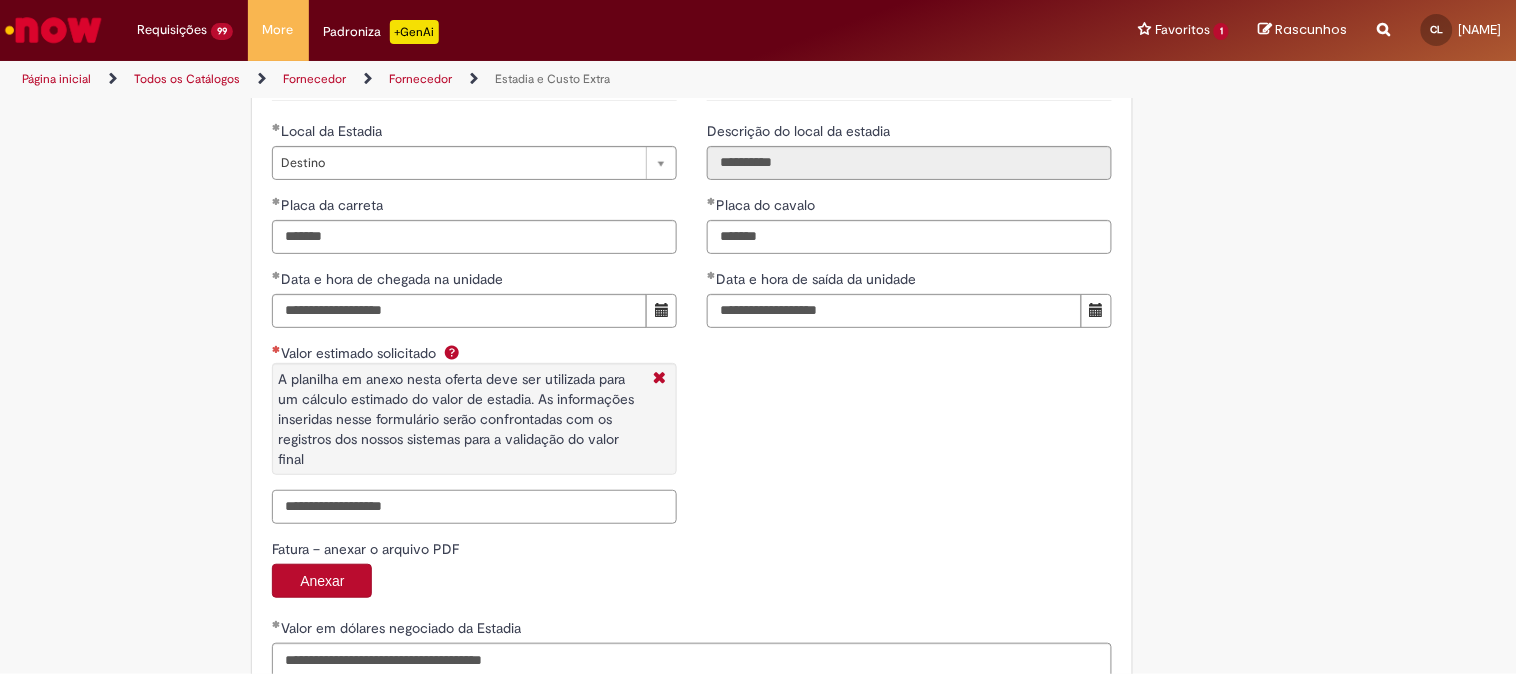 click on "Valor estimado solicitado A planilha em anexo nesta oferta deve ser utilizada para um cálculo estimado do valor de estadia. As informações inseridas nesse formulário serão confrontadas com os registros dos nossos sistemas para a validação do valor final" at bounding box center [474, 507] 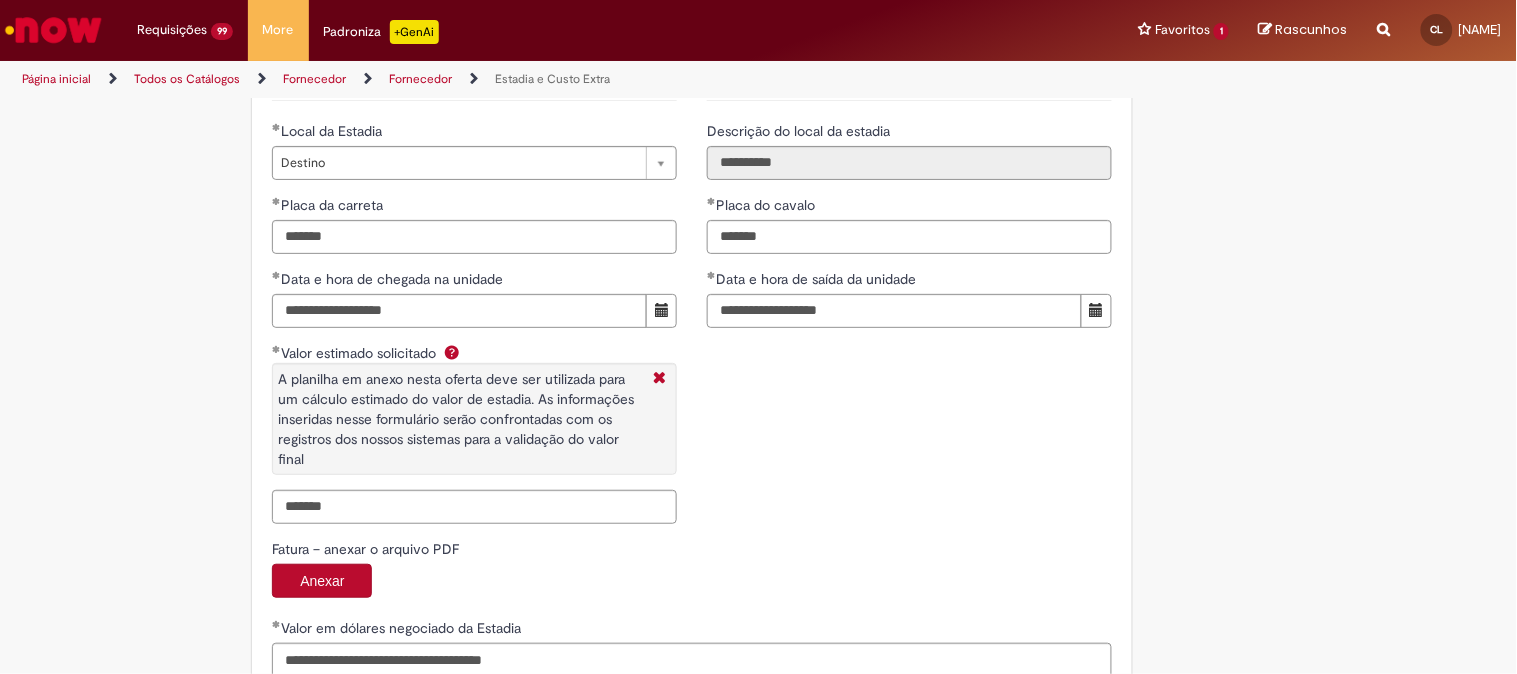 type on "**********" 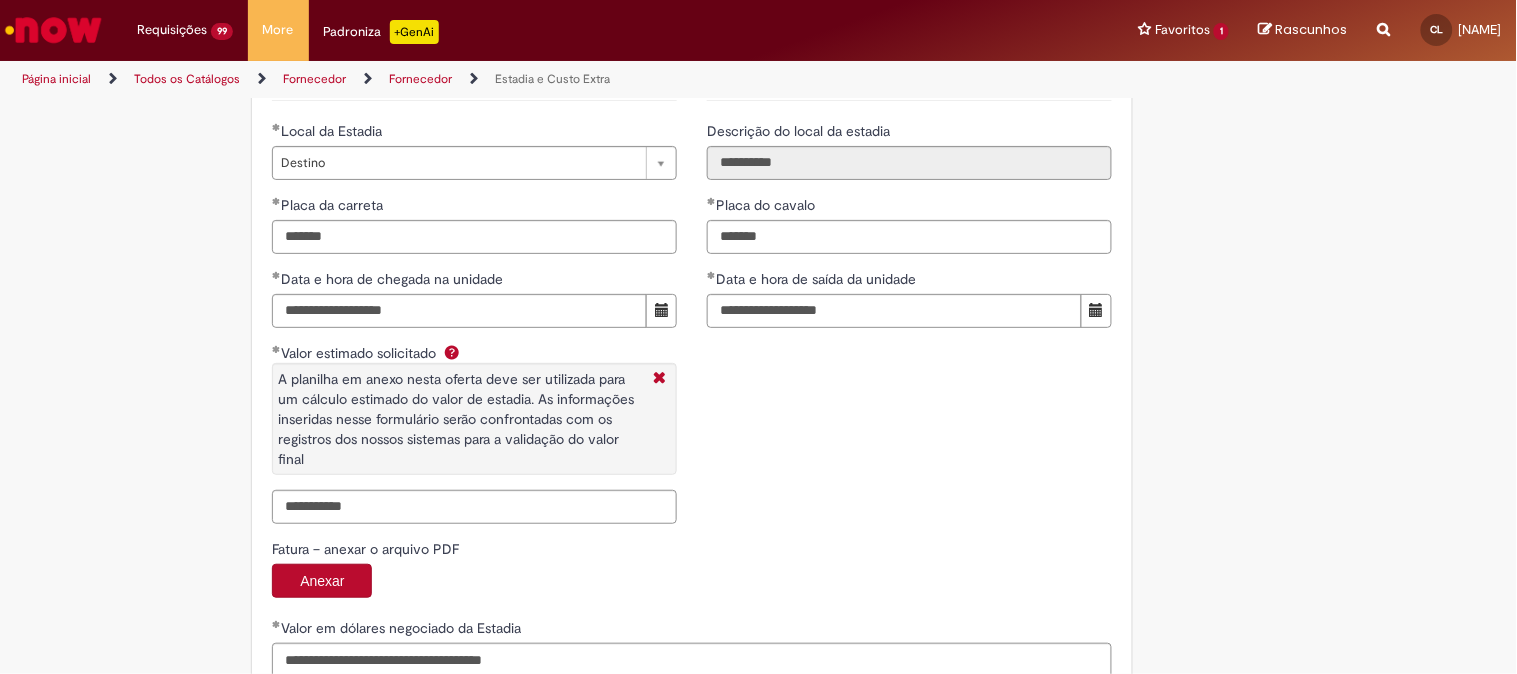 click on "Fatura – anexar o arquivo PDF" at bounding box center (692, 551) 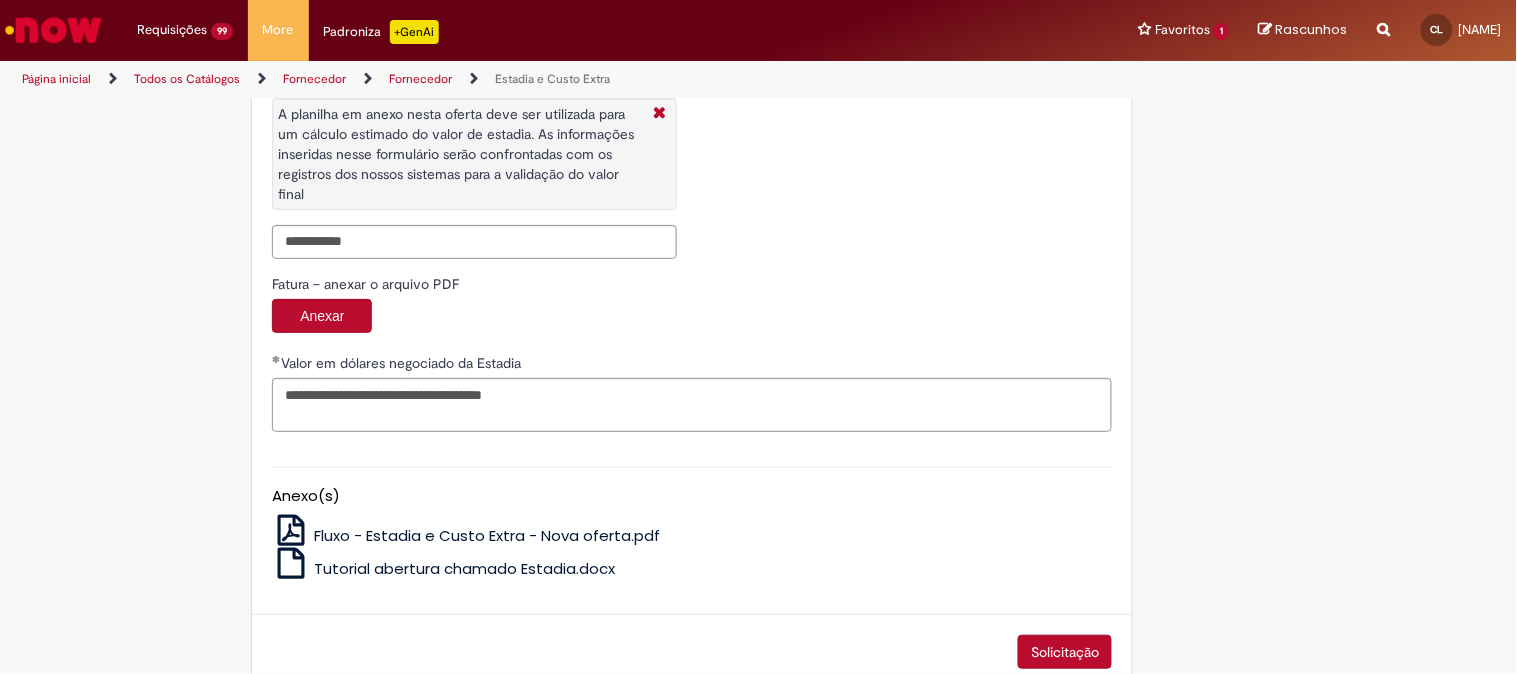 scroll, scrollTop: 3393, scrollLeft: 0, axis: vertical 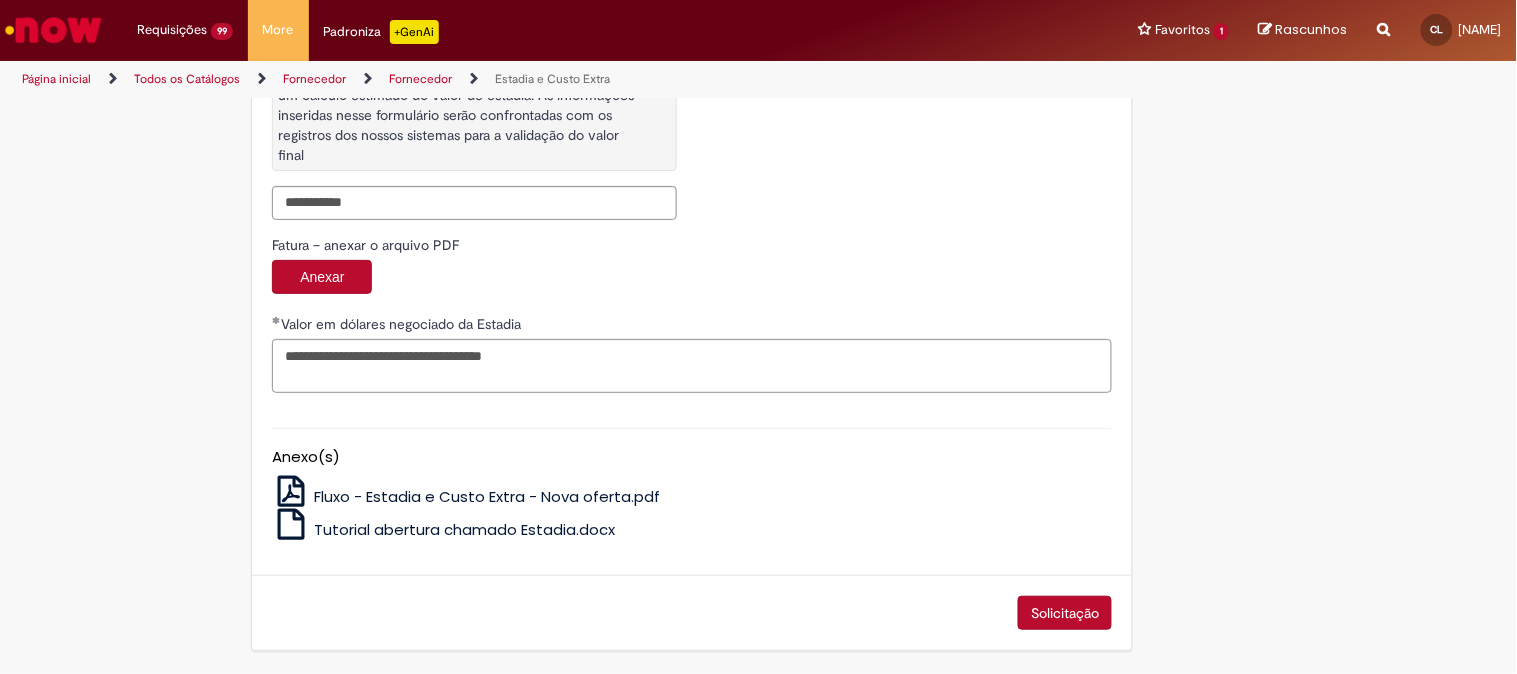 click on "Solicitação" at bounding box center (1065, 613) 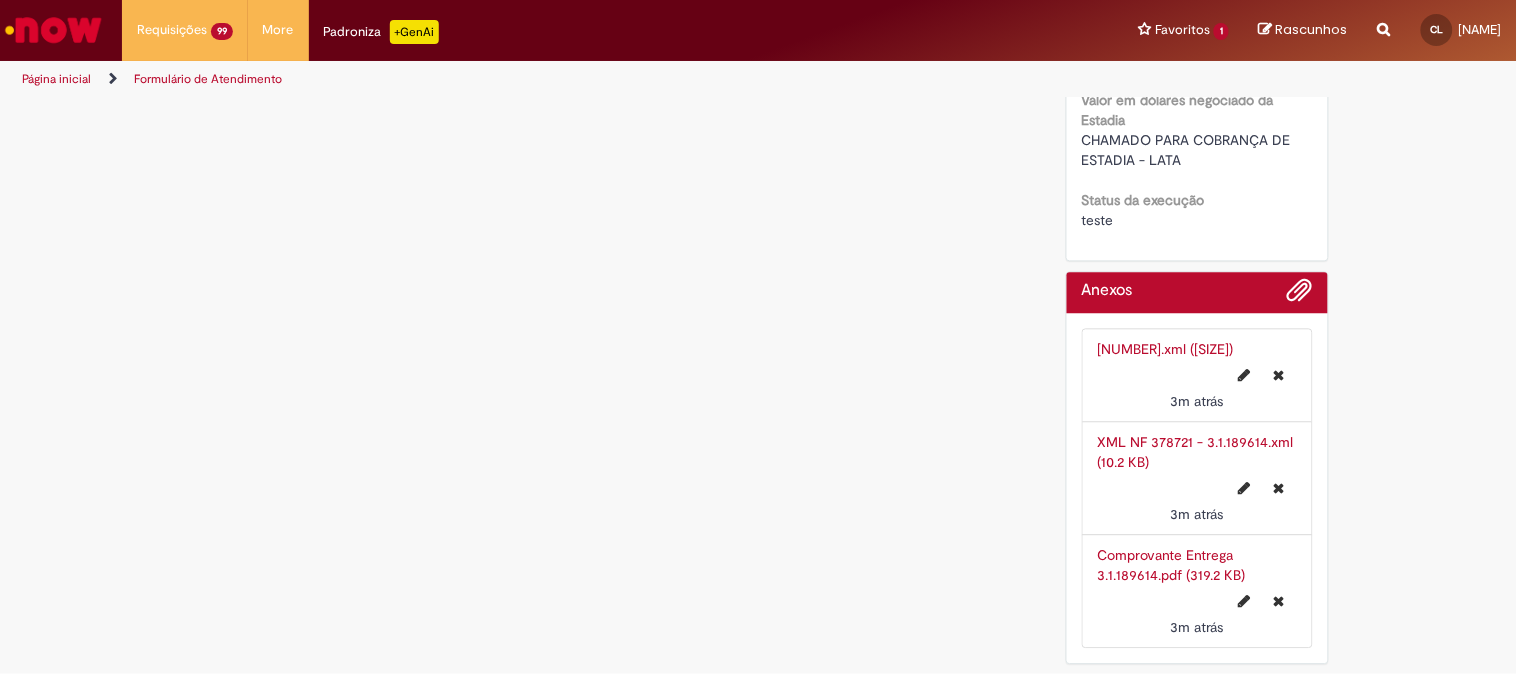 scroll, scrollTop: 0, scrollLeft: 0, axis: both 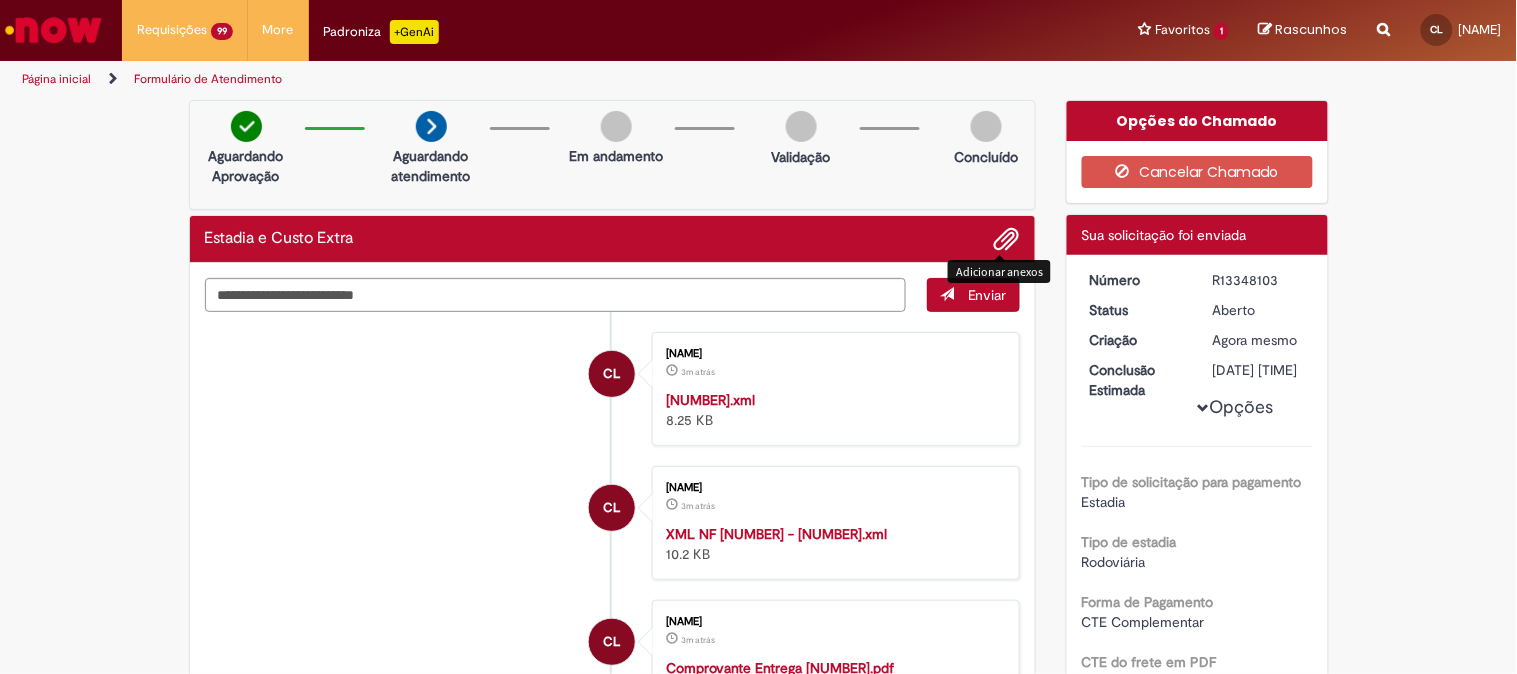 click at bounding box center (1007, 240) 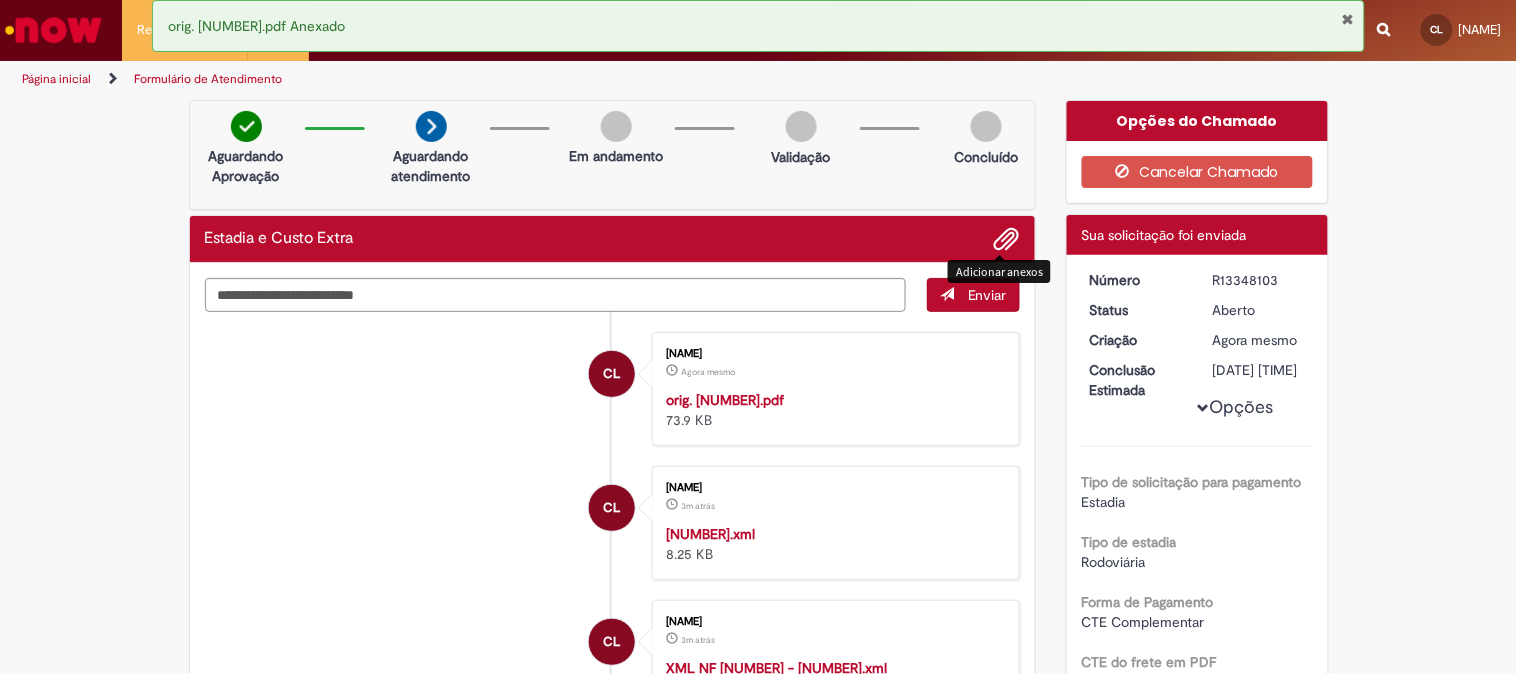 click on "R13348103" at bounding box center [1259, 280] 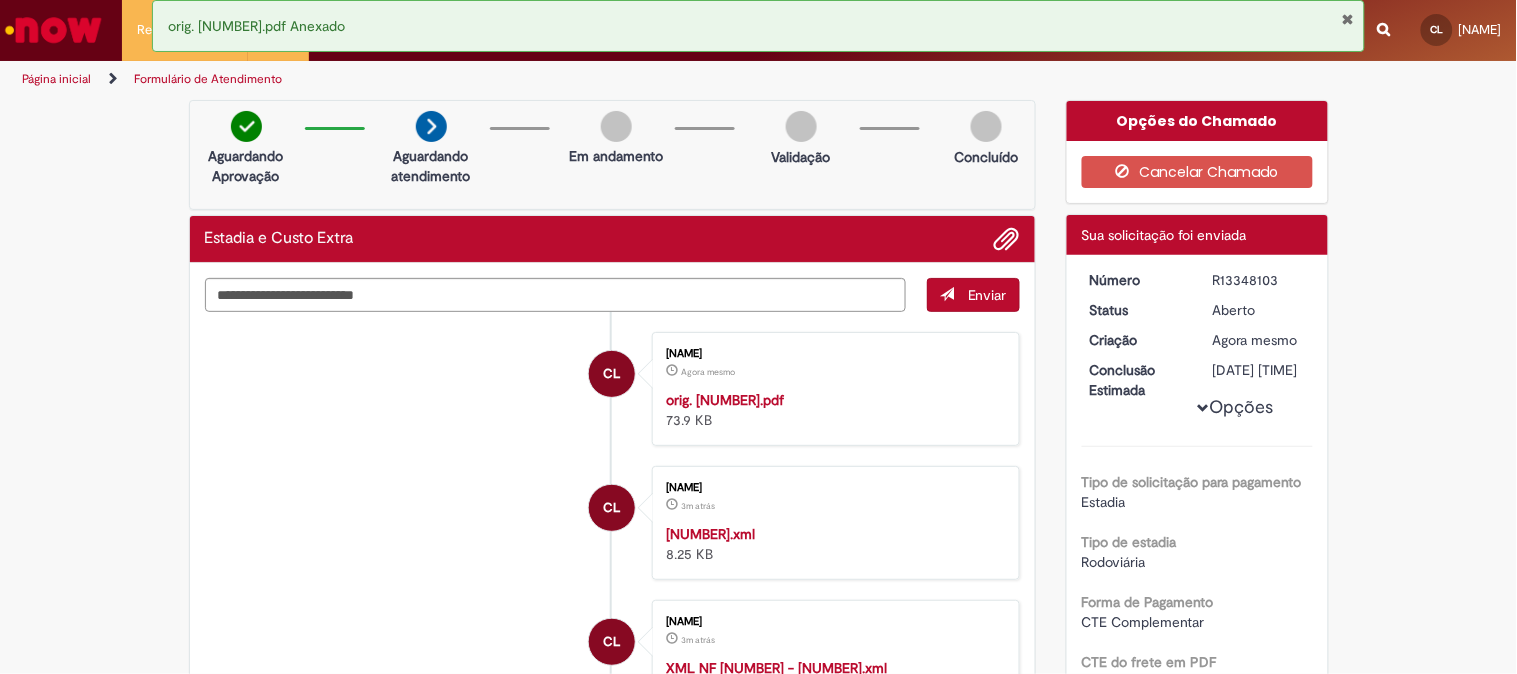 click on "R13348103" at bounding box center (1259, 280) 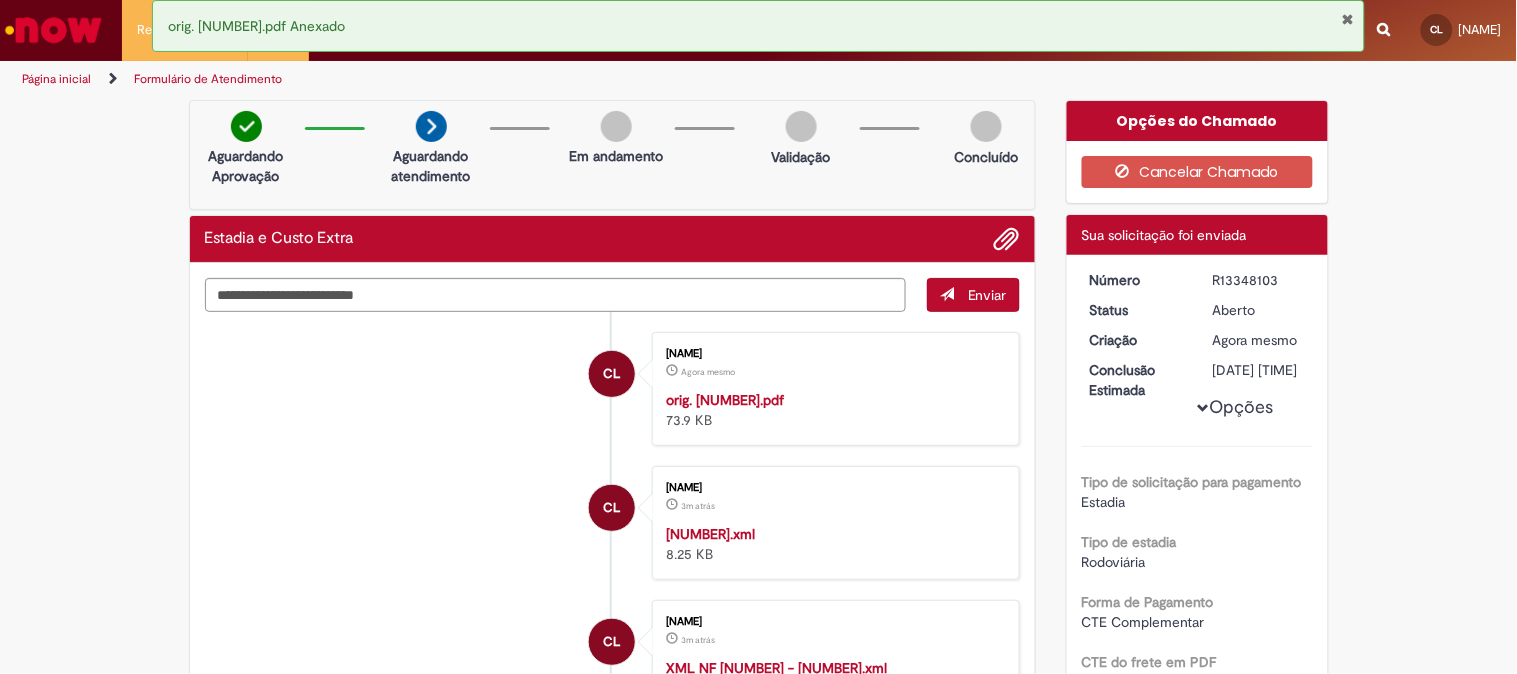 copy on "R13348103" 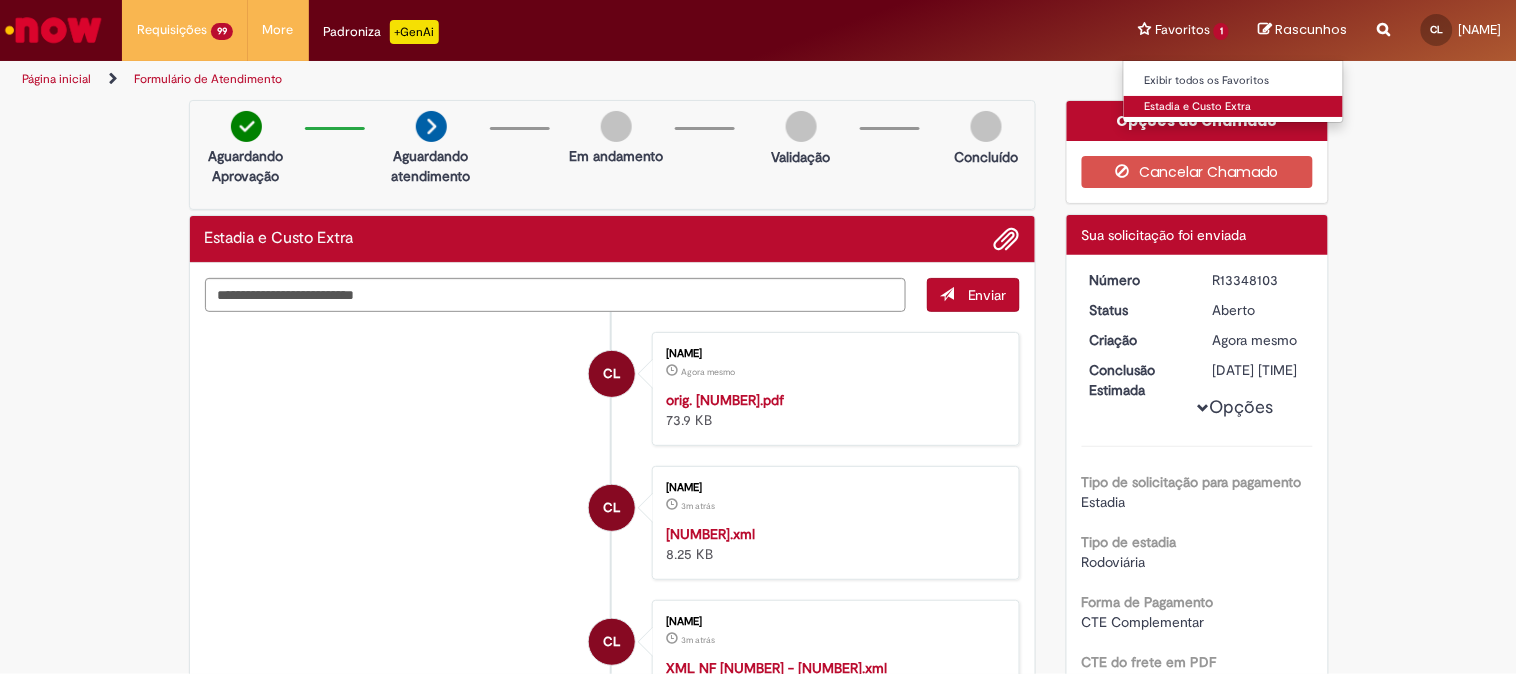 click on "Estadia e Custo Extra" at bounding box center [1234, 107] 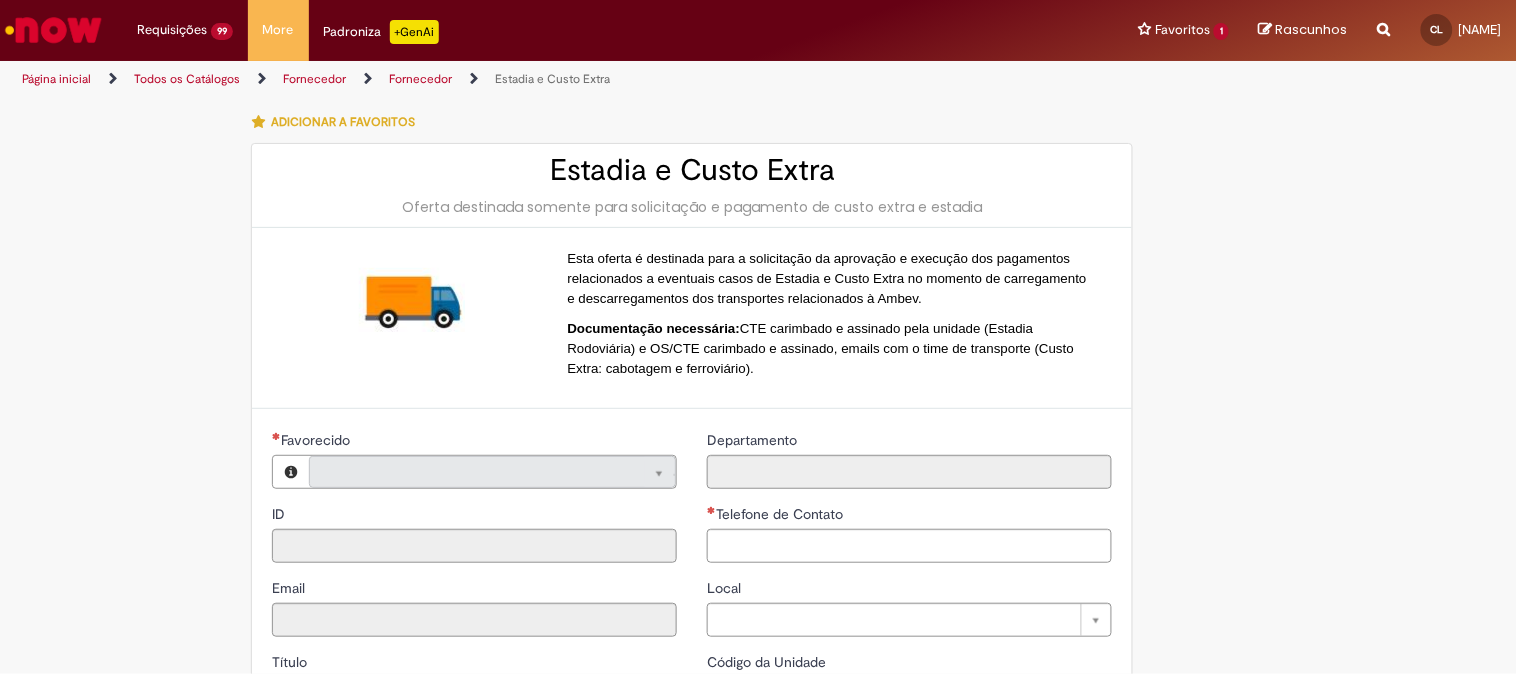 type on "**********" 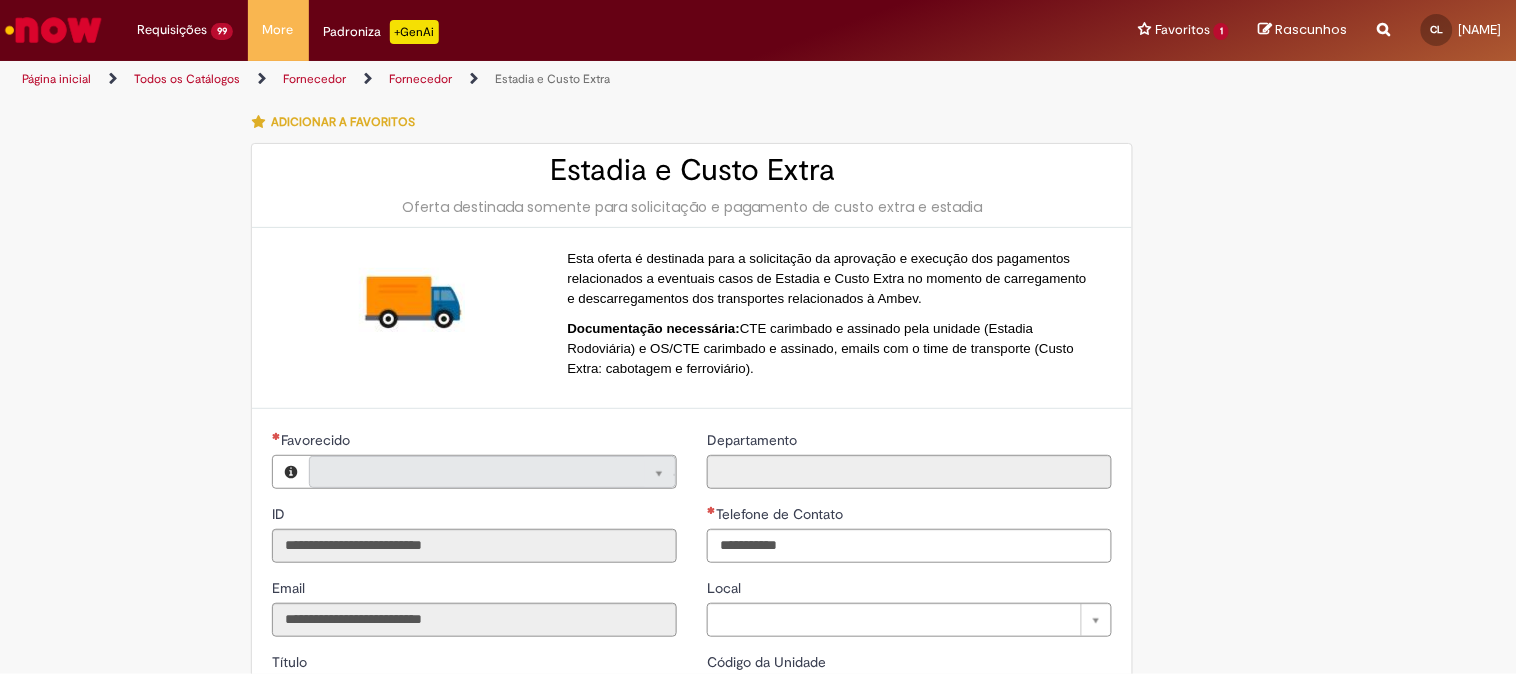 type on "**********" 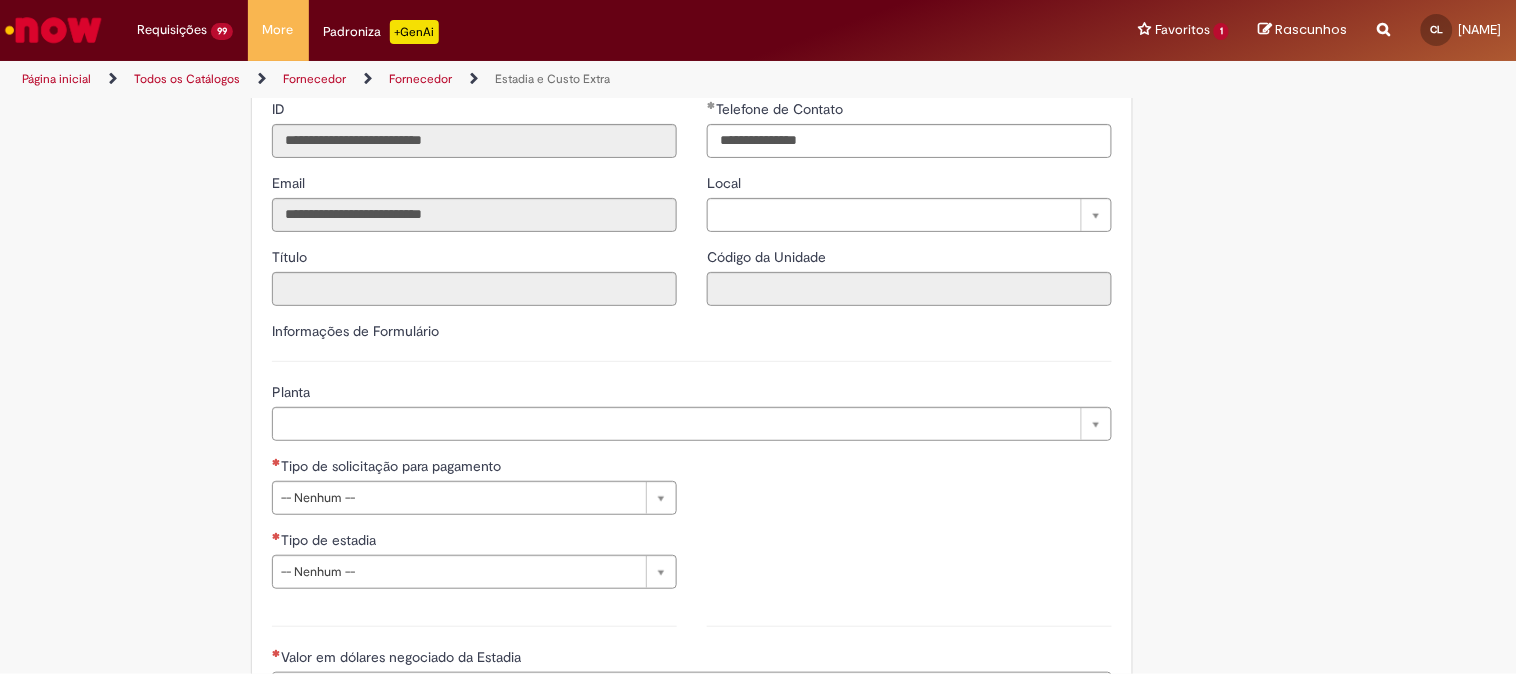 scroll, scrollTop: 444, scrollLeft: 0, axis: vertical 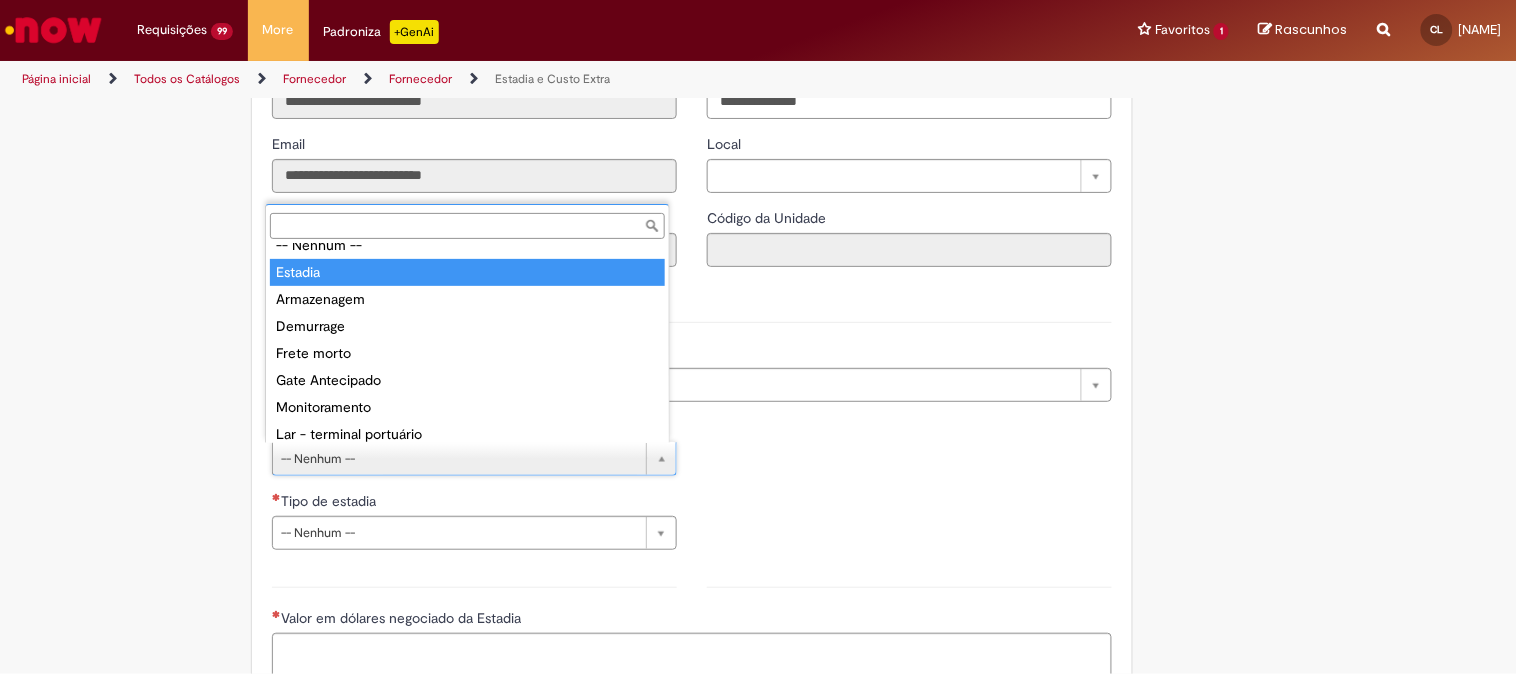 type on "*******" 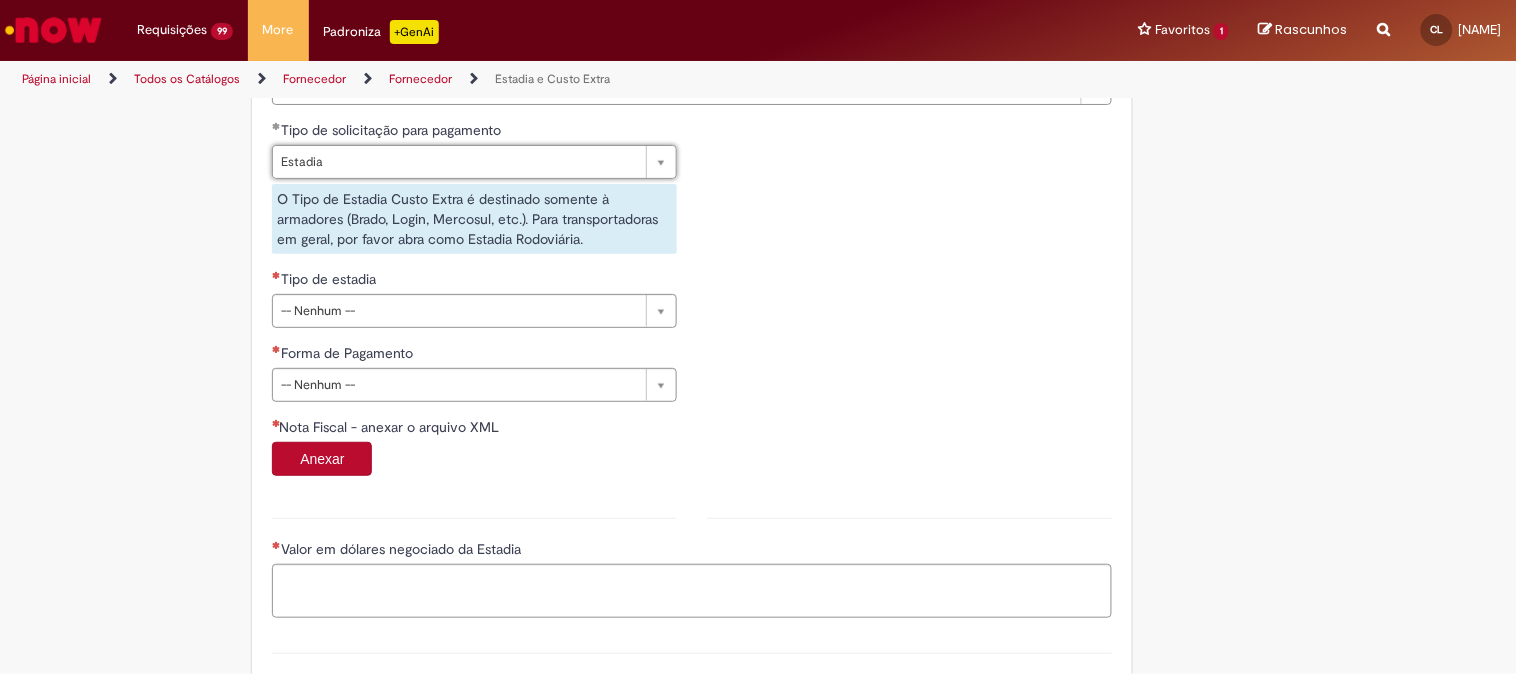 scroll, scrollTop: 777, scrollLeft: 0, axis: vertical 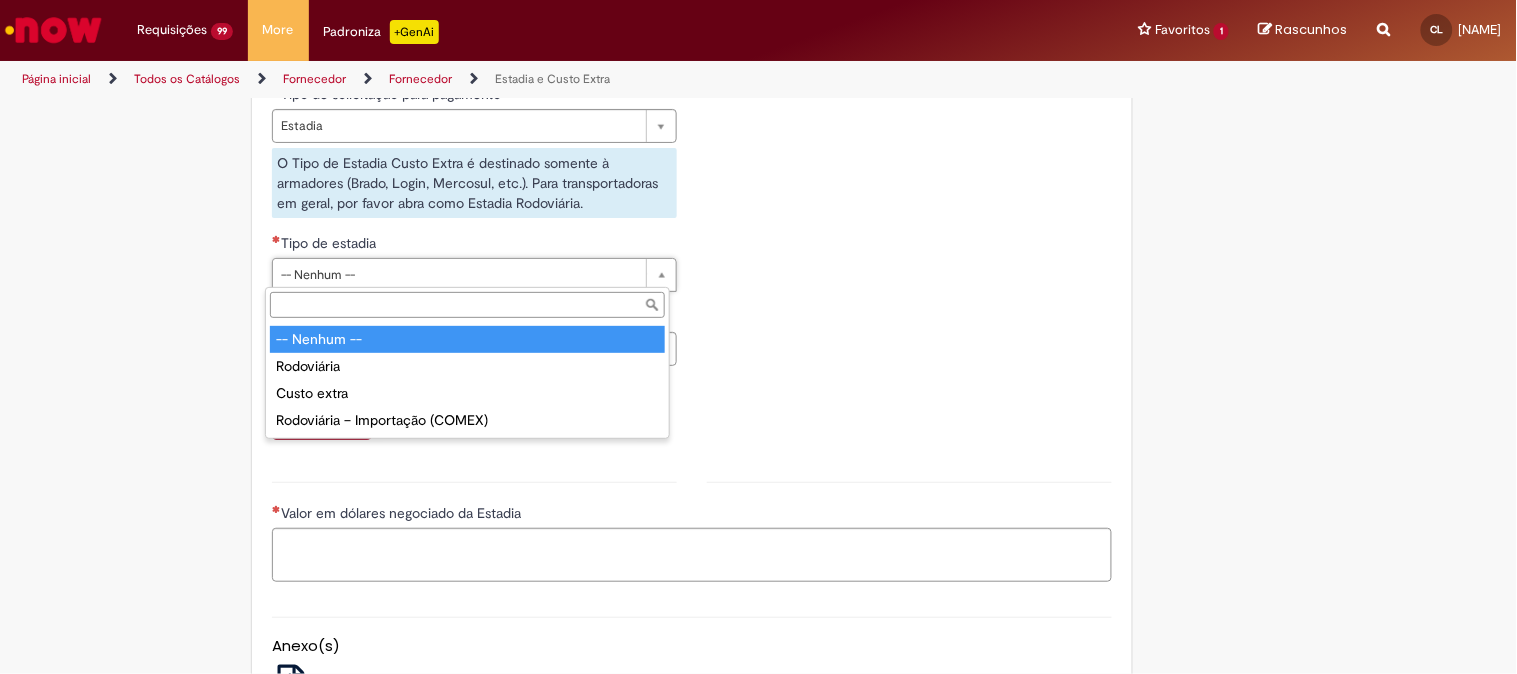 type on "**********" 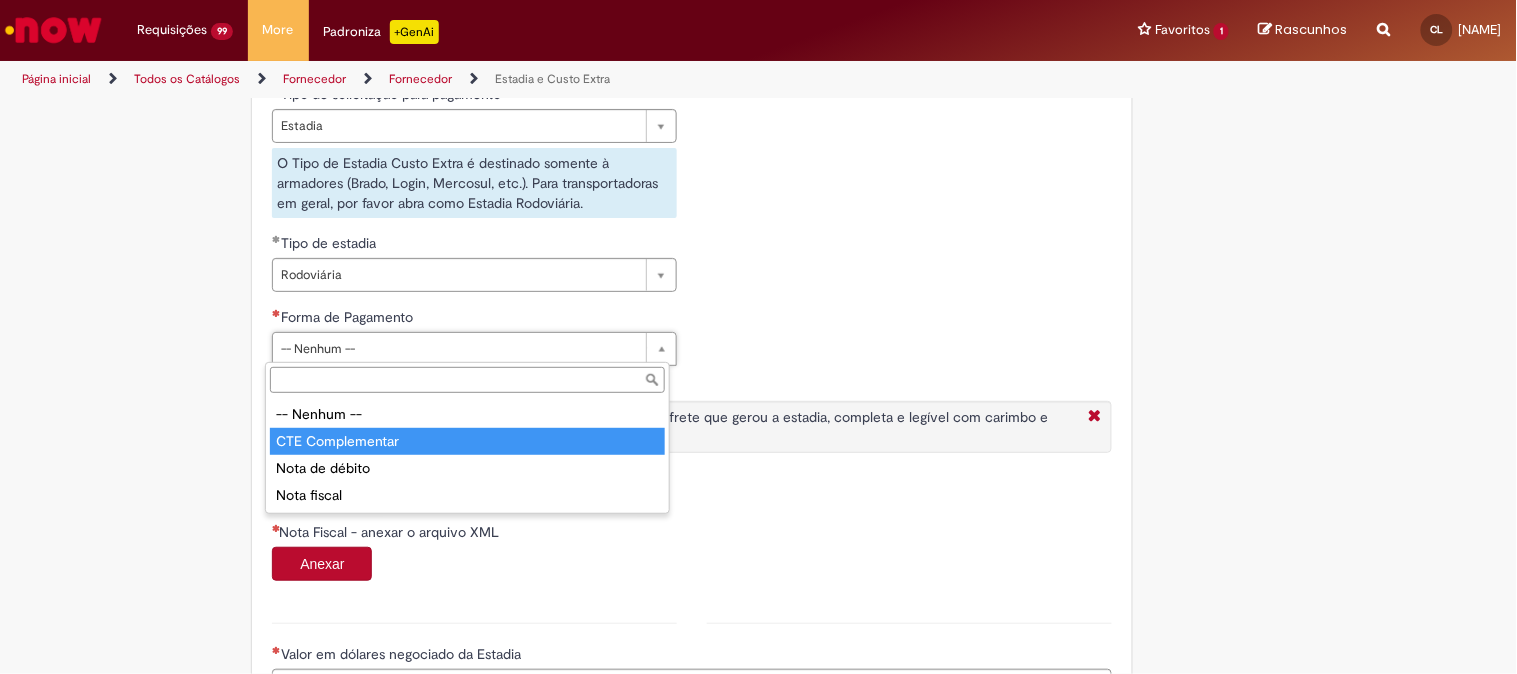 type on "**********" 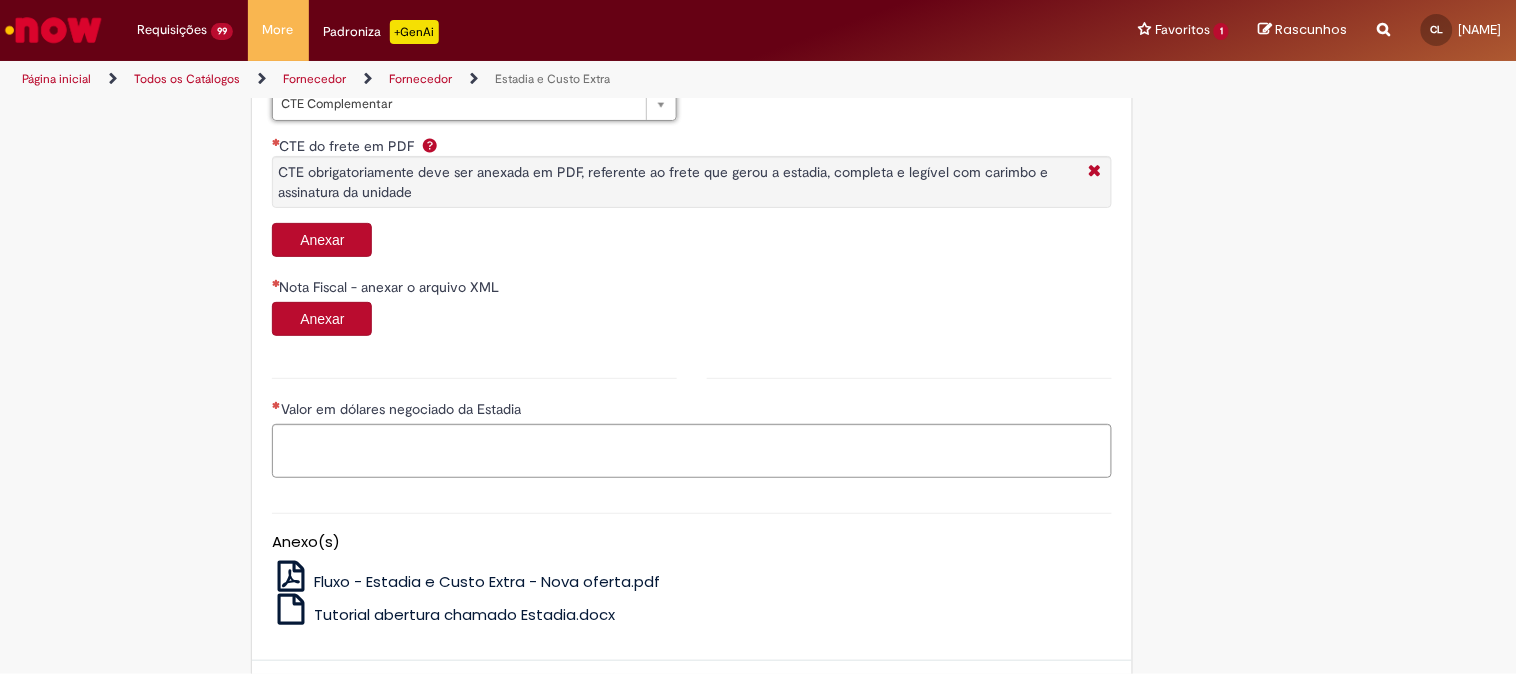 scroll, scrollTop: 888, scrollLeft: 0, axis: vertical 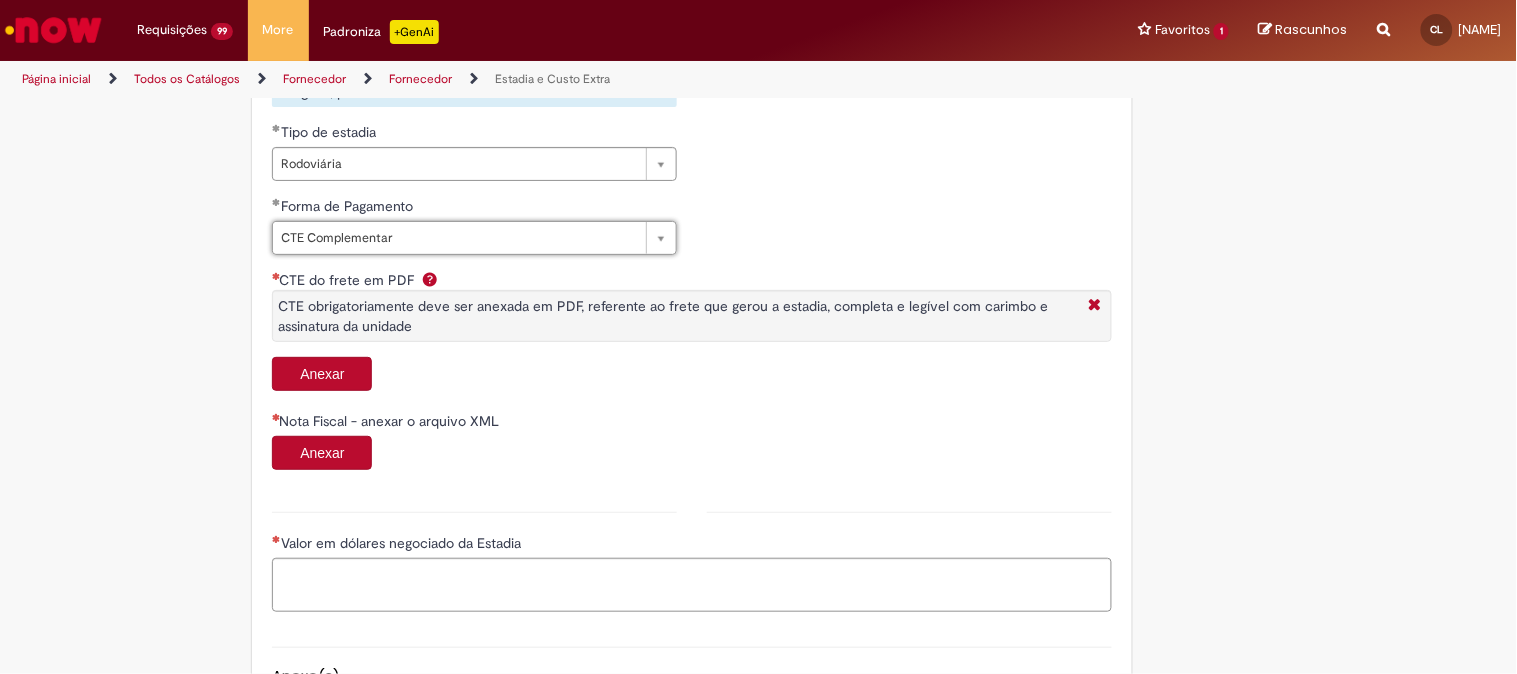 click on "Anexar" at bounding box center [322, 374] 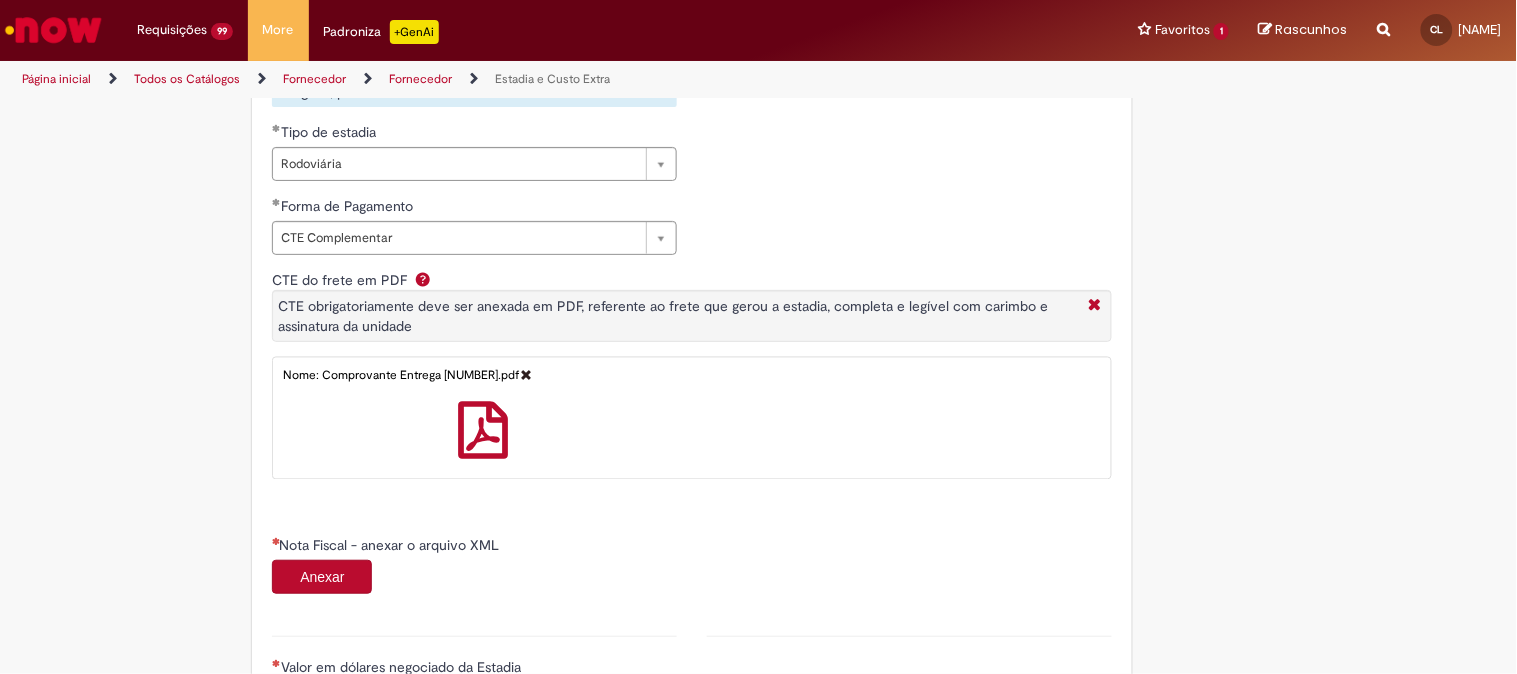 click on "Anexar" at bounding box center (322, 577) 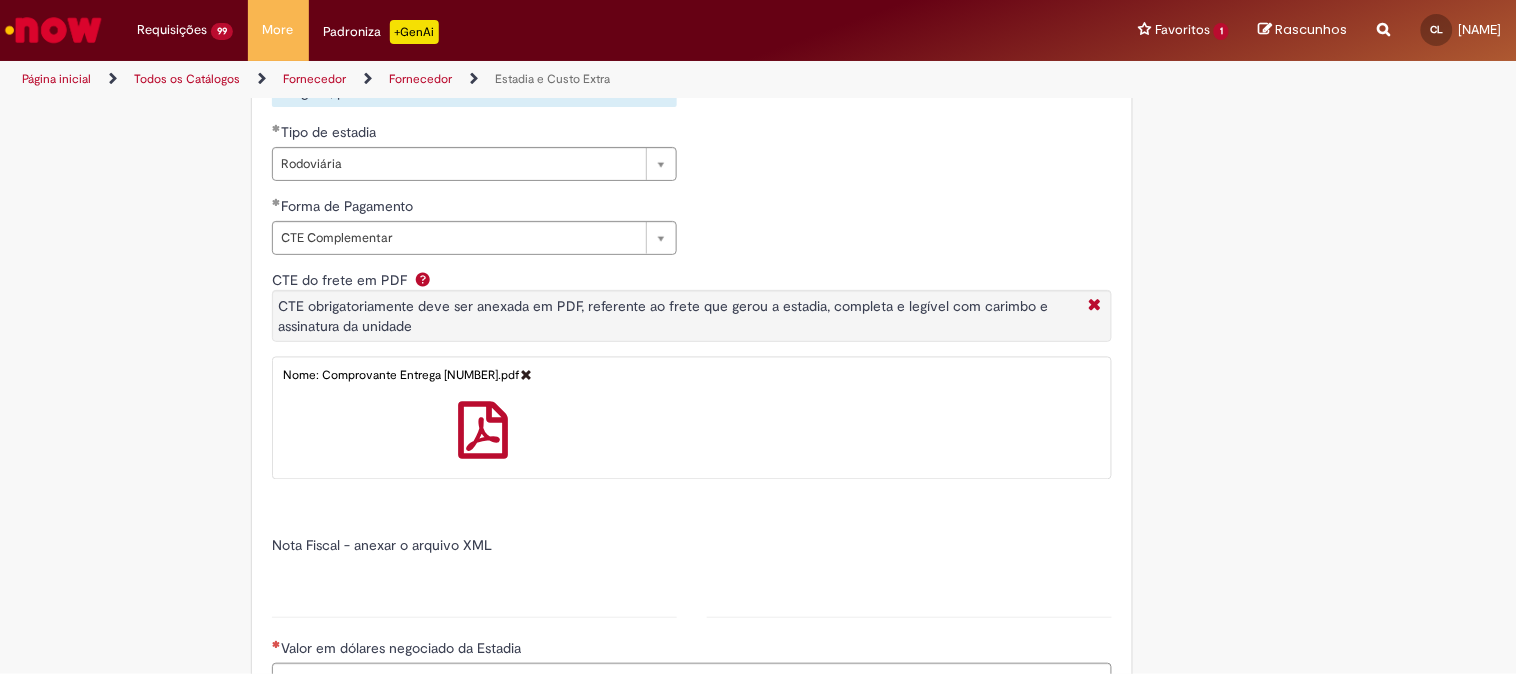 type on "******" 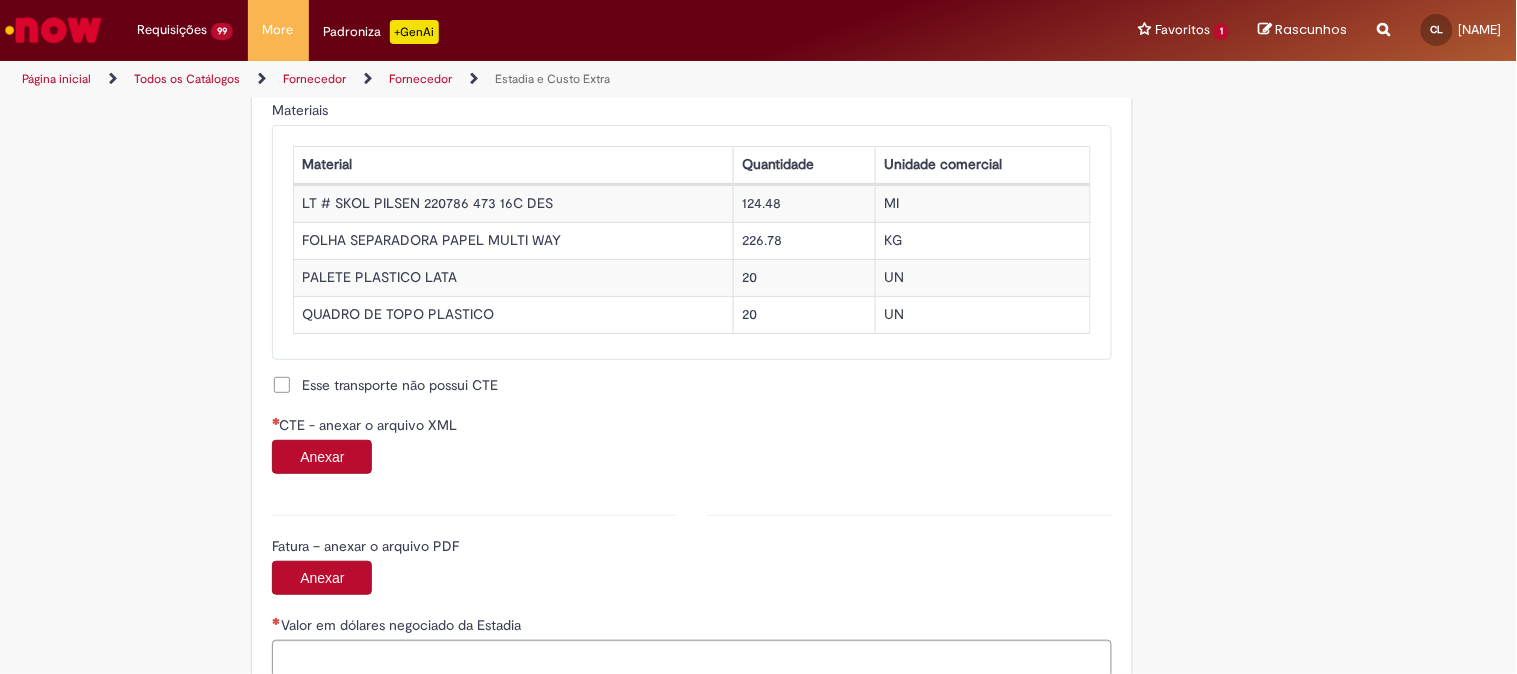 scroll, scrollTop: 1888, scrollLeft: 0, axis: vertical 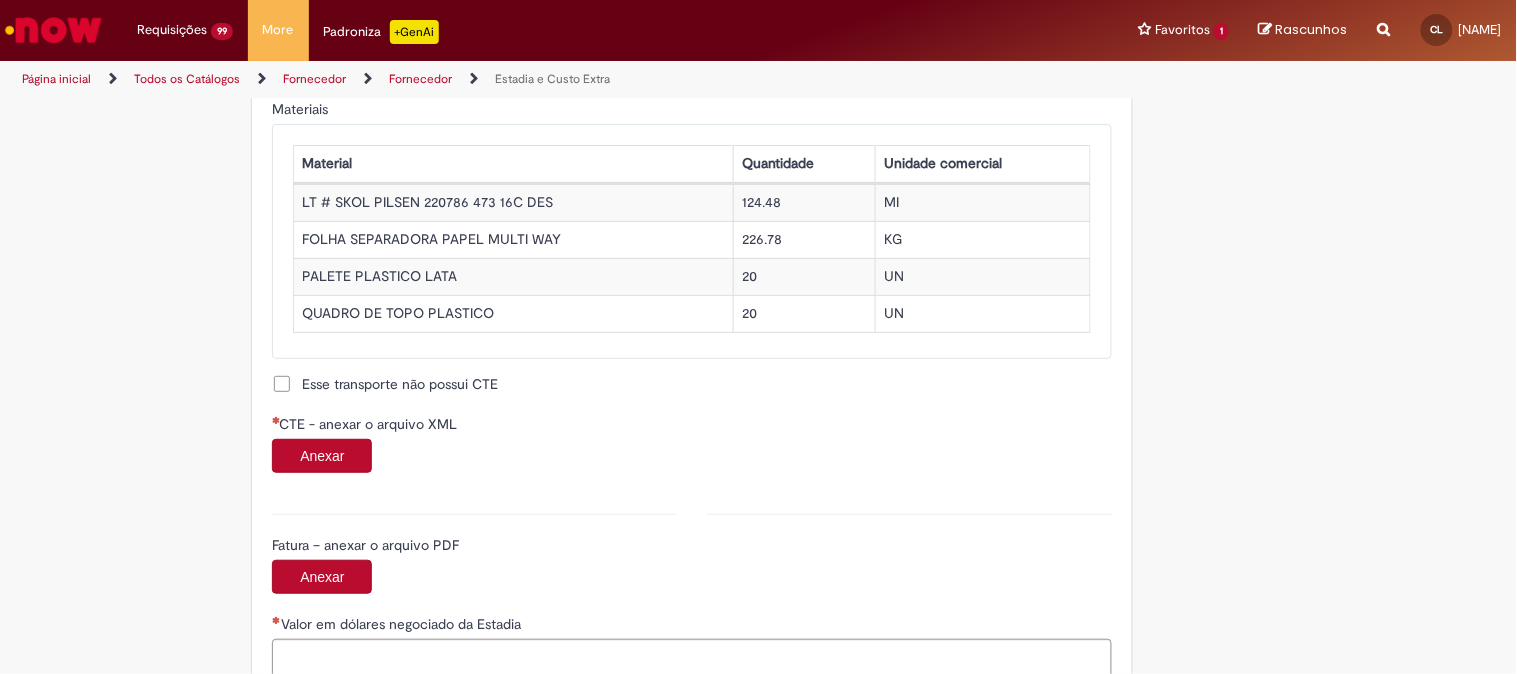 click on "Anexar" at bounding box center [322, 456] 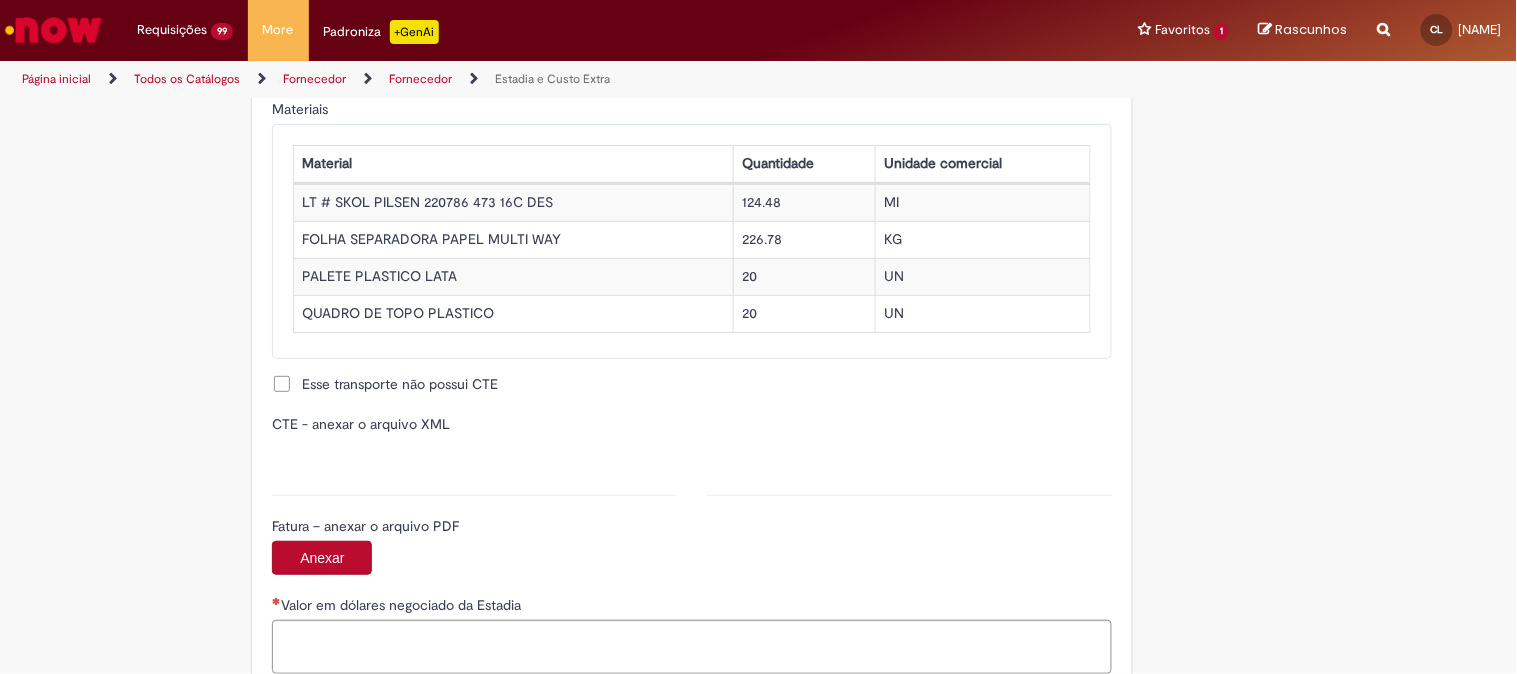 type on "**********" 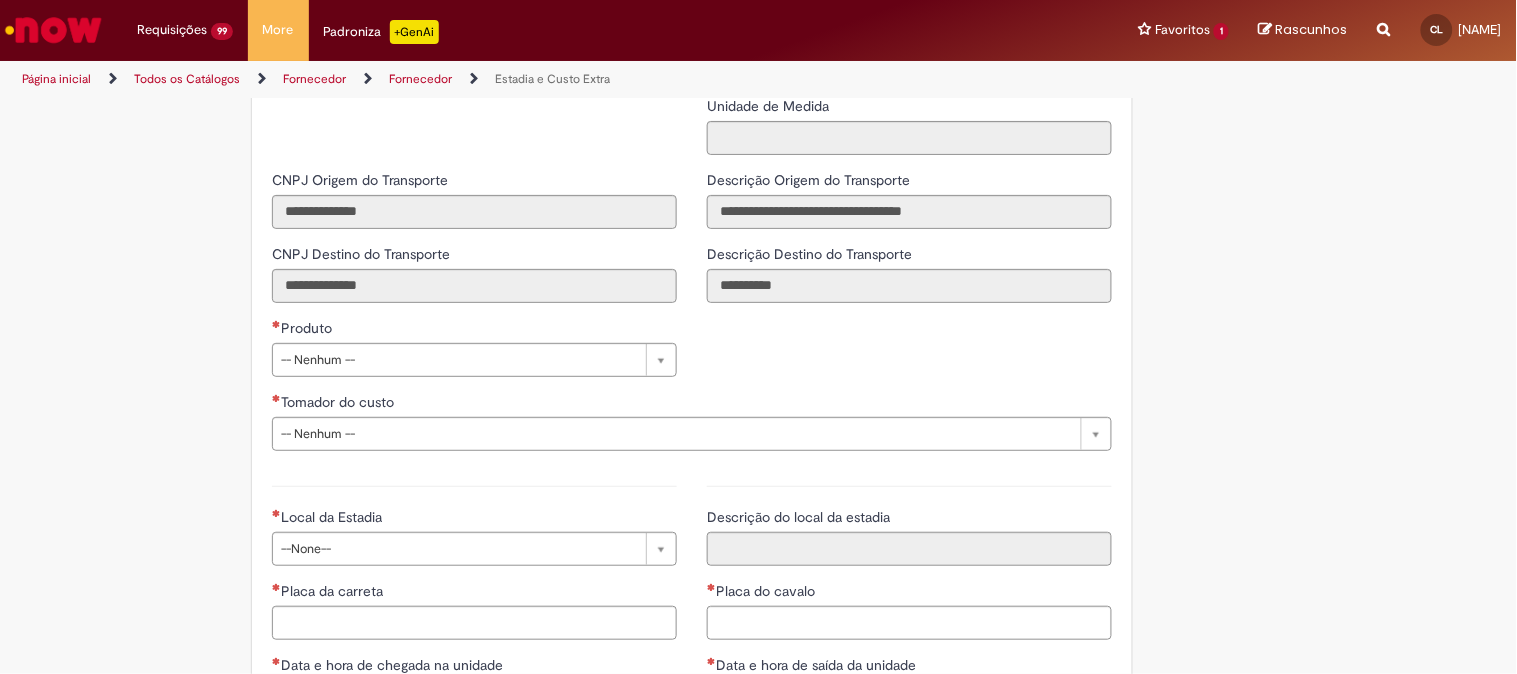 scroll, scrollTop: 2666, scrollLeft: 0, axis: vertical 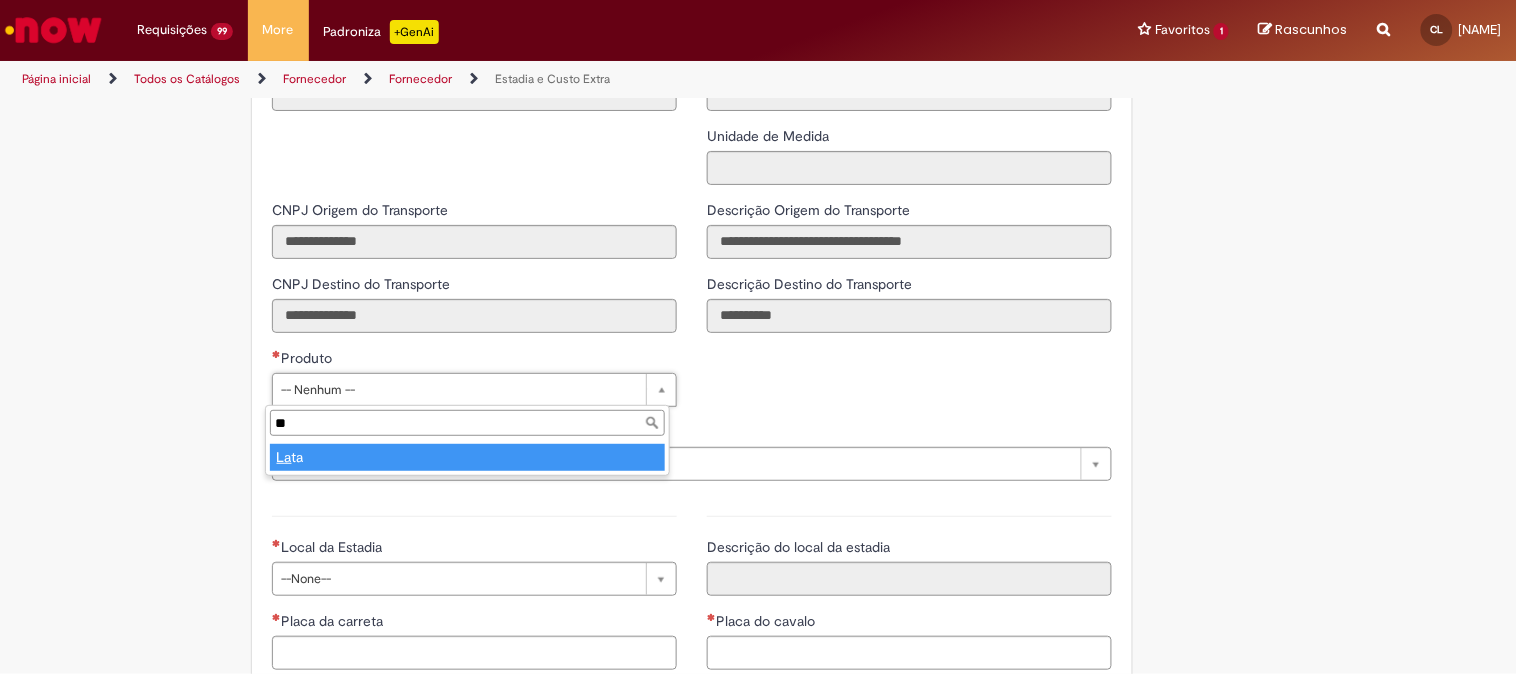 type on "**" 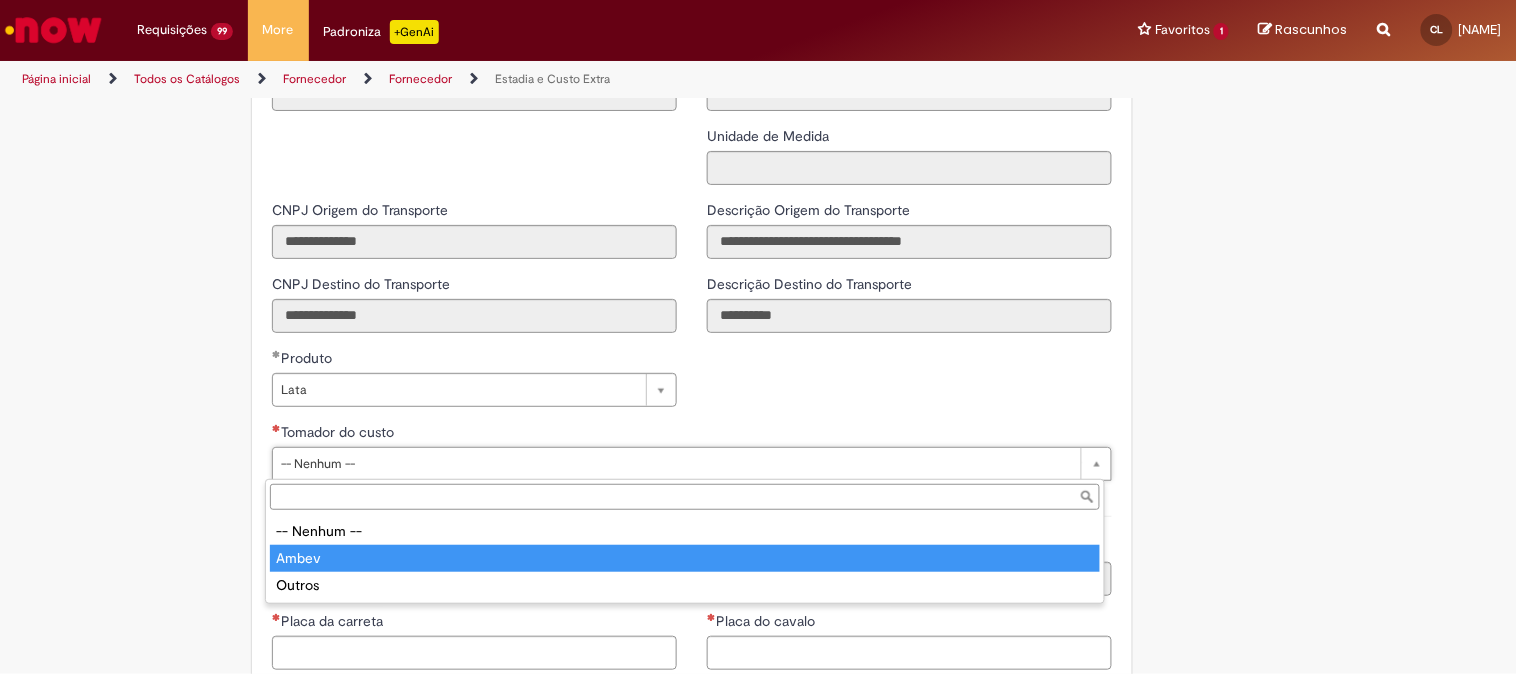 type on "*****" 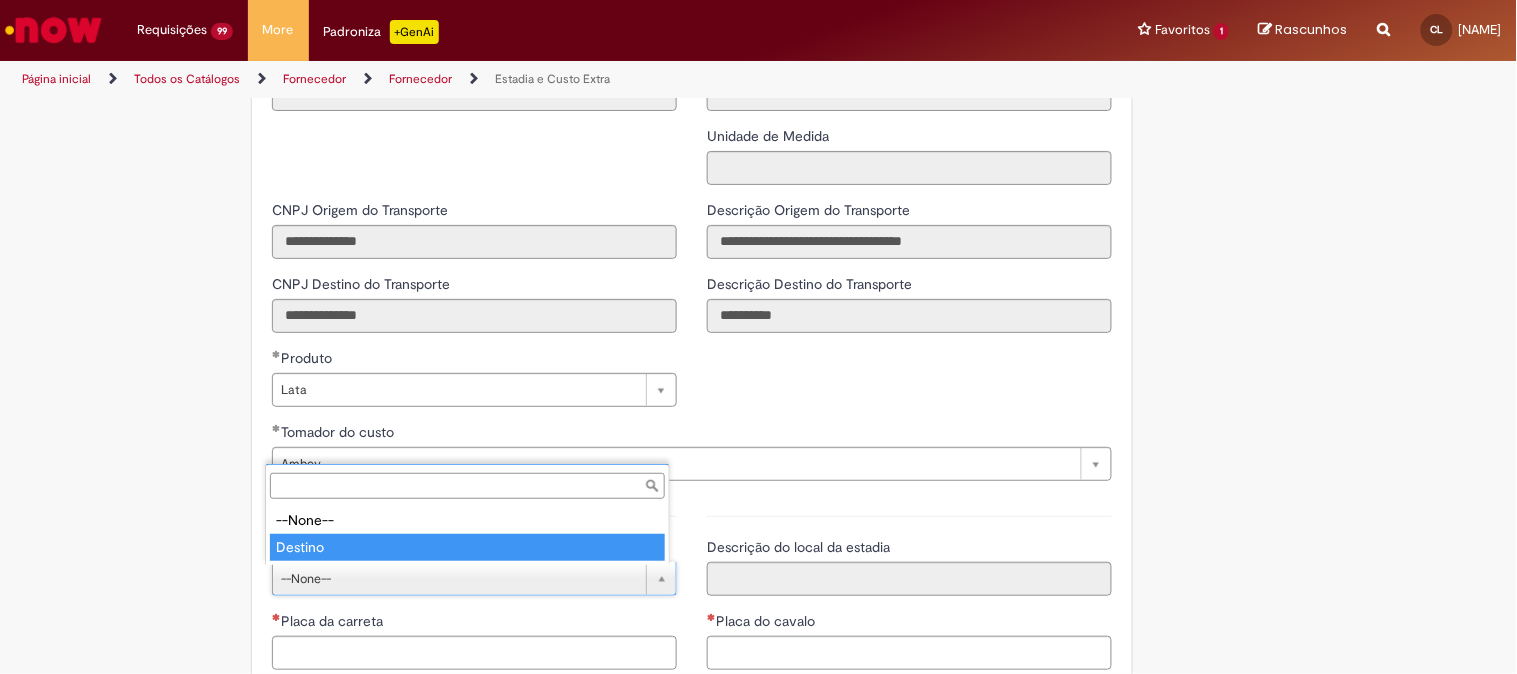 type on "*******" 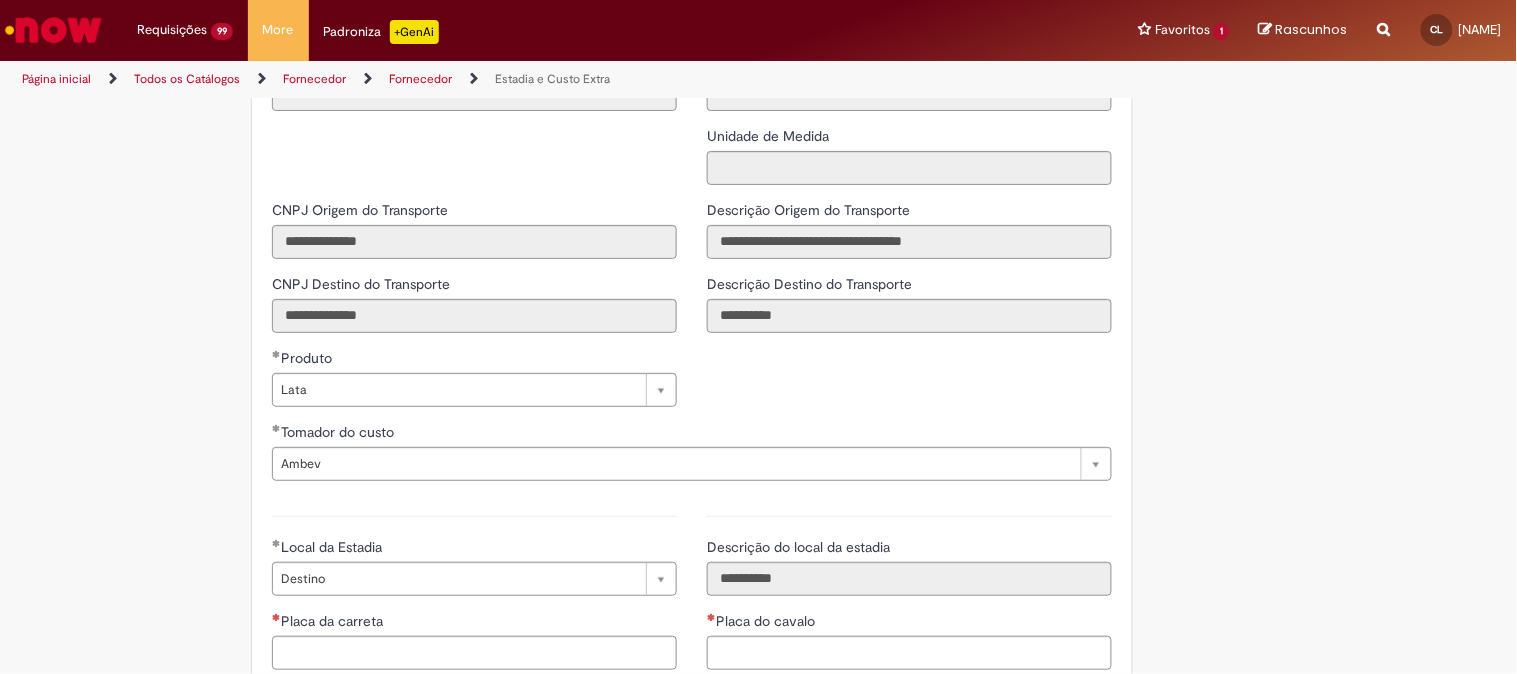 click on "**********" at bounding box center [474, 725] 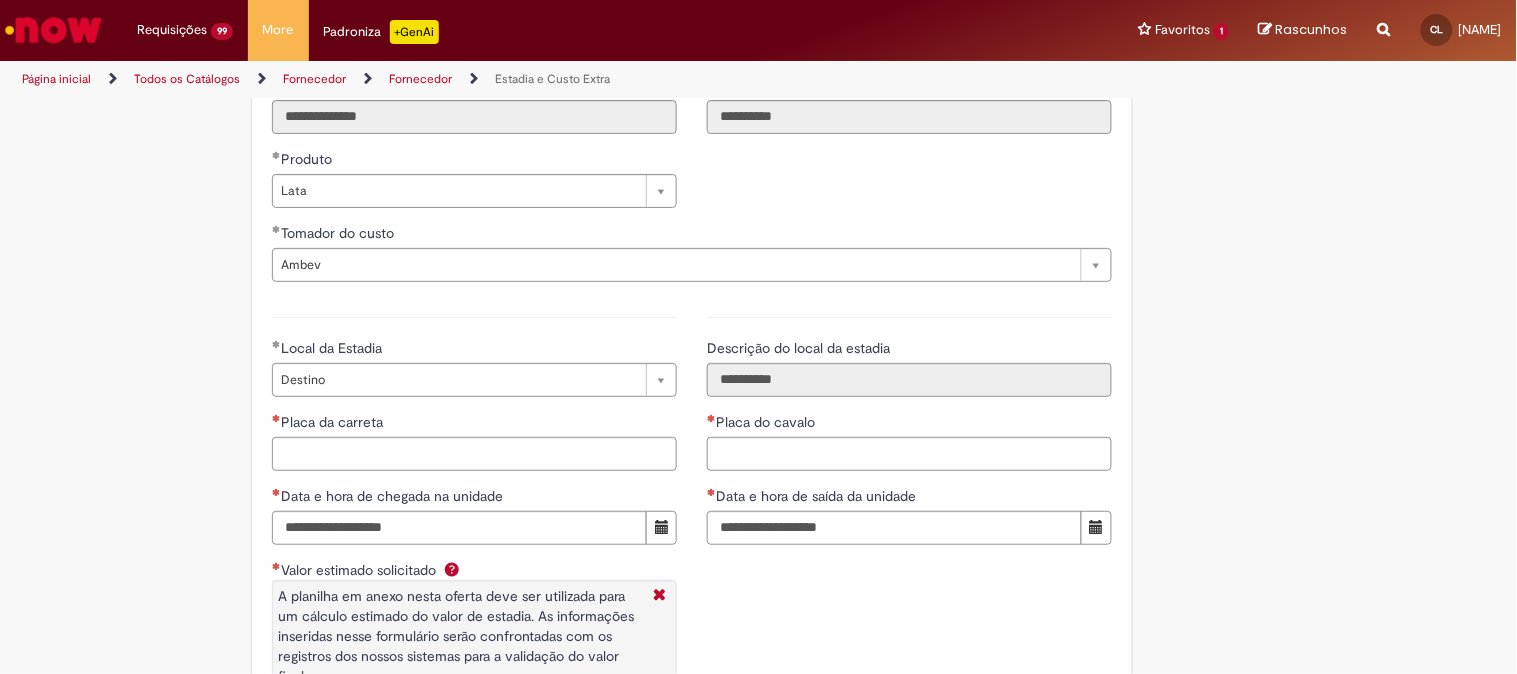 scroll, scrollTop: 3000, scrollLeft: 0, axis: vertical 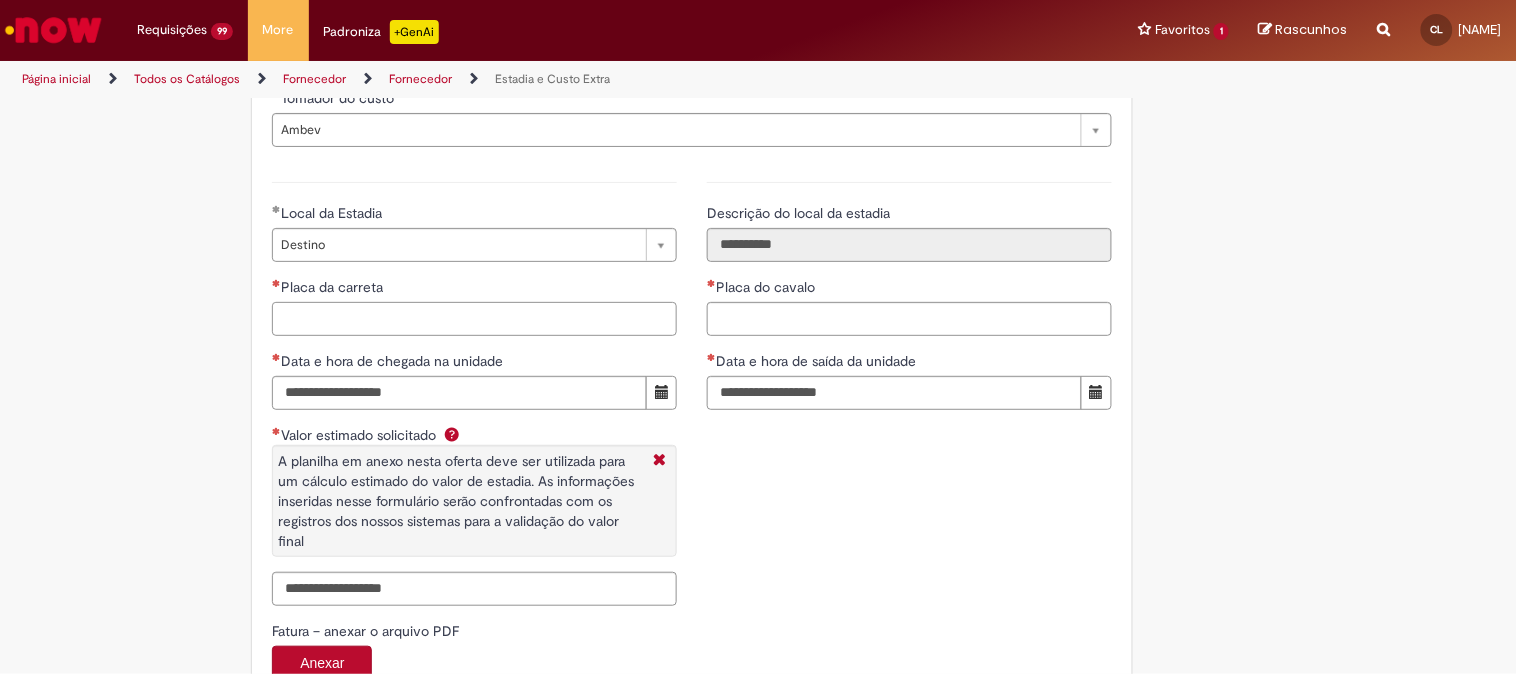 click on "Placa da carreta" at bounding box center [474, 319] 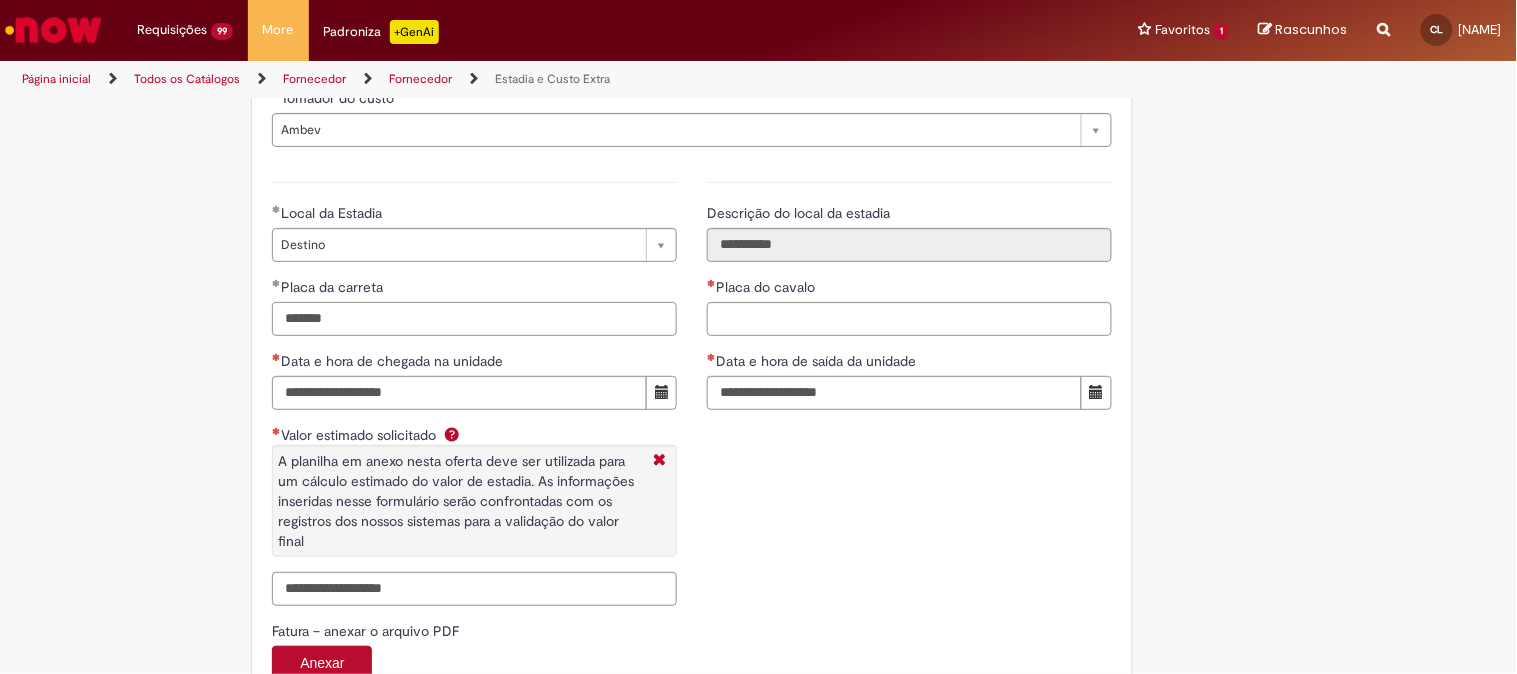 type on "*******" 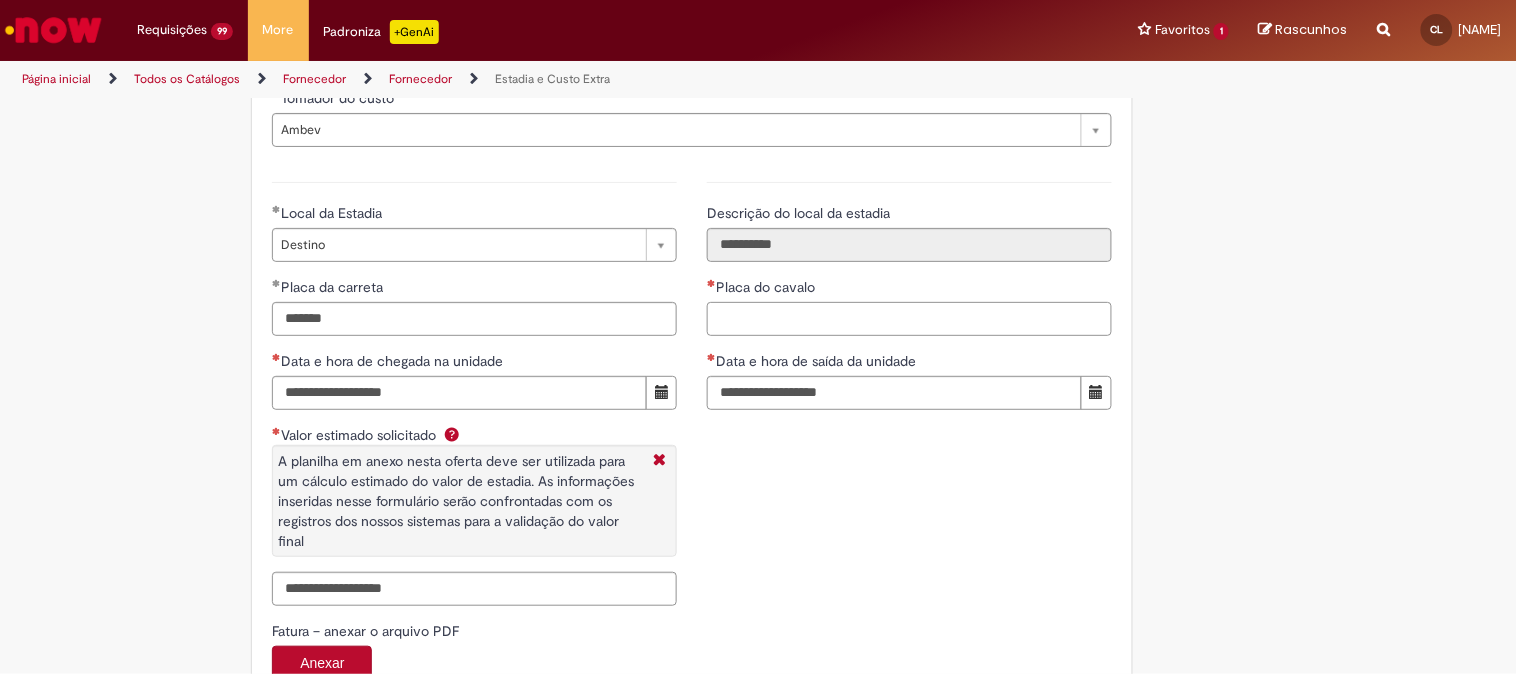 click on "Placa do cavalo" at bounding box center [909, 319] 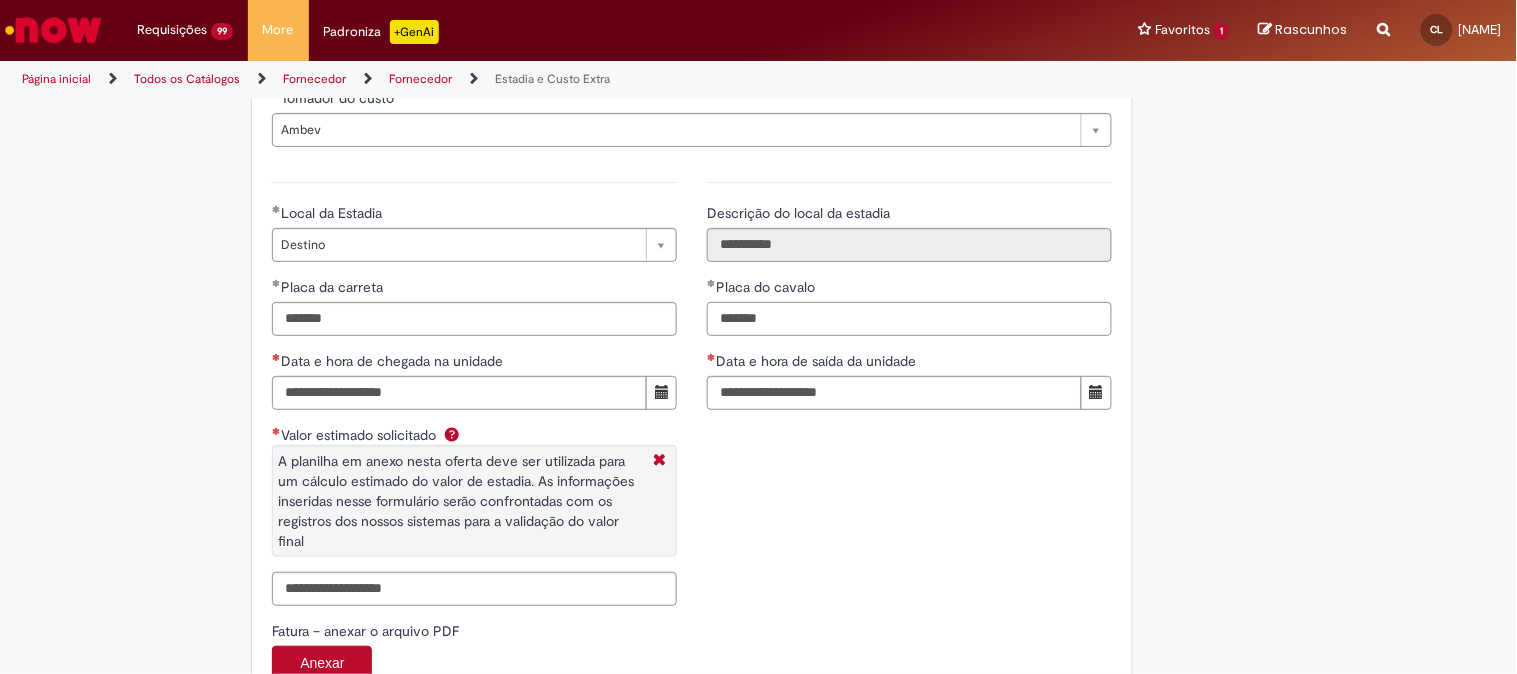 type on "*******" 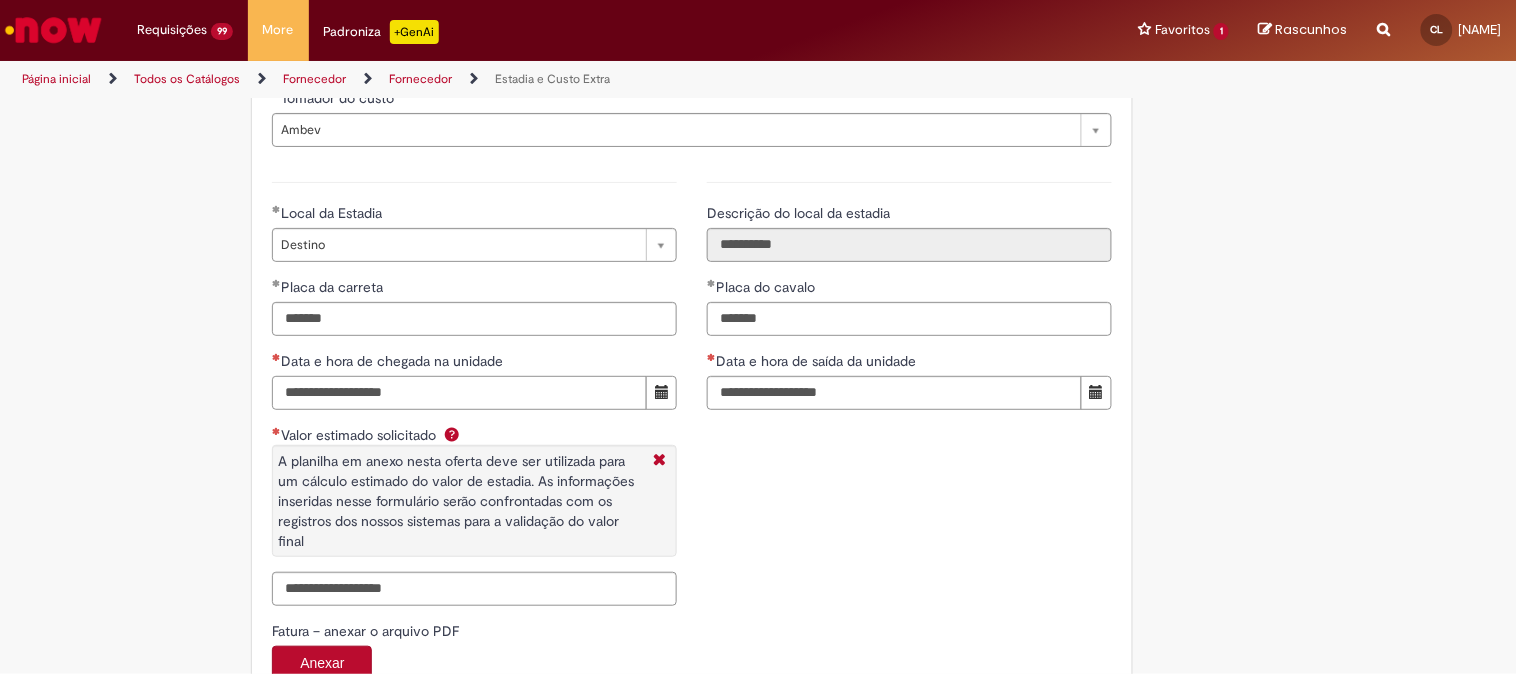 click on "Data e hora de chegada na unidade" at bounding box center (459, 393) 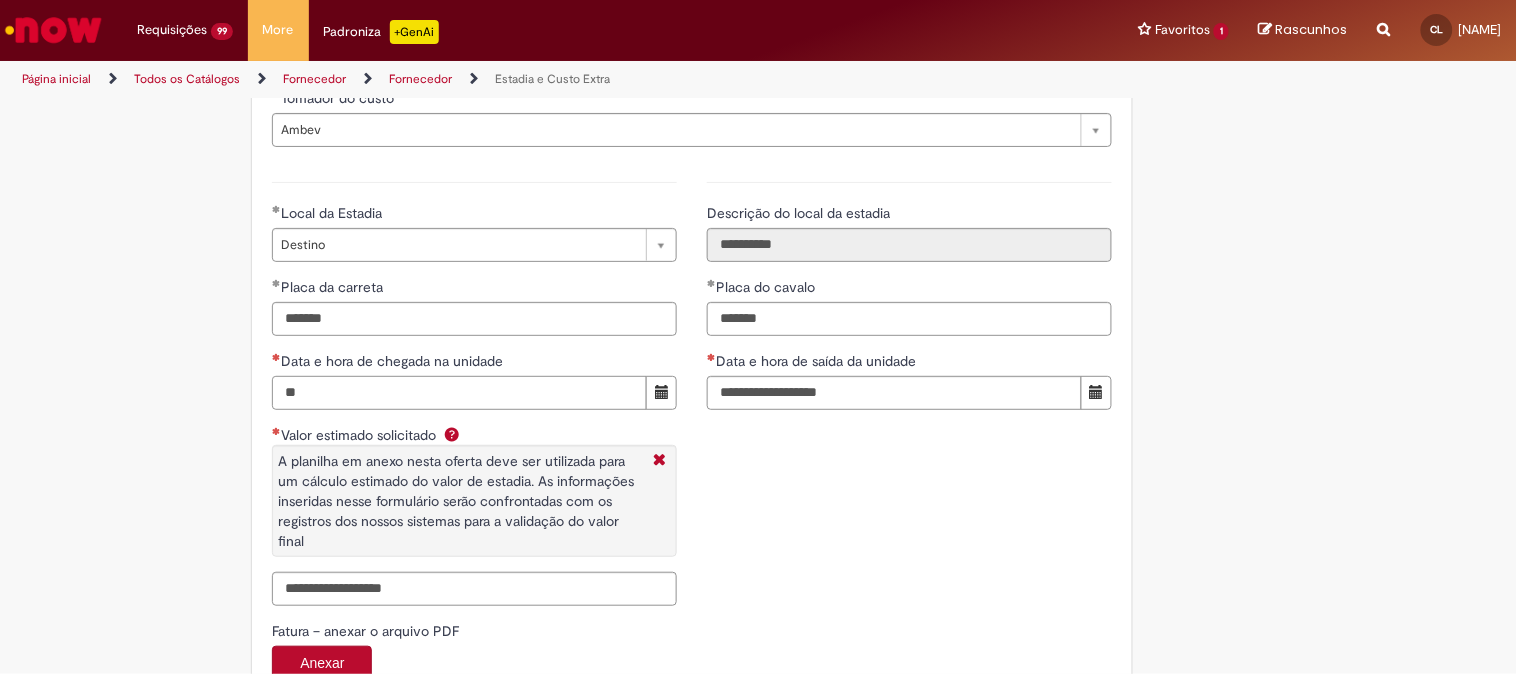 type on "**********" 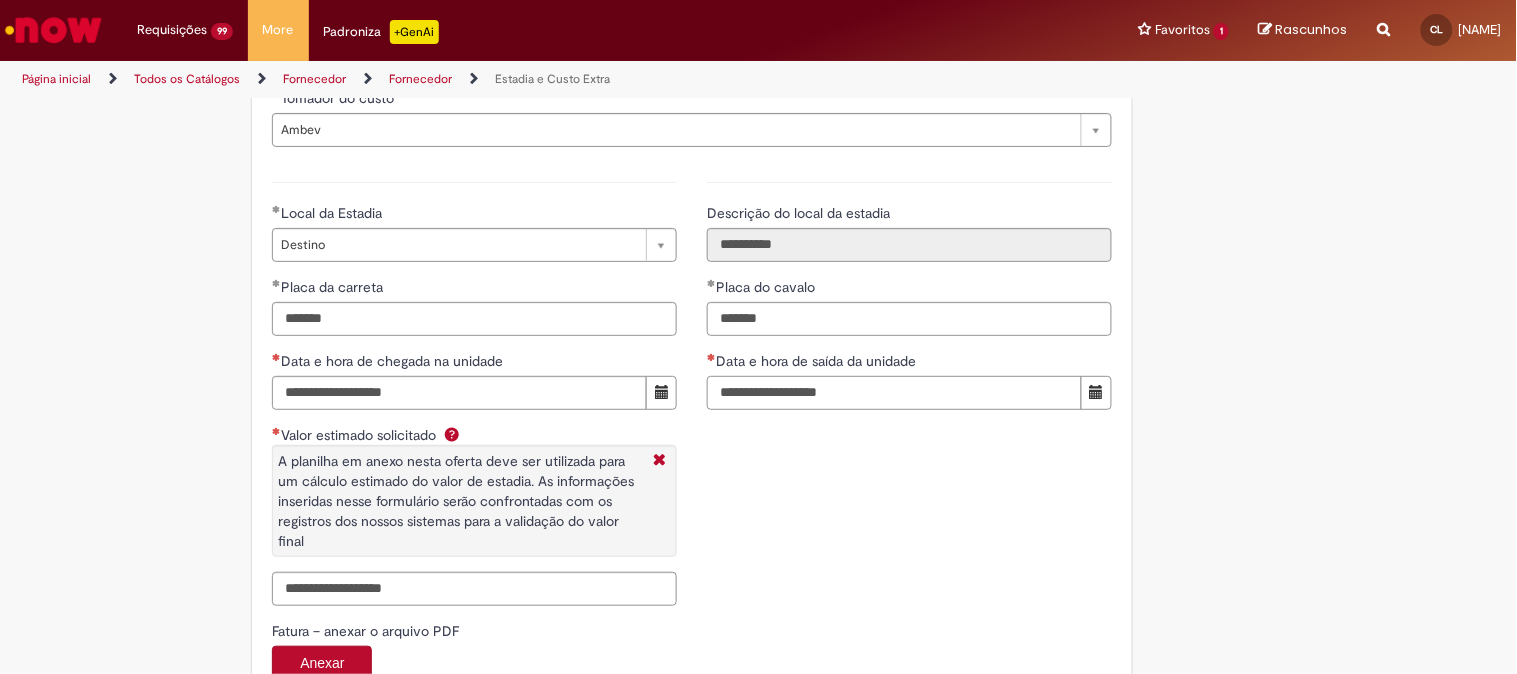 click on "Data e hora de saída da unidade" at bounding box center (894, 393) 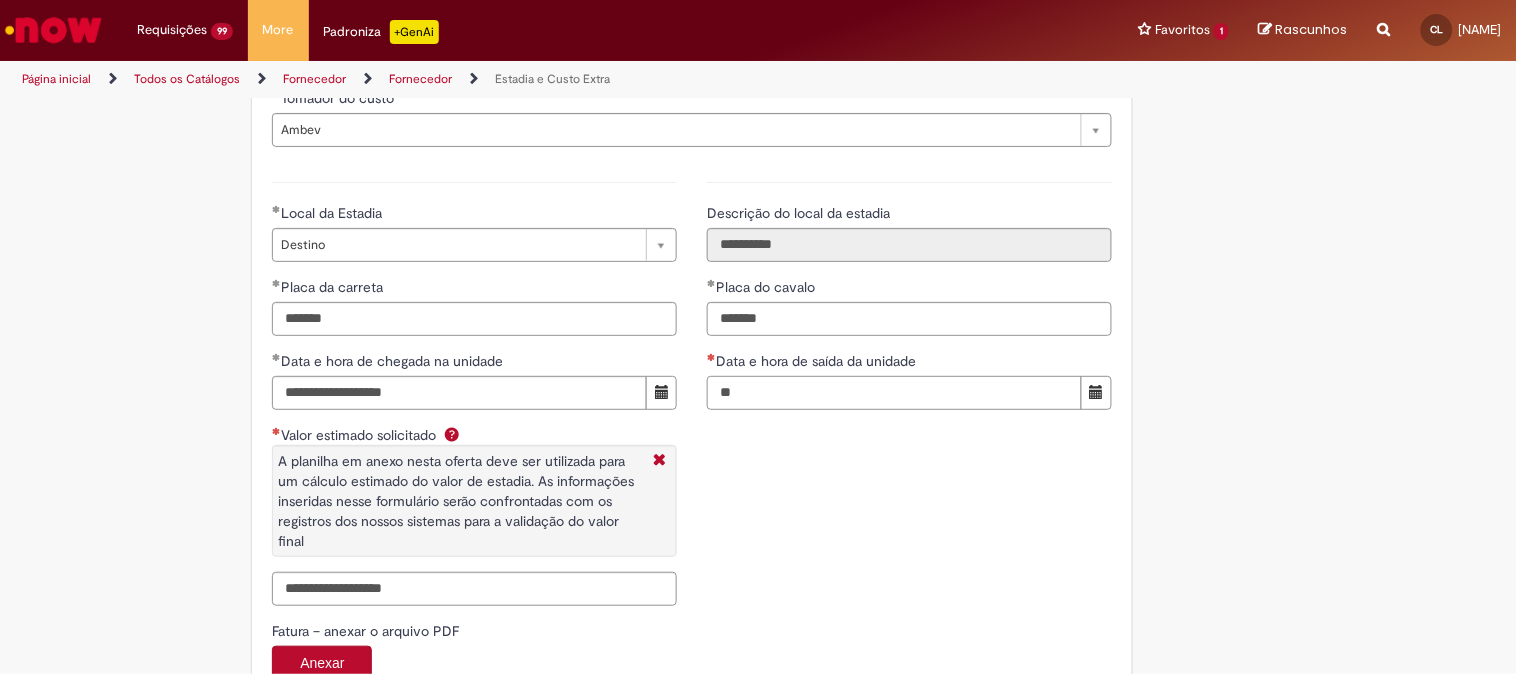 type on "**********" 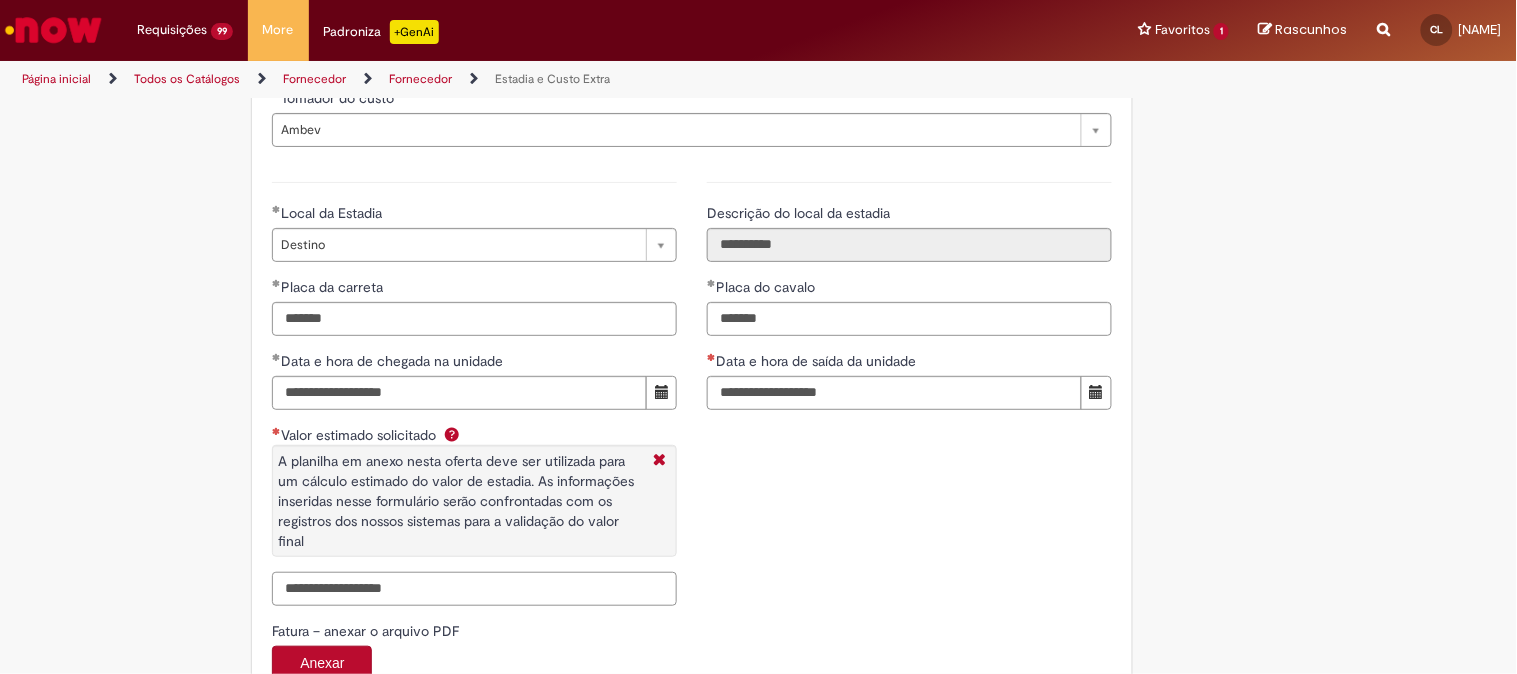 click on "Valor estimado solicitado A planilha em anexo nesta oferta deve ser utilizada para um cálculo estimado do valor de estadia. As informações inseridas nesse formulário serão confrontadas com os registros dos nossos sistemas para a validação do valor final" at bounding box center [474, 589] 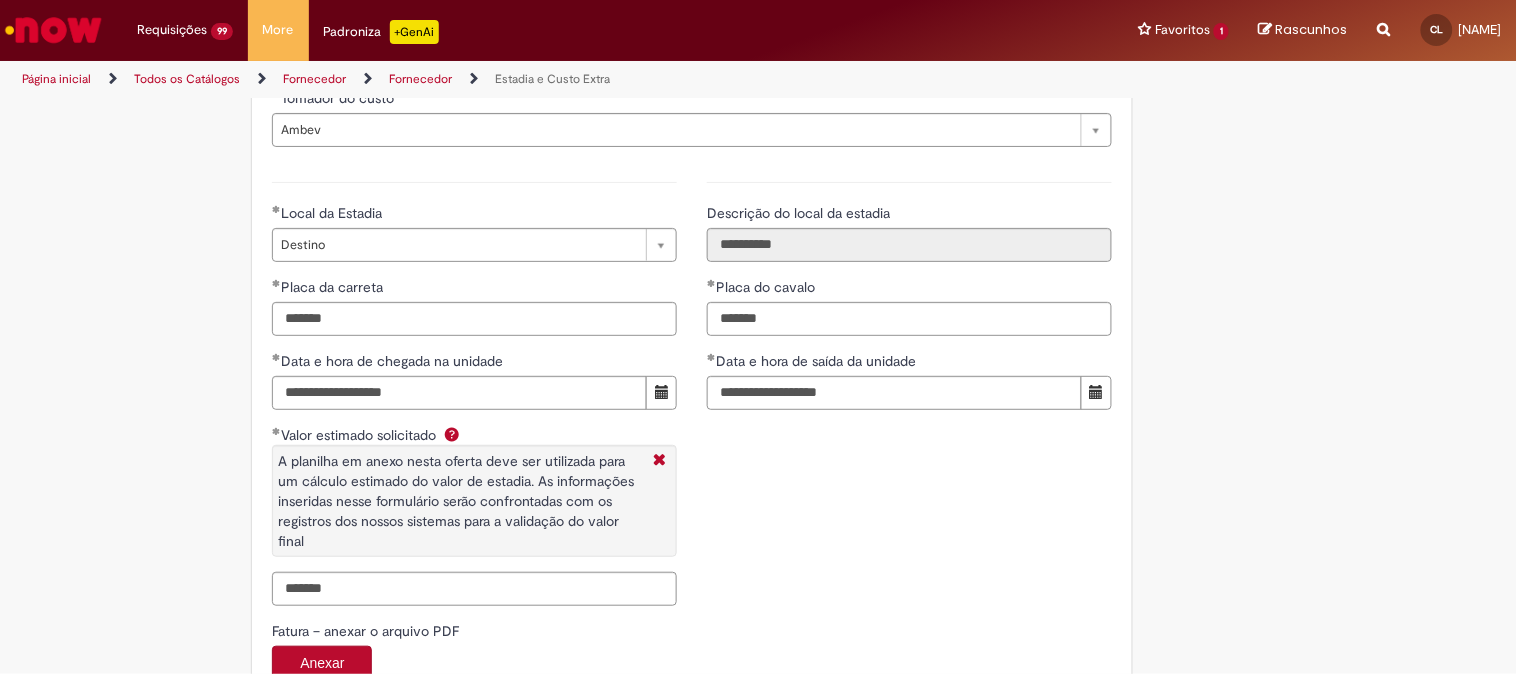 type on "**********" 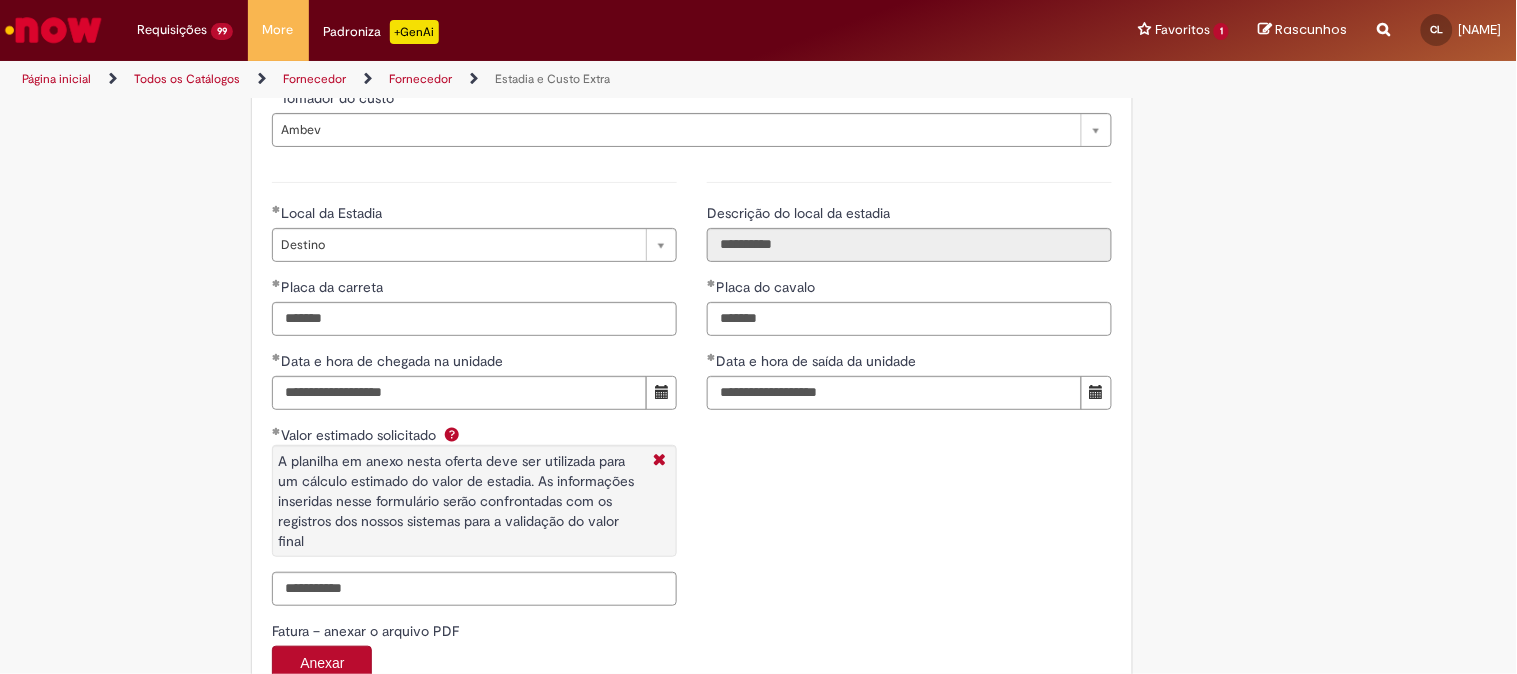 click on "**********" at bounding box center (692, 391) 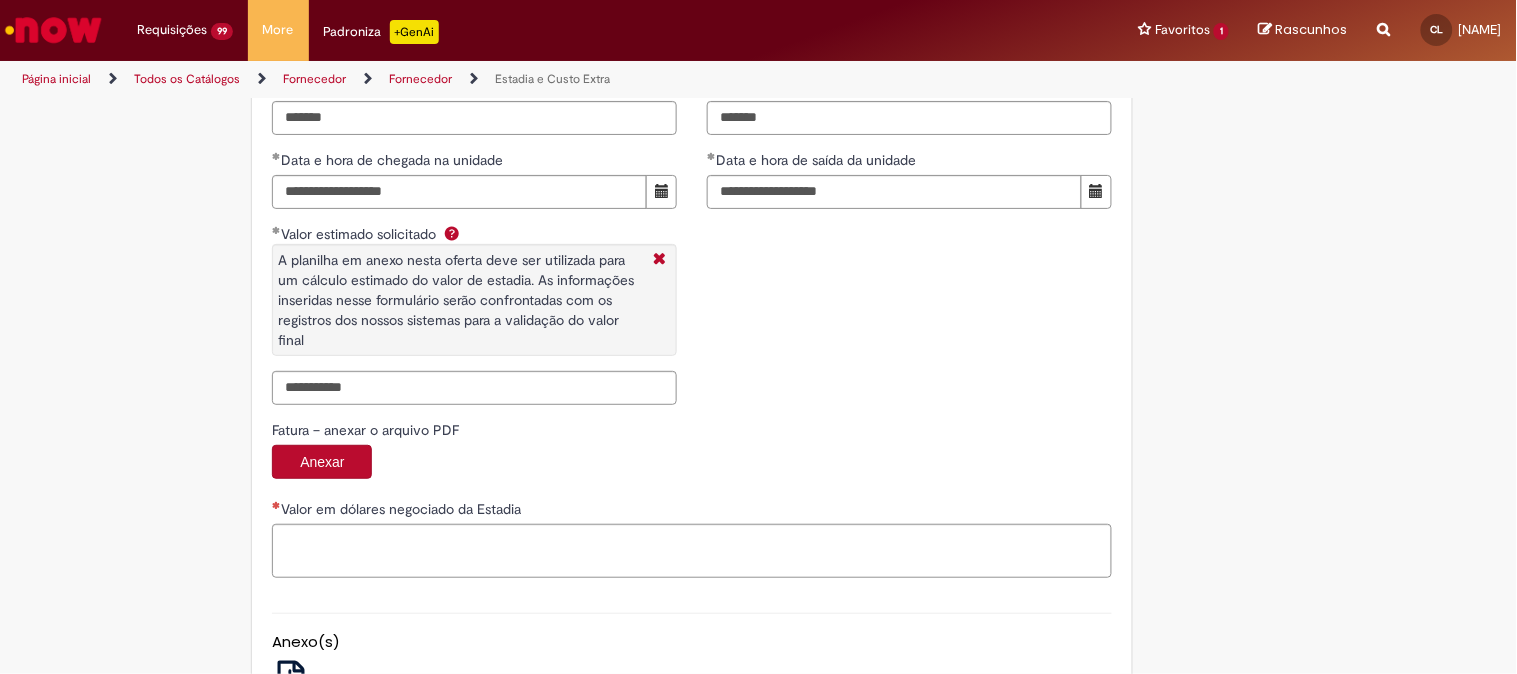 scroll, scrollTop: 3222, scrollLeft: 0, axis: vertical 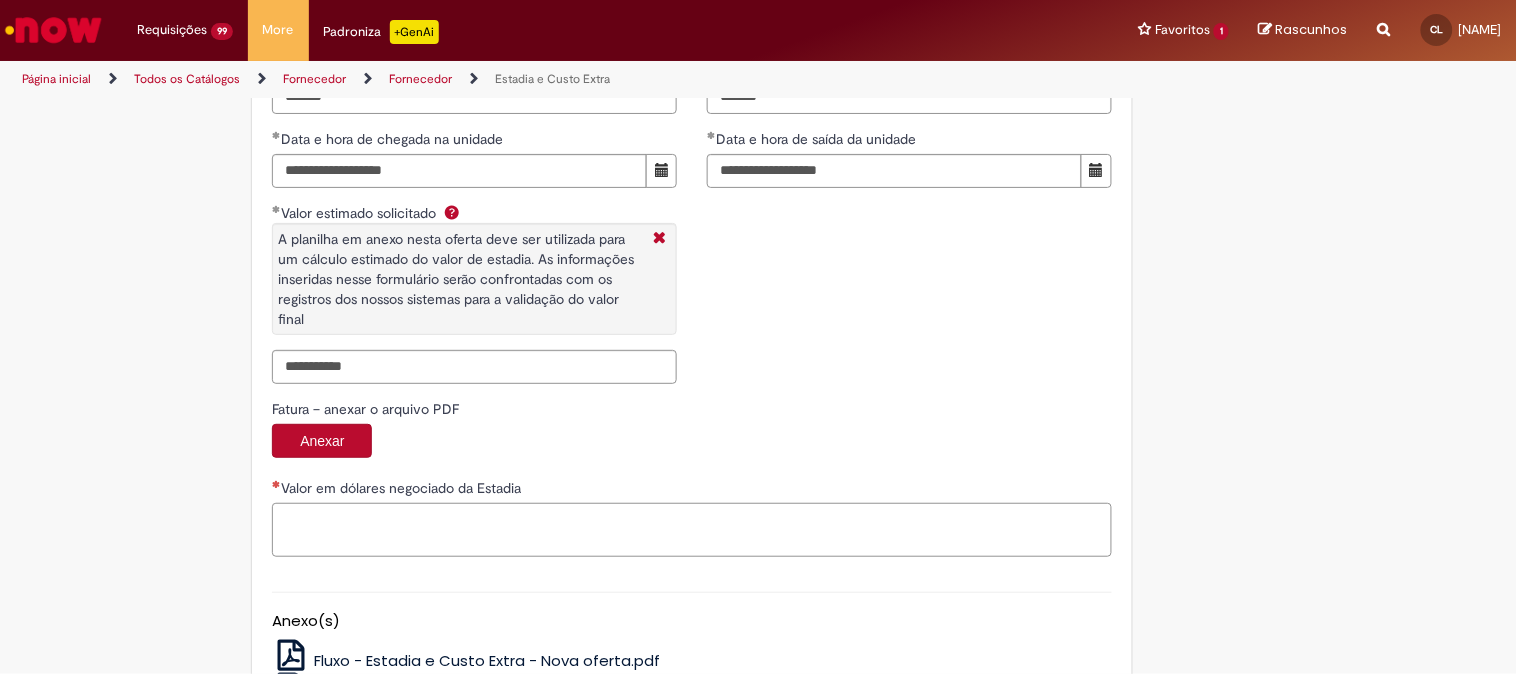 click on "Valor em dólares negociado da Estadia" at bounding box center (692, 530) 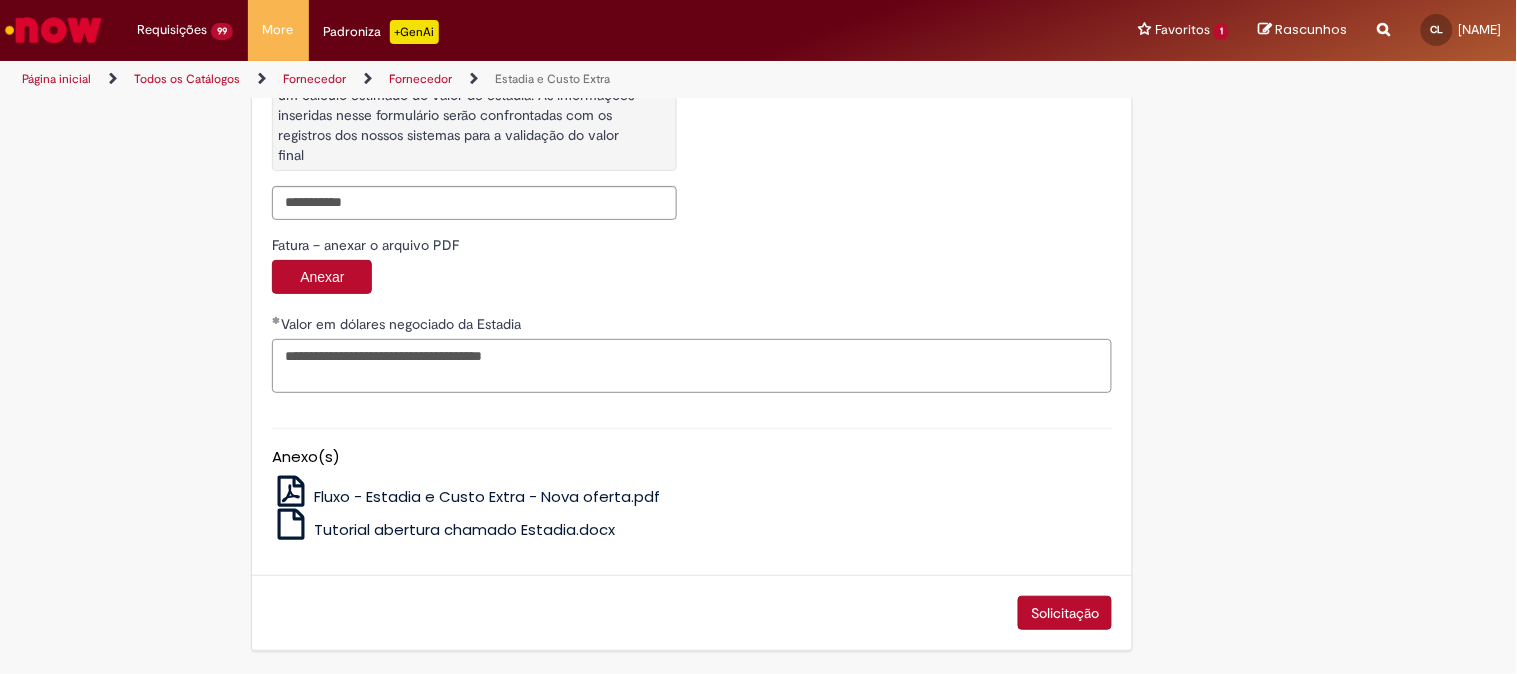 scroll, scrollTop: 3393, scrollLeft: 0, axis: vertical 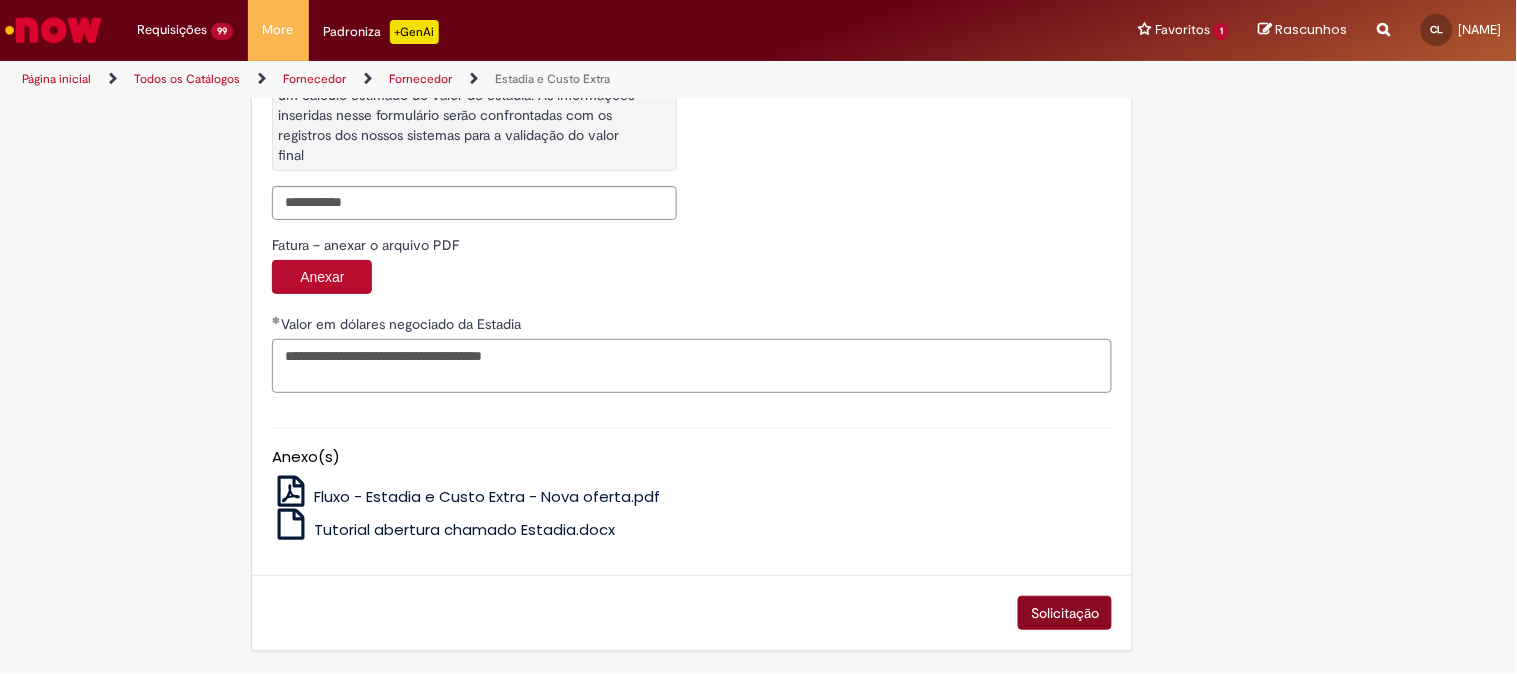 type on "**********" 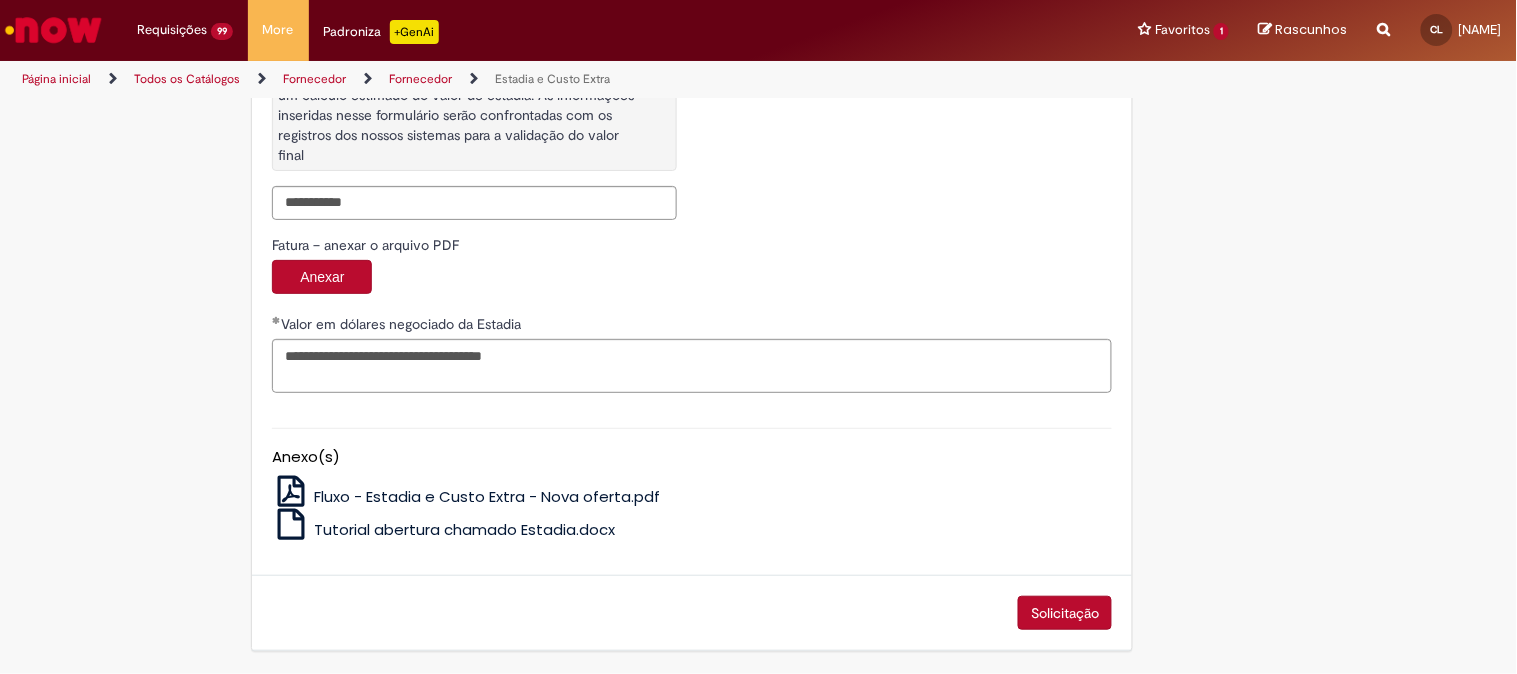 click on "Solicitação" at bounding box center [1065, 613] 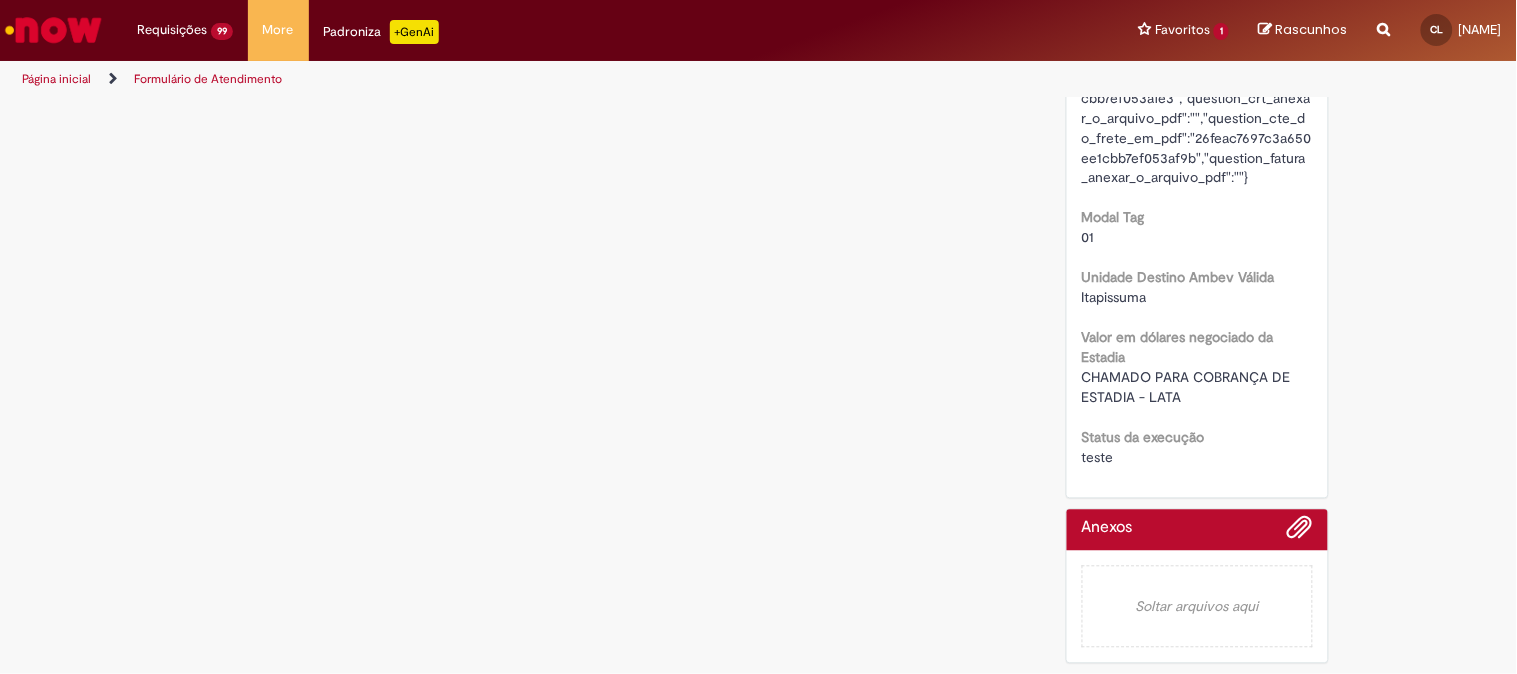 scroll, scrollTop: 0, scrollLeft: 0, axis: both 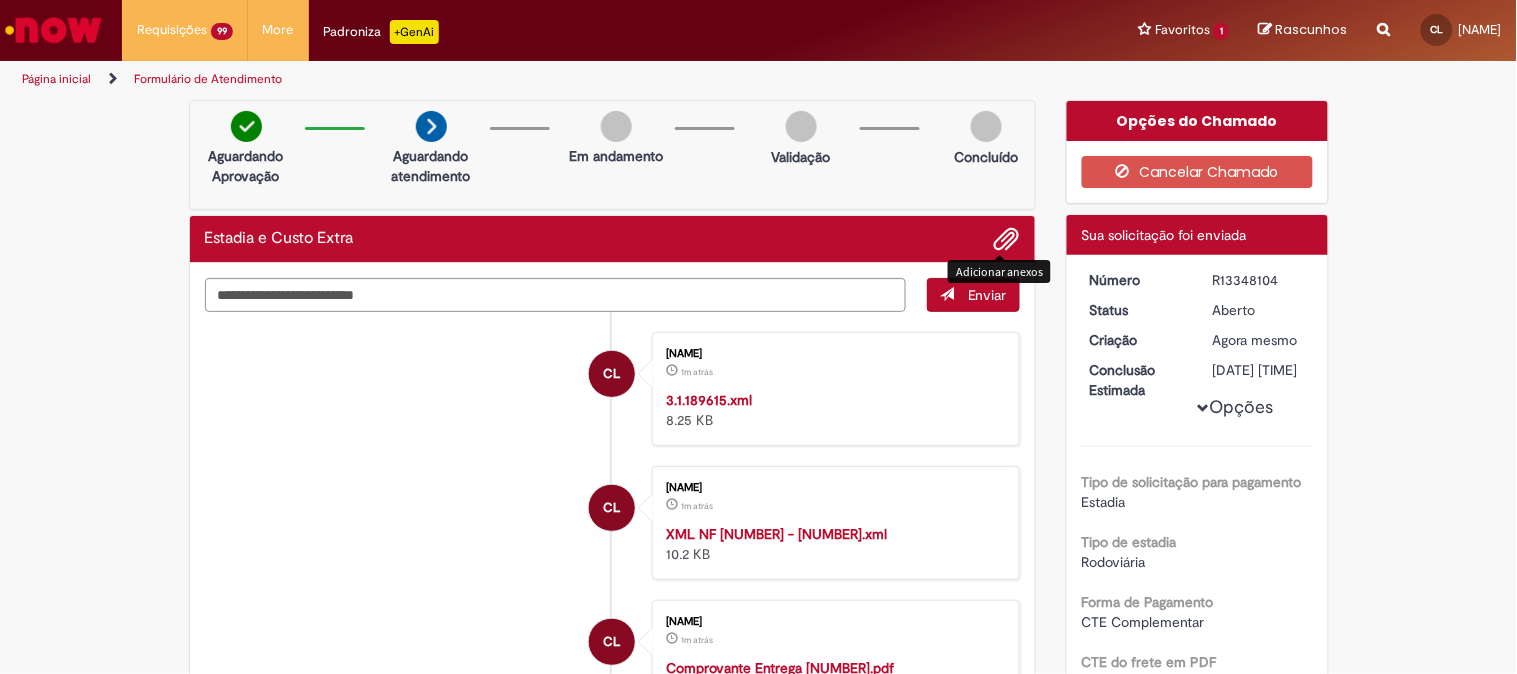 click at bounding box center [1007, 240] 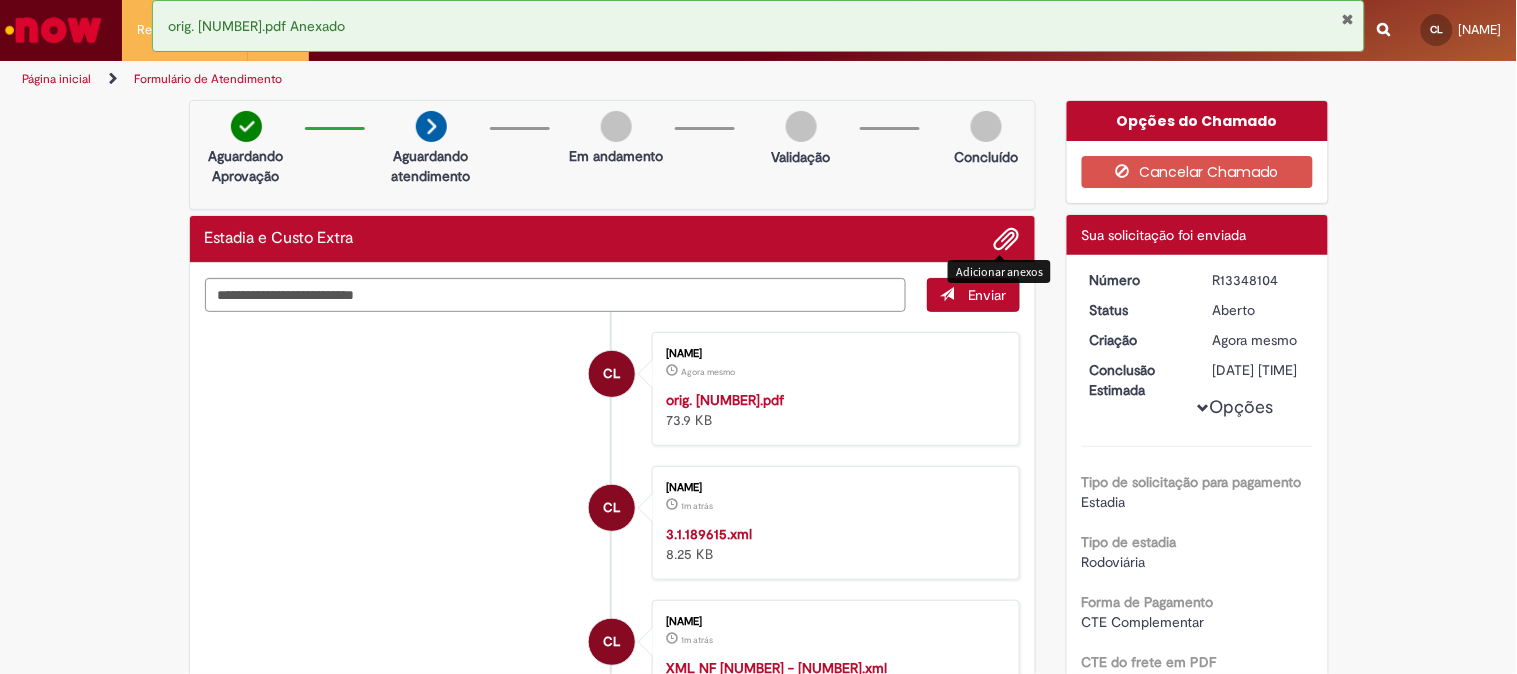 click on "R13348104" at bounding box center (1259, 280) 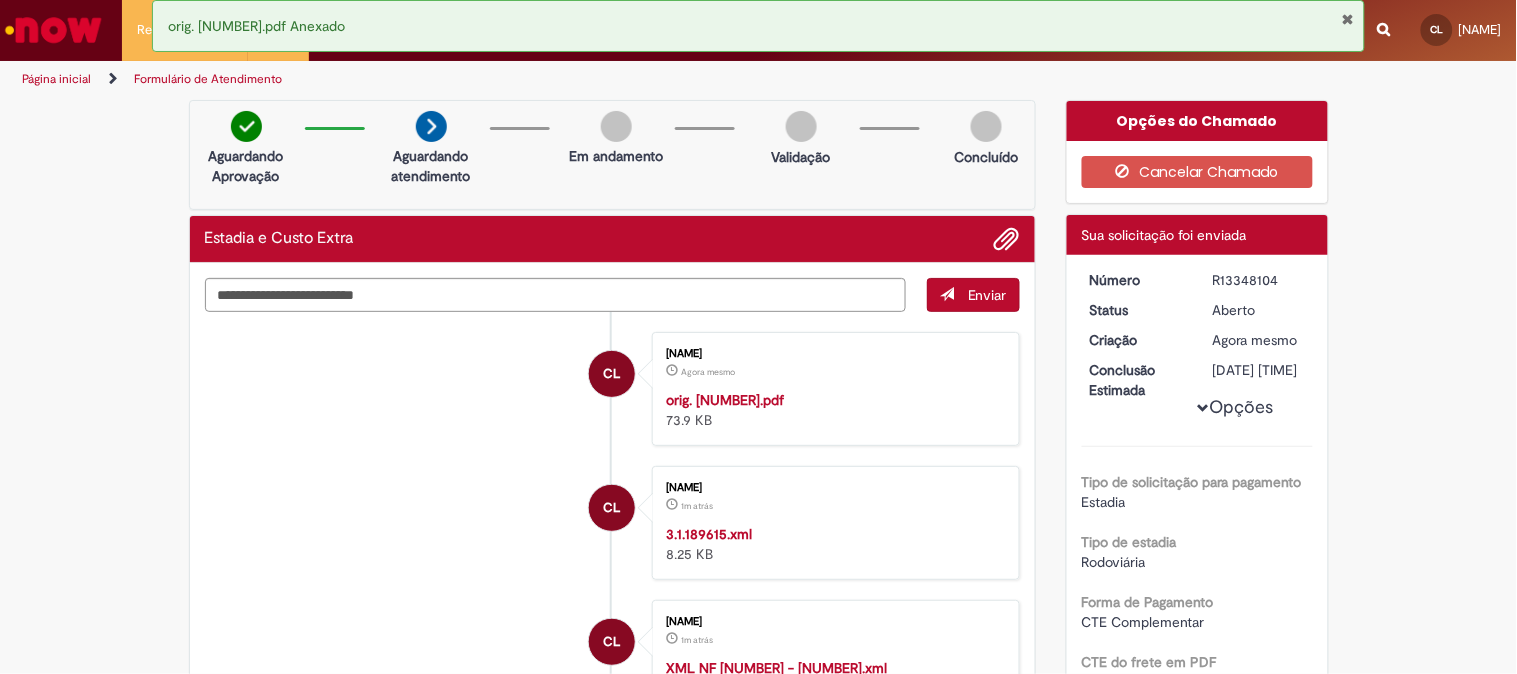 click on "R13348104" at bounding box center [1259, 280] 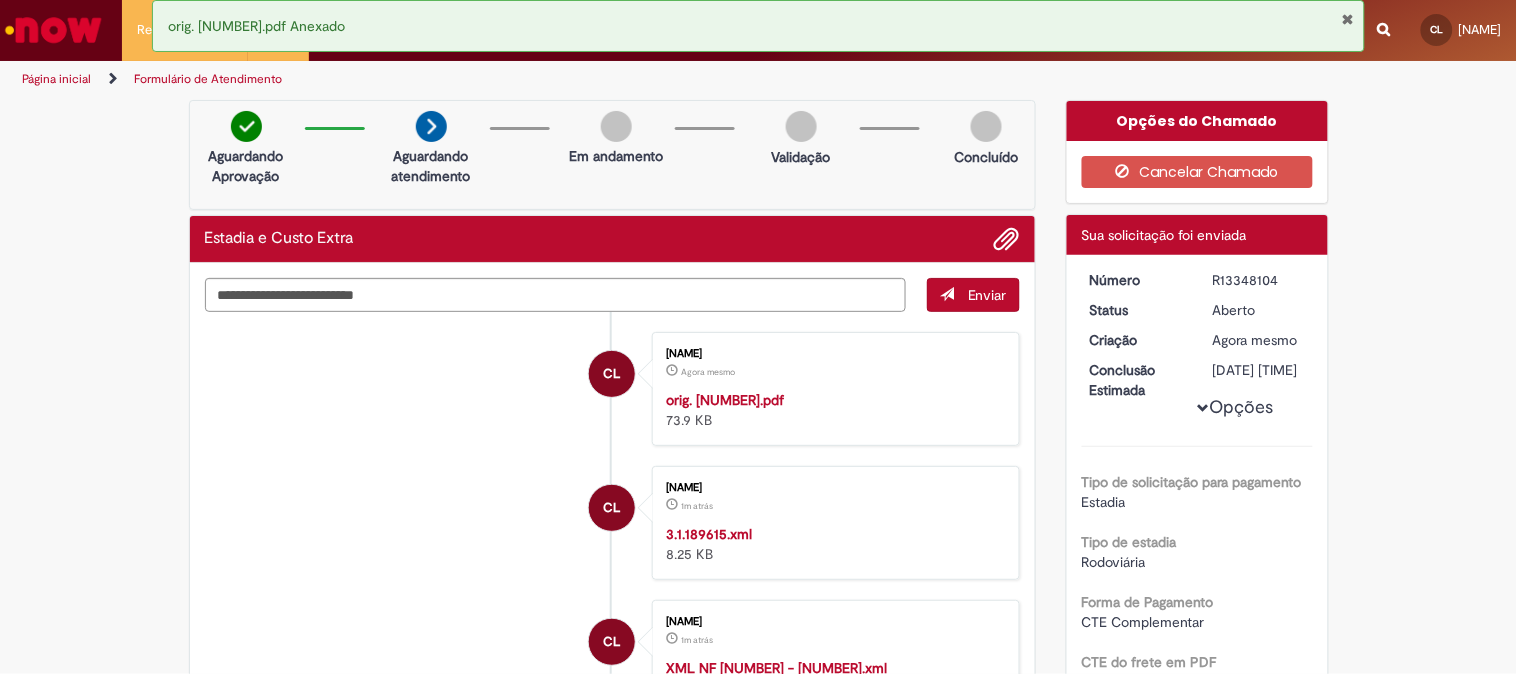 copy on "R13348104" 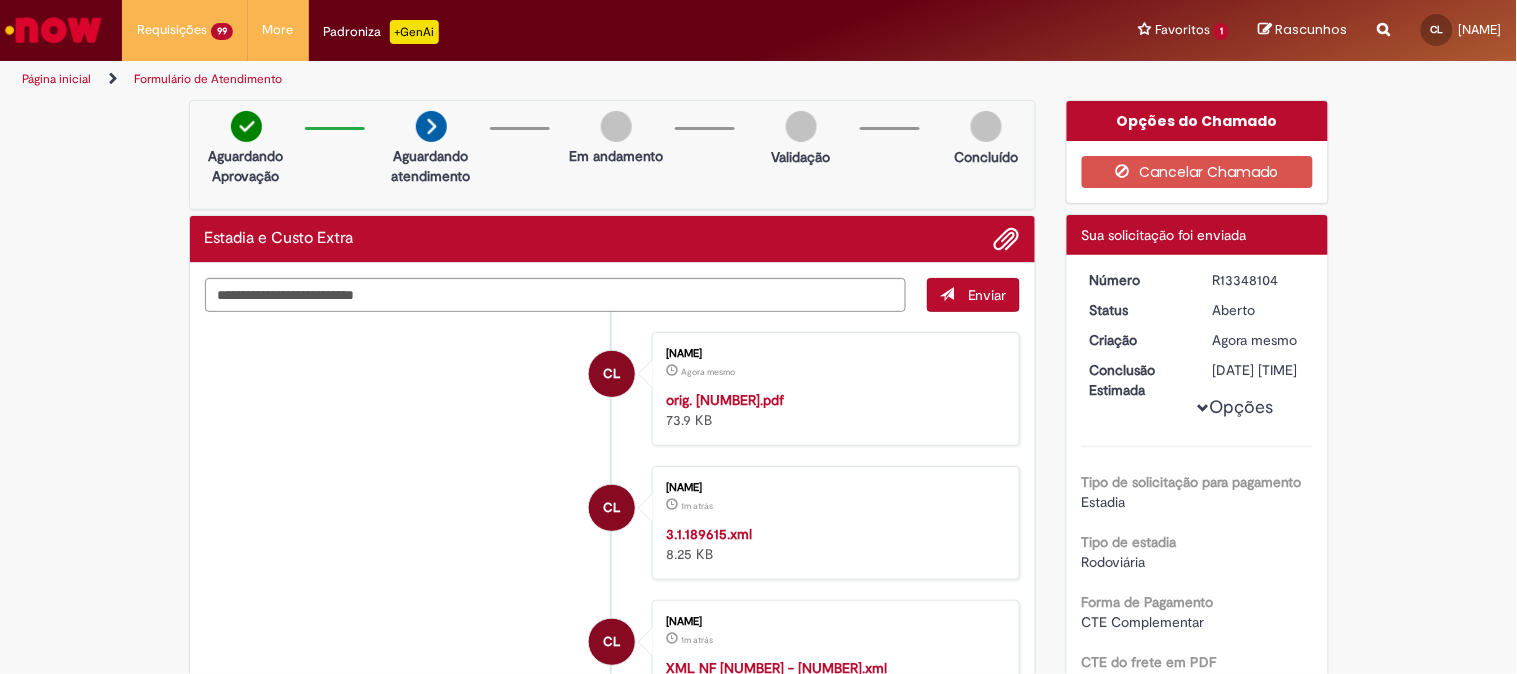 click on "Opções
Tipo de solicitação para pagamento
Estadia
Tipo de estadia
Rodoviária
Forma de Pagamento
CTE Complementar
CTE do frete em PDF
26feac7697c3a650ee1cbb7ef053af9b
Nota Fiscal - anexar o arquivo XML
850fac7697c3a650ee1cbb7ef053af5a
Nº Nota Fiscal
378722
Série Nota Fiscal
3
Data de emissão
08/07/2025 22:44:33
Valor total da NF
R$ 60.589,44
Chave de Acesso - Nfe
35250729506474001678550030003787221657516301
CNPJ unidade de origem
29506474001678
Descrição da origem
BALL BEVERAGE CAN SOUTH AMERICA LTD
CNPJ unidade de destino" at bounding box center [1197, 1791] 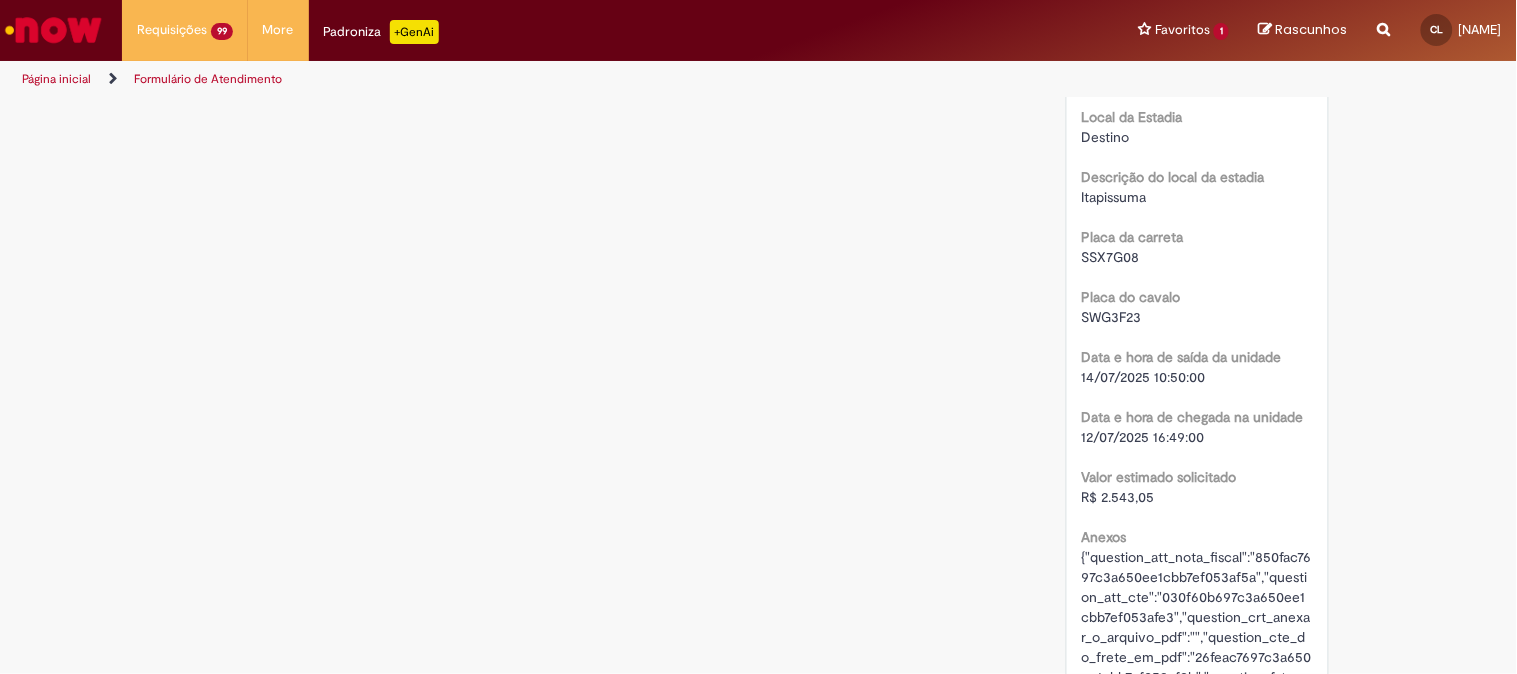 scroll, scrollTop: 2333, scrollLeft: 0, axis: vertical 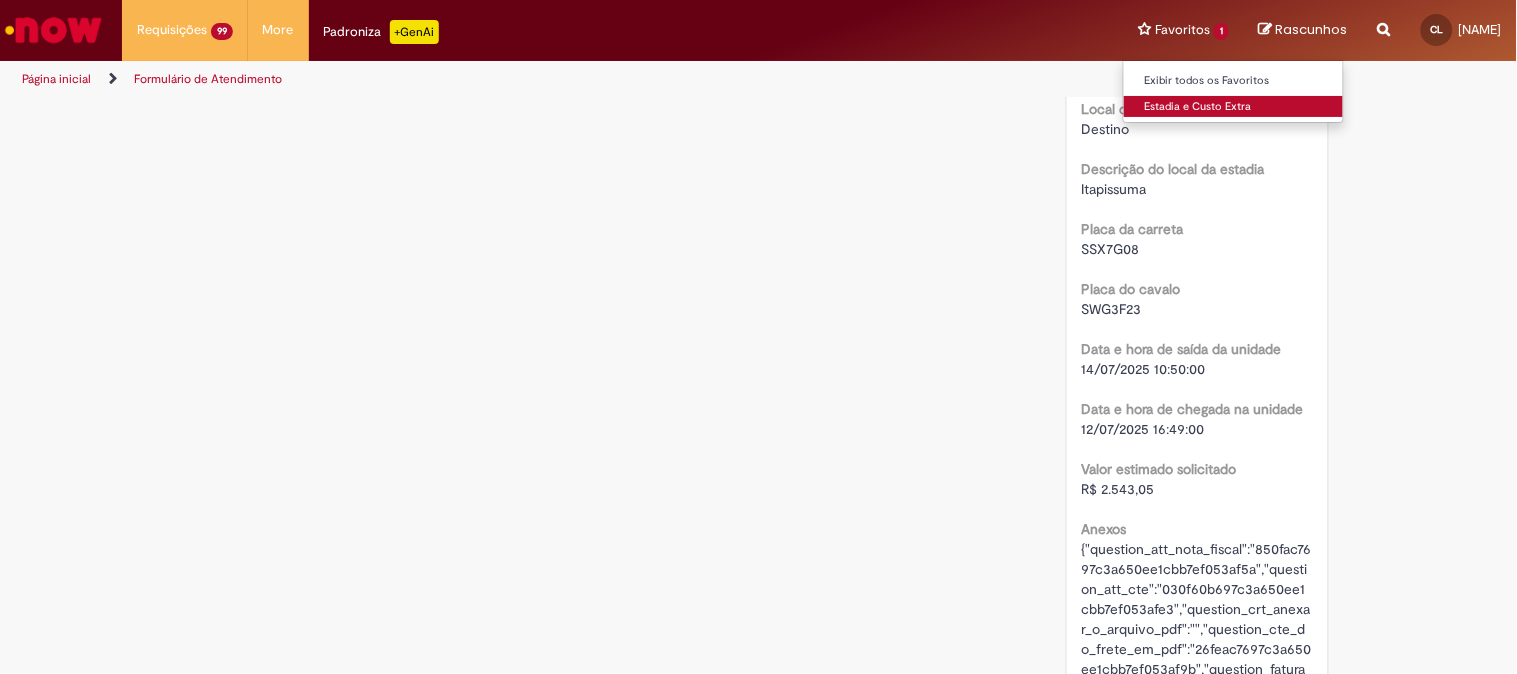 click on "Estadia e Custo Extra" at bounding box center (1234, 107) 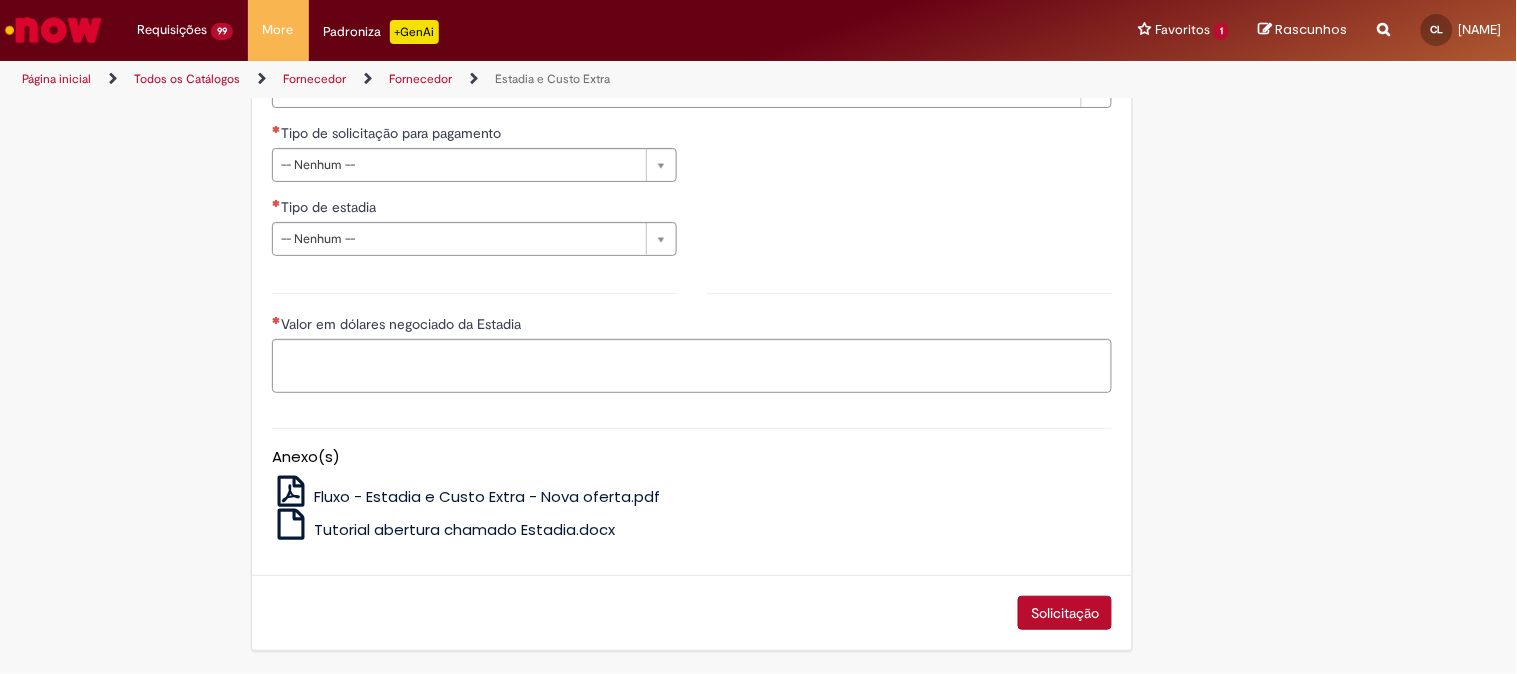 type on "**********" 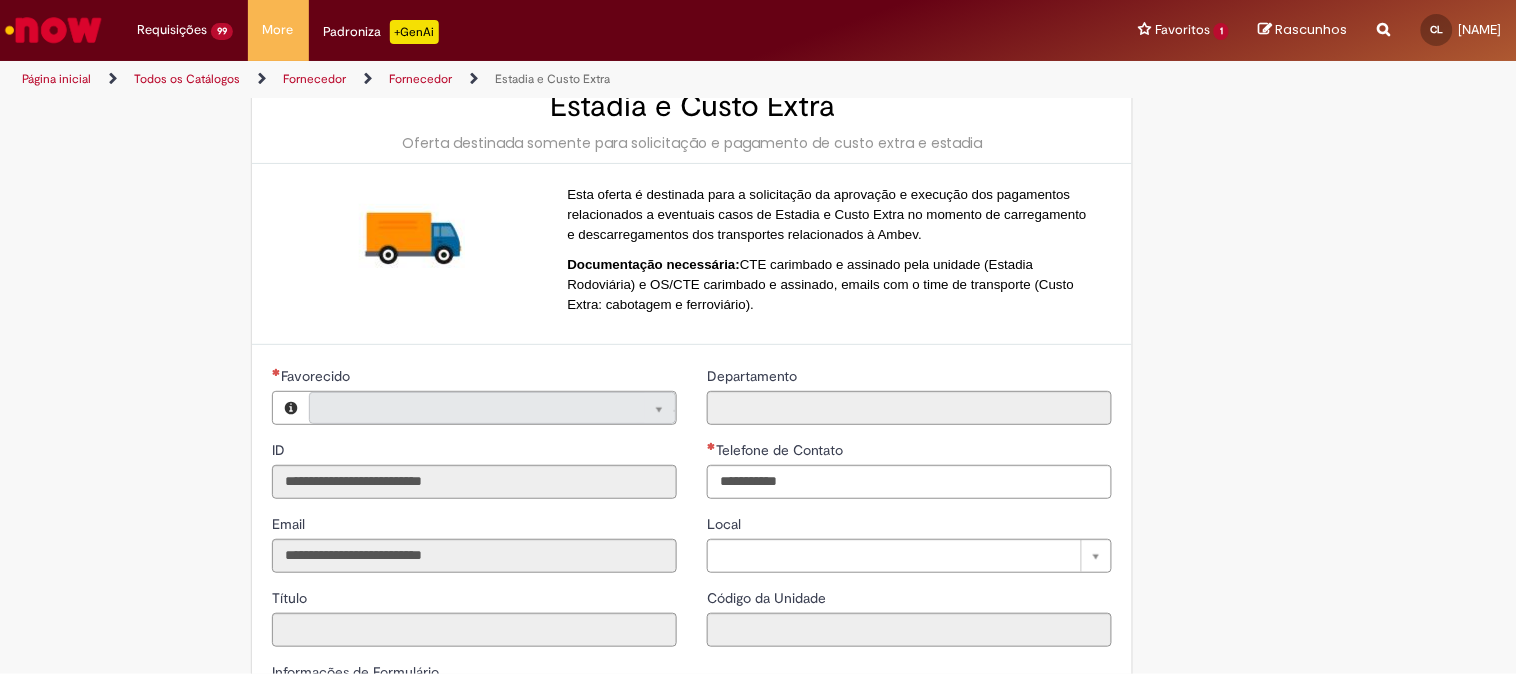 type on "**********" 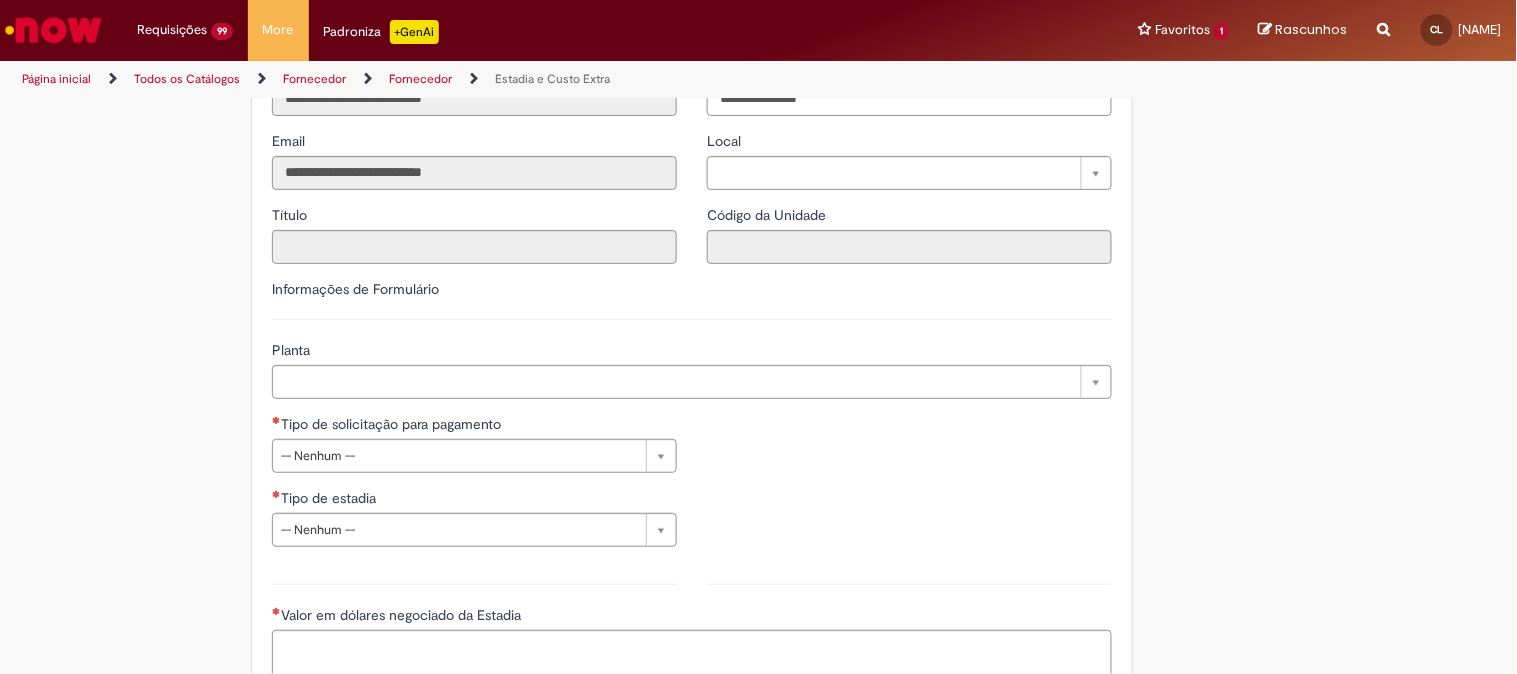scroll, scrollTop: 555, scrollLeft: 0, axis: vertical 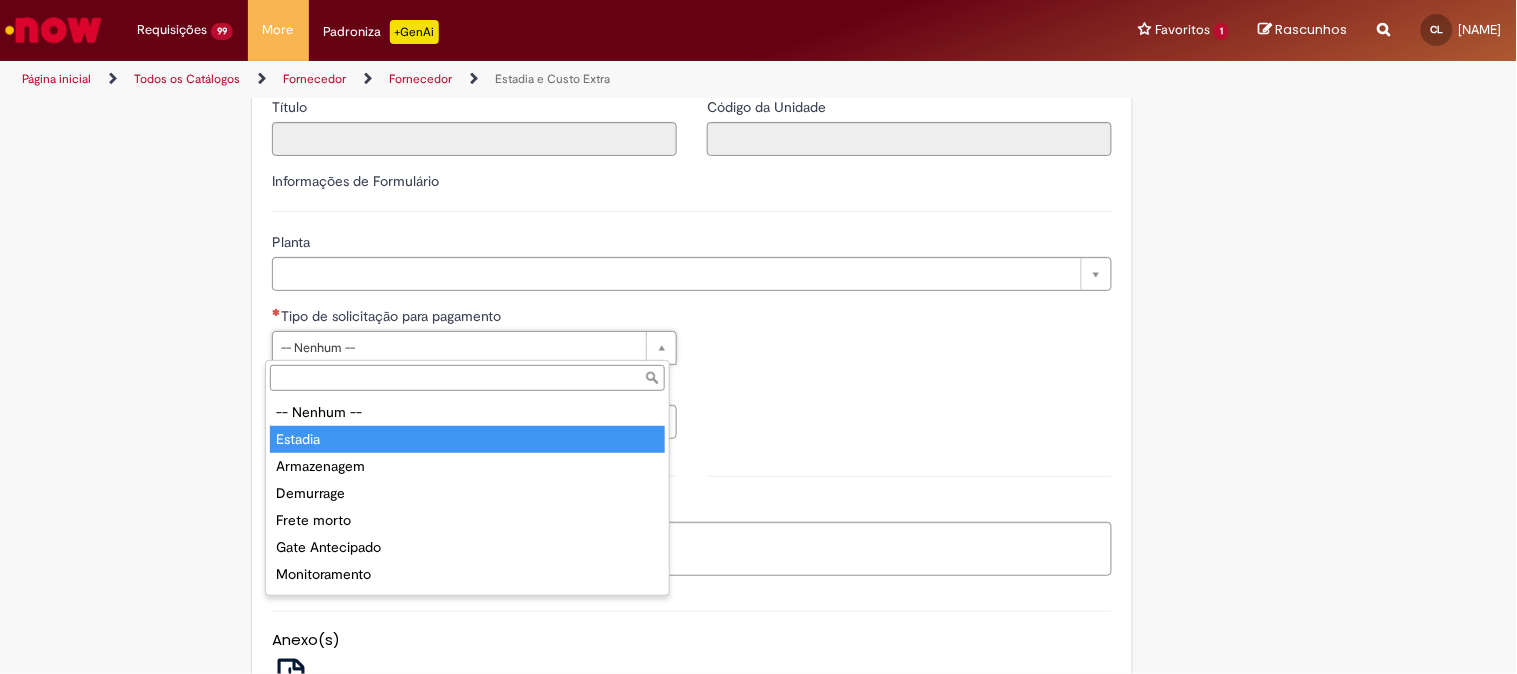 type on "*******" 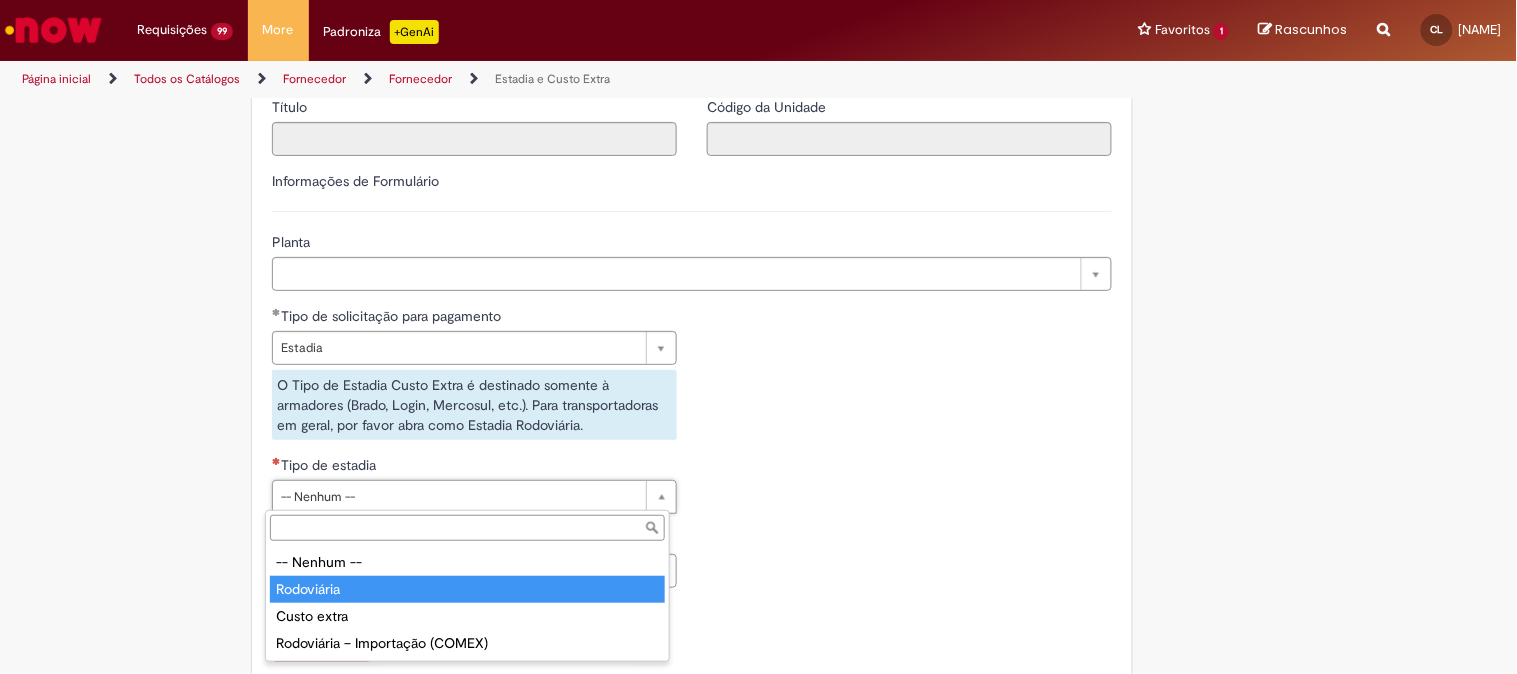 type on "**********" 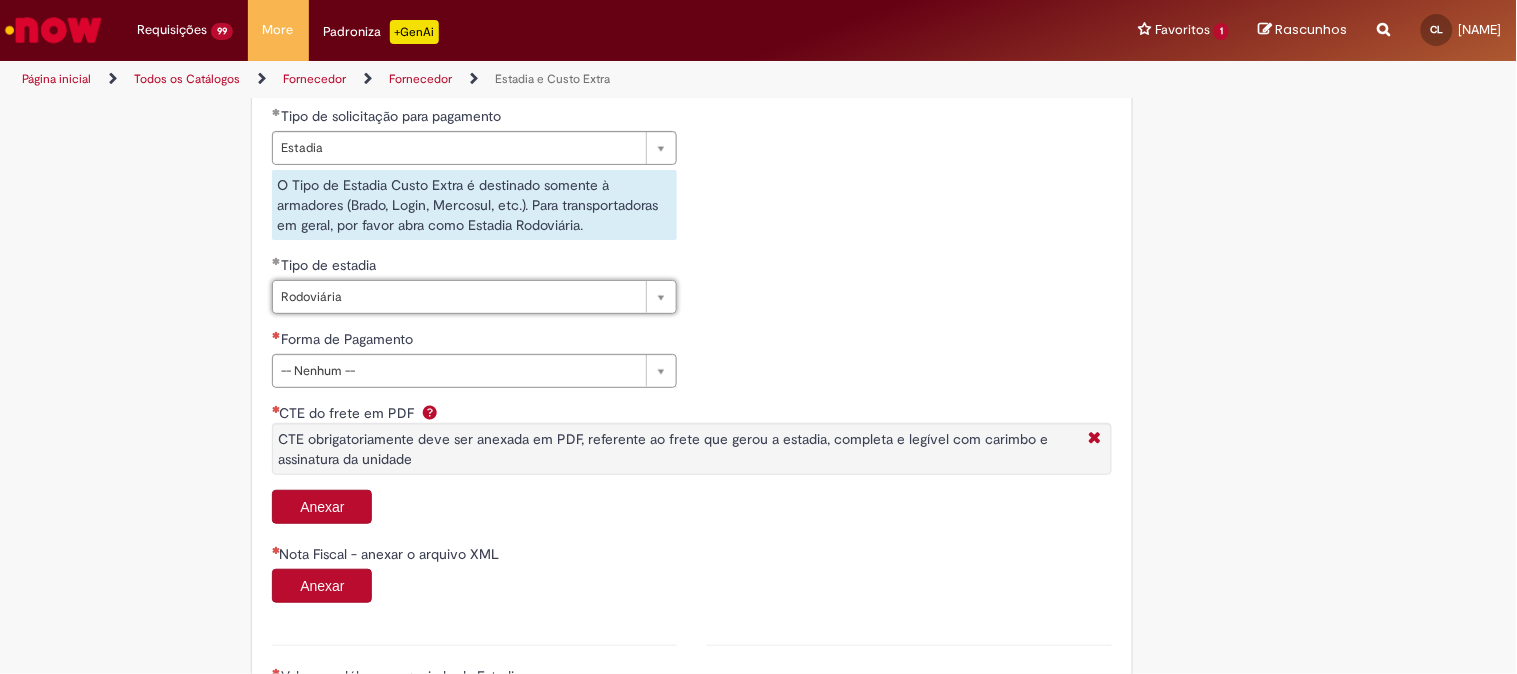 scroll, scrollTop: 777, scrollLeft: 0, axis: vertical 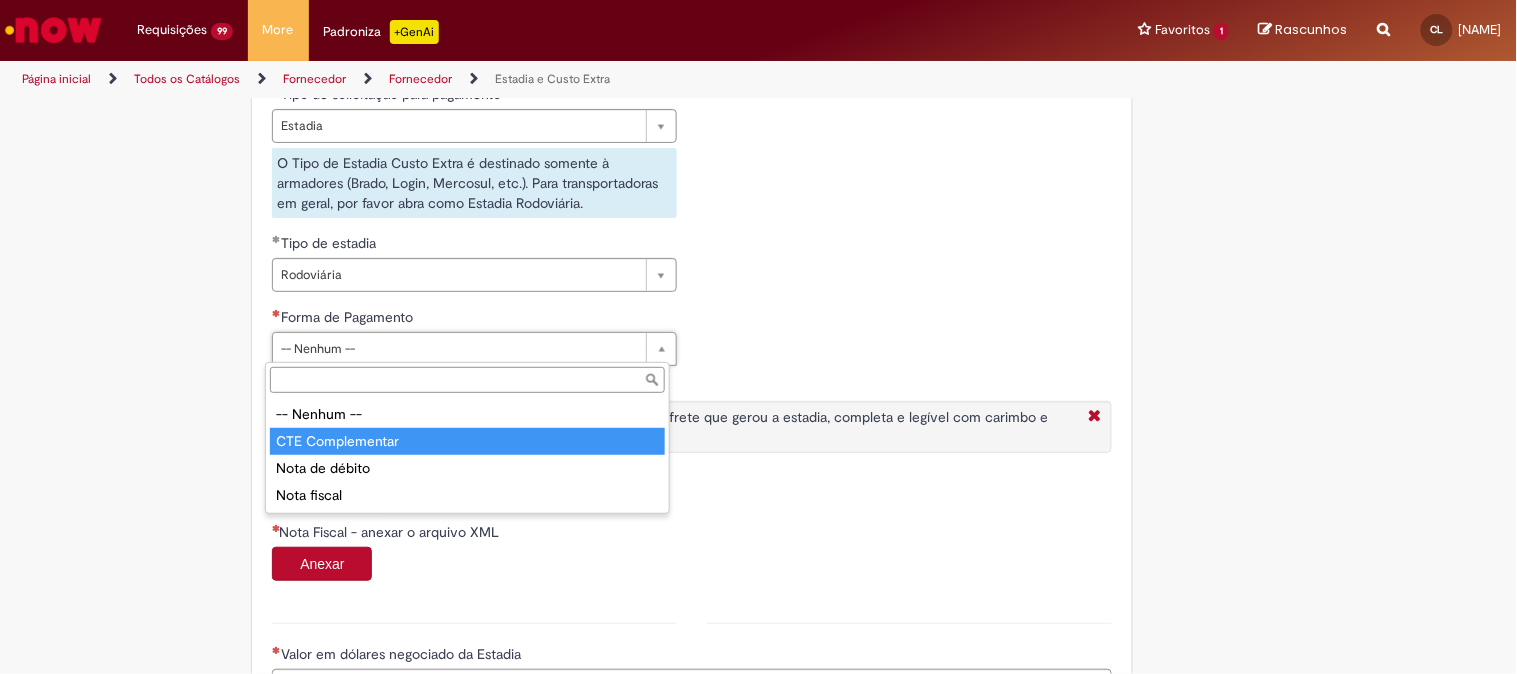type on "**********" 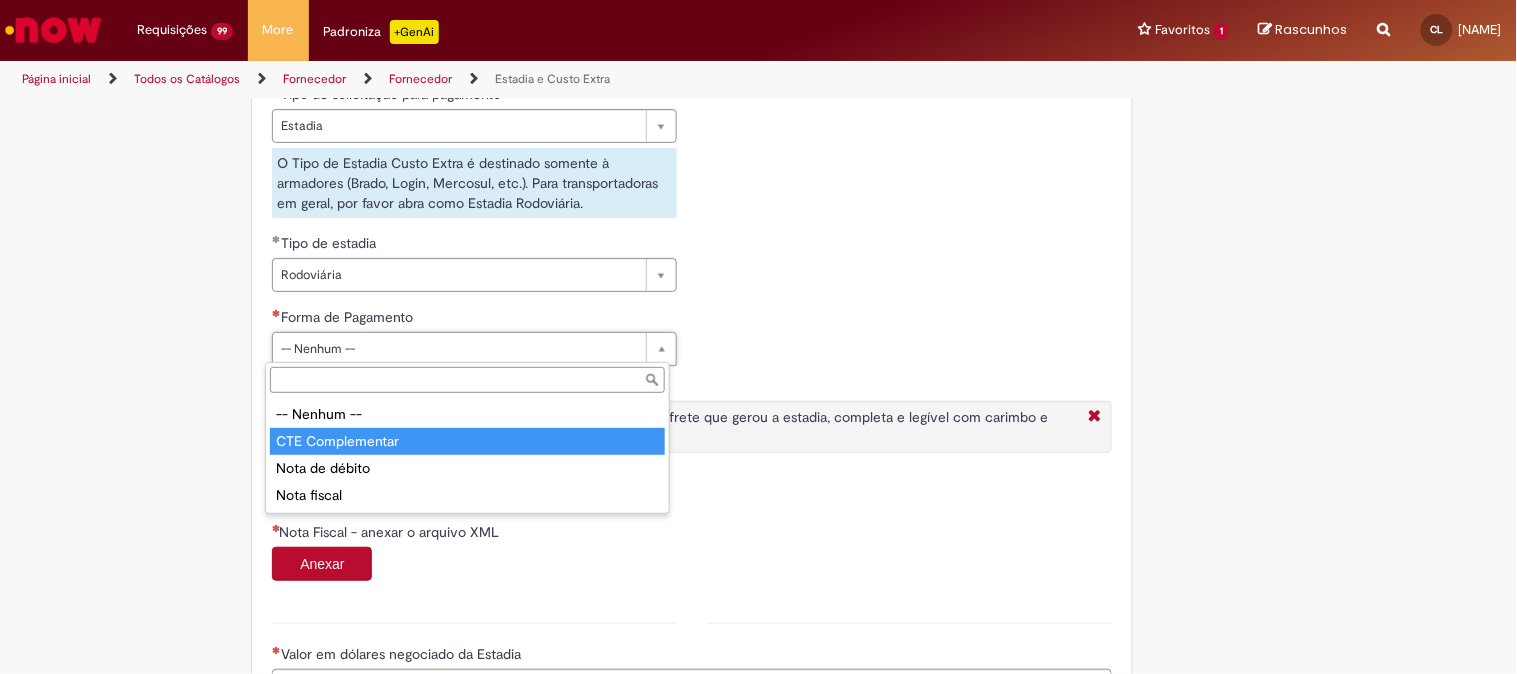 select on "**********" 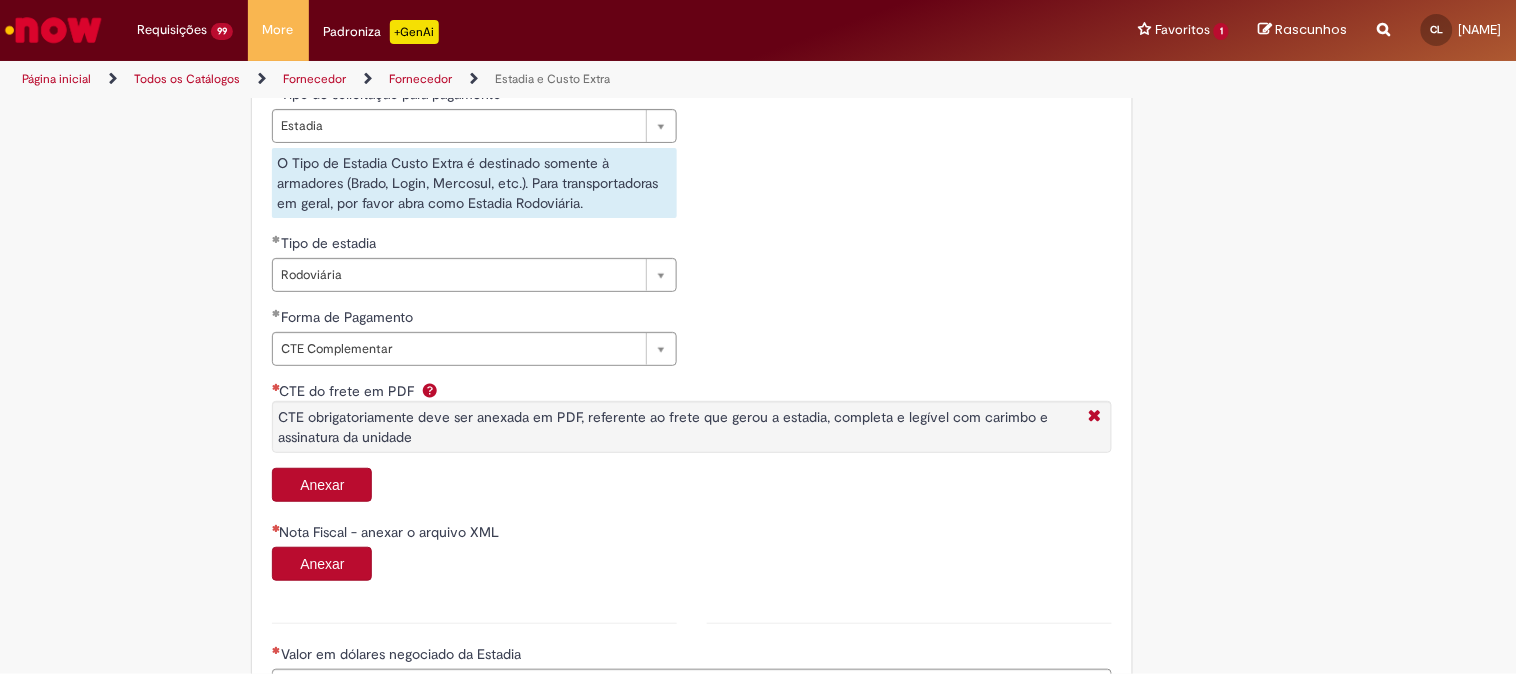 click on "Anexar" at bounding box center (322, 485) 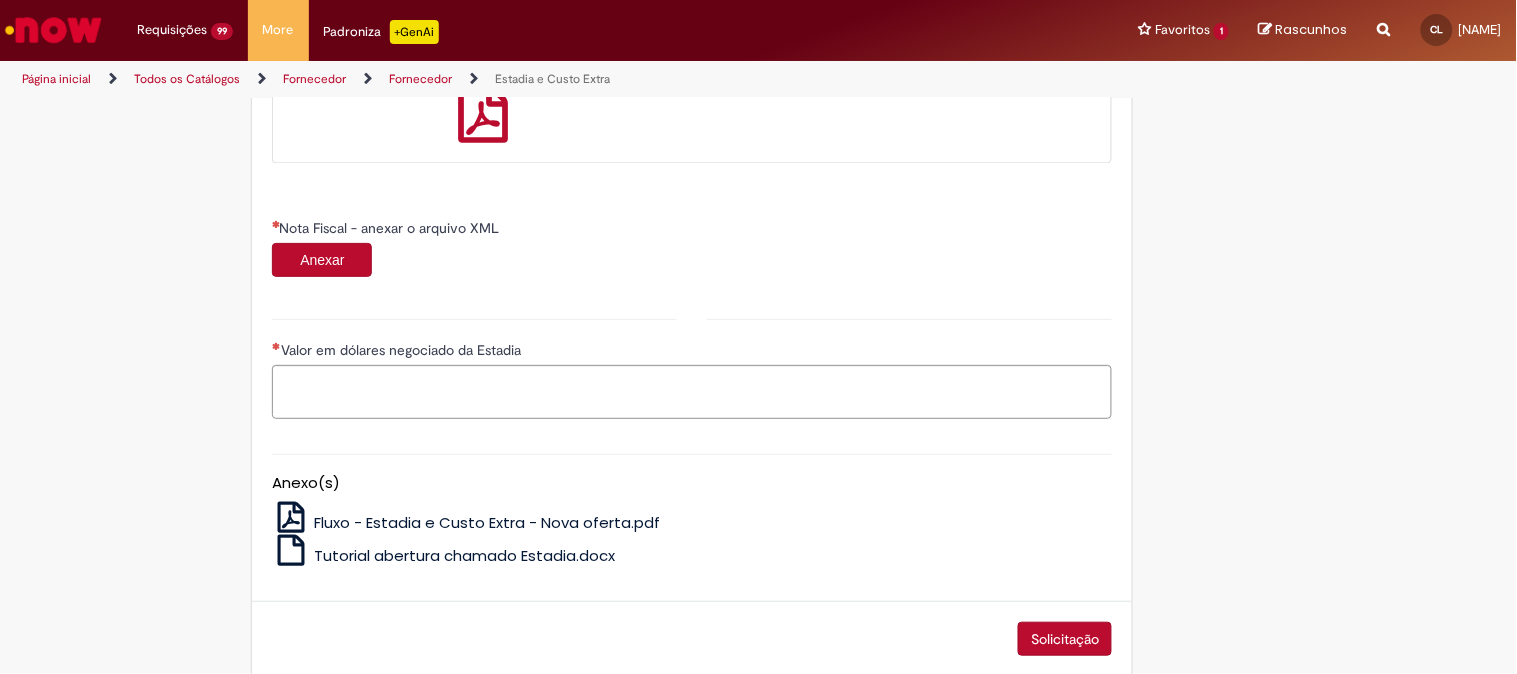 scroll, scrollTop: 1222, scrollLeft: 0, axis: vertical 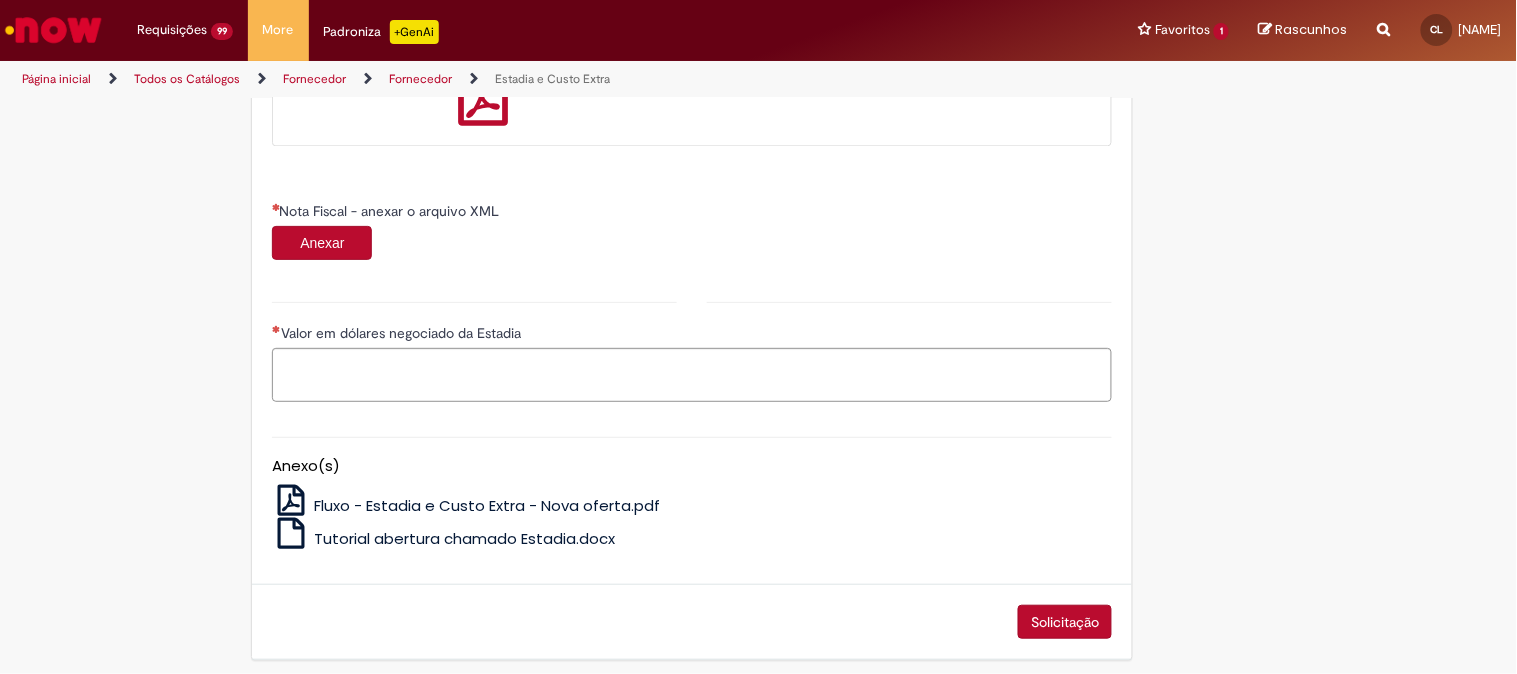 click on "Anexar" at bounding box center (322, 243) 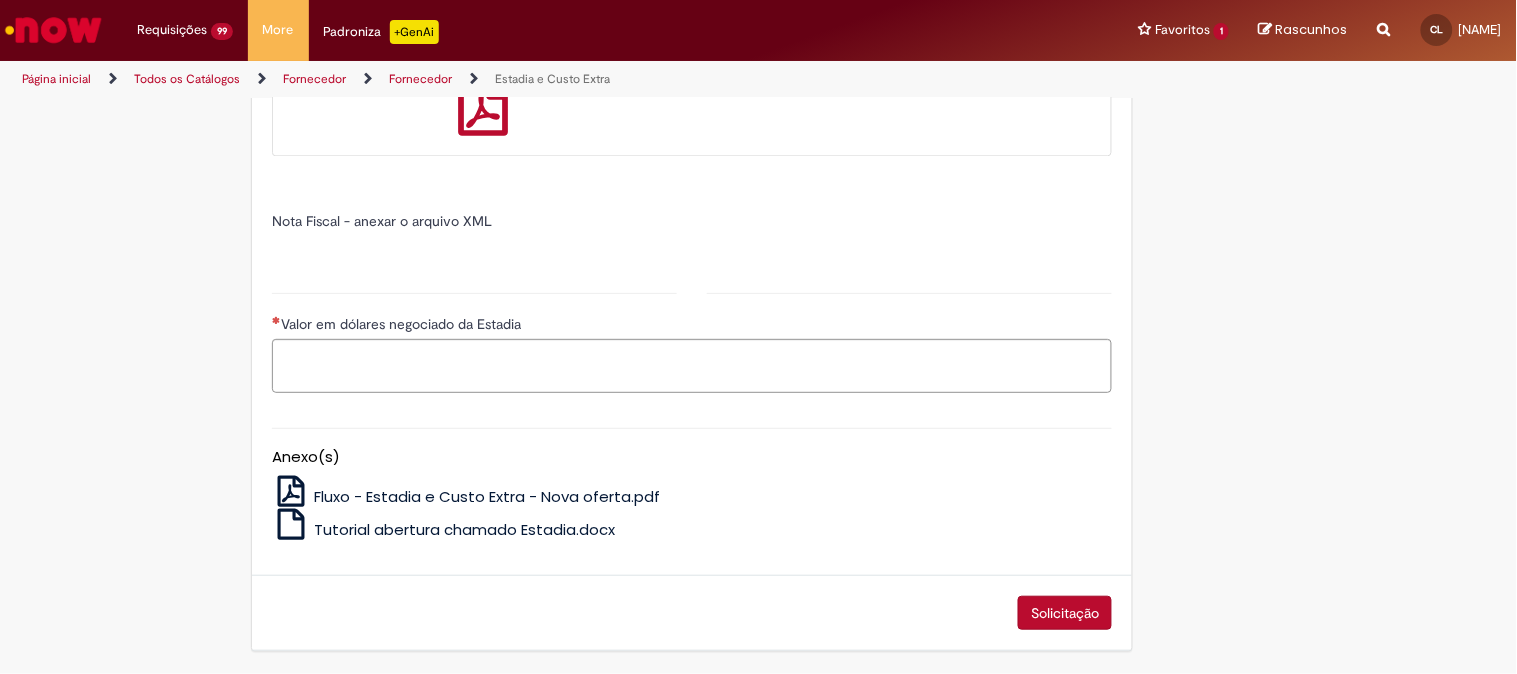 type on "******" 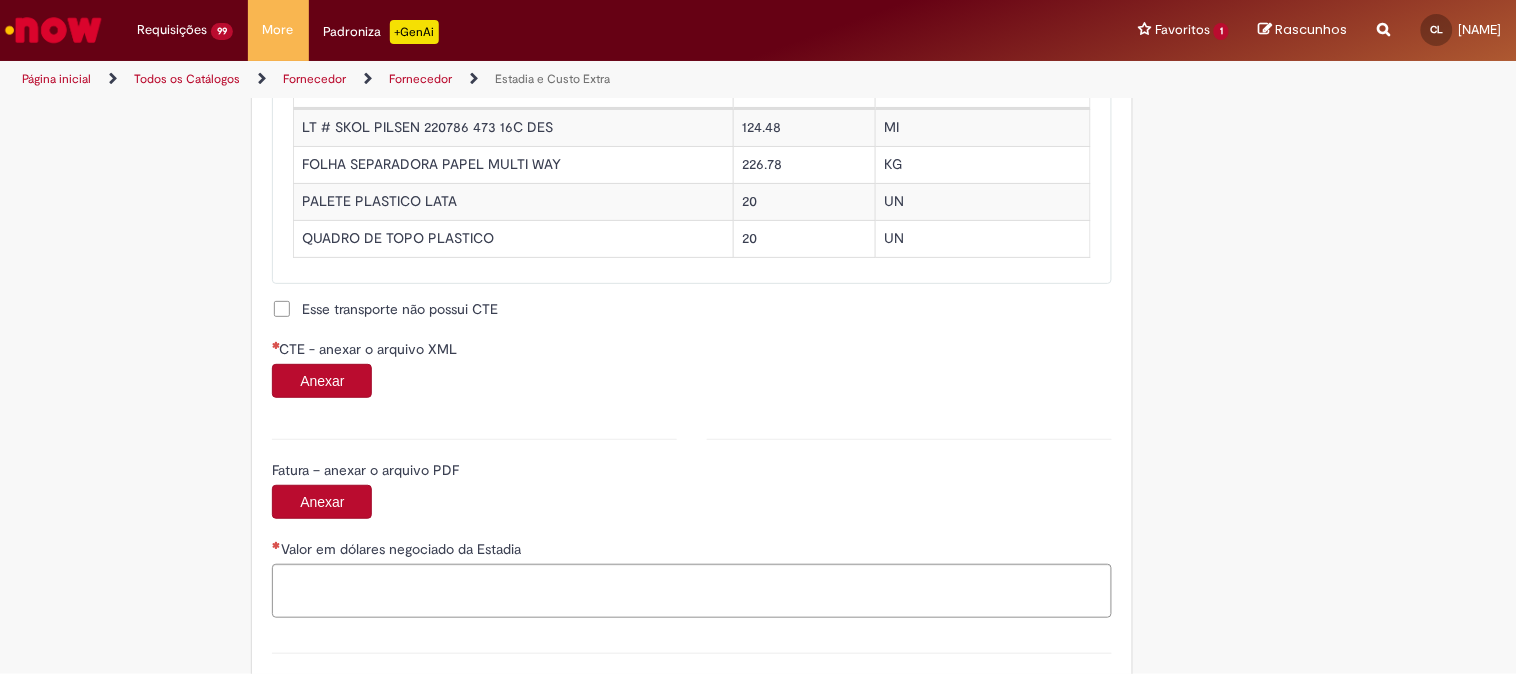 scroll, scrollTop: 2000, scrollLeft: 0, axis: vertical 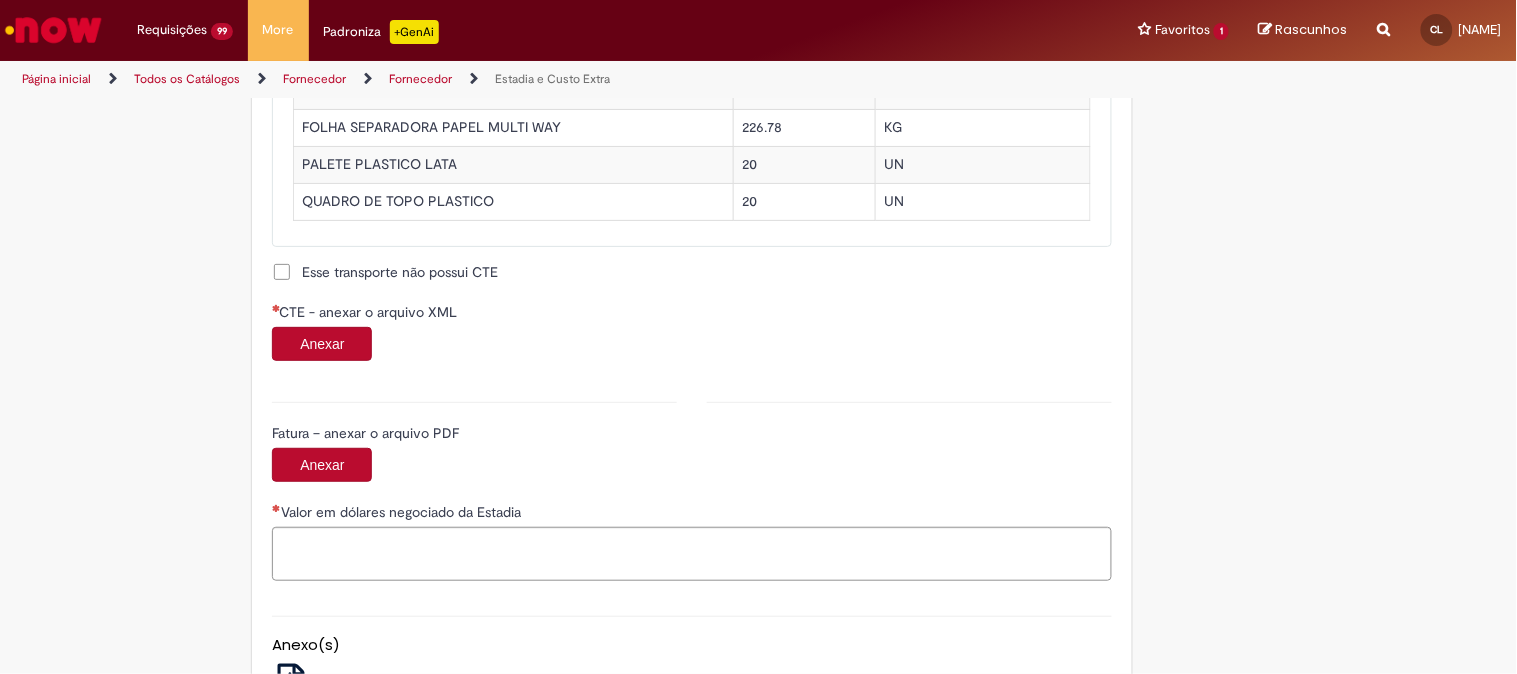 click on "Anexar" at bounding box center (322, 344) 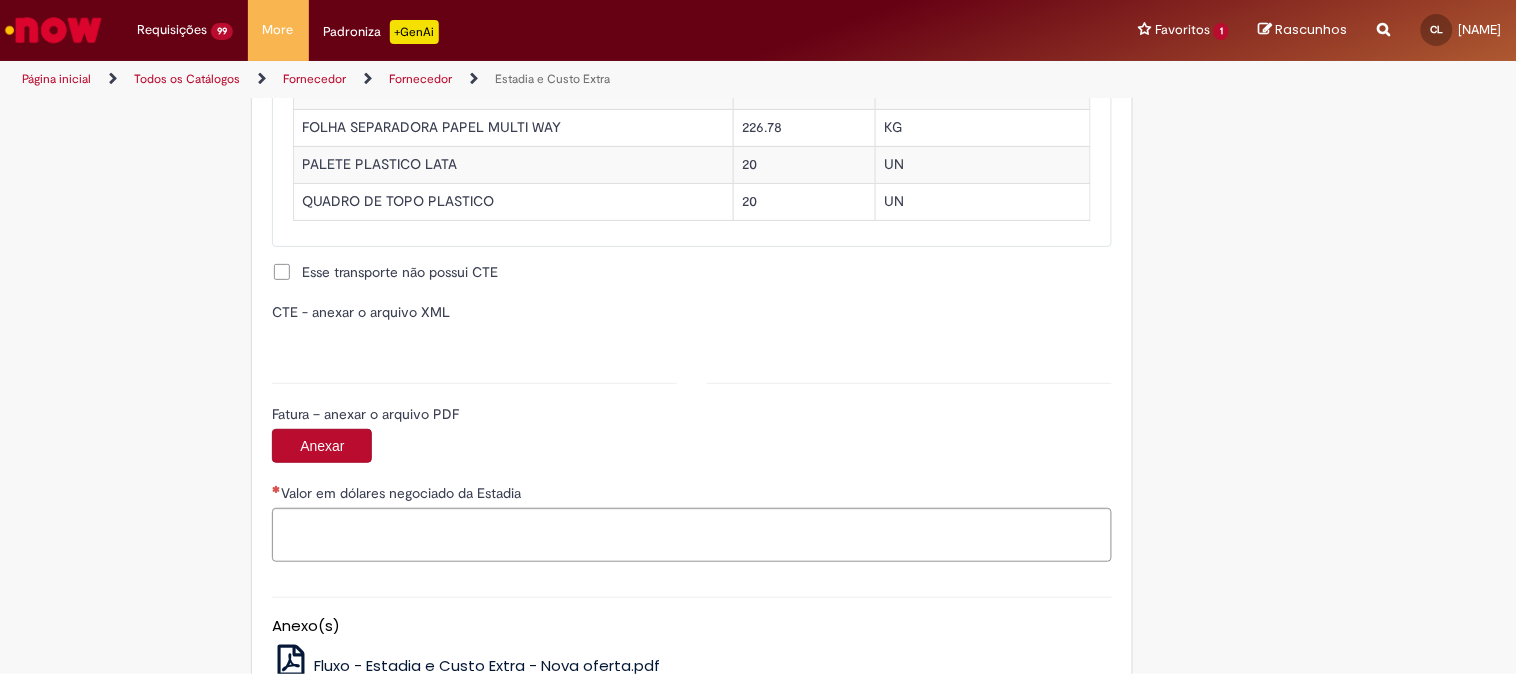 type on "**********" 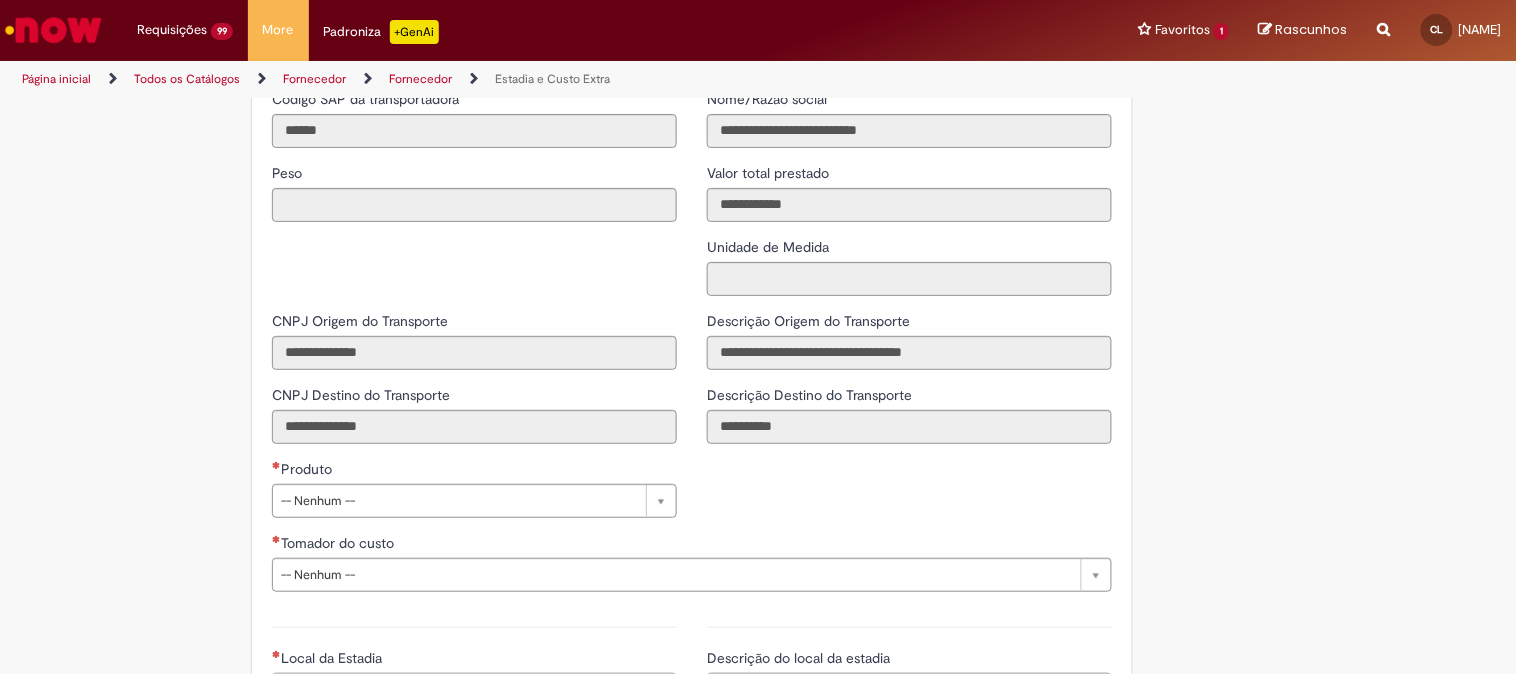 scroll, scrollTop: 2666, scrollLeft: 0, axis: vertical 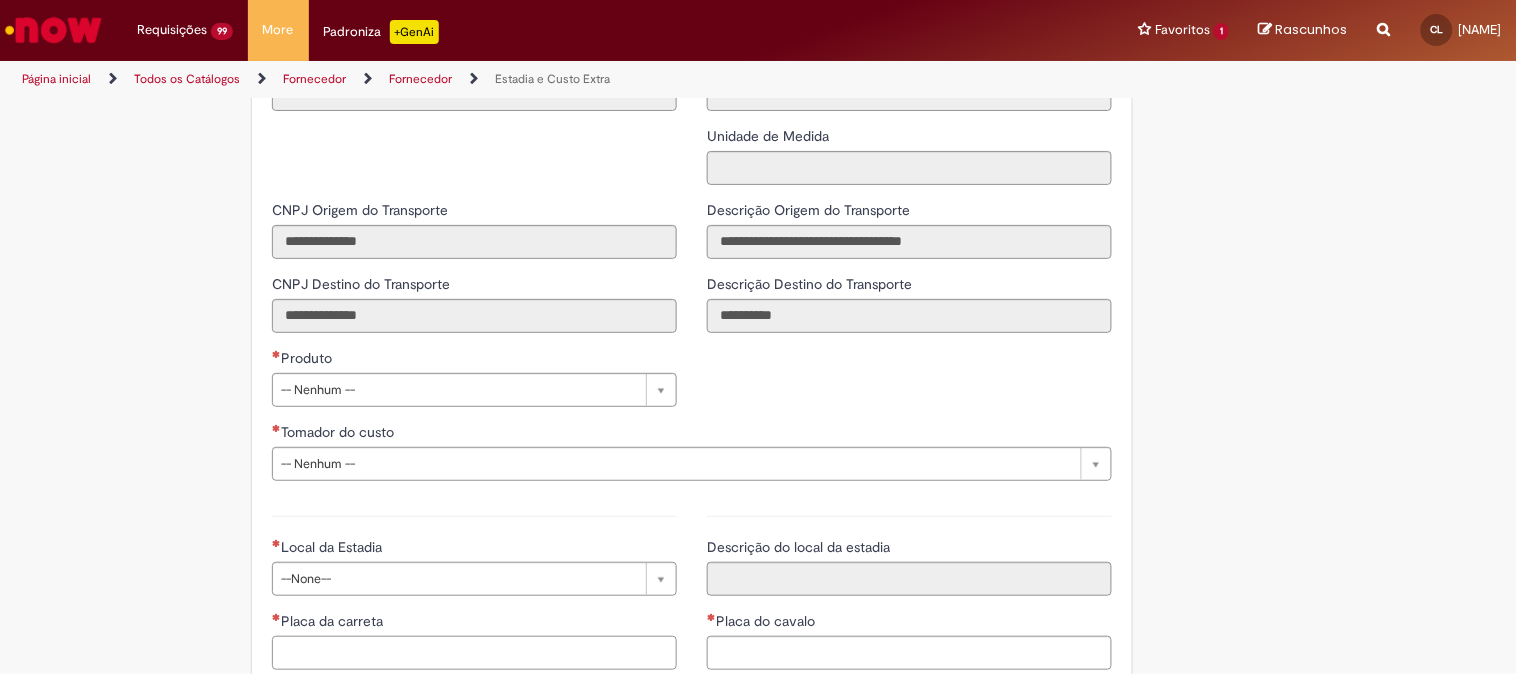 click on "Placa da carreta" at bounding box center (474, 653) 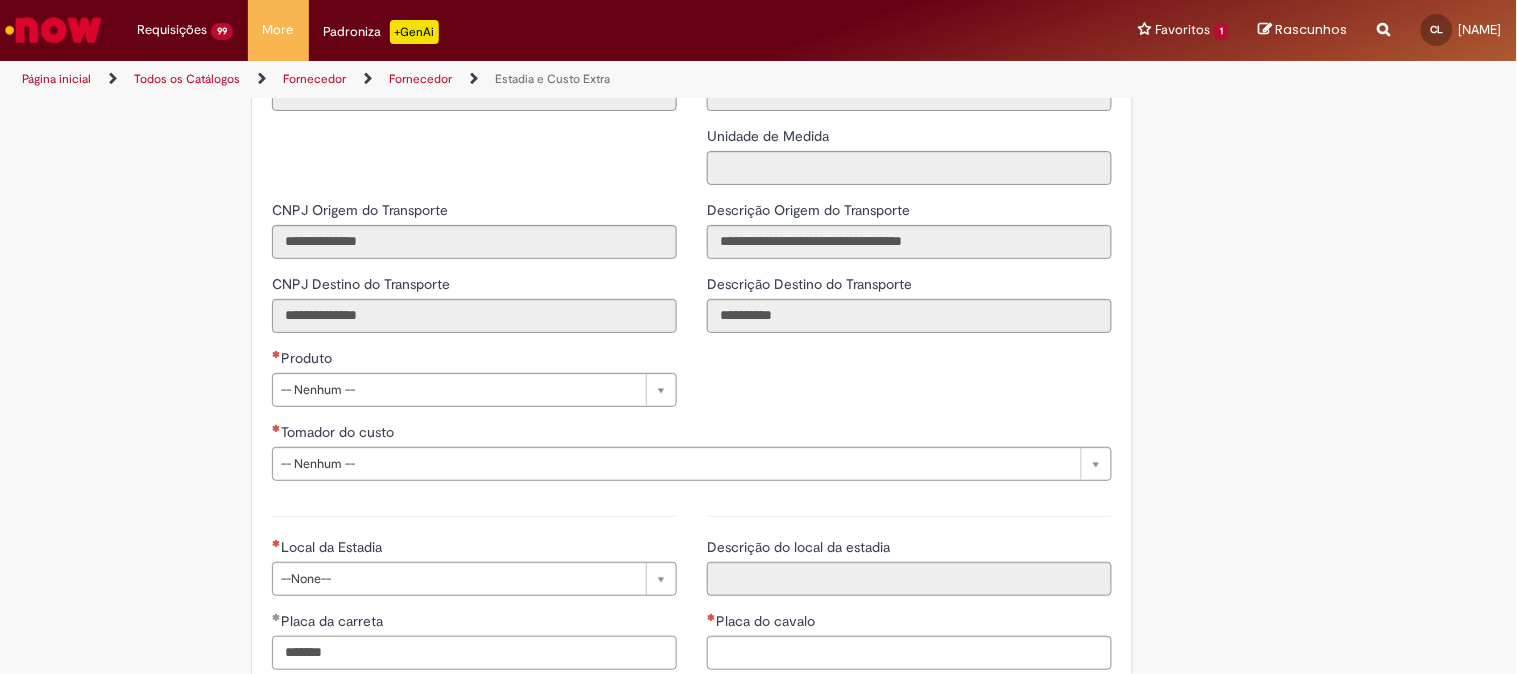 type on "*******" 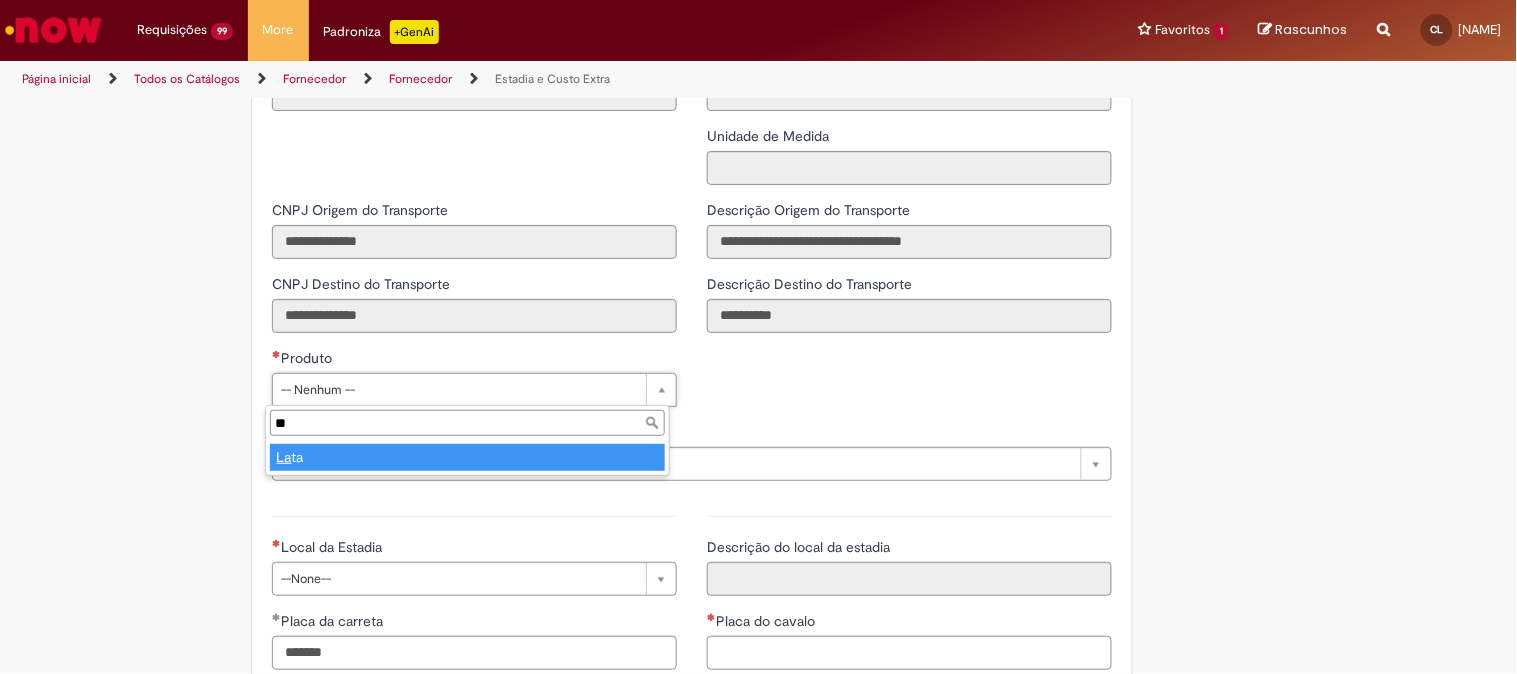 type on "**" 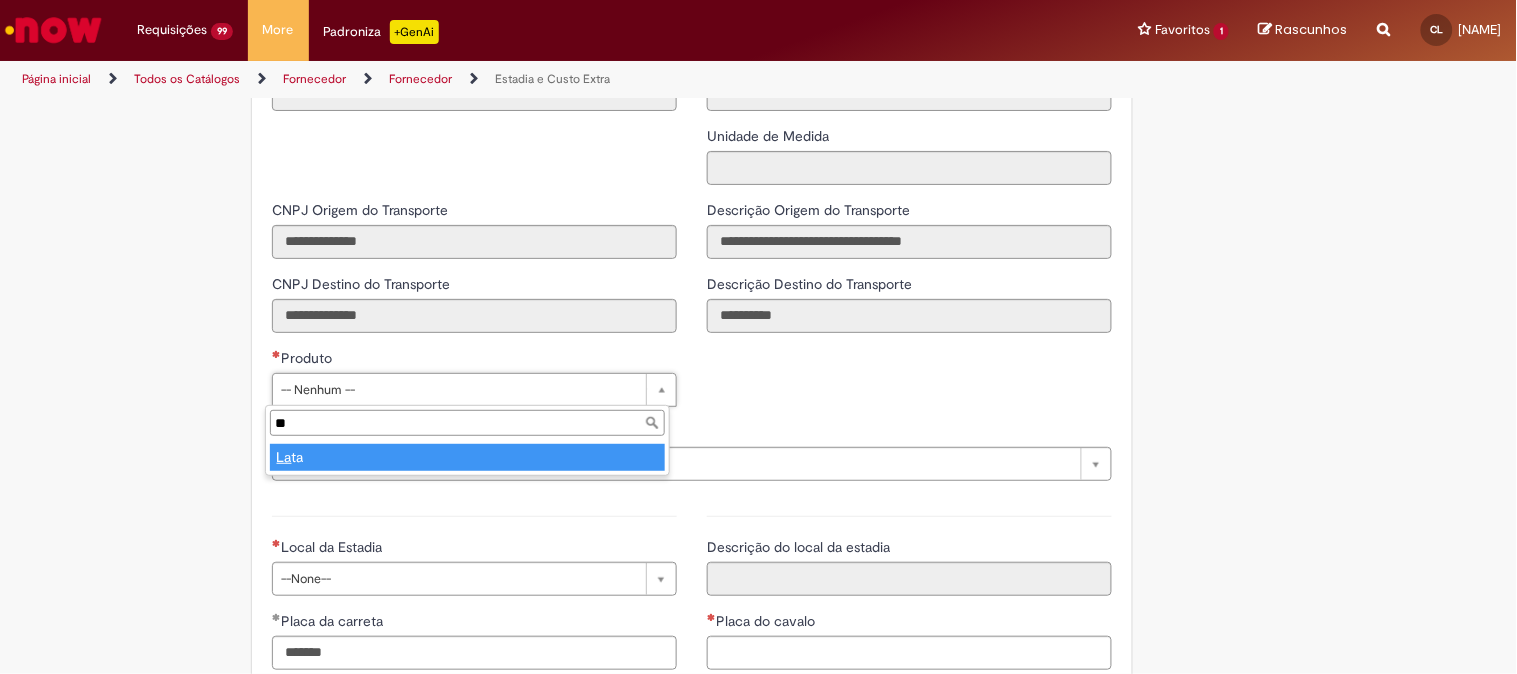 select on "****" 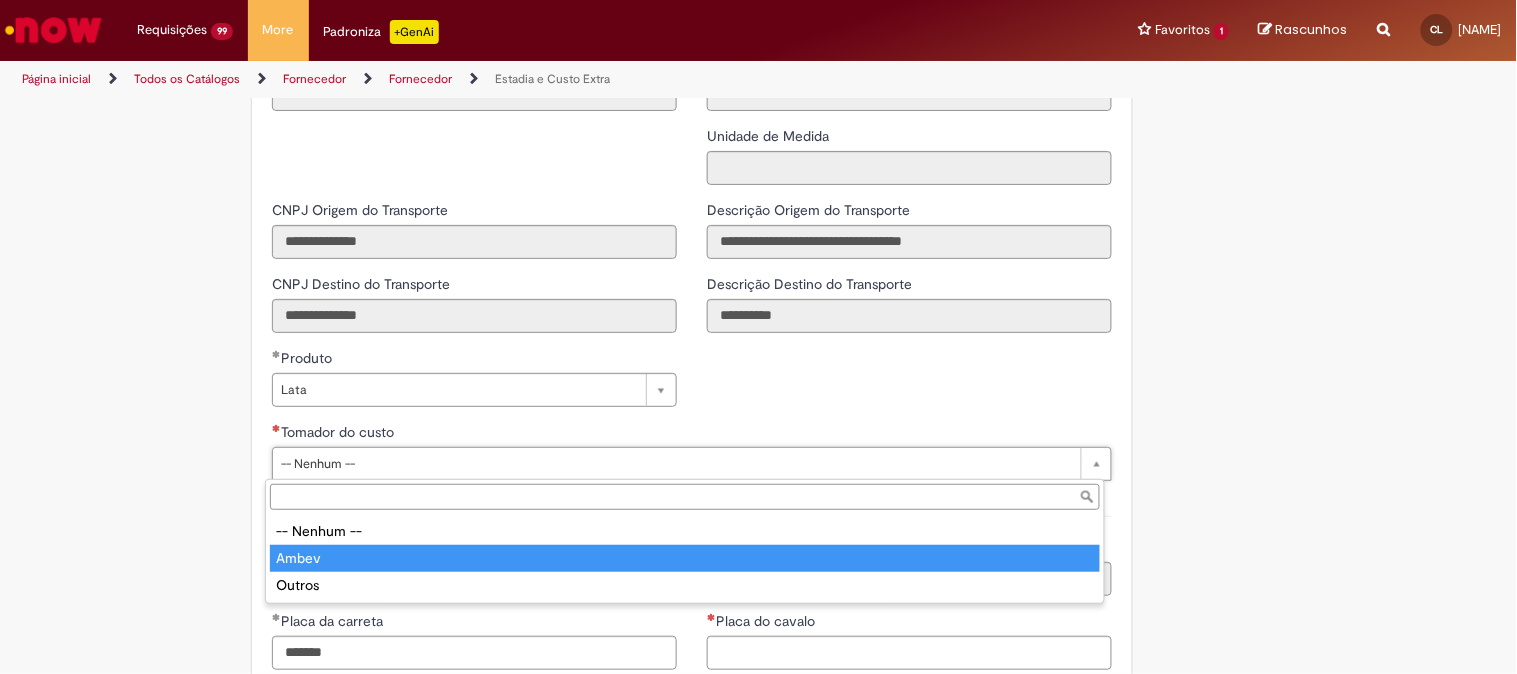 type on "*****" 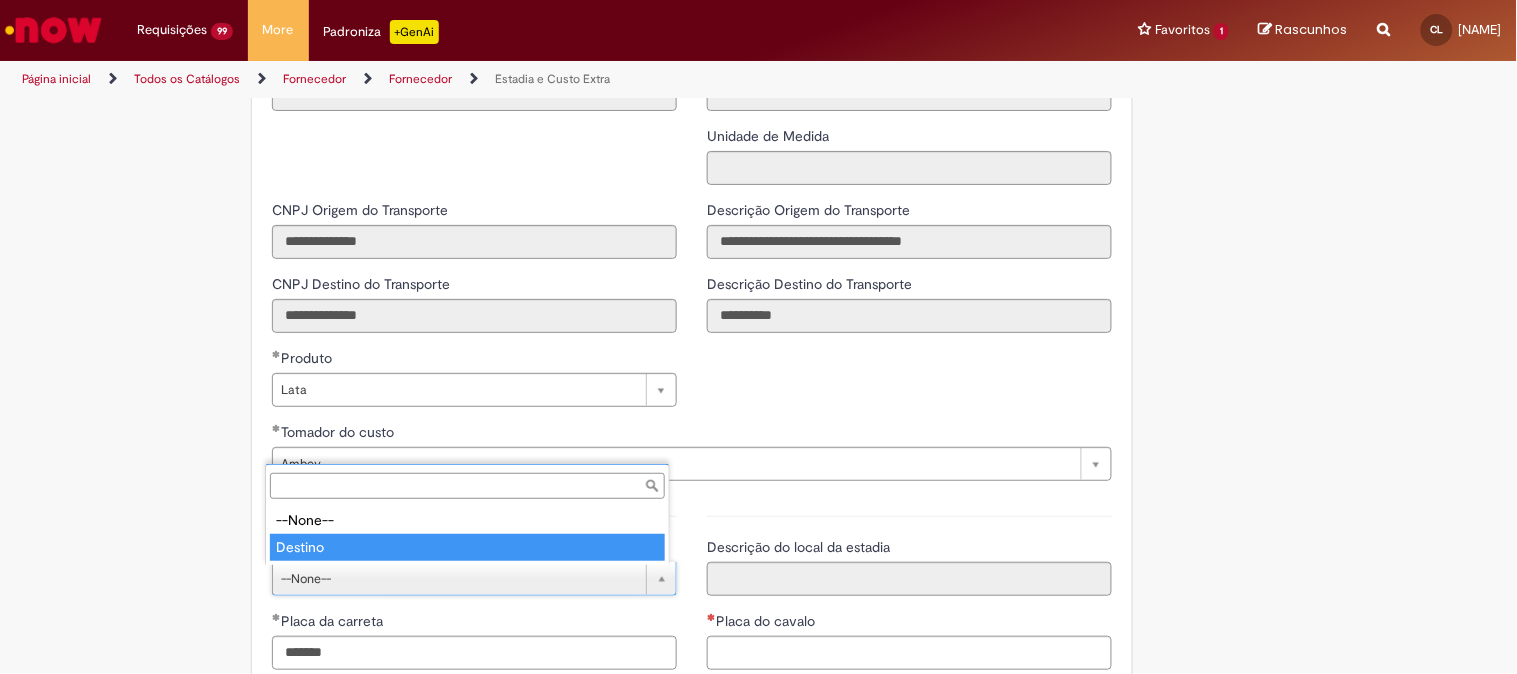 type on "*******" 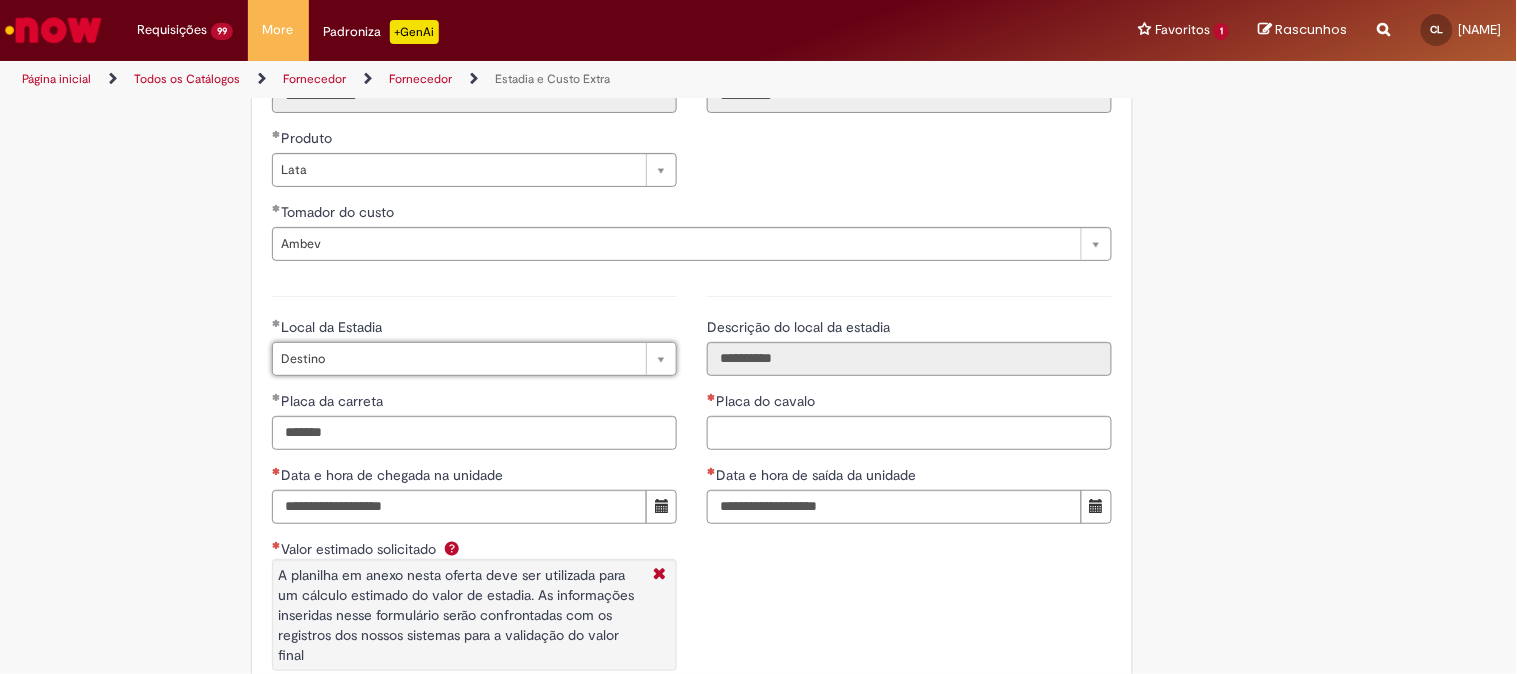 scroll, scrollTop: 2888, scrollLeft: 0, axis: vertical 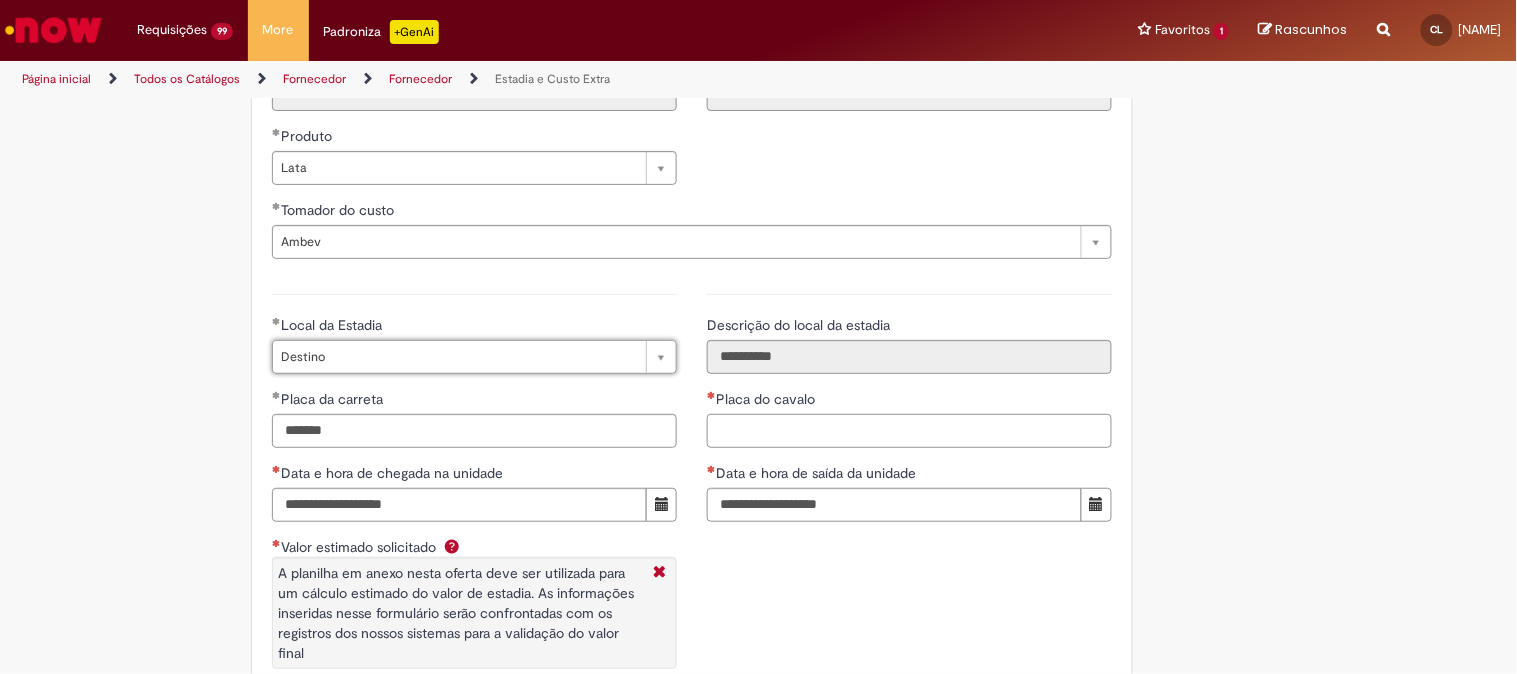 click on "Placa do cavalo" at bounding box center (909, 431) 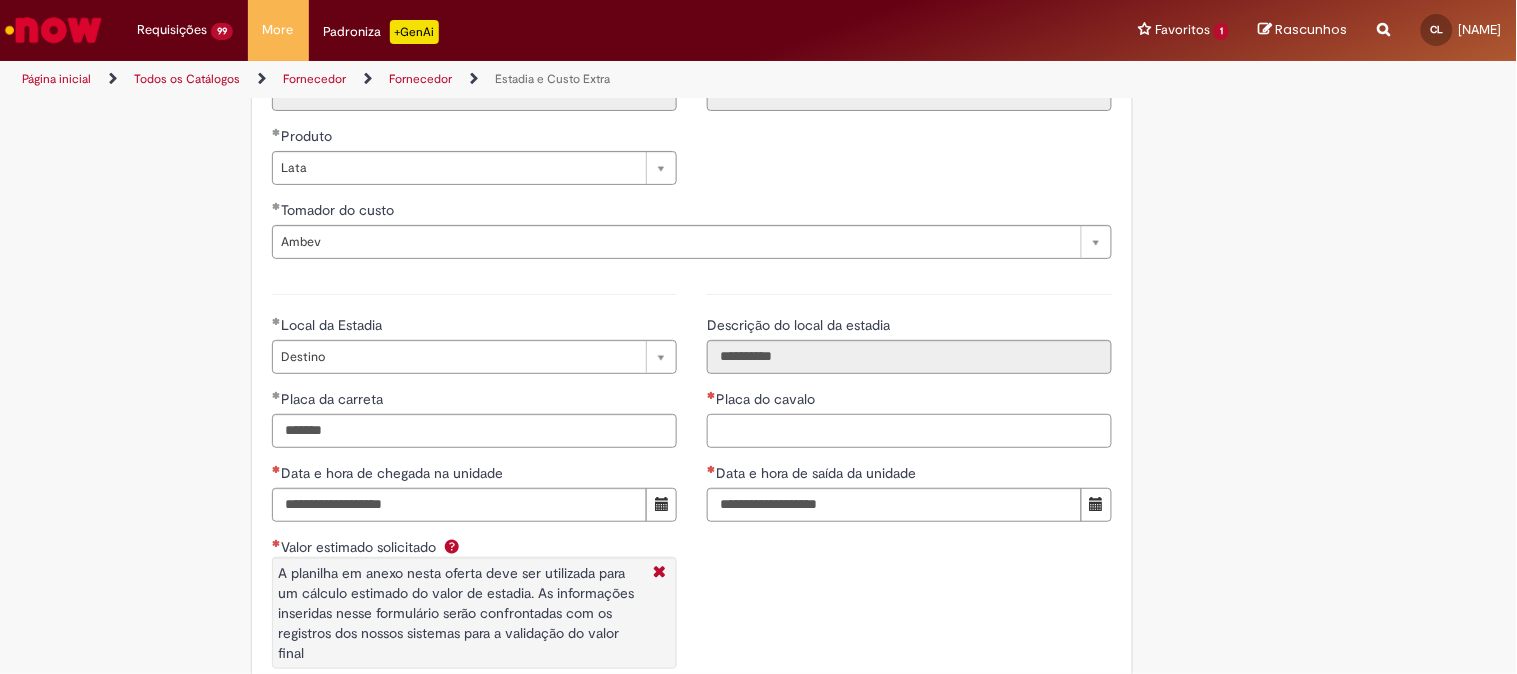 click on "Placa do cavalo" at bounding box center [909, 431] 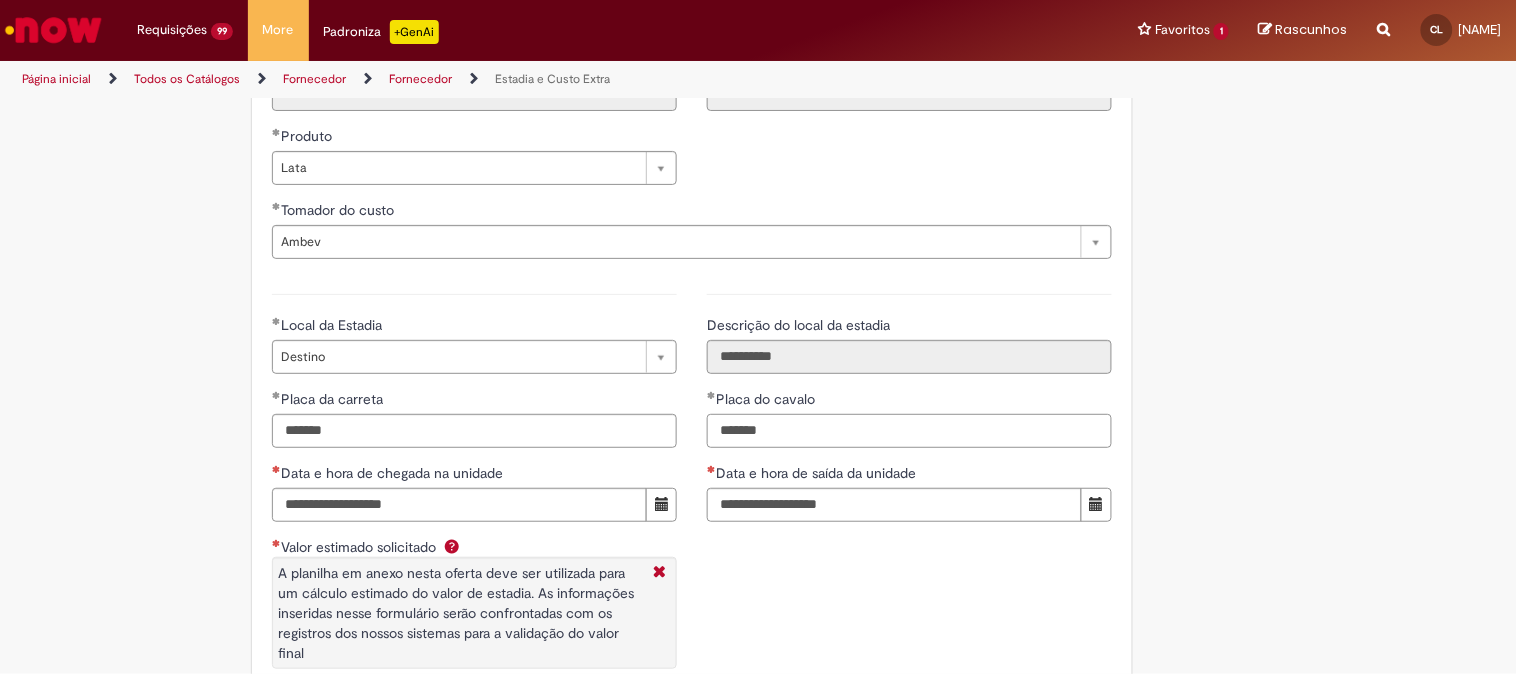 type on "*******" 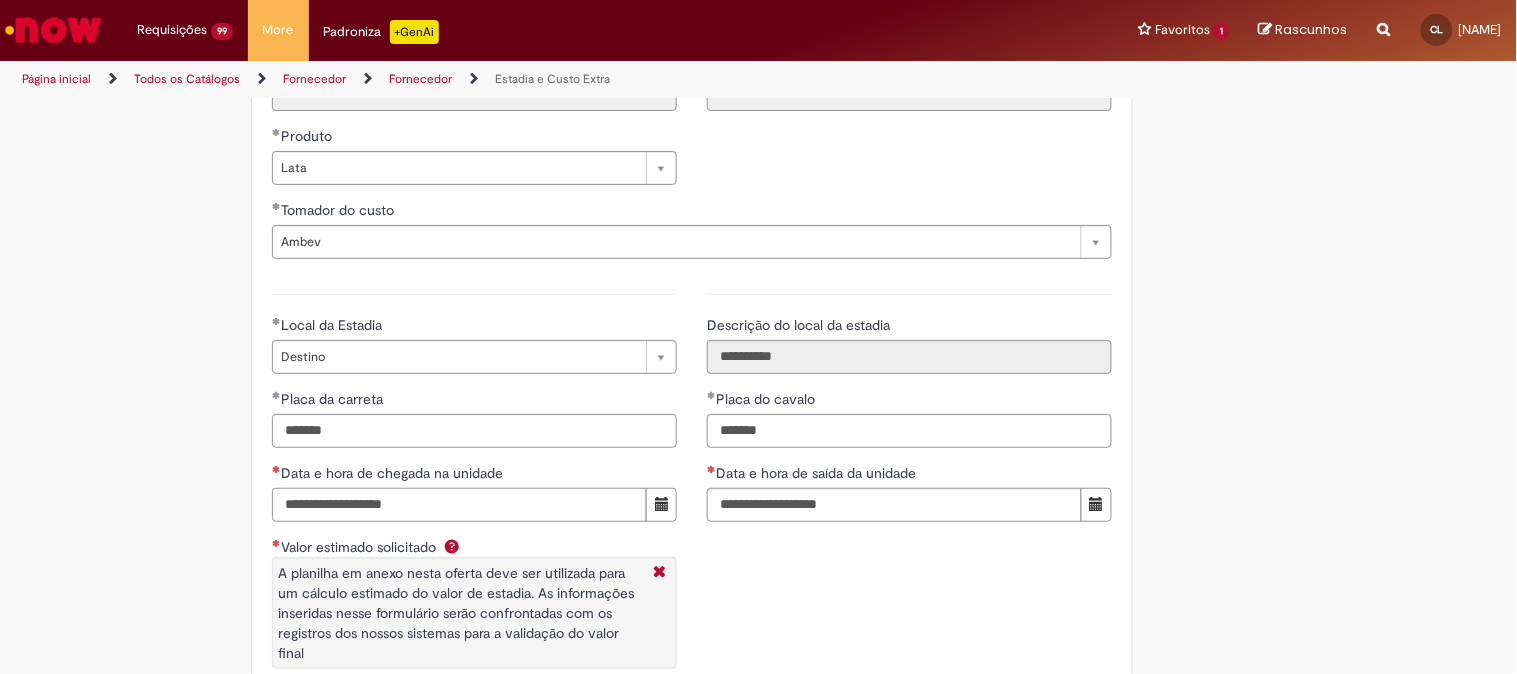 click on "Data e hora de chegada na unidade" at bounding box center (459, 505) 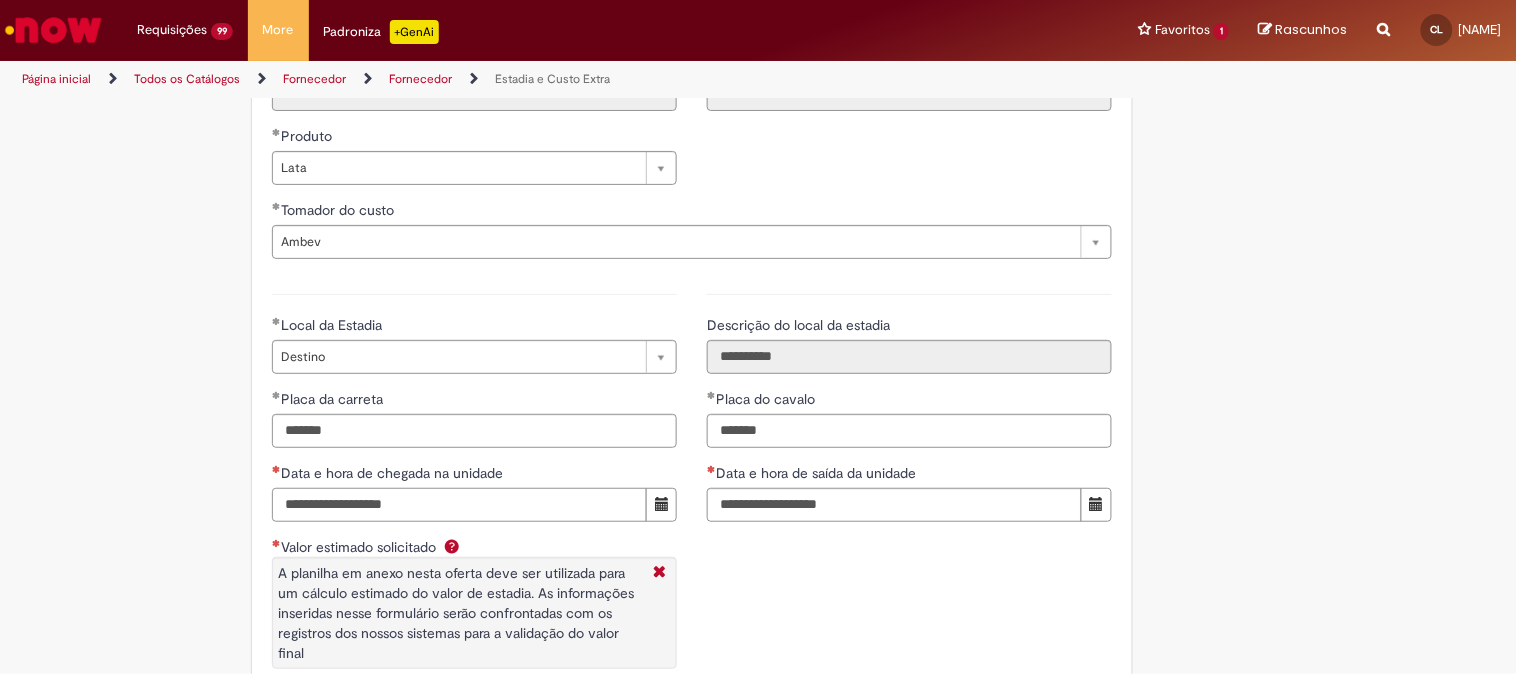 click on "**********" at bounding box center [459, 505] 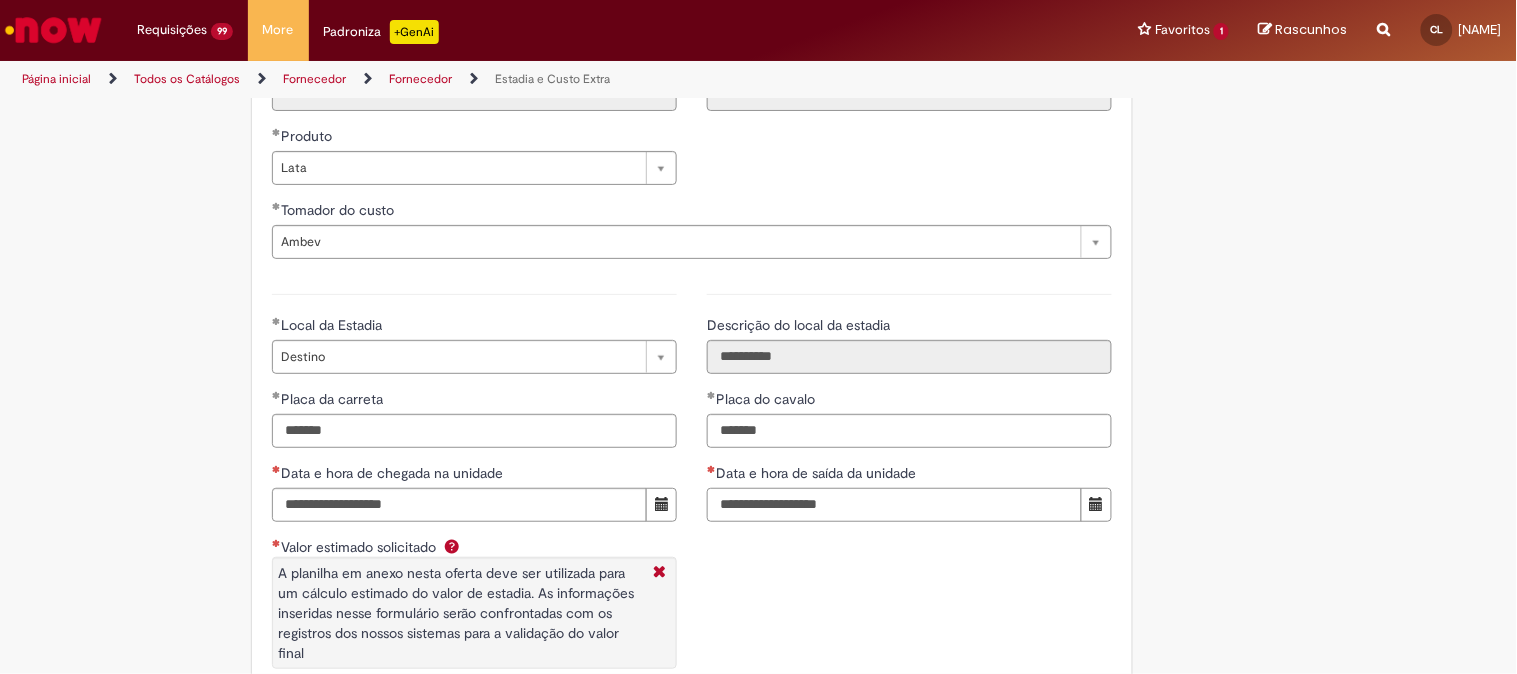 click on "Data e hora de saída da unidade" at bounding box center (894, 505) 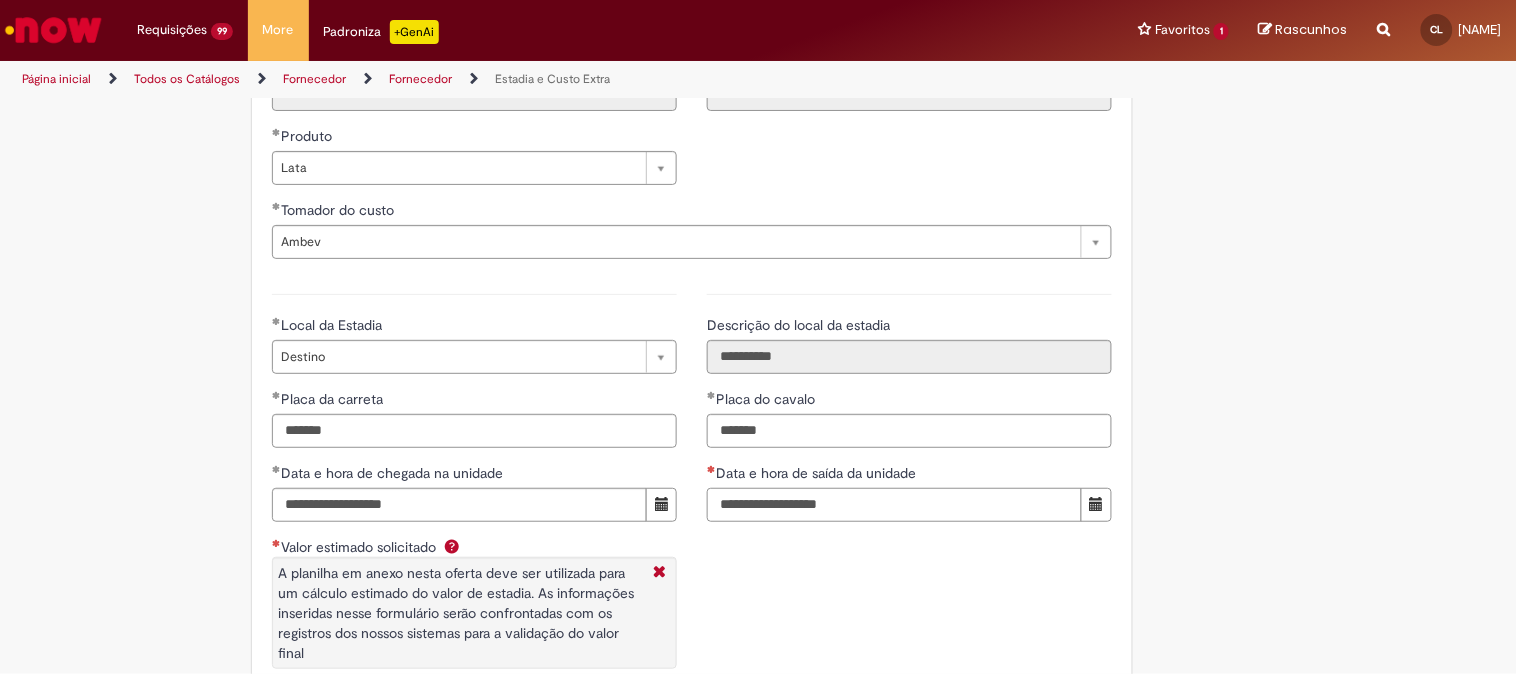 drag, startPoint x: 786, startPoint y: 504, endPoint x: 804, endPoint y: 500, distance: 18.439089 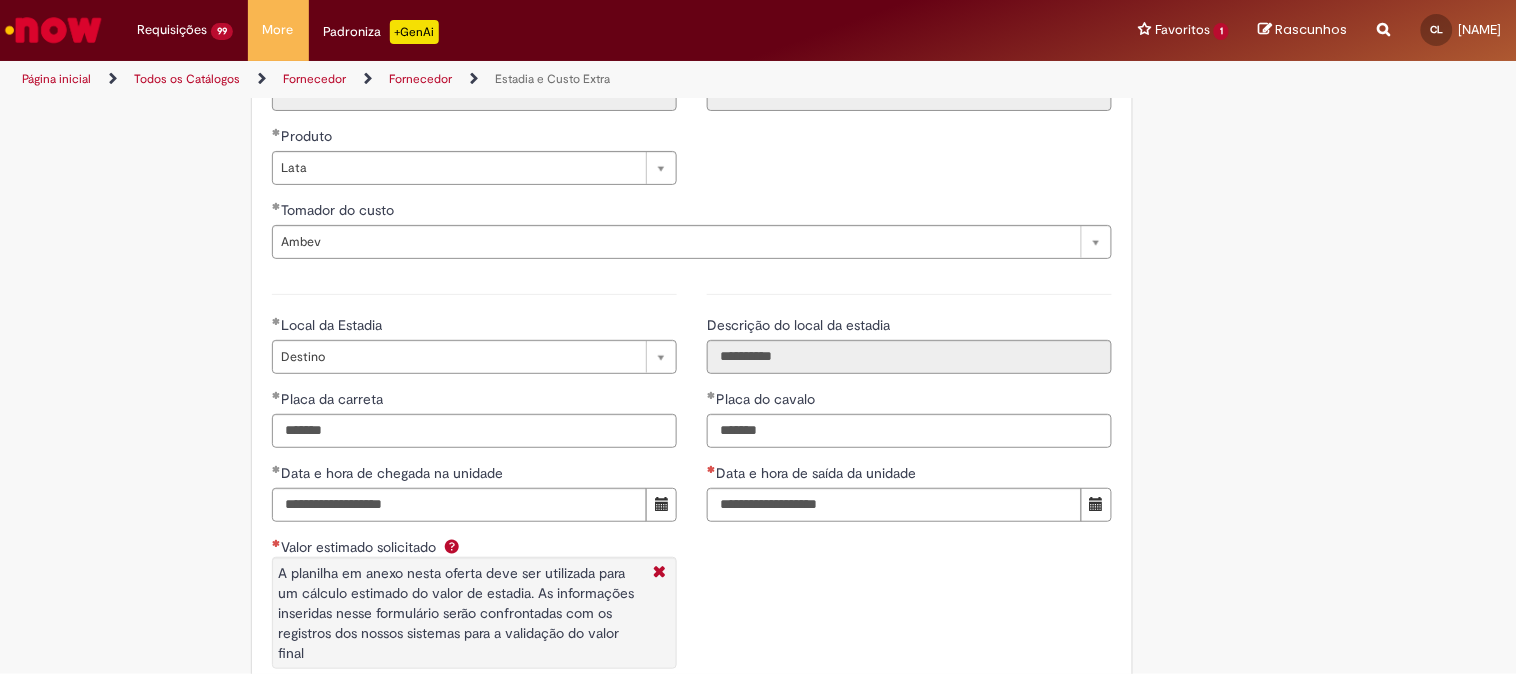 click on "**********" at bounding box center (692, 503) 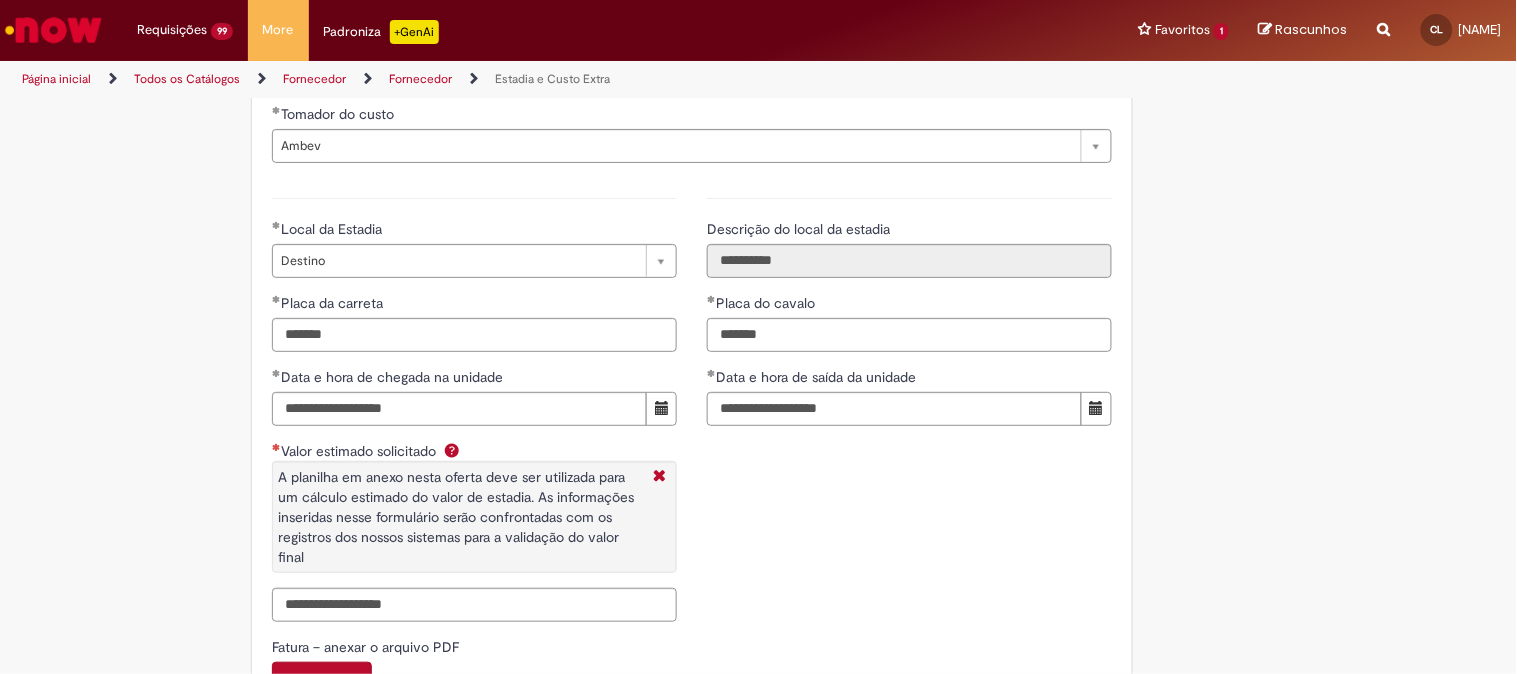 scroll, scrollTop: 3111, scrollLeft: 0, axis: vertical 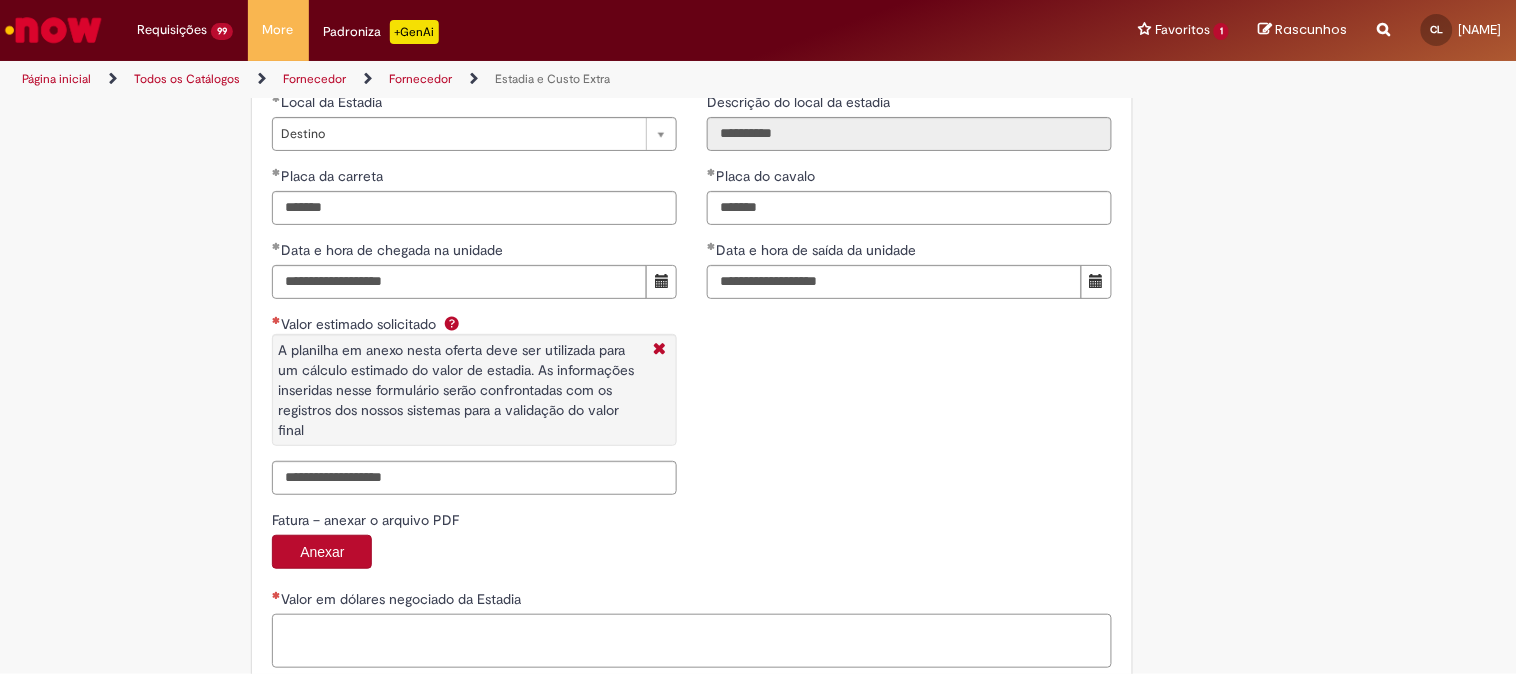 click on "Valor em dólares negociado da Estadia" at bounding box center [692, 641] 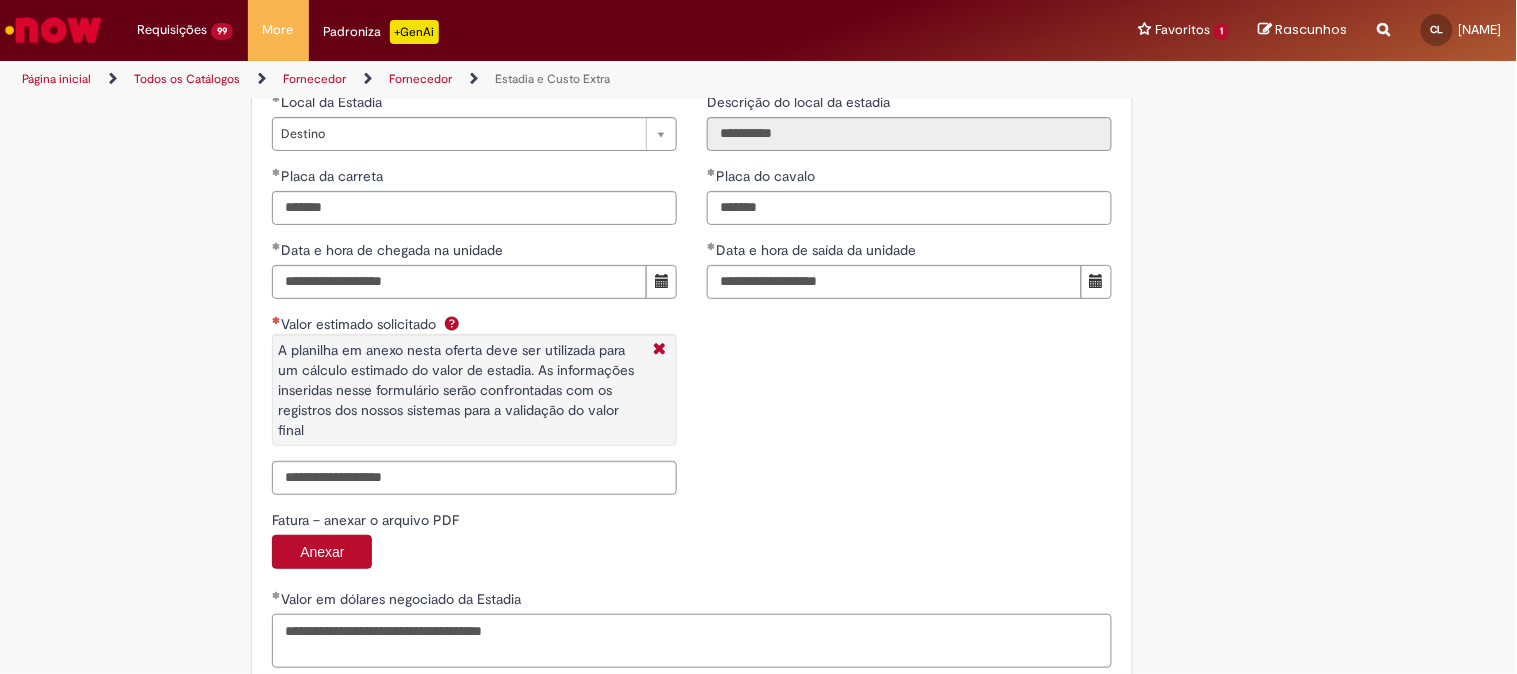 type on "**********" 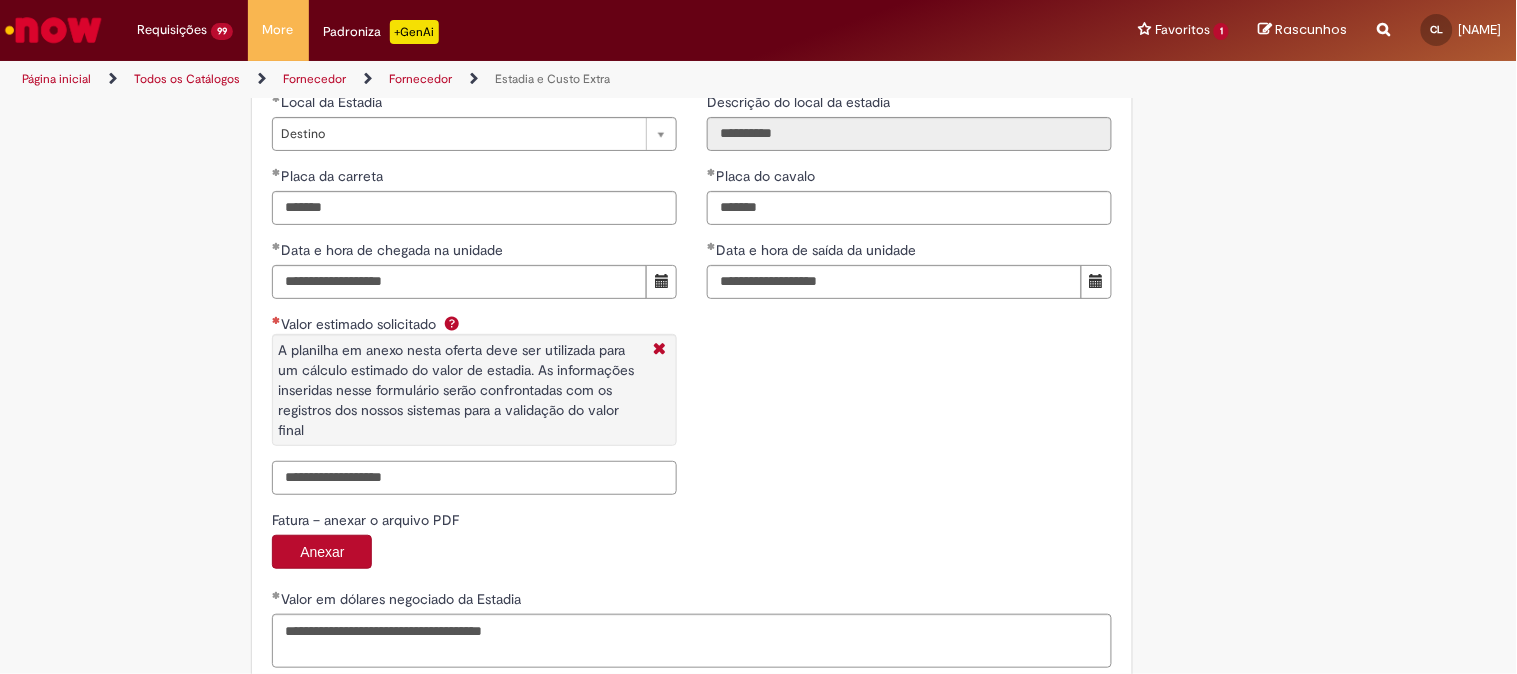 click on "Valor estimado solicitado A planilha em anexo nesta oferta deve ser utilizada para um cálculo estimado do valor de estadia. As informações inseridas nesse formulário serão confrontadas com os registros dos nossos sistemas para a validação do valor final" at bounding box center (474, 478) 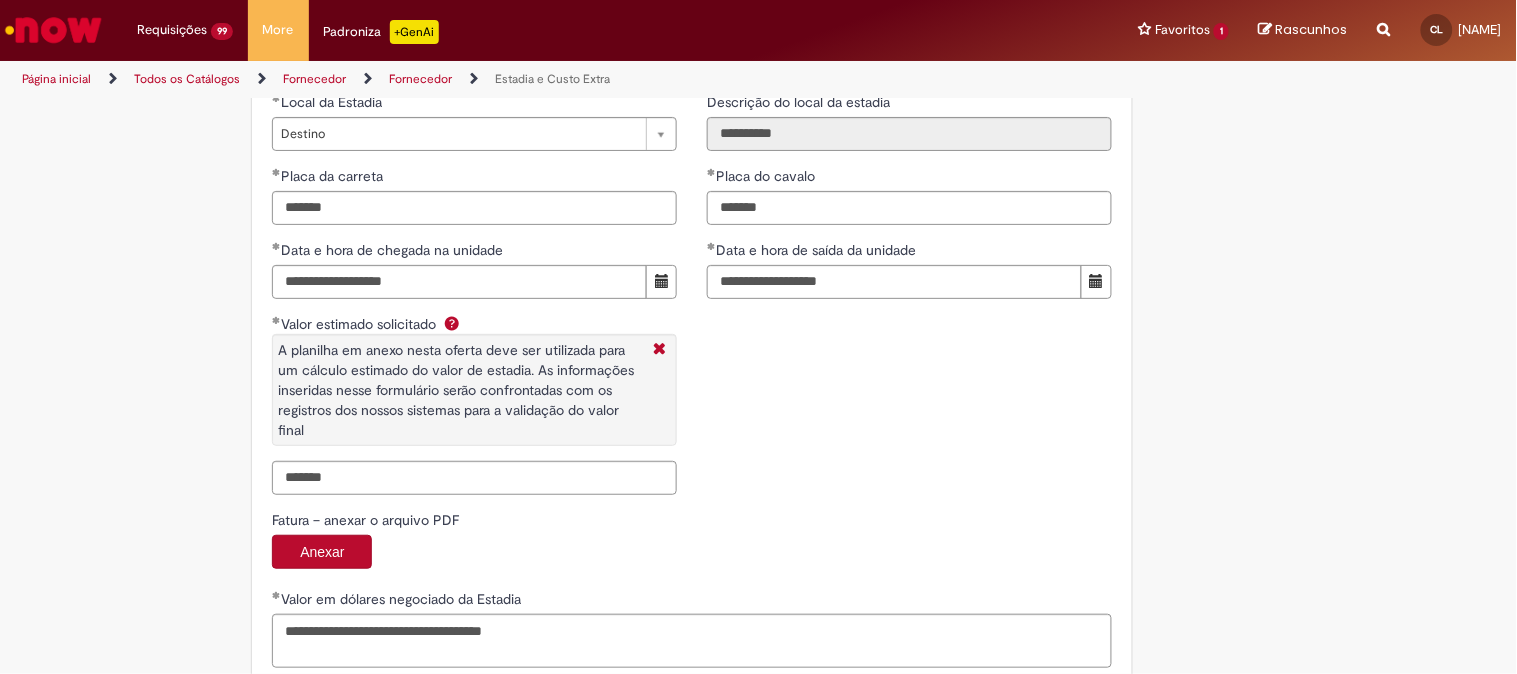 type on "**********" 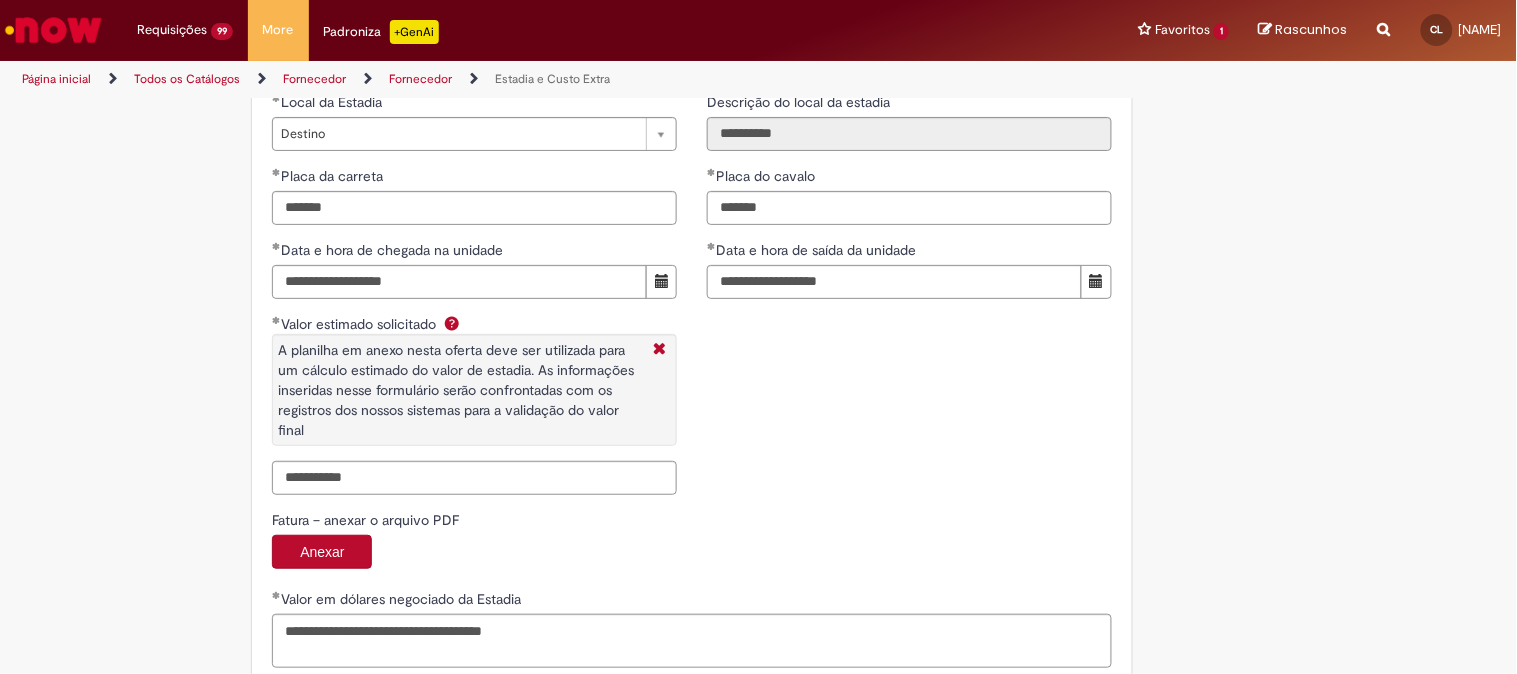 click on "Fatura – anexar o arquivo PDF" at bounding box center (692, 522) 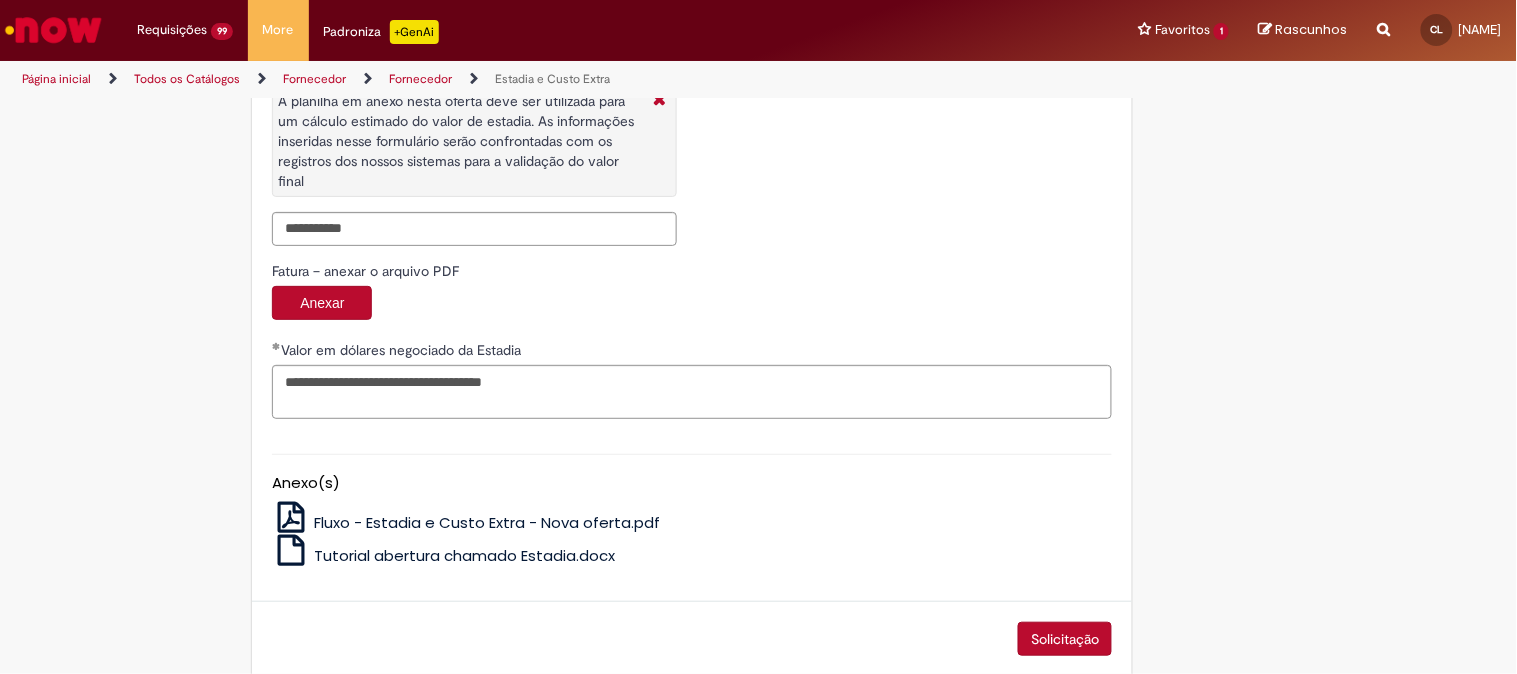scroll, scrollTop: 3393, scrollLeft: 0, axis: vertical 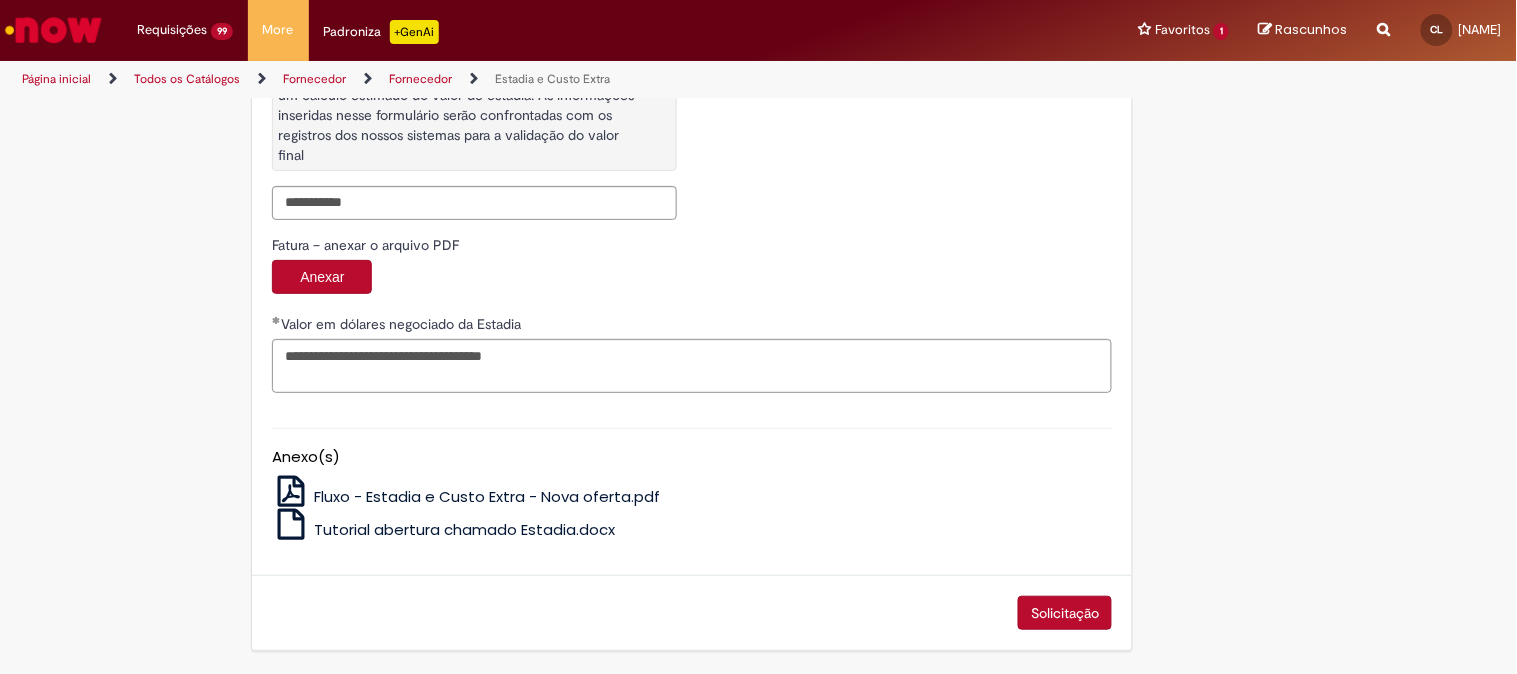 click on "Solicitação" at bounding box center (1065, 613) 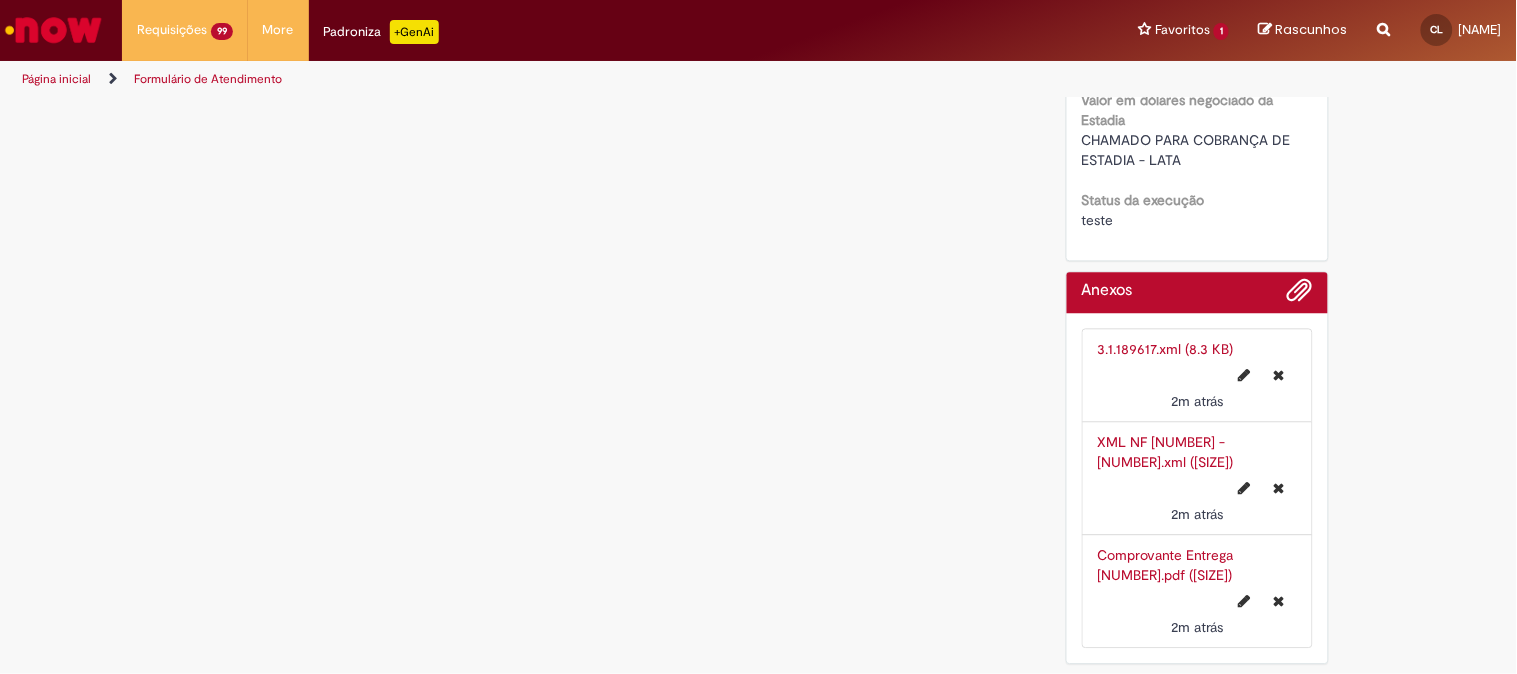 scroll, scrollTop: 0, scrollLeft: 0, axis: both 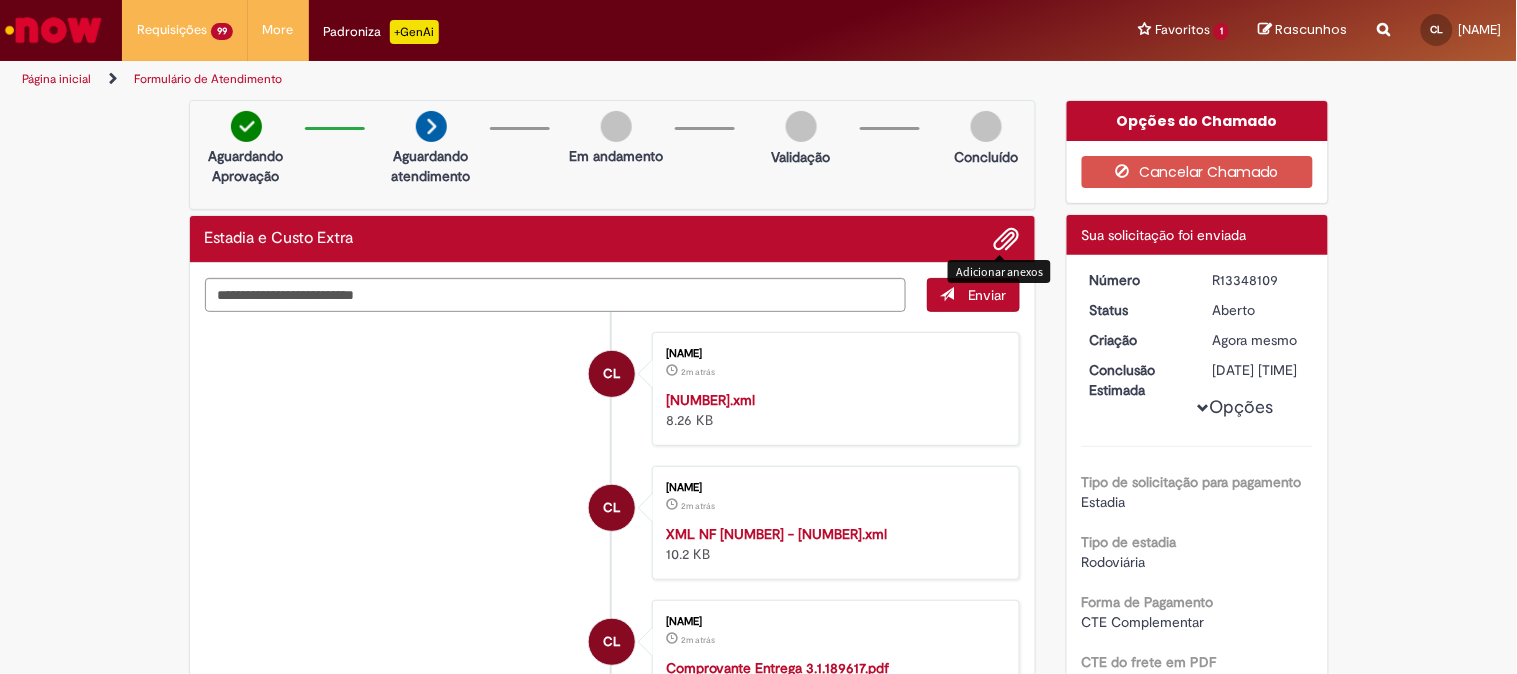 click at bounding box center [1007, 240] 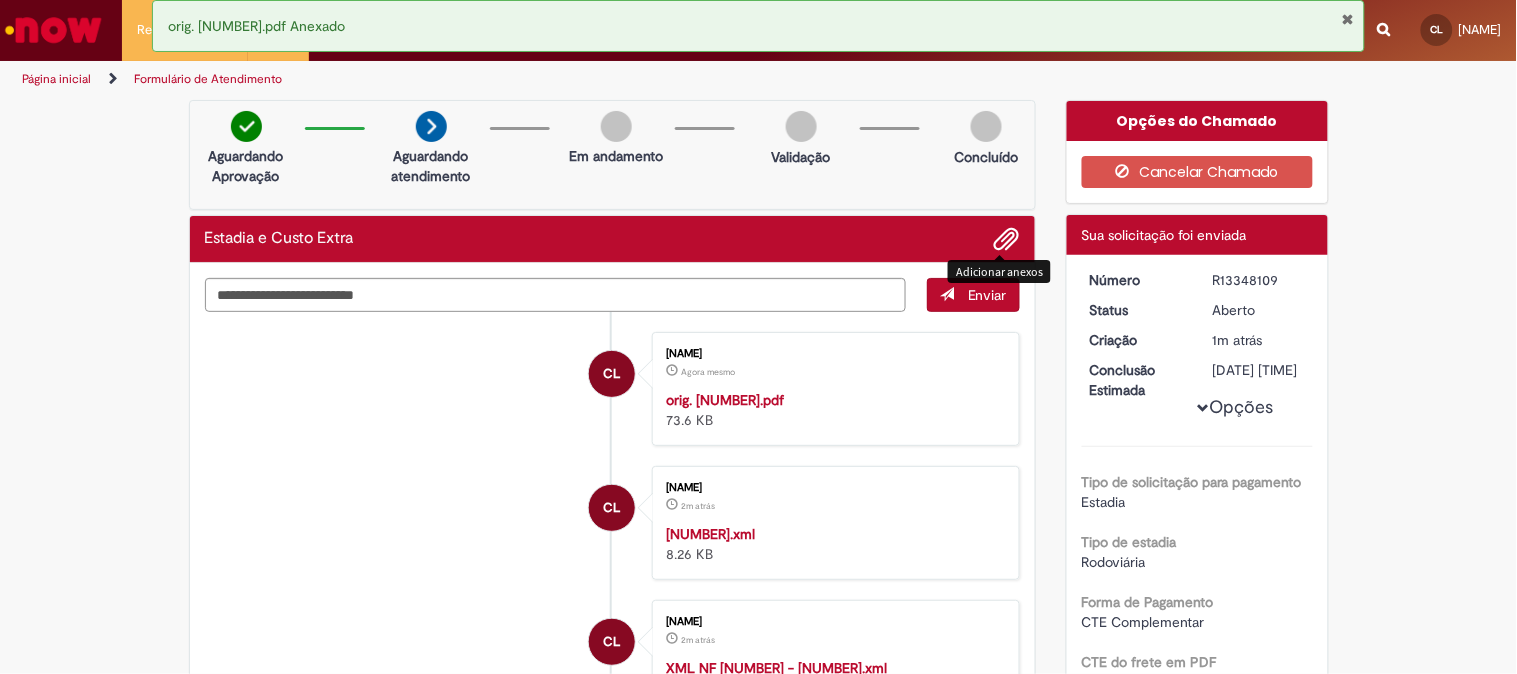 click on "R13348109" at bounding box center [1259, 280] 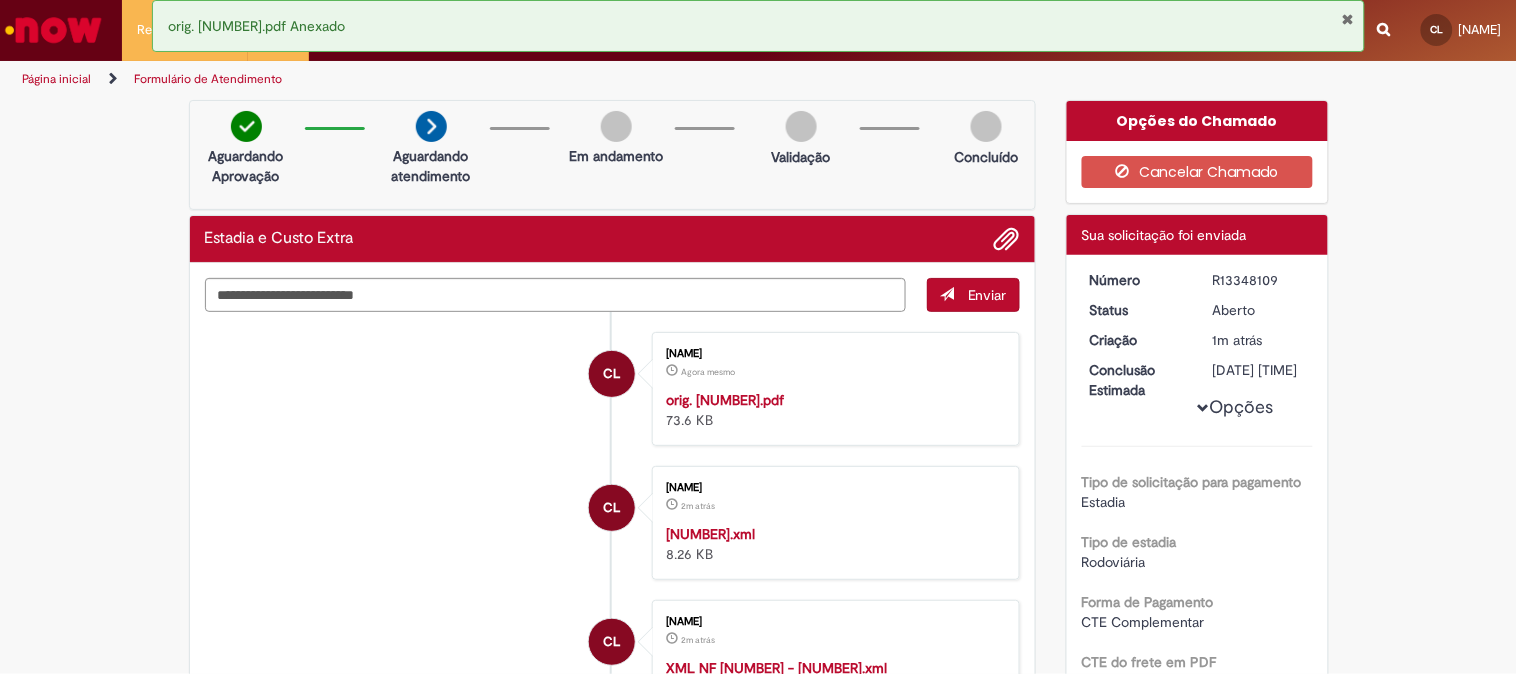 click on "R13348109" at bounding box center (1259, 280) 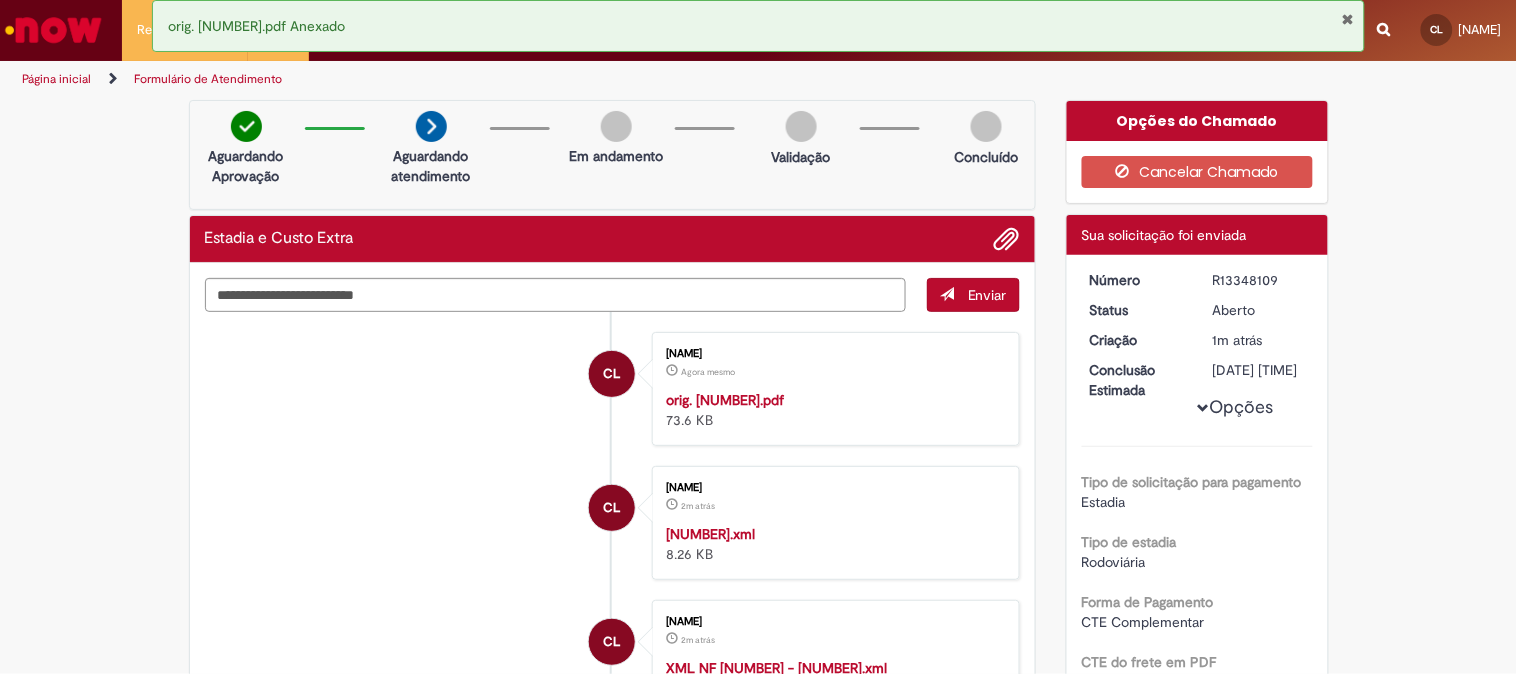 copy on "R13348109" 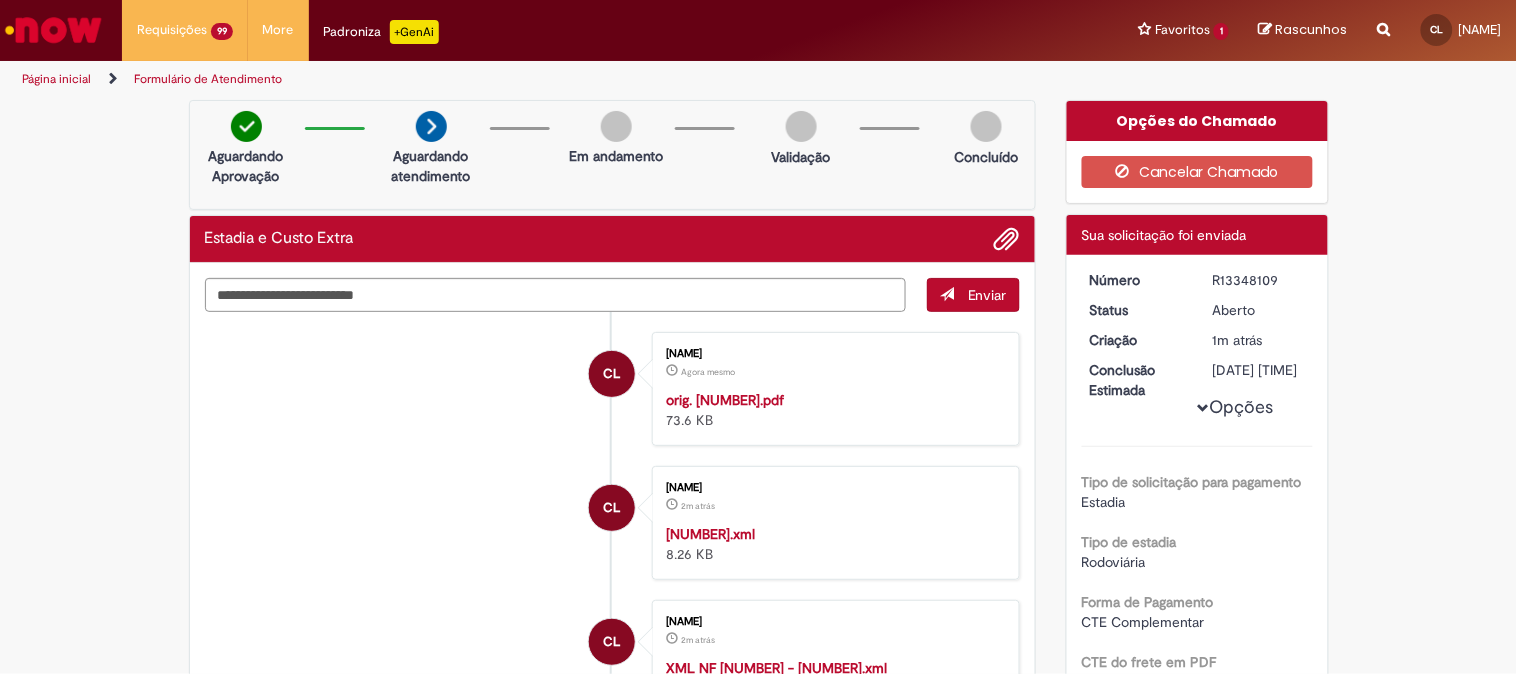 click on "Opções
Tipo de solicitação para pagamento
Estadia
Tipo de estadia
Rodoviária
Forma de Pagamento
CTE Complementar
CTE do frete em PDF
347fe8b697c3a650ee1cbb7ef053af62
Nota Fiscal - anexar o arquivo XML
b98fe8b697c3a650ee1cbb7ef053af67
Nº Nota Fiscal
378733
Série Nota Fiscal
3
Data de emissão
09/07/2025 07:36:34
Valor total da NF
R$ 60.589,44
Chave de Acesso - Nfe
35250729506474001678550030003787331157819600
CNPJ unidade de origem
29506474001678
Descrição da origem
BALL BEVERAGE CAN SOUTH AMERICA LTD
CNPJ unidade de destino" at bounding box center (1197, 1781) 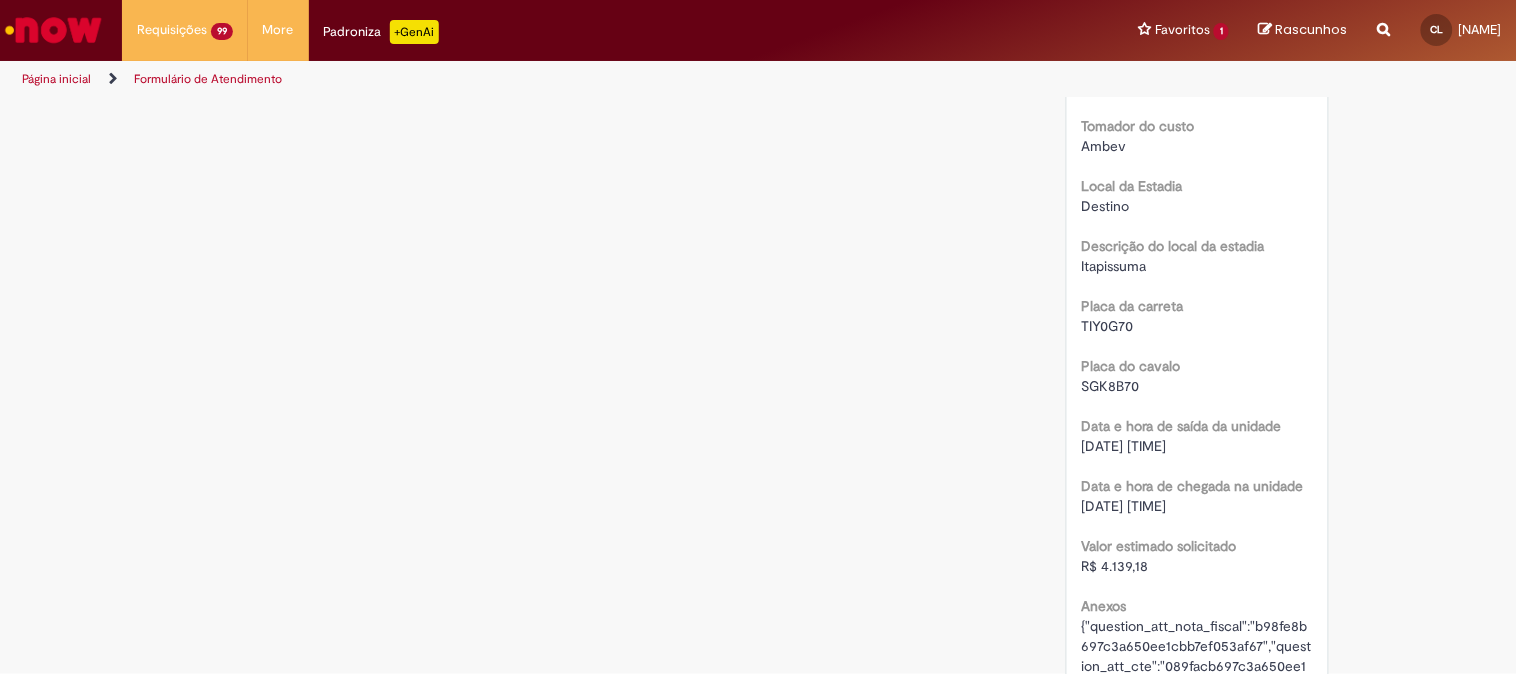 scroll, scrollTop: 2333, scrollLeft: 0, axis: vertical 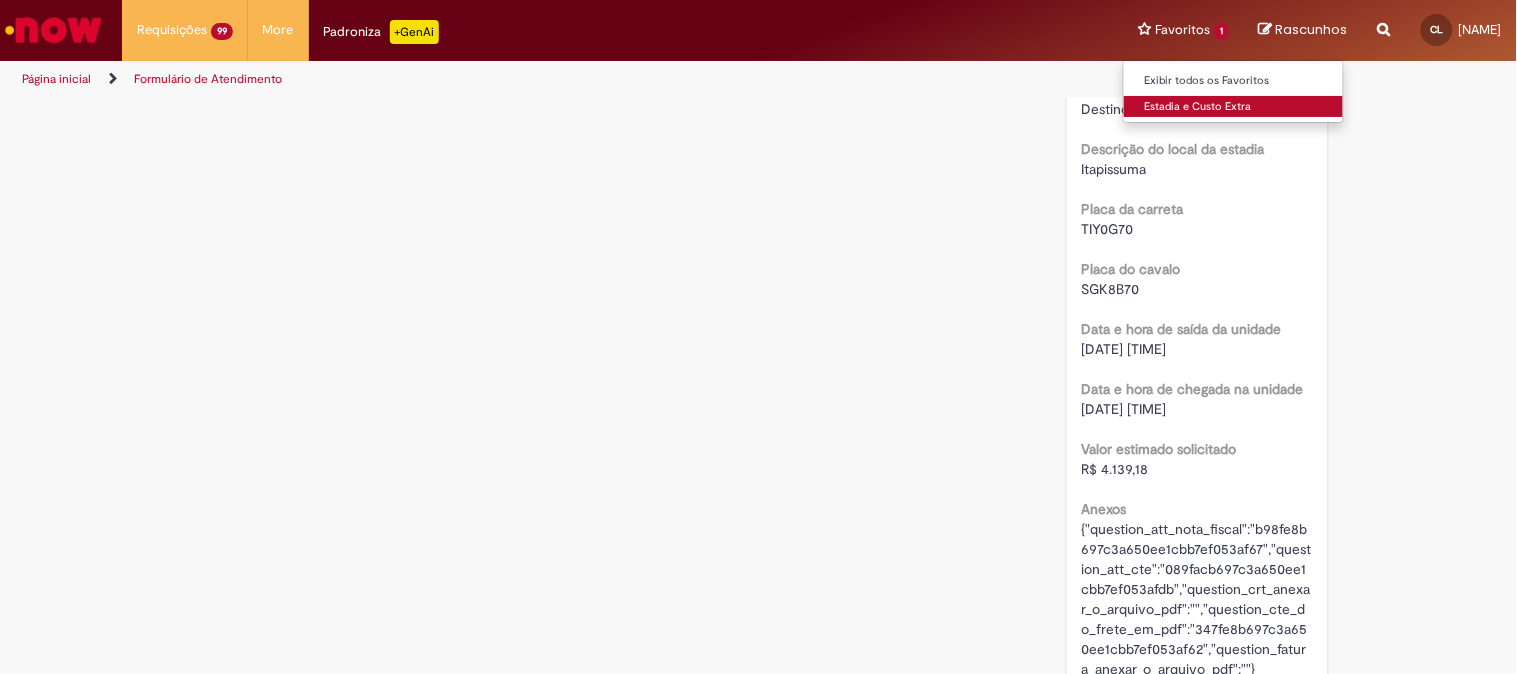 click on "Estadia e Custo Extra" at bounding box center (1234, 107) 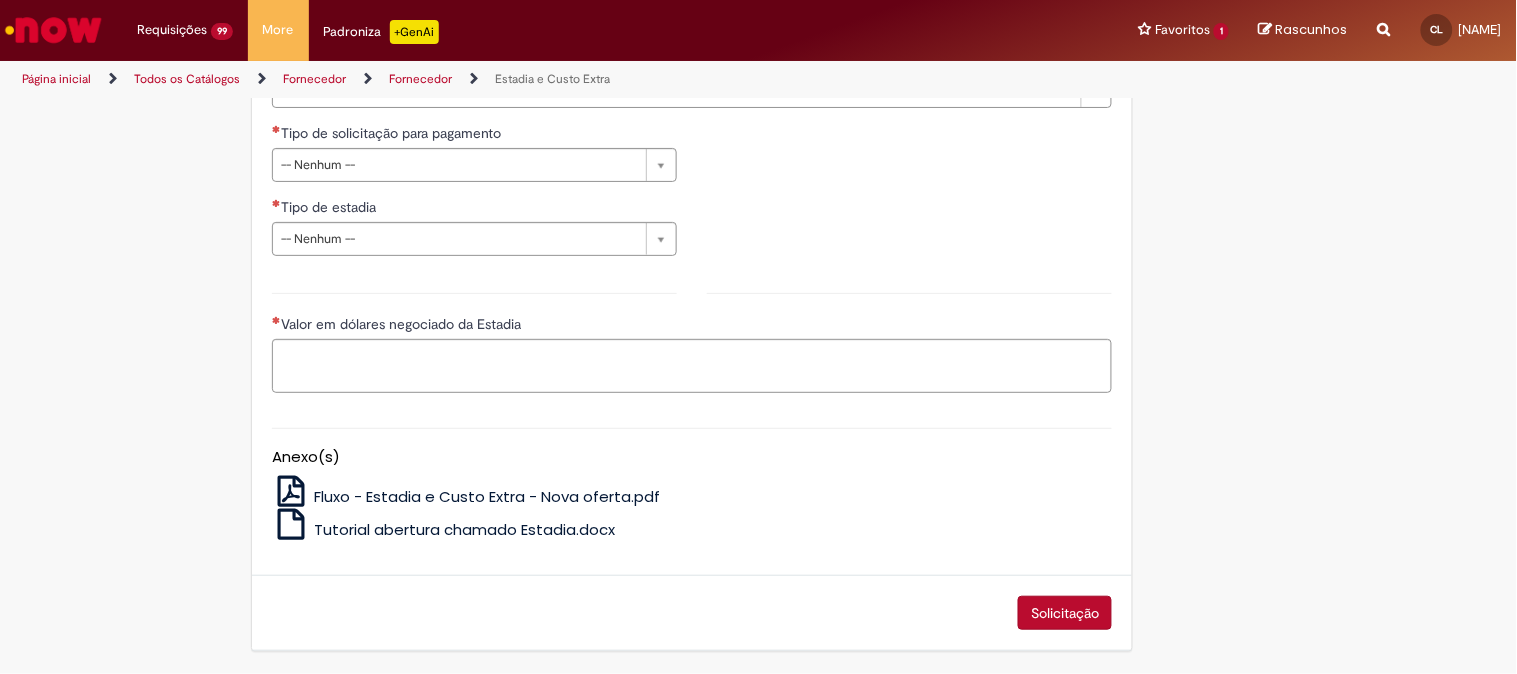 type on "**********" 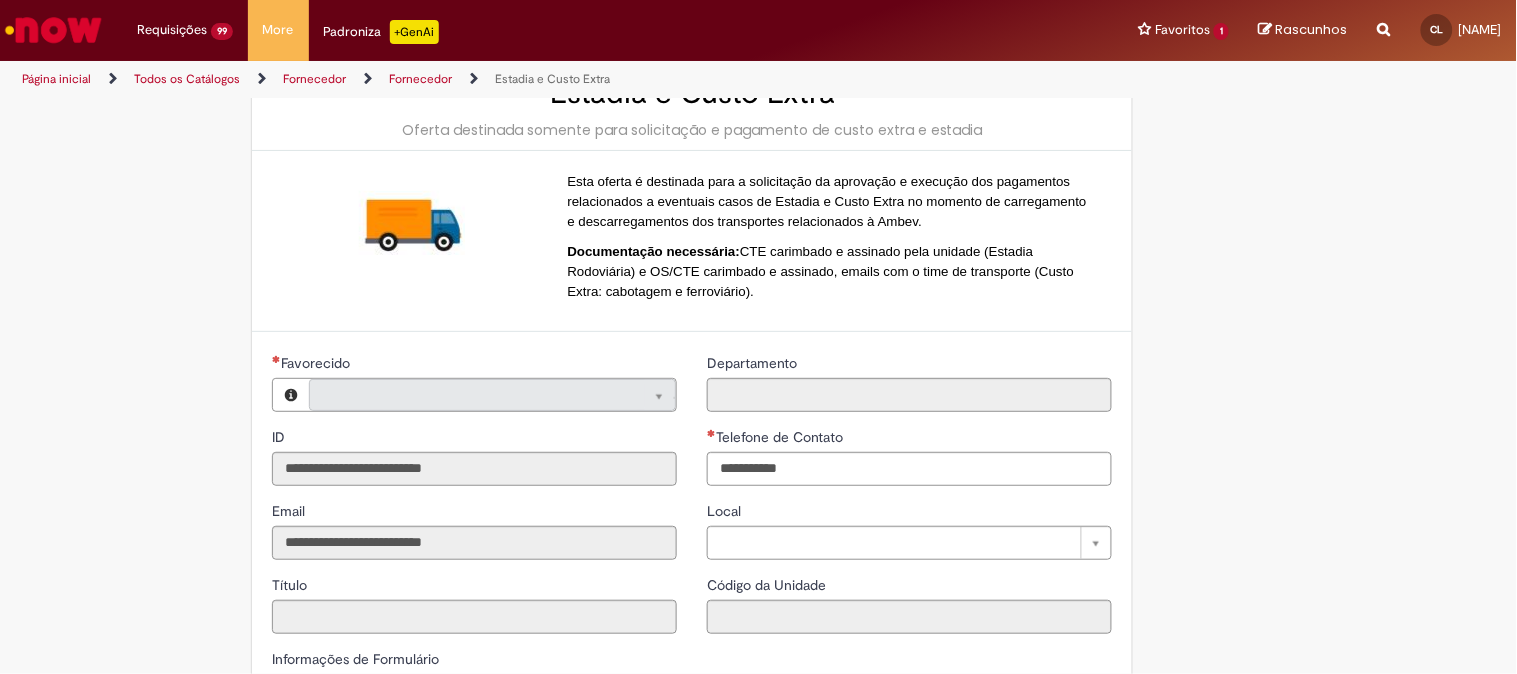 type on "**********" 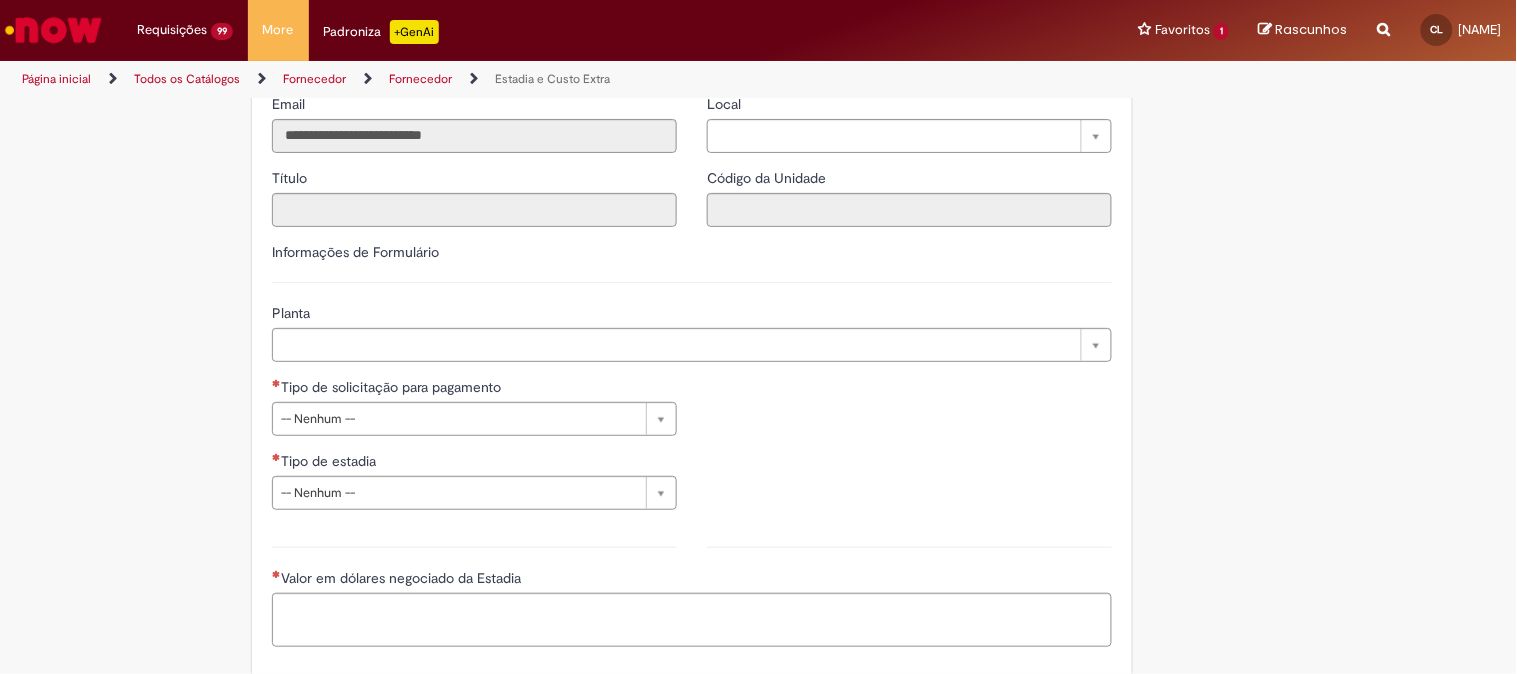 scroll, scrollTop: 555, scrollLeft: 0, axis: vertical 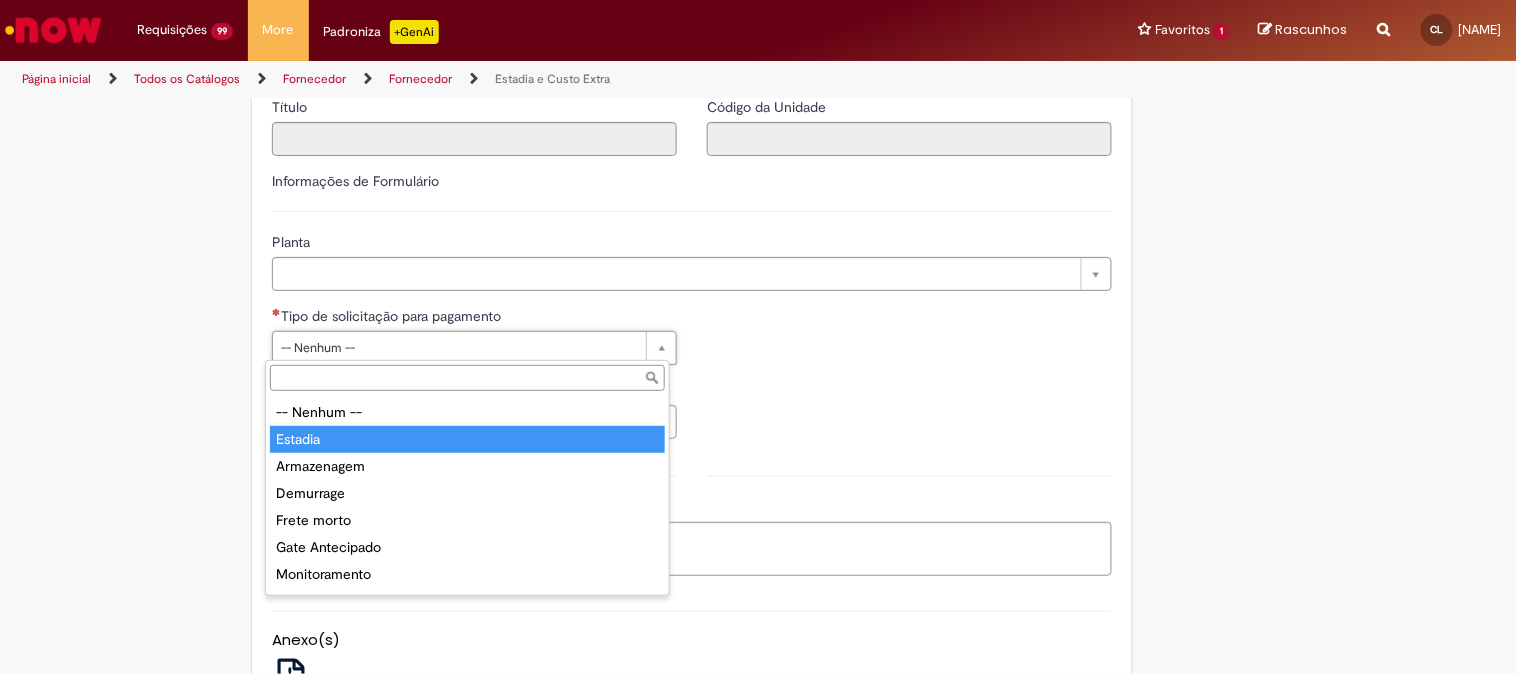 type on "*******" 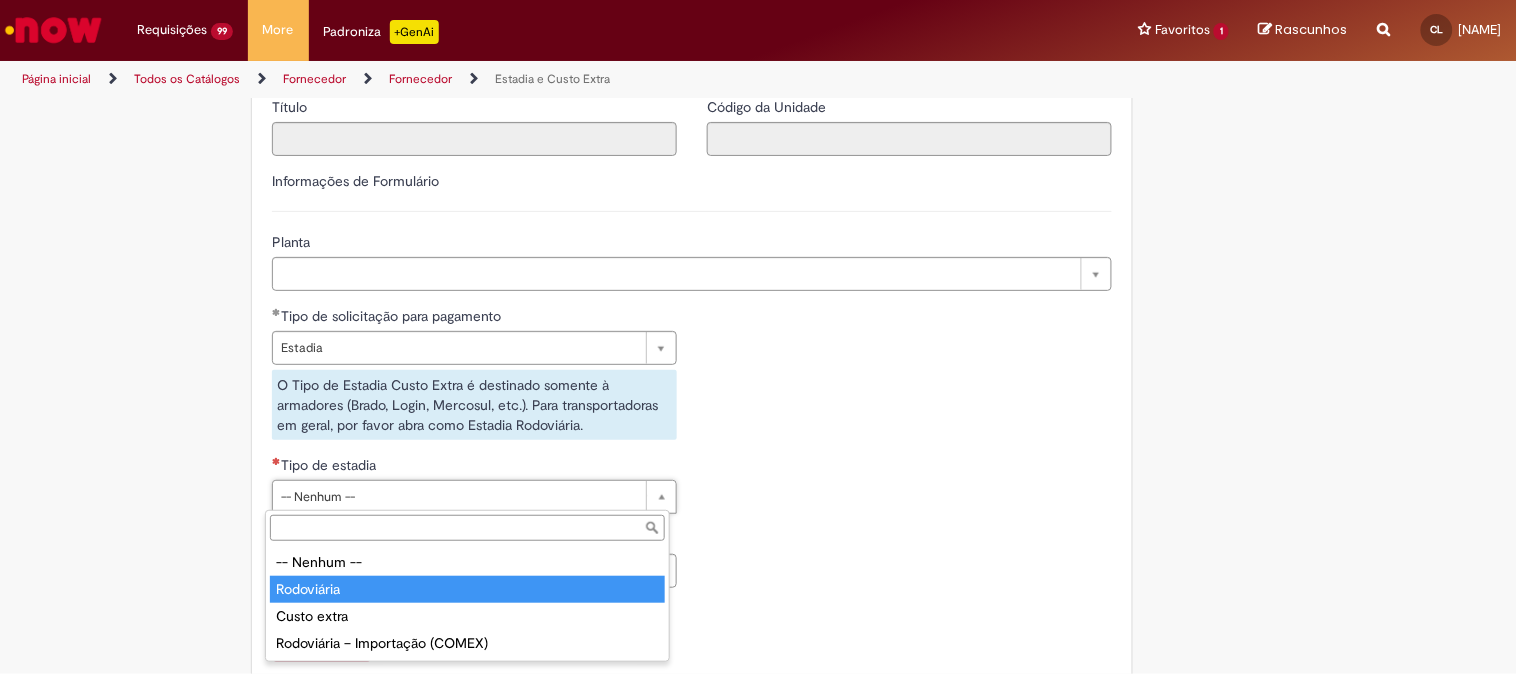 type on "**********" 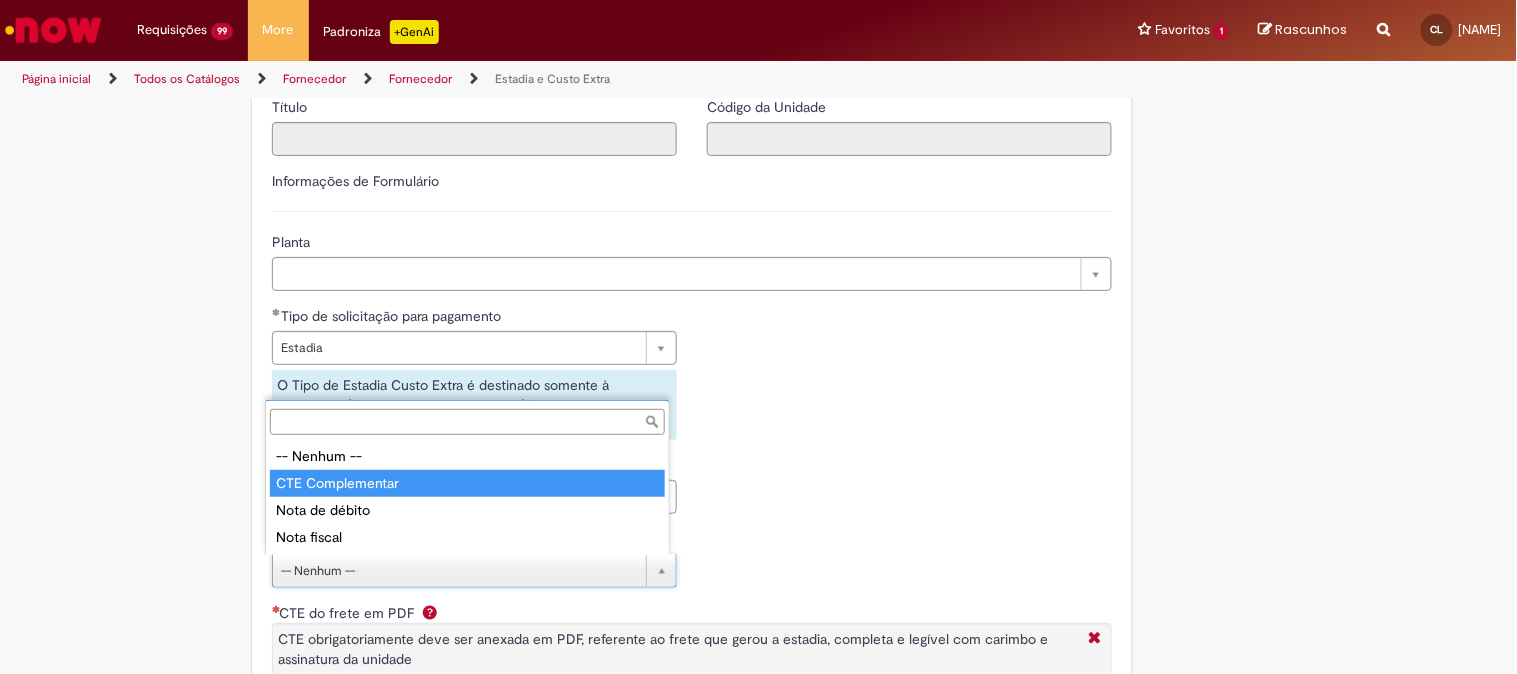 type on "**********" 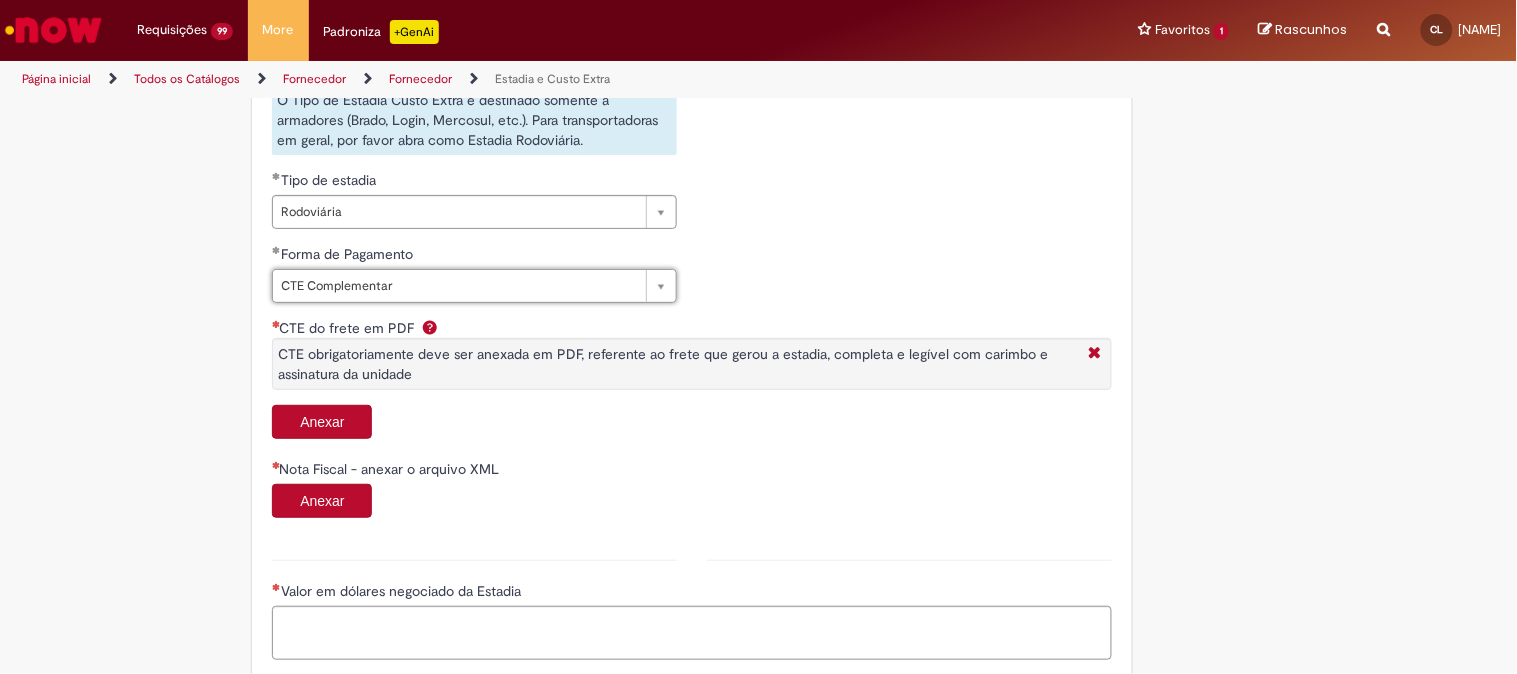 scroll, scrollTop: 888, scrollLeft: 0, axis: vertical 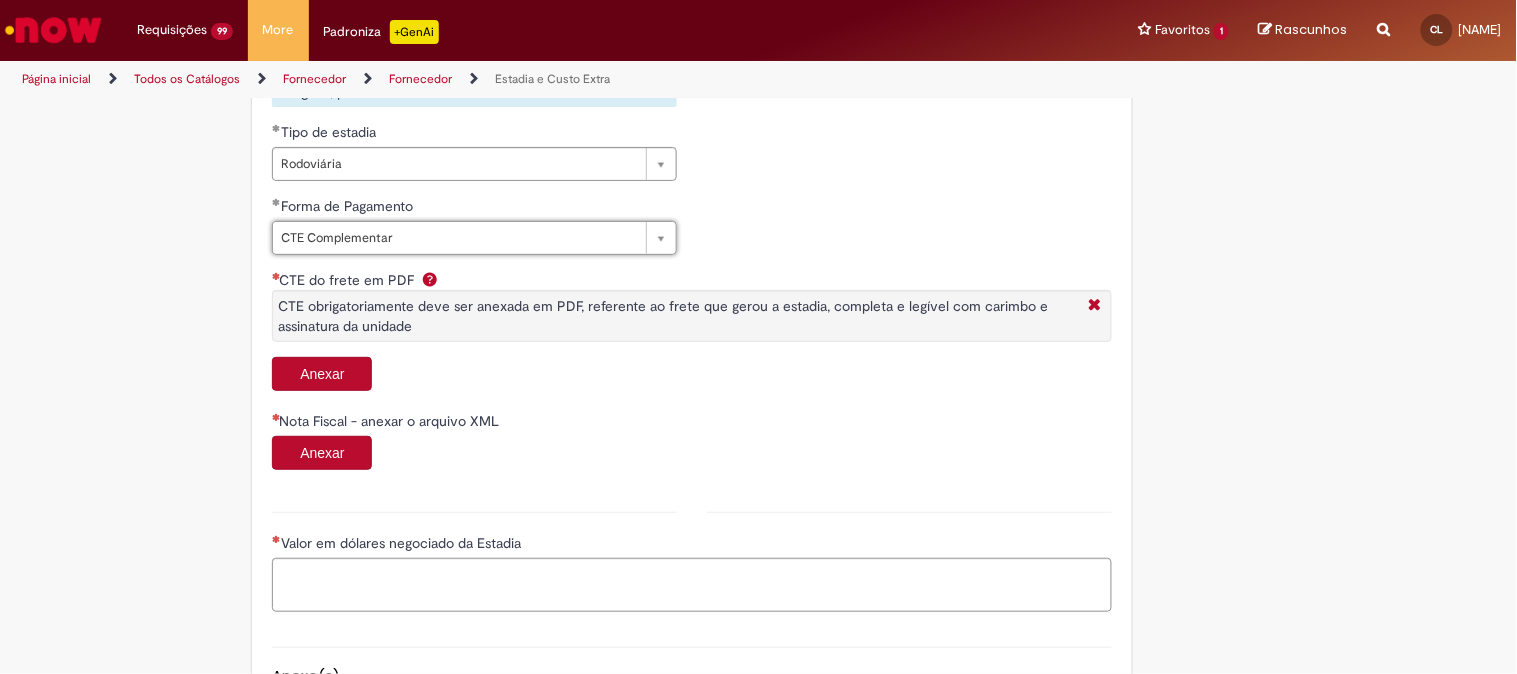 click on "Anexar" at bounding box center [322, 374] 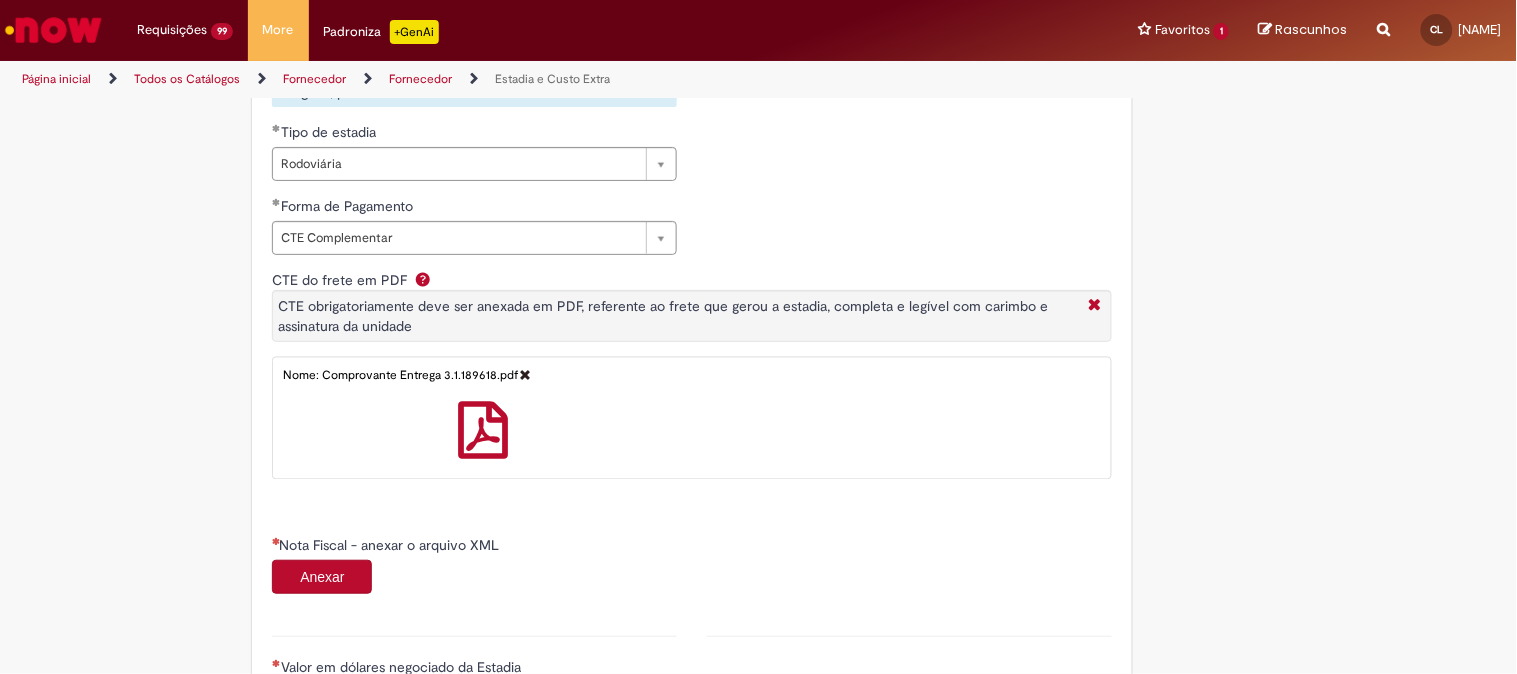 click on "Anexar" at bounding box center (322, 577) 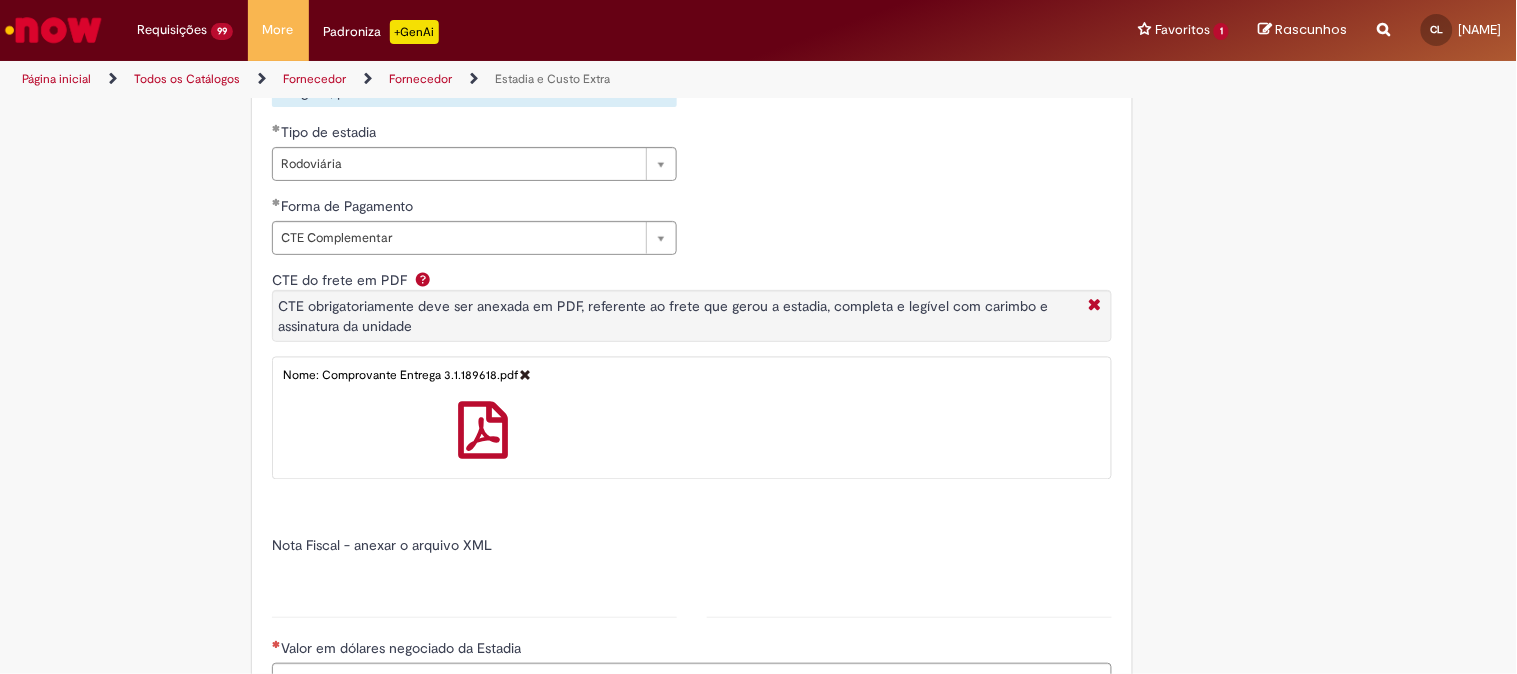 type on "******" 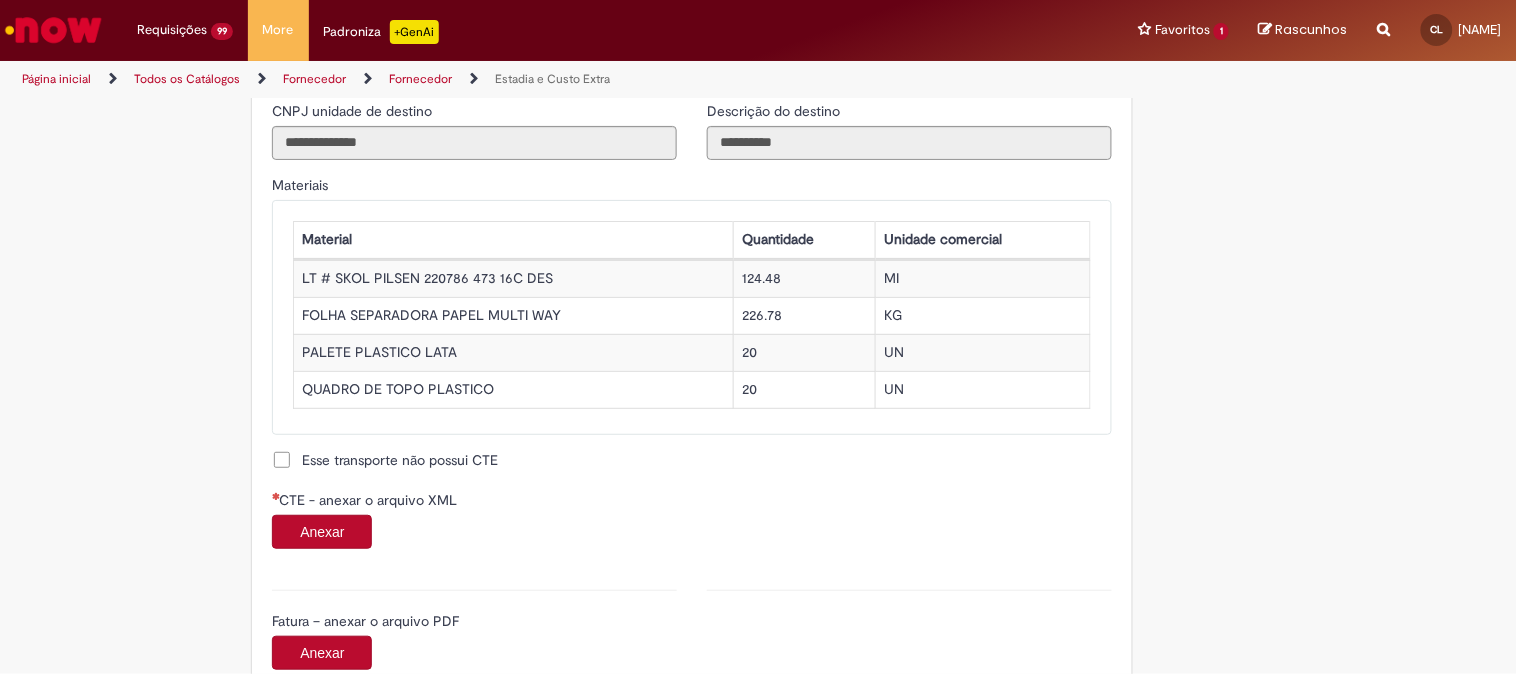 scroll, scrollTop: 2000, scrollLeft: 0, axis: vertical 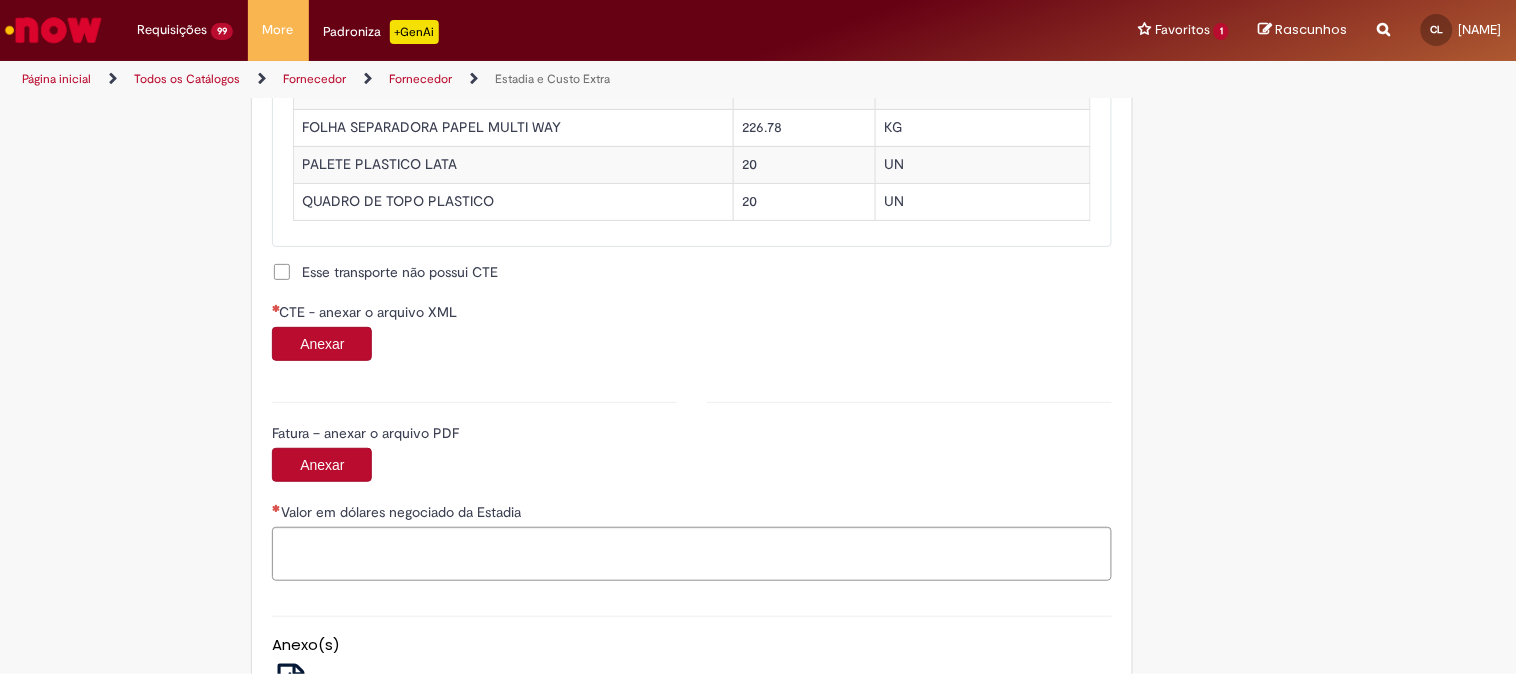 click on "Anexar" at bounding box center [322, 344] 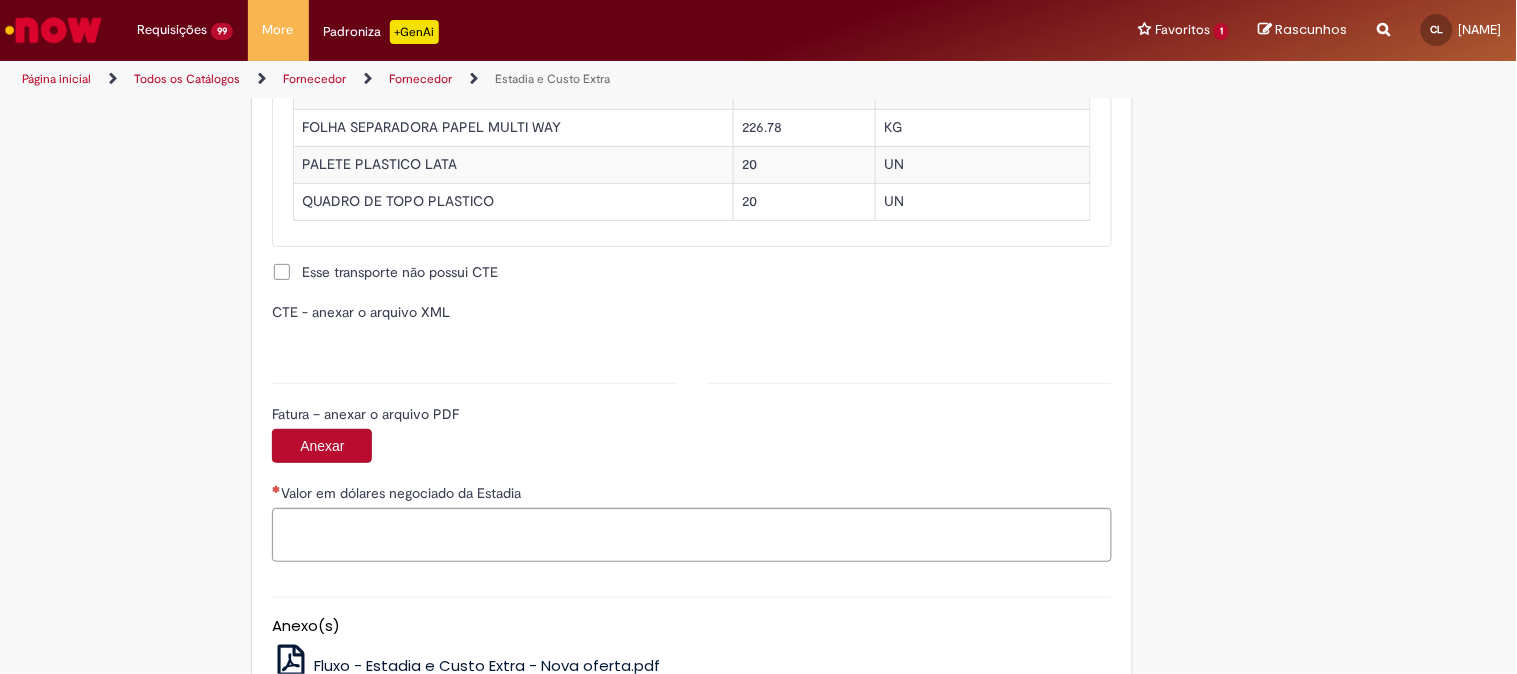 type on "**********" 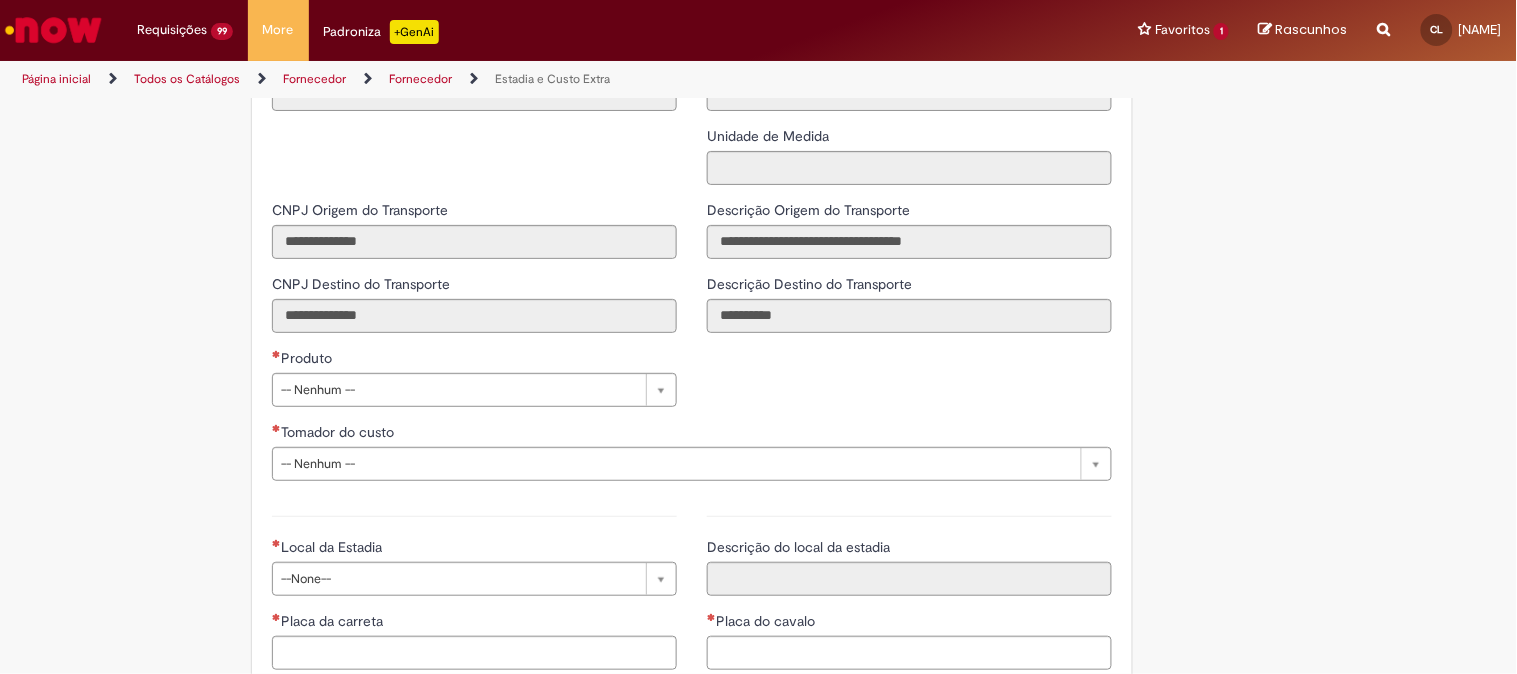 scroll, scrollTop: 2555, scrollLeft: 0, axis: vertical 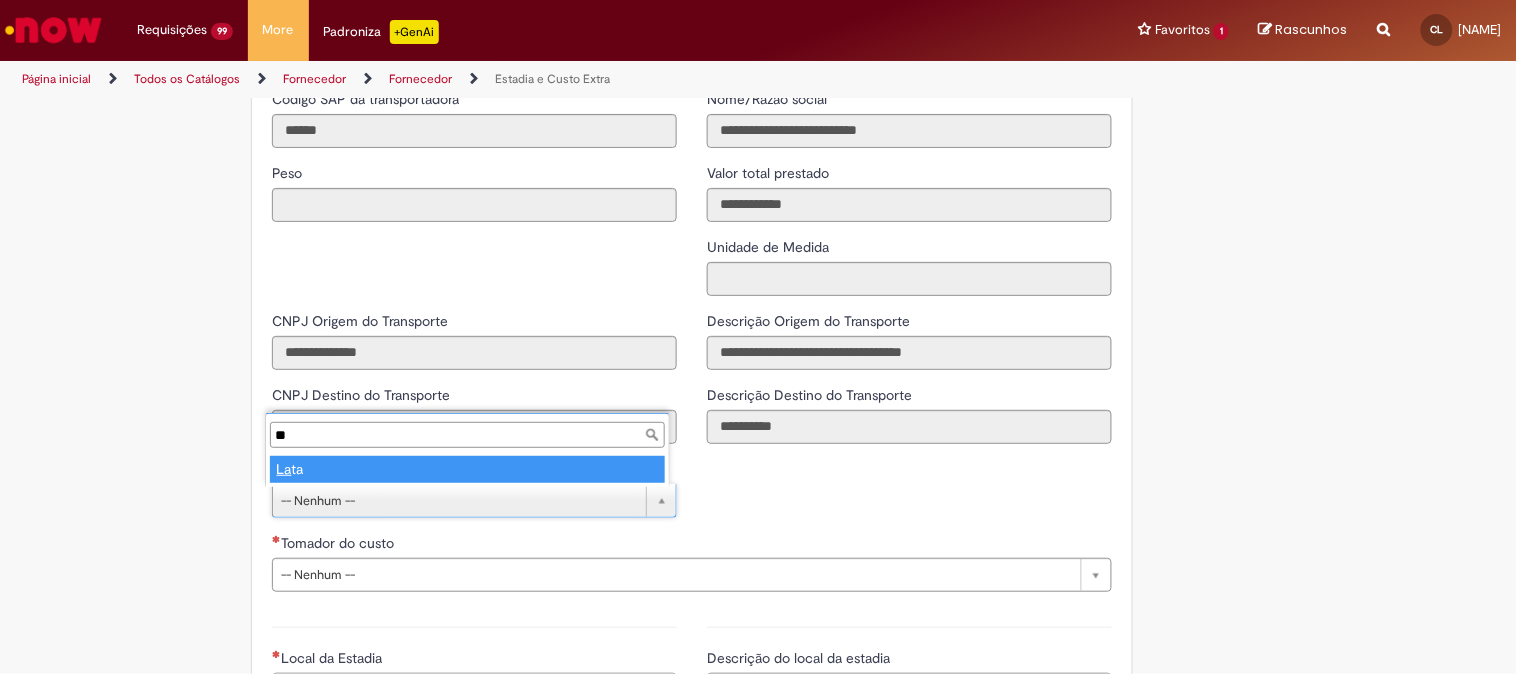 type on "**" 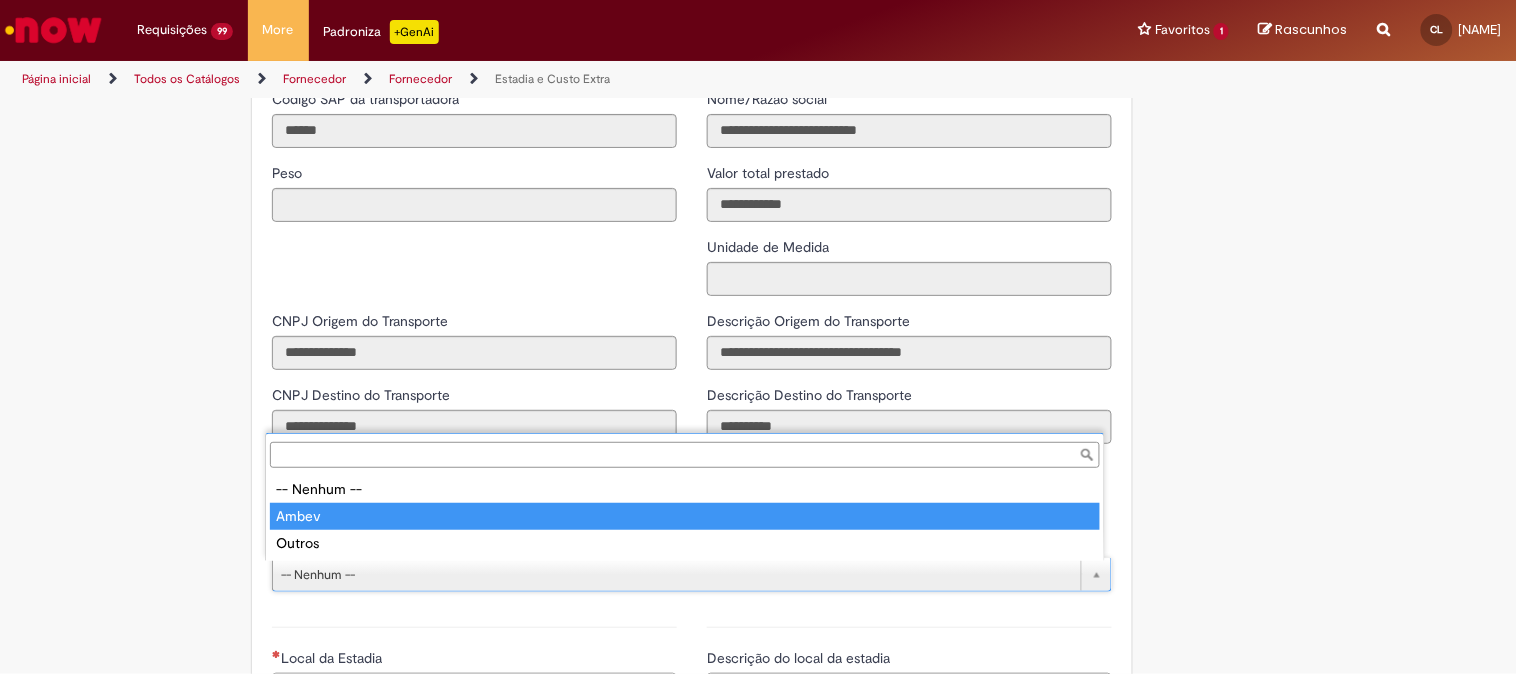 type on "*****" 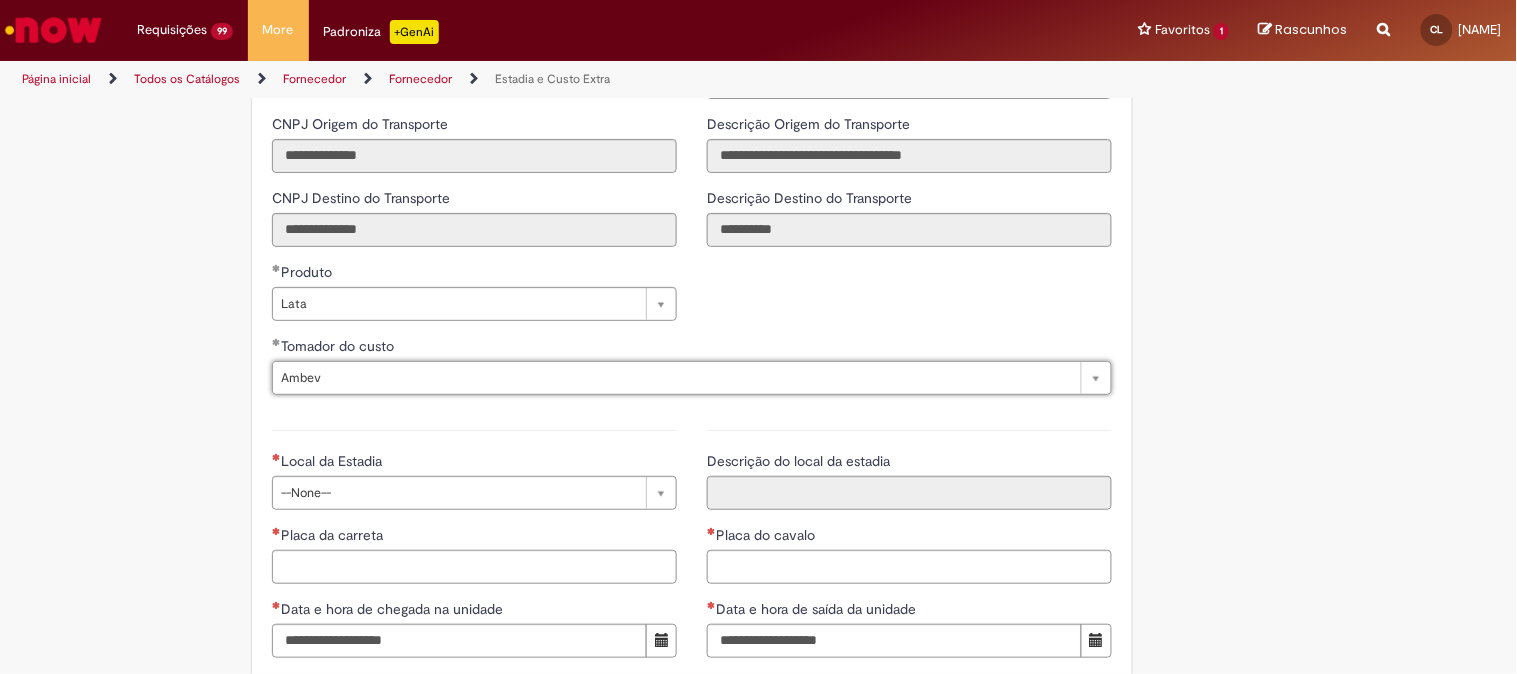 scroll, scrollTop: 2777, scrollLeft: 0, axis: vertical 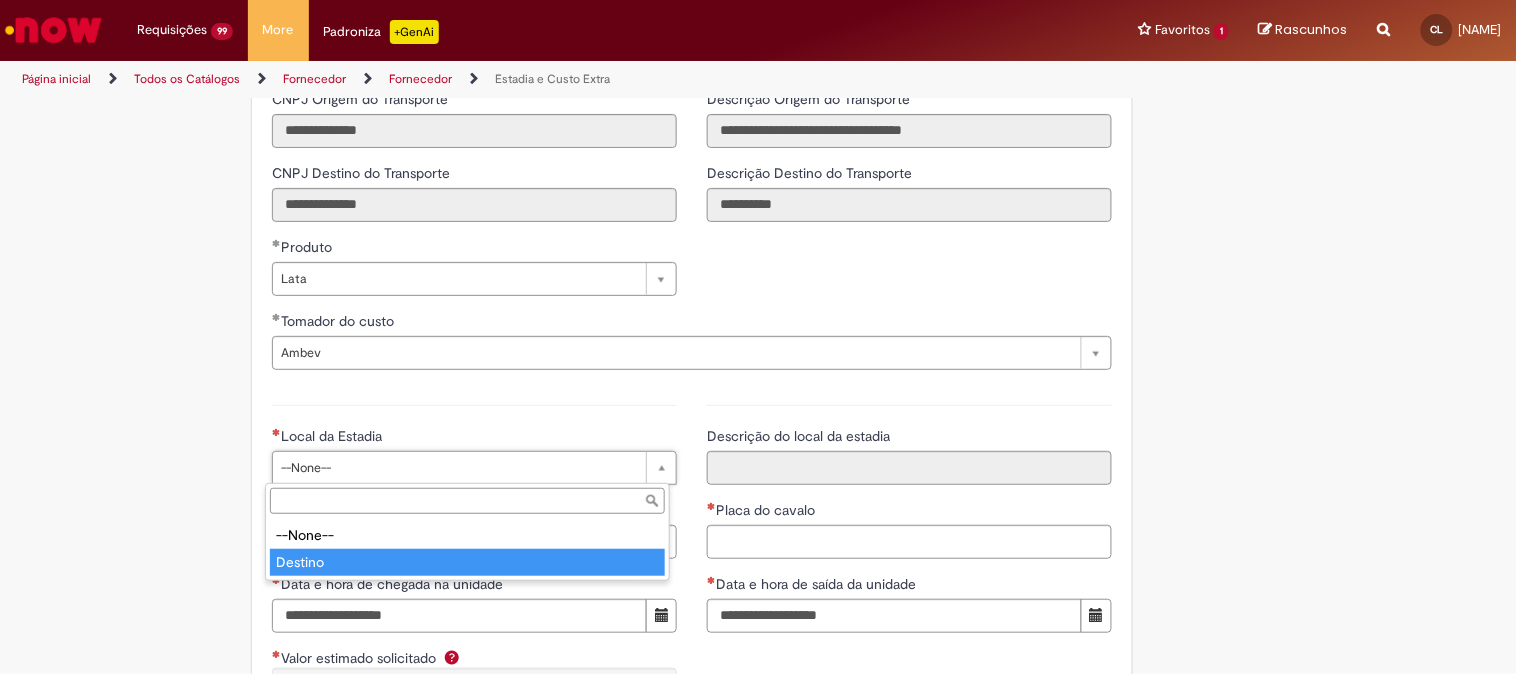 type on "*******" 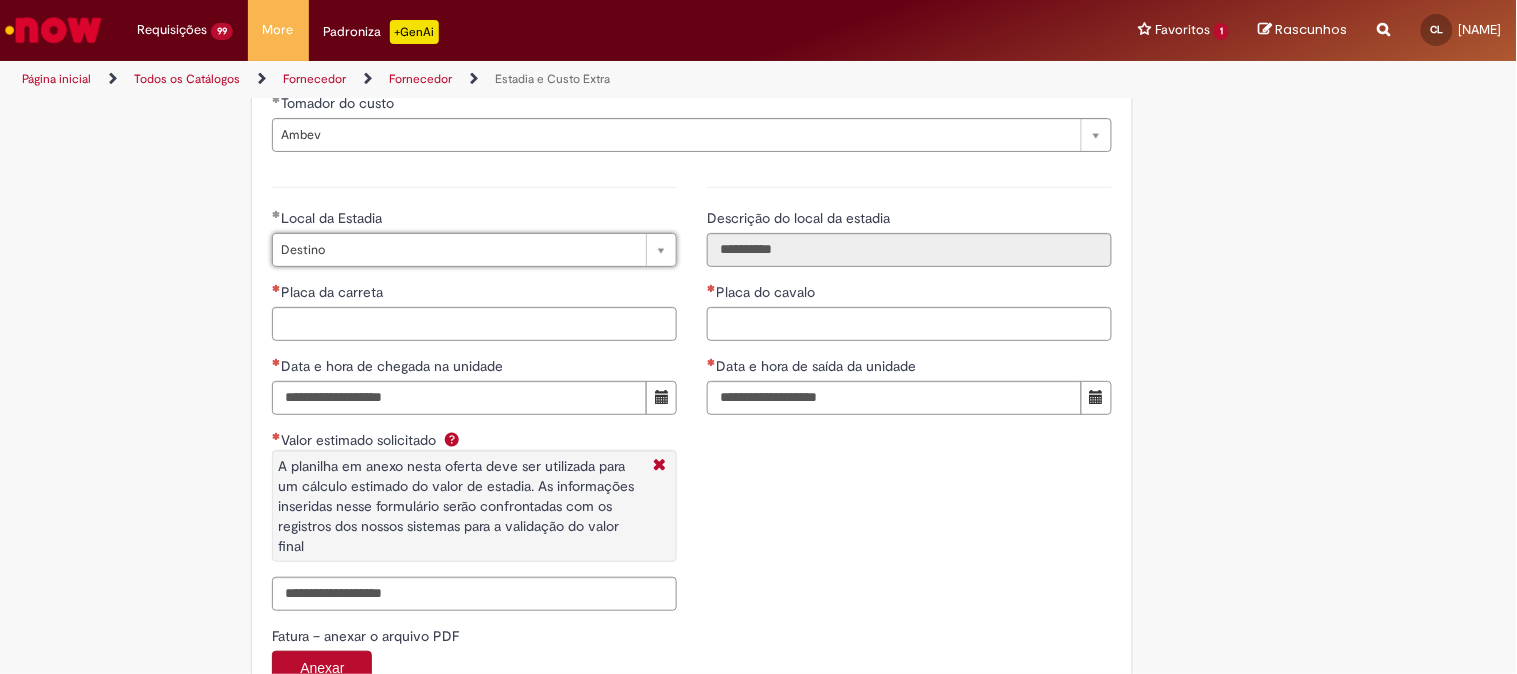 scroll, scrollTop: 3000, scrollLeft: 0, axis: vertical 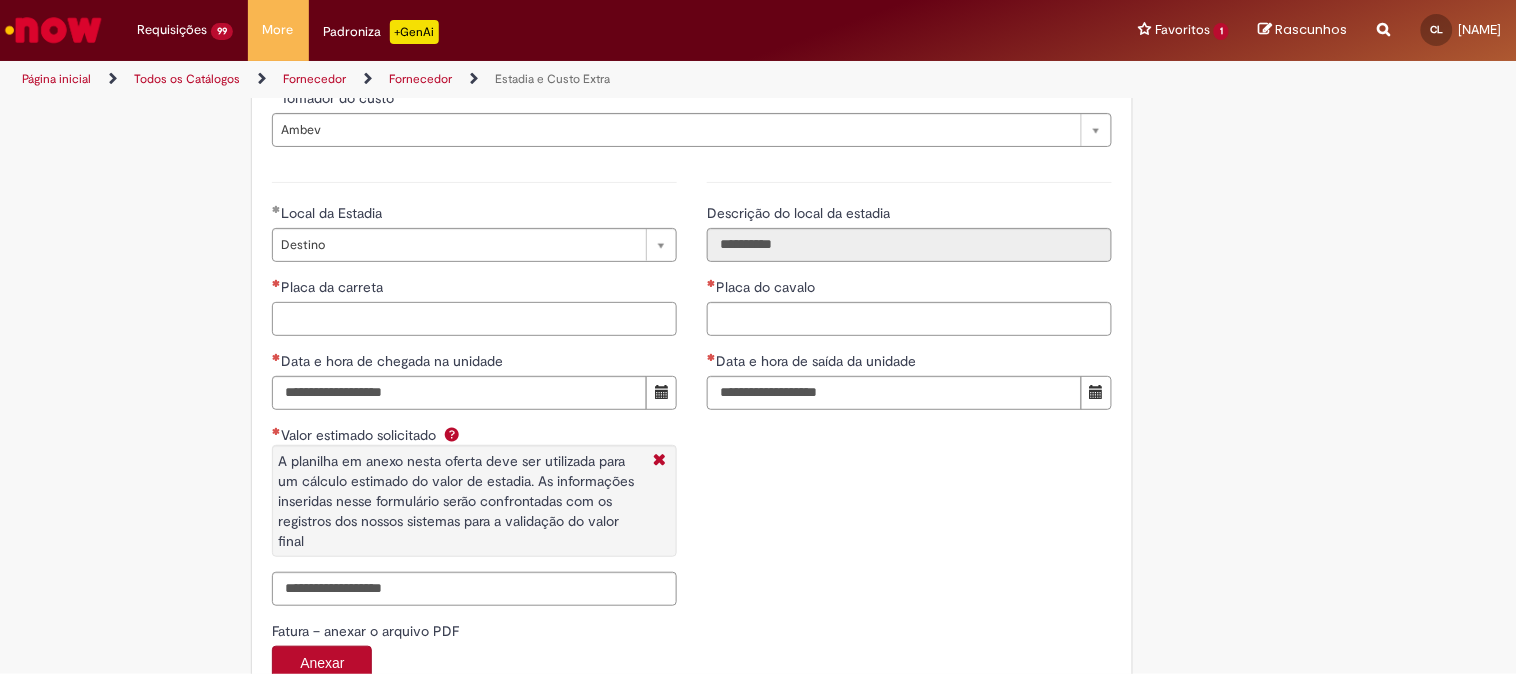 click on "Placa da carreta" at bounding box center [474, 319] 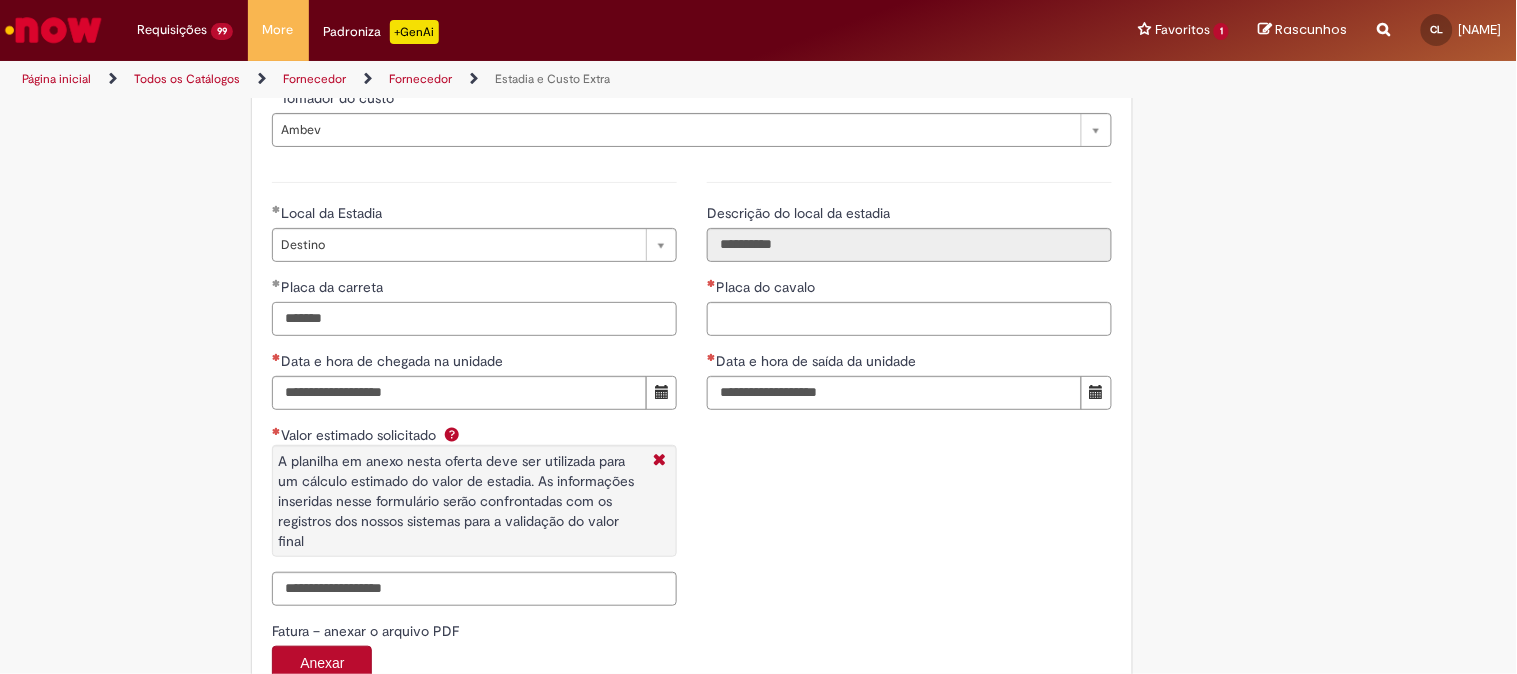 type on "*******" 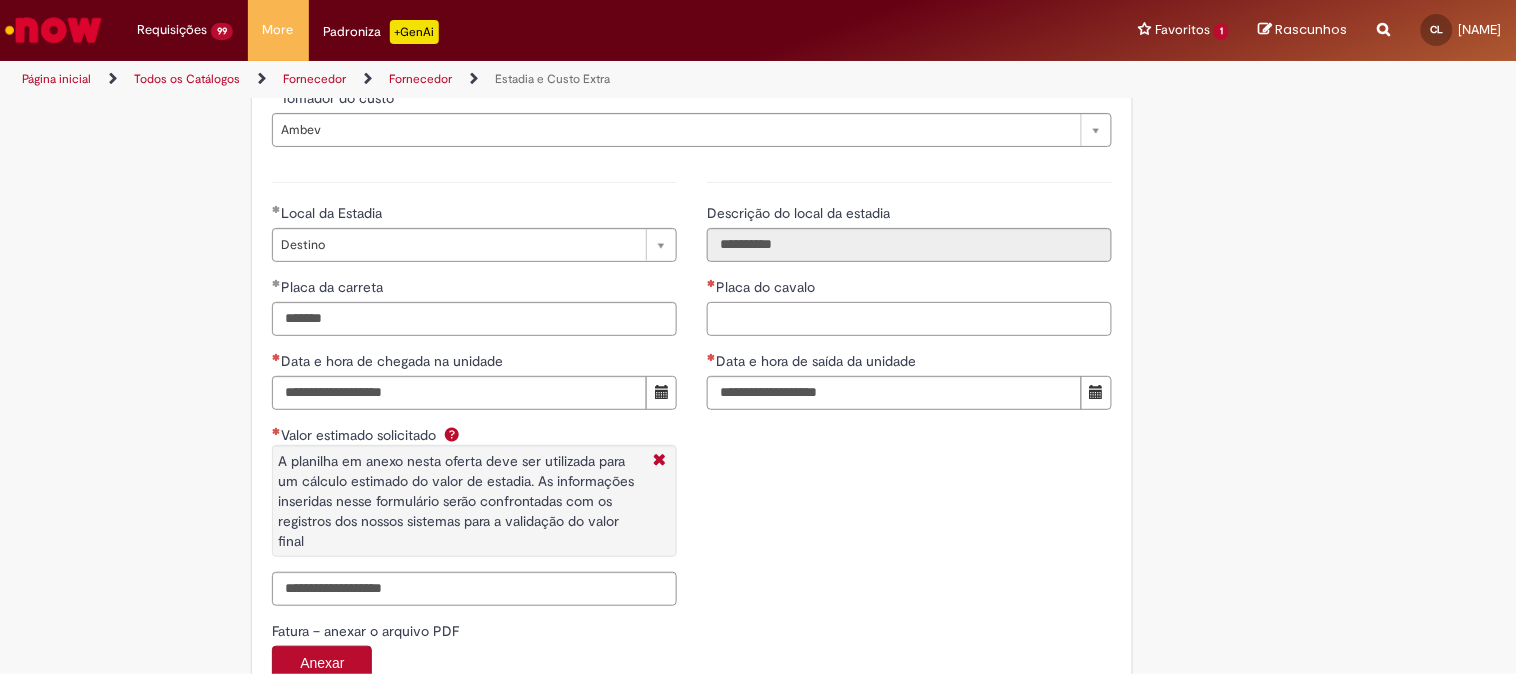 click on "Placa do cavalo" at bounding box center [909, 319] 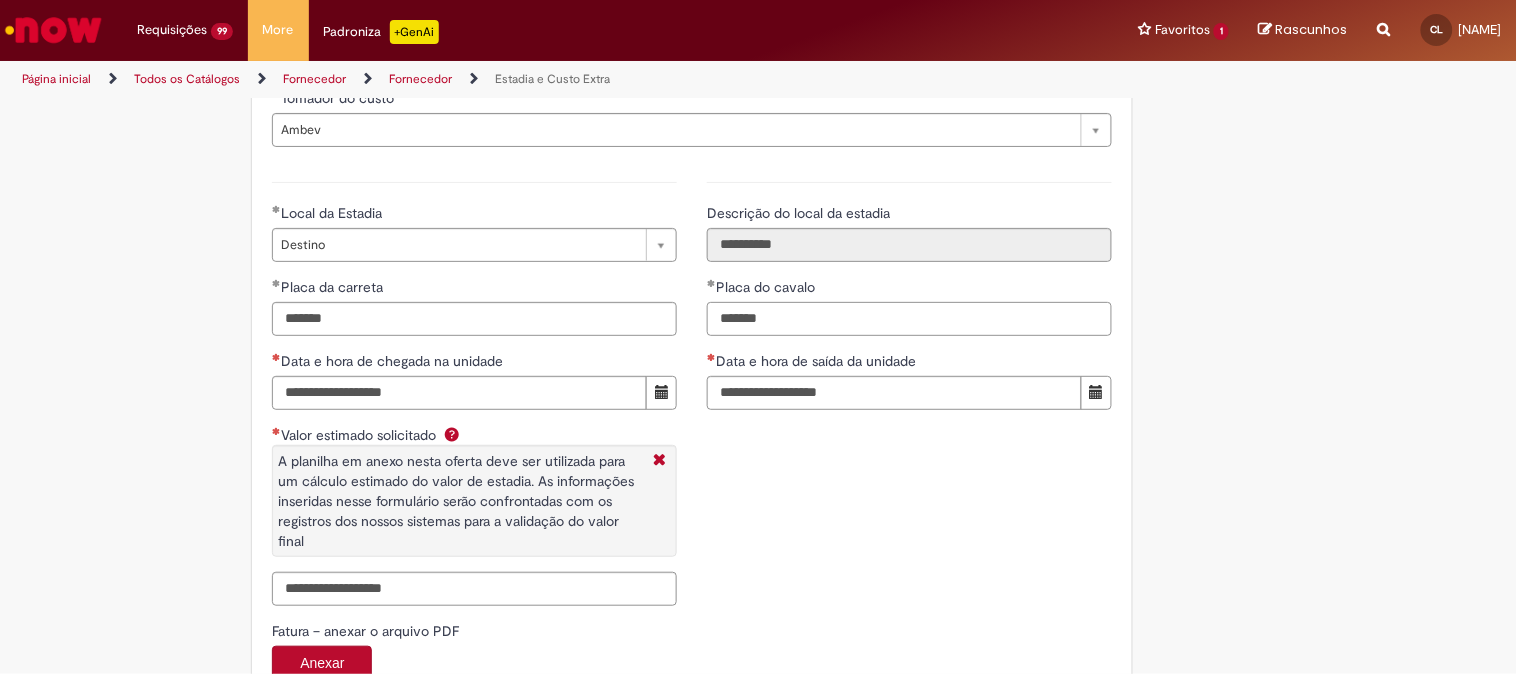 type on "*******" 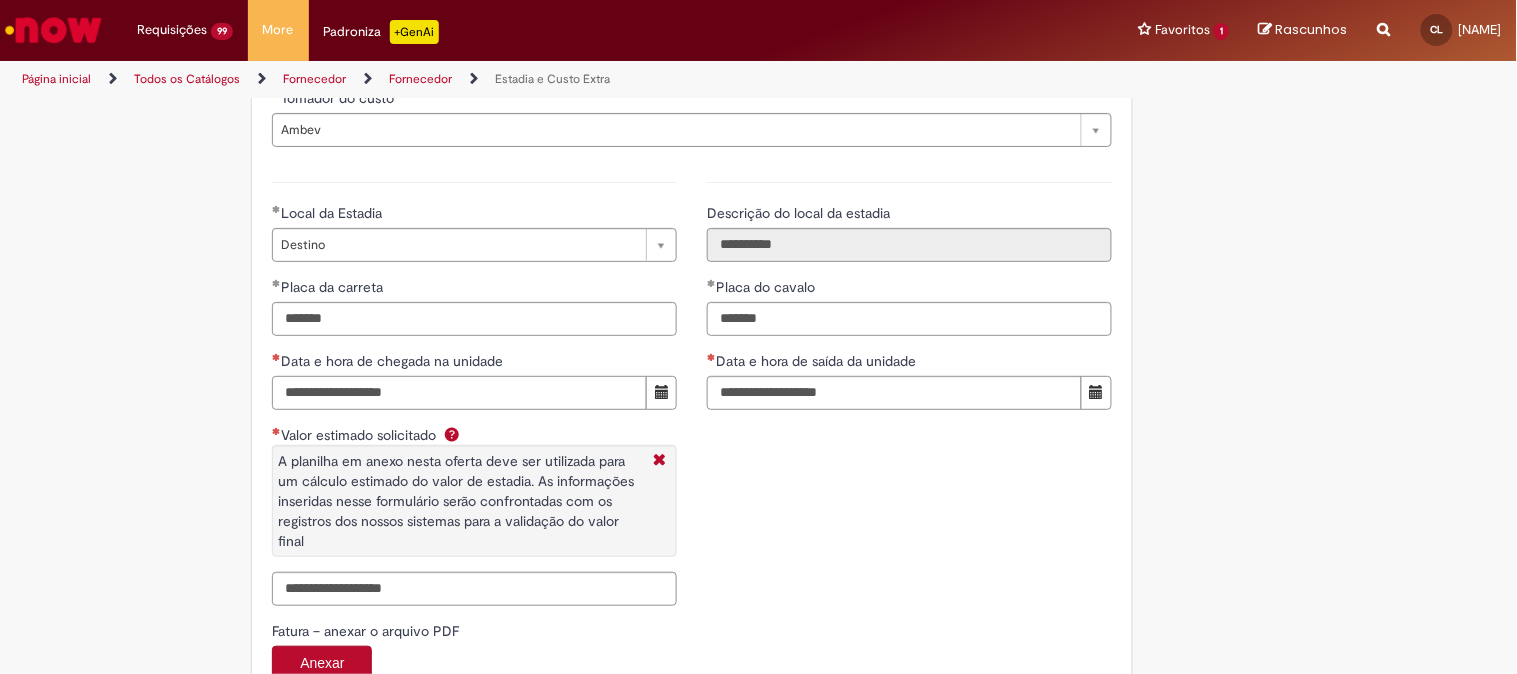 click on "Data e hora de chegada na unidade" at bounding box center (459, 393) 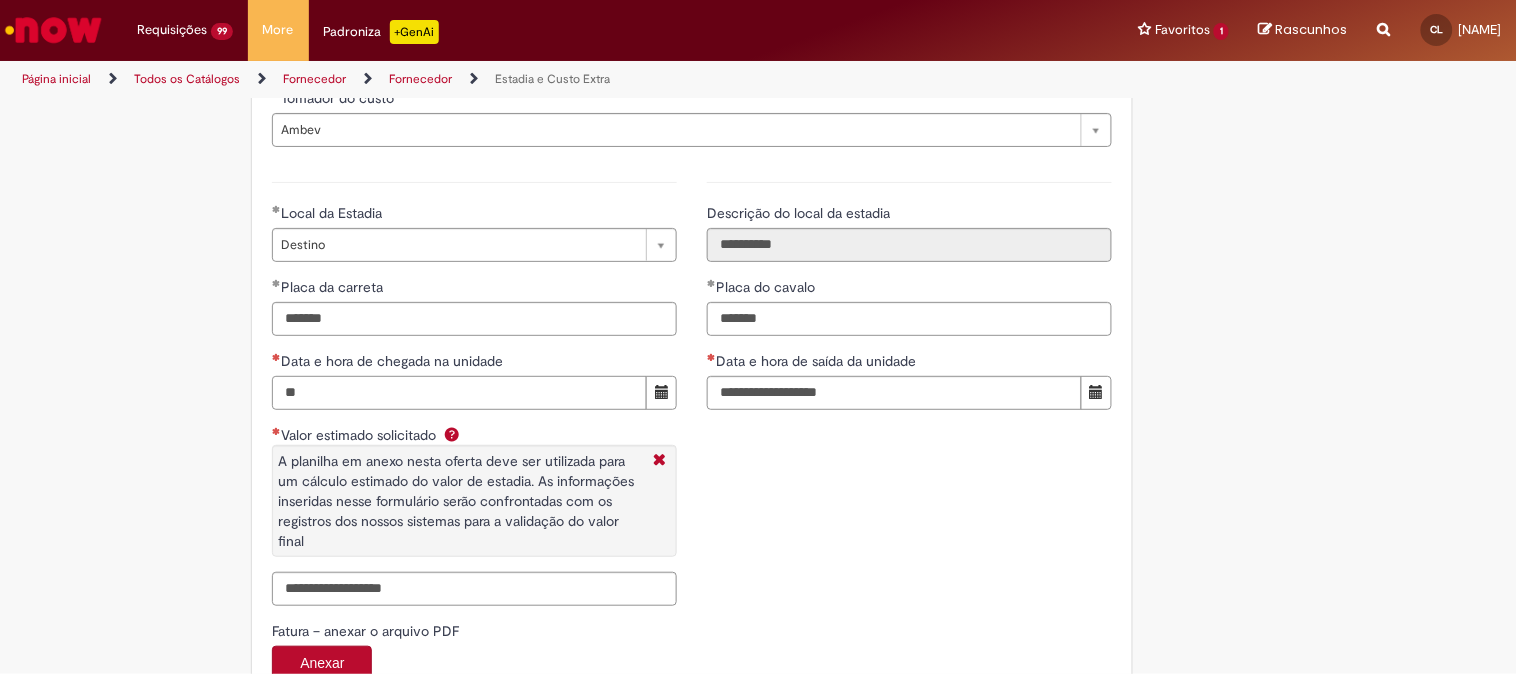 type on "**********" 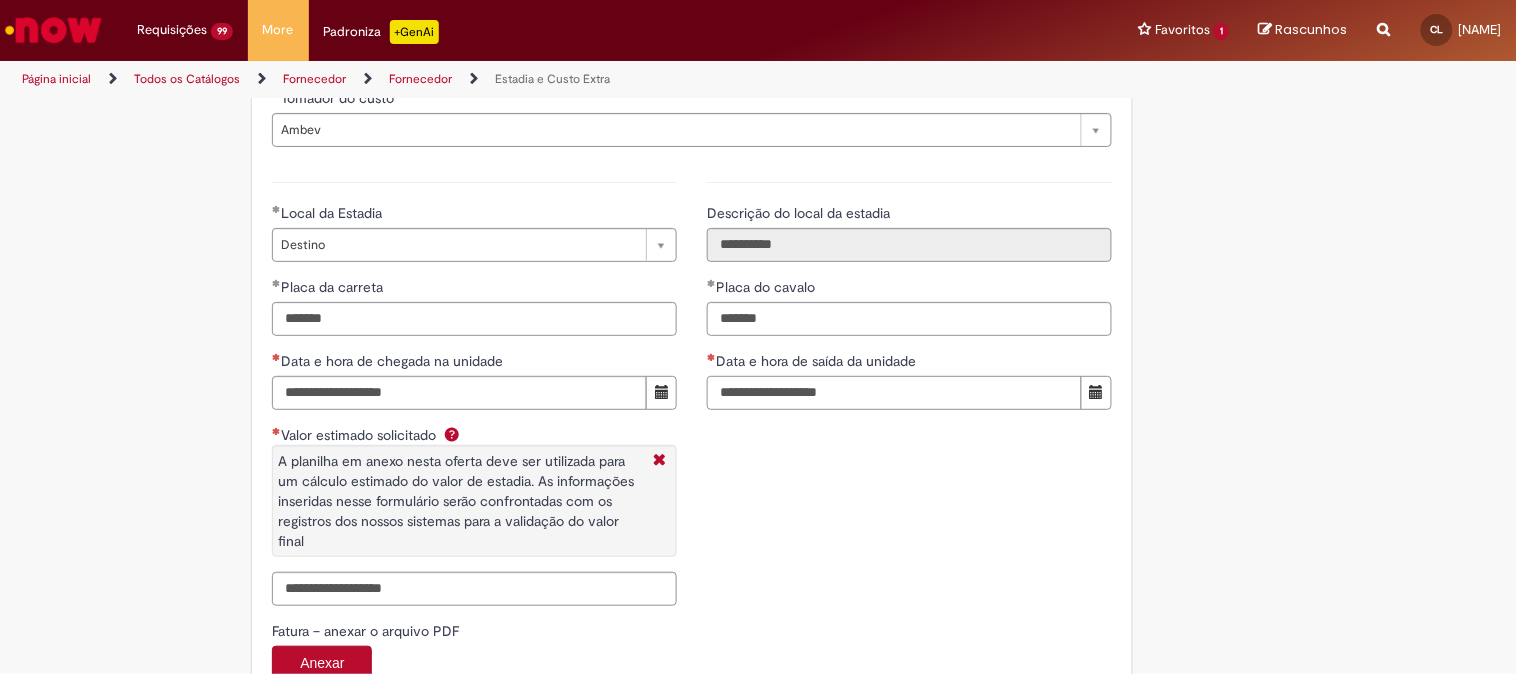 click on "Data e hora de saída da unidade" at bounding box center (894, 393) 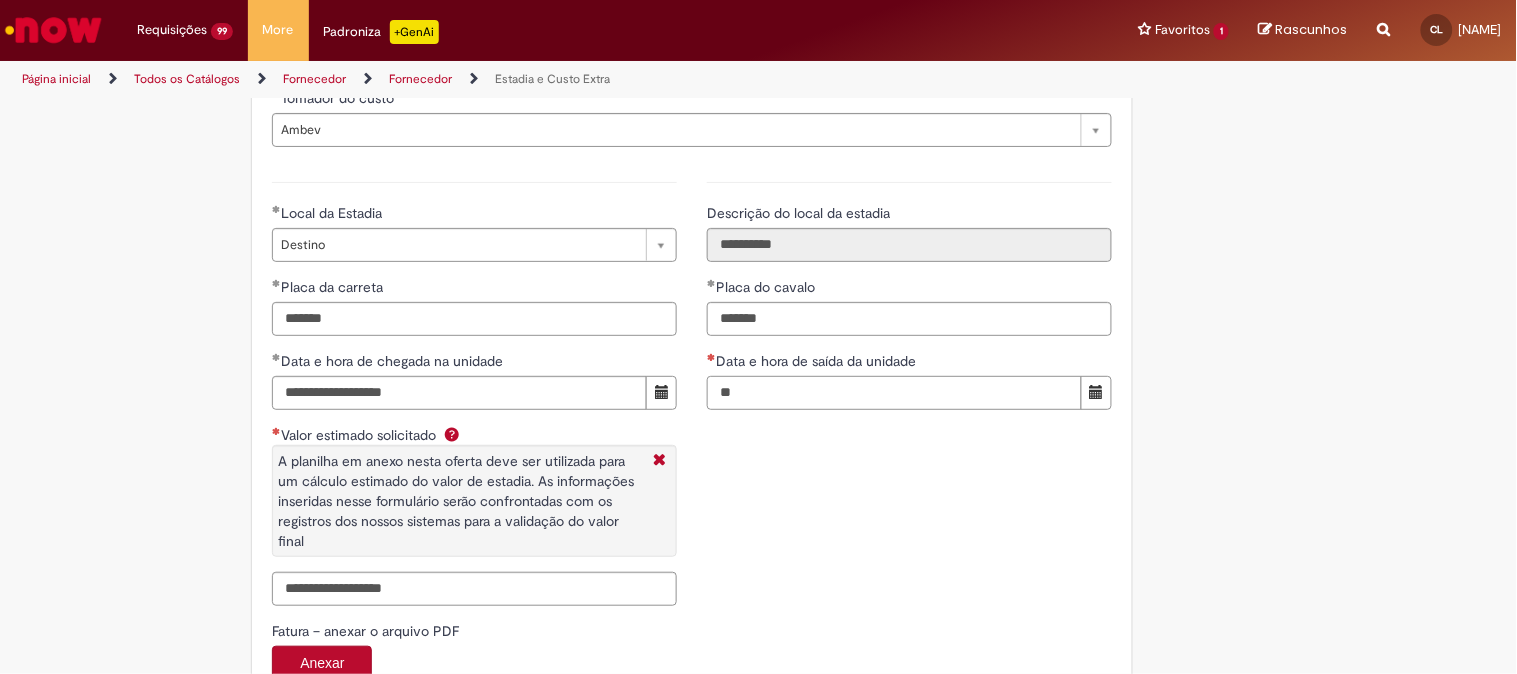 type on "**********" 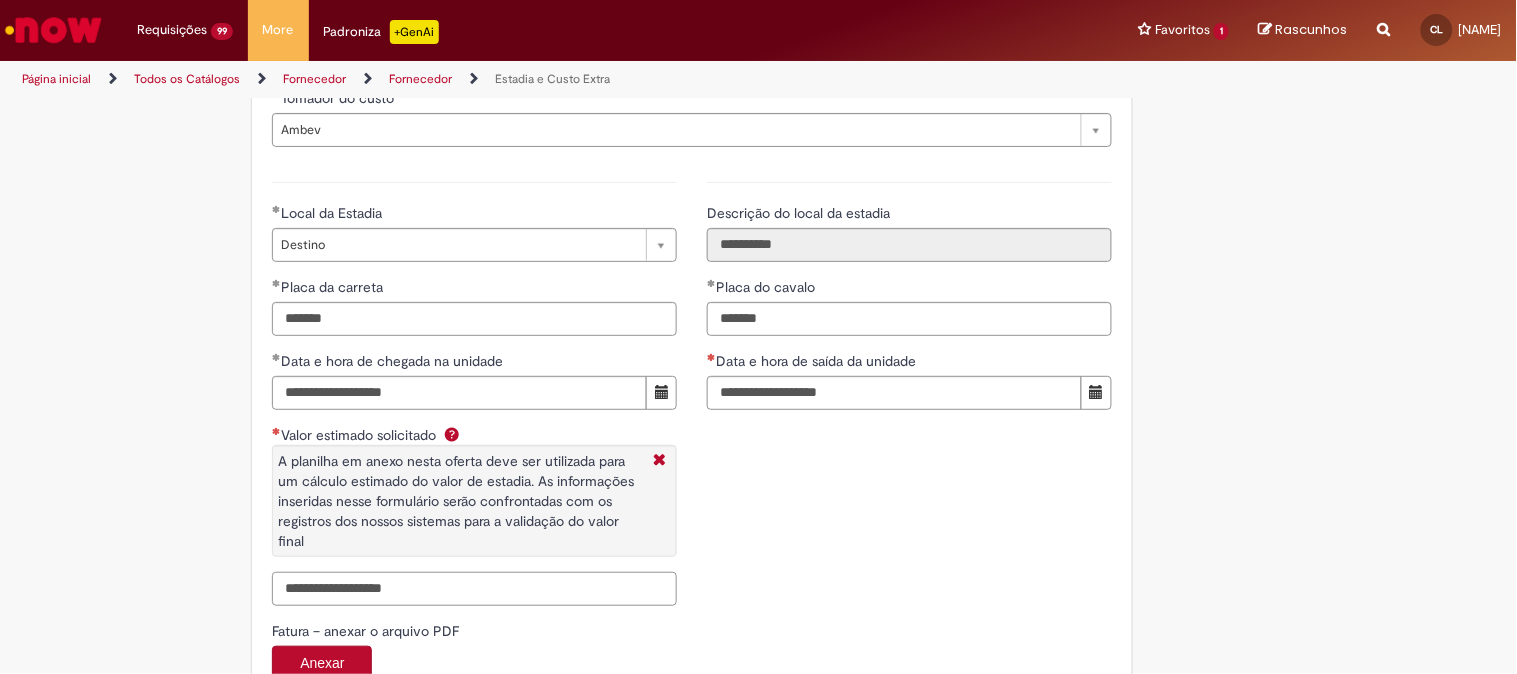 click on "Valor estimado solicitado A planilha em anexo nesta oferta deve ser utilizada para um cálculo estimado do valor de estadia. As informações inseridas nesse formulário serão confrontadas com os registros dos nossos sistemas para a validação do valor final" at bounding box center (474, 589) 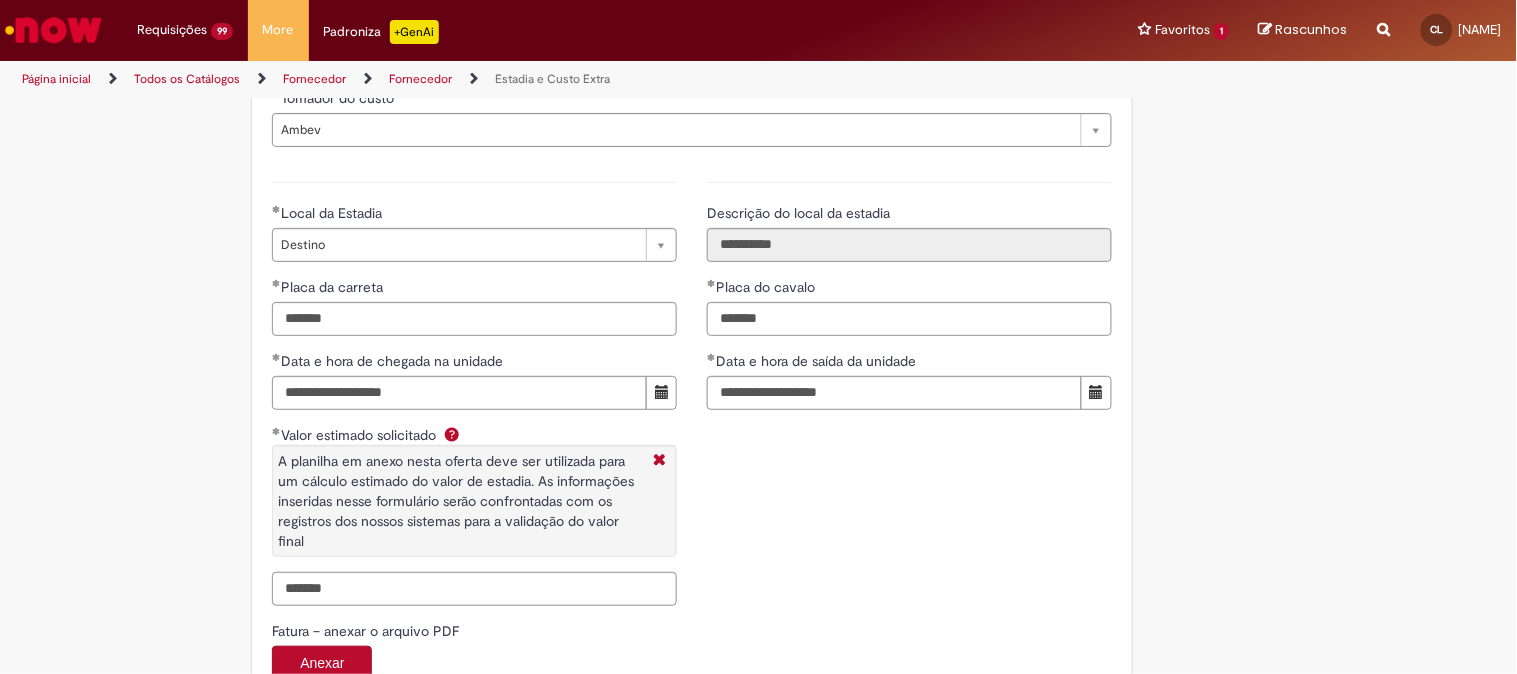 type on "**********" 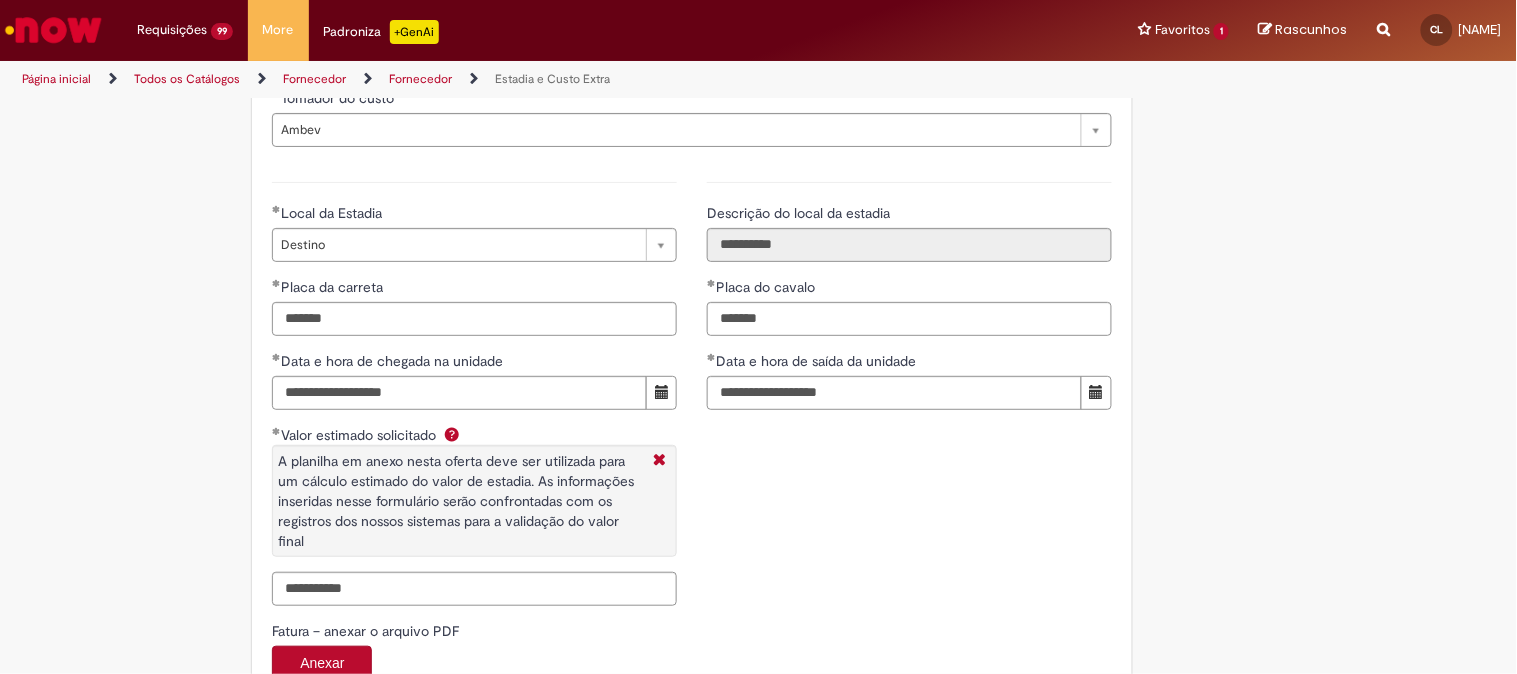 click on "**********" at bounding box center (692, 391) 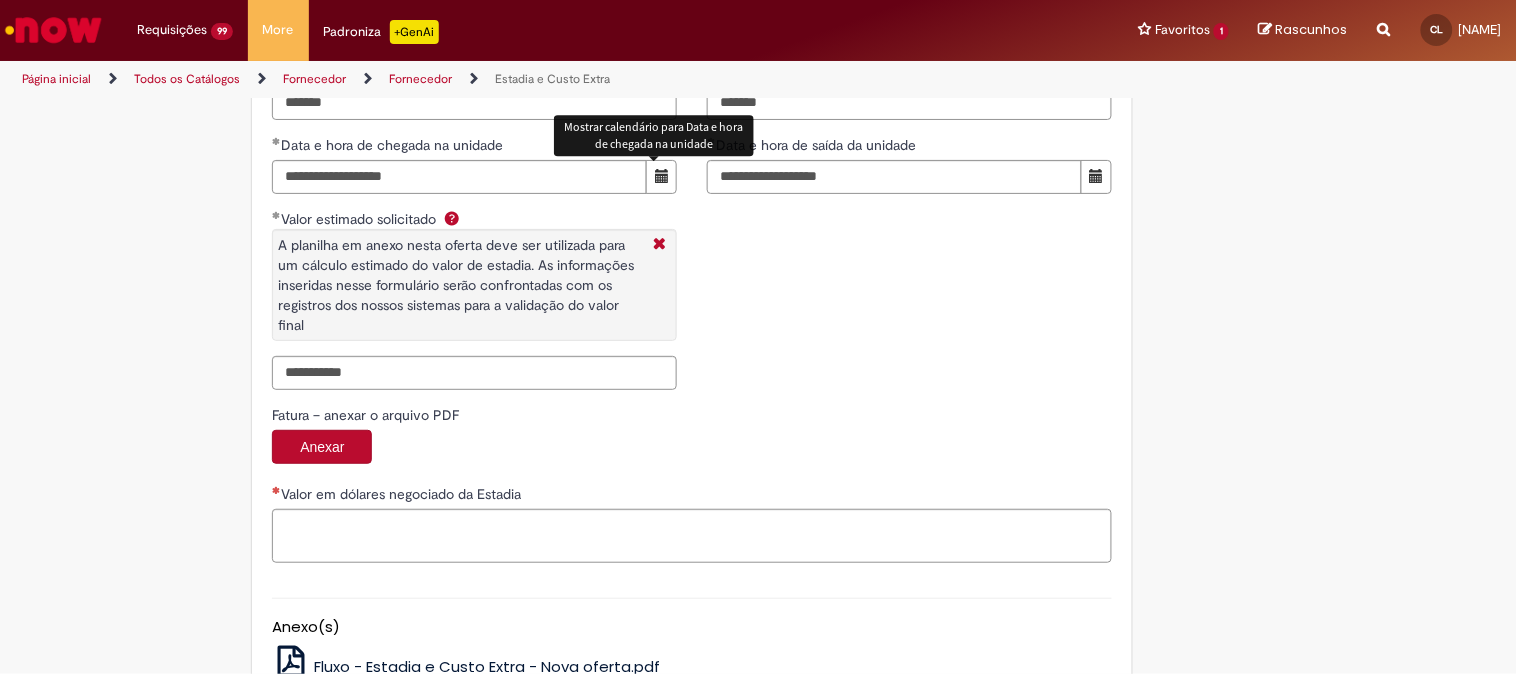 scroll, scrollTop: 3222, scrollLeft: 0, axis: vertical 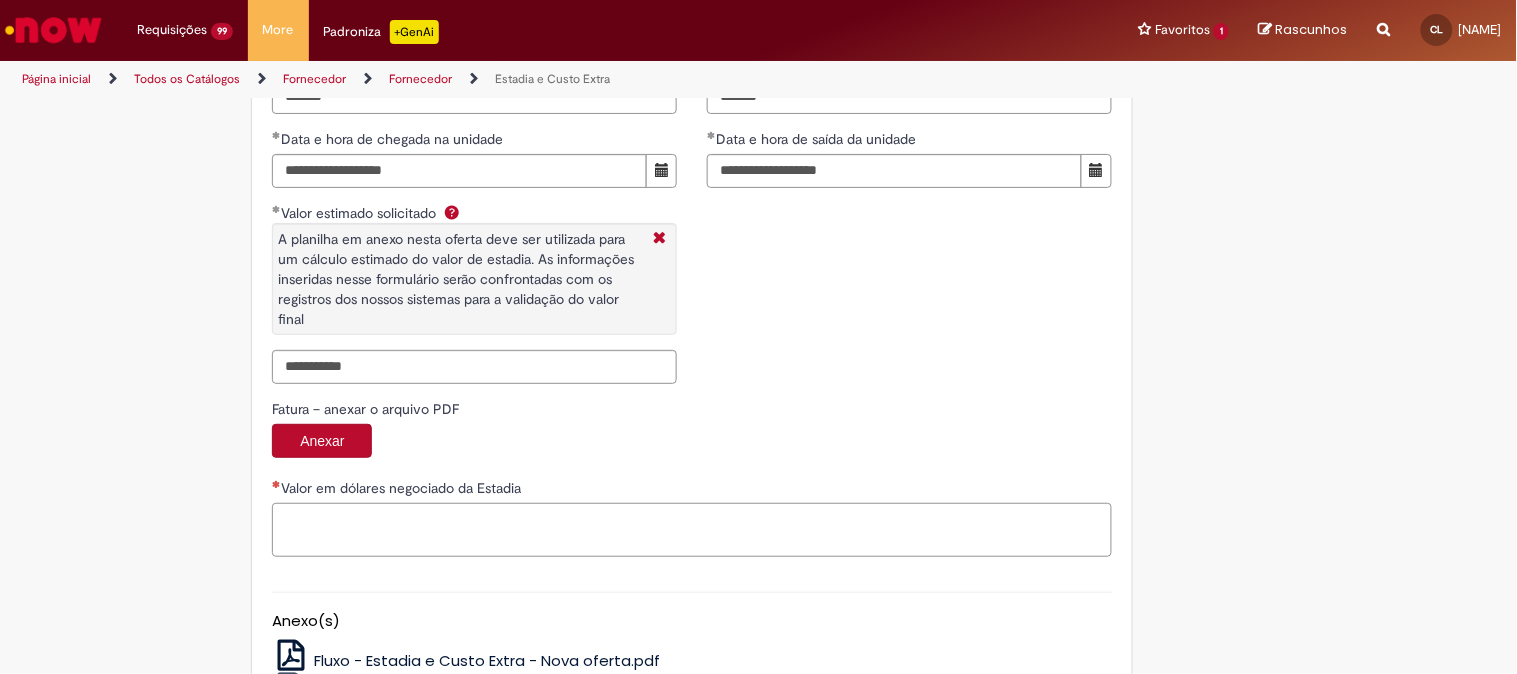 click on "Valor em dólares negociado da Estadia" at bounding box center [692, 530] 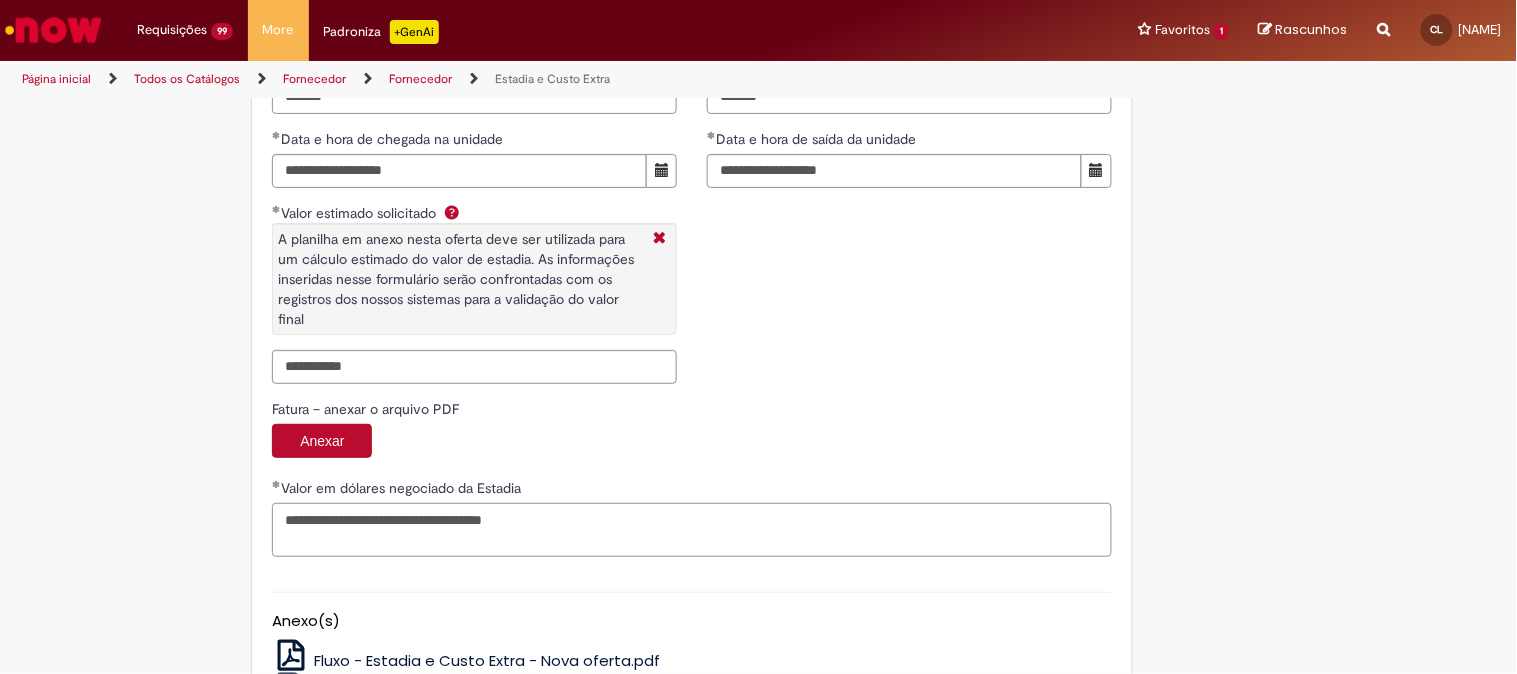 type on "**********" 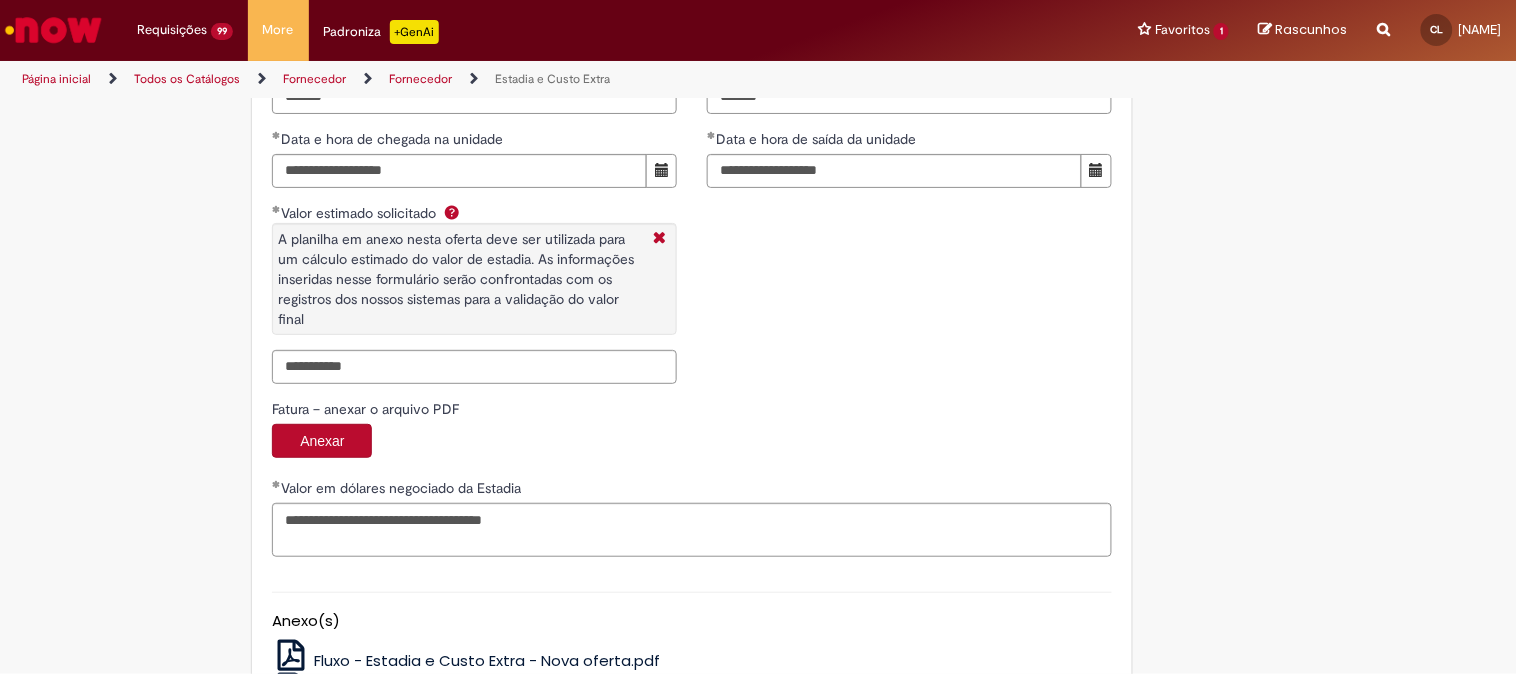 click on "Anexo(s)
Fluxo - Estadia e Custo Extra - Nova oferta.pdf
Tutorial abertura chamado Estadia.docx" at bounding box center [692, 645] 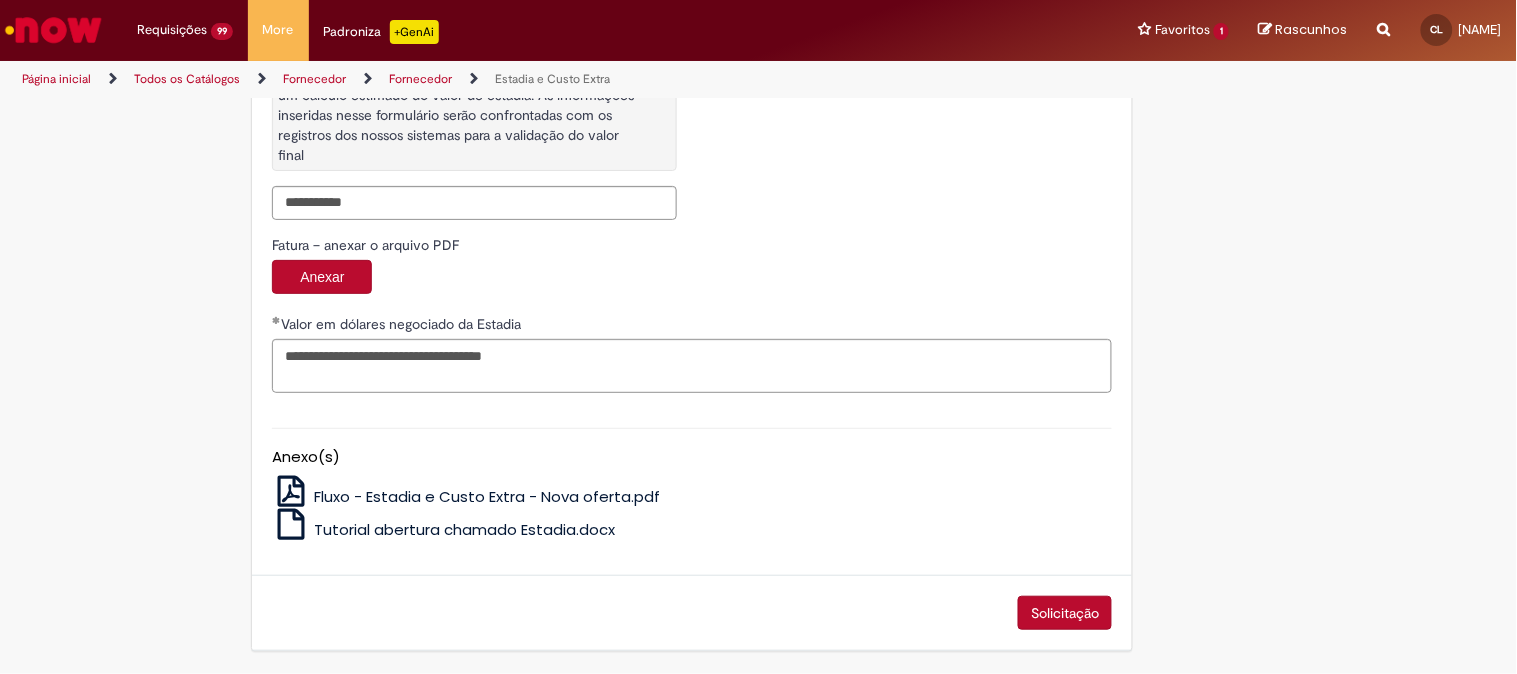 scroll, scrollTop: 3393, scrollLeft: 0, axis: vertical 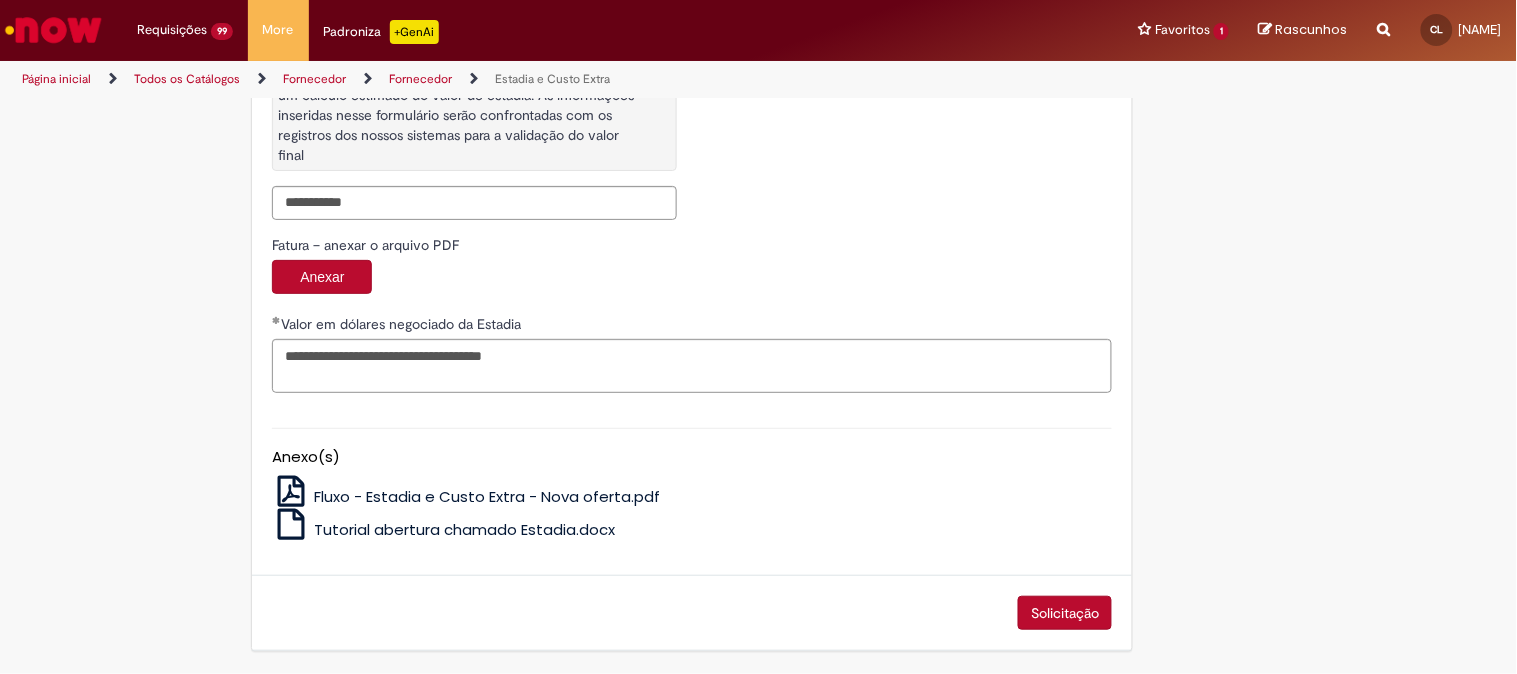 click on "Solicitação" at bounding box center [1065, 613] 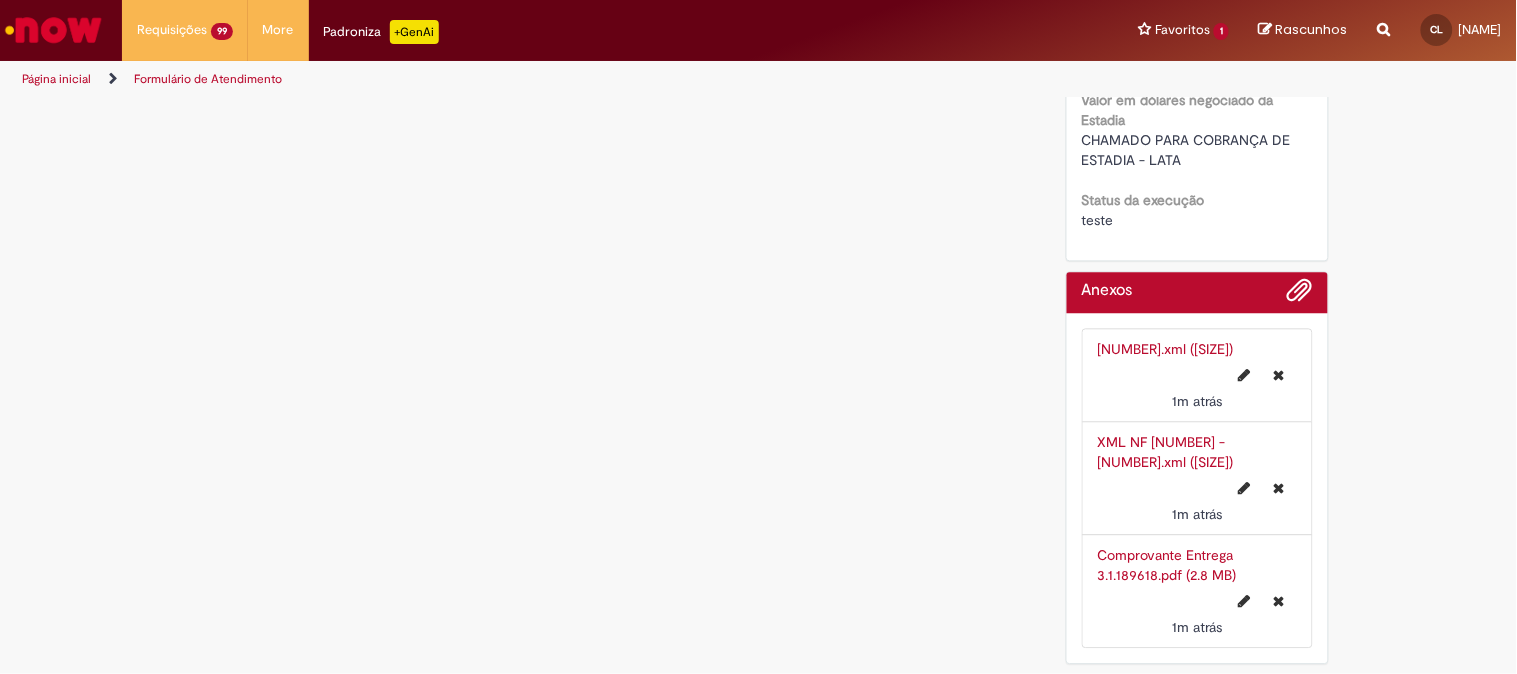 scroll, scrollTop: 0, scrollLeft: 0, axis: both 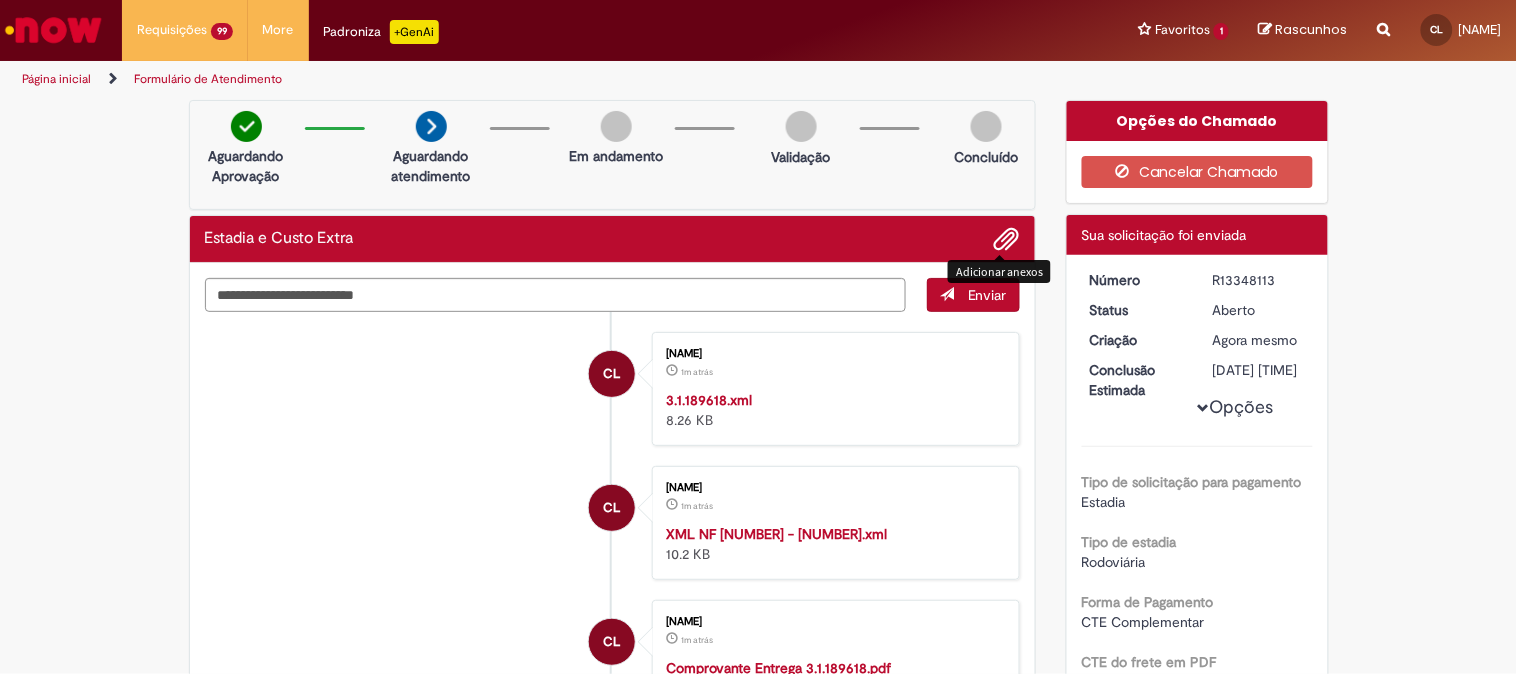 click at bounding box center (1007, 240) 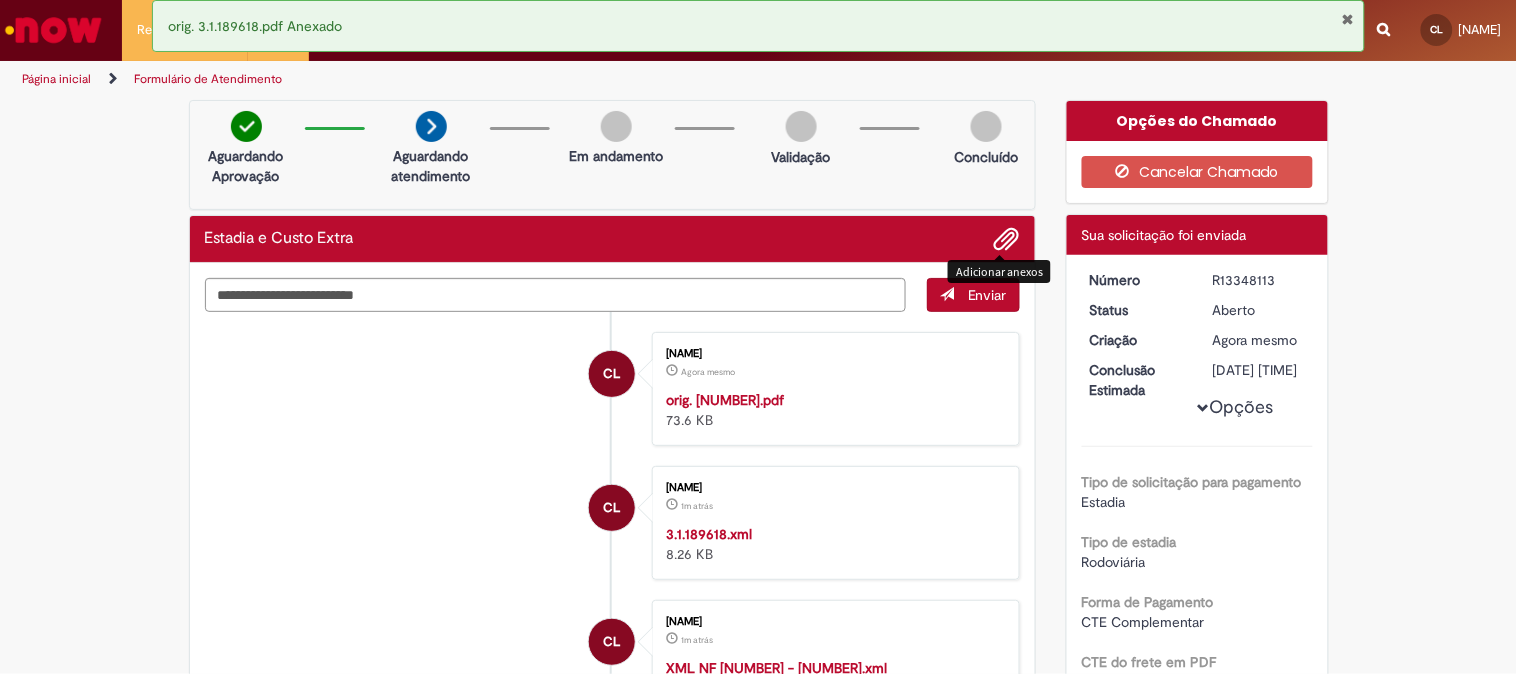 click on "R13348113" at bounding box center (1259, 280) 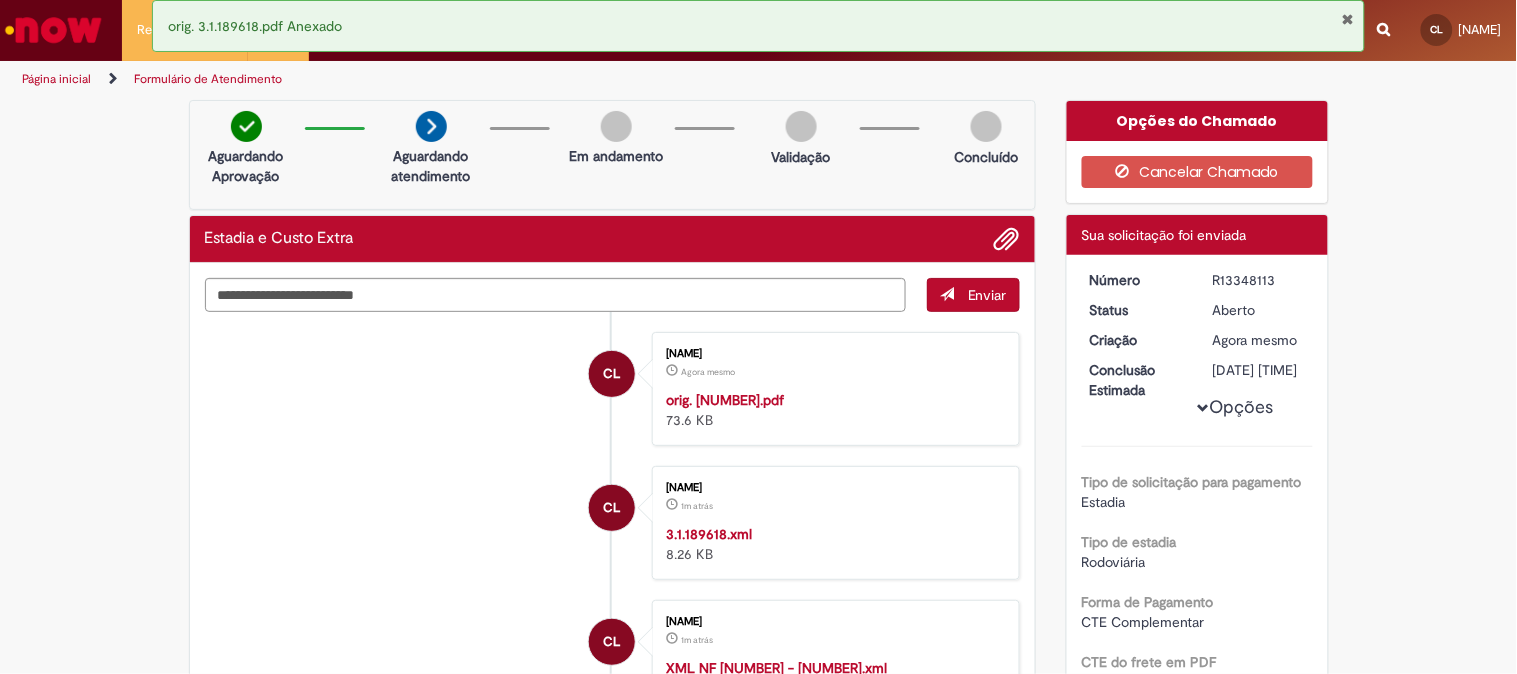click on "R13348113" at bounding box center [1259, 280] 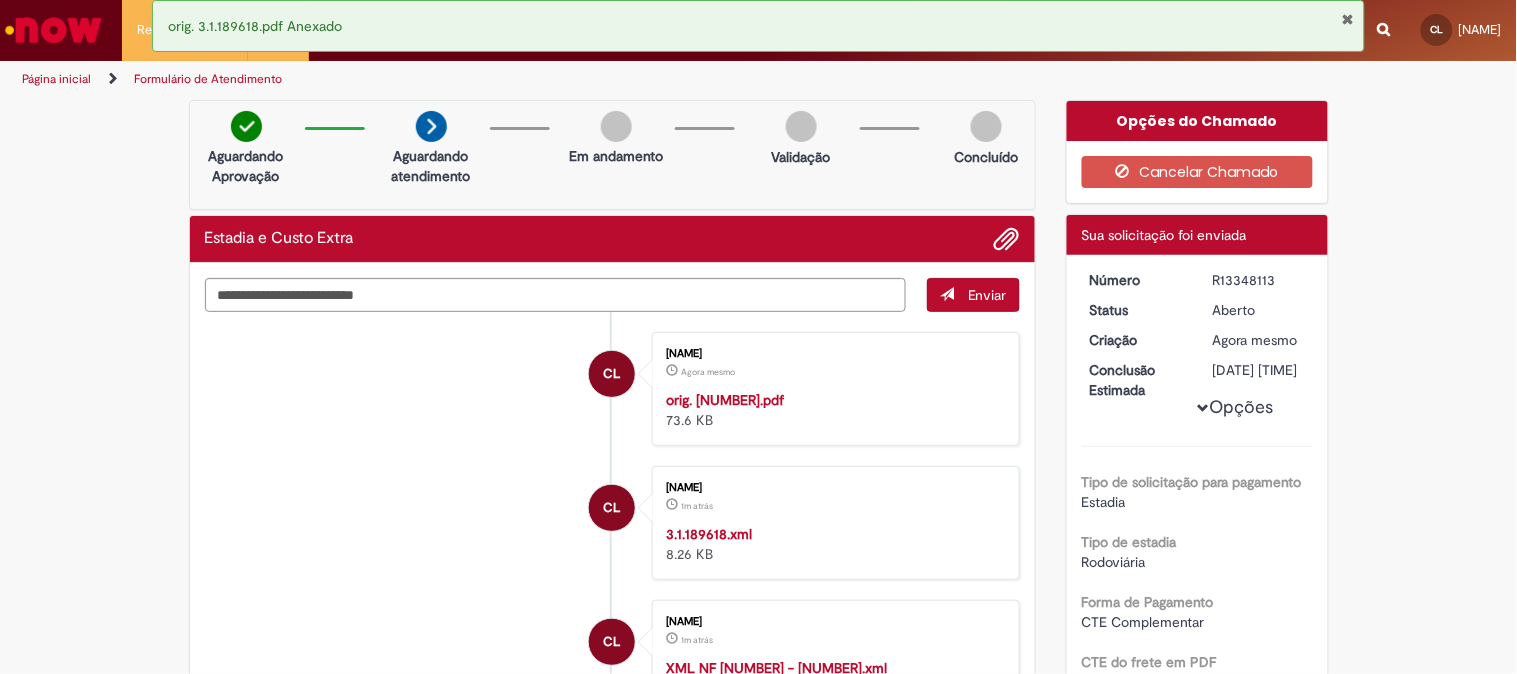 copy on "R13348113" 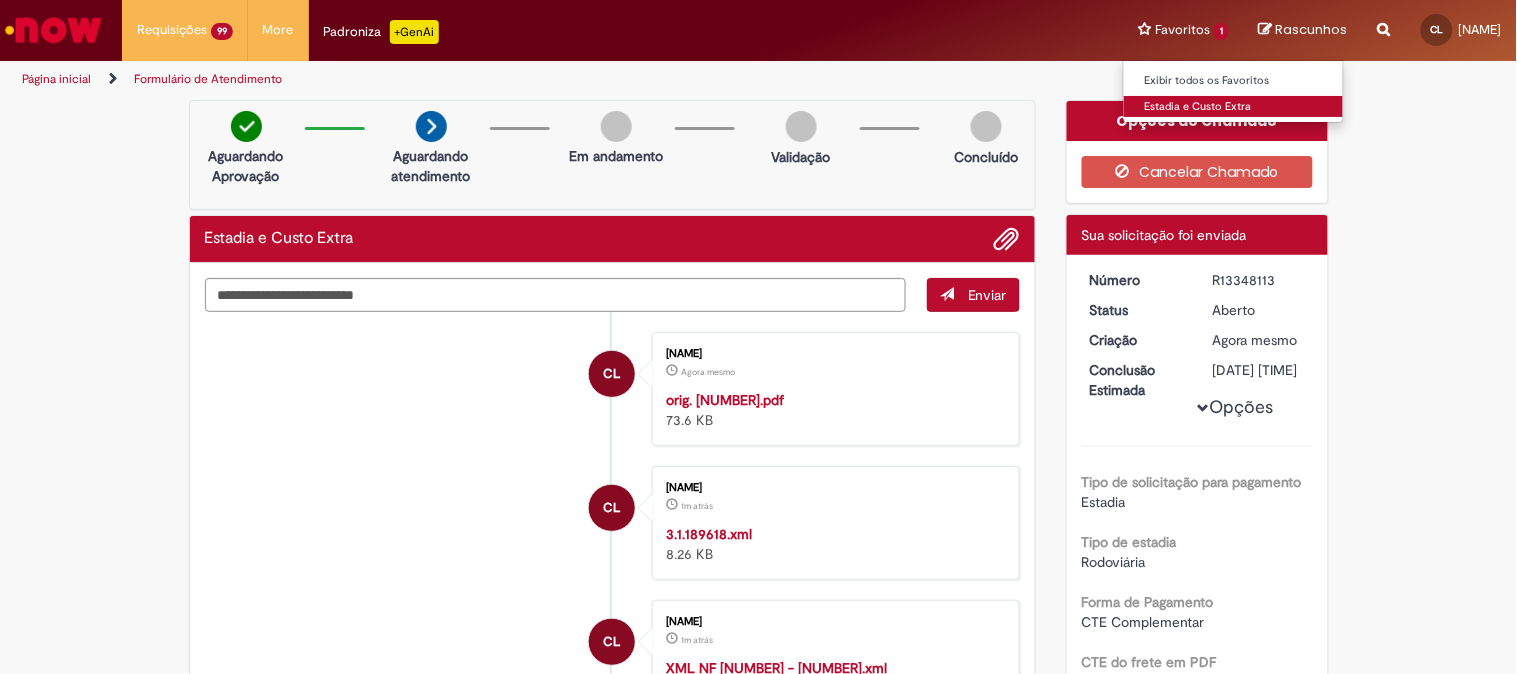 click on "Estadia e Custo Extra" at bounding box center [1234, 107] 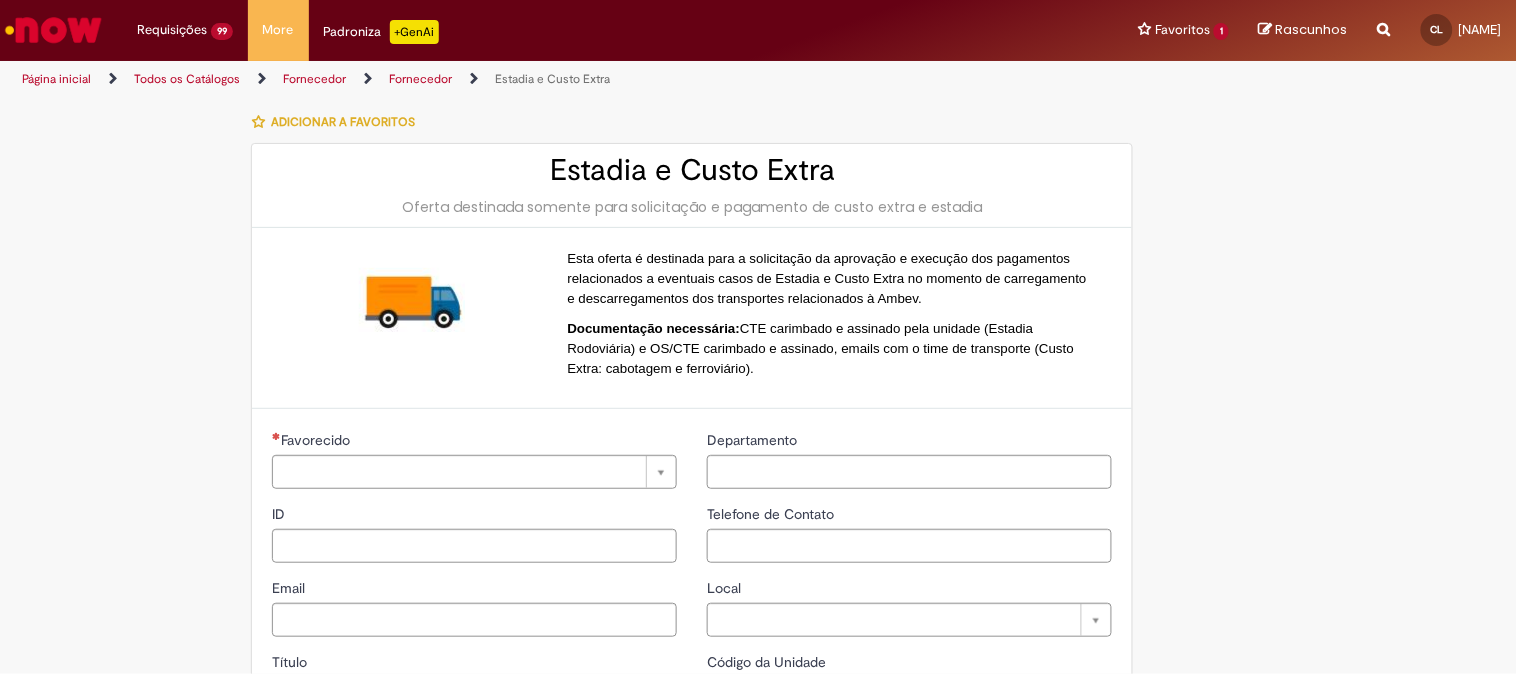 type on "**********" 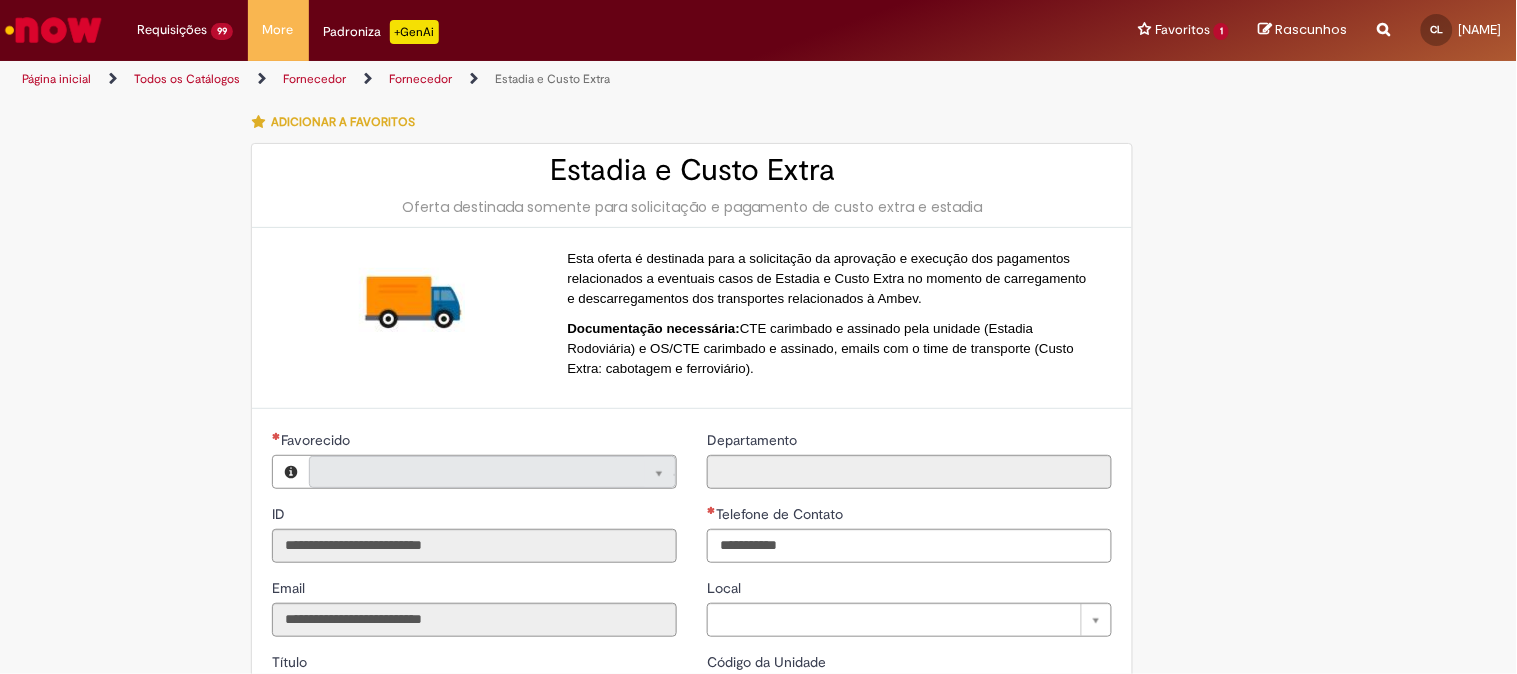 type on "**********" 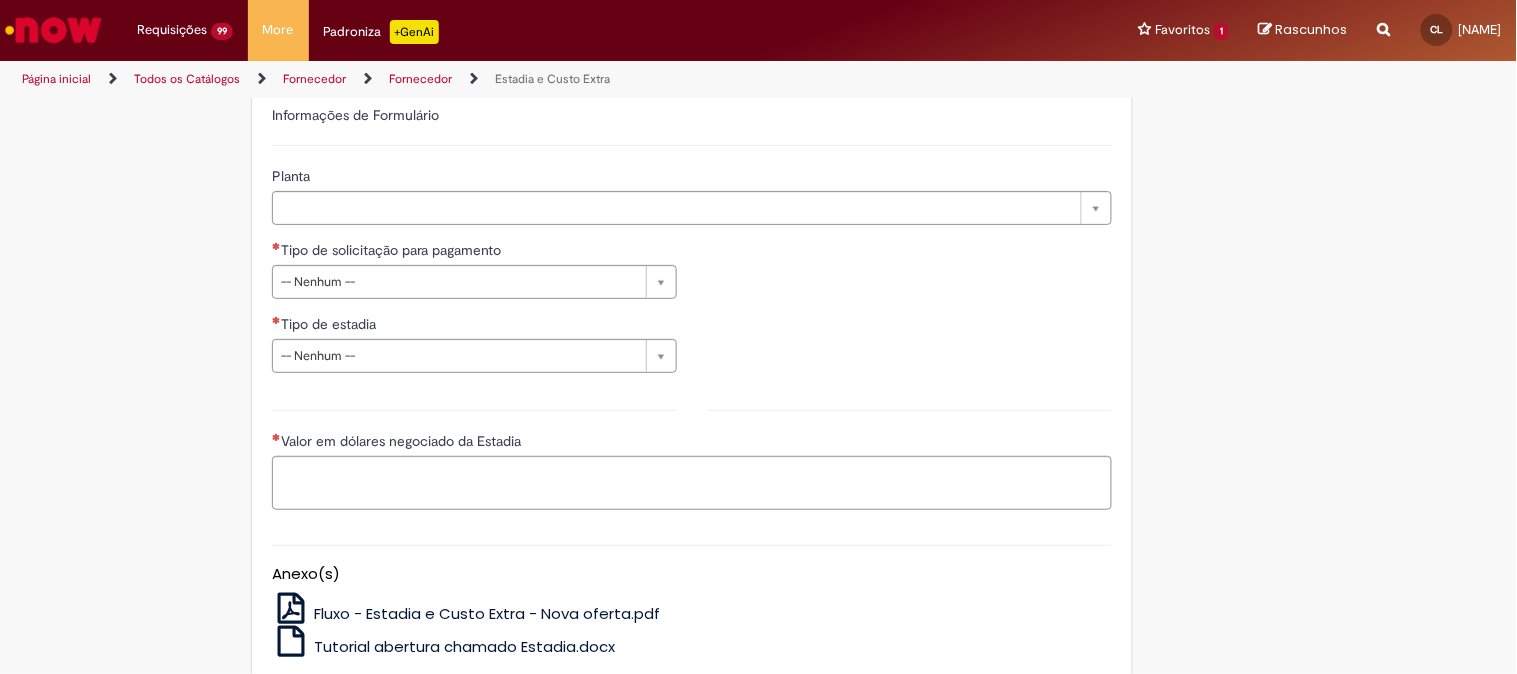 scroll, scrollTop: 666, scrollLeft: 0, axis: vertical 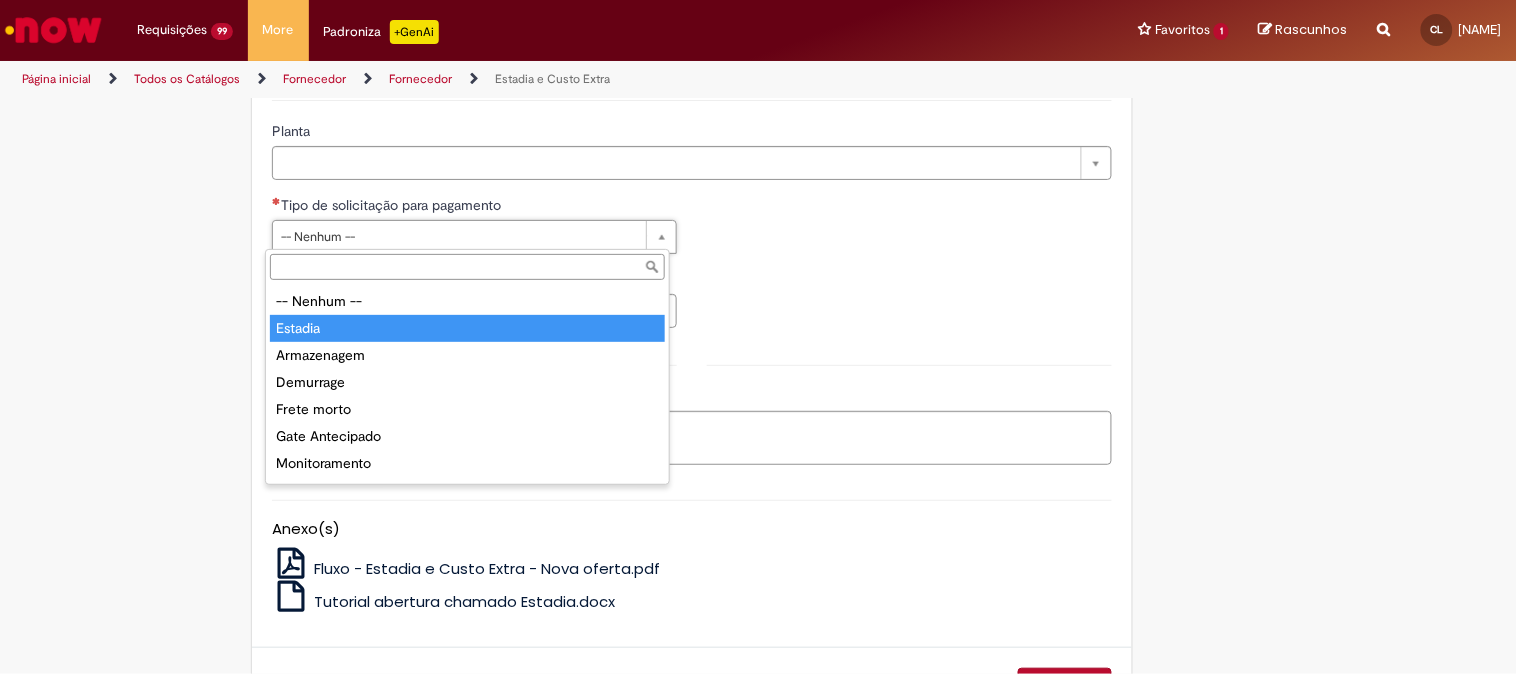 type on "*******" 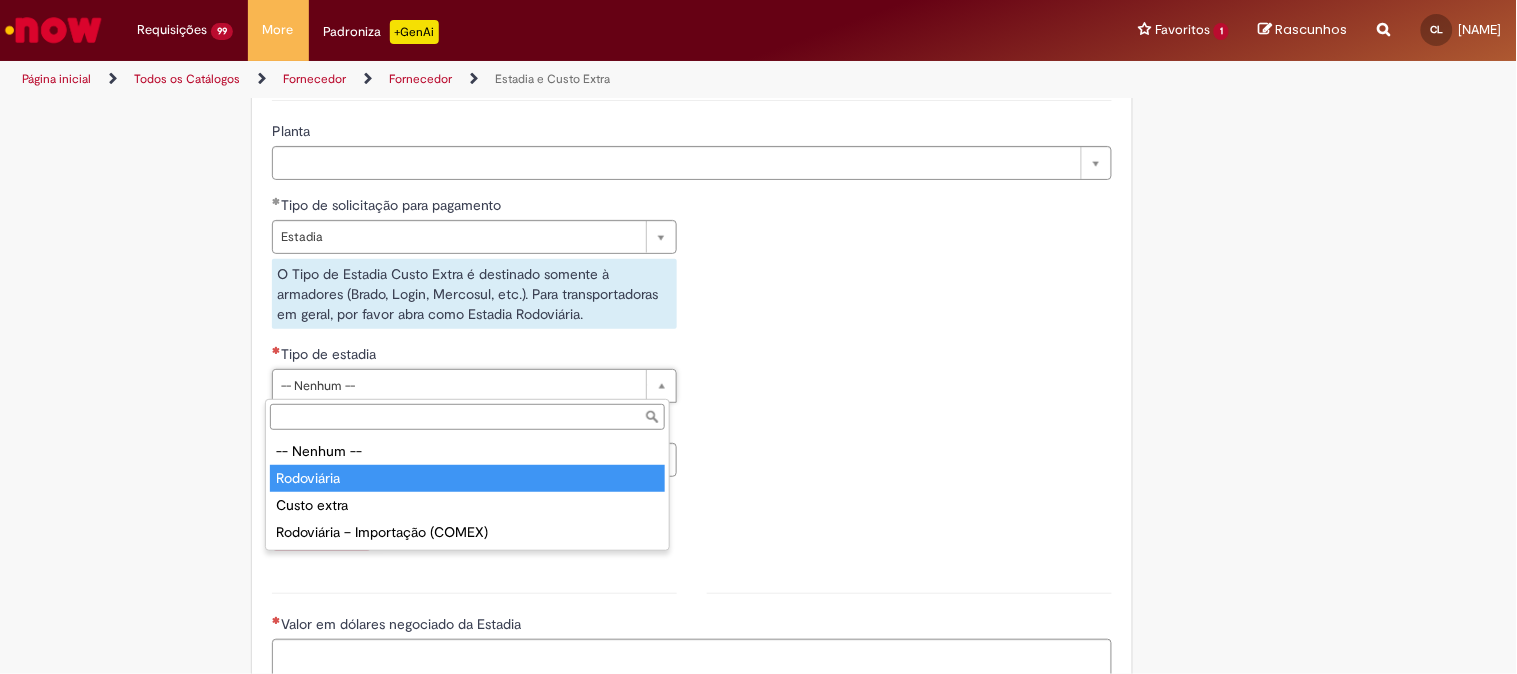 type on "**********" 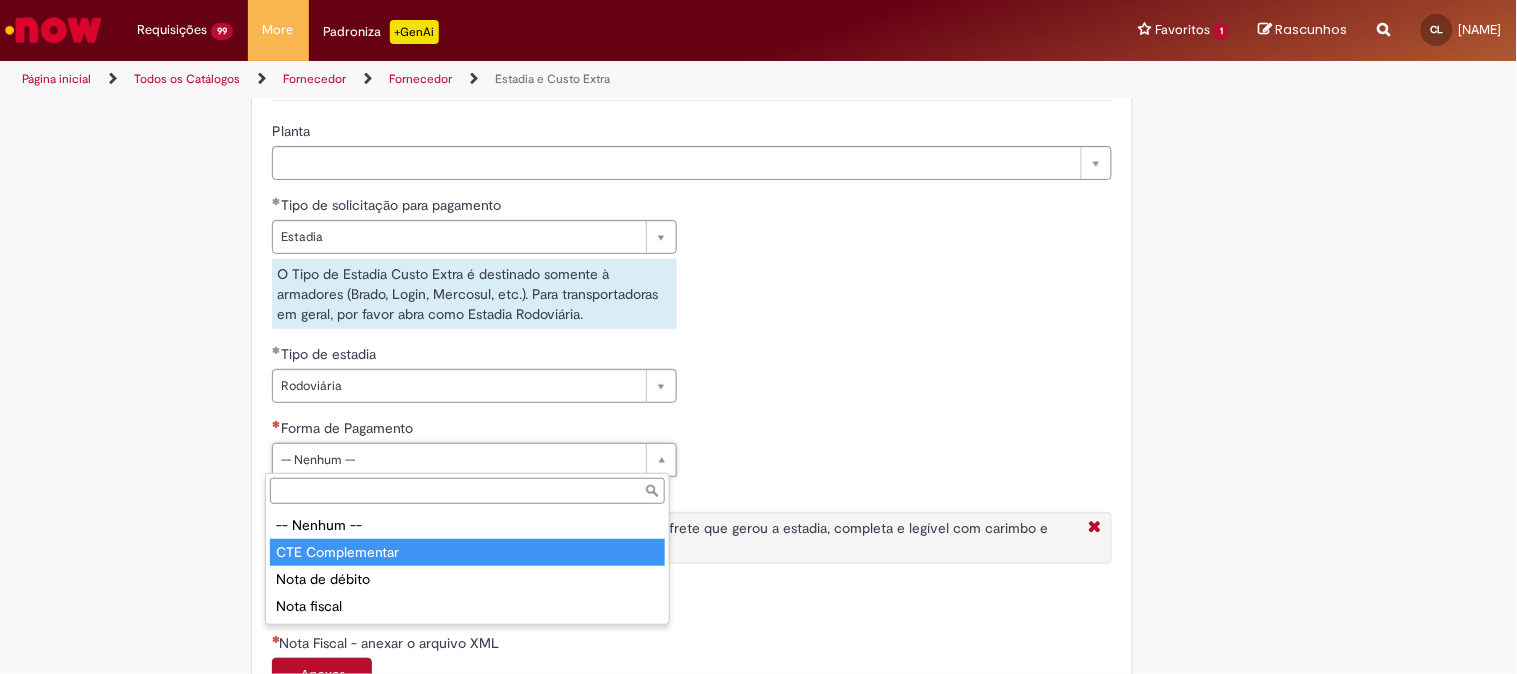 type on "**********" 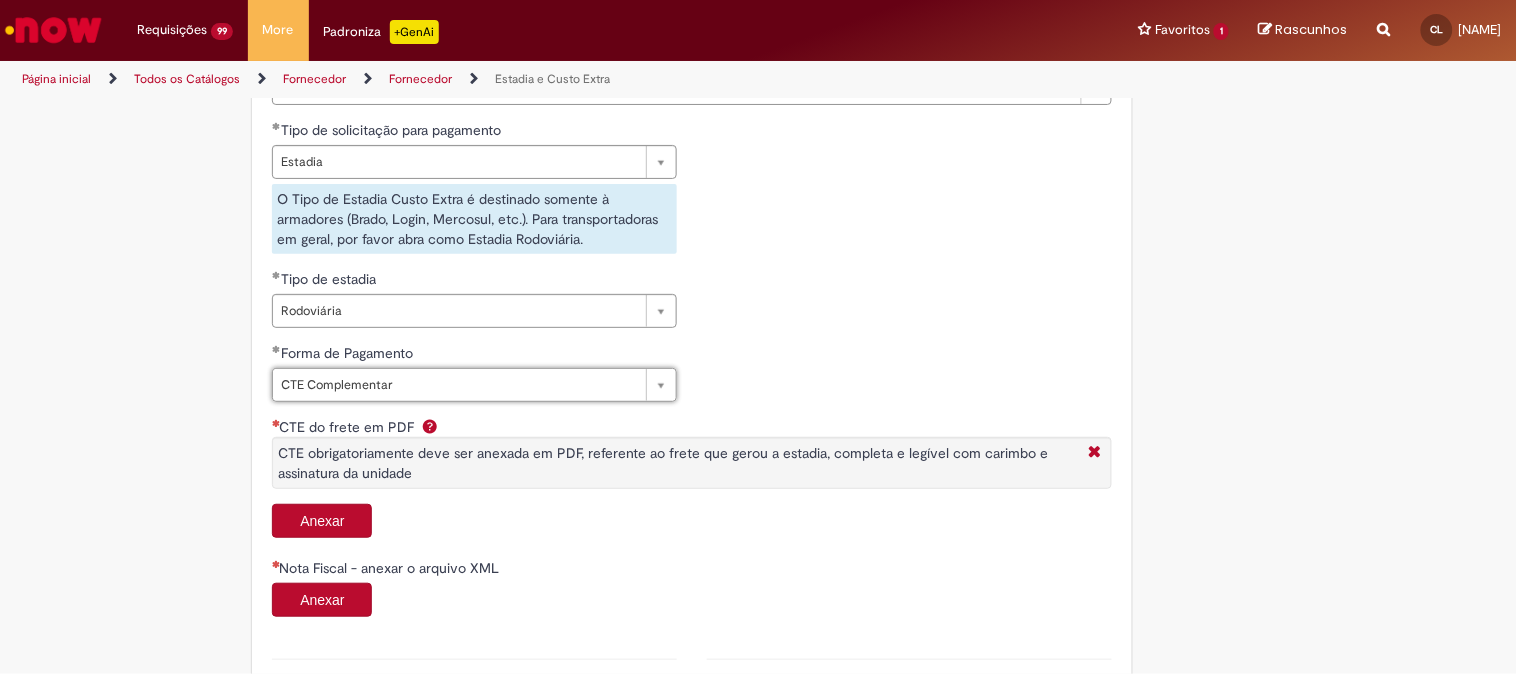 scroll, scrollTop: 777, scrollLeft: 0, axis: vertical 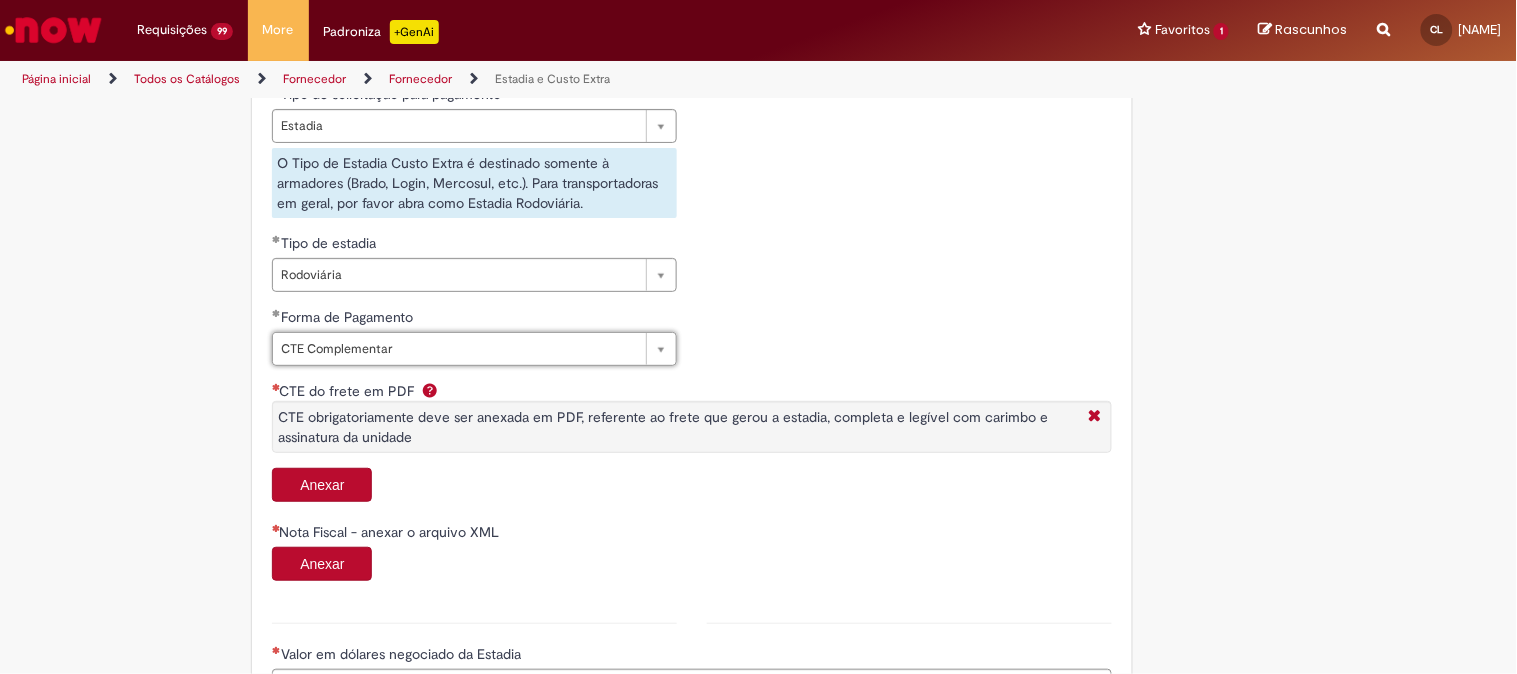 click on "Anexar" at bounding box center [322, 485] 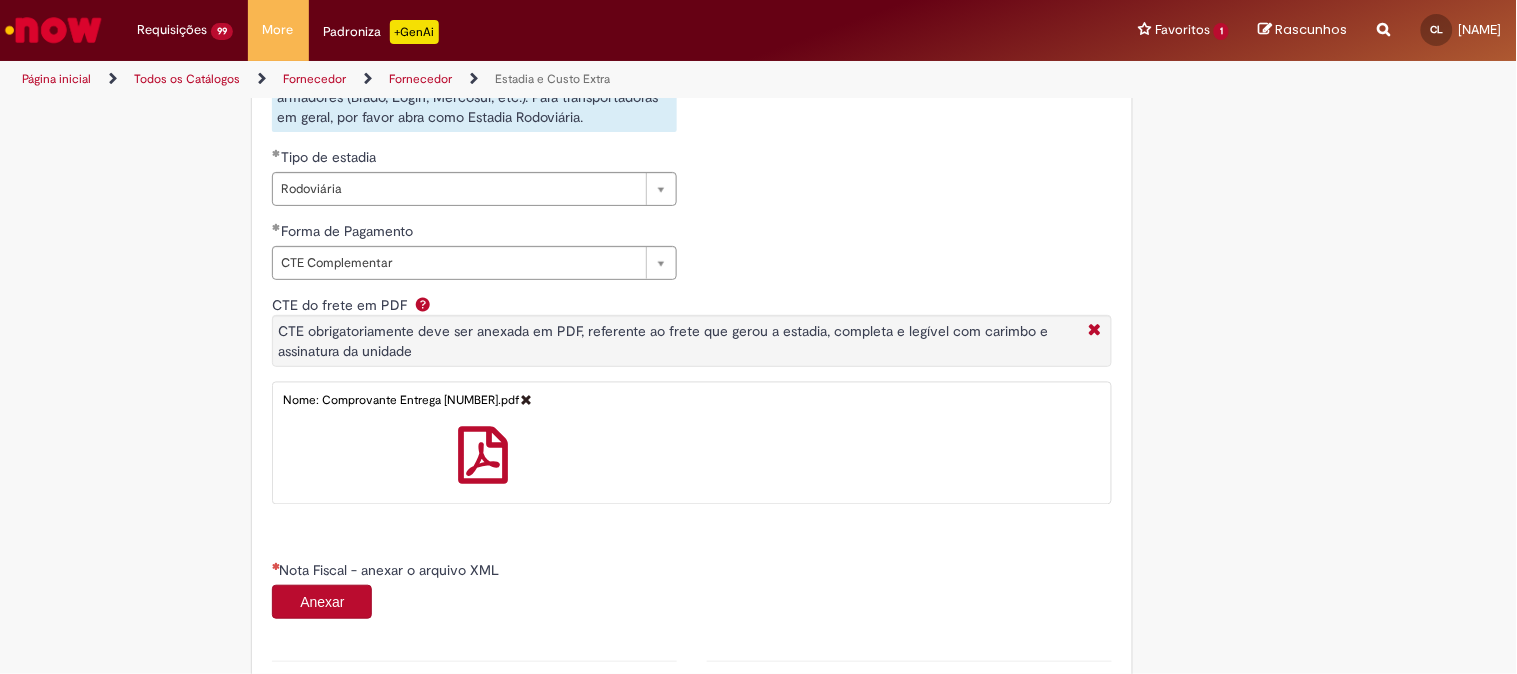 scroll, scrollTop: 1111, scrollLeft: 0, axis: vertical 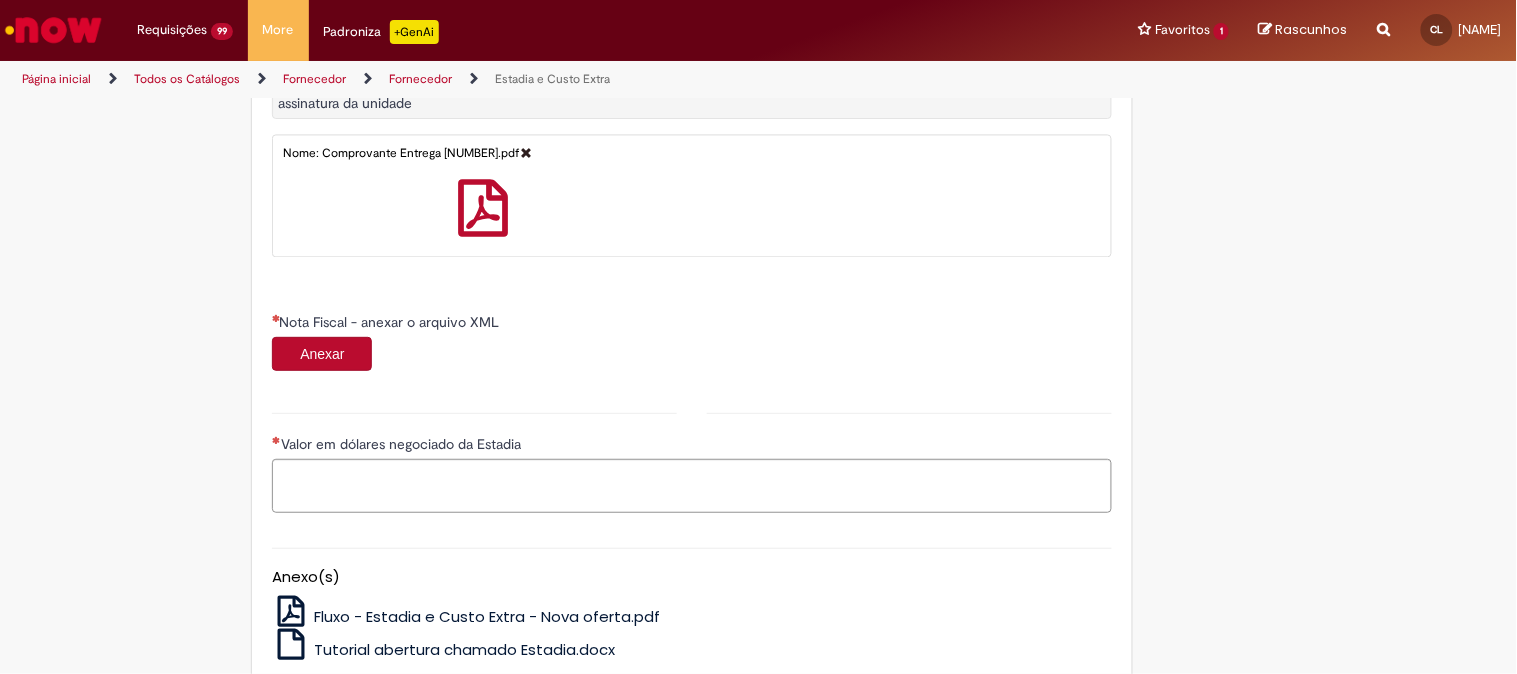 click on "Anexar" at bounding box center (322, 354) 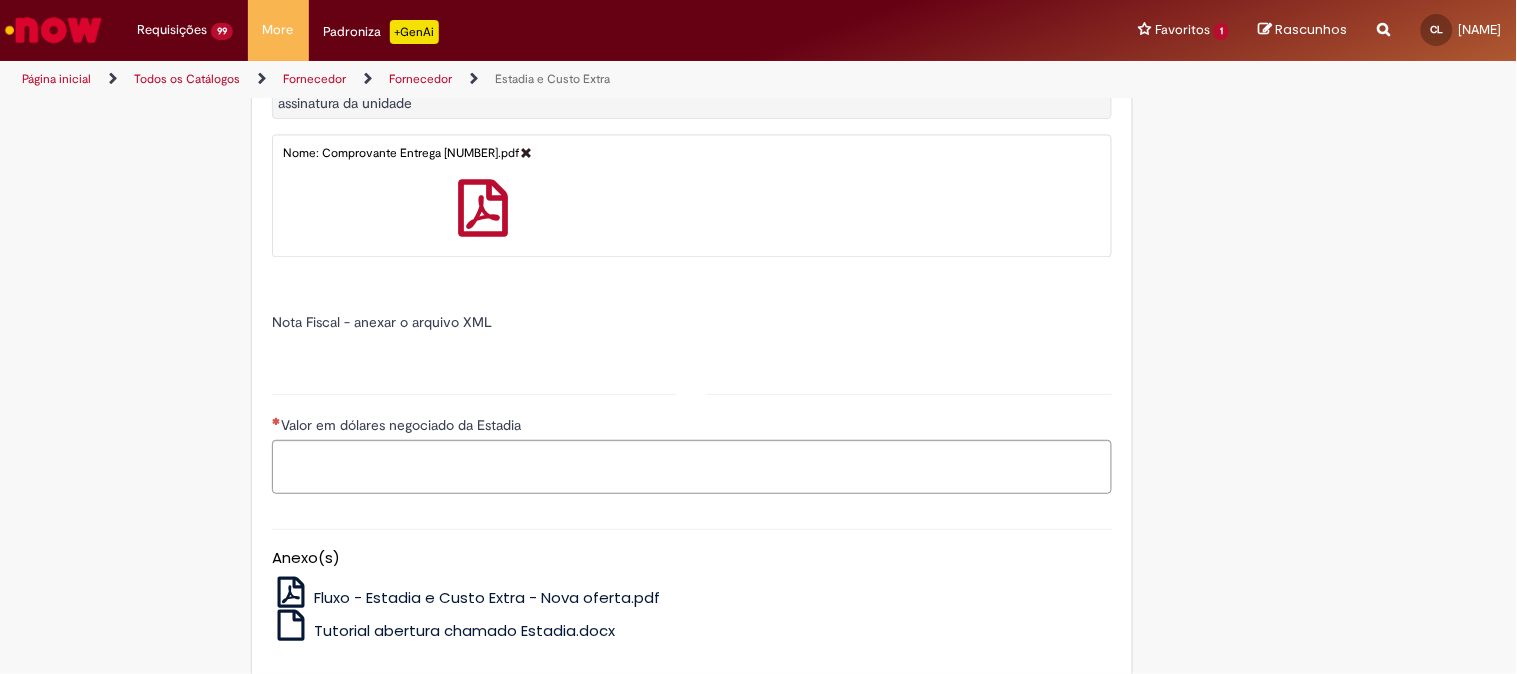 type on "******" 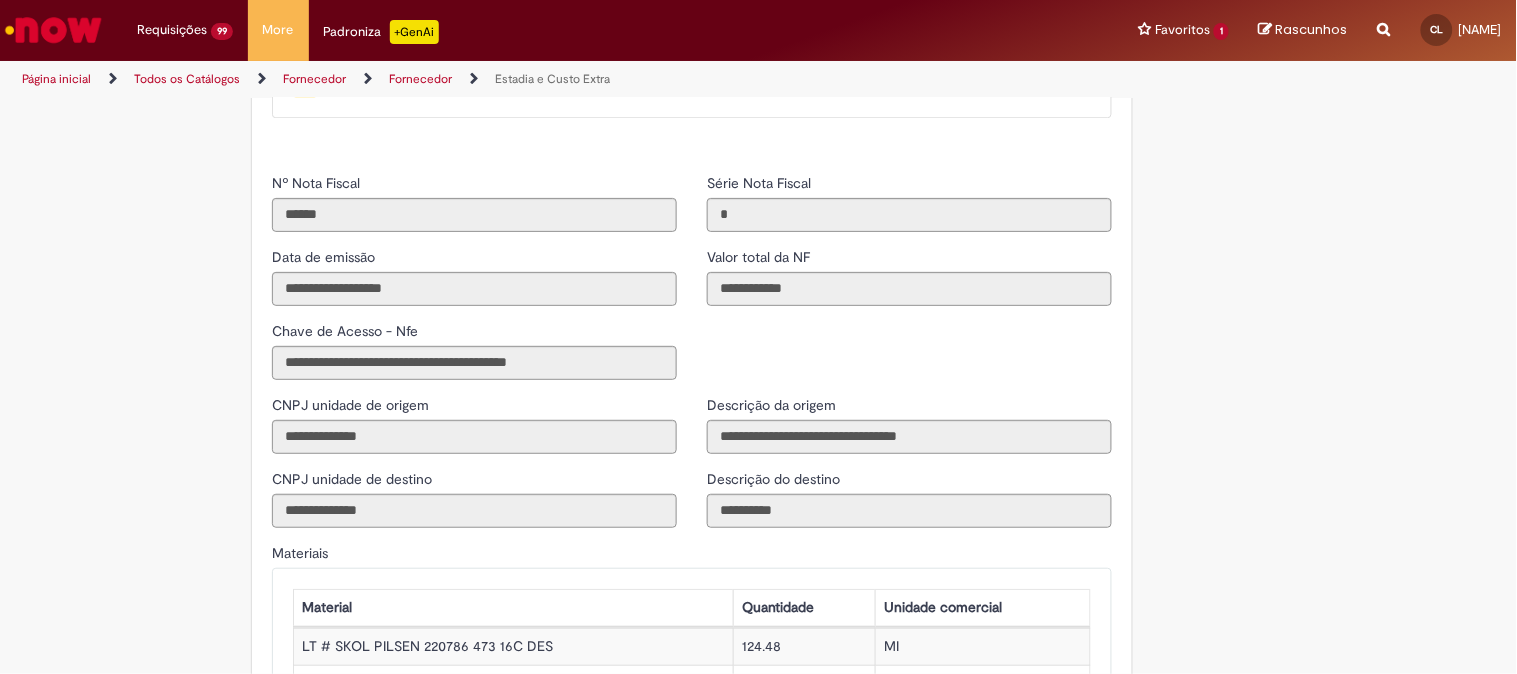 scroll, scrollTop: 1777, scrollLeft: 0, axis: vertical 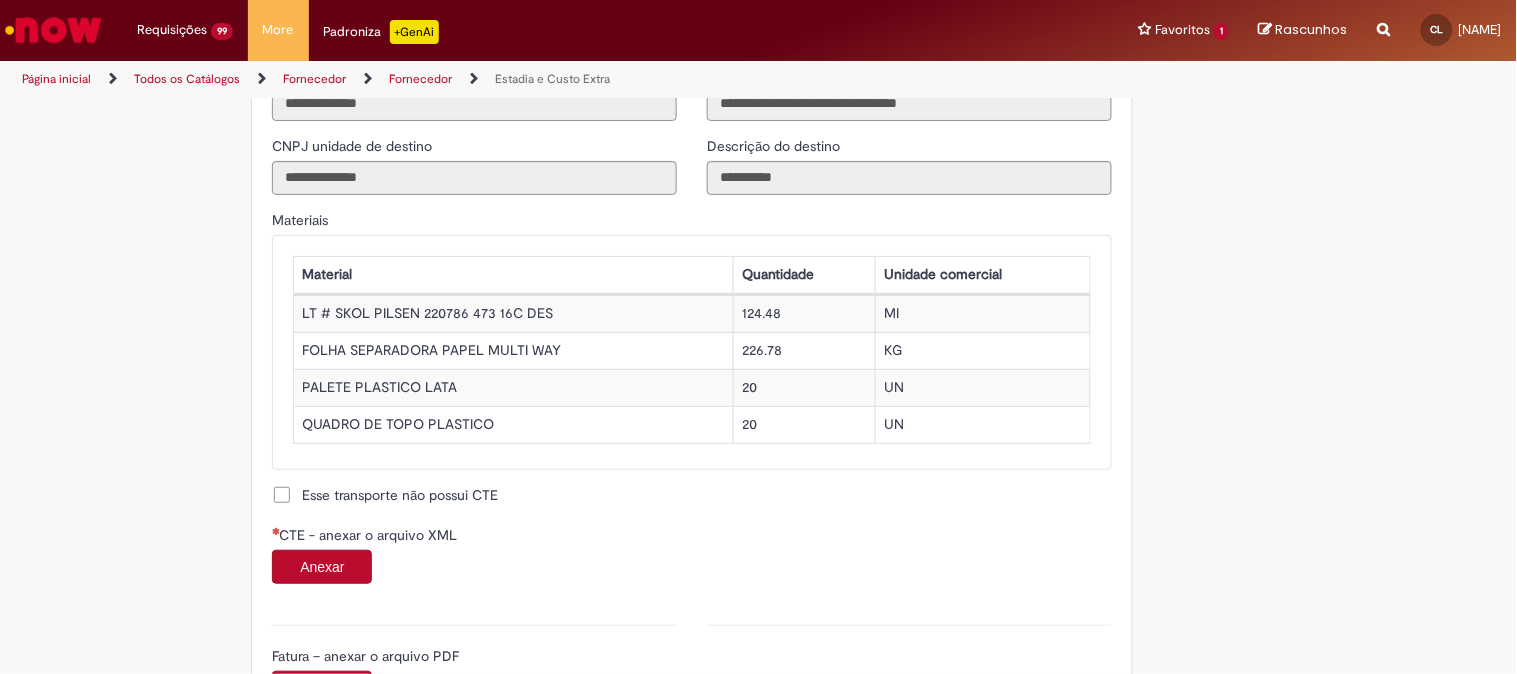 click on "Anexar" at bounding box center (322, 567) 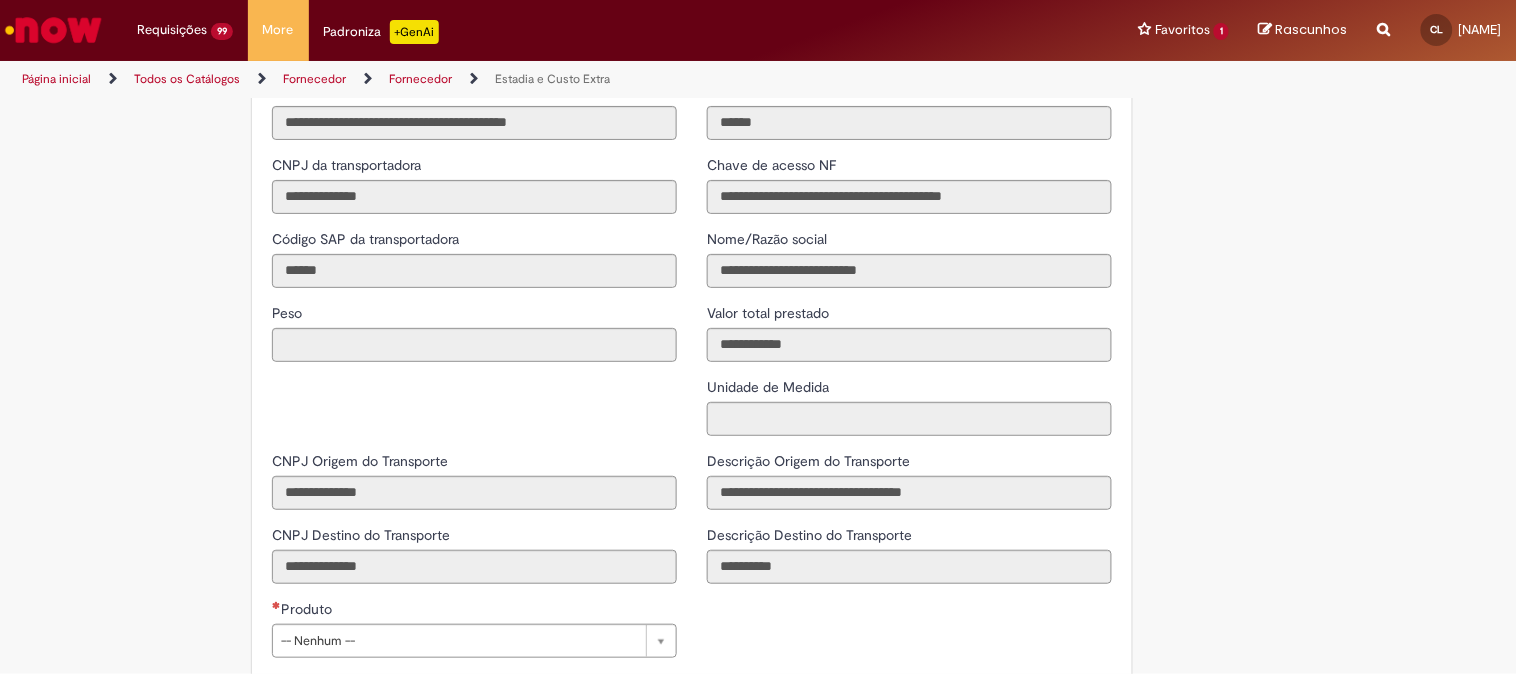 scroll, scrollTop: 2555, scrollLeft: 0, axis: vertical 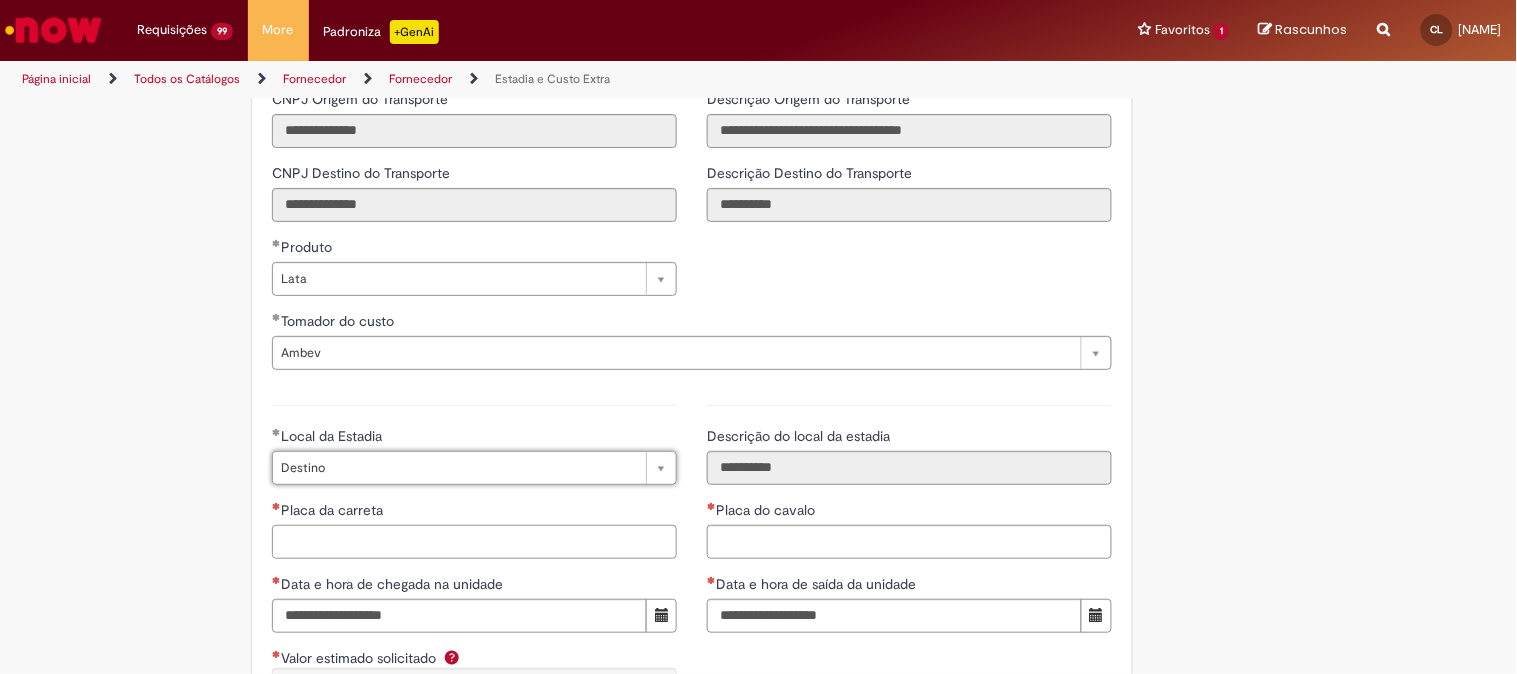 click on "Placa da carreta" at bounding box center [474, 542] 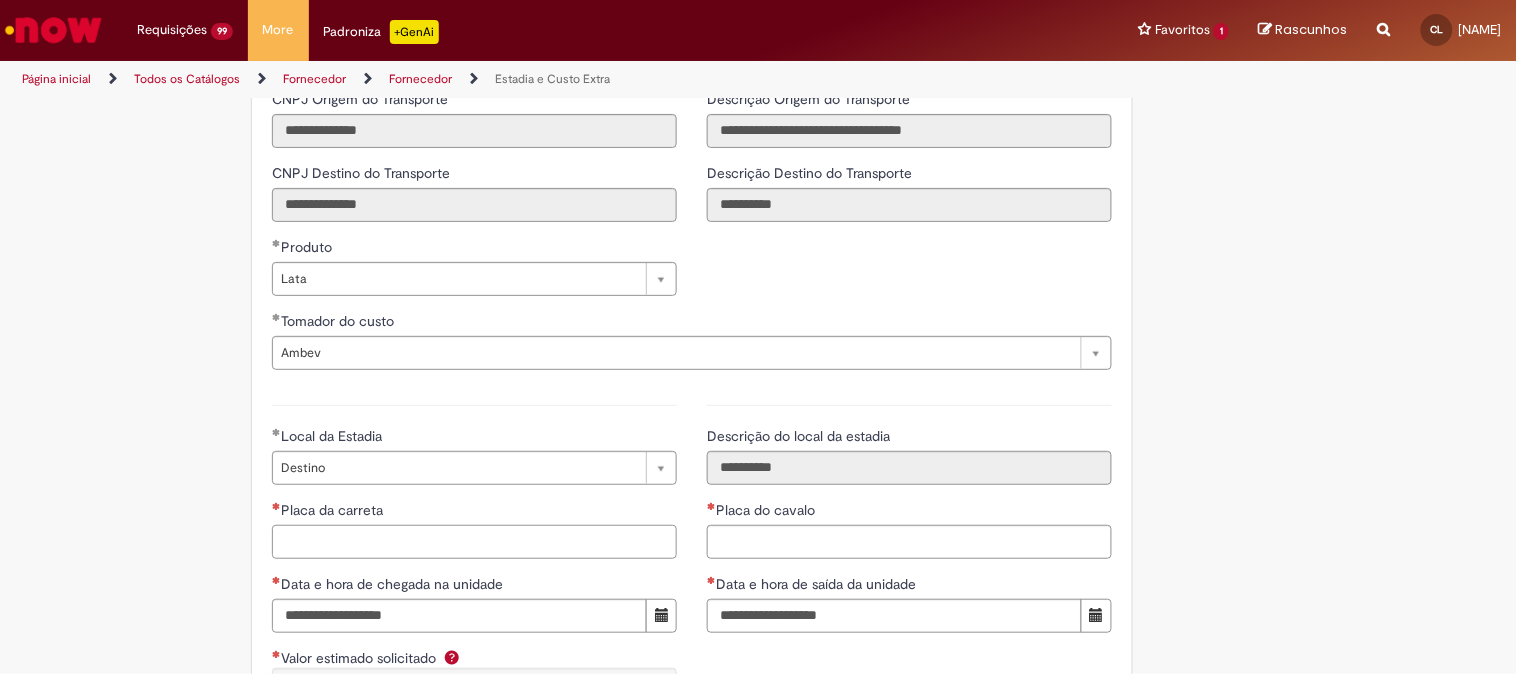 paste on "*******" 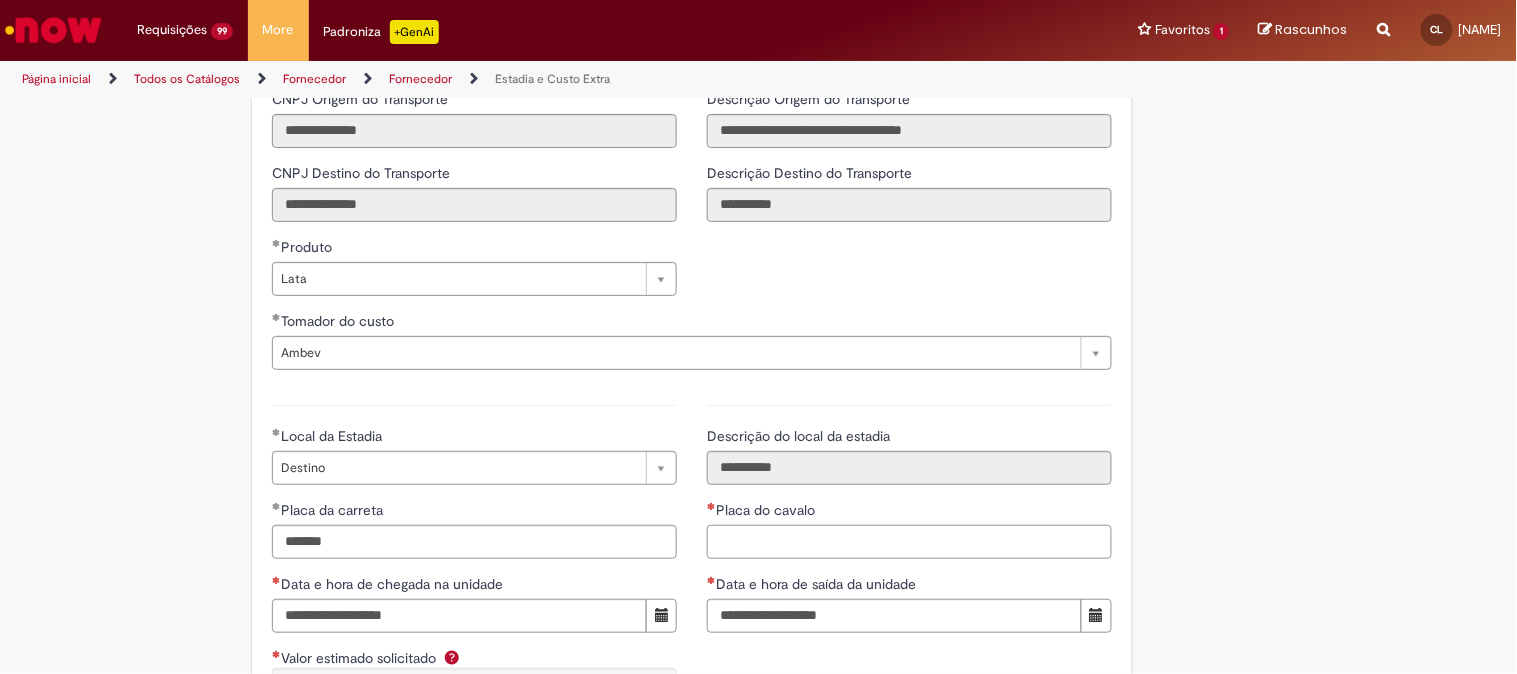 click on "Placa do cavalo" at bounding box center (909, 542) 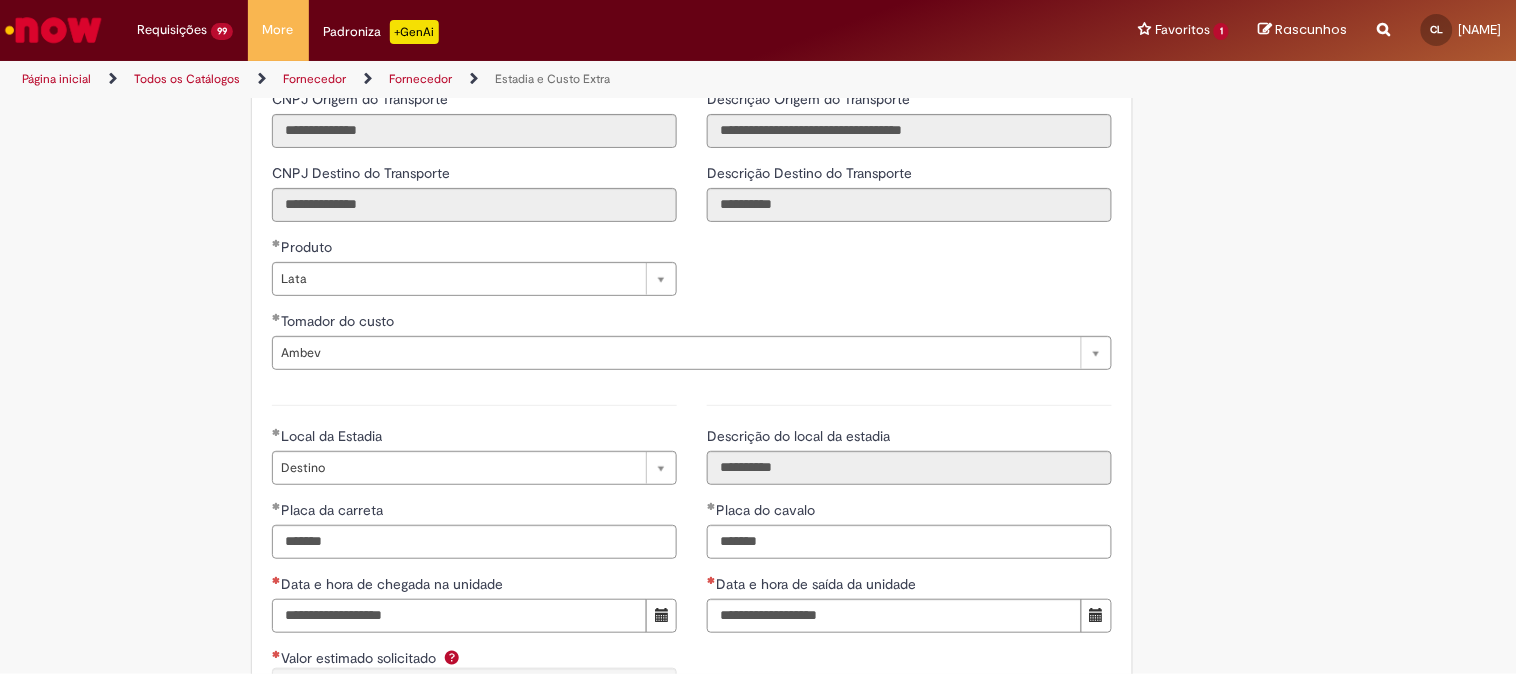 click on "Data e hora de chegada na unidade" at bounding box center [459, 616] 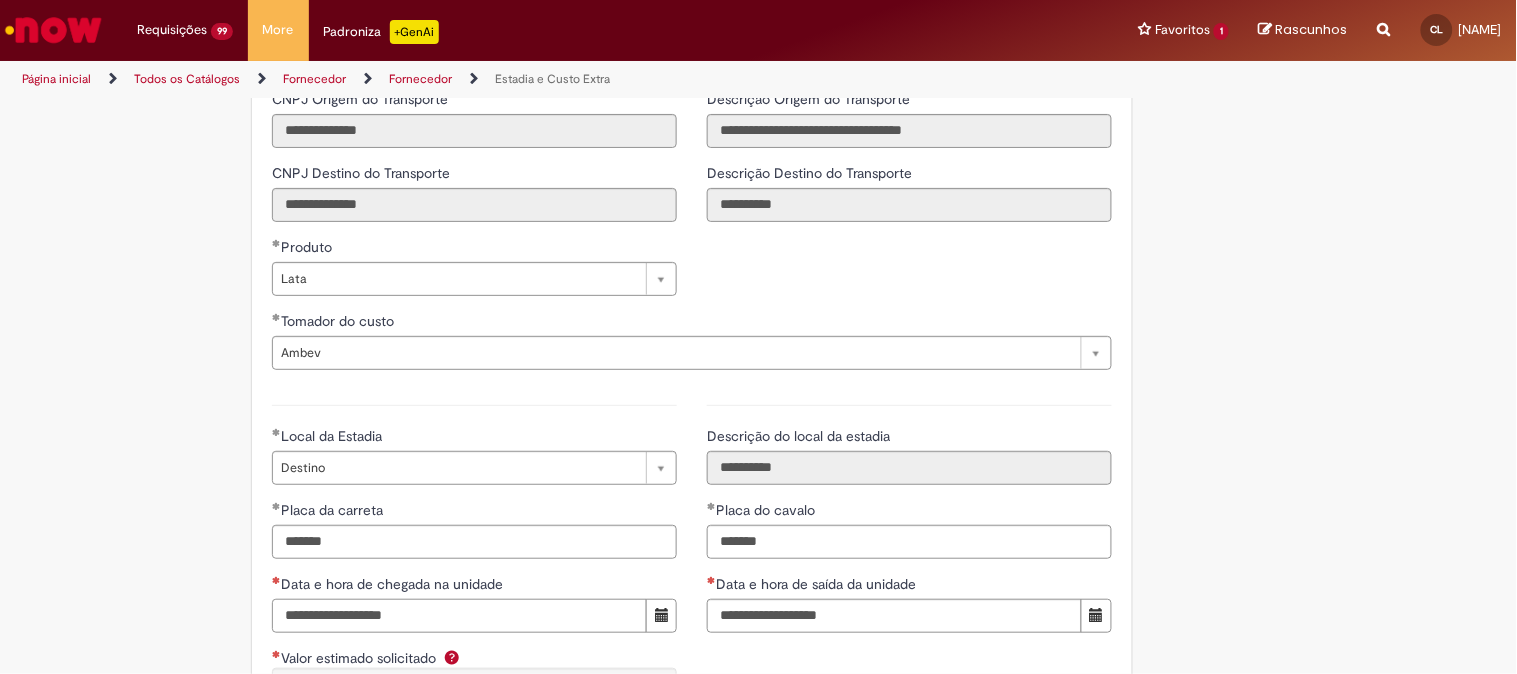 click on "**********" at bounding box center (459, 616) 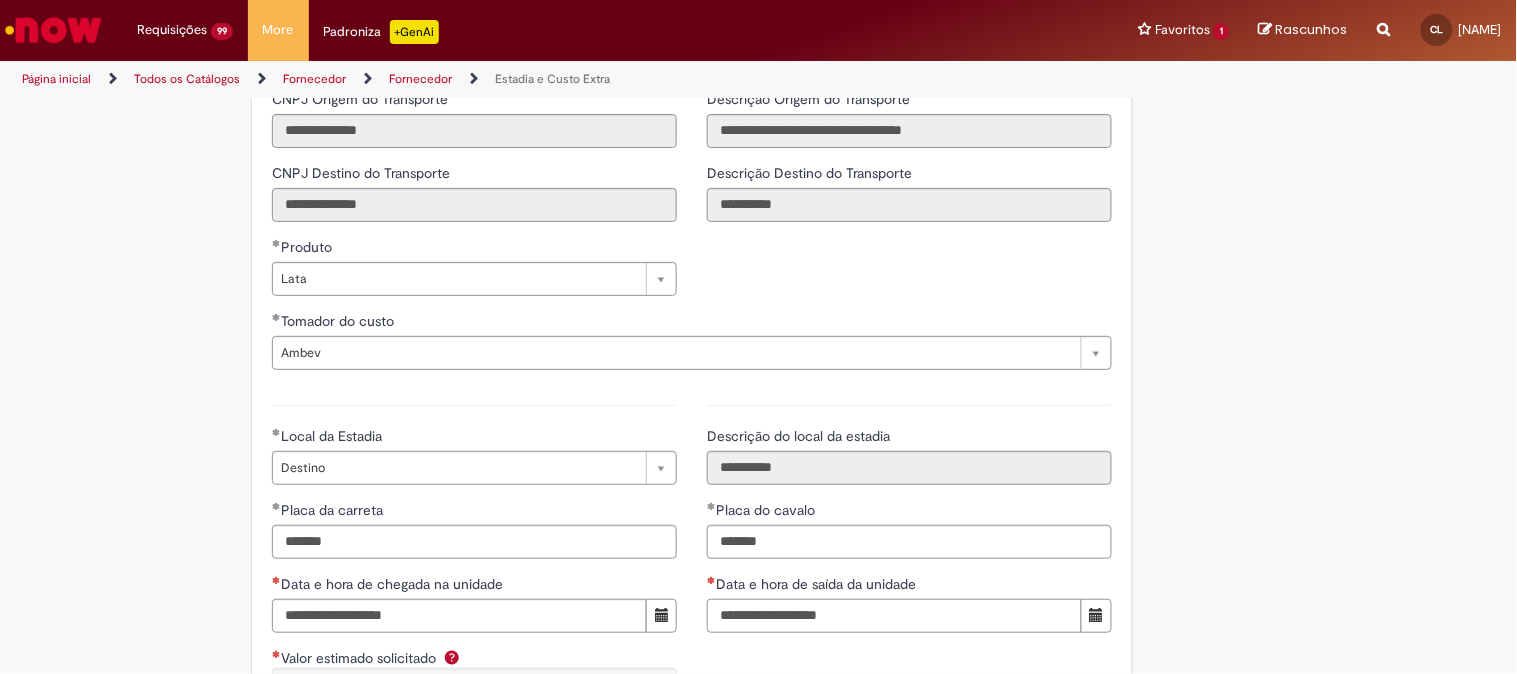 click on "Data e hora de saída da unidade" at bounding box center (894, 616) 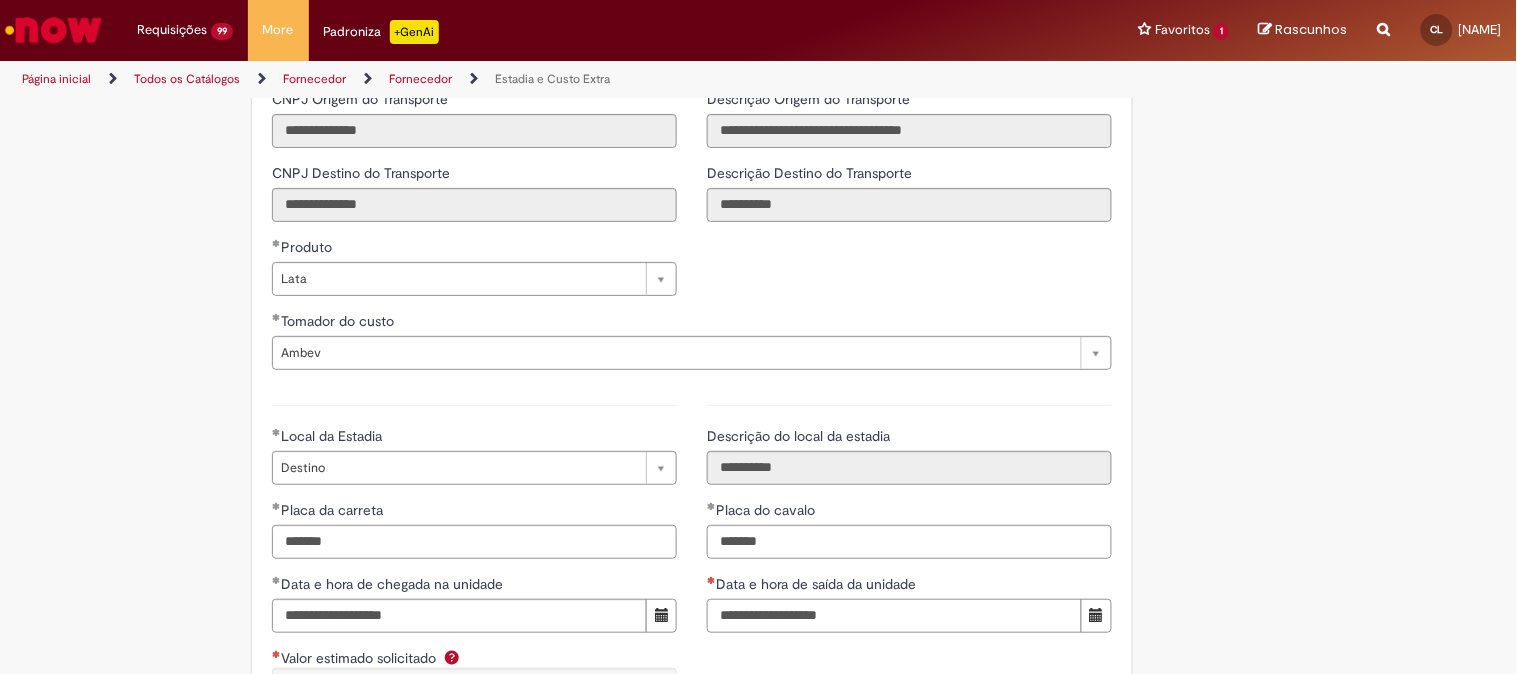 click on "**********" at bounding box center [894, 616] 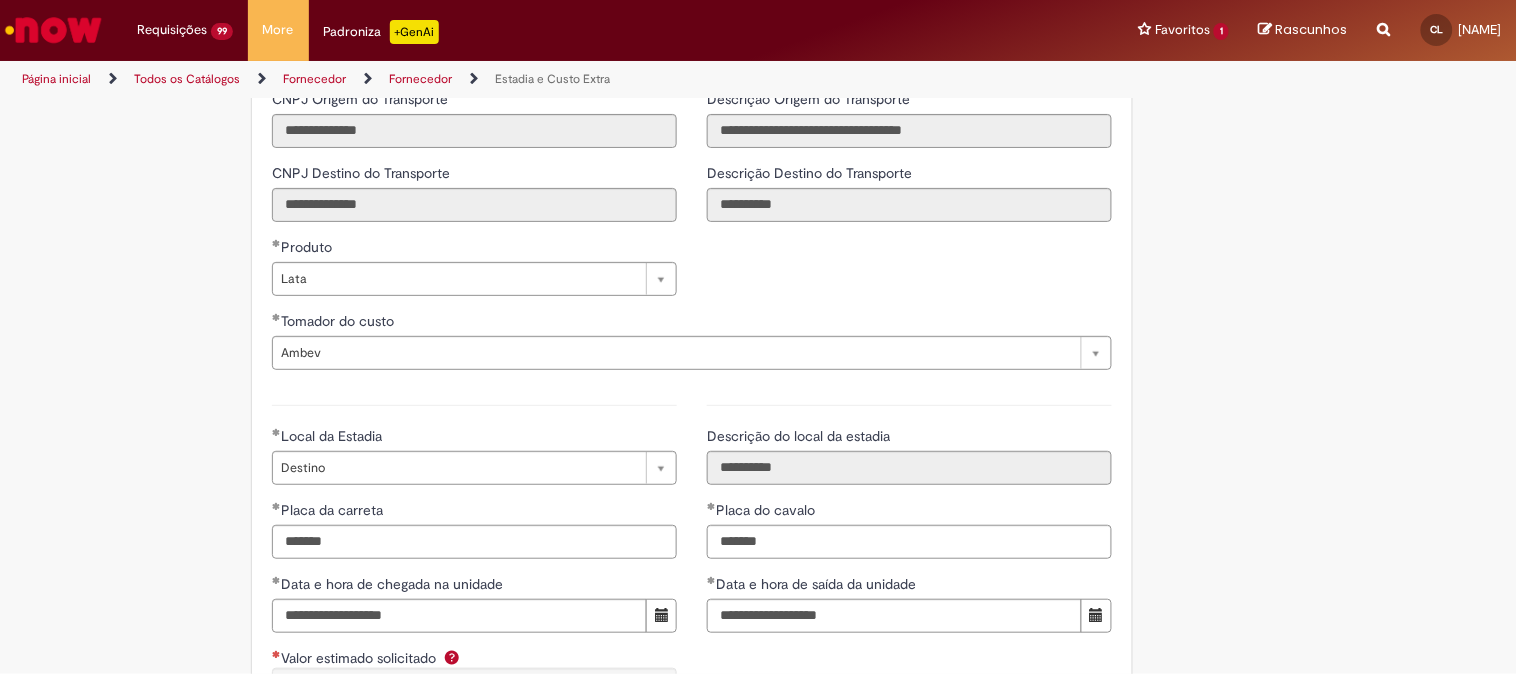click on "**********" at bounding box center (759, -698) 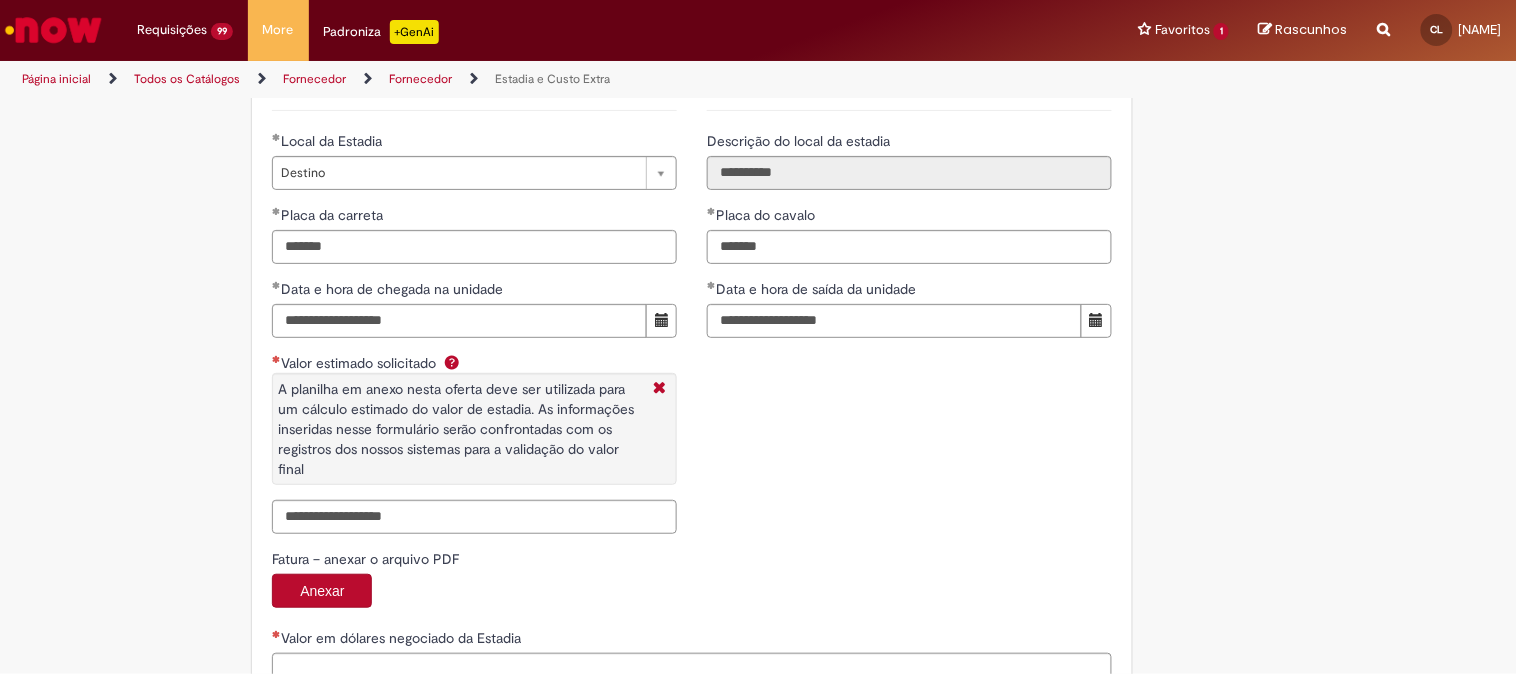 scroll, scrollTop: 3111, scrollLeft: 0, axis: vertical 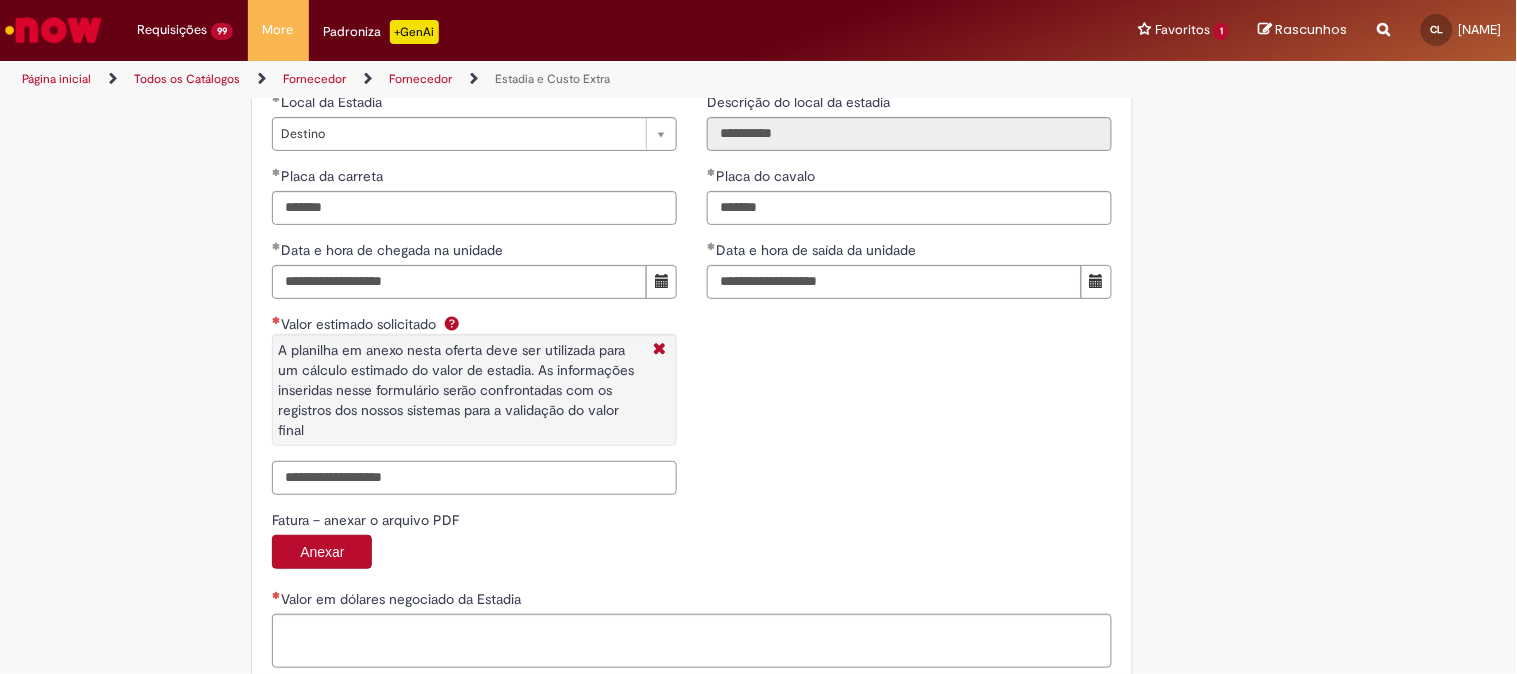 click on "Valor estimado solicitado A planilha em anexo nesta oferta deve ser utilizada para um cálculo estimado do valor de estadia. As informações inseridas nesse formulário serão confrontadas com os registros dos nossos sistemas para a validação do valor final" at bounding box center [474, 478] 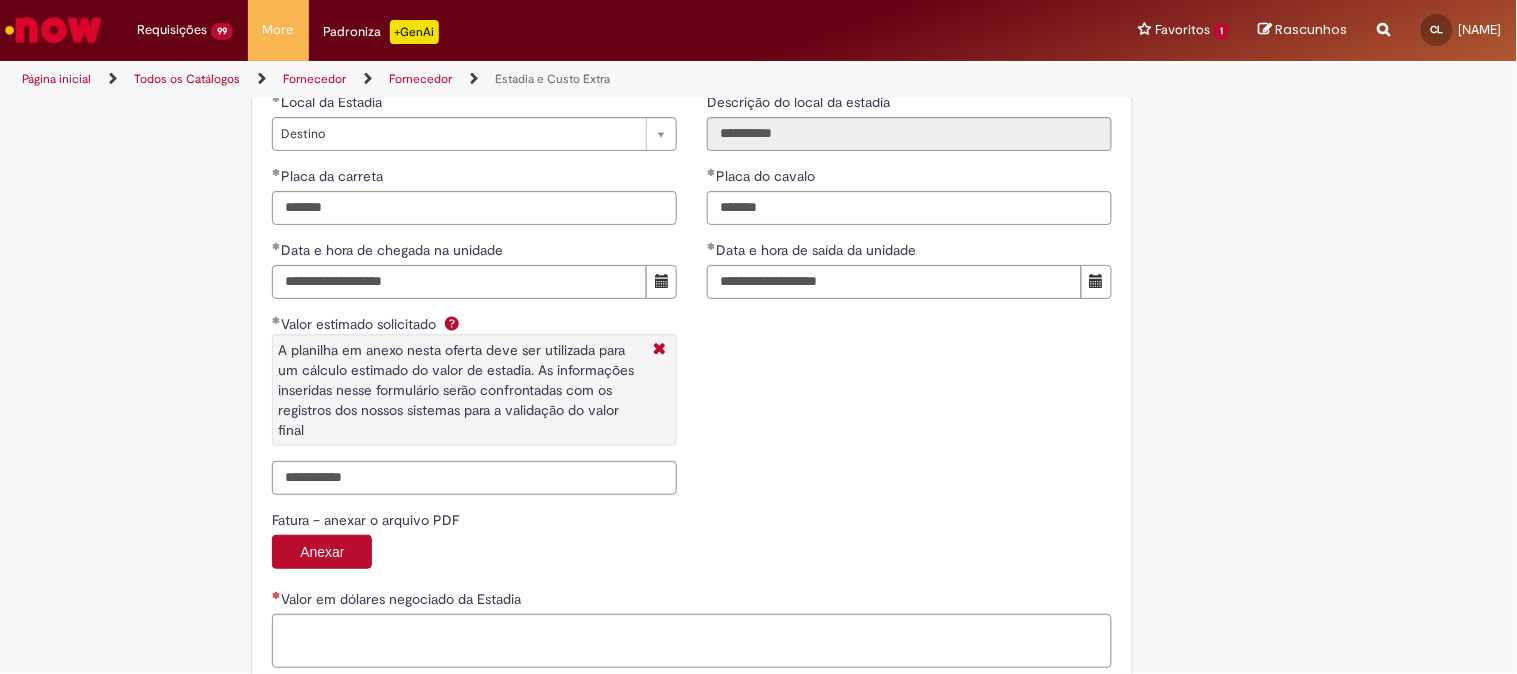 click on "**********" at bounding box center (474, 280) 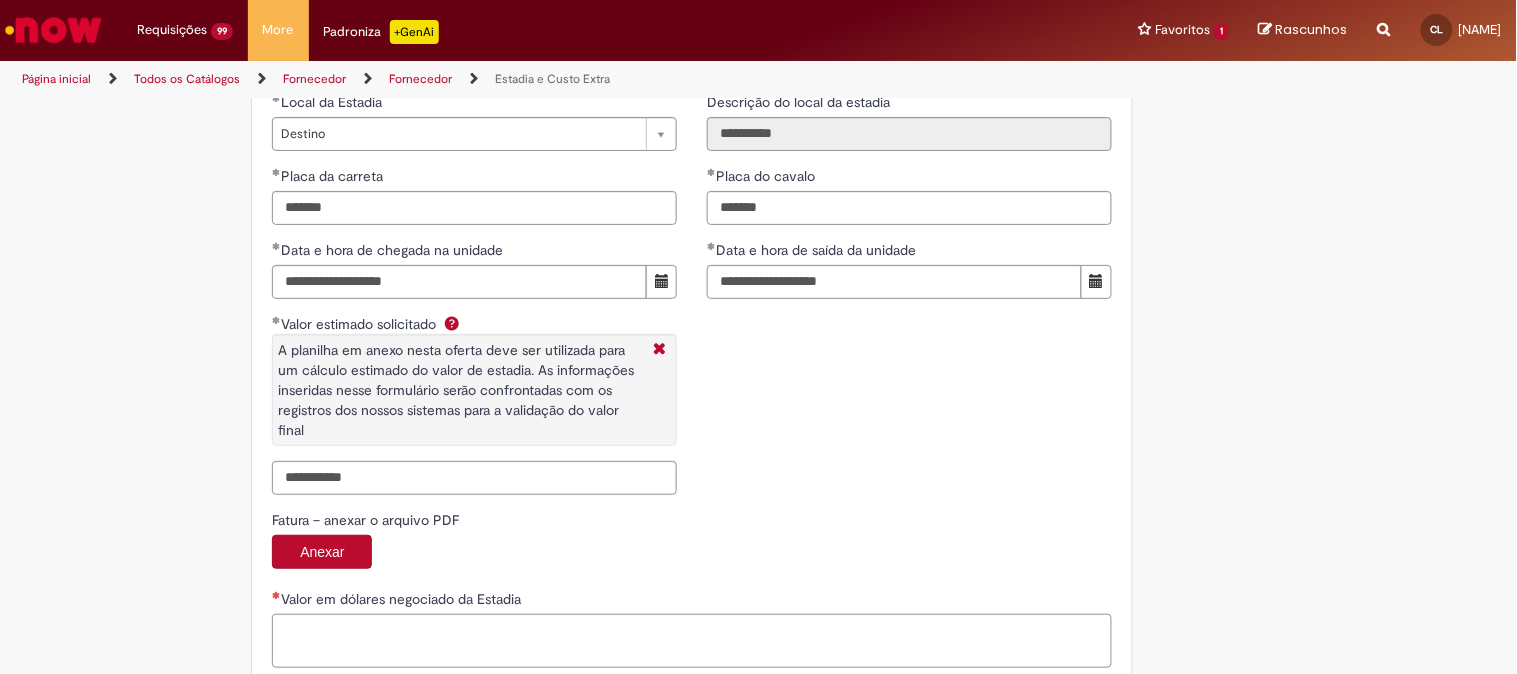 click on "Valor em dólares negociado da Estadia" at bounding box center (692, 641) 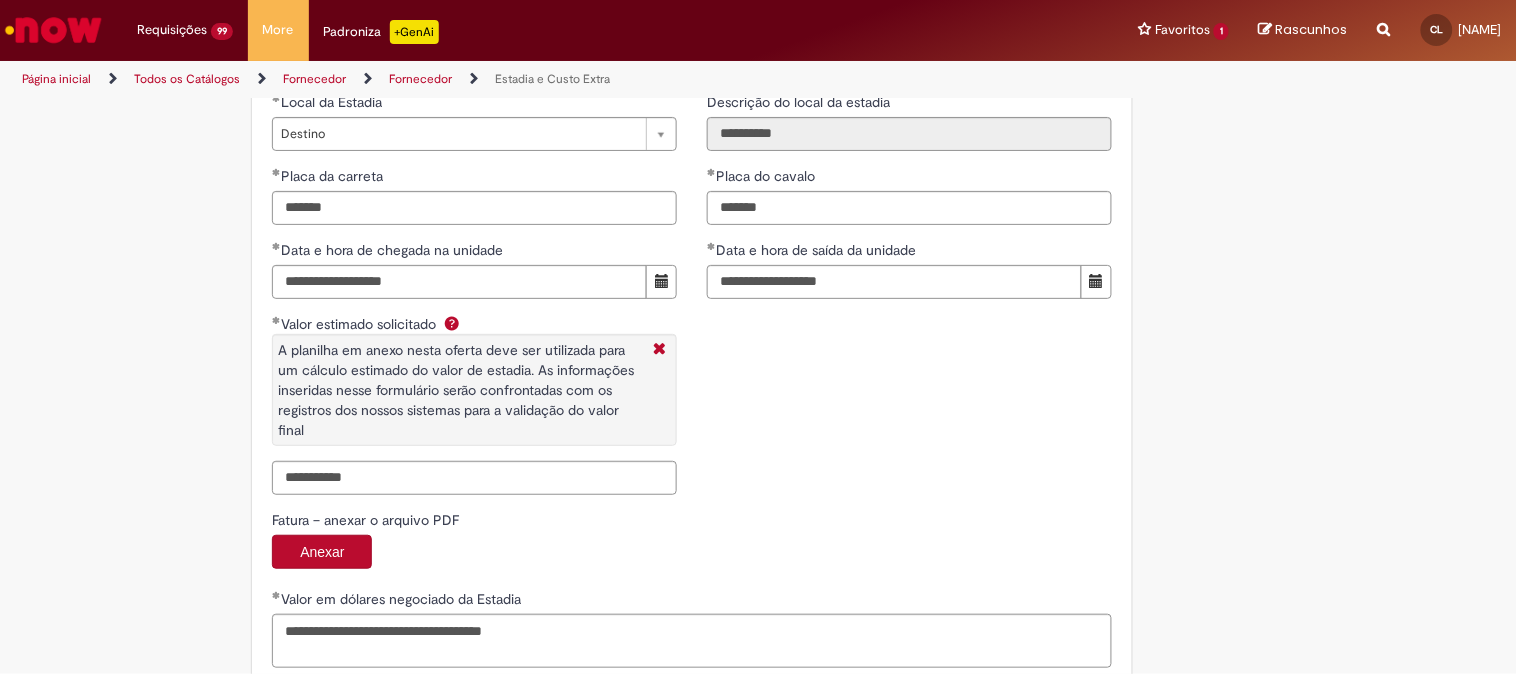 click on "**********" at bounding box center [692, 280] 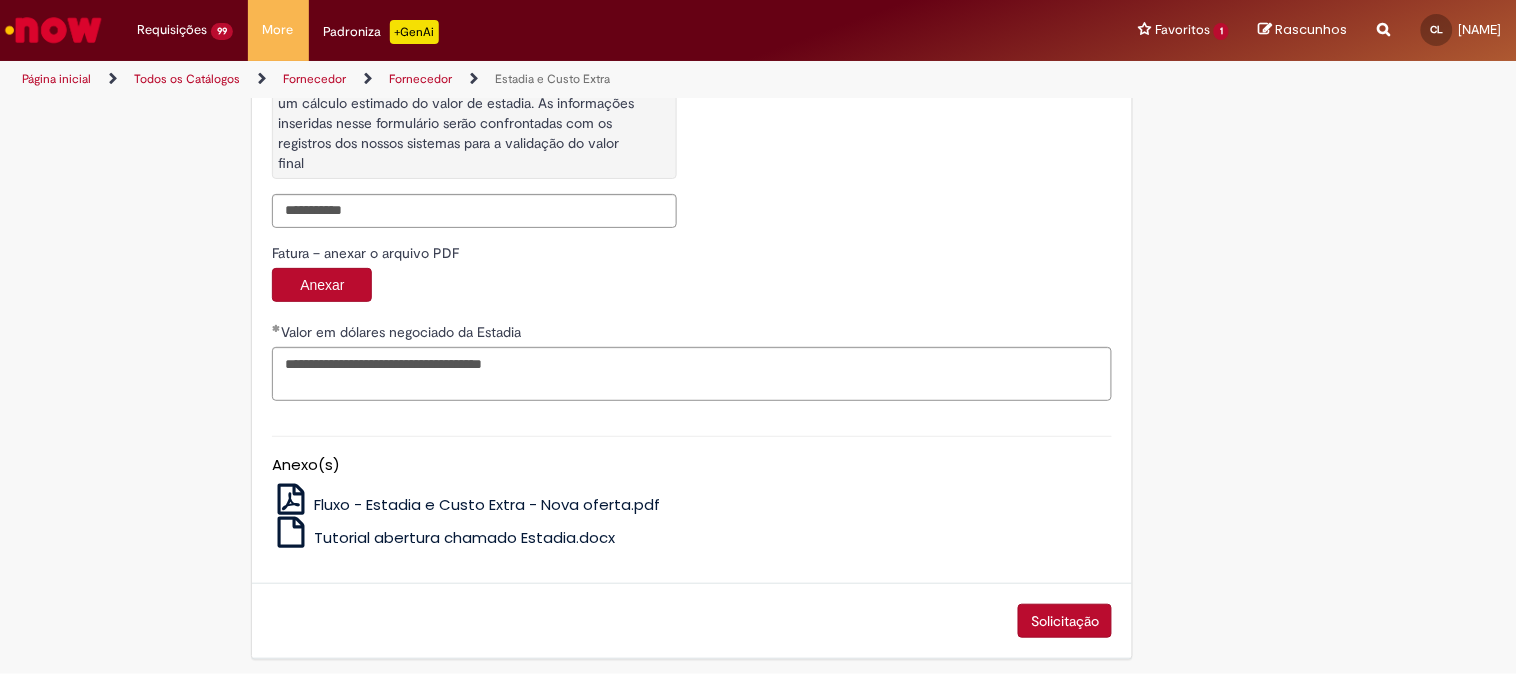 scroll, scrollTop: 3393, scrollLeft: 0, axis: vertical 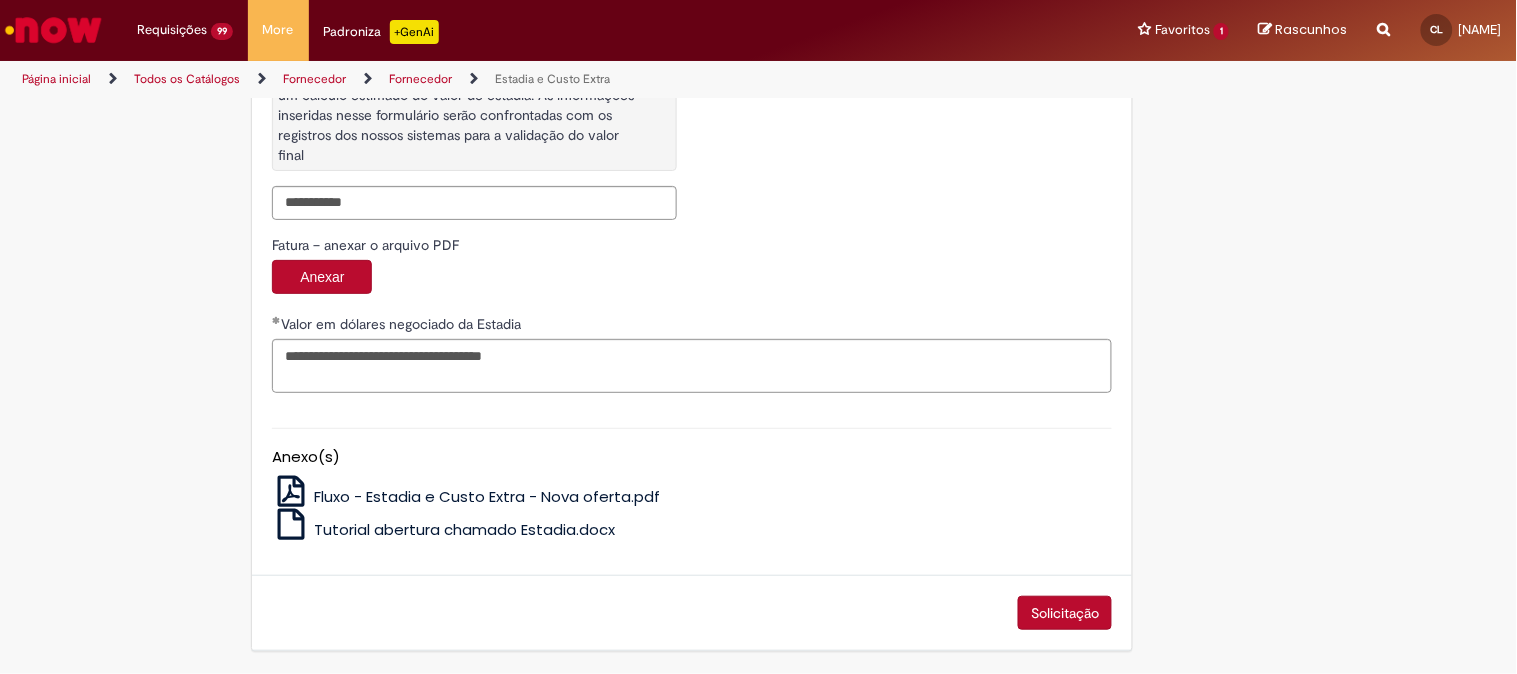 click on "Solicitação" at bounding box center [1065, 613] 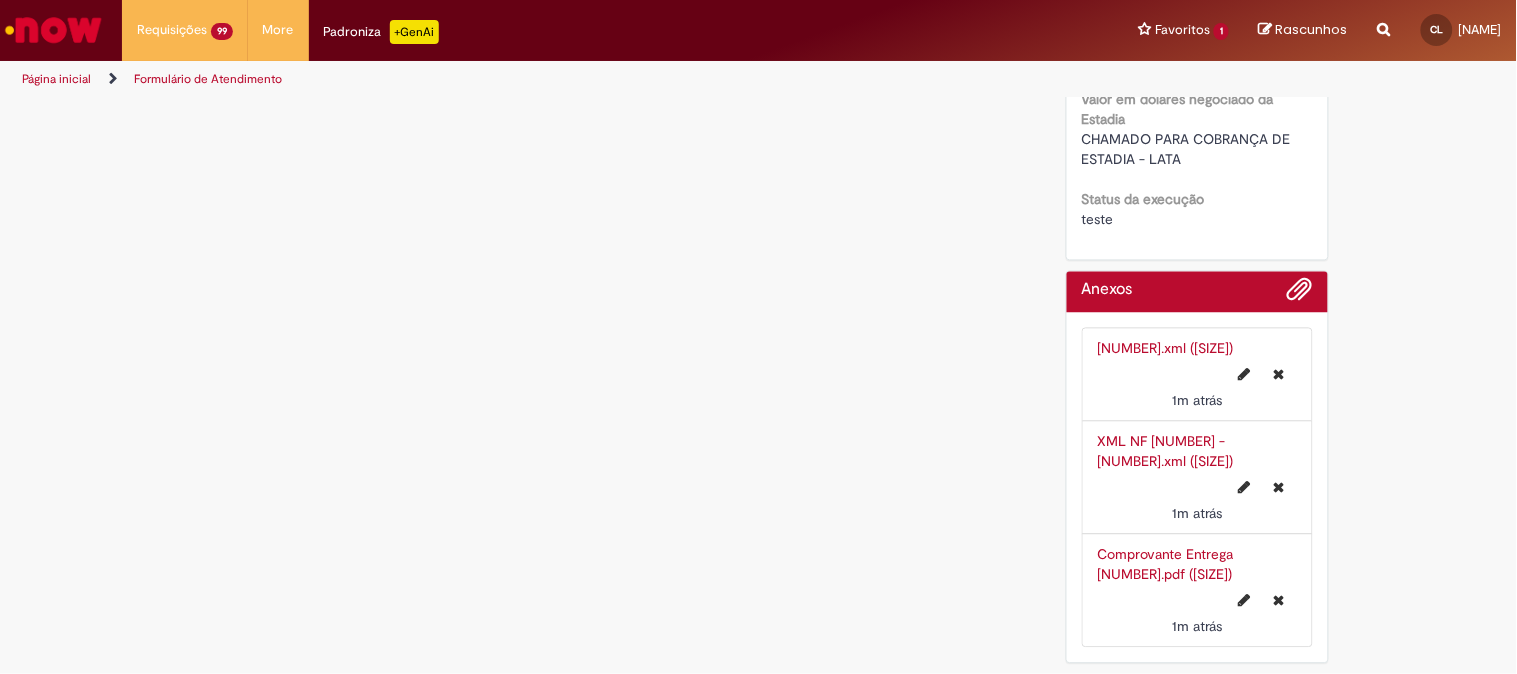 scroll, scrollTop: 0, scrollLeft: 0, axis: both 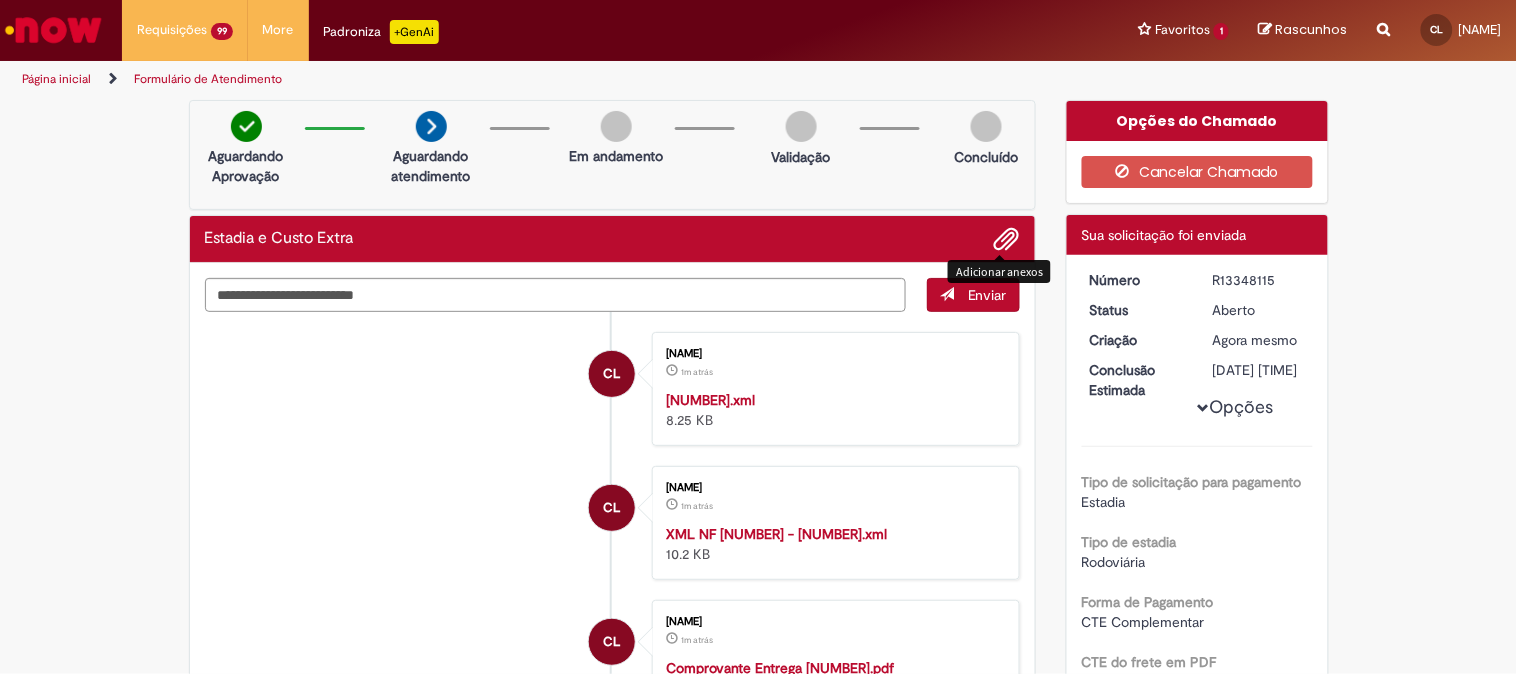 click at bounding box center [1007, 240] 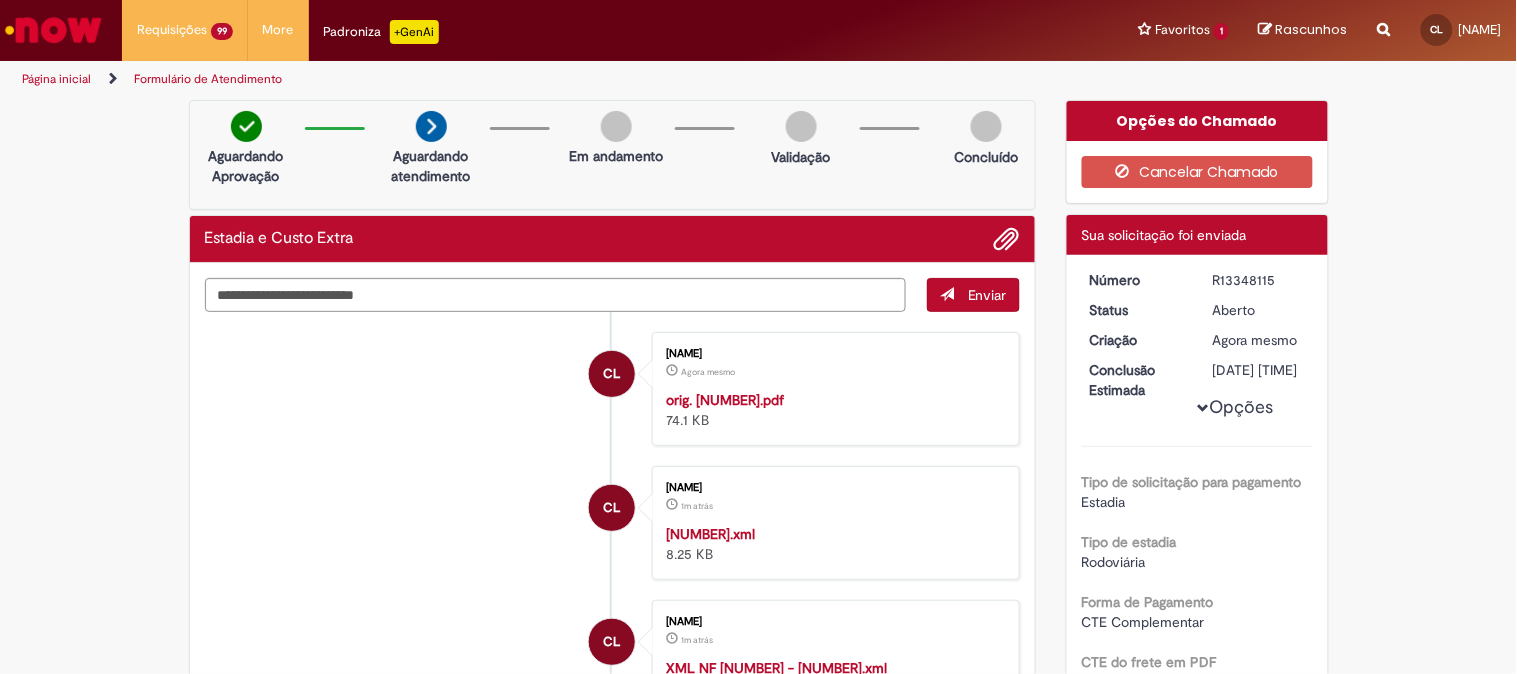 click on "R13348115" at bounding box center (1259, 280) 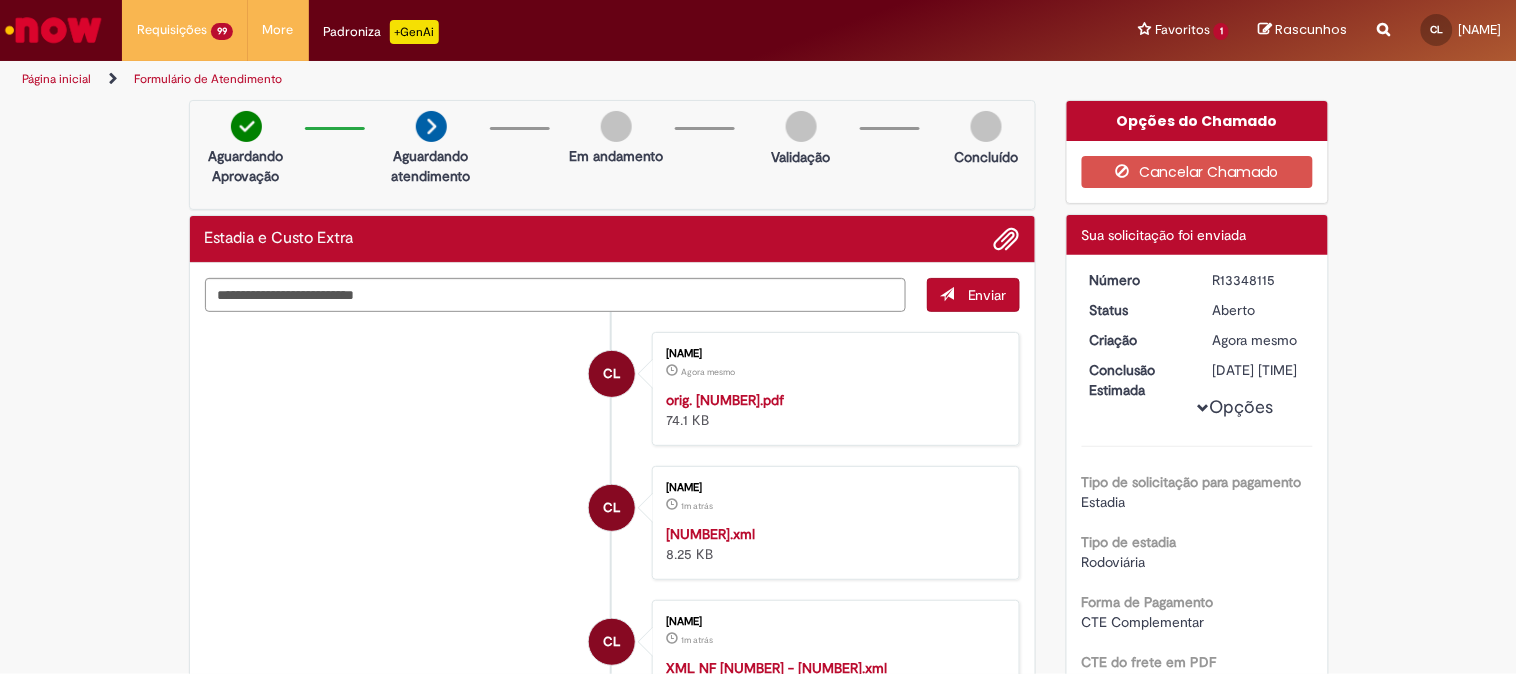click on "R13348115" at bounding box center [1259, 280] 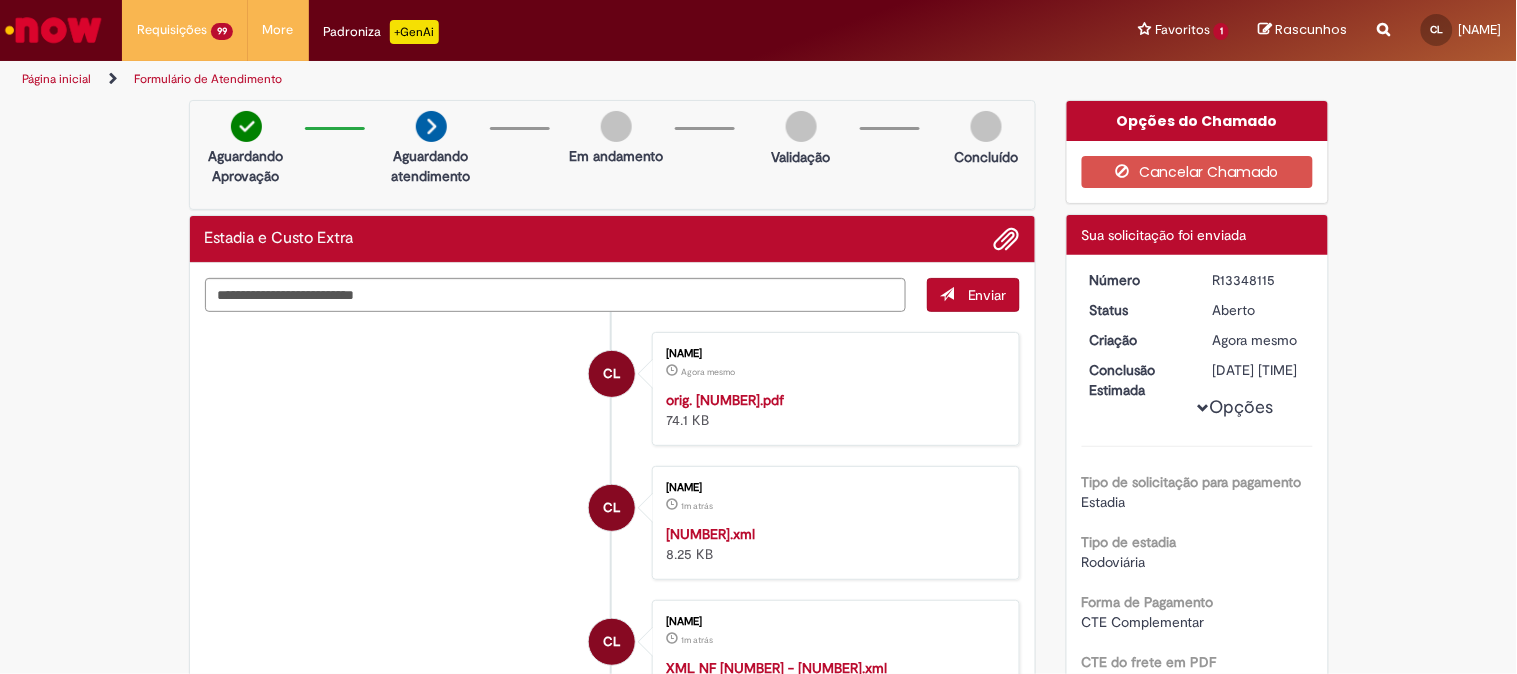 copy on "R13348115" 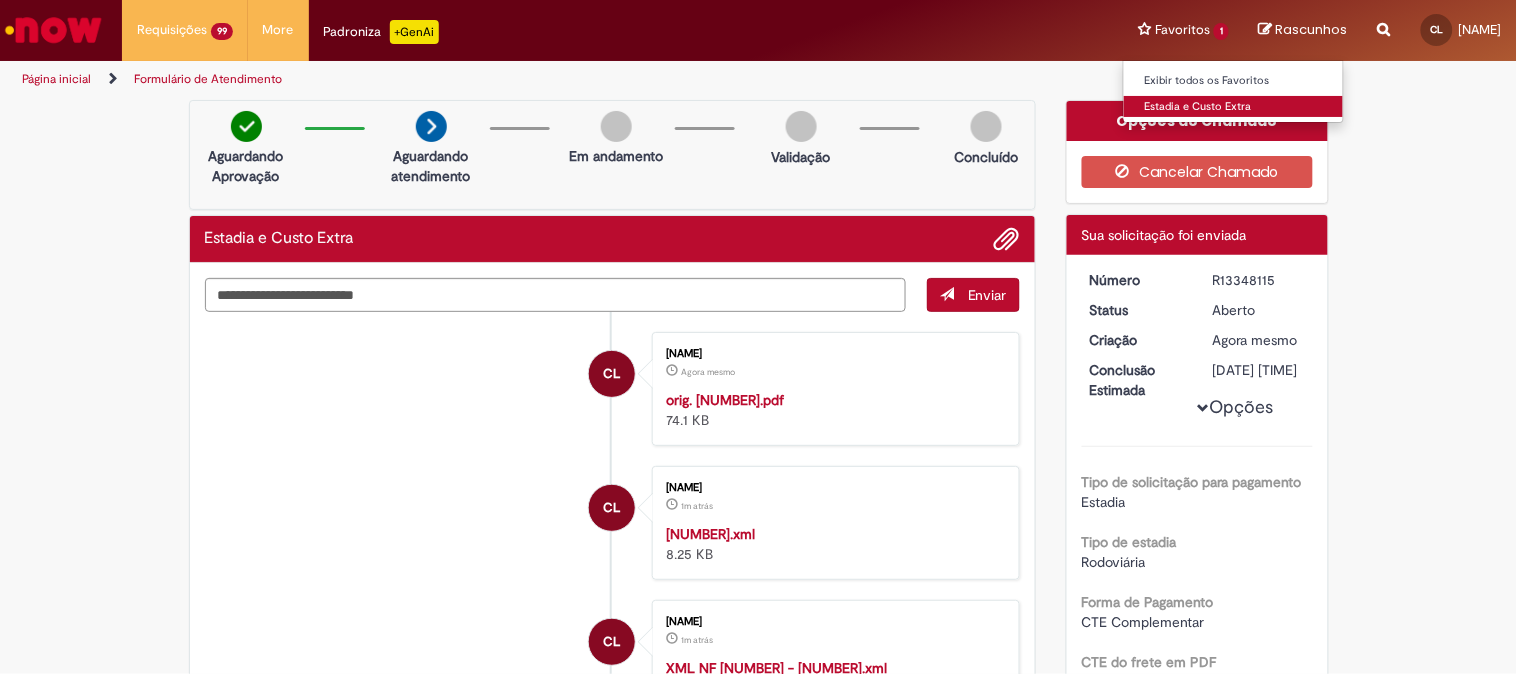 click on "Estadia e Custo Extra" at bounding box center [1234, 107] 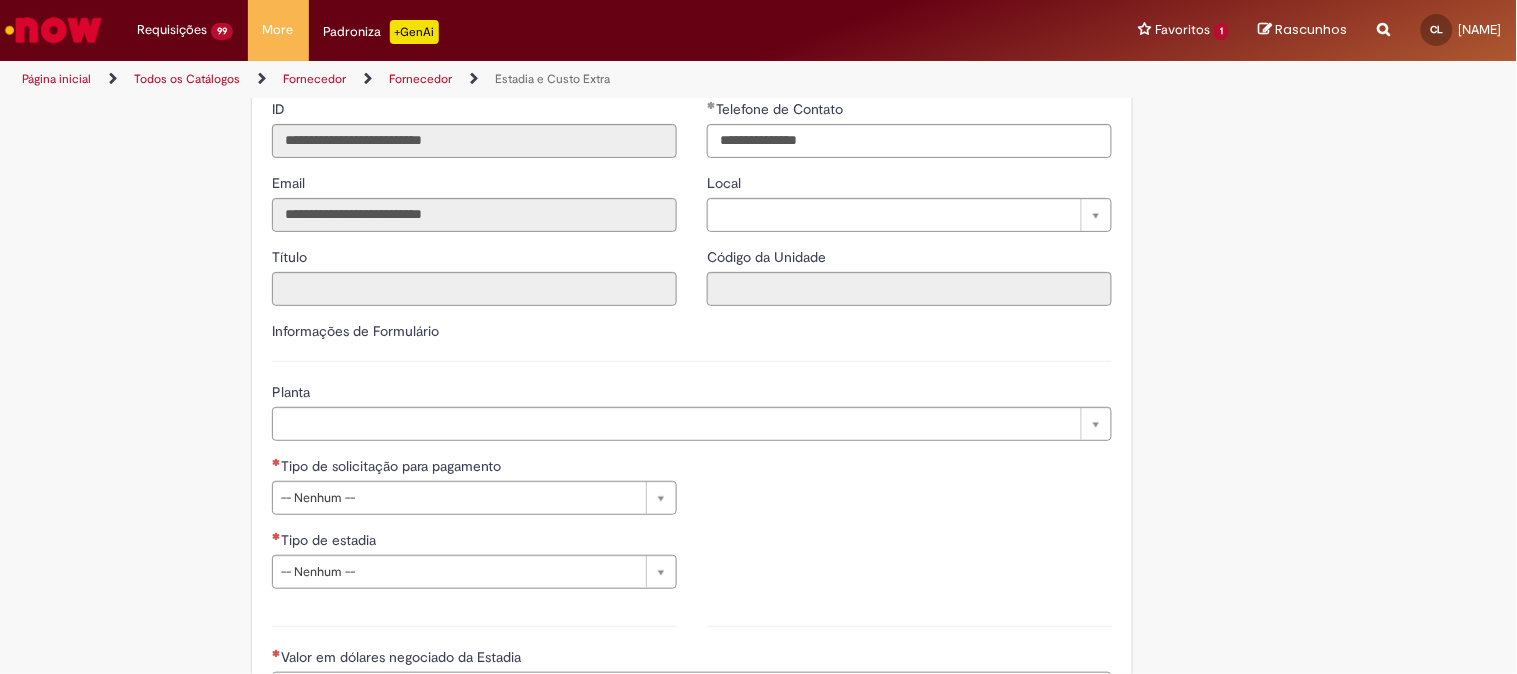 scroll, scrollTop: 555, scrollLeft: 0, axis: vertical 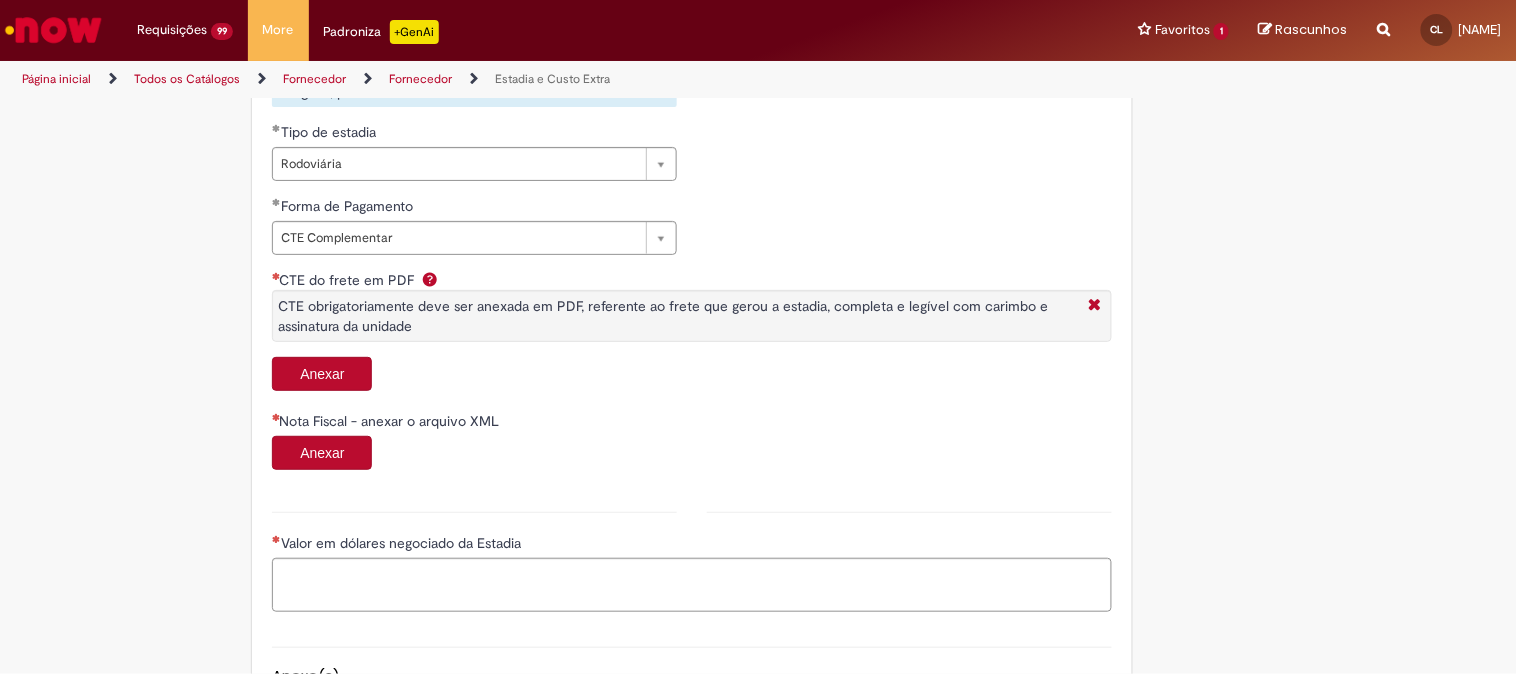 click on "Anexar" at bounding box center (322, 374) 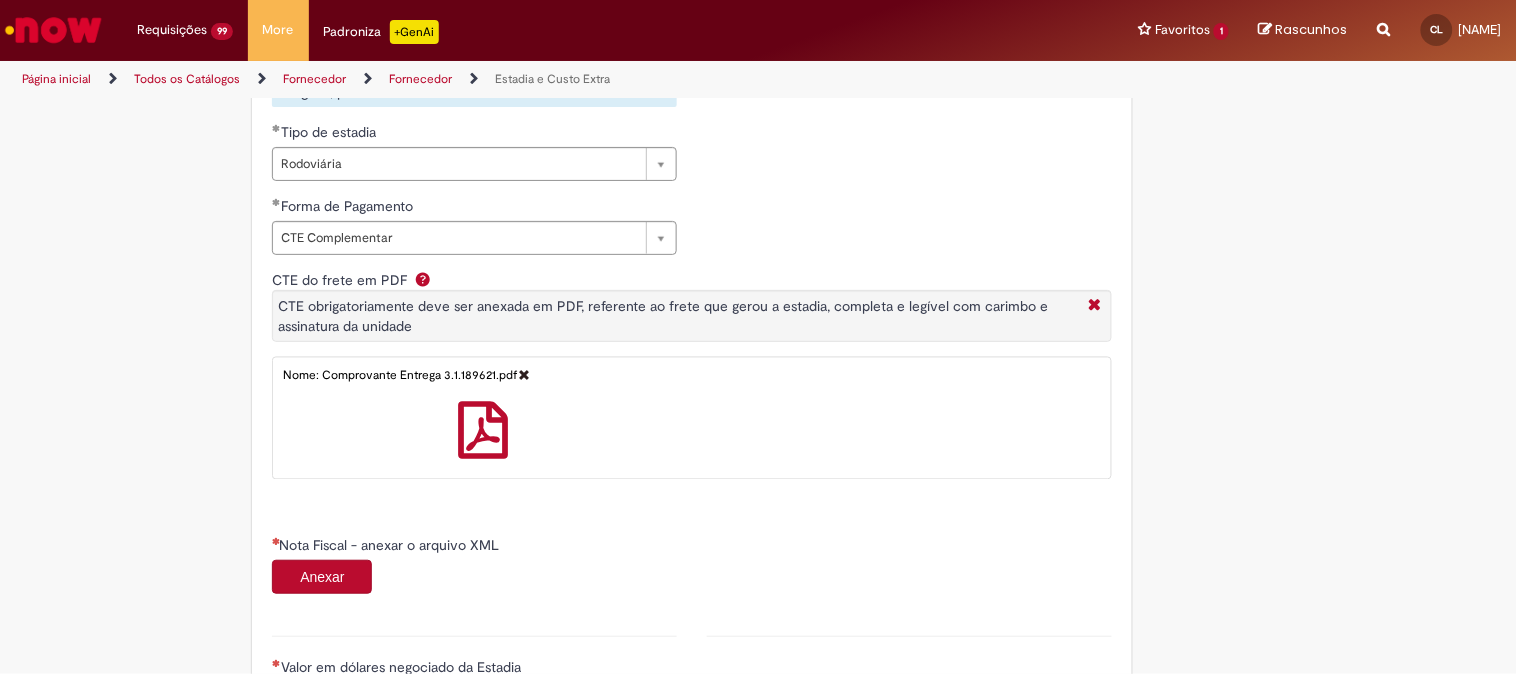 click on "Anexar" at bounding box center [322, 577] 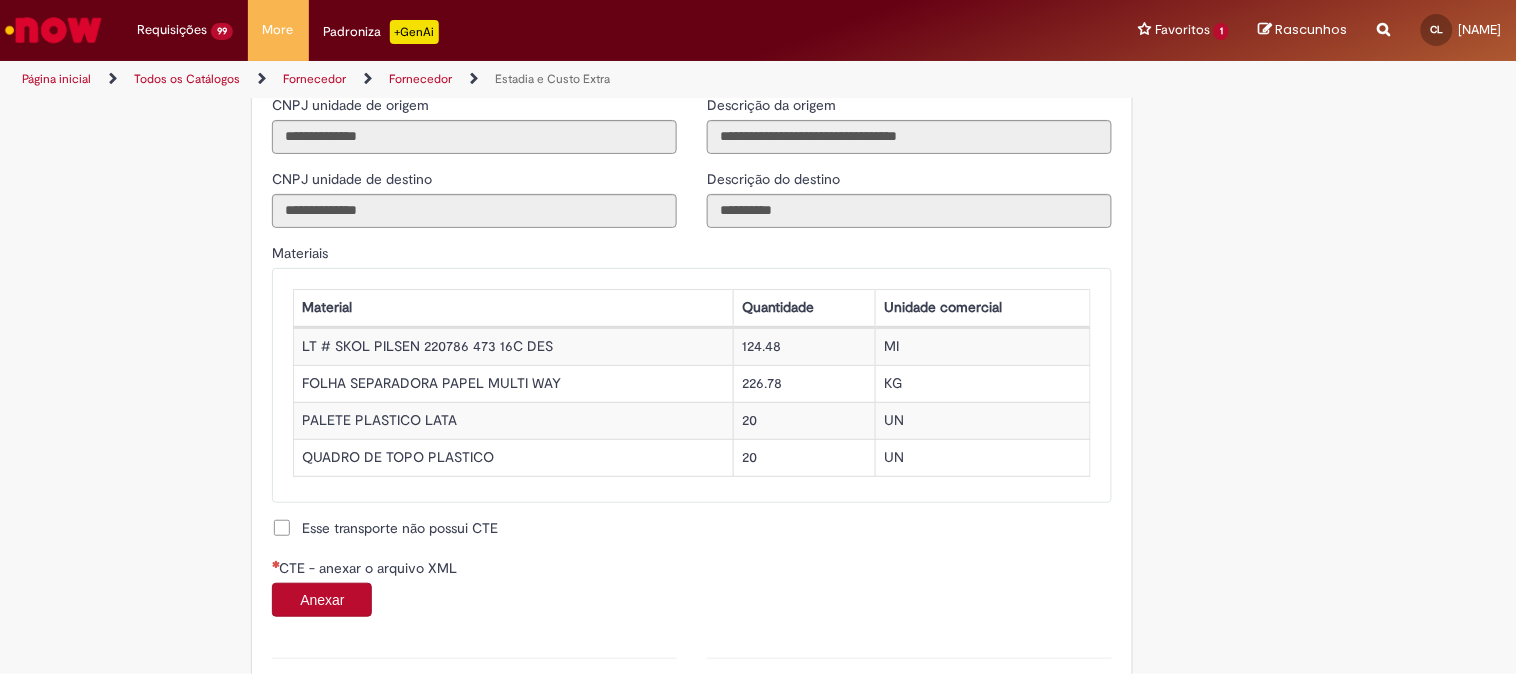 scroll, scrollTop: 1777, scrollLeft: 0, axis: vertical 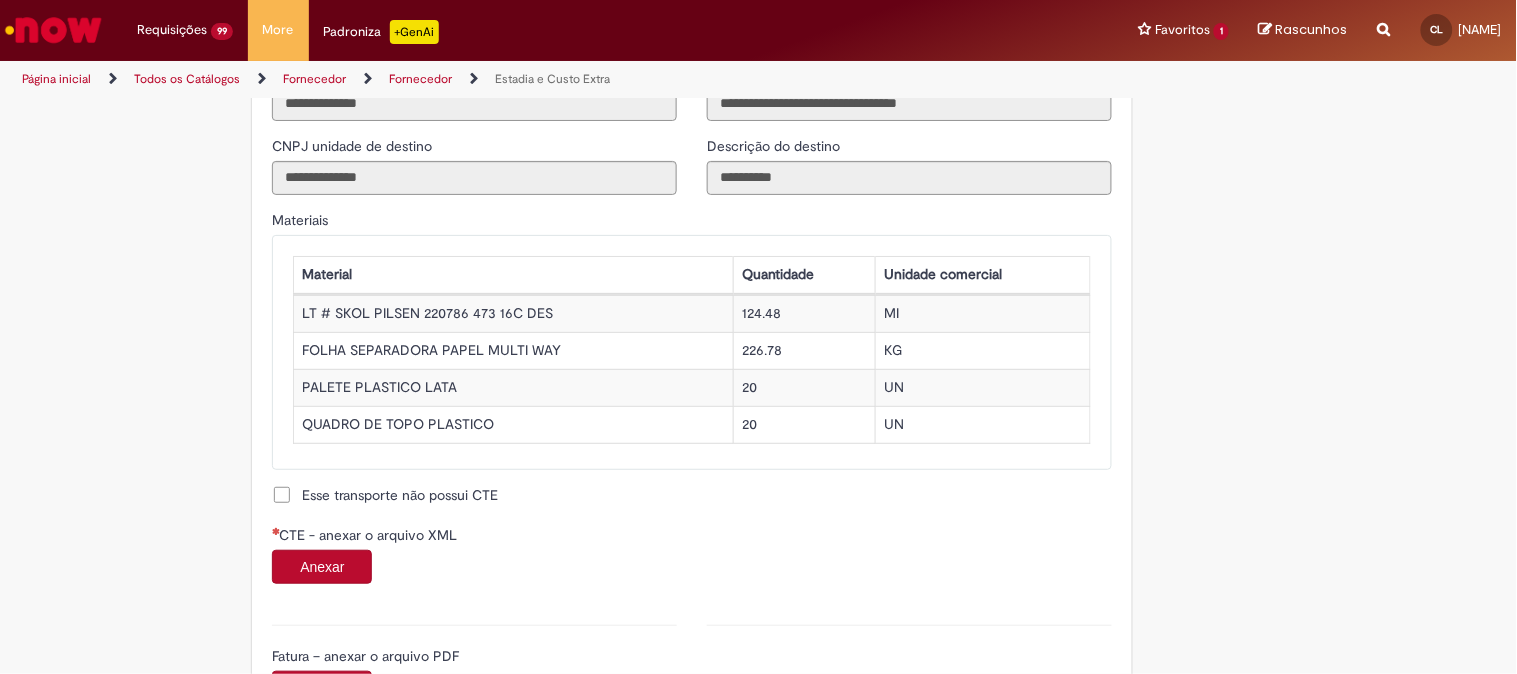 click on "Anexar" at bounding box center (322, 567) 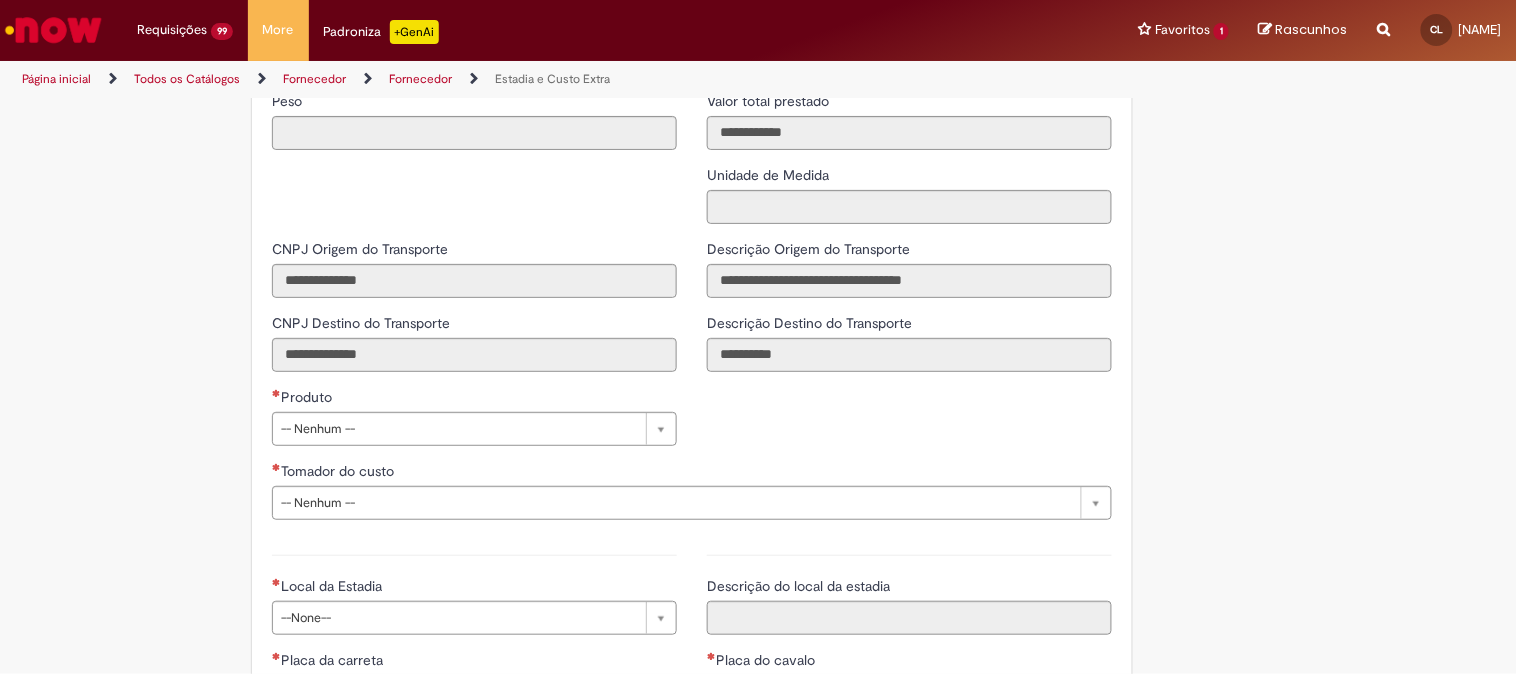 scroll, scrollTop: 2666, scrollLeft: 0, axis: vertical 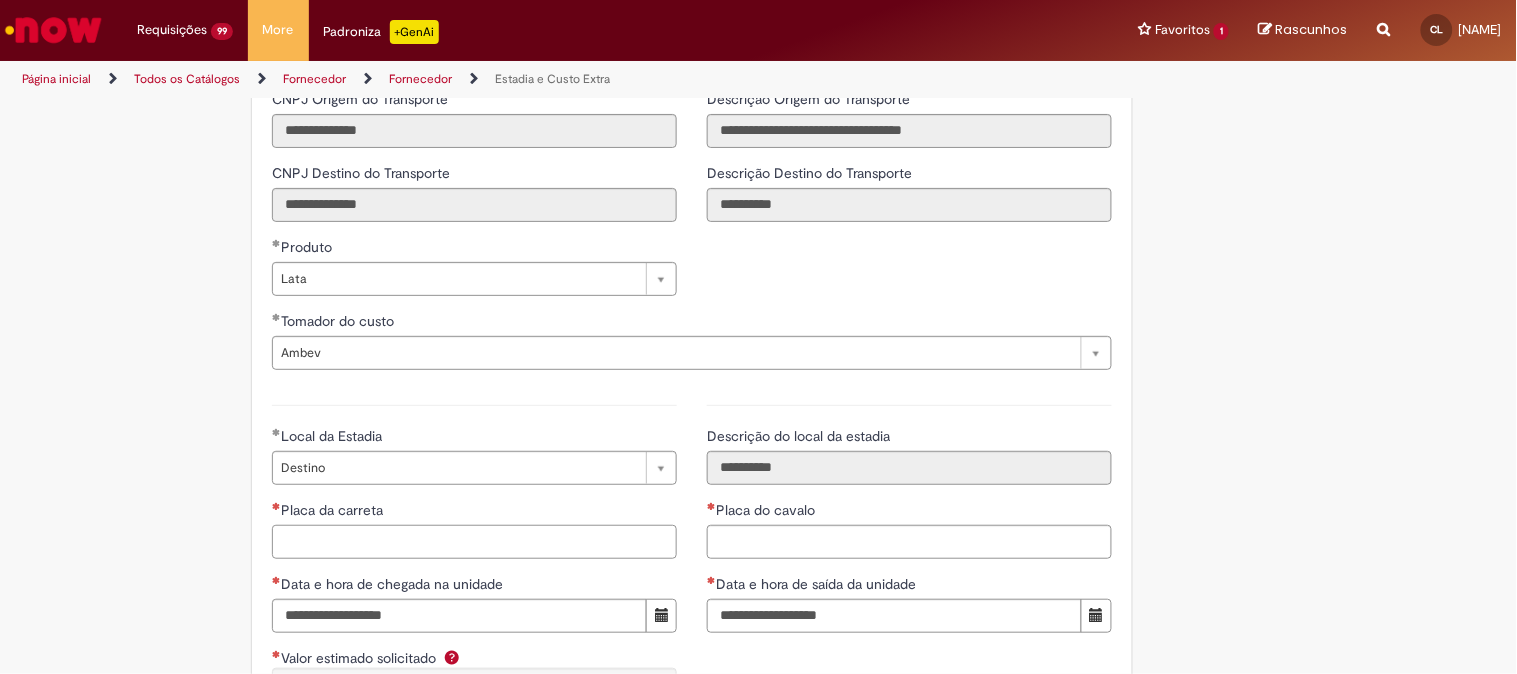 click on "Placa da carreta" at bounding box center (474, 542) 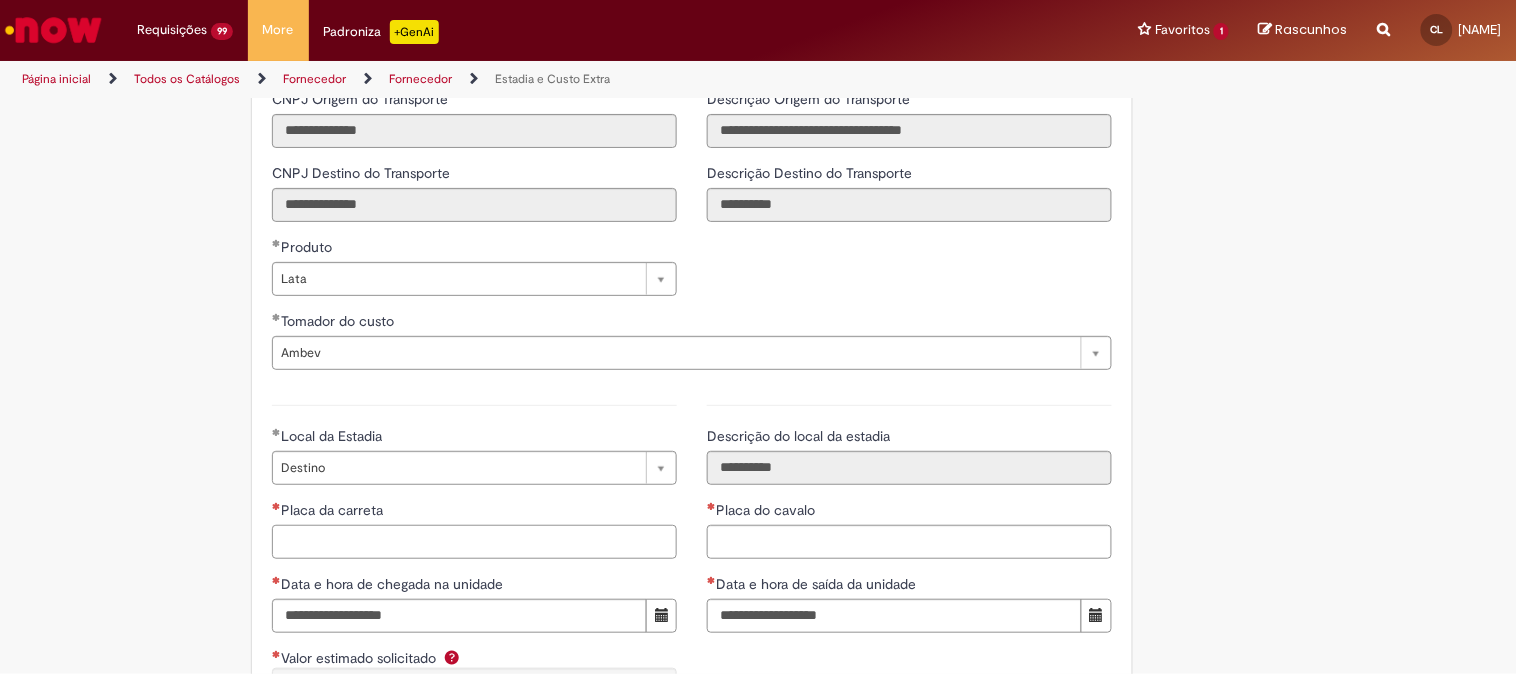 paste on "*******" 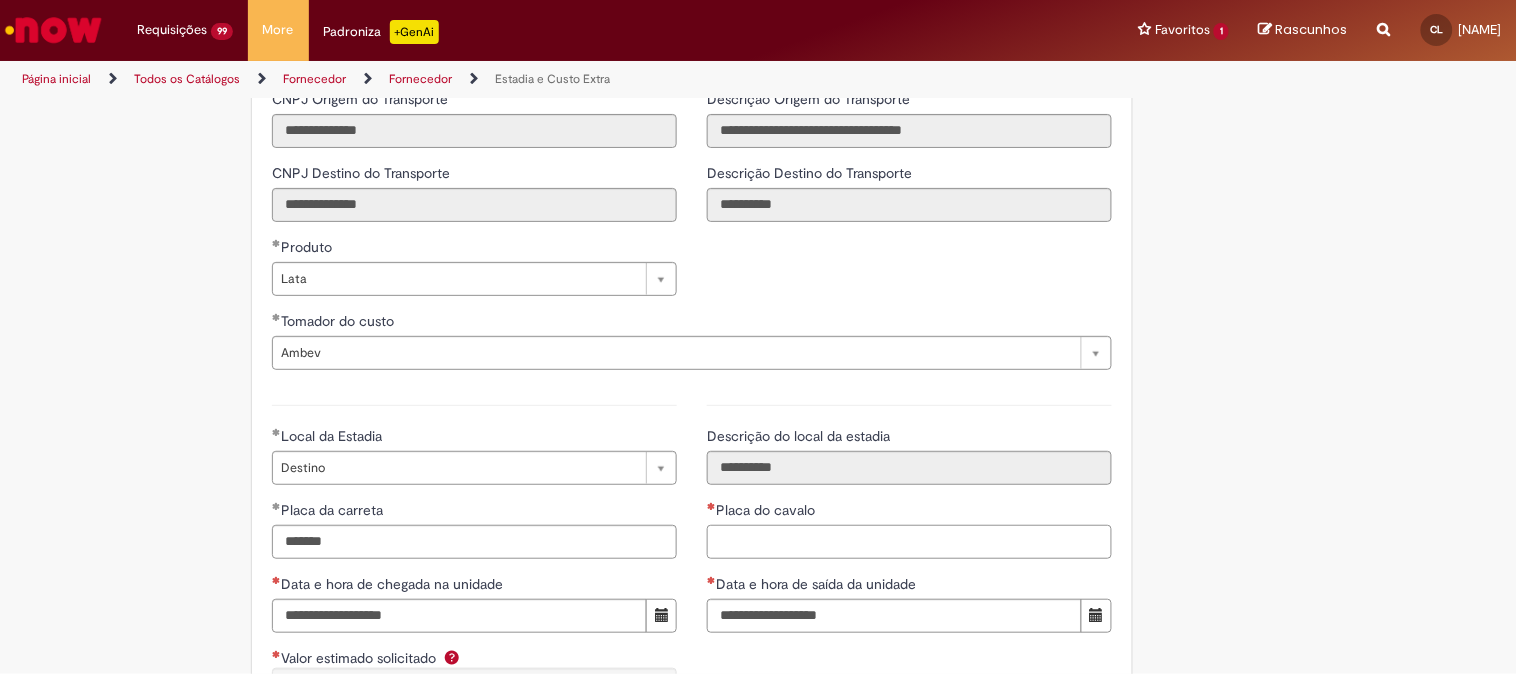 click on "Placa do cavalo" at bounding box center (909, 542) 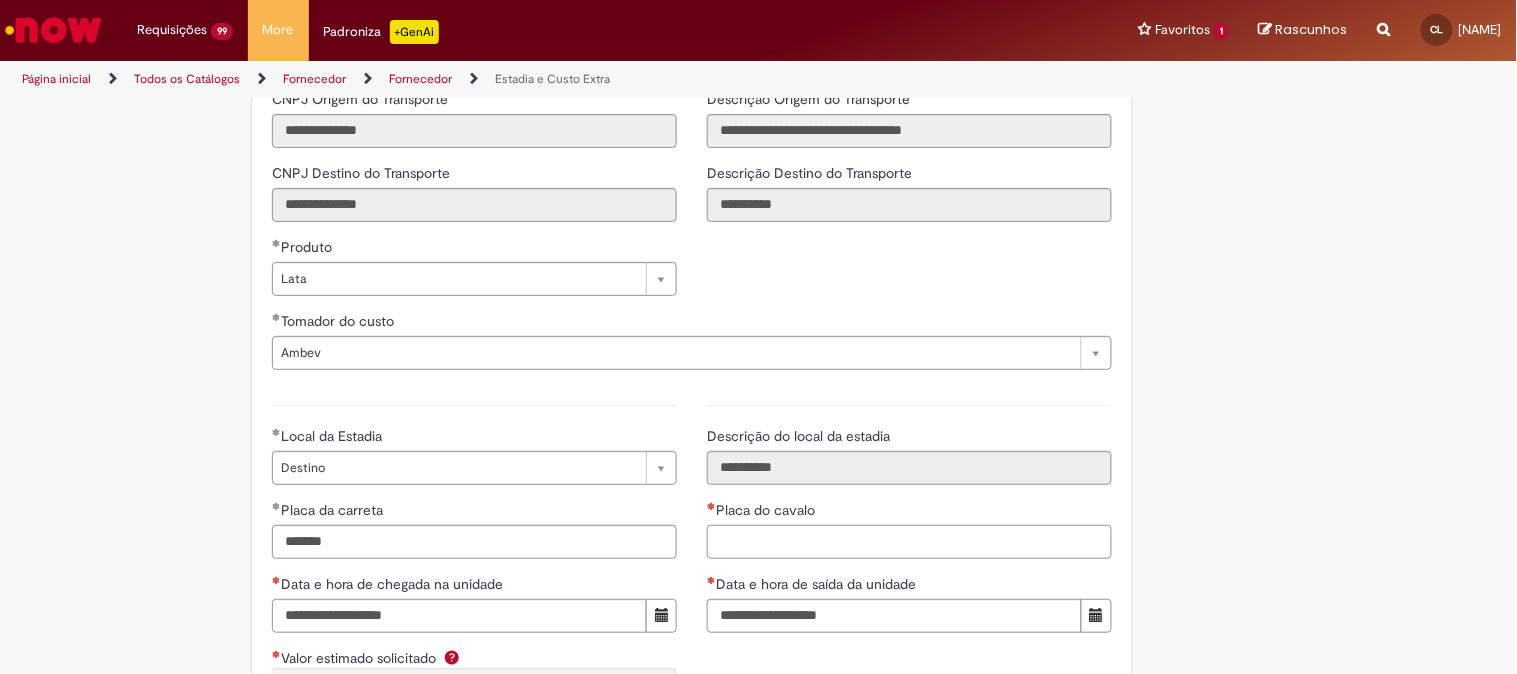 paste on "*******" 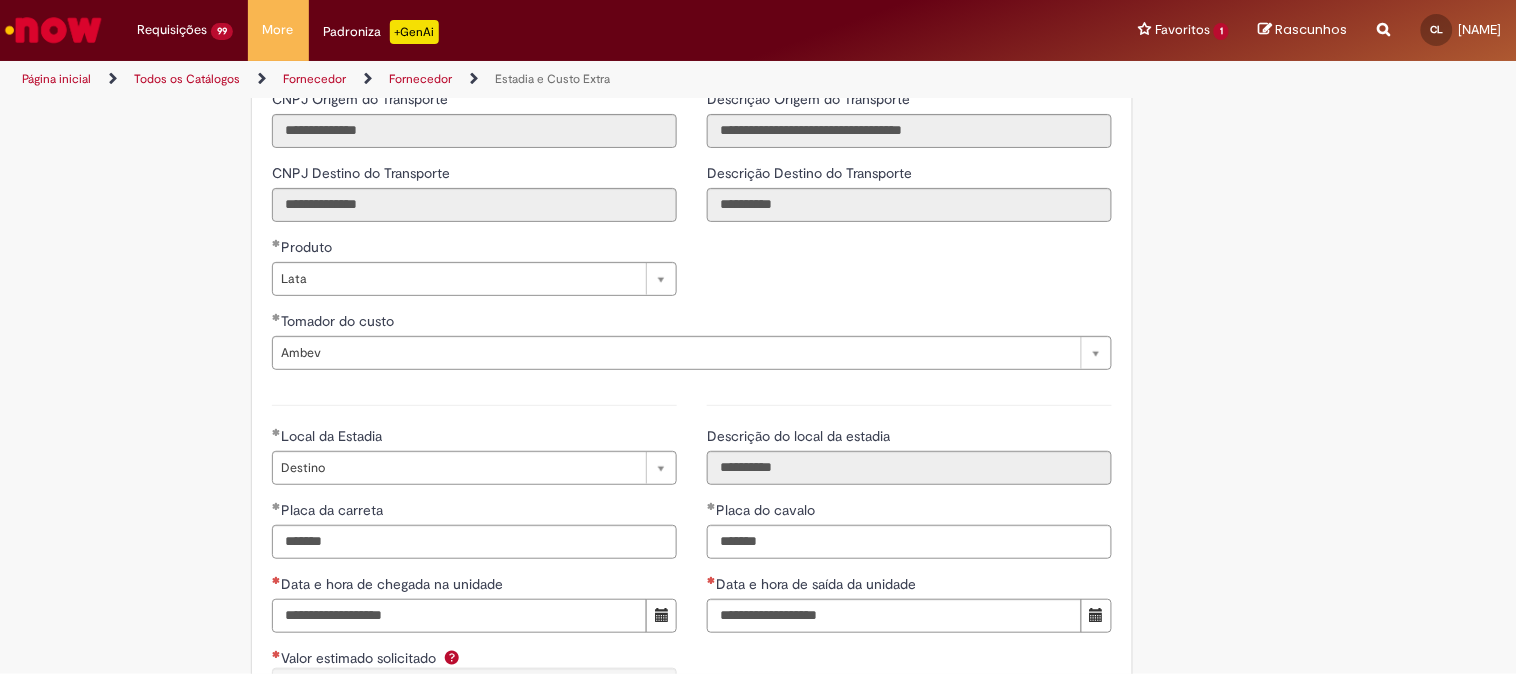 click on "Data e hora de chegada na unidade" at bounding box center [459, 616] 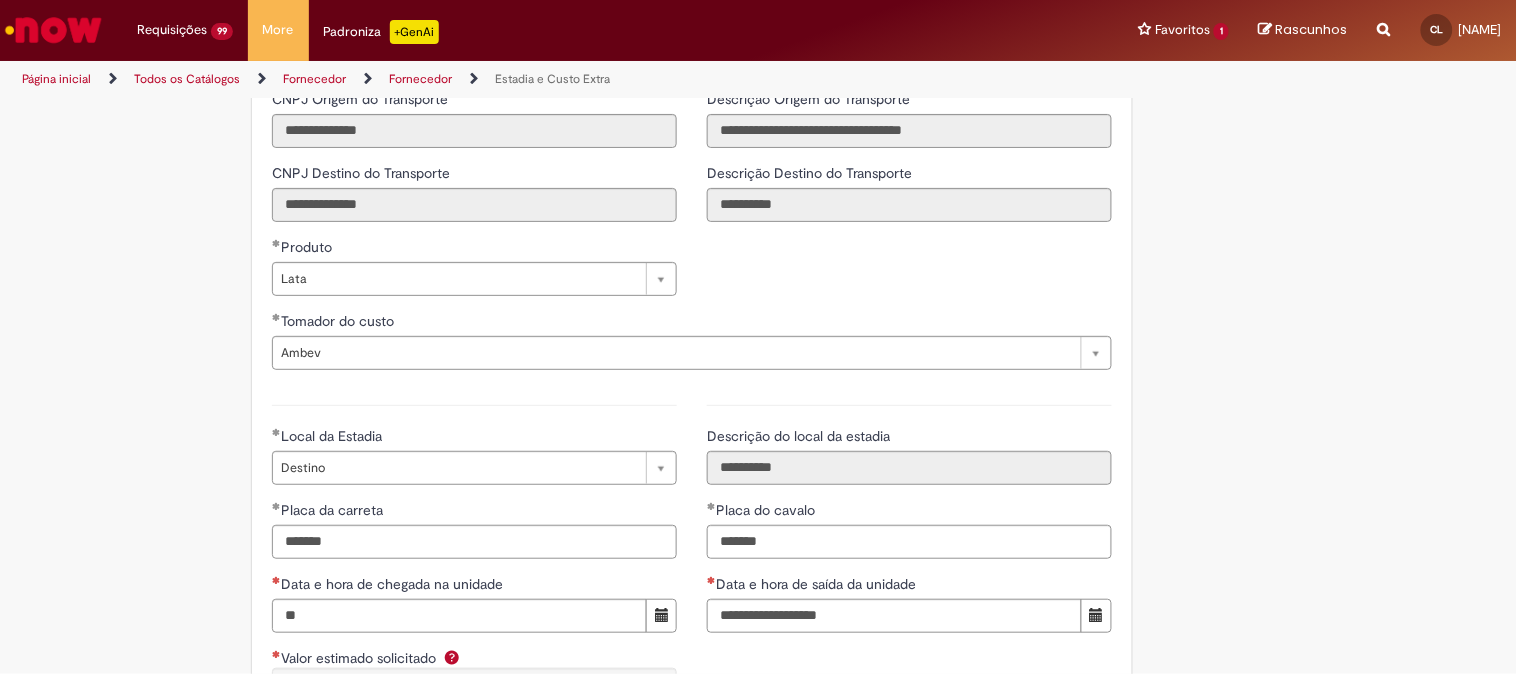 click on "Data e hora de chegada na unidade" at bounding box center [474, 586] 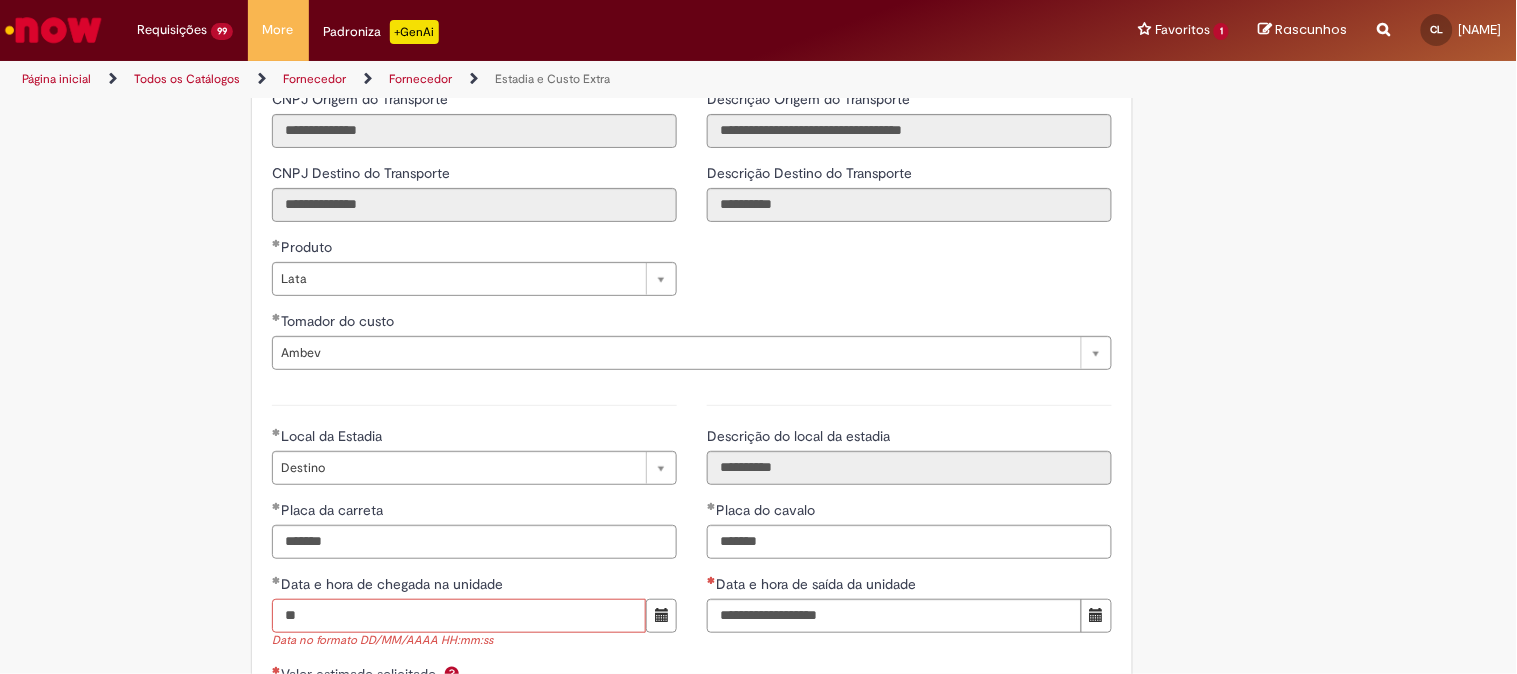 click on "**" at bounding box center [459, 616] 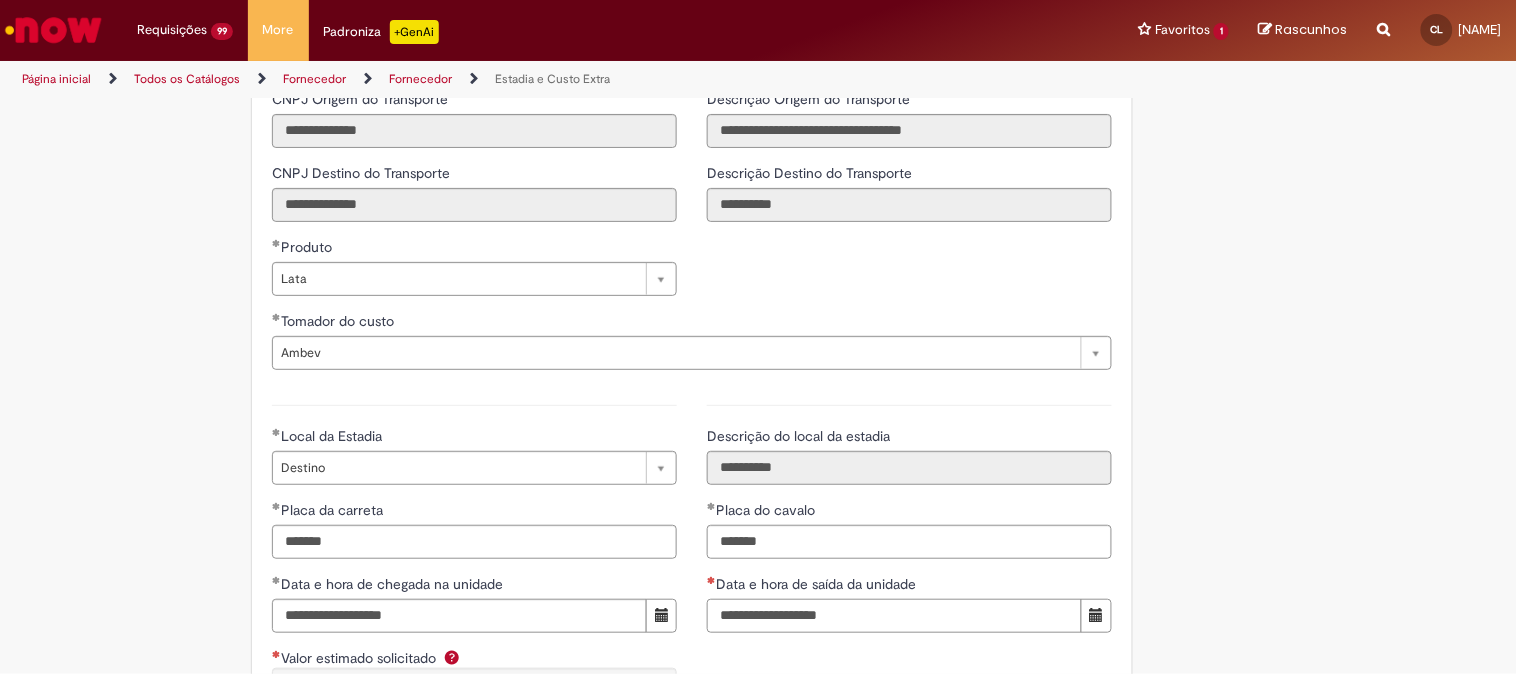 click on "Data e hora de saída da unidade" at bounding box center [894, 616] 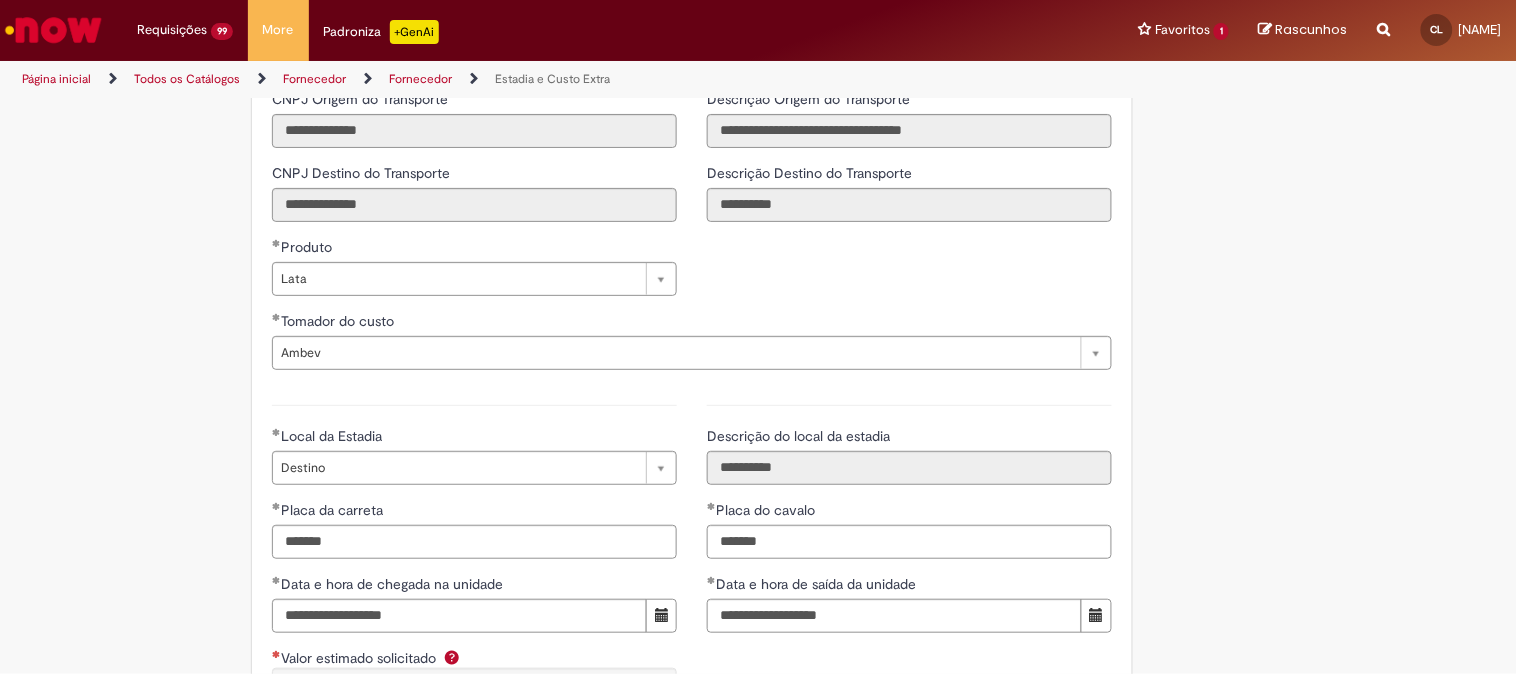 click on "**********" at bounding box center (909, 516) 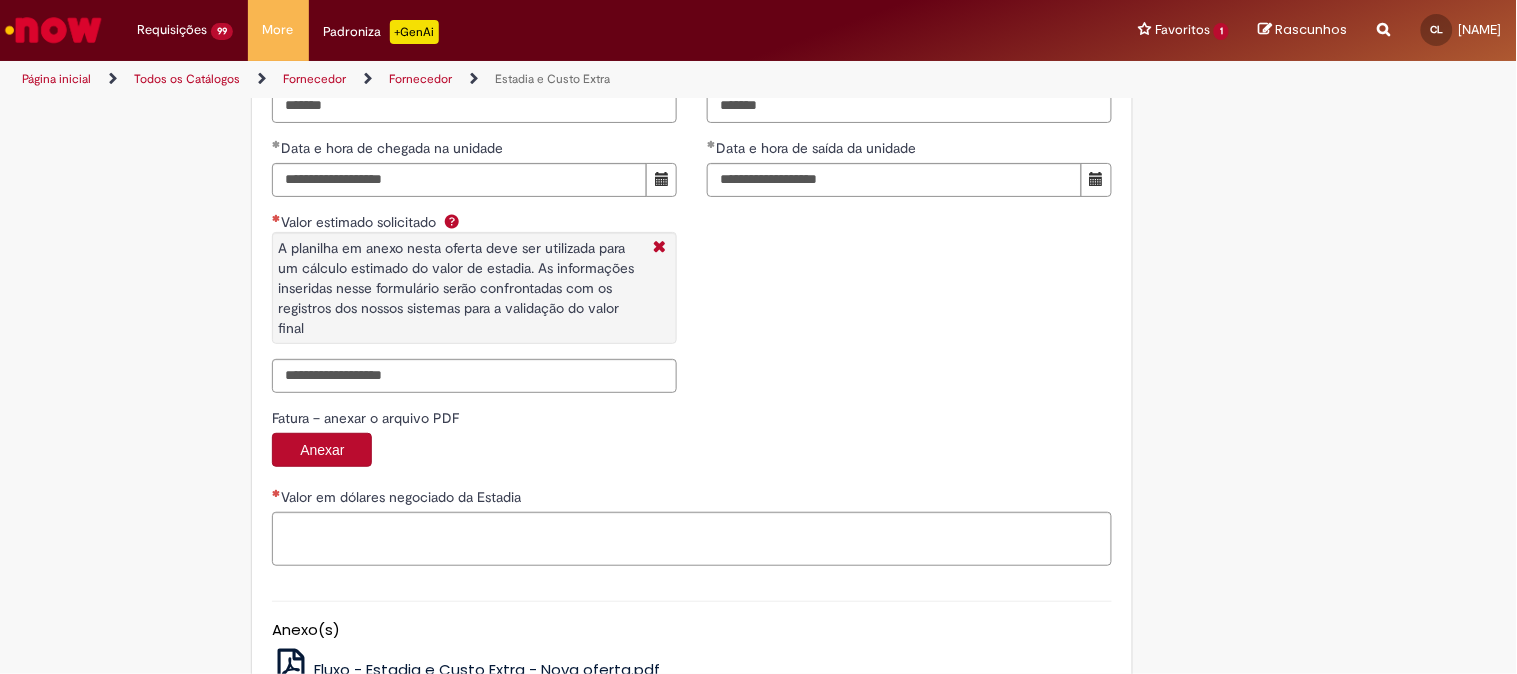 scroll, scrollTop: 3222, scrollLeft: 0, axis: vertical 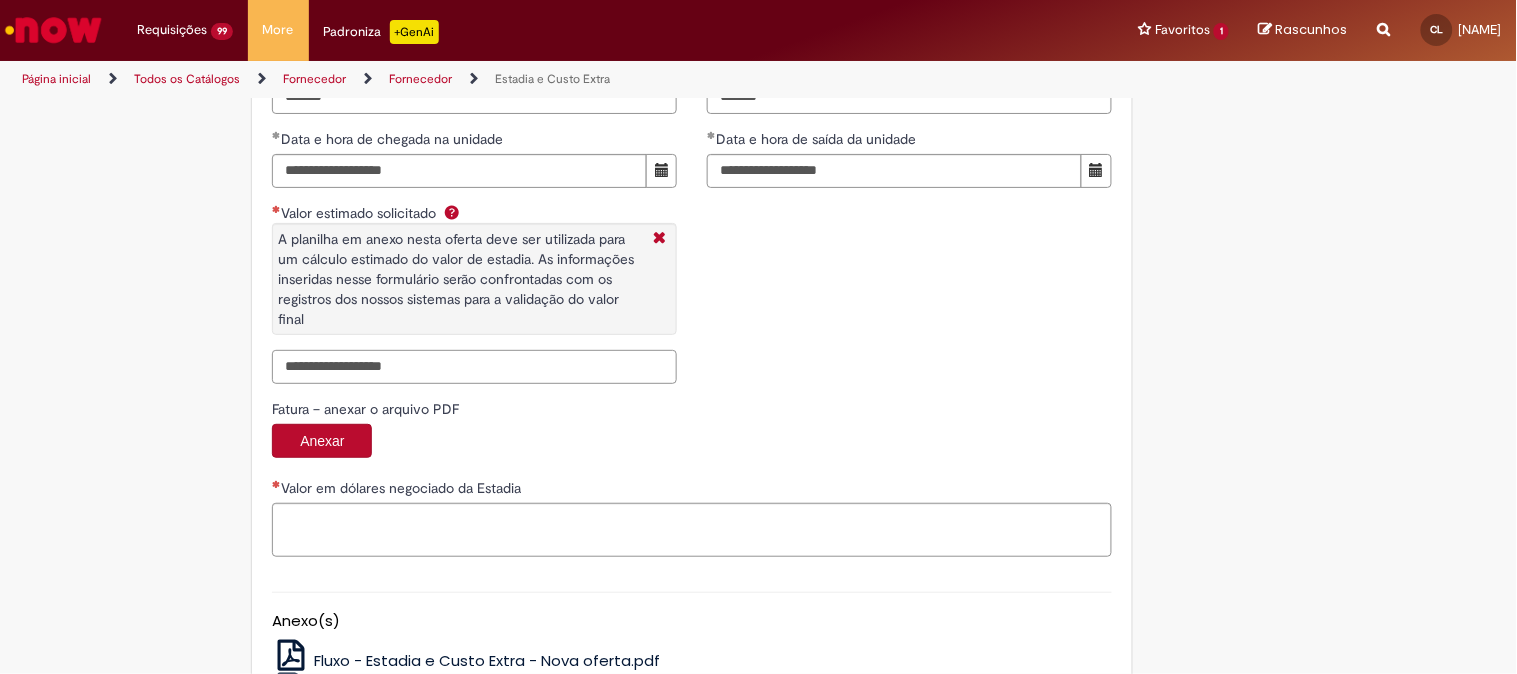 click on "Valor estimado solicitado A planilha em anexo nesta oferta deve ser utilizada para um cálculo estimado do valor de estadia. As informações inseridas nesse formulário serão confrontadas com os registros dos nossos sistemas para a validação do valor final" at bounding box center [474, 367] 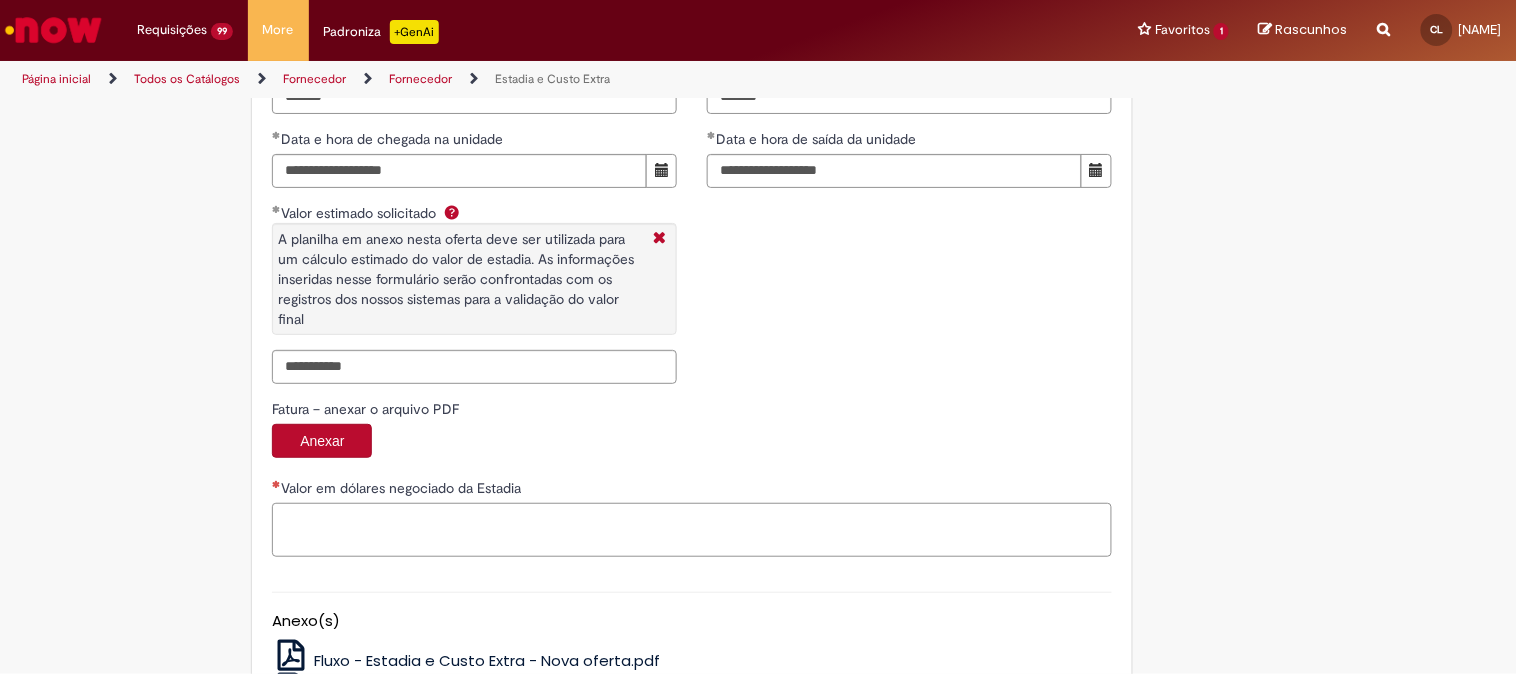 click on "Valor em dólares negociado da Estadia" at bounding box center [692, 530] 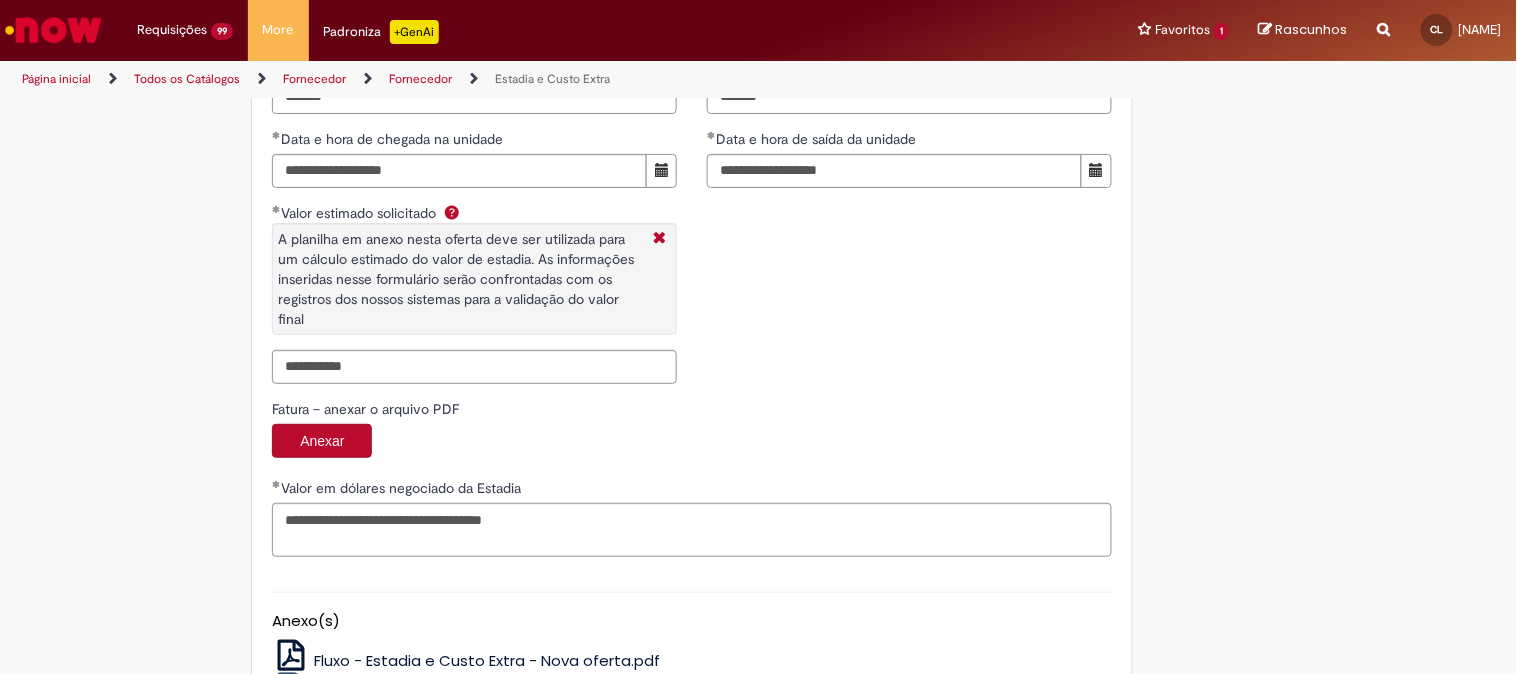 click on "Anexar" at bounding box center (692, 443) 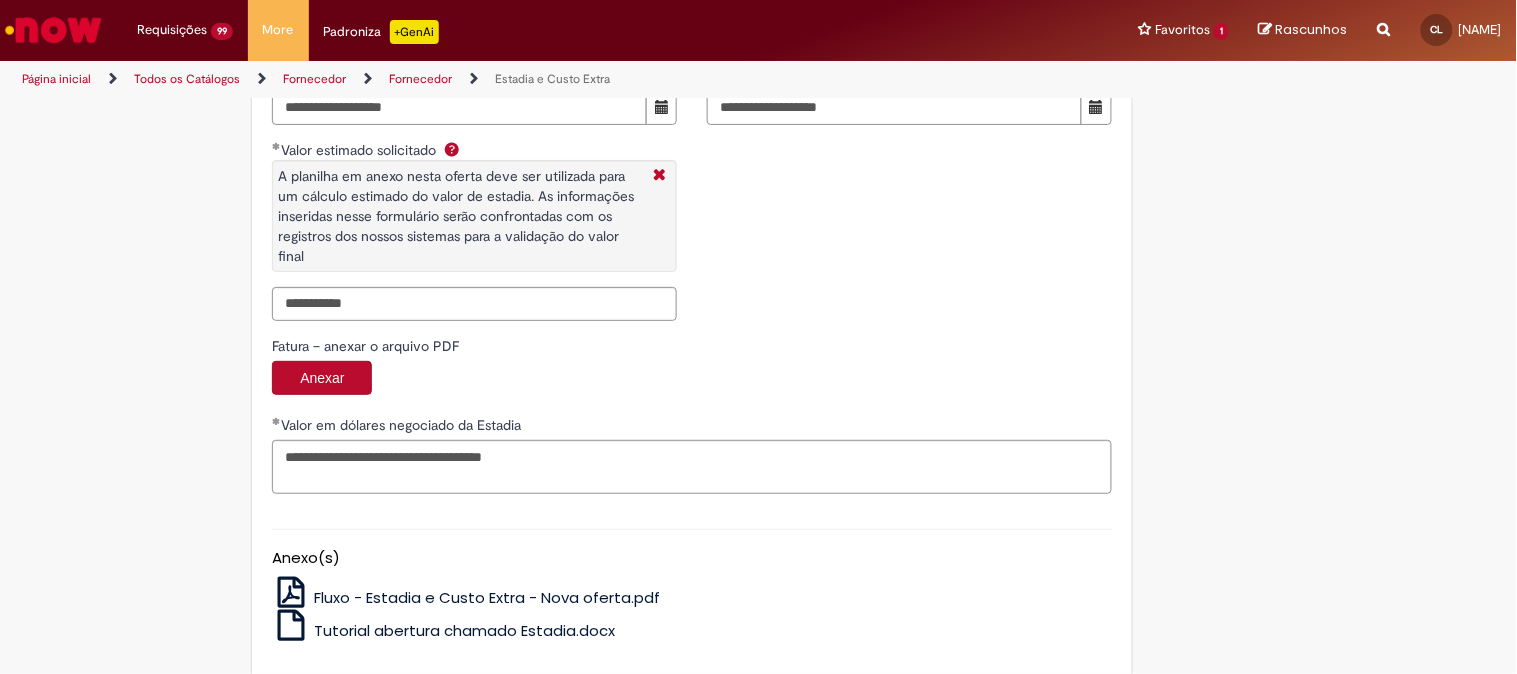 scroll, scrollTop: 3393, scrollLeft: 0, axis: vertical 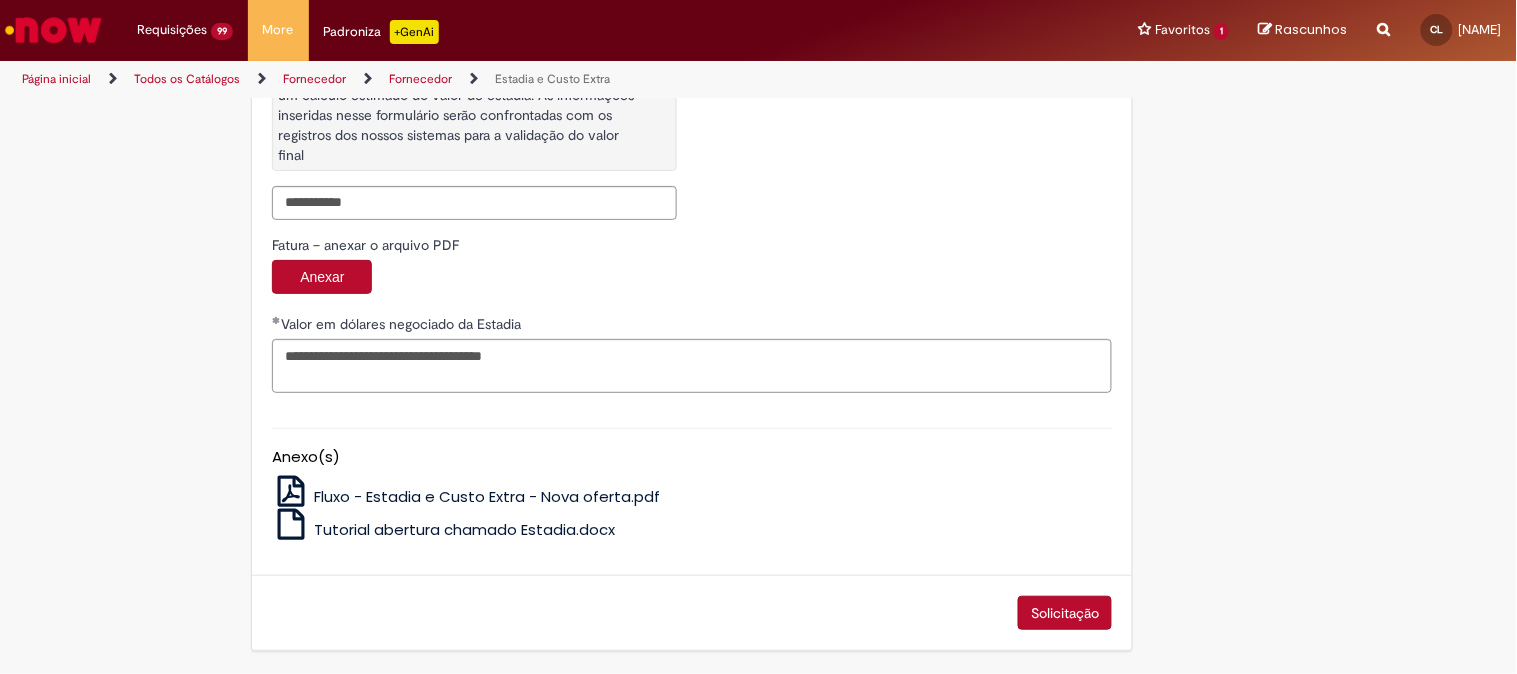 click on "Solicitação" at bounding box center (1065, 613) 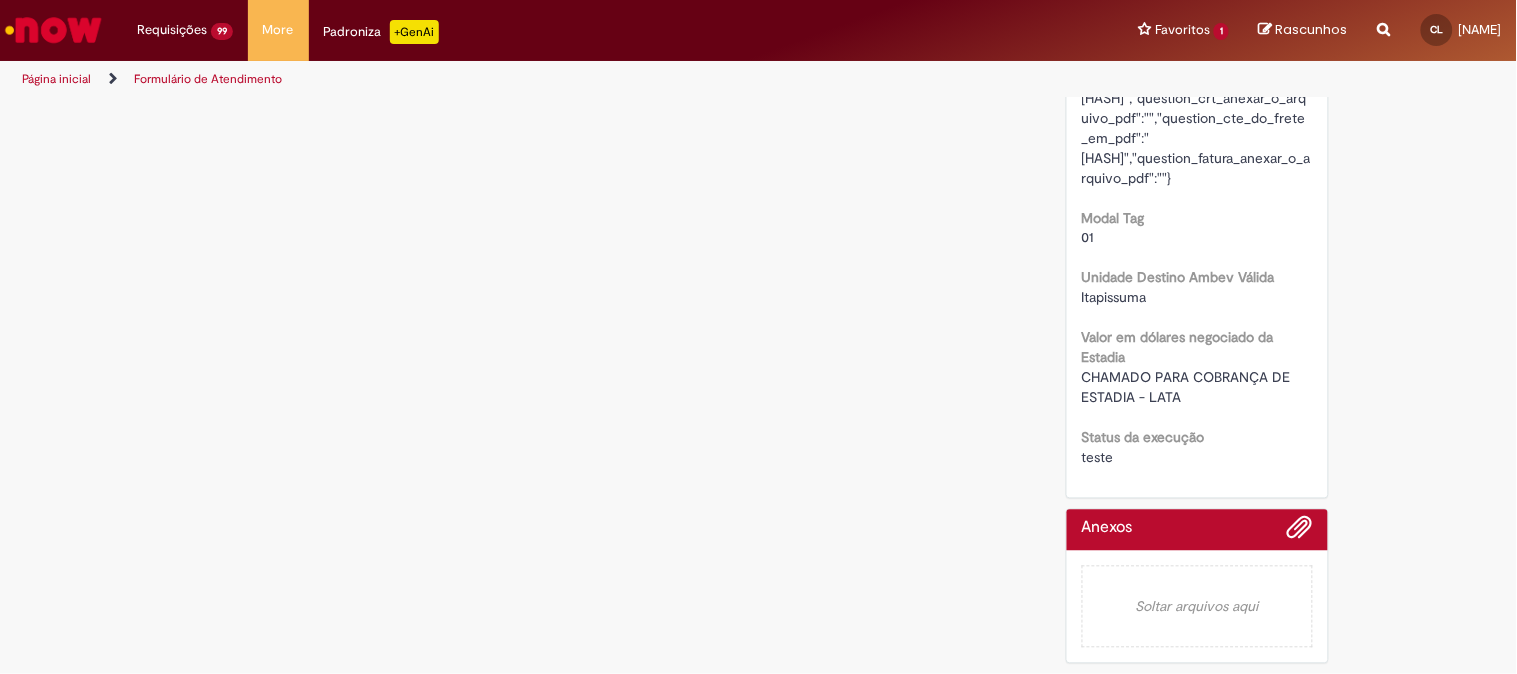 scroll, scrollTop: 0, scrollLeft: 0, axis: both 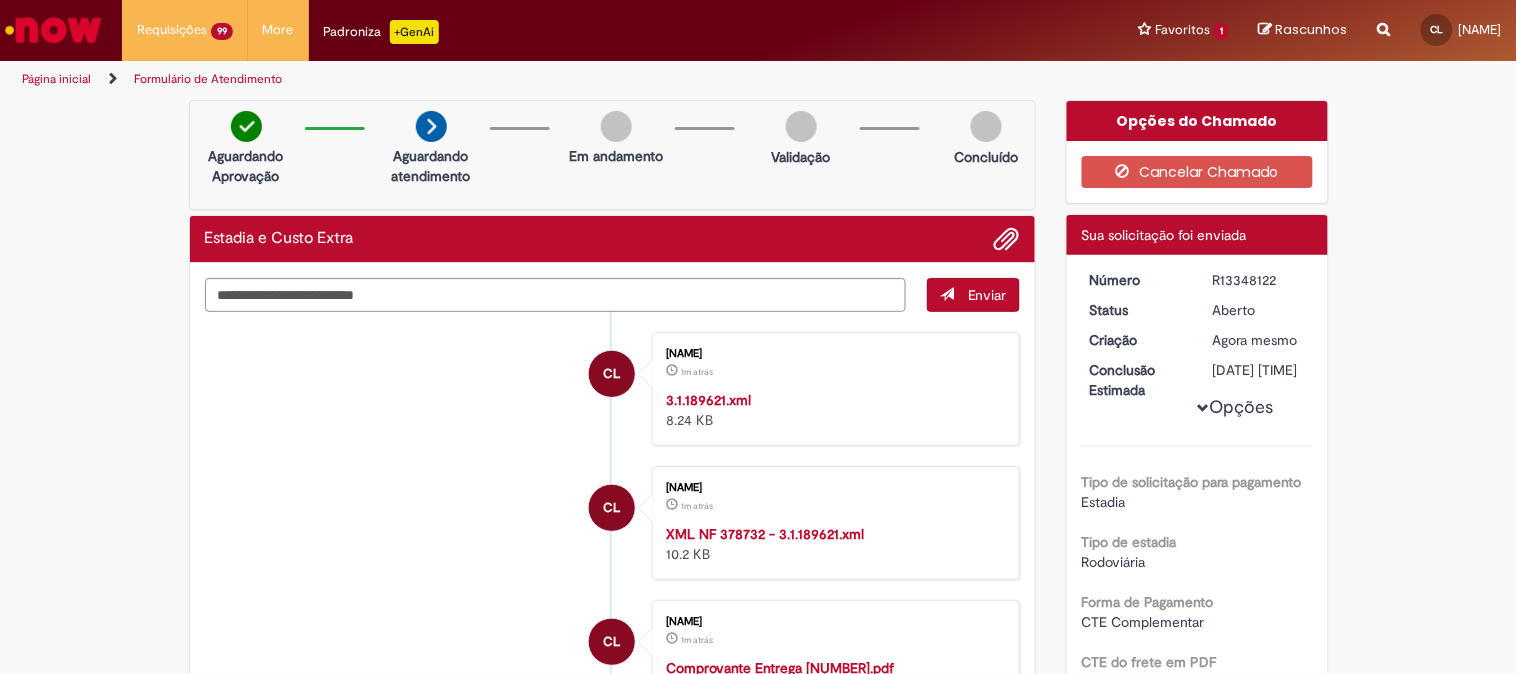 click at bounding box center (1007, 240) 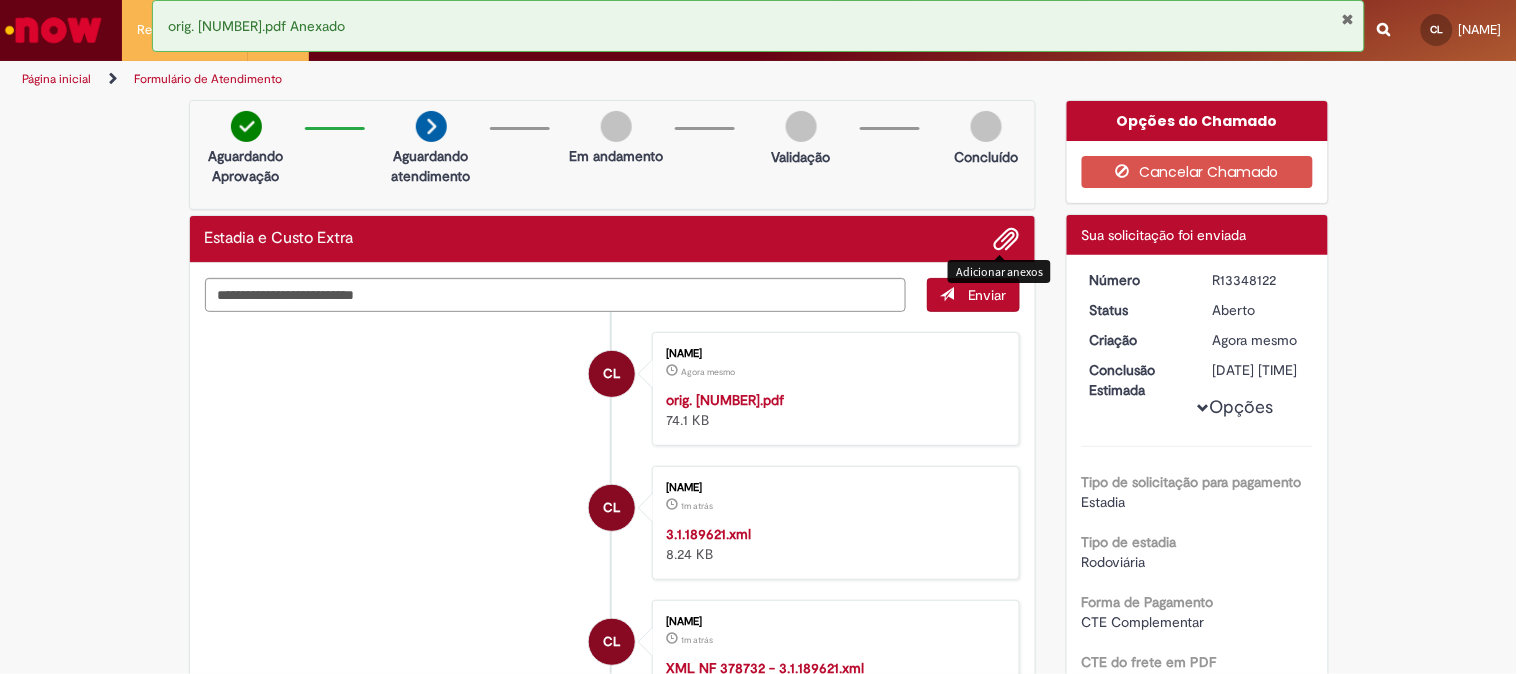 click on "R13348122" at bounding box center (1259, 280) 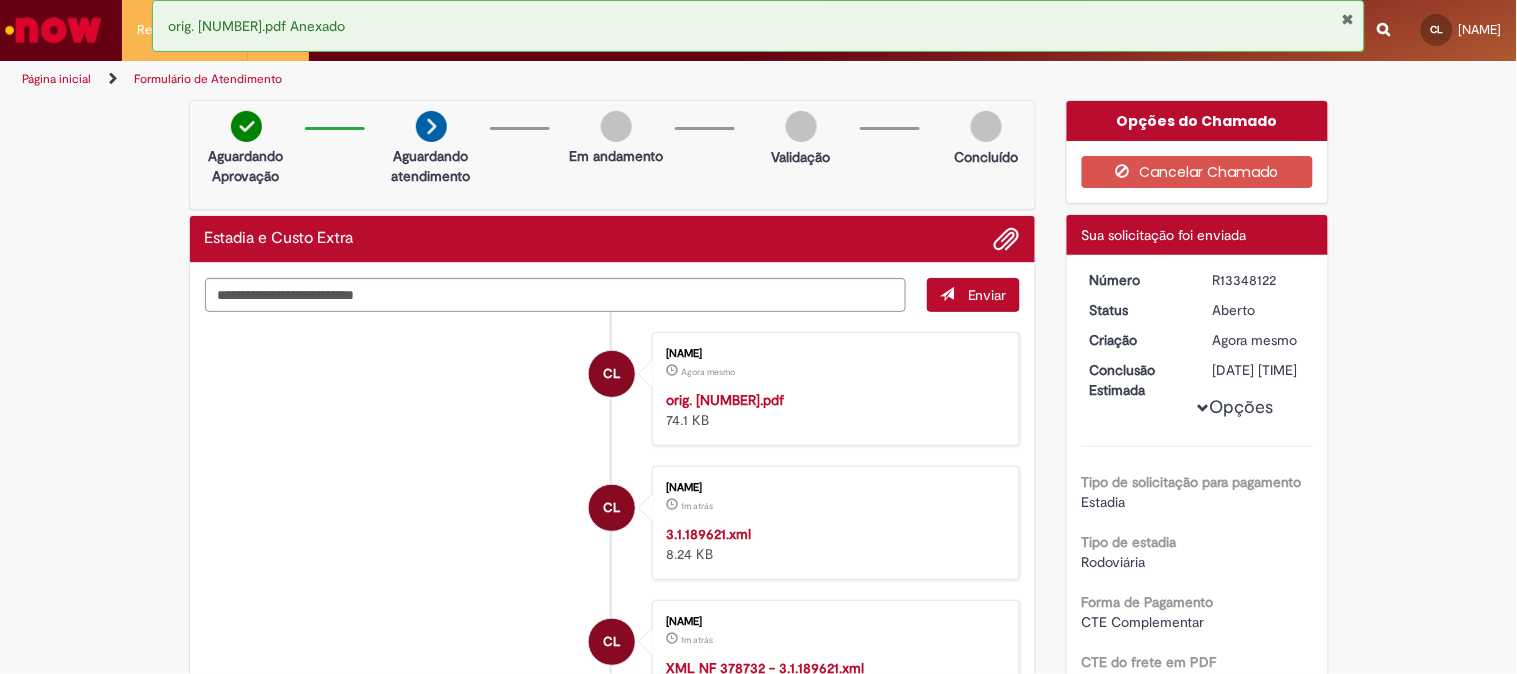 copy on "R13348122" 